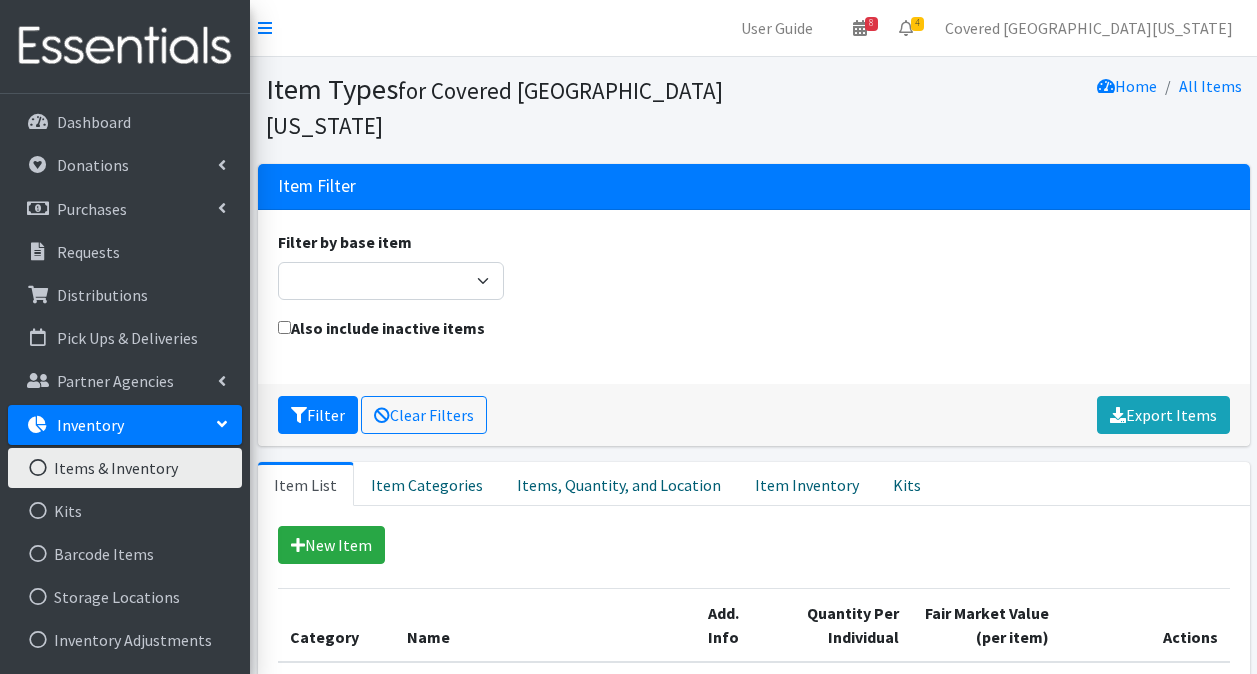 scroll, scrollTop: 0, scrollLeft: 0, axis: both 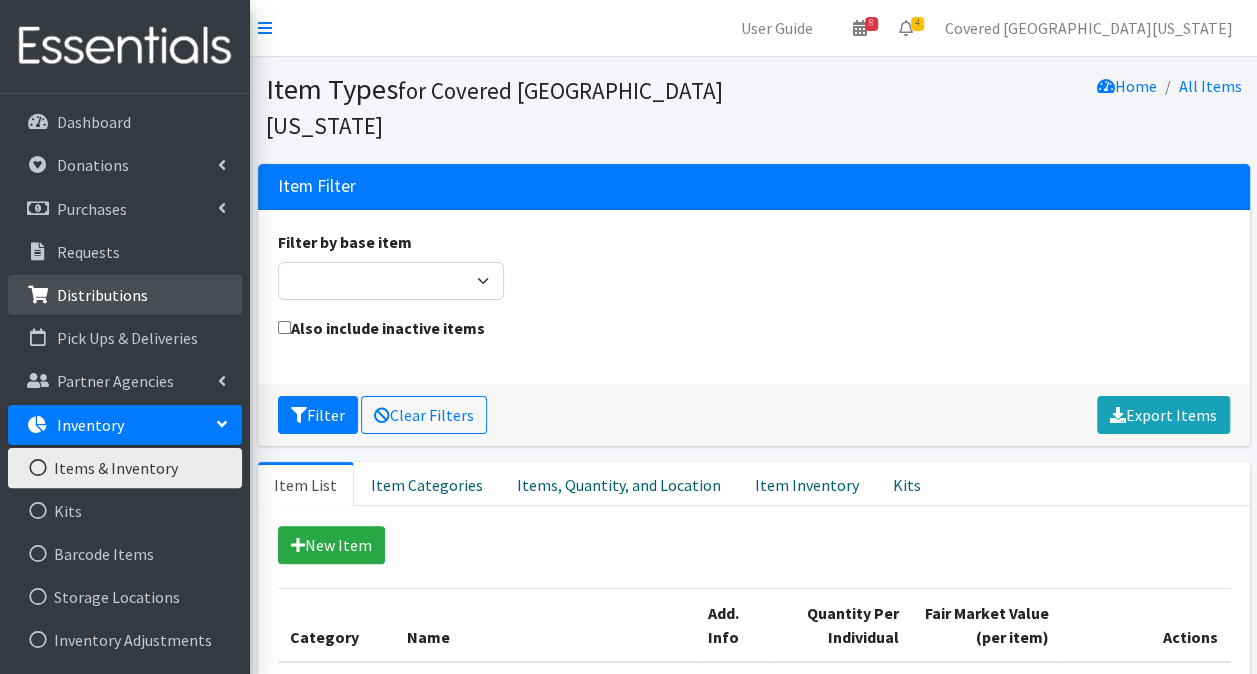 drag, startPoint x: 0, startPoint y: 0, endPoint x: 88, endPoint y: 296, distance: 308.80414 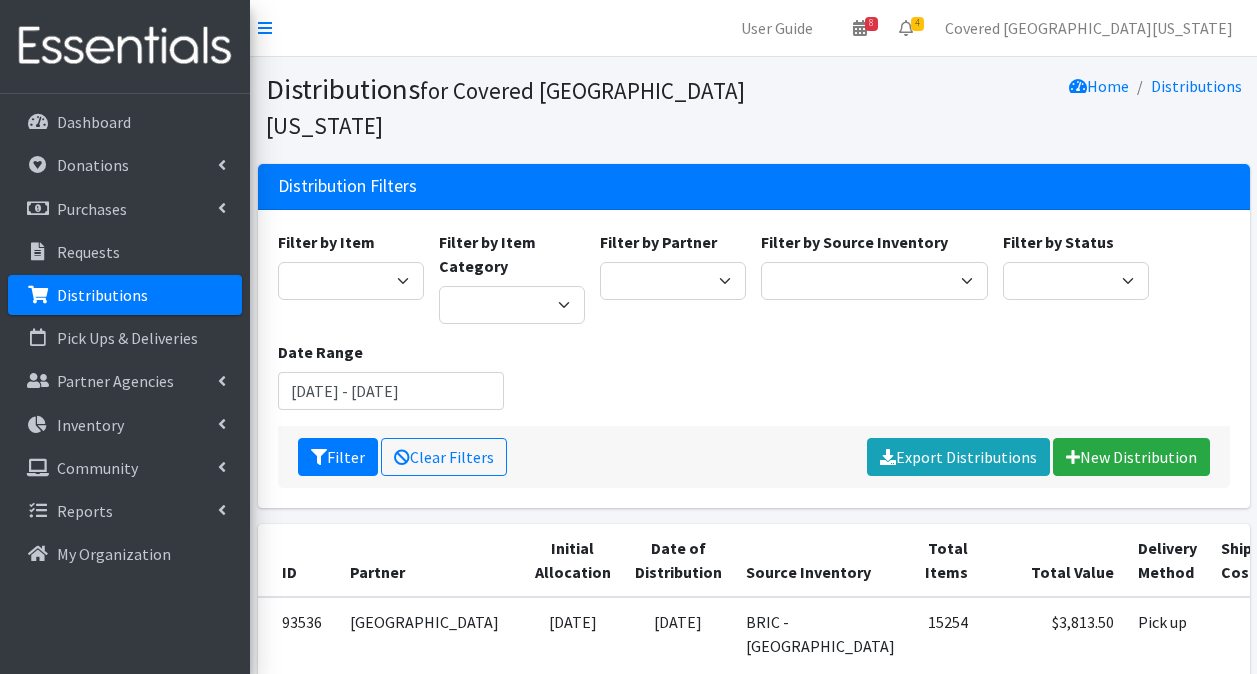 scroll, scrollTop: 0, scrollLeft: 0, axis: both 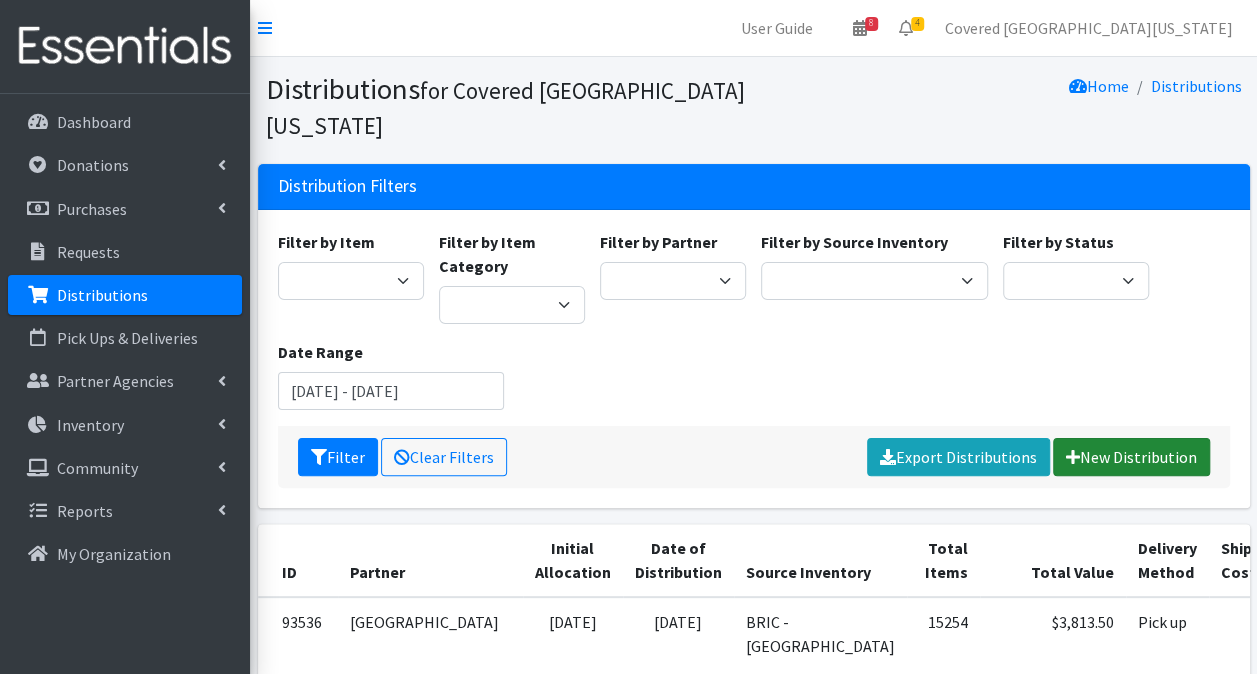 click on "New Distribution" at bounding box center [1131, 457] 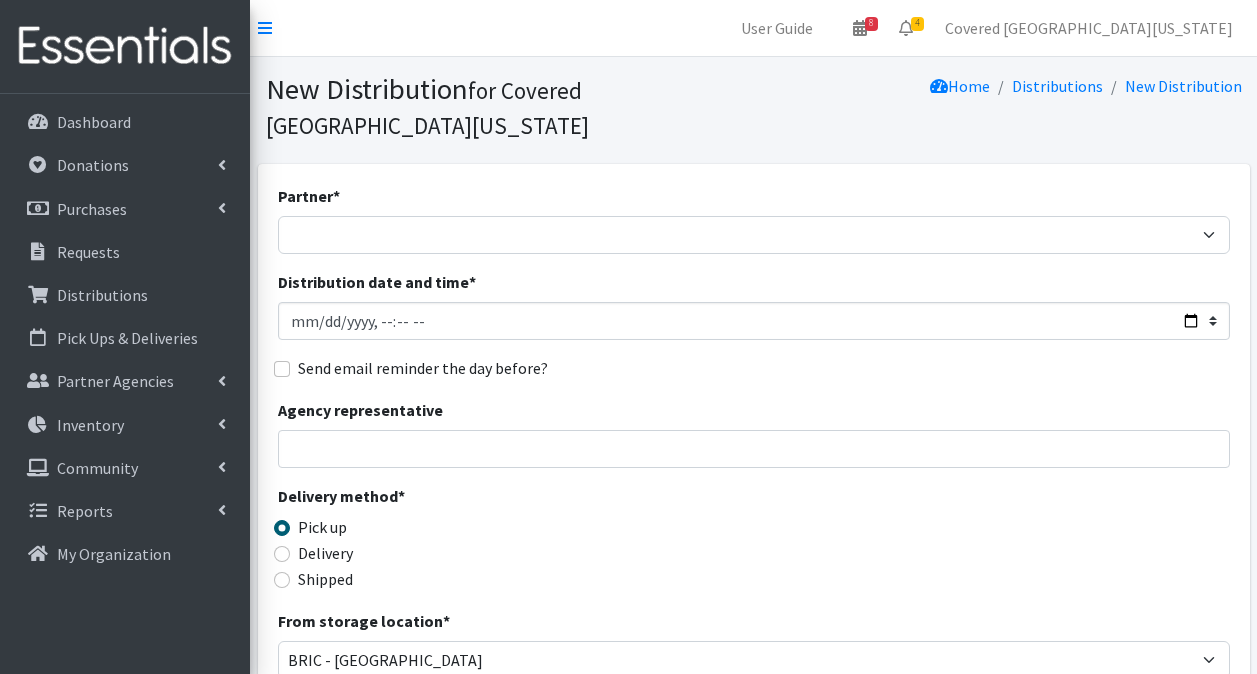 scroll, scrollTop: 0, scrollLeft: 0, axis: both 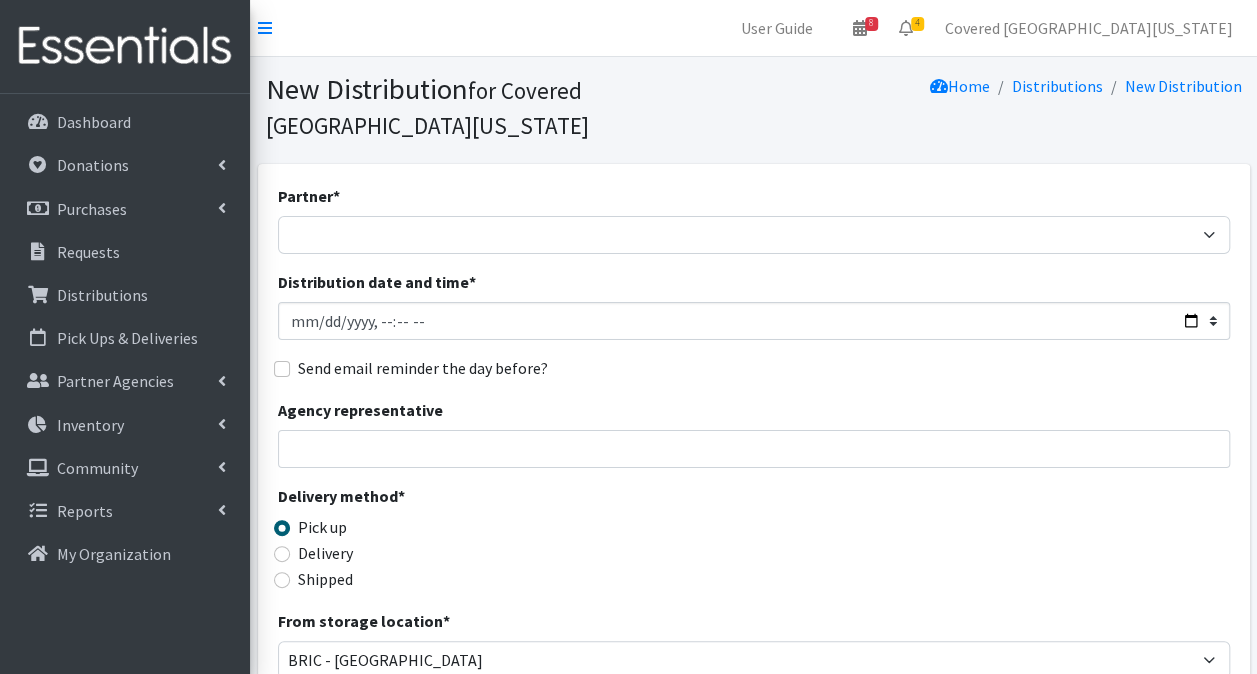 click on "Partner  *
Achievement Centers for Children & Families
Adopt A Family of The Palm Beaches
[PERSON_NAME] - DIAD  TEST
baby Cycle [GEOGRAPHIC_DATA][PERSON_NAME]
CB- [GEOGRAPHIC_DATA]
Children's First Academy
Children's Healing Institute
Christmas of Hope Inc.
Congregation B'Nai Israel of Boca Raton
Drug Abuse Foundation of Palm Beach County
Family Promise of [GEOGRAPHIC_DATA]
[MEDICAL_DATA] Coordinating Council
[PERSON_NAME] Child Development Centers
[US_STATE] Department of Health PBC - Volunteer Health Services
Gateway Community Outreach
[GEOGRAPHIC_DATA]
[GEOGRAPHIC_DATA] [MEDICAL_DATA] Research FUnding Foundation
[PERSON_NAME]'s Home of South [US_STATE]
Health Council or Southeast [US_STATE]
Healthy Mothers, Healthy Babies of Broward County
Healthy Mothers, Healthy Babies of [GEOGRAPHIC_DATA]
Hope For Her
I'm Just a Mom Not Super Woman
[PERSON_NAME]'s Closet Inc.
[PERSON_NAME][DEMOGRAPHIC_DATA]
[GEOGRAPHIC_DATA] Resource Center
Miami [GEOGRAPHIC_DATA][PERSON_NAME]" at bounding box center [754, 639] 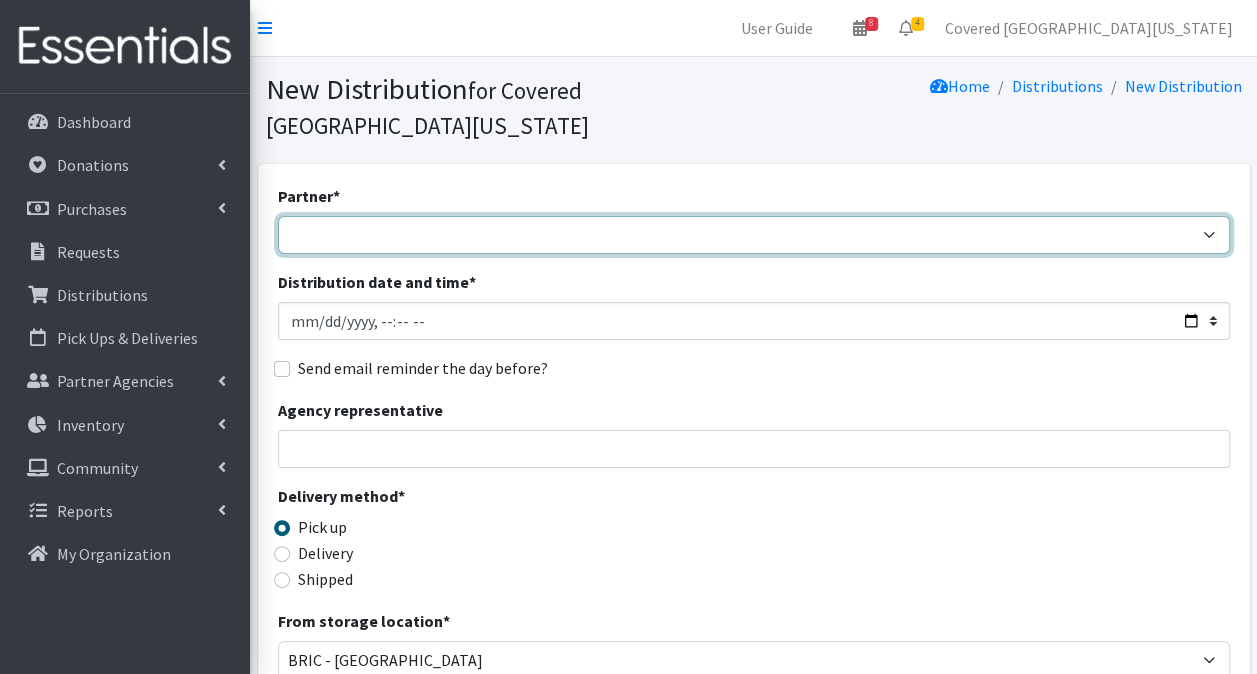 click on "Achievement Centers for Children & Families
Adopt A Family of The Palm Beaches
[PERSON_NAME] - DIAD  TEST
baby Cycle [GEOGRAPHIC_DATA][PERSON_NAME]
CB- [GEOGRAPHIC_DATA]
Children's First Academy
Children's Healing Institute
Christmas of Hope Inc.
Congregation B'Nai Israel of Boca Raton
Drug Abuse Foundation of Palm Beach County
Family Promise of [GEOGRAPHIC_DATA]
[MEDICAL_DATA] Coordinating Council
[PERSON_NAME] Child Development Centers
[US_STATE] Department of Health PBC - Volunteer Health Services
Gateway Community Outreach
[GEOGRAPHIC_DATA]
[GEOGRAPHIC_DATA] [MEDICAL_DATA] Research FUnding Foundation
[PERSON_NAME]'s Home of South [US_STATE]
Health Council or Southeast [US_STATE]
Healthy Mothers, Healthy Babies of Broward County
Healthy Mothers, Healthy Babies of [GEOGRAPHIC_DATA]
Hope For Her
I'm Just a Mom Not Super Woman
[PERSON_NAME]'s Closet Inc.
[PERSON_NAME][DEMOGRAPHIC_DATA]
[GEOGRAPHIC_DATA] Resource Center
Miami [GEOGRAPHIC_DATA][PERSON_NAME]
RCMA Belle Glade CDC" at bounding box center [754, 235] 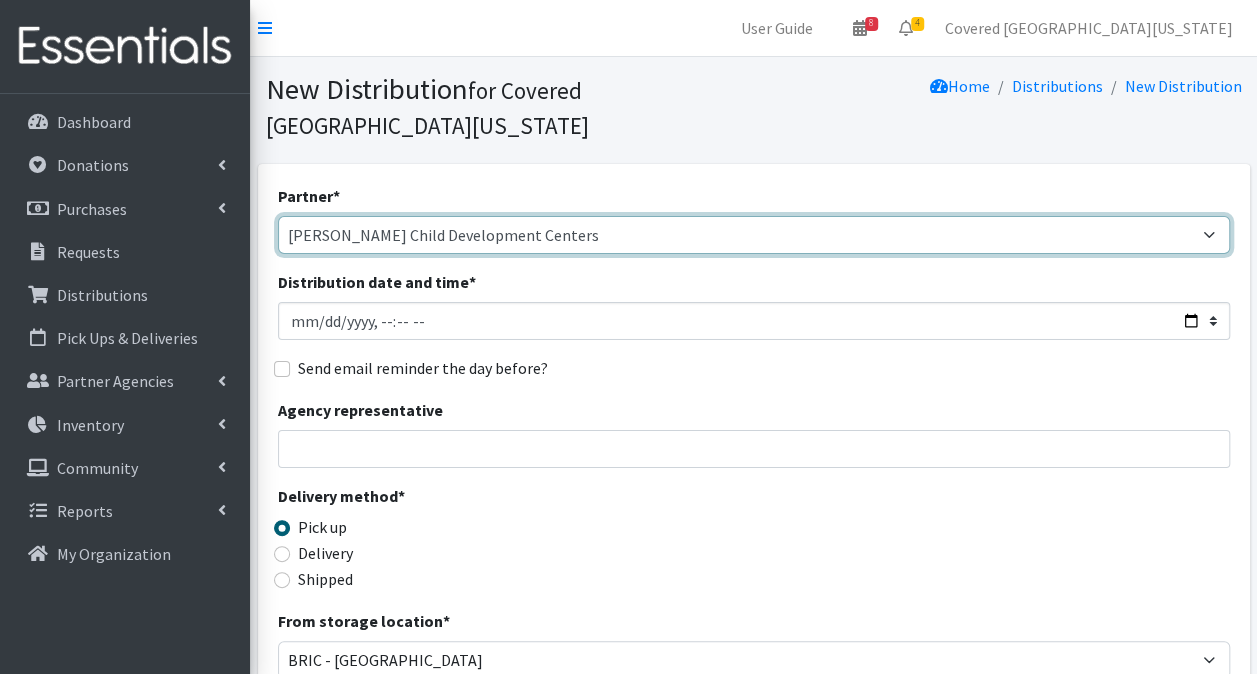click on "Achievement Centers for Children & Families
Adopt A Family of The Palm Beaches
Alexis Lannan - DIAD  TEST
baby Cycle Tampa
Caridad Center
CB- North Palm Beach
Children's First Academy
Children's Healing Institute
Christmas of Hope Inc.
Congregation B'Nai Israel of Boca Raton
Drug Abuse Foundation of Palm Beach County
Family Promise of South Palm Beach County
Farmworker Coordinating Council
Florence Fuller Child Development Centers
Florida Department of Health PBC - Volunteer Health Services
Gateway Community Outreach
Guatemalan-Maya Center
Haiti Cholera Research FUnding Foundation
Hannah's Home of South Florida
Health Council or Southeast Florida
Healthy Mothers, Healthy Babies of Broward County
Healthy Mothers, Healthy Babies of Palm Beach County
Hope For Her
I'm Just a Mom Not Super Woman
Mary Ann's Closet Inc.
Mary Help of Christians Catholic Church
Mary's Pregnancy Resource Center
Miami Diaper Bank
Milagro Center
RCMA Belle Glade CDC" at bounding box center (754, 235) 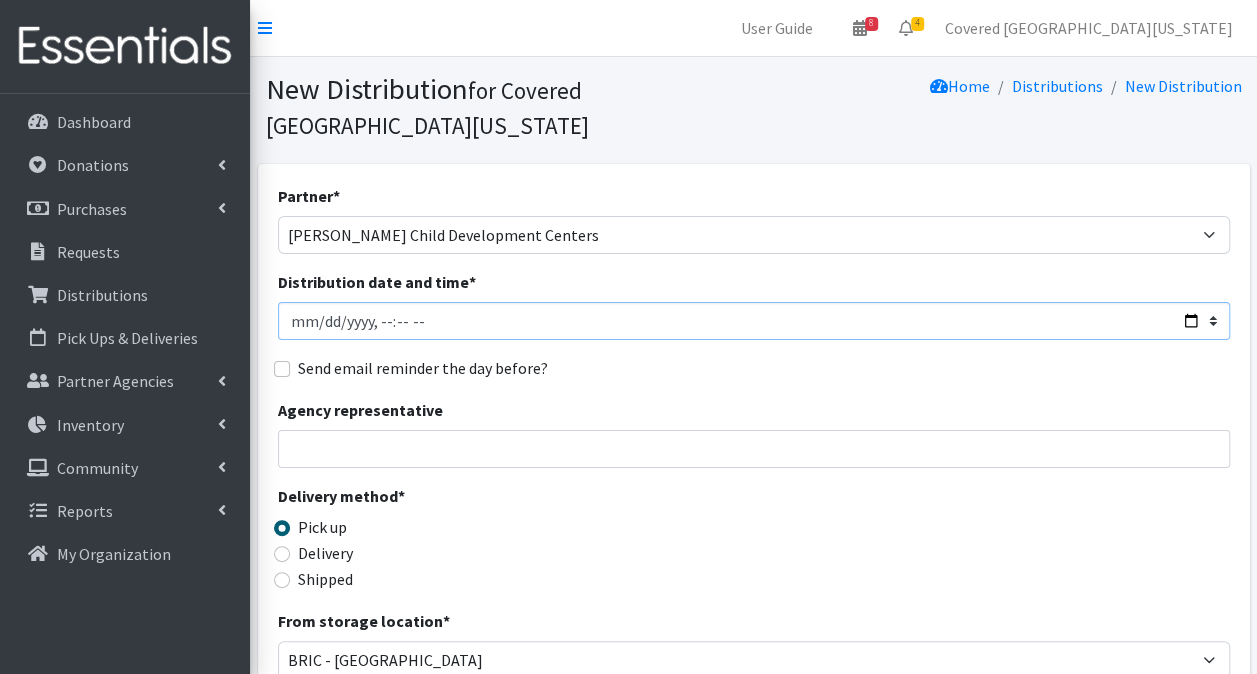click on "Distribution date and time  *" at bounding box center (754, 321) 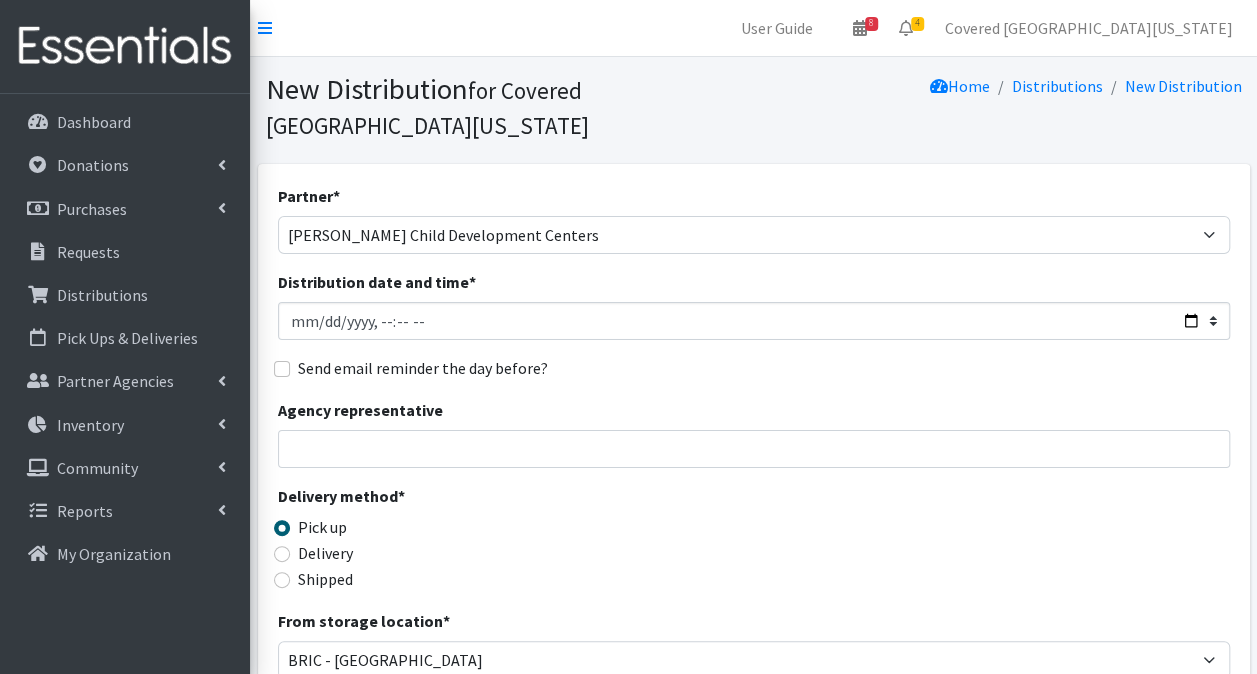 type on "2025-07-19T23:59" 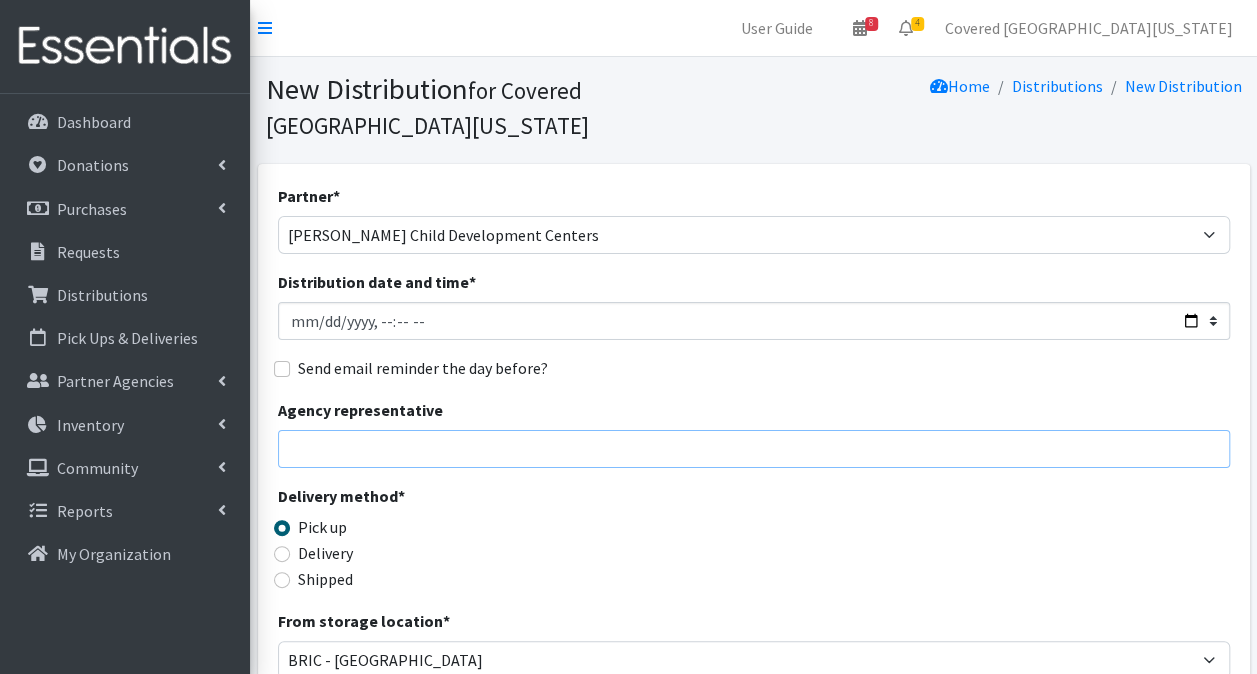 click on "Agency representative" at bounding box center [754, 449] 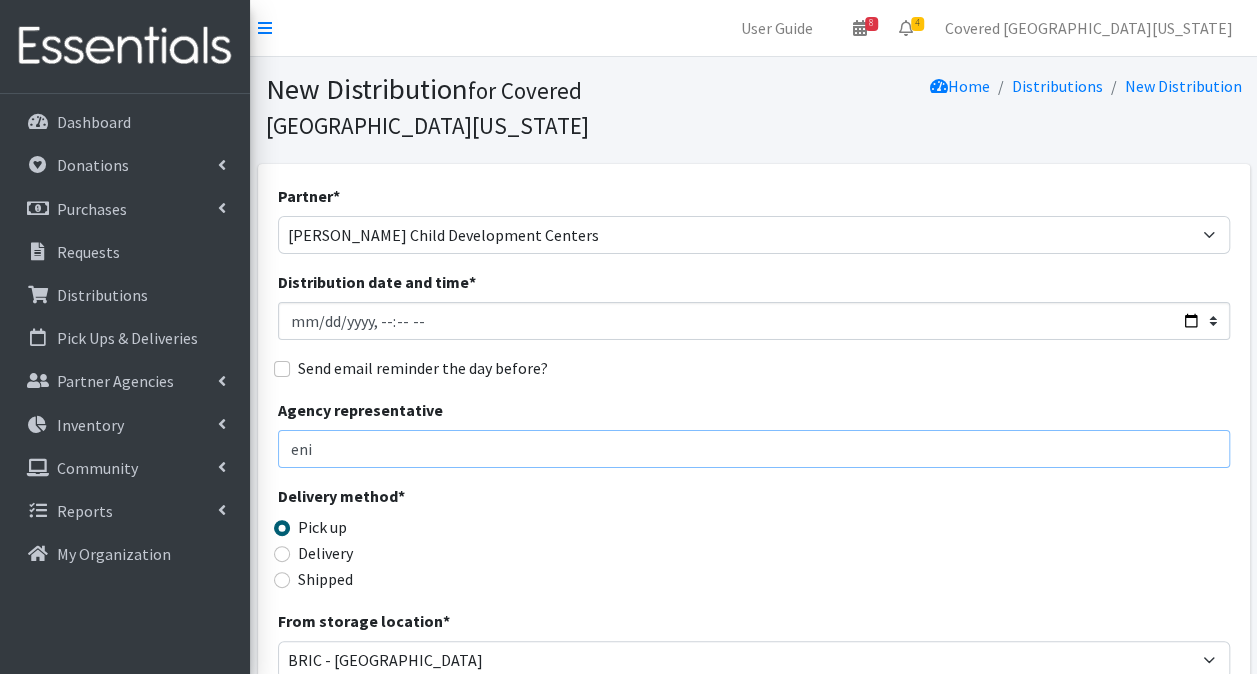 type on "[PERSON_NAME] - [PERSON_NAME][EMAIL_ADDRESS][DOMAIN_NAME] - [PHONE_NUMBER]" 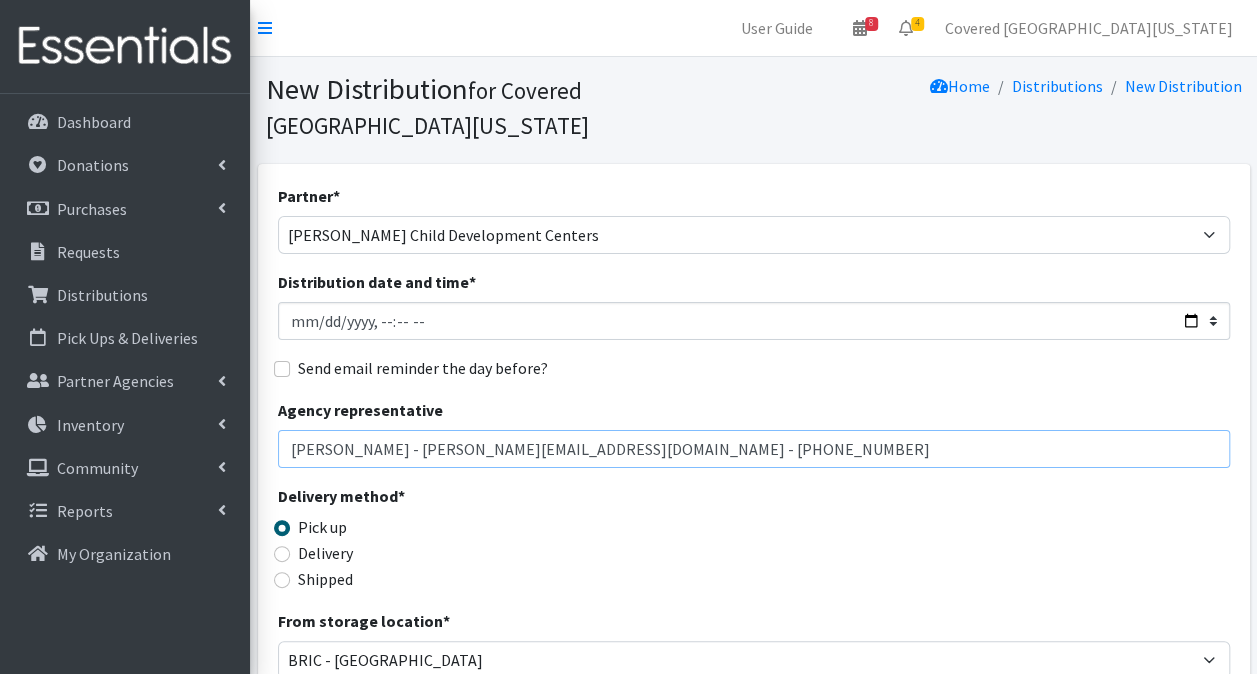 drag, startPoint x: 695, startPoint y: 424, endPoint x: -4, endPoint y: 441, distance: 699.20667 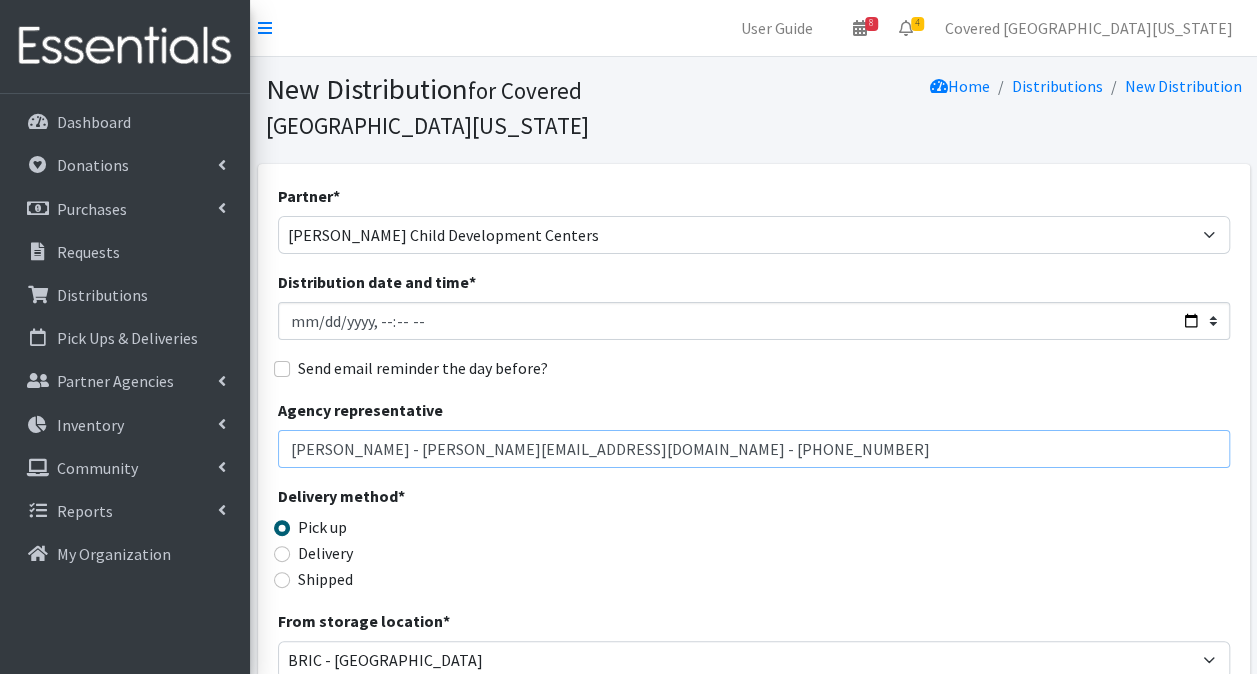 click on "User Guide
8
8 Pick-ups
remaining this week
View Calendar
4
2
Requests
2
Partner Agencies Pending Review
Covered South Florida
Account Settings
My Organization
Log Out
Dashboard
Donations
All Donations
New Donation
Purchases
All Purchases
New Purchase
Requests
Distributions" at bounding box center [628, 650] 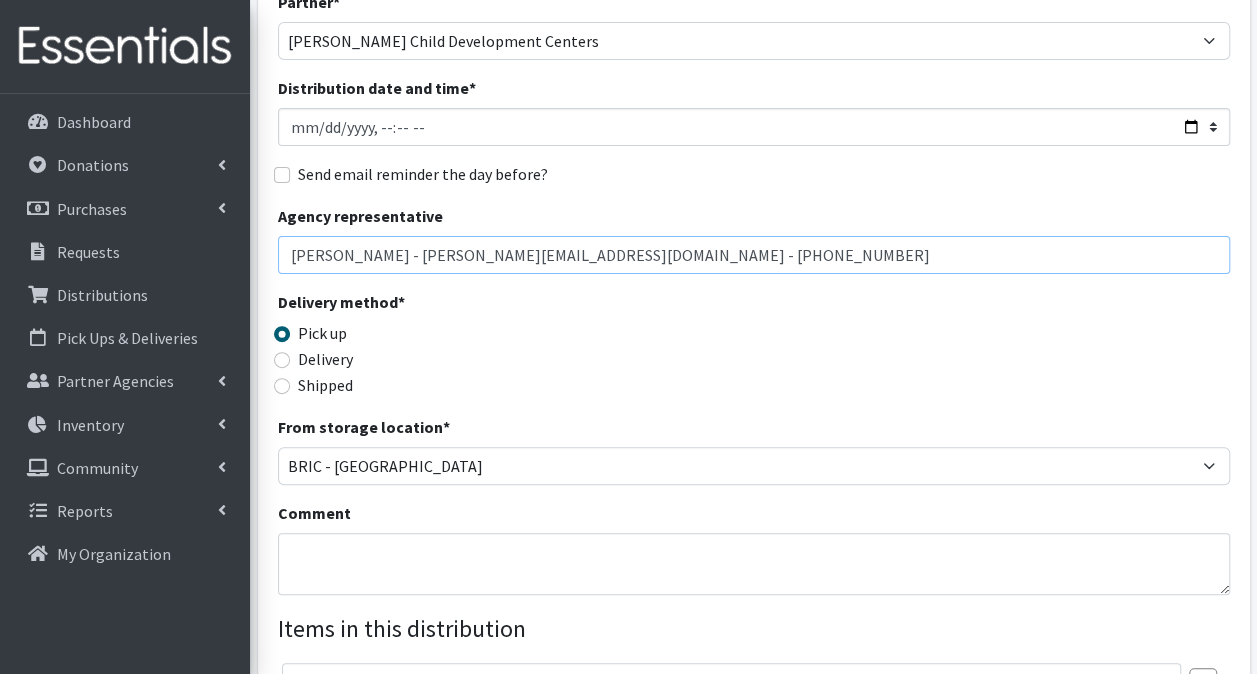 scroll, scrollTop: 200, scrollLeft: 0, axis: vertical 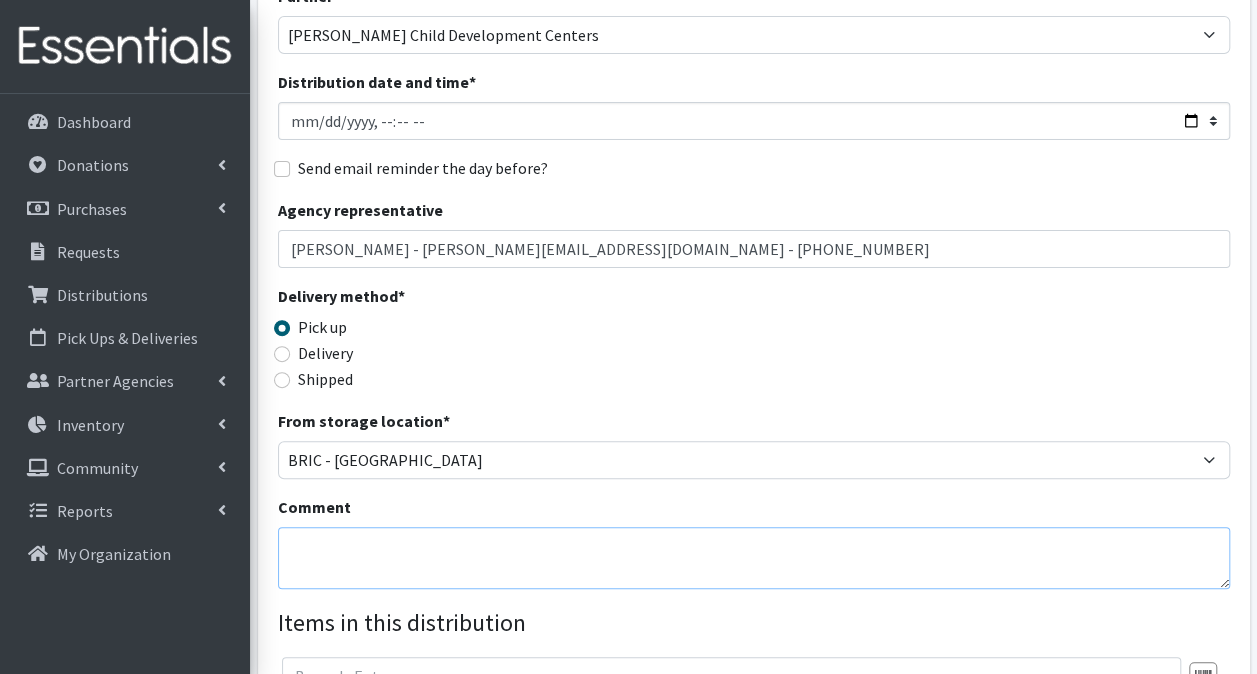 click on "Comment" at bounding box center (754, 558) 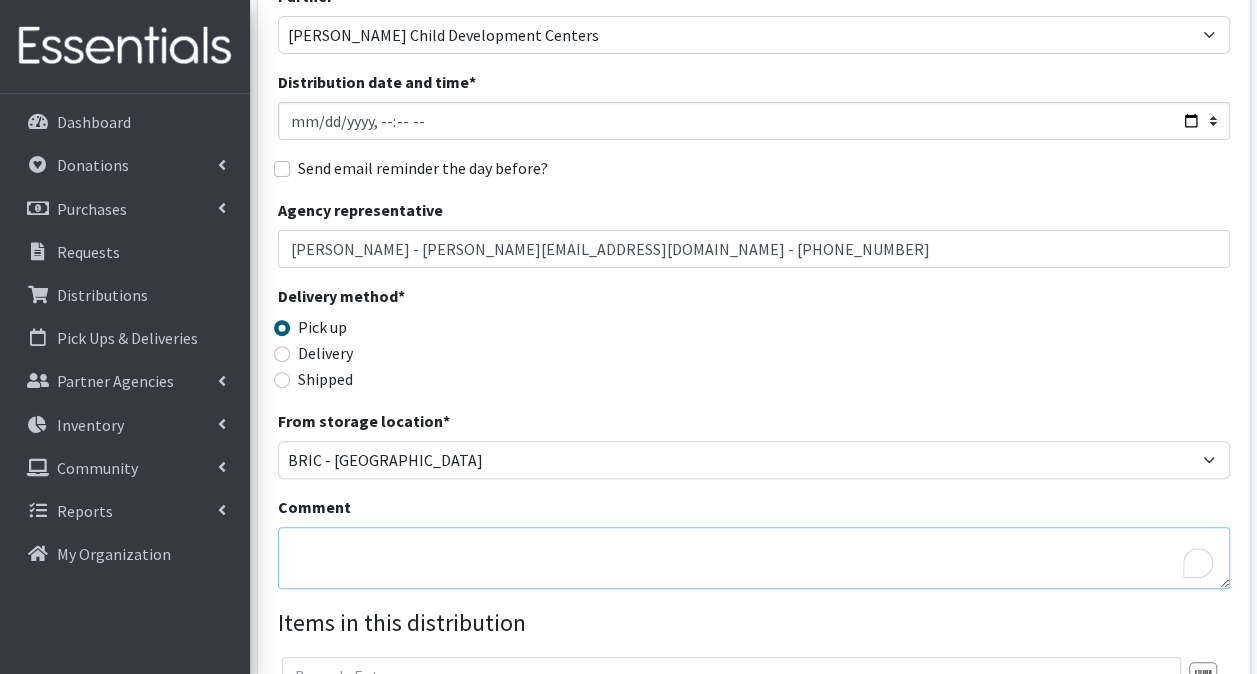 paste on "Enida Warner - ewarner@fullercenter.org - 561-632-2349" 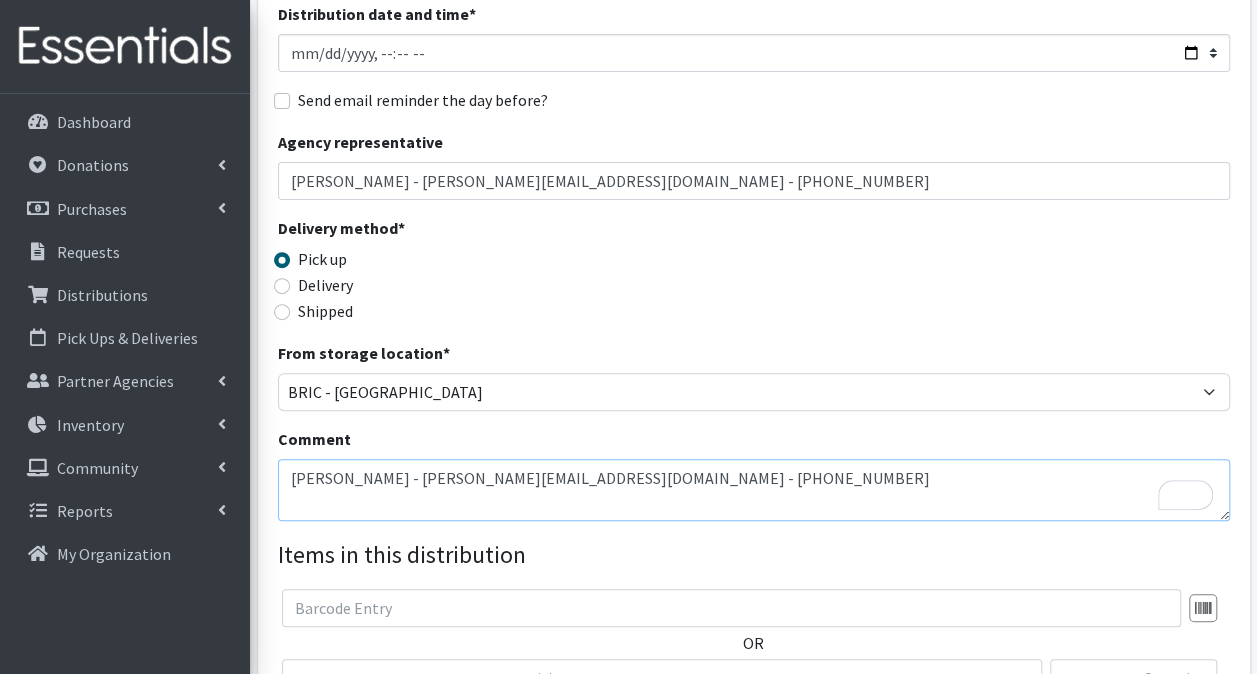 scroll, scrollTop: 300, scrollLeft: 0, axis: vertical 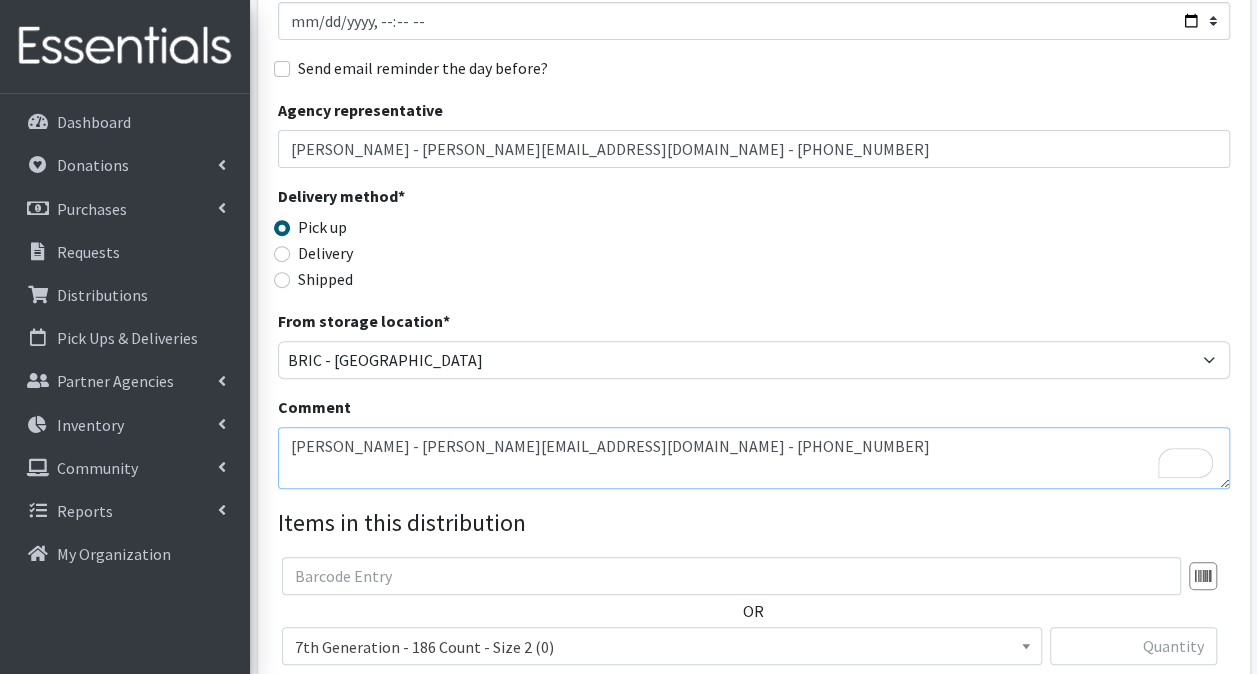 type on "Enida Warner - ewarner@fullercenter.org - 561-632-2349" 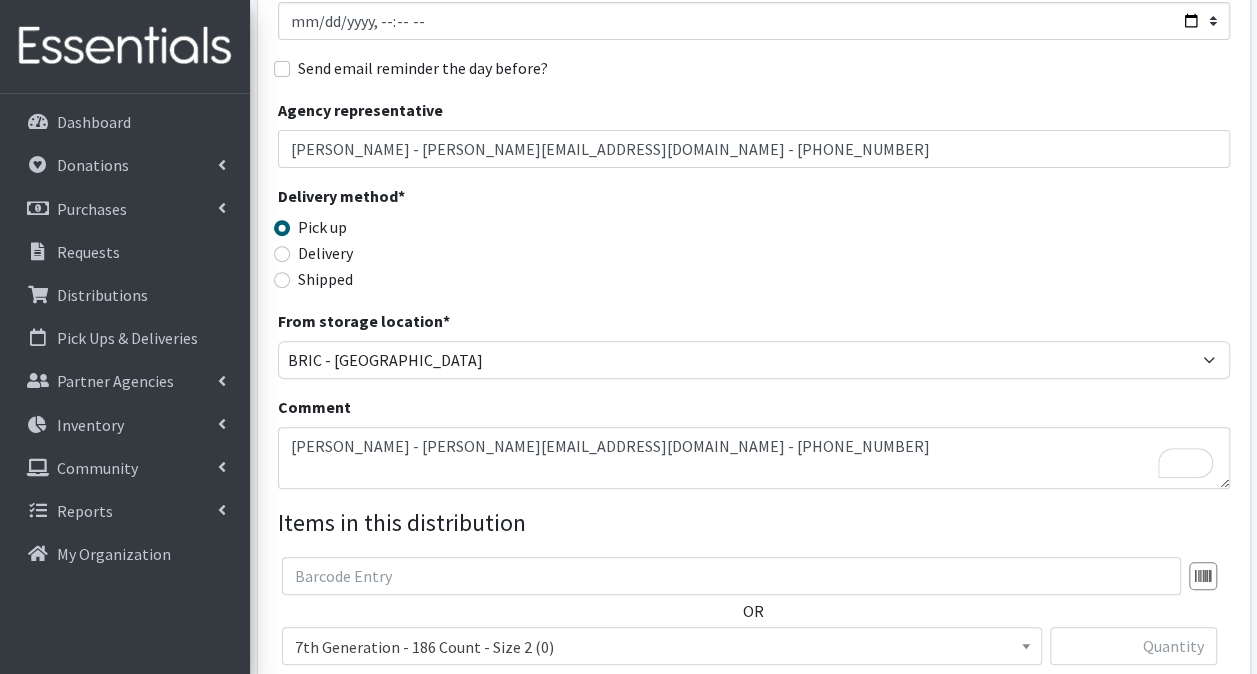 click on "7th Generation - 186 Count - Size 2 (0)" at bounding box center [662, 647] 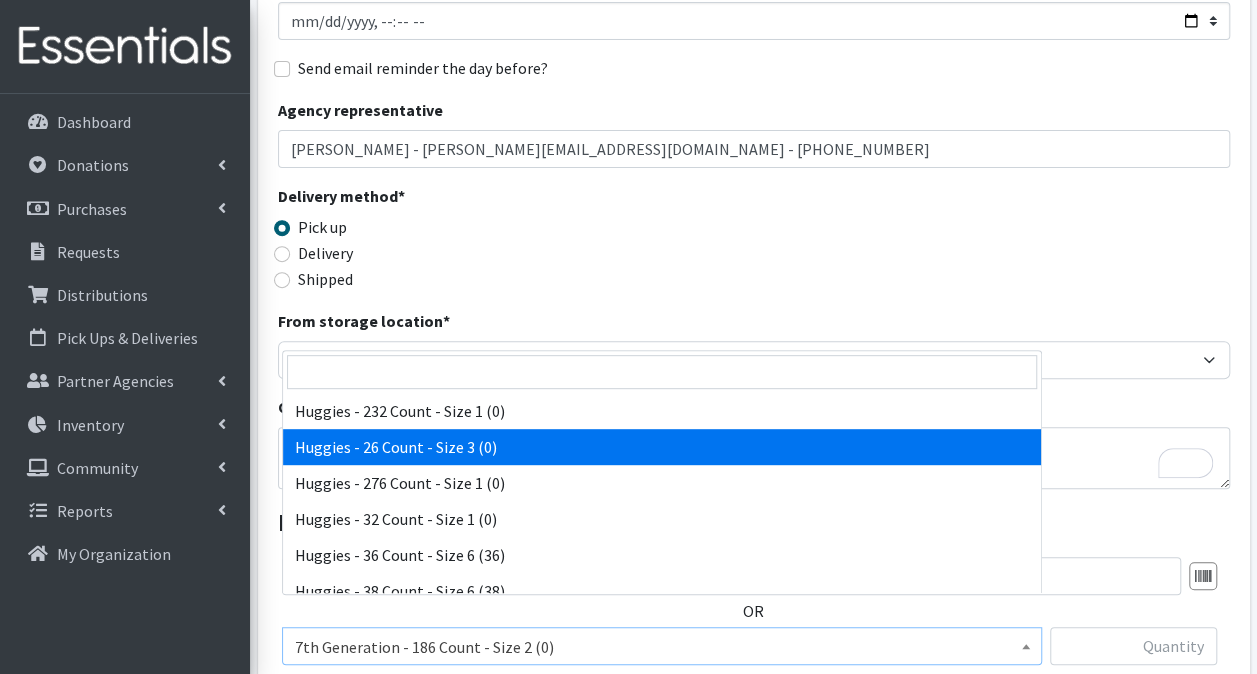 scroll, scrollTop: 4400, scrollLeft: 0, axis: vertical 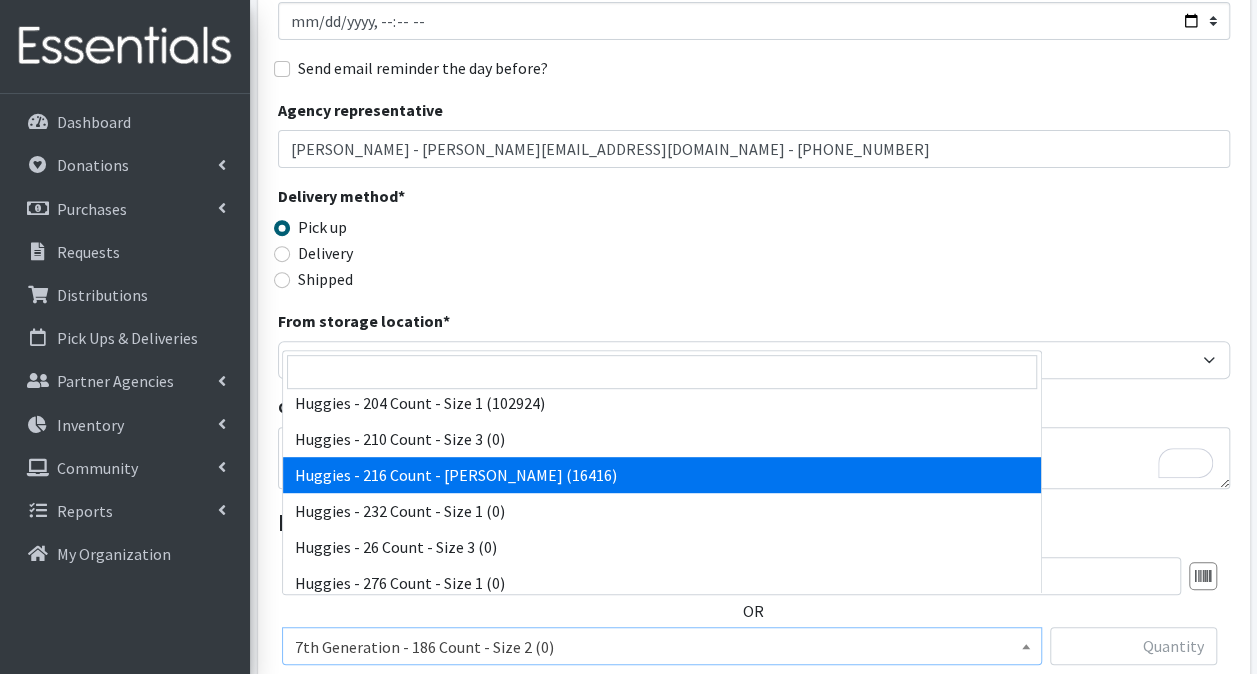 select on "14630" 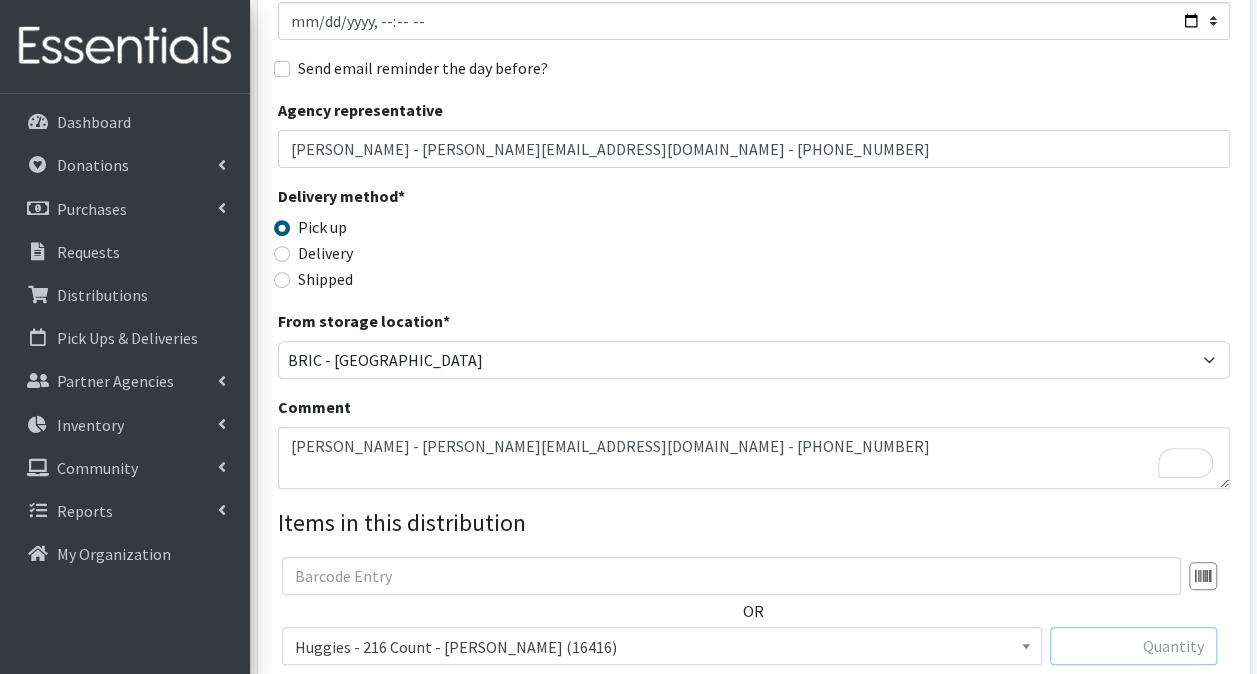 click at bounding box center (1133, 646) 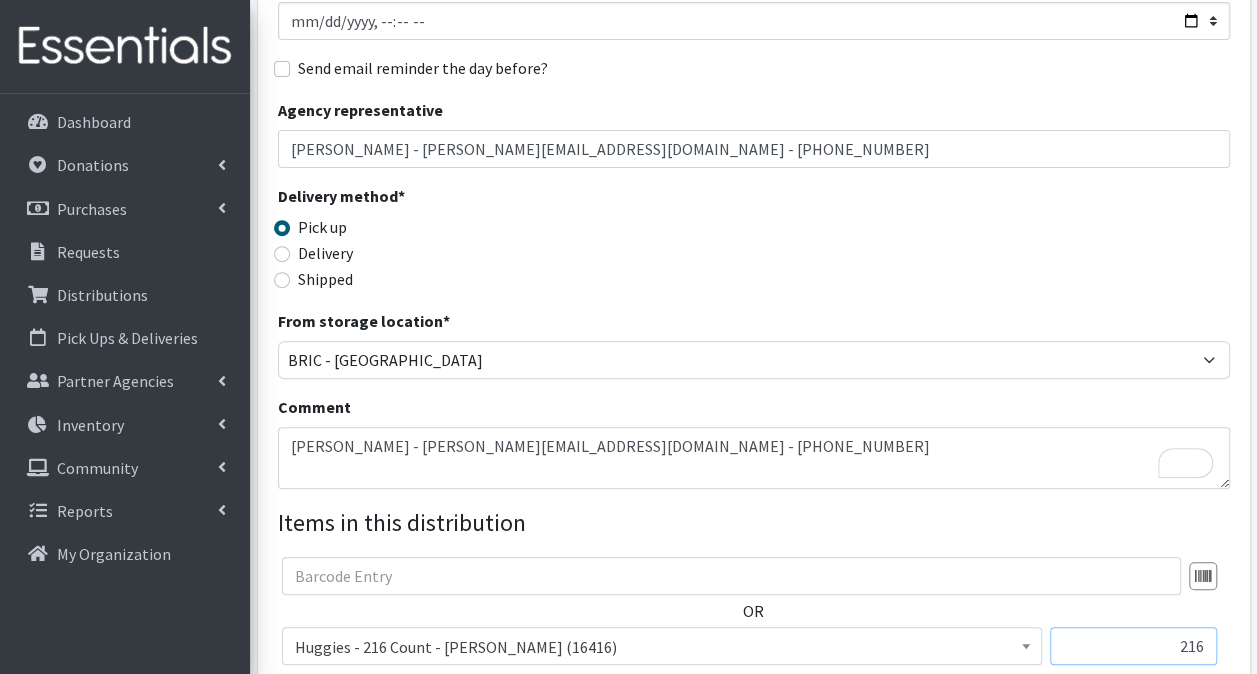 type on "216" 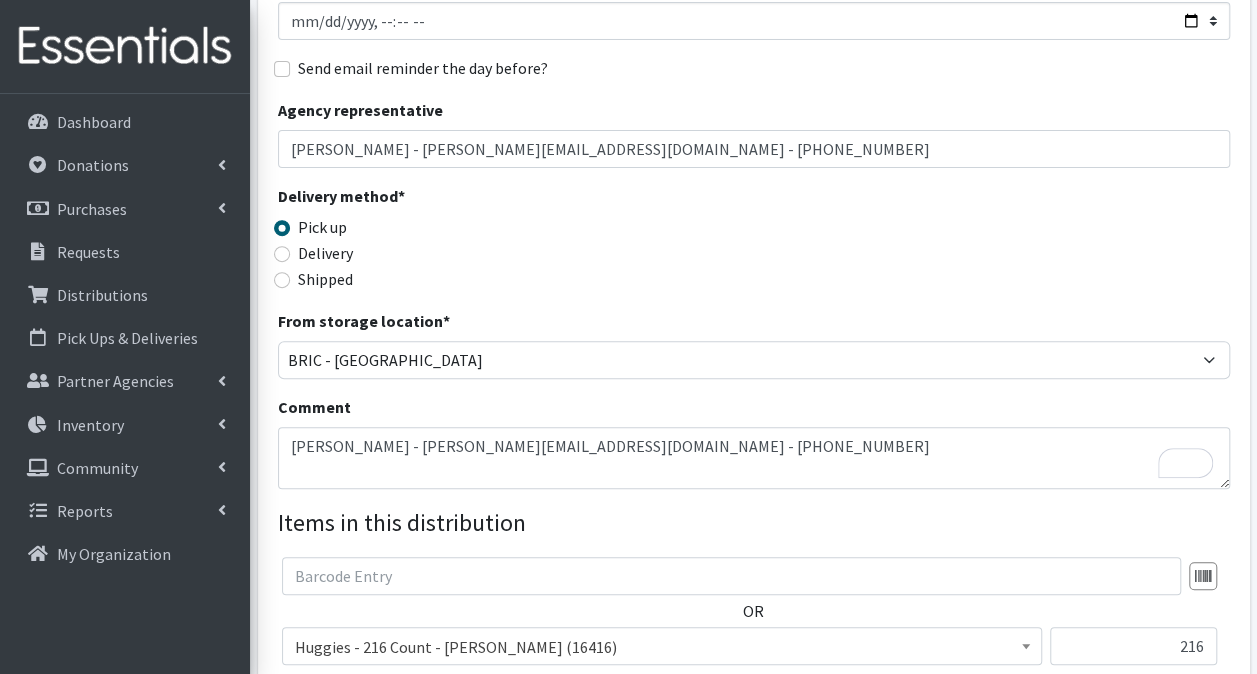 scroll, scrollTop: 309, scrollLeft: 0, axis: vertical 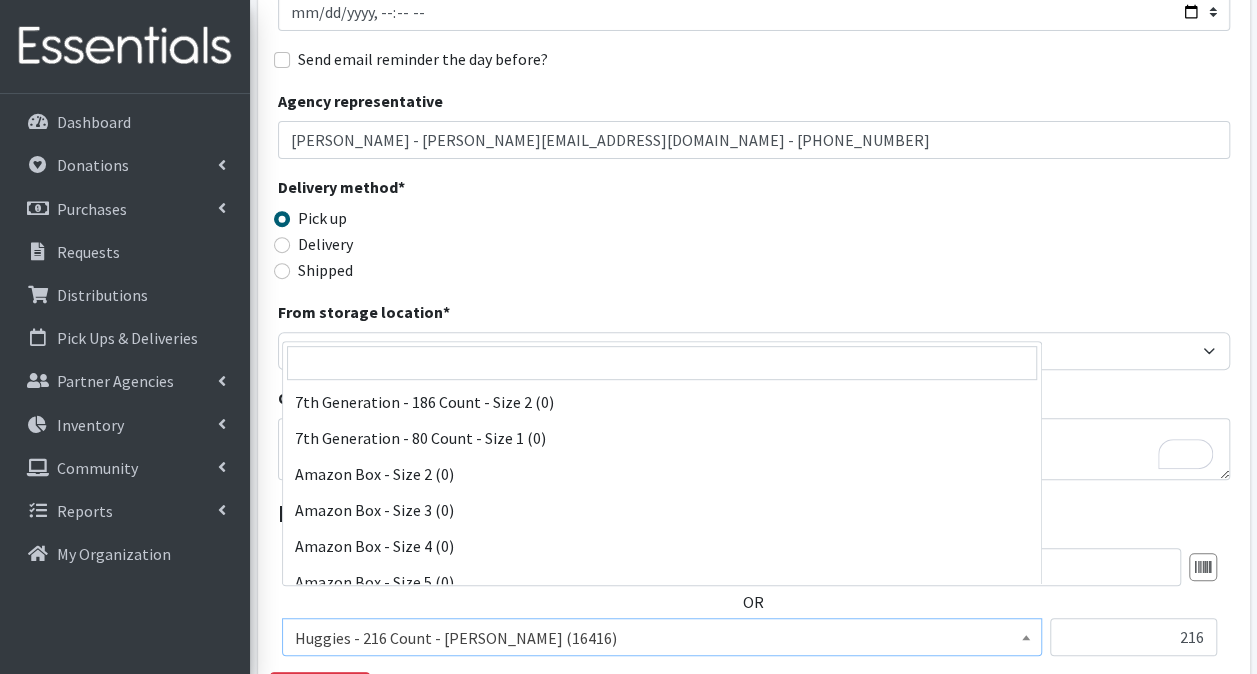 click at bounding box center [1026, 634] 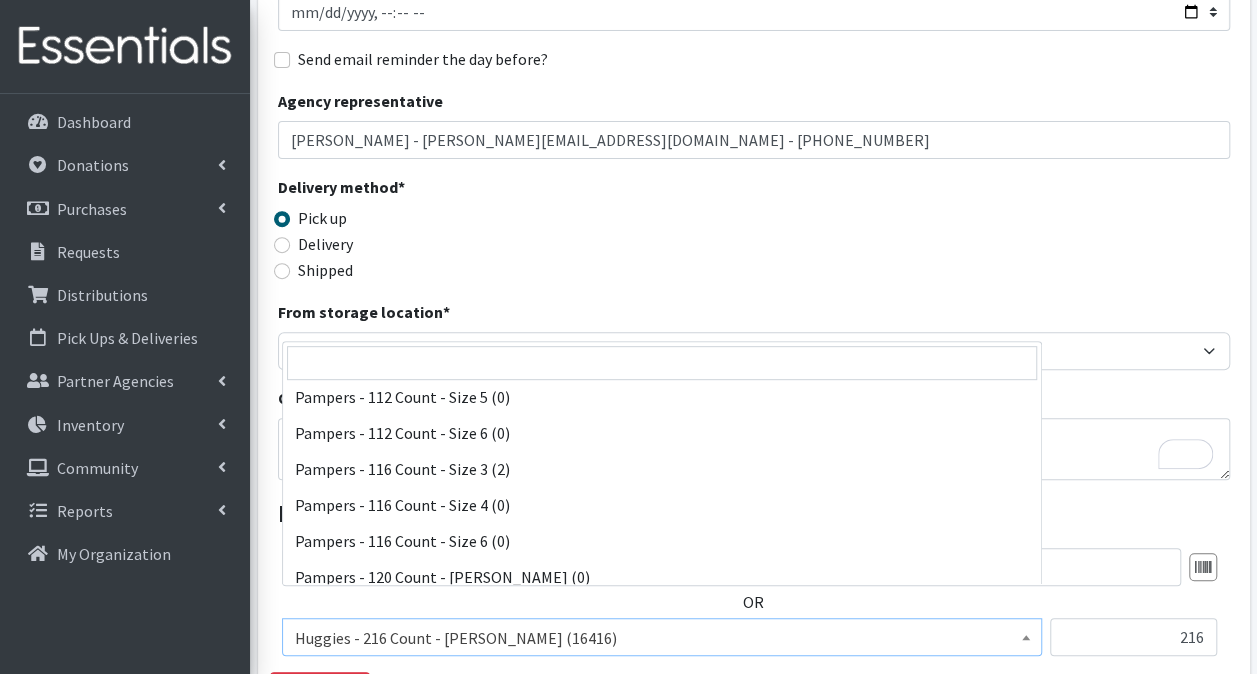 scroll, scrollTop: 10728, scrollLeft: 0, axis: vertical 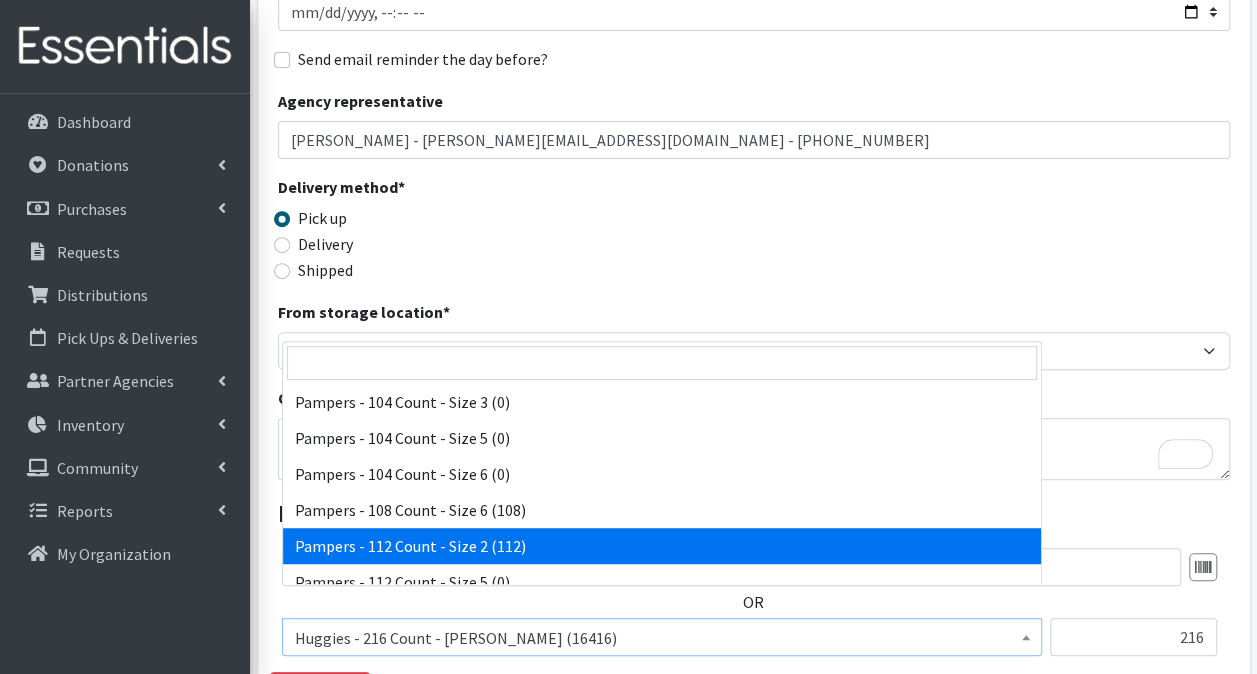 select on "4411" 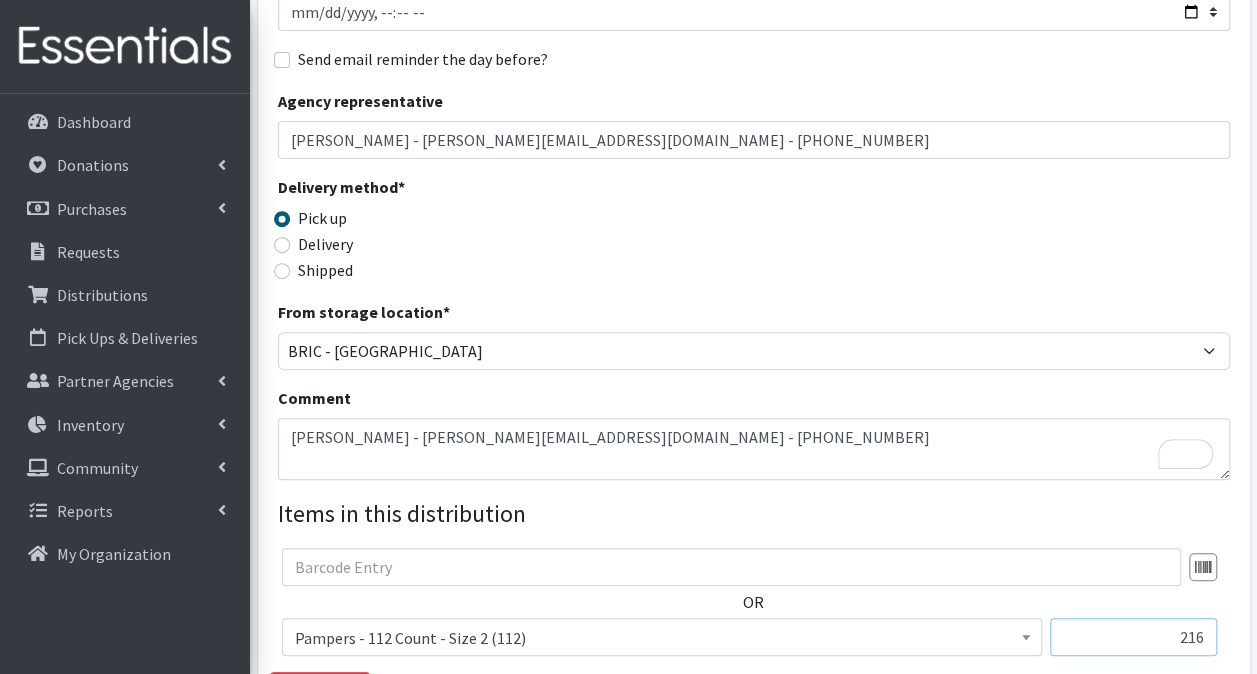 drag, startPoint x: 1124, startPoint y: 607, endPoint x: 1275, endPoint y: 614, distance: 151.16217 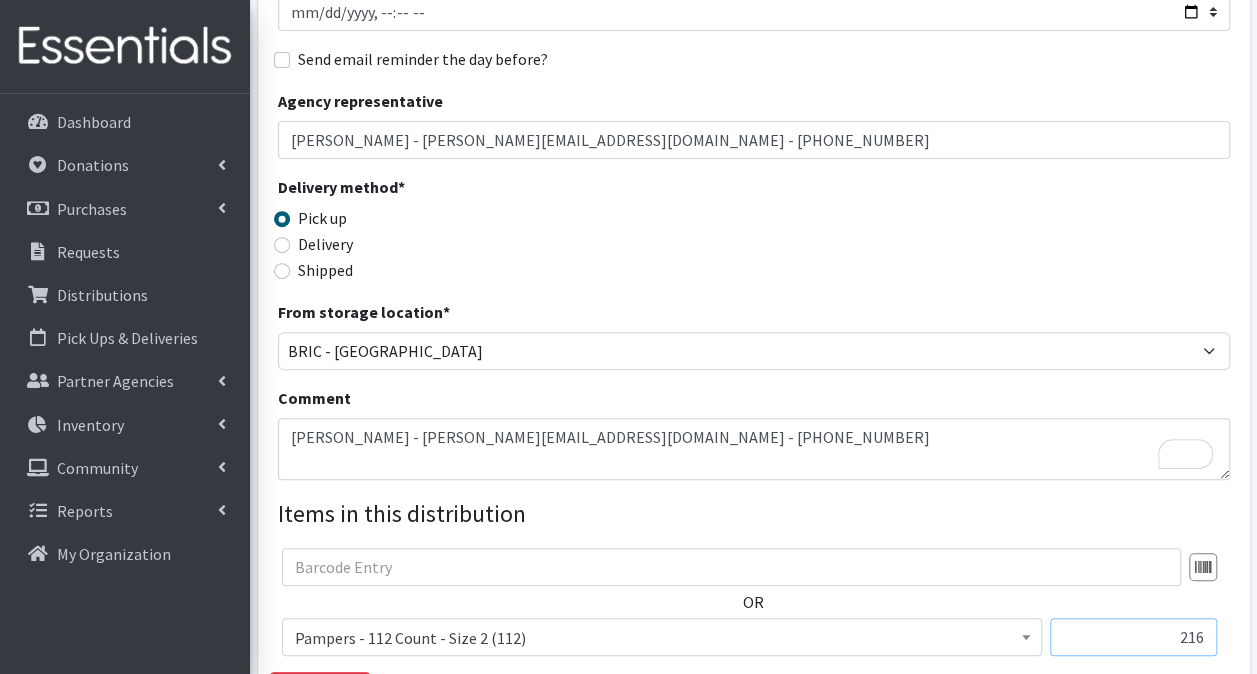 click on "User Guide
8
8 Pick-ups
remaining this week
View Calendar
4
2
Requests
2
Partner Agencies Pending Review
Covered South Florida
Account Settings
My Organization
Log Out
Dashboard
Donations
All Donations
New Donation
Purchases
All Purchases
New Purchase
Requests
Distributions" at bounding box center [628, 341] 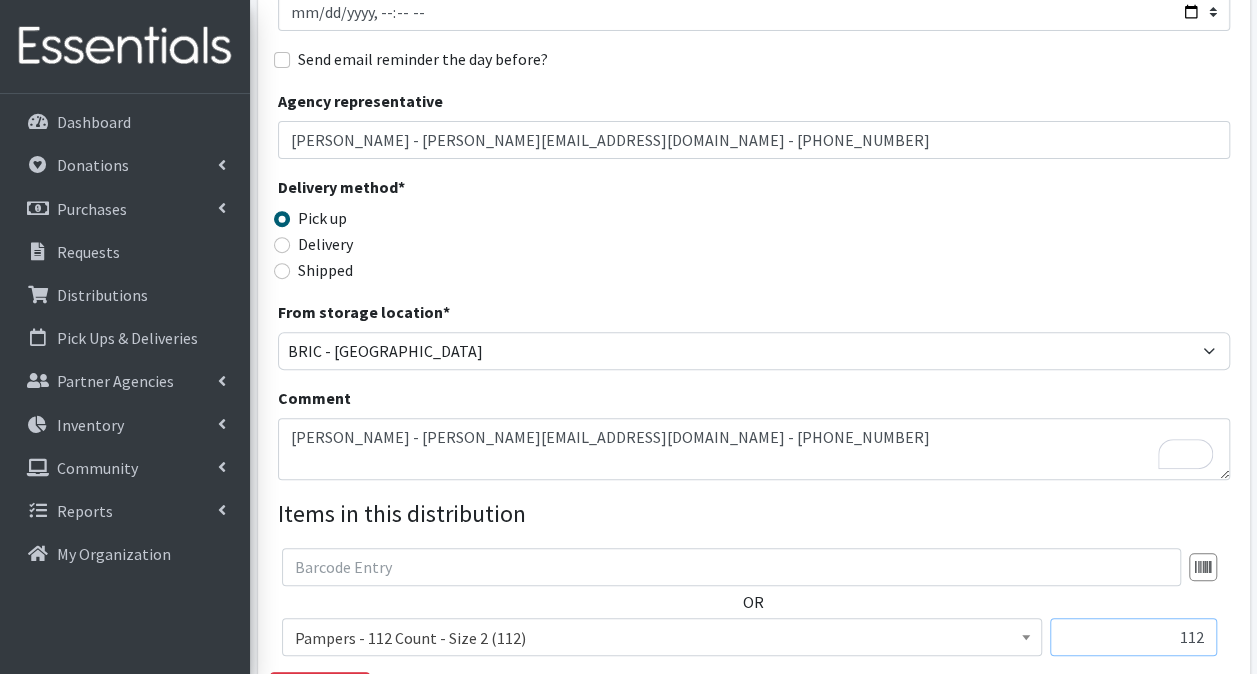 type on "112" 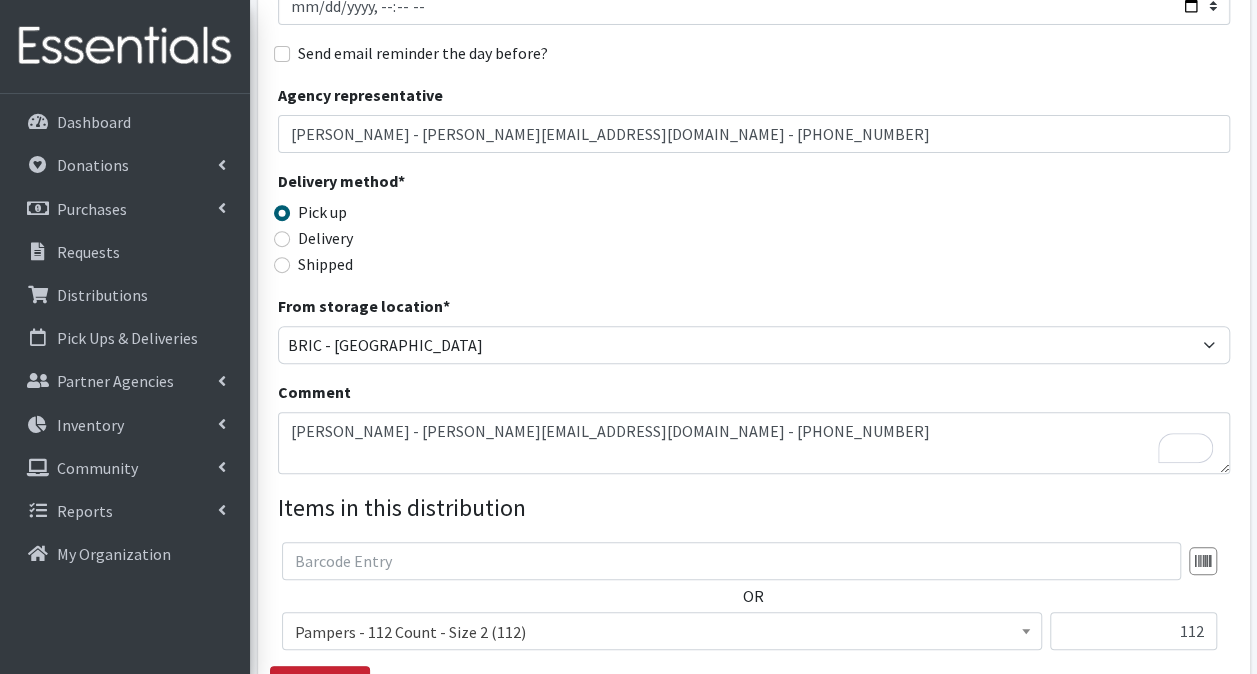 scroll, scrollTop: 588, scrollLeft: 0, axis: vertical 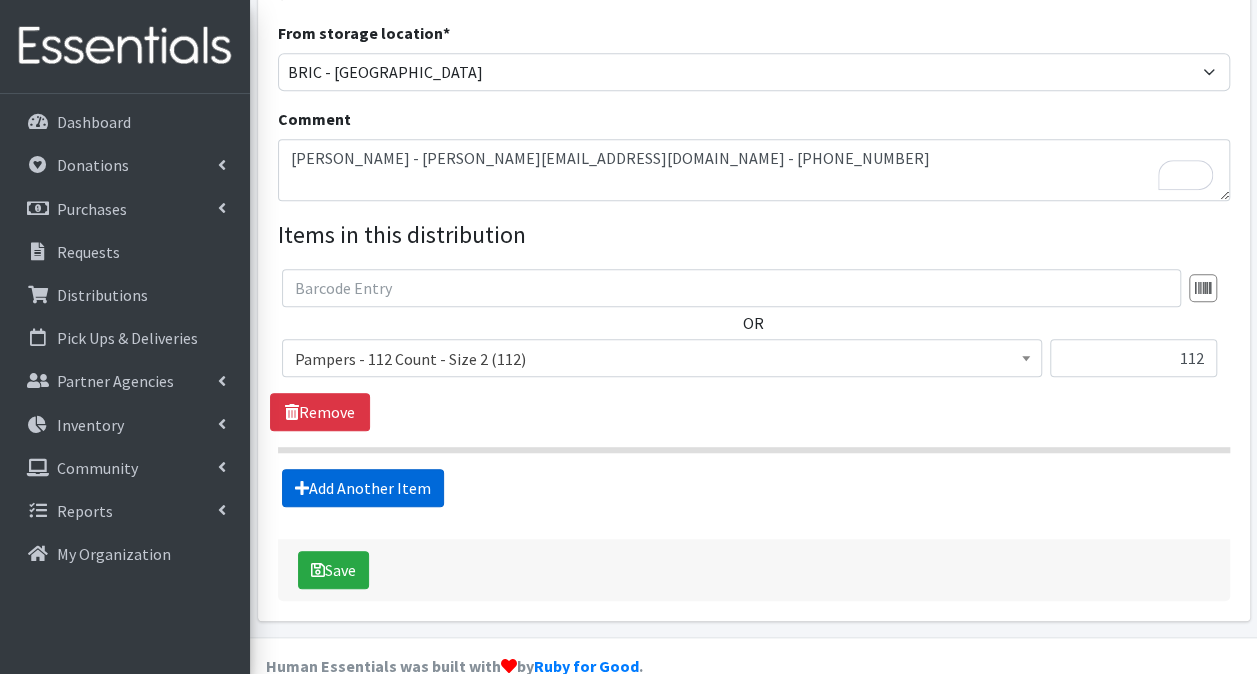 click on "Add Another Item" at bounding box center [363, 488] 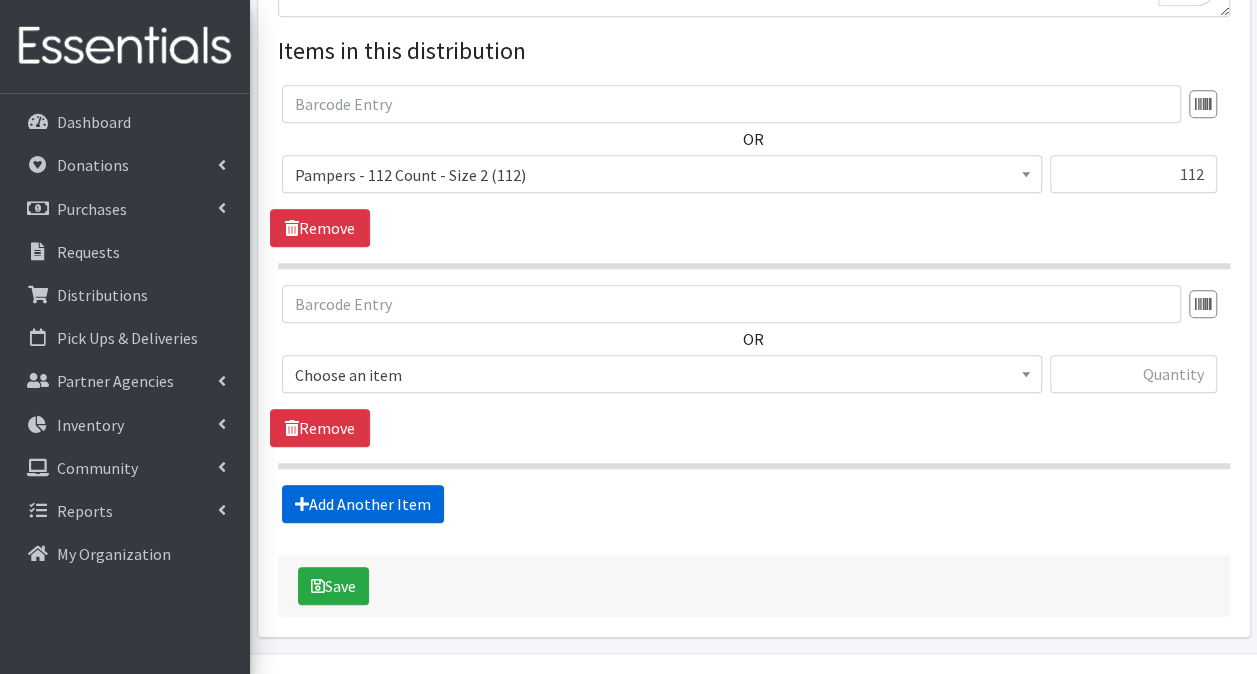 scroll, scrollTop: 787, scrollLeft: 0, axis: vertical 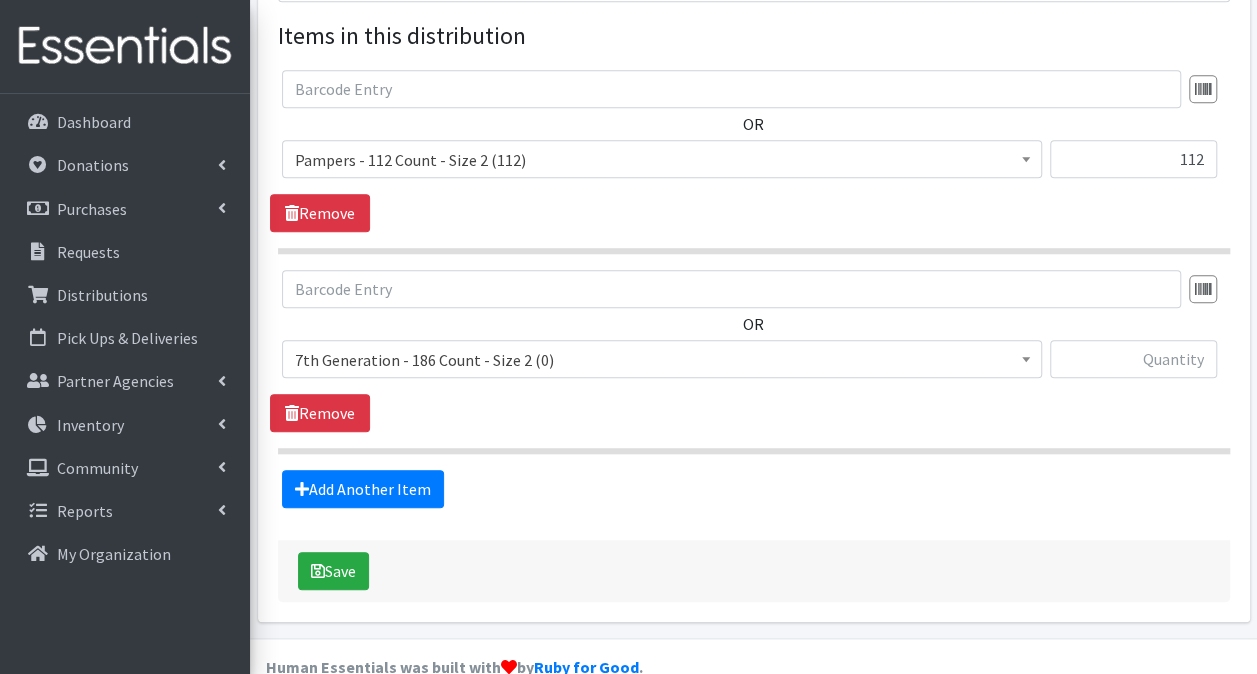 click on "7th Generation - 186 Count - Size 2 (0)" at bounding box center (662, 360) 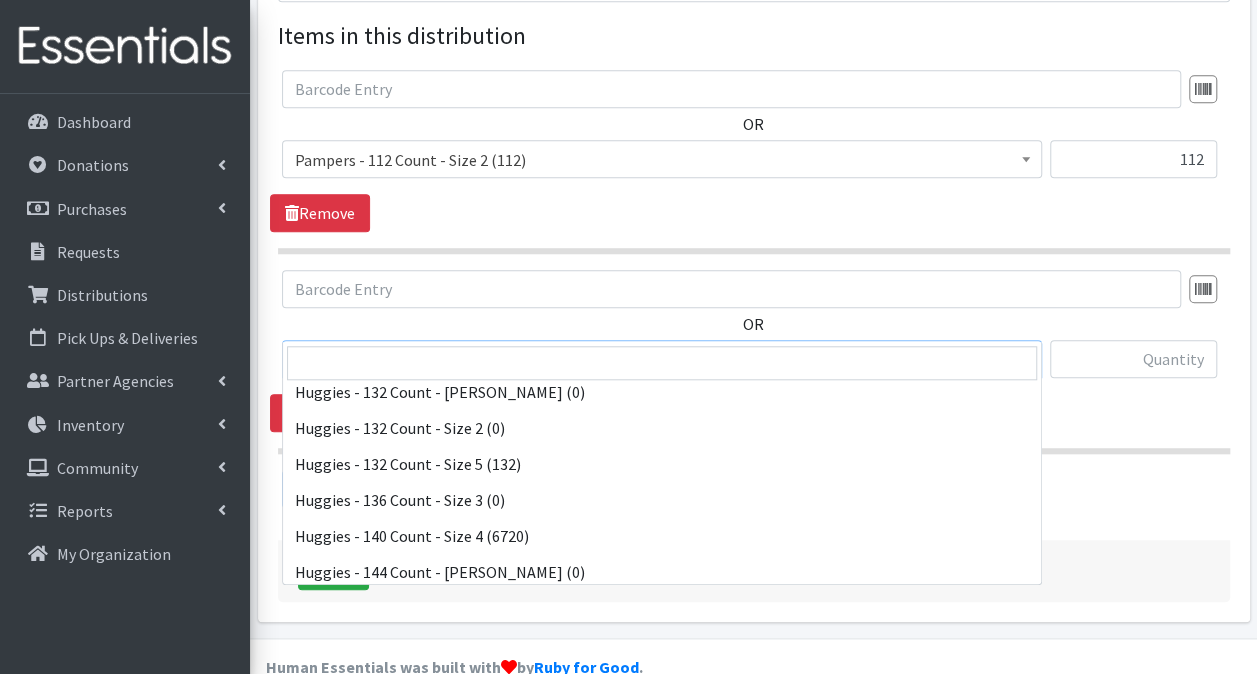 scroll, scrollTop: 3500, scrollLeft: 0, axis: vertical 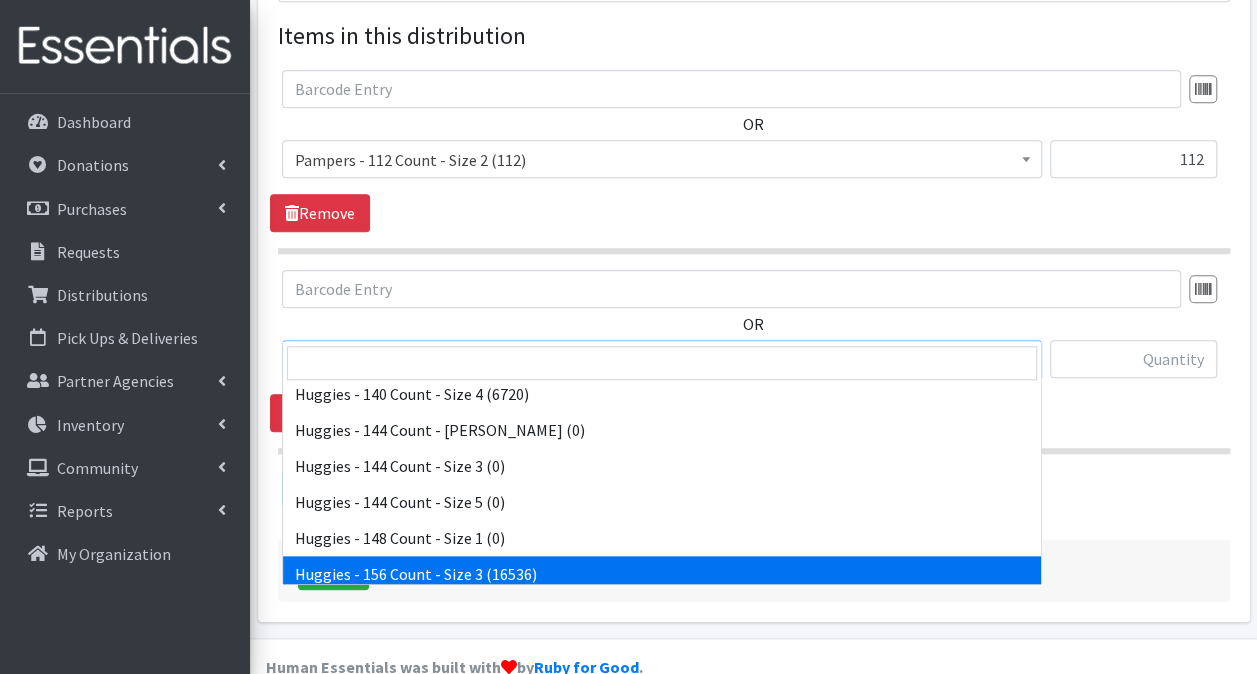 select on "15369" 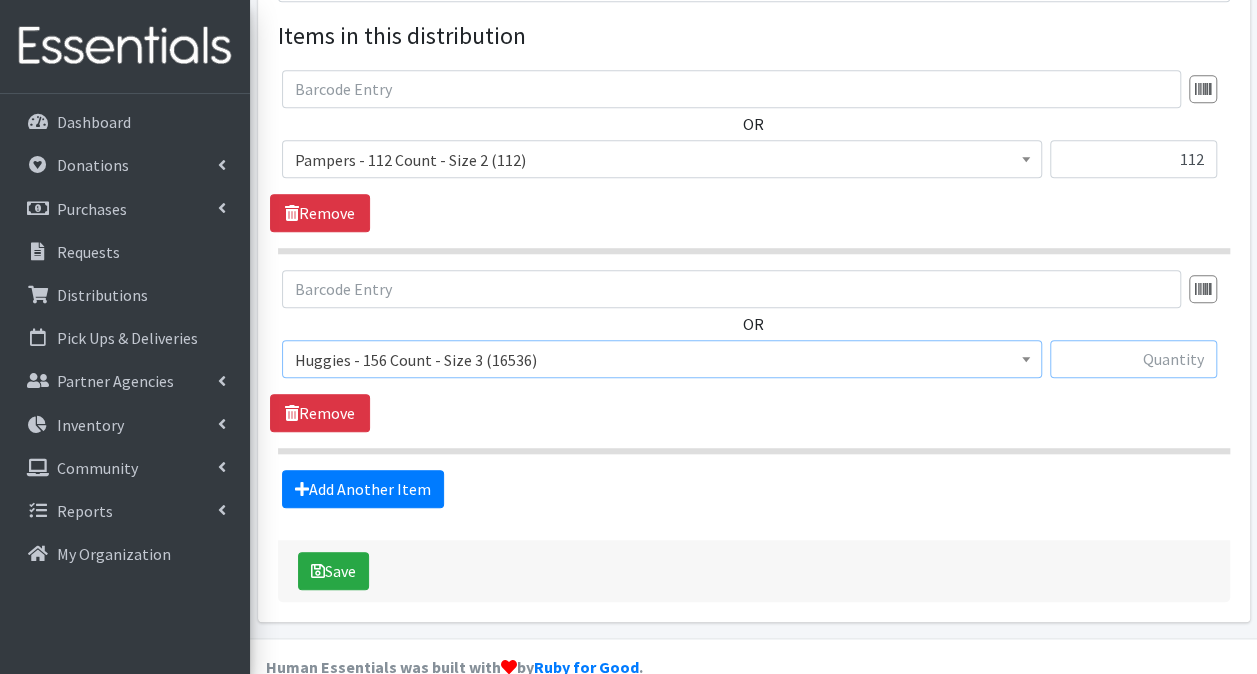 click at bounding box center [1133, 359] 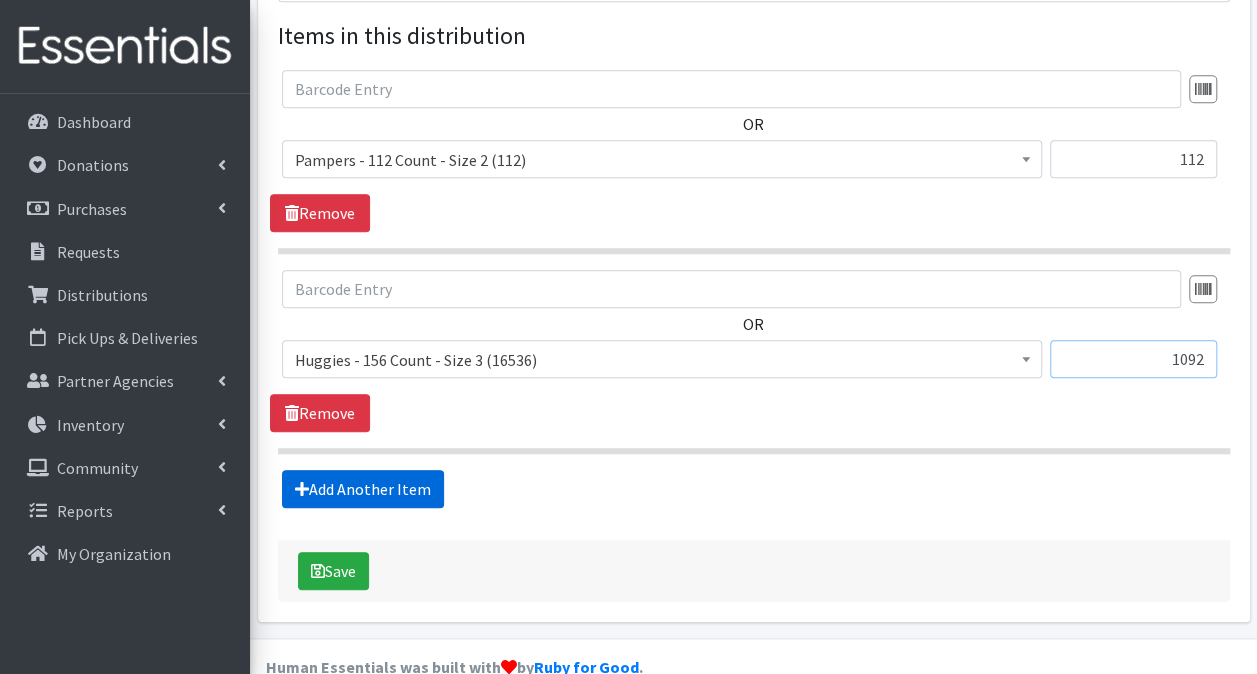 type on "1092" 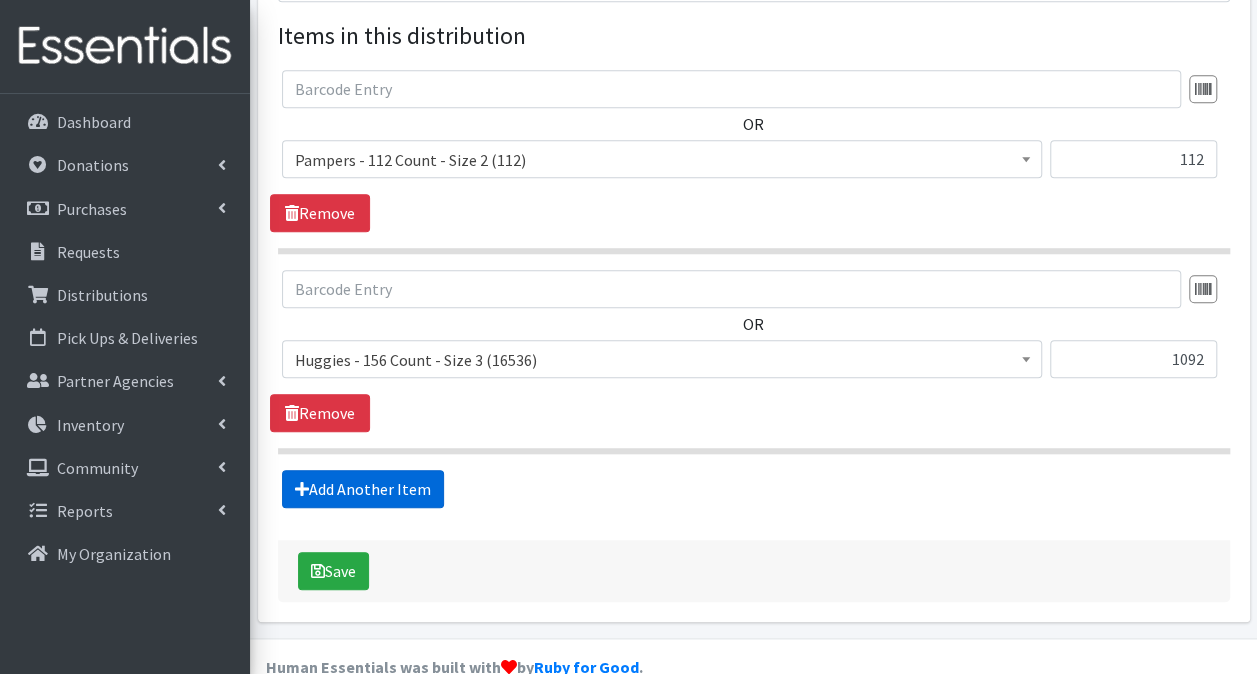 click on "Add Another Item" at bounding box center (363, 489) 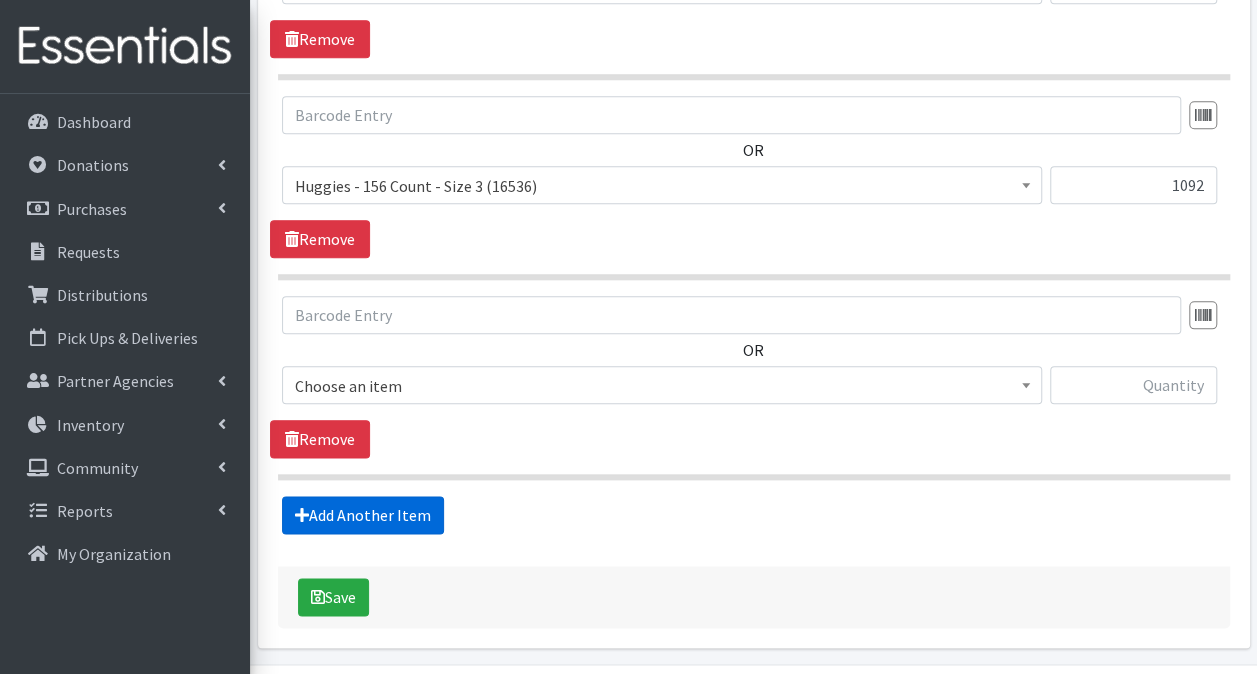 scroll, scrollTop: 986, scrollLeft: 0, axis: vertical 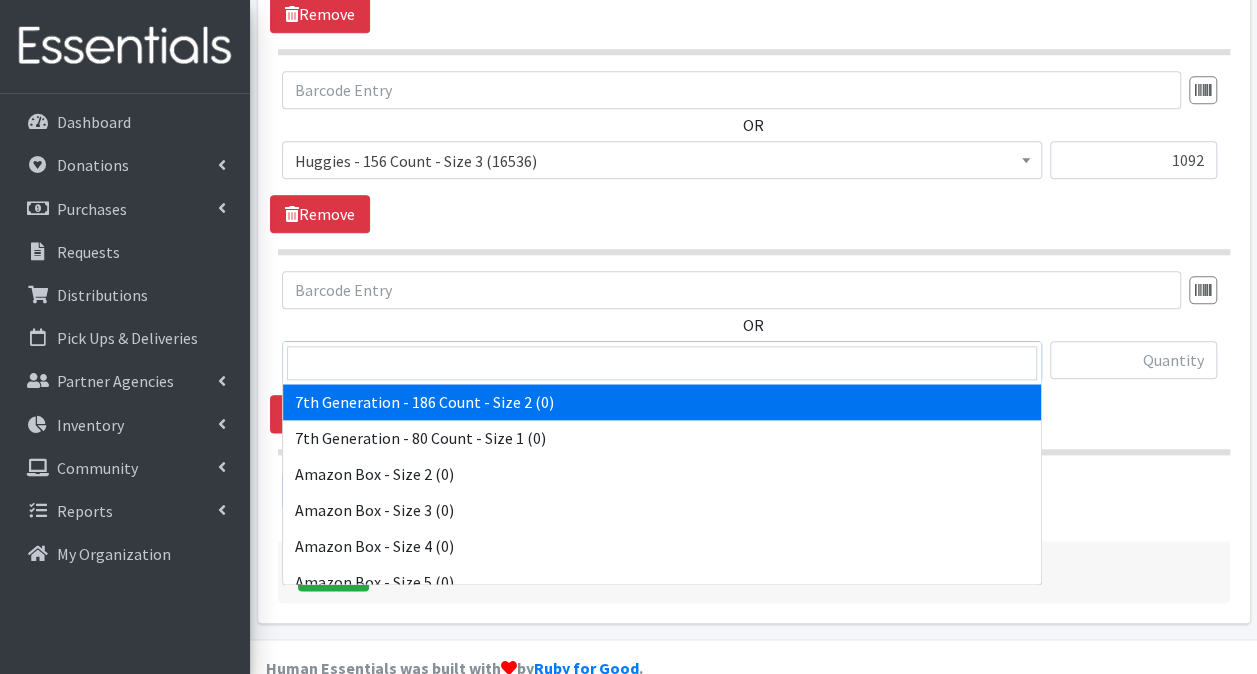 click on "7th Generation - 186 Count - Size 2 (0)" at bounding box center (662, 360) 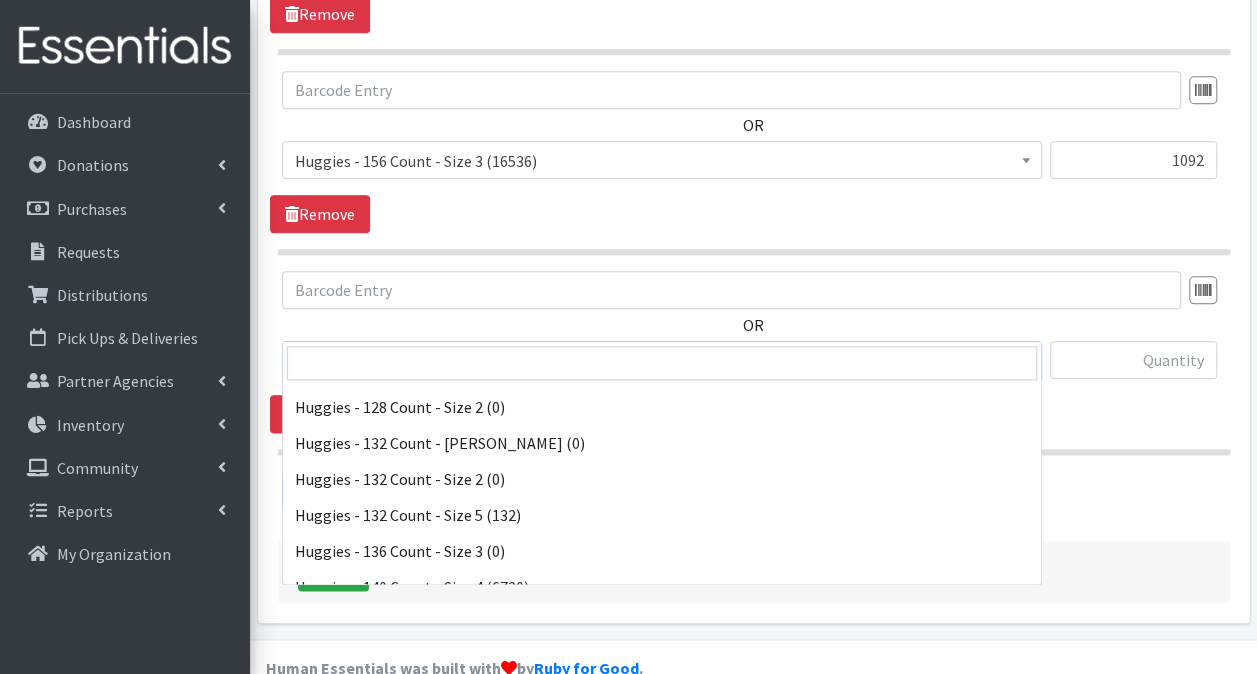 scroll, scrollTop: 3400, scrollLeft: 0, axis: vertical 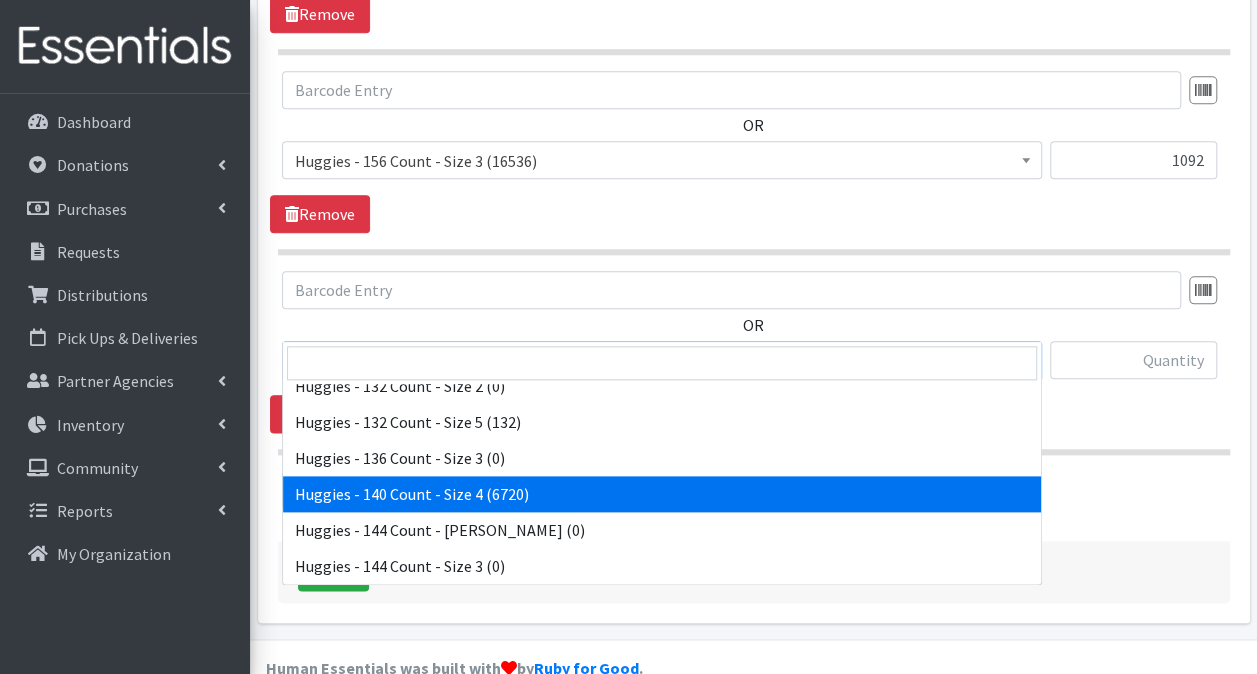 select on "12564" 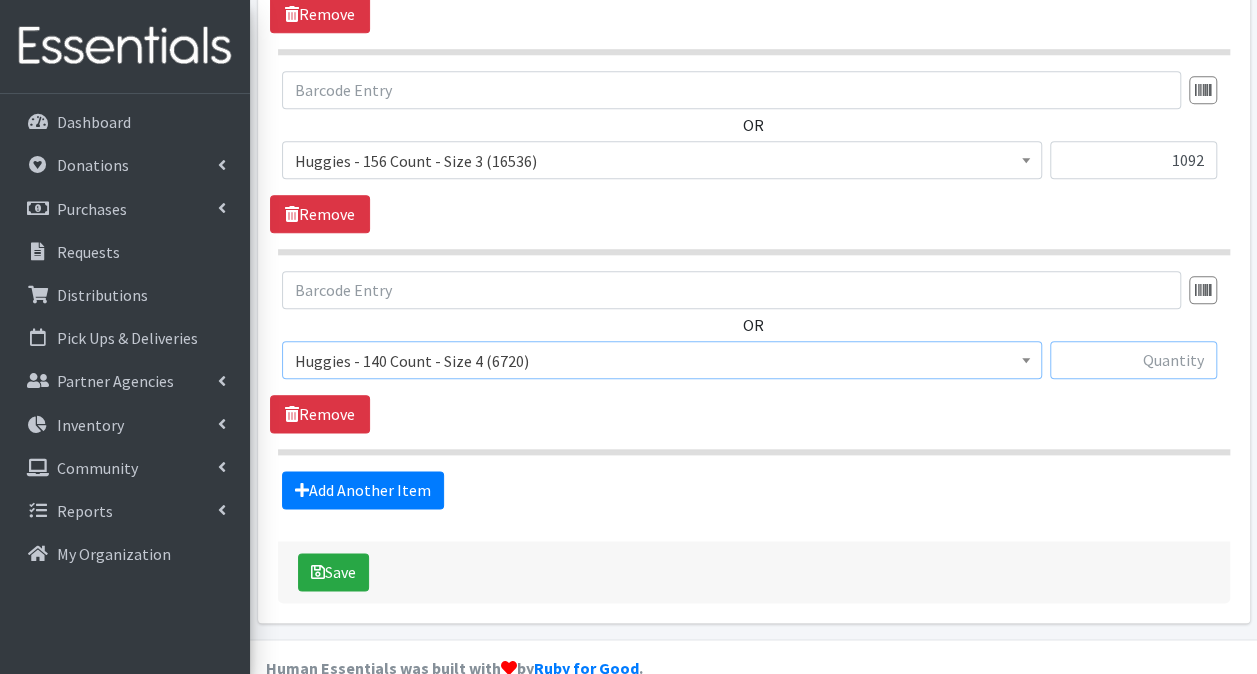 click at bounding box center (1133, 360) 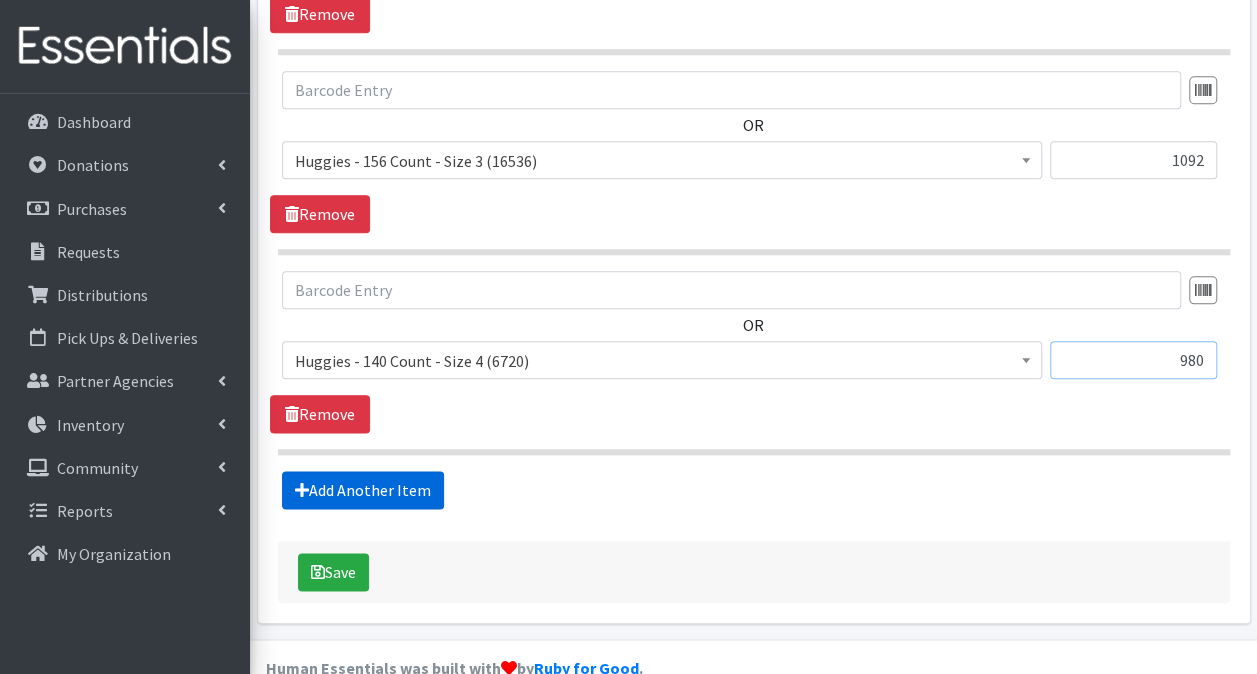 type on "980" 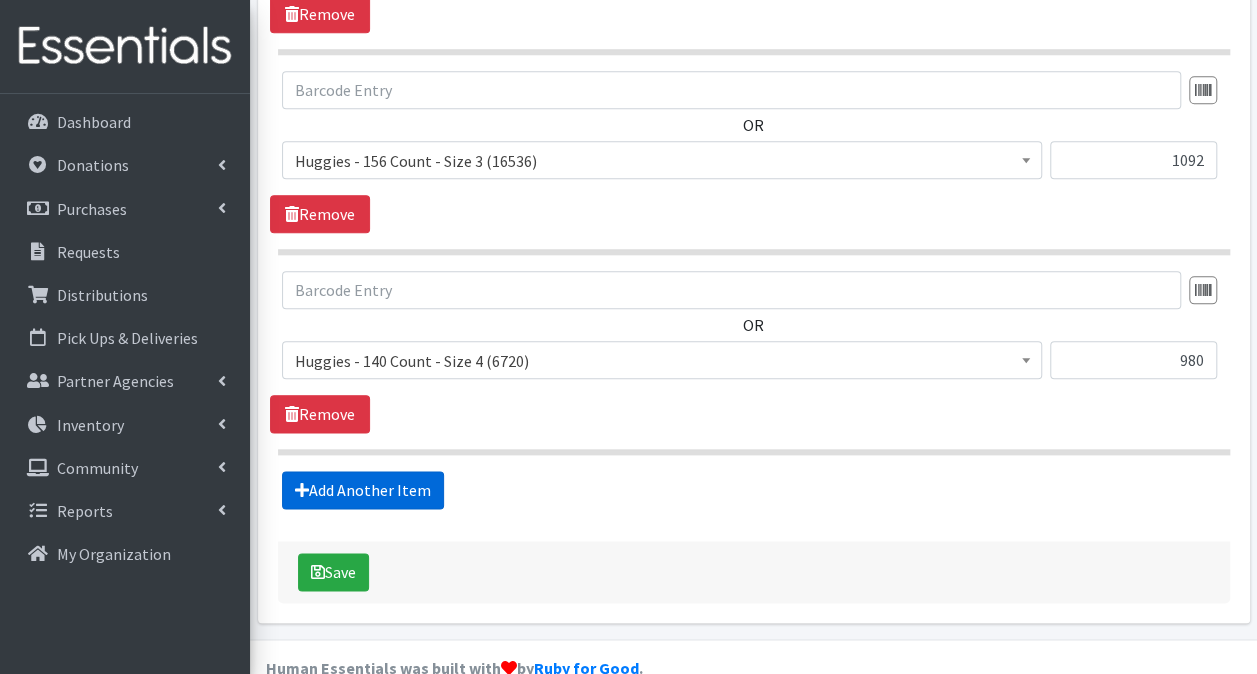 click on "Add Another Item" at bounding box center [363, 490] 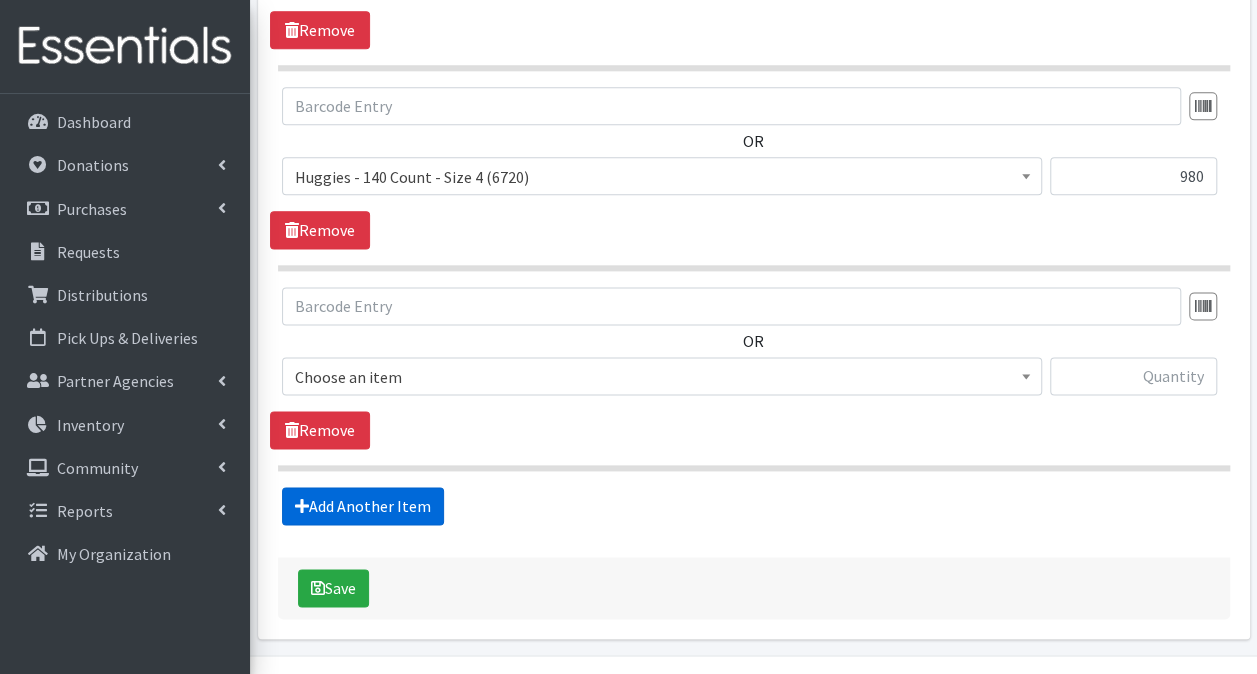scroll, scrollTop: 1185, scrollLeft: 0, axis: vertical 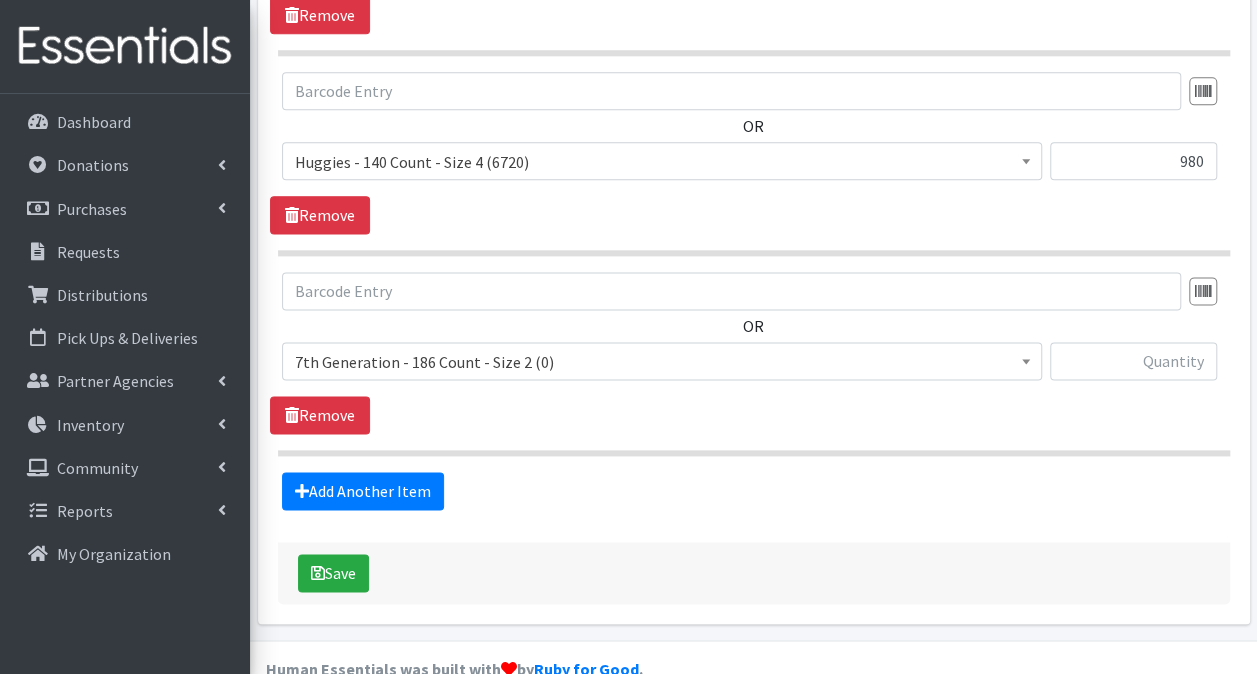 click on "7th Generation - 186 Count - Size 2 (0)" at bounding box center (662, 362) 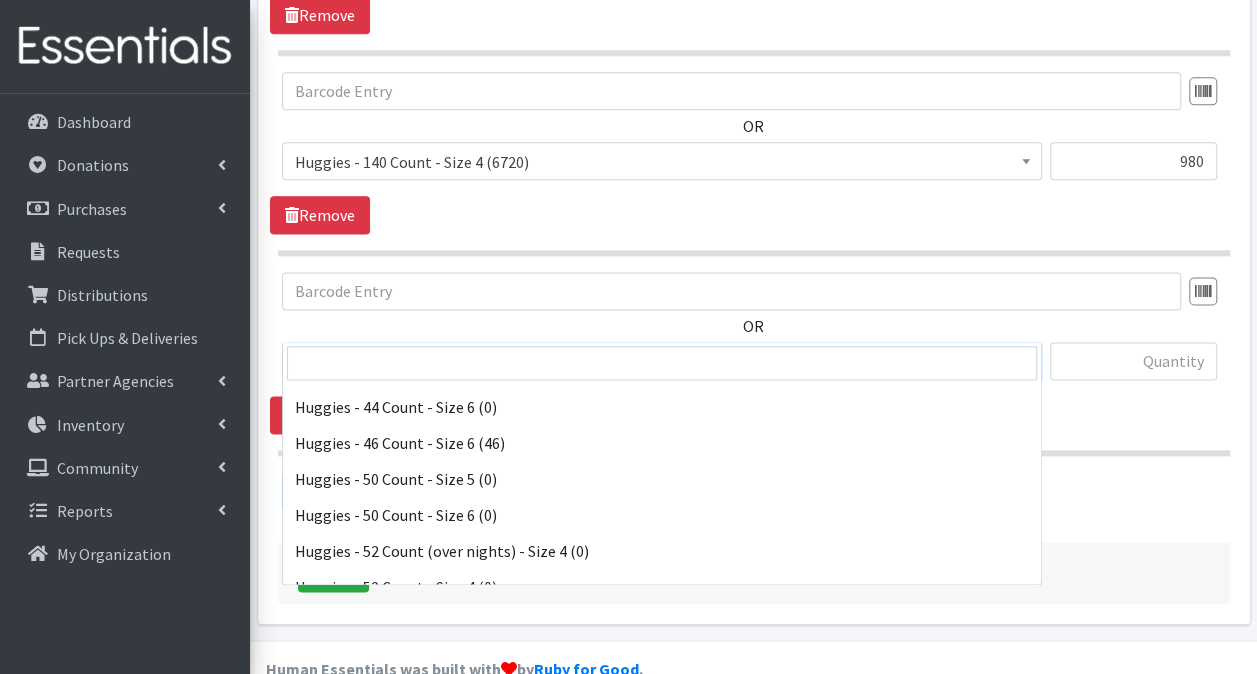 scroll, scrollTop: 4800, scrollLeft: 0, axis: vertical 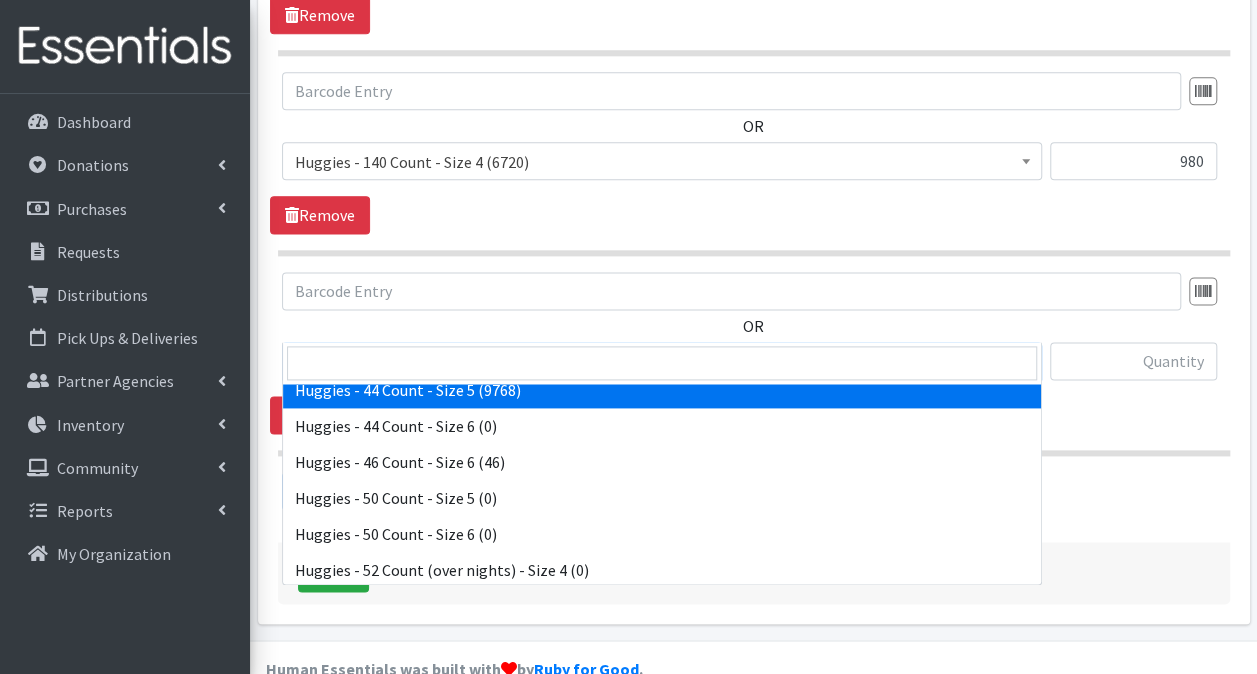 select on "10455" 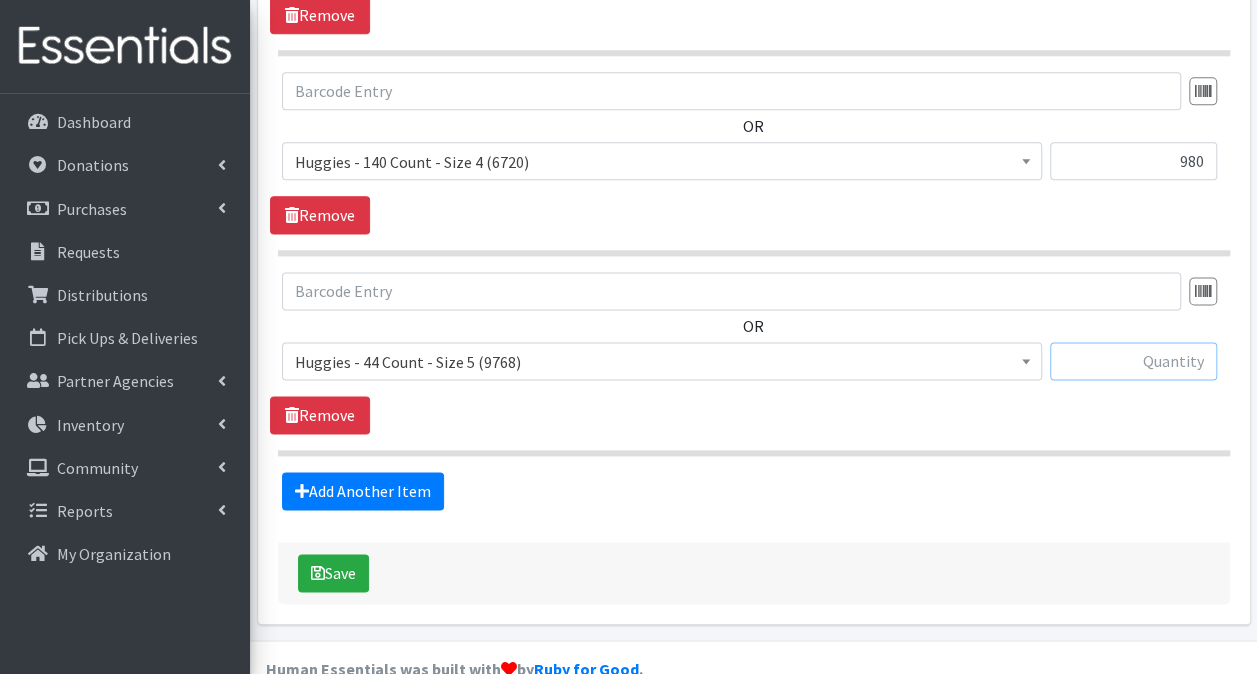 click at bounding box center [1133, 361] 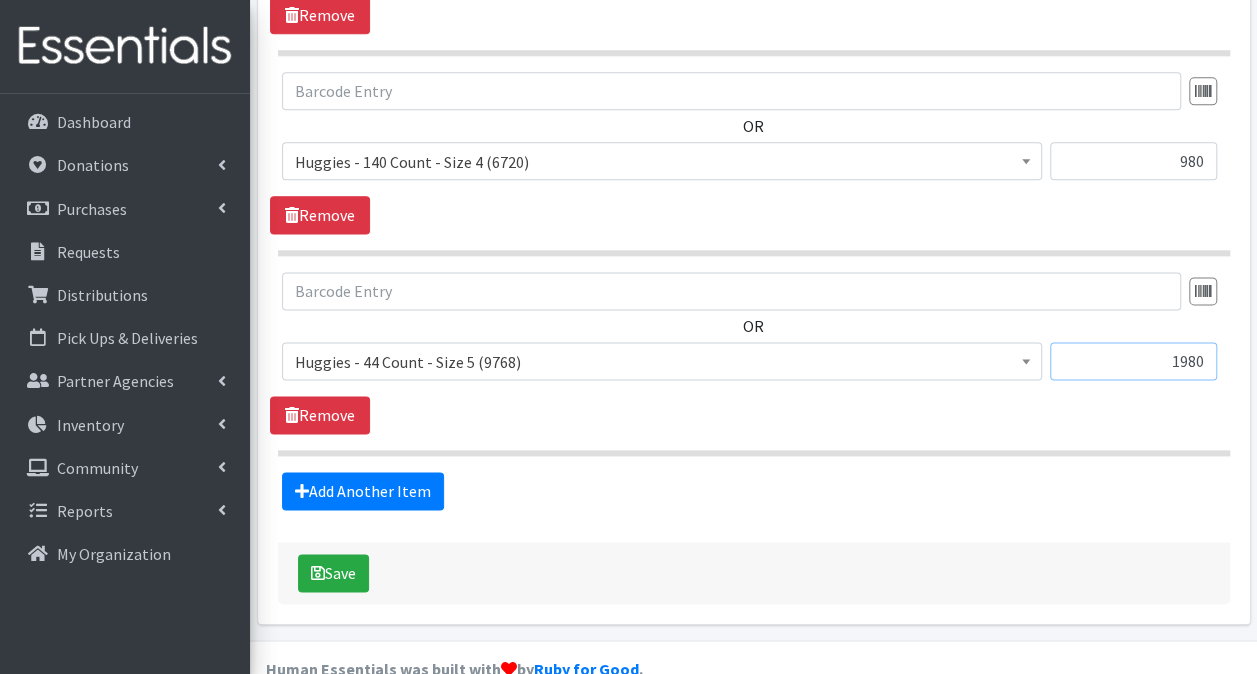 type on "1980" 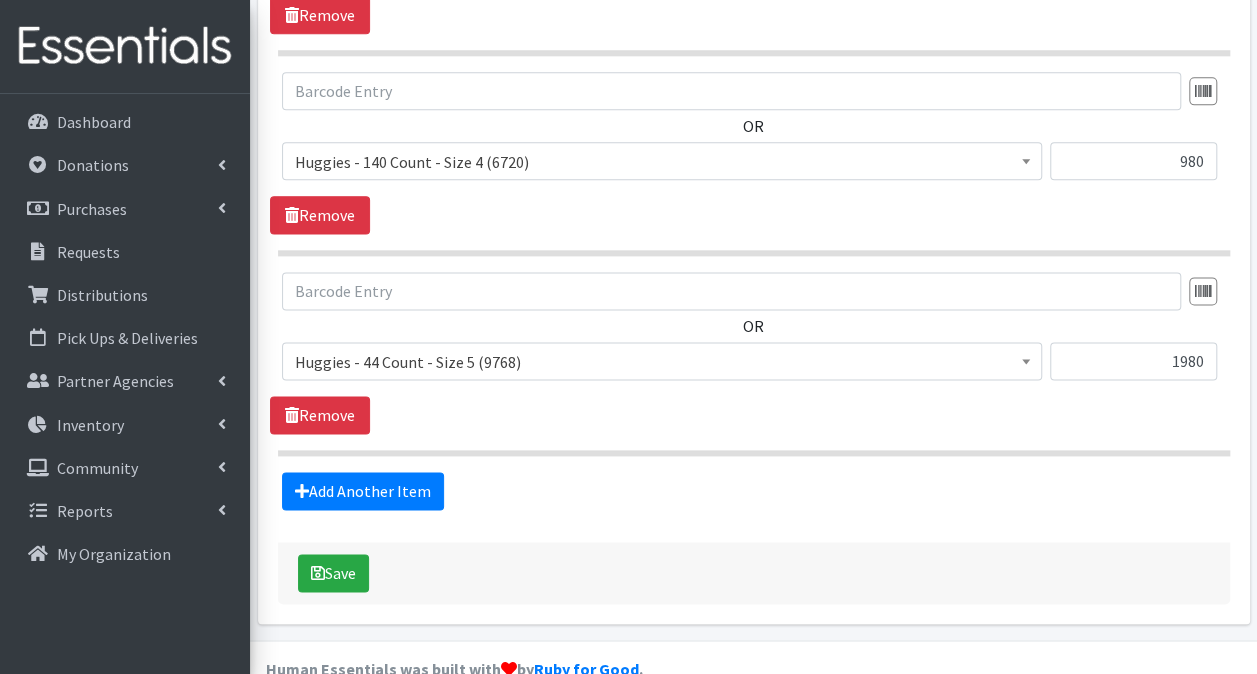 click on "Add Another Item" at bounding box center [753, 491] 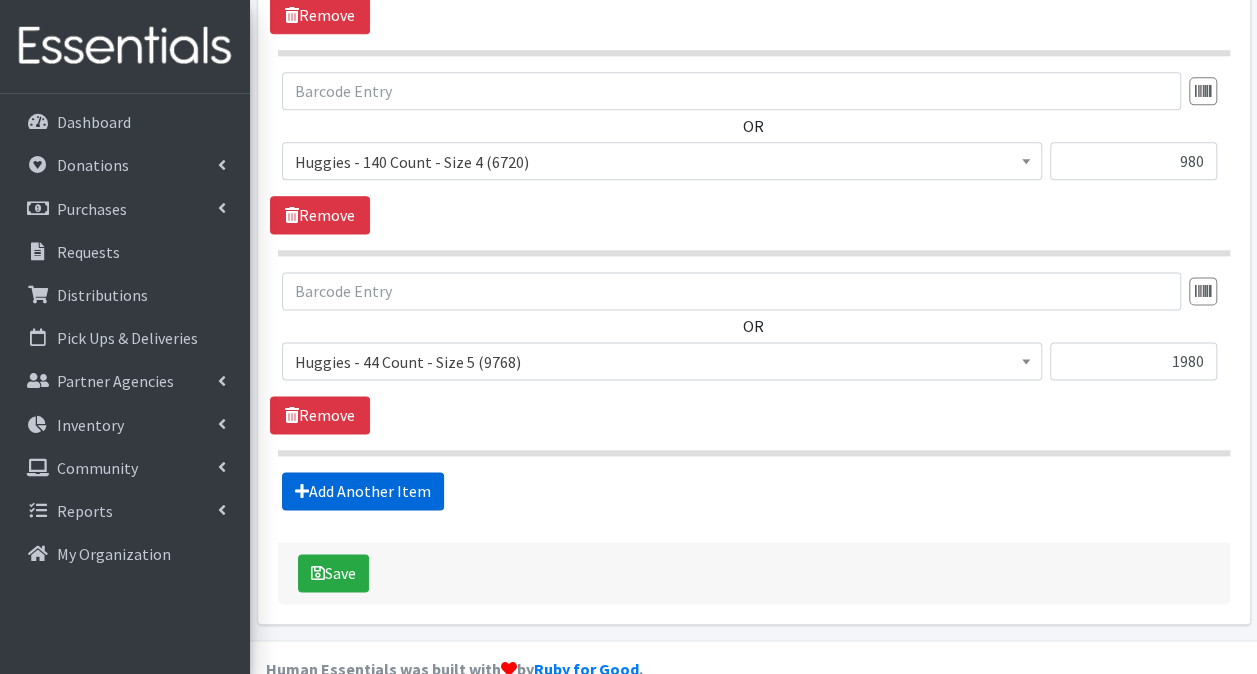 click at bounding box center (302, 491) 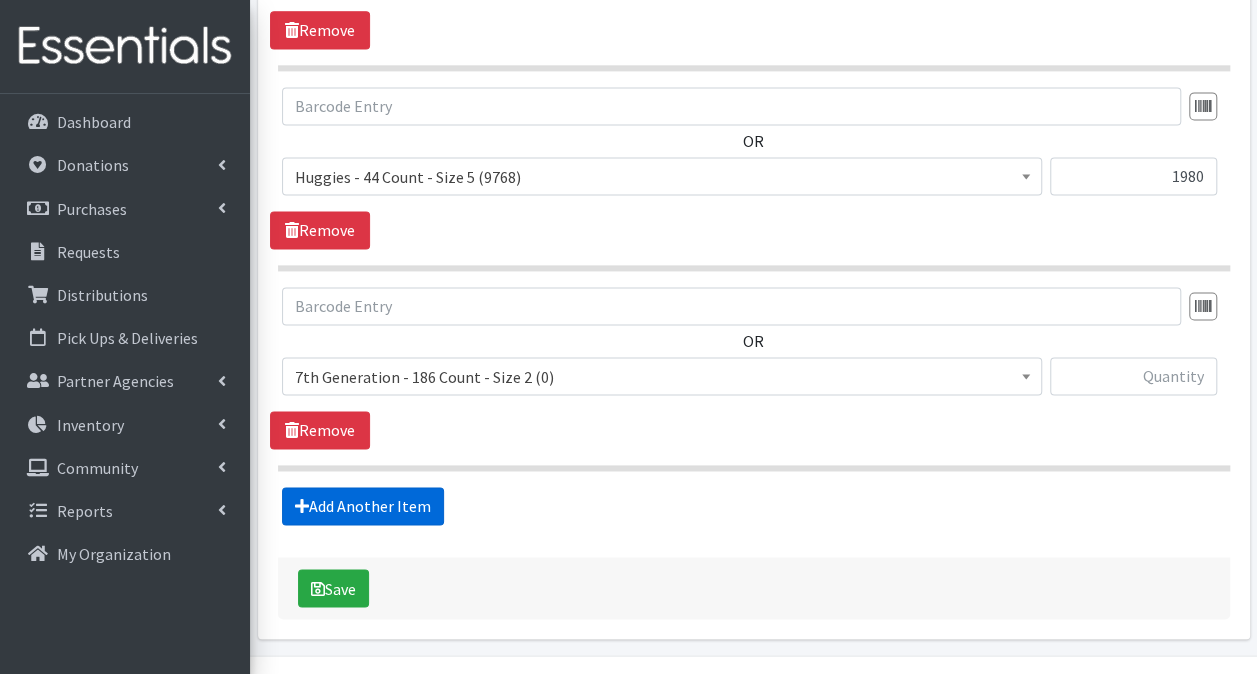scroll, scrollTop: 1384, scrollLeft: 0, axis: vertical 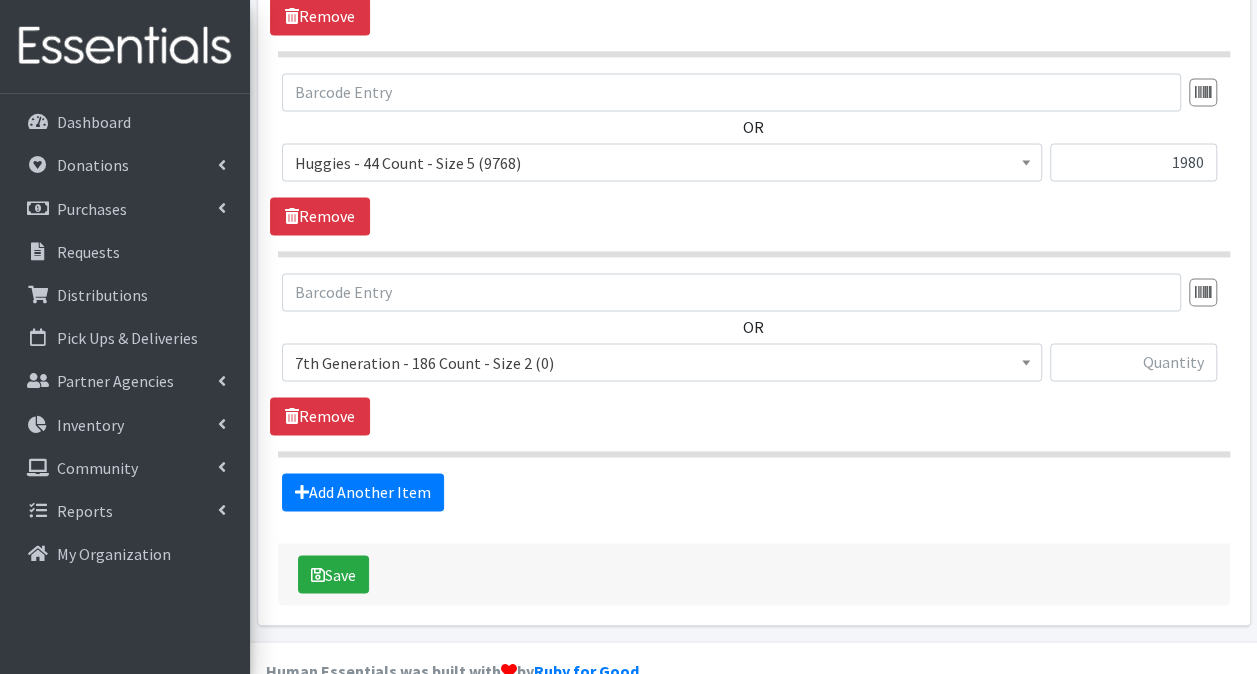 click on "7th Generation - 186 Count - Size 2 (0)" at bounding box center [662, 363] 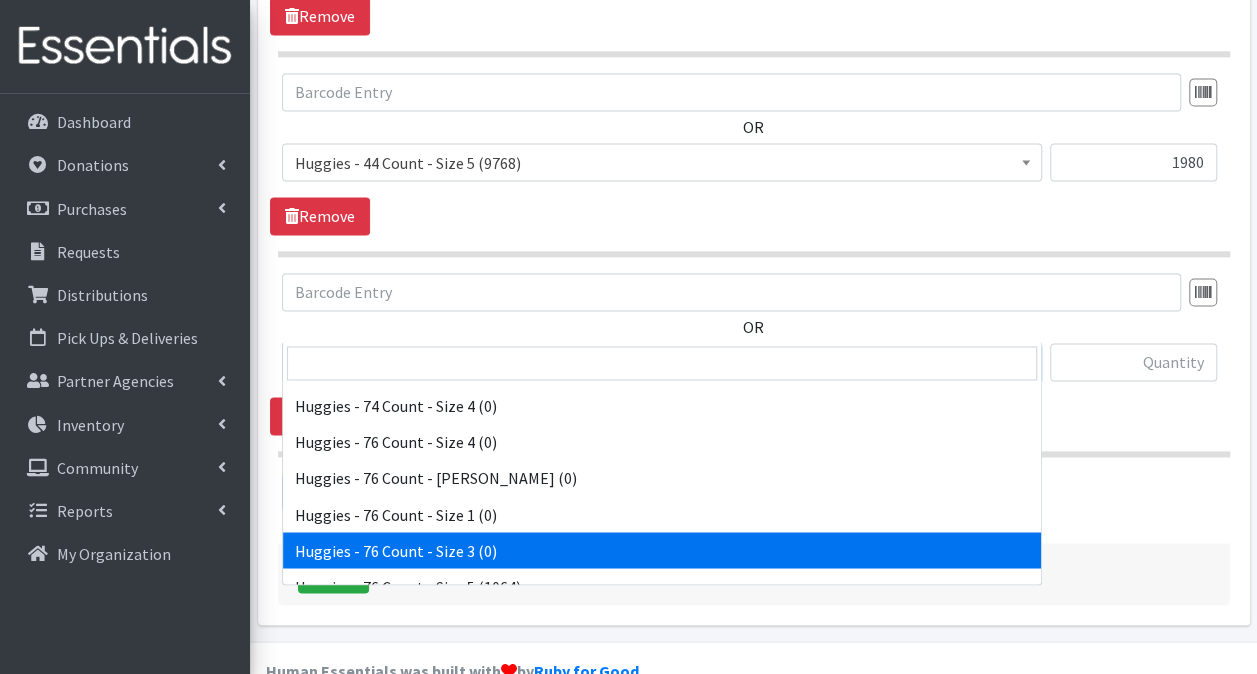 scroll, scrollTop: 6000, scrollLeft: 0, axis: vertical 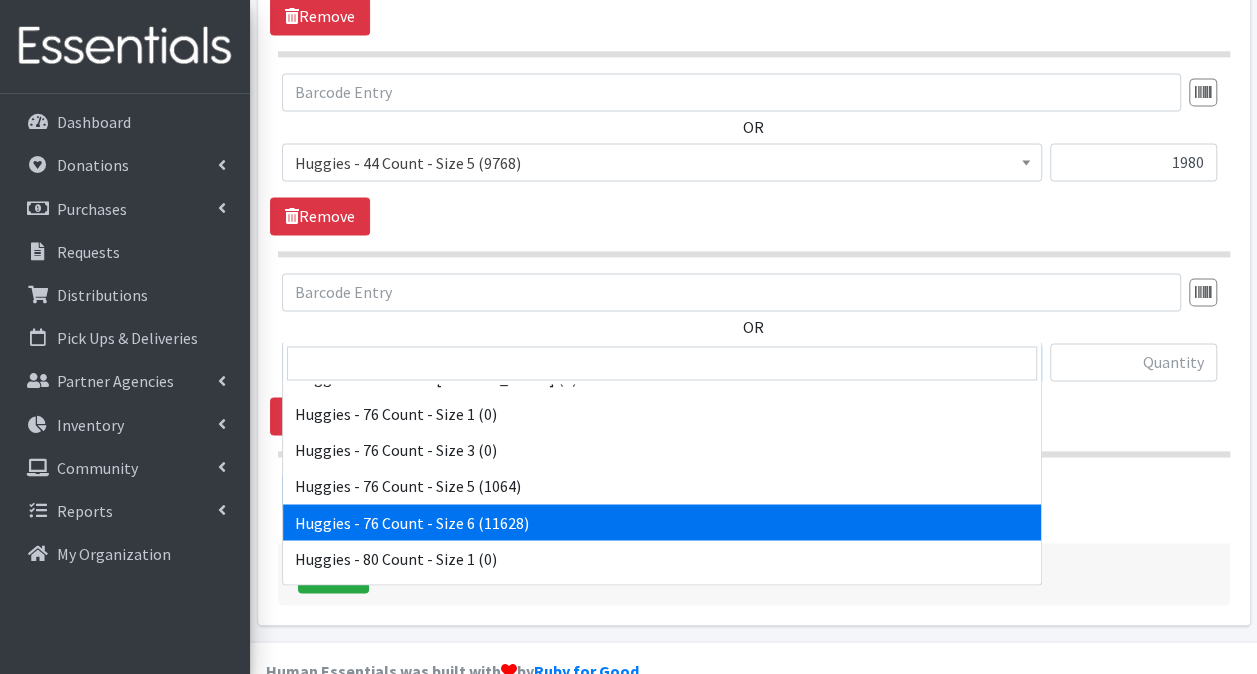 select on "15371" 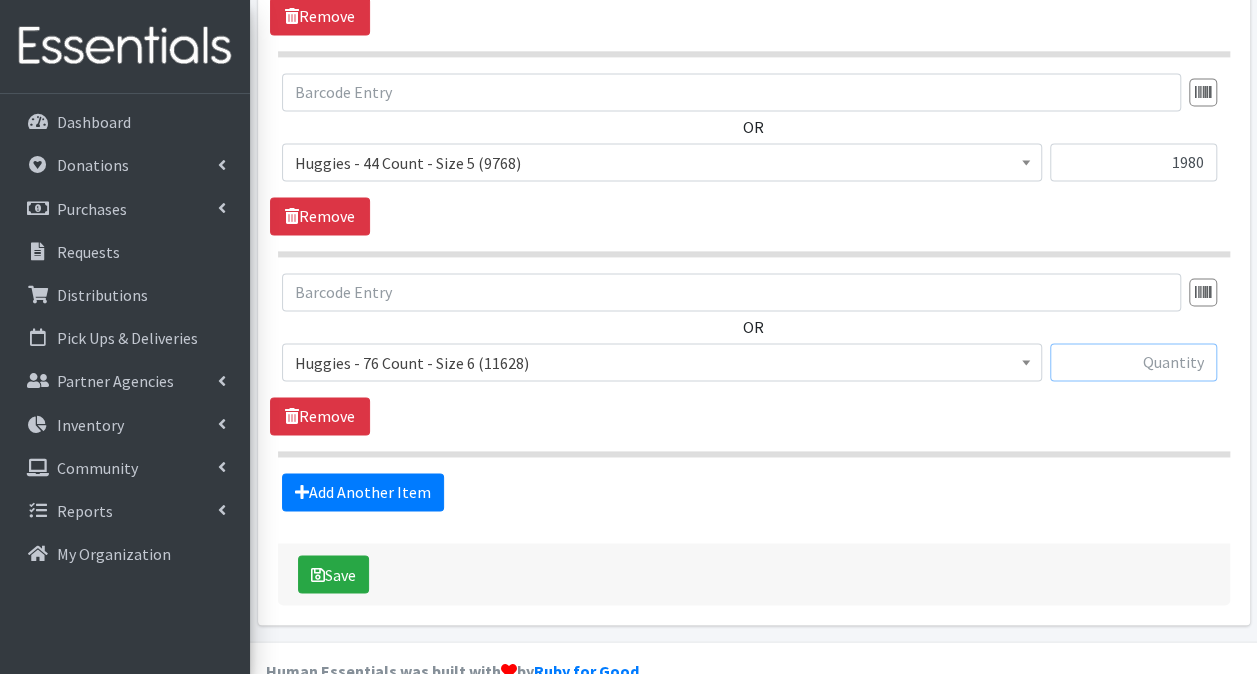 click at bounding box center (1133, 362) 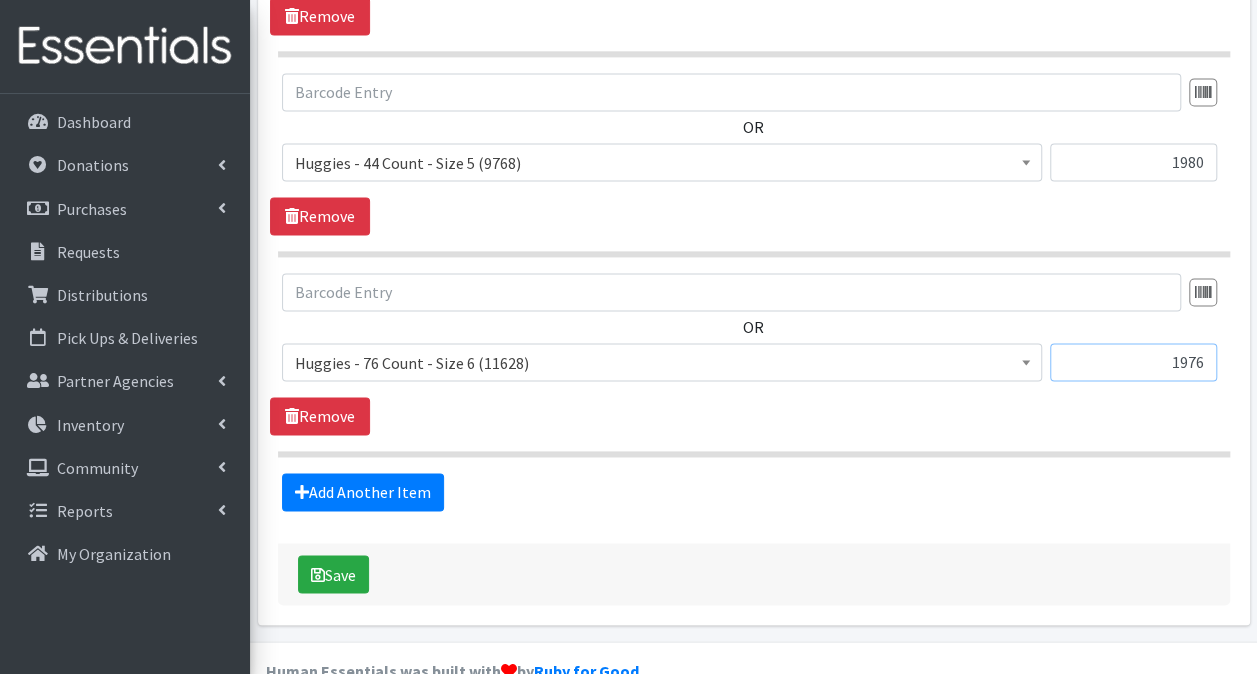 type on "1976" 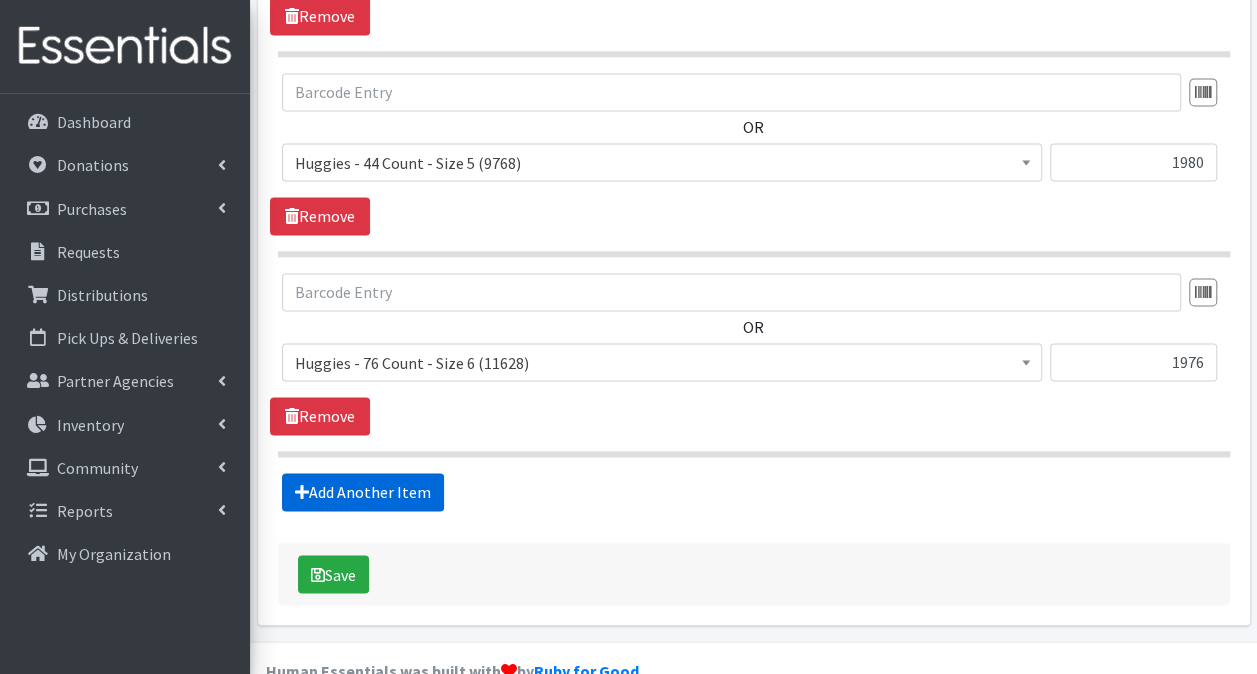 click on "Add Another Item" at bounding box center [363, 492] 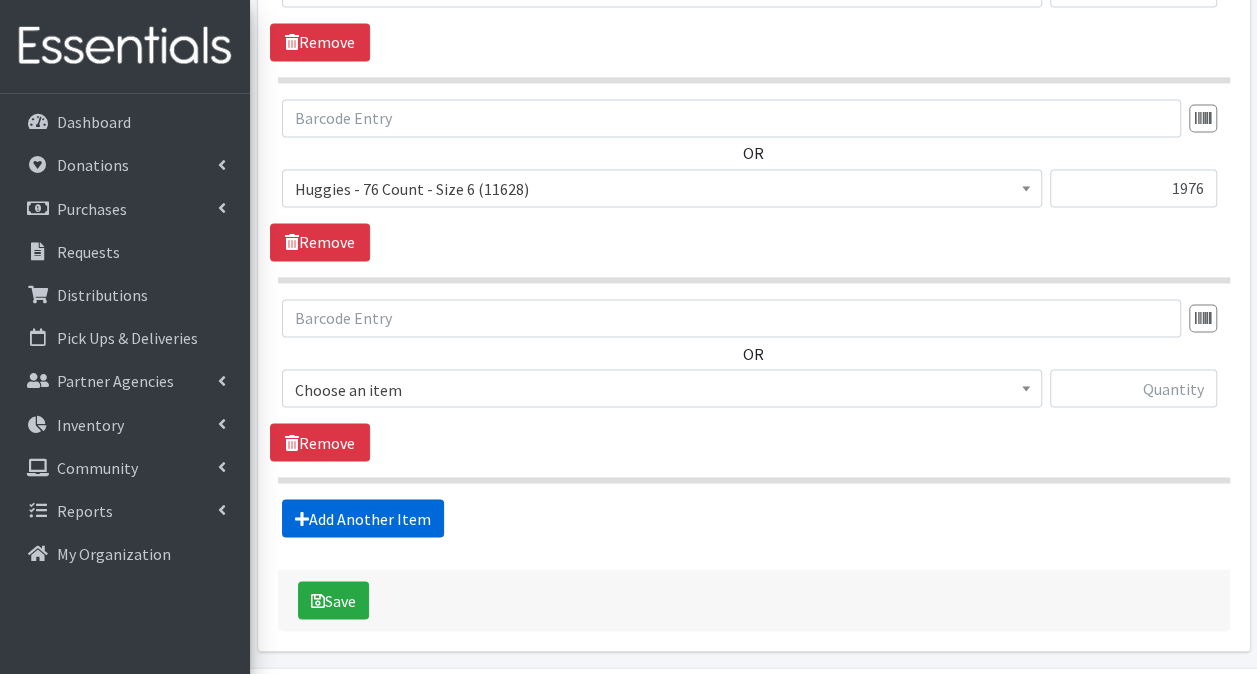 scroll, scrollTop: 1583, scrollLeft: 0, axis: vertical 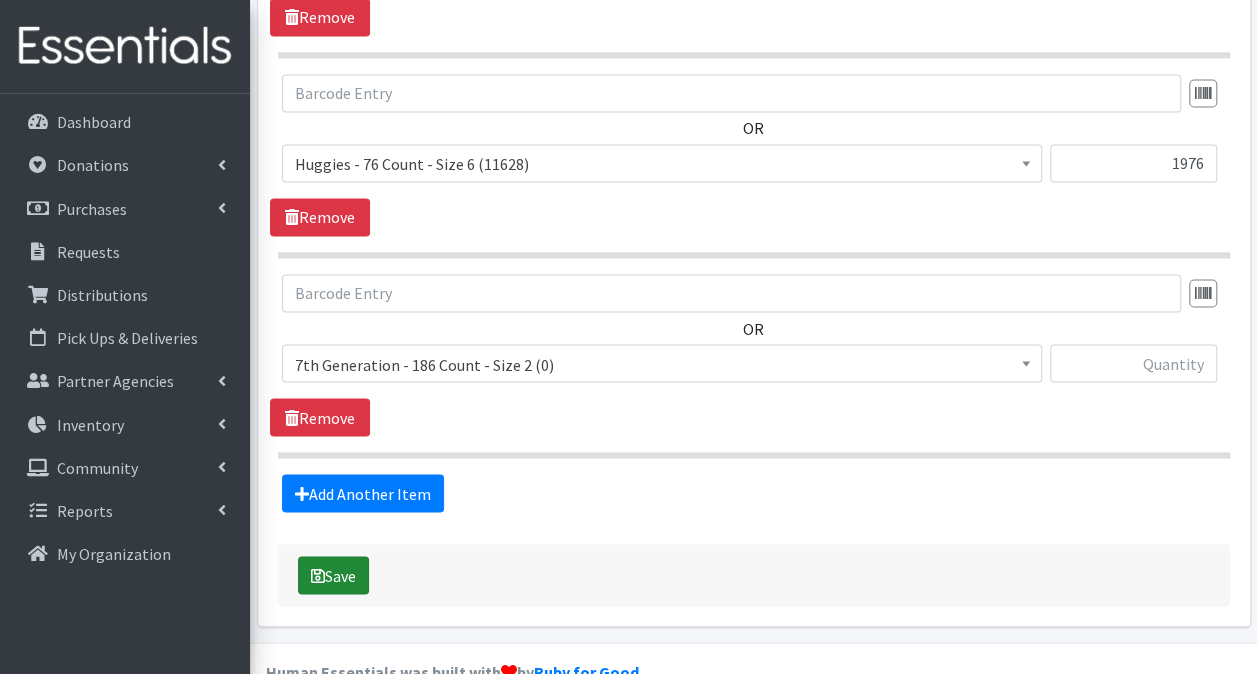 click at bounding box center (318, 575) 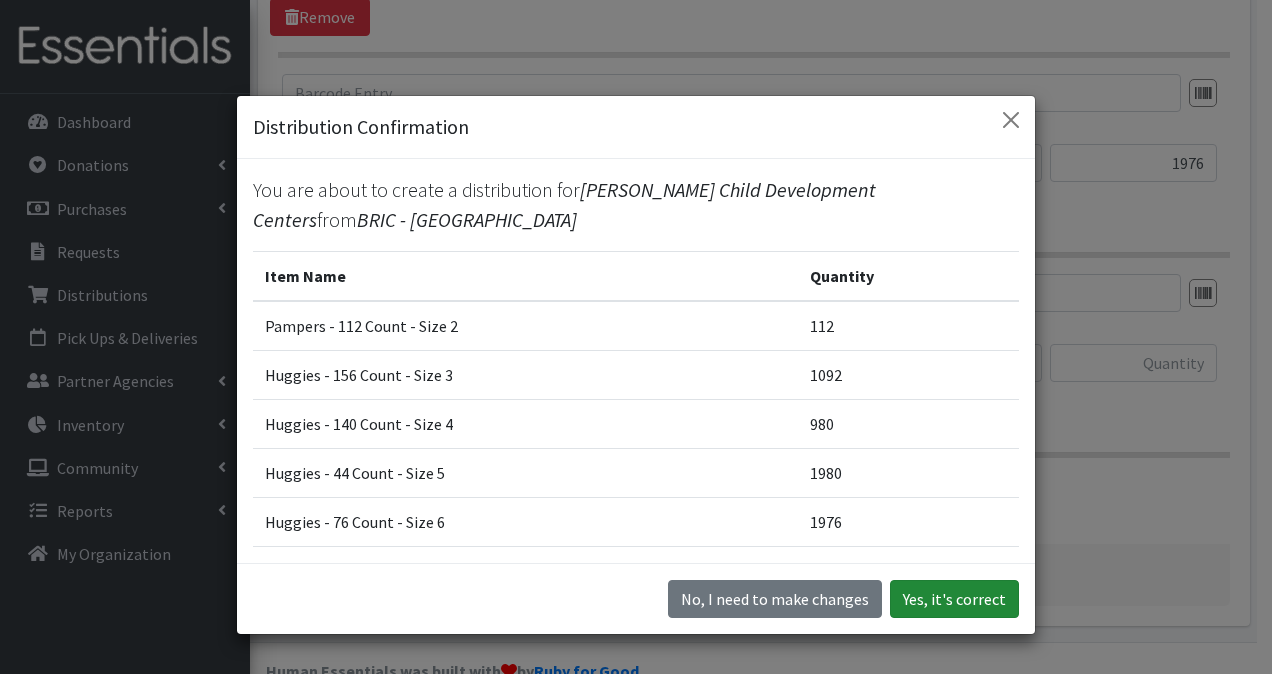 click on "Yes, it's correct" at bounding box center [954, 599] 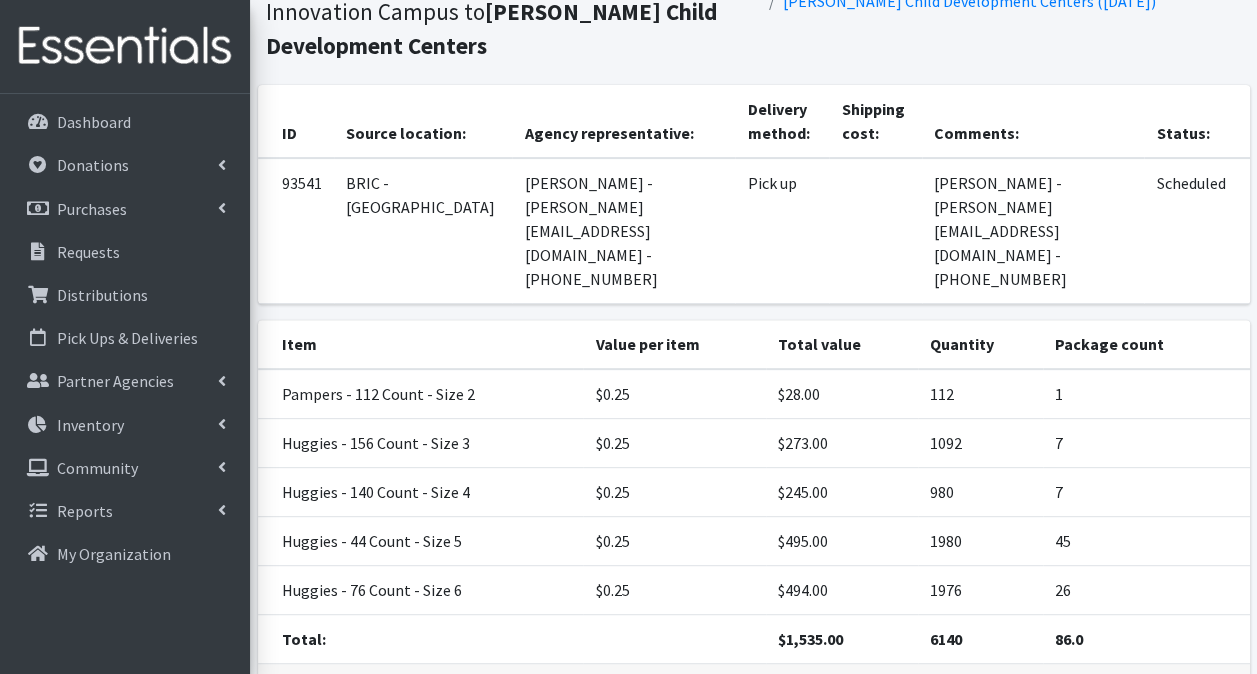 scroll, scrollTop: 295, scrollLeft: 0, axis: vertical 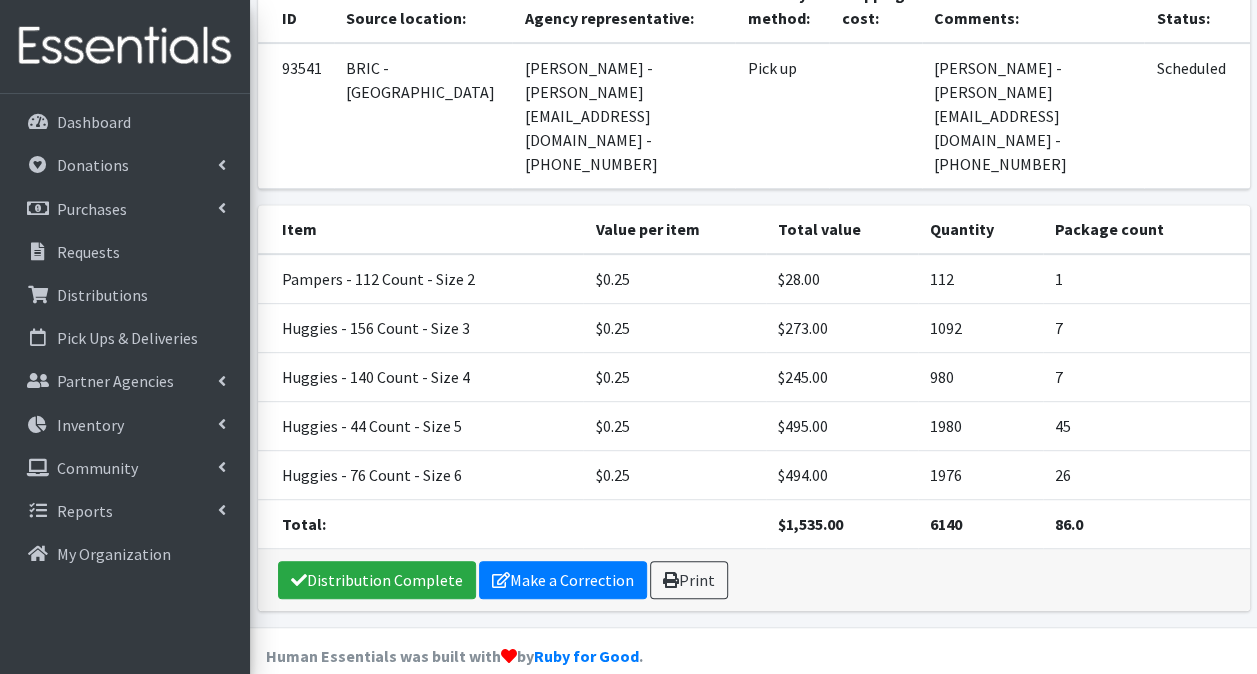 click on "Item
Value per item
Total value
Quantity
Package count
Pampers - 112 Count - Size 2
$0.25
$28.00
112
1
Huggies - 156 Count - Size 3
$0.25
$273.00
1092
7
Huggies - 140 Count - Size 4
$0.25
$245.00
980
7
Huggies - 44 Count - Size 5
$0.25
$495.00
1980
45
Huggies - 76 Count - Size 6
$0.25
$494.00
1976
26
Total:
$1,535.00
6140
86.0
Distribution Complete
Make a Correction
Print" at bounding box center (753, 416) 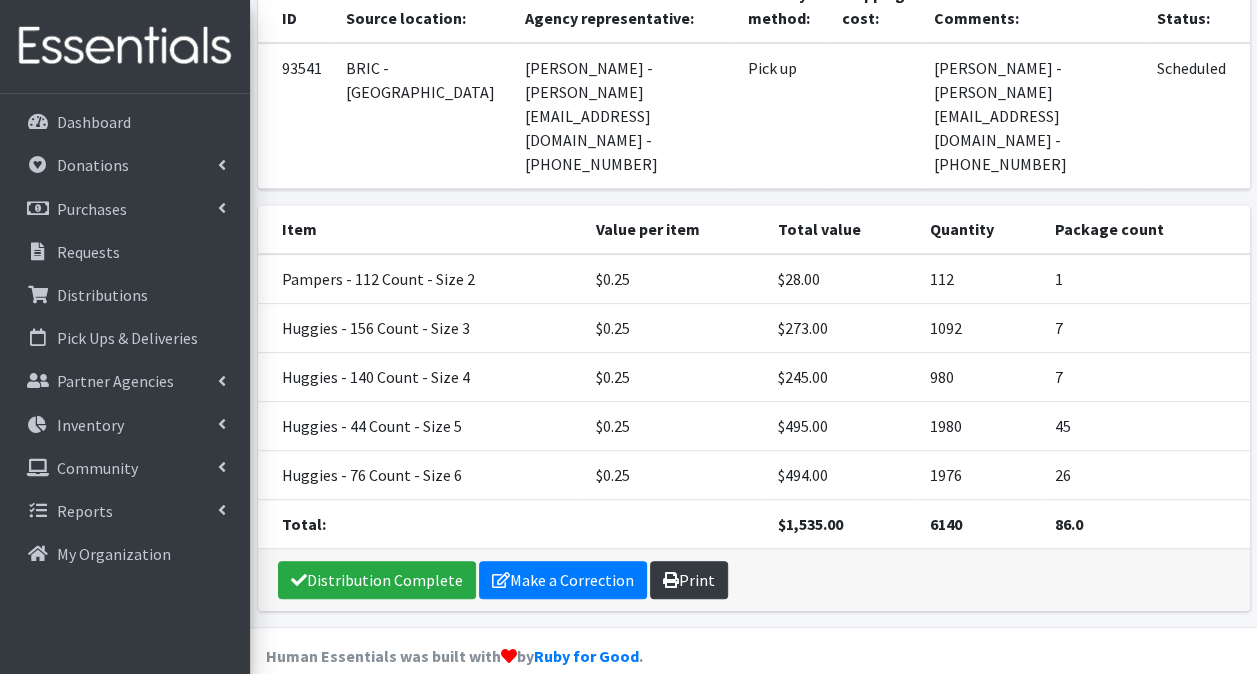 click on "Print" at bounding box center (689, 580) 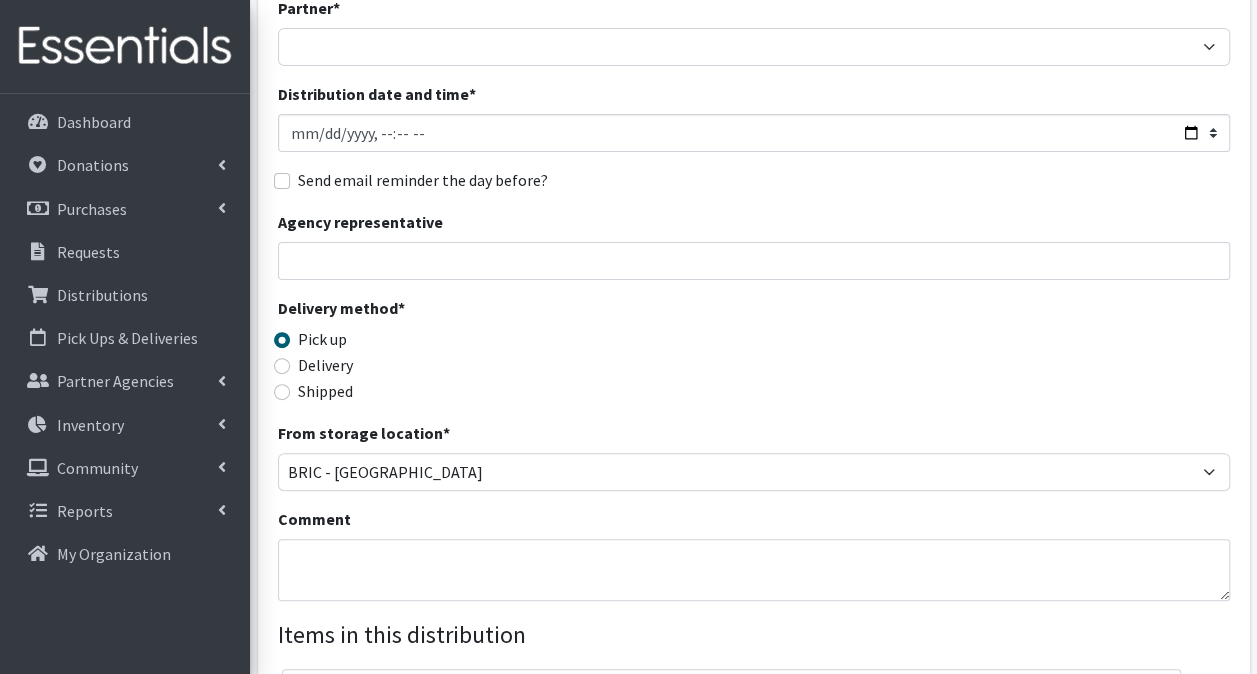 scroll, scrollTop: 0, scrollLeft: 0, axis: both 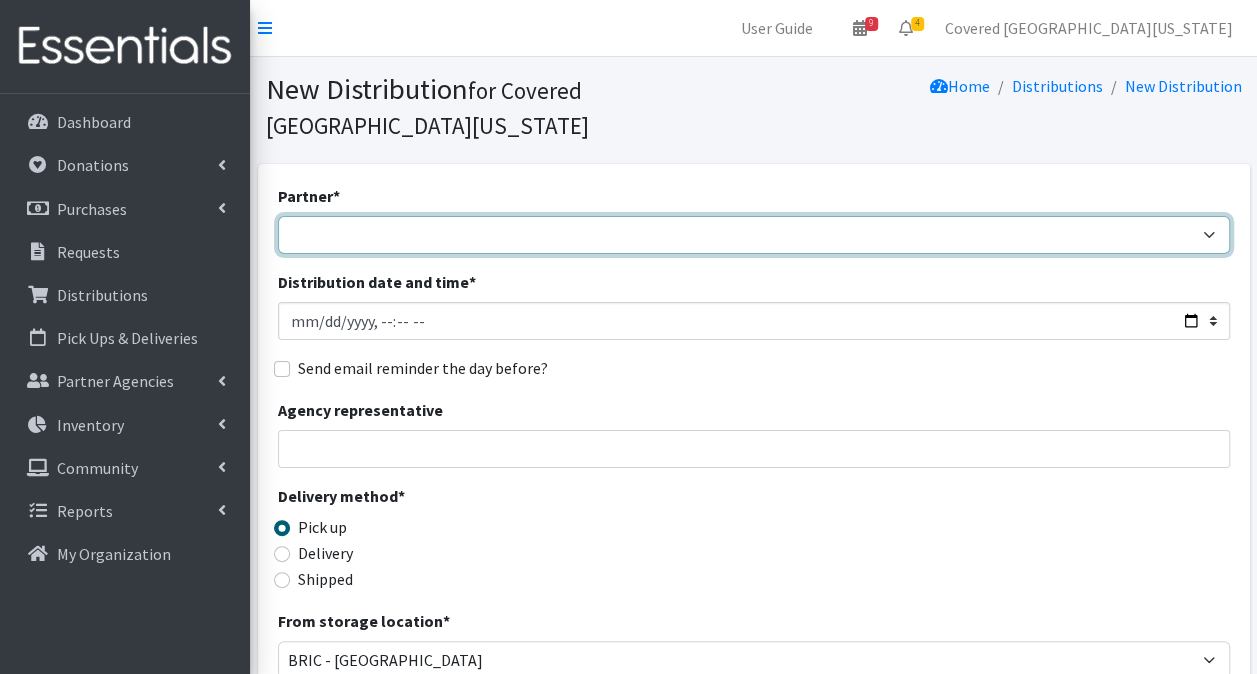 click on "Achievement Centers for Children & Families
Adopt A Family of The Palm Beaches
Alexis Lannan - DIAD  TEST
baby Cycle Tampa
Caridad Center
CB- North Palm Beach
Children's First Academy
Children's Healing Institute
Christmas of Hope Inc.
Congregation B'Nai Israel of Boca Raton
Drug Abuse Foundation of Palm Beach County
Family Promise of South Palm Beach County
Farmworker Coordinating Council
Florence Fuller Child Development Centers
Florida Department of Health PBC - Volunteer Health Services
Gateway Community Outreach
Guatemalan-Maya Center
Haiti Cholera Research FUnding Foundation
Hannah's Home of South Florida
Health Council or Southeast Florida
Healthy Mothers, Healthy Babies of Broward County
Healthy Mothers, Healthy Babies of Palm Beach County
Hope For Her
I'm Just a Mom Not Super Woman
Mary Ann's Closet Inc.
Mary Help of Christians Catholic Church
Mary's Pregnancy Resource Center
Miami Diaper Bank
Milagro Center
RCMA Belle Glade CDC" at bounding box center (754, 235) 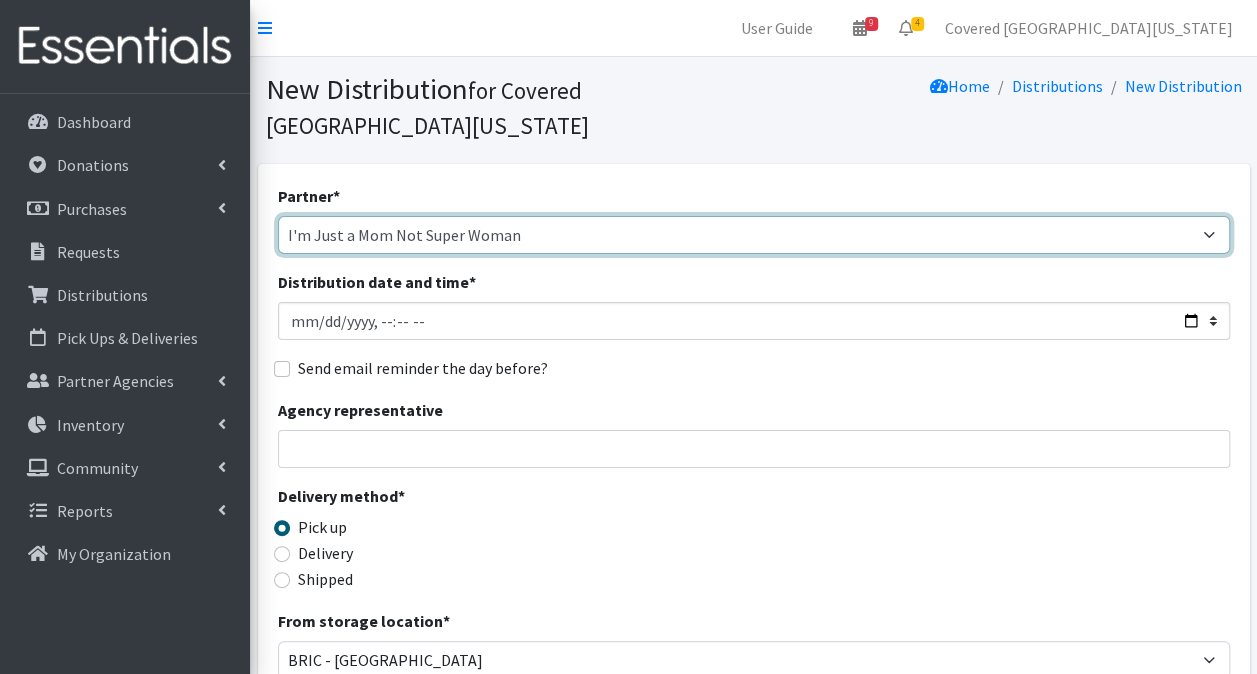 click on "Achievement Centers for Children & Families
Adopt A Family of The Palm Beaches
Alexis Lannan - DIAD  TEST
baby Cycle Tampa
Caridad Center
CB- North Palm Beach
Children's First Academy
Children's Healing Institute
Christmas of Hope Inc.
Congregation B'Nai Israel of Boca Raton
Drug Abuse Foundation of Palm Beach County
Family Promise of South Palm Beach County
Farmworker Coordinating Council
Florence Fuller Child Development Centers
Florida Department of Health PBC - Volunteer Health Services
Gateway Community Outreach
Guatemalan-Maya Center
Haiti Cholera Research FUnding Foundation
Hannah's Home of South Florida
Health Council or Southeast Florida
Healthy Mothers, Healthy Babies of Broward County
Healthy Mothers, Healthy Babies of Palm Beach County
Hope For Her
I'm Just a Mom Not Super Woman
Mary Ann's Closet Inc.
Mary Help of Christians Catholic Church
Mary's Pregnancy Resource Center
Miami Diaper Bank
Milagro Center
RCMA Belle Glade CDC" at bounding box center [754, 235] 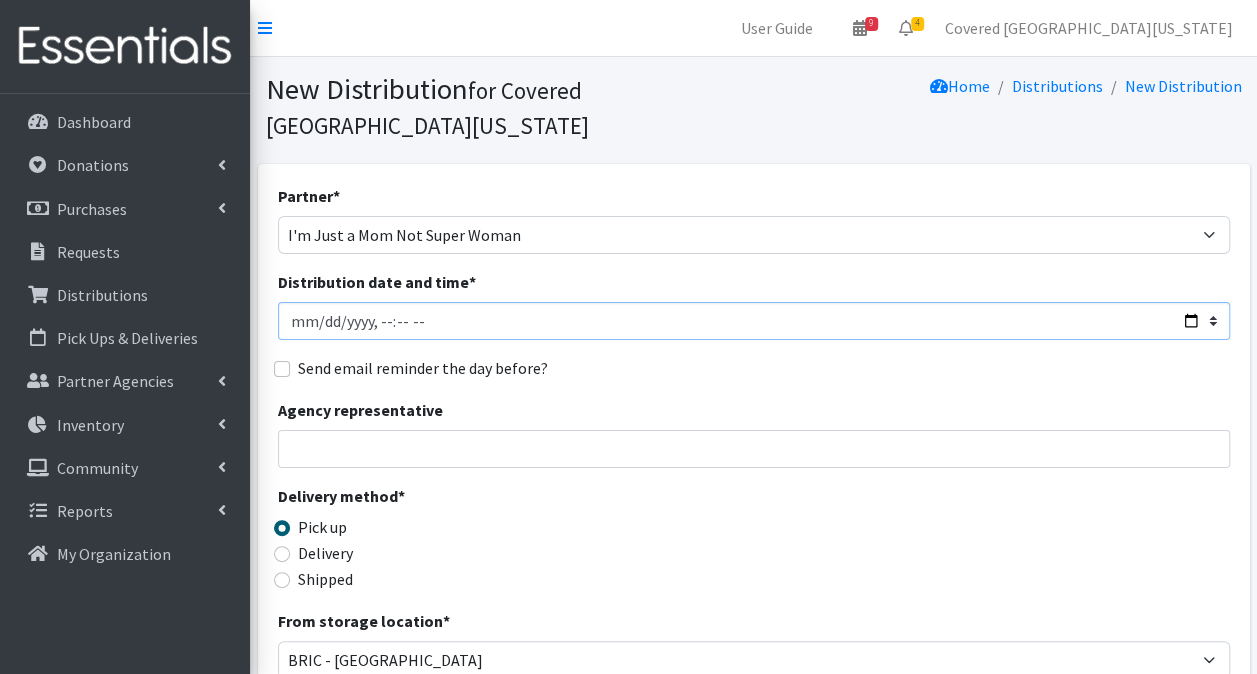 click on "Distribution date and time  *" at bounding box center (754, 321) 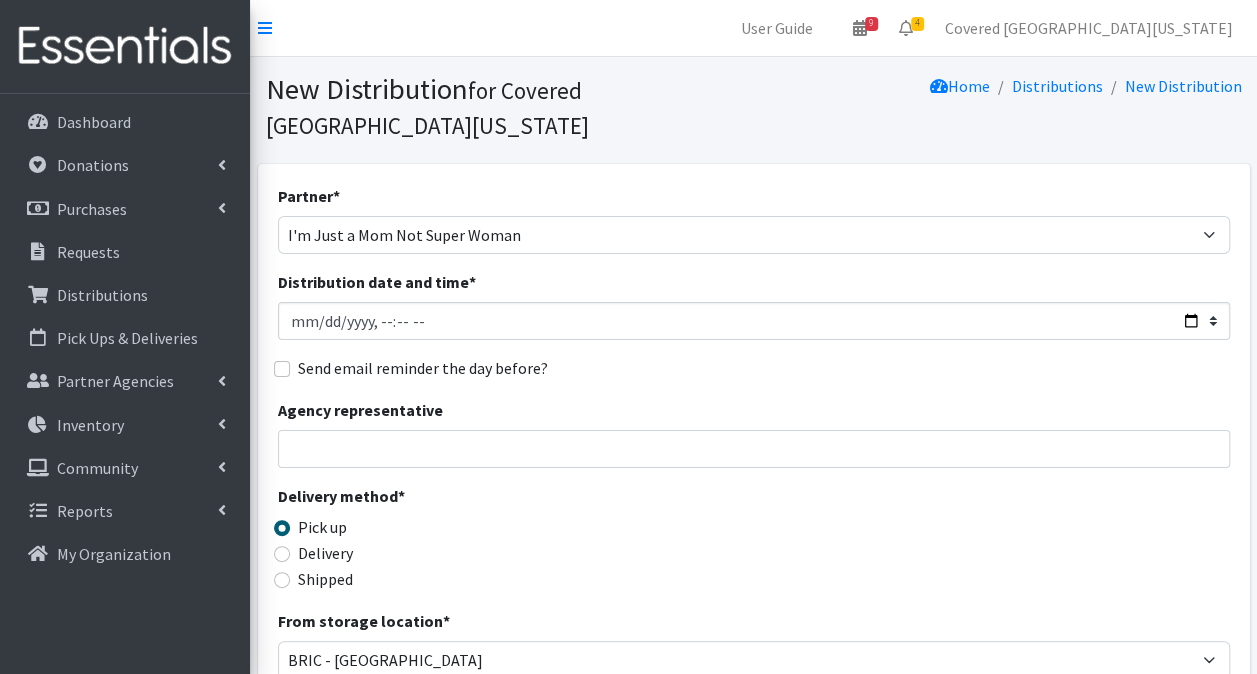 type on "2025-07-19T23:59" 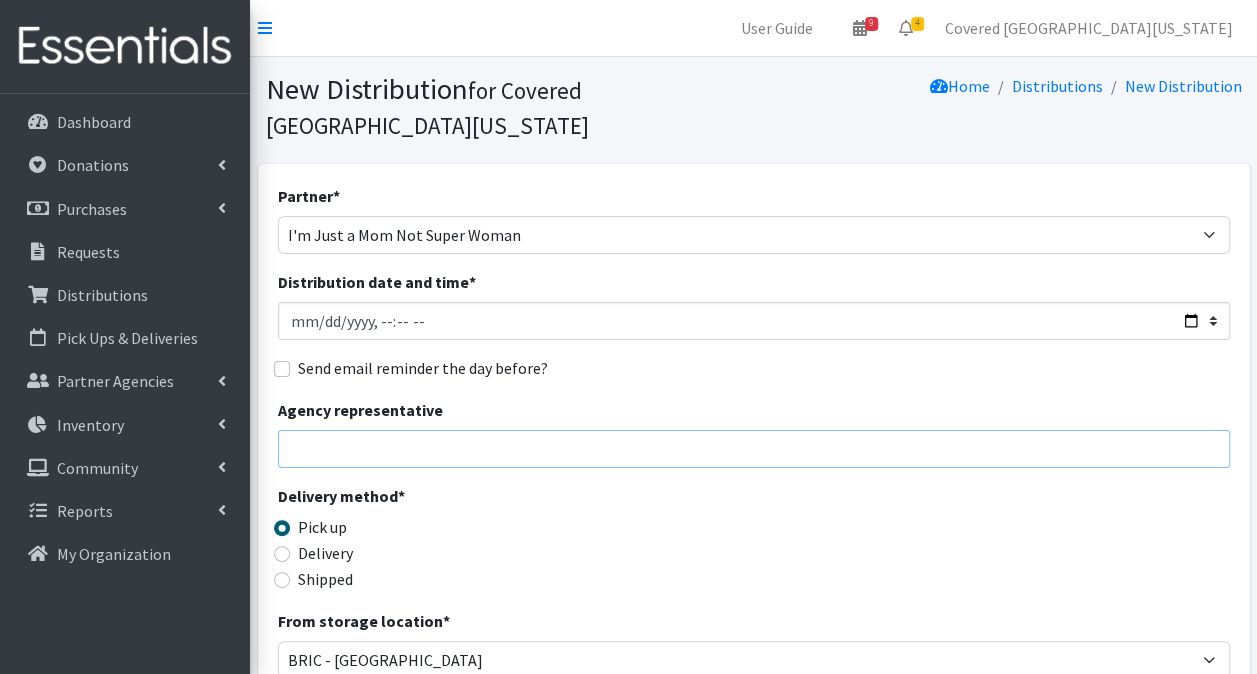 click on "Agency representative" at bounding box center (754, 449) 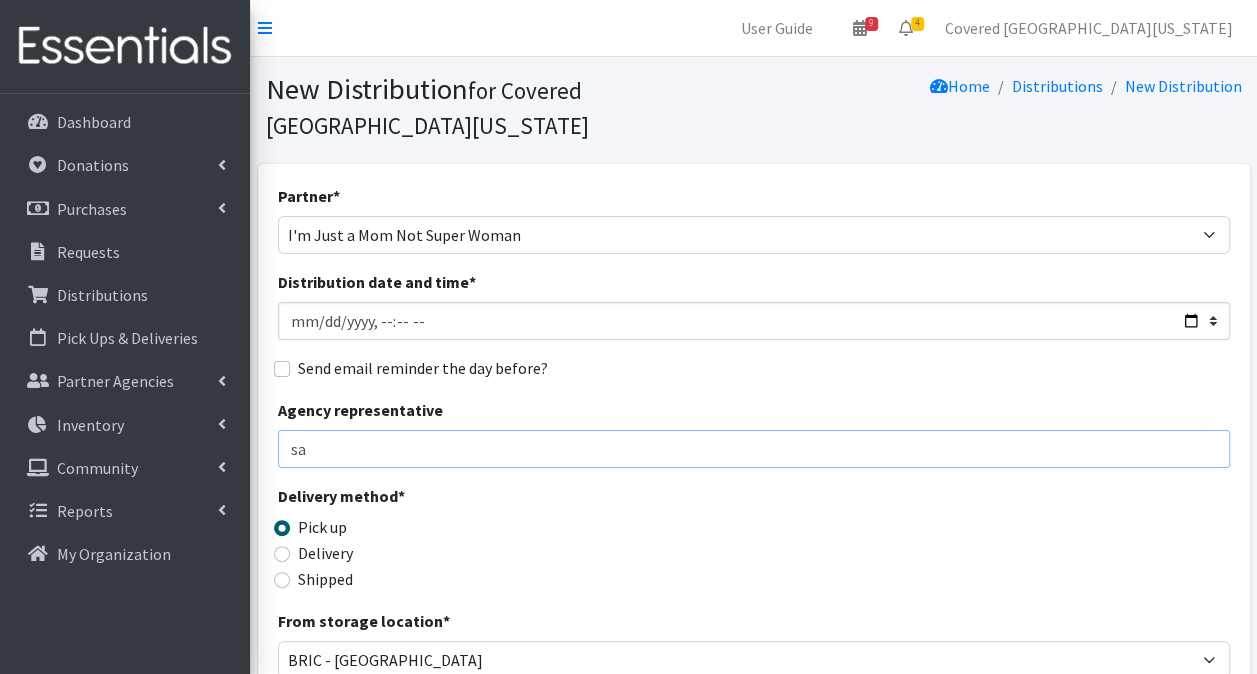 type on "[PERSON_NAME] - 754-305-5323- [EMAIL_ADDRESS][DOMAIN_NAME]" 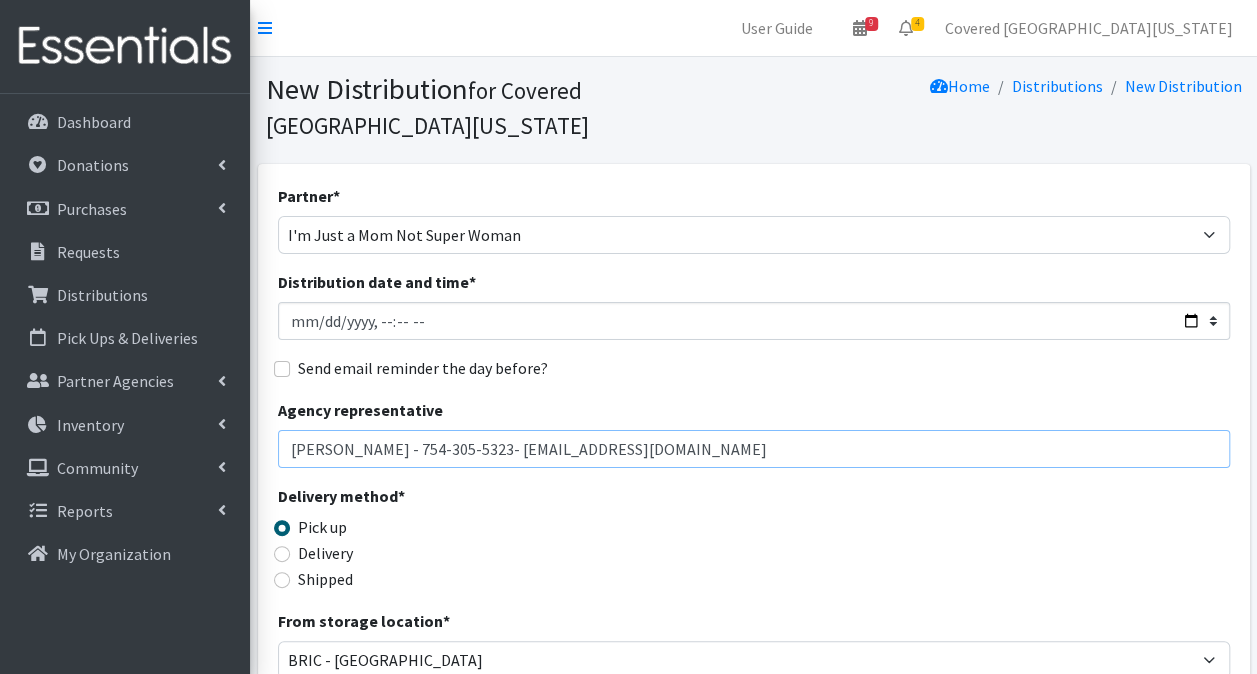 drag, startPoint x: 632, startPoint y: 414, endPoint x: -4, endPoint y: 405, distance: 636.06366 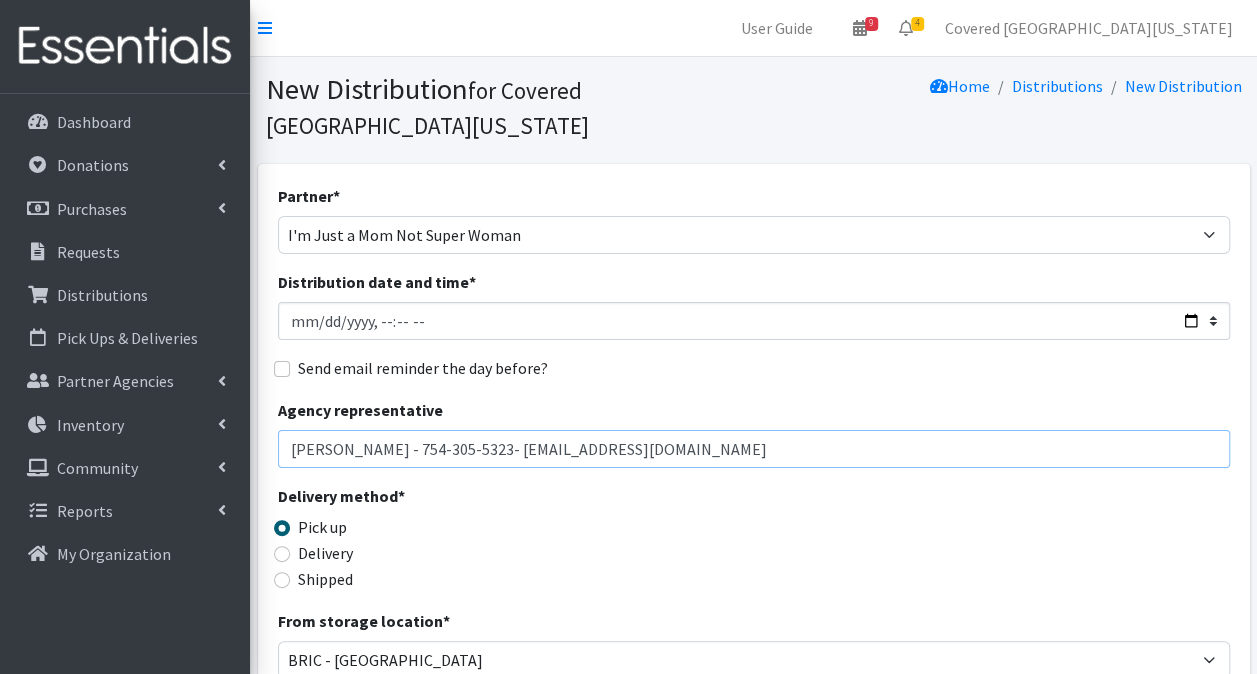 click on "User Guide
9
9 Pick-ups
remaining this week
View Calendar
4
2
Requests
2
Partner Agencies Pending Review
Covered South Florida
Account Settings
My Organization
Log Out
Dashboard
Donations
All Donations
New Donation
Purchases
All Purchases
New Purchase
Requests
Distributions" at bounding box center [628, 650] 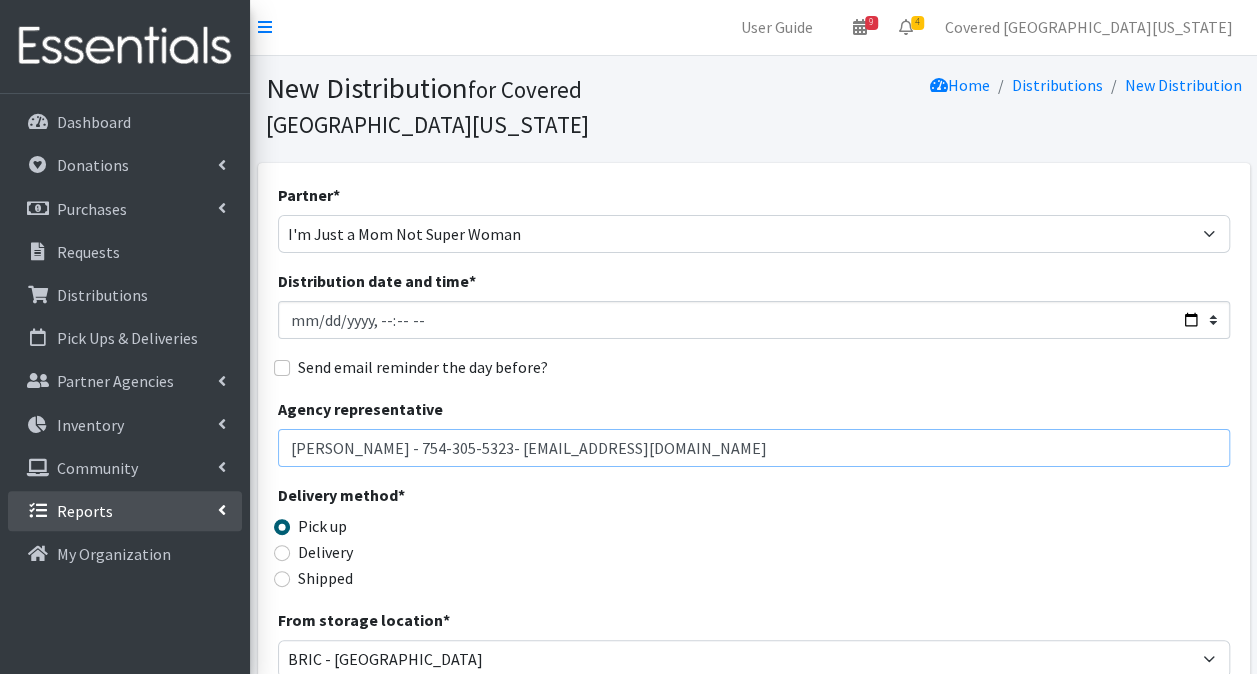 scroll, scrollTop: 200, scrollLeft: 0, axis: vertical 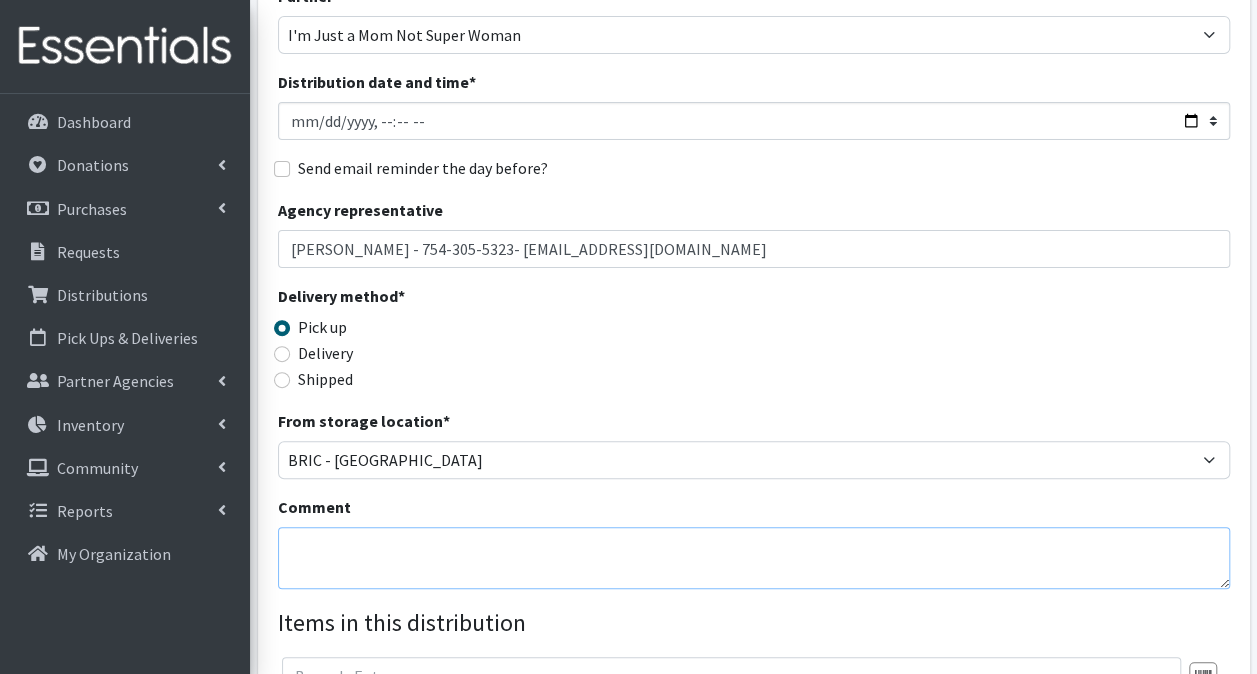 click on "Comment" at bounding box center [754, 558] 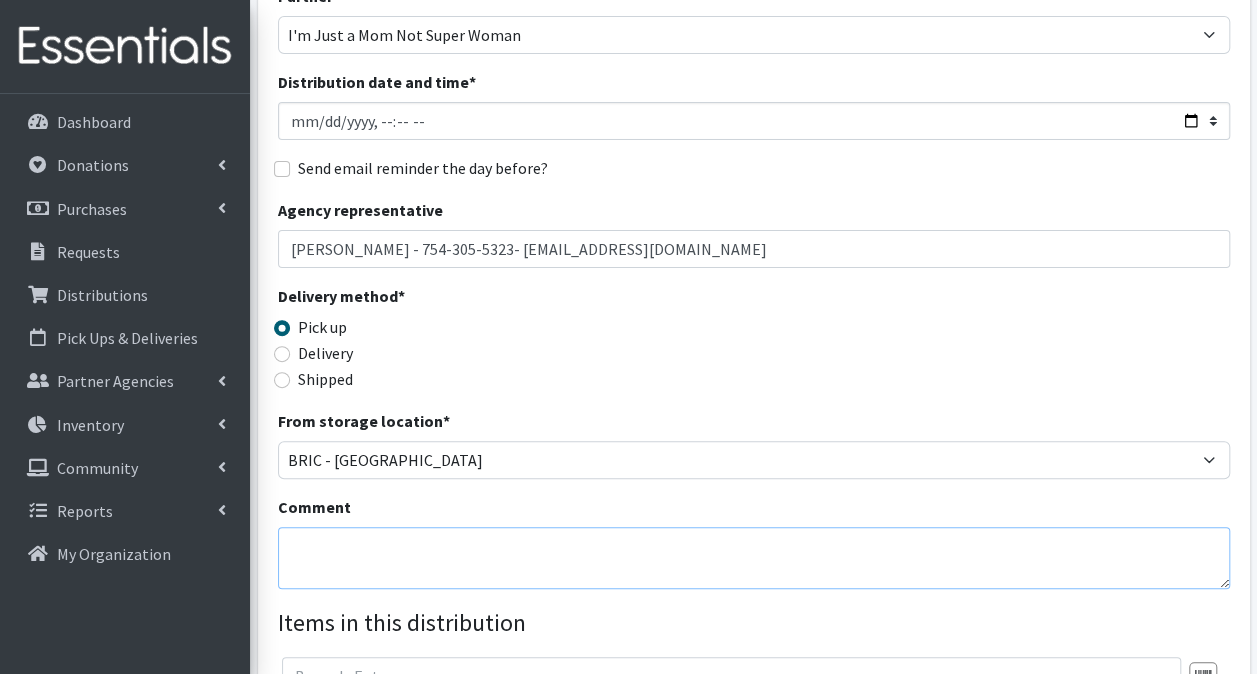 paste on "Sandy - 754-305-5323- mum@notsuperwoman.org" 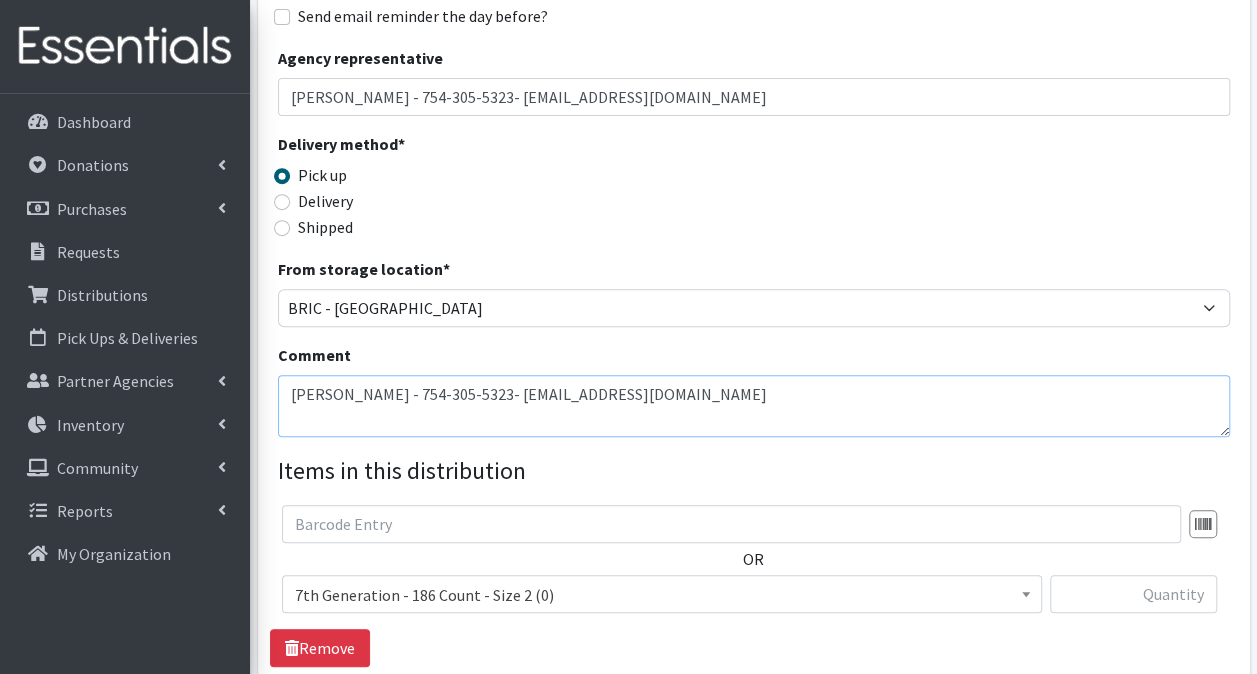 scroll, scrollTop: 500, scrollLeft: 0, axis: vertical 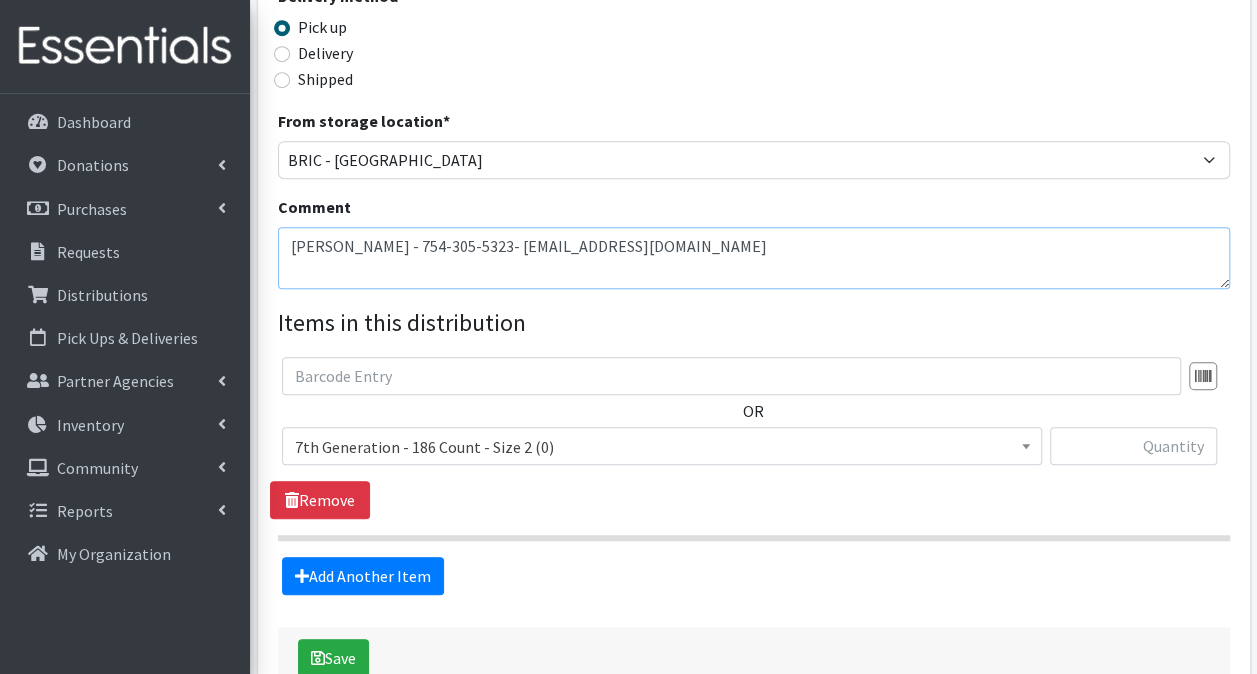 type on "Sandy - 754-305-5323- mum@notsuperwoman.org" 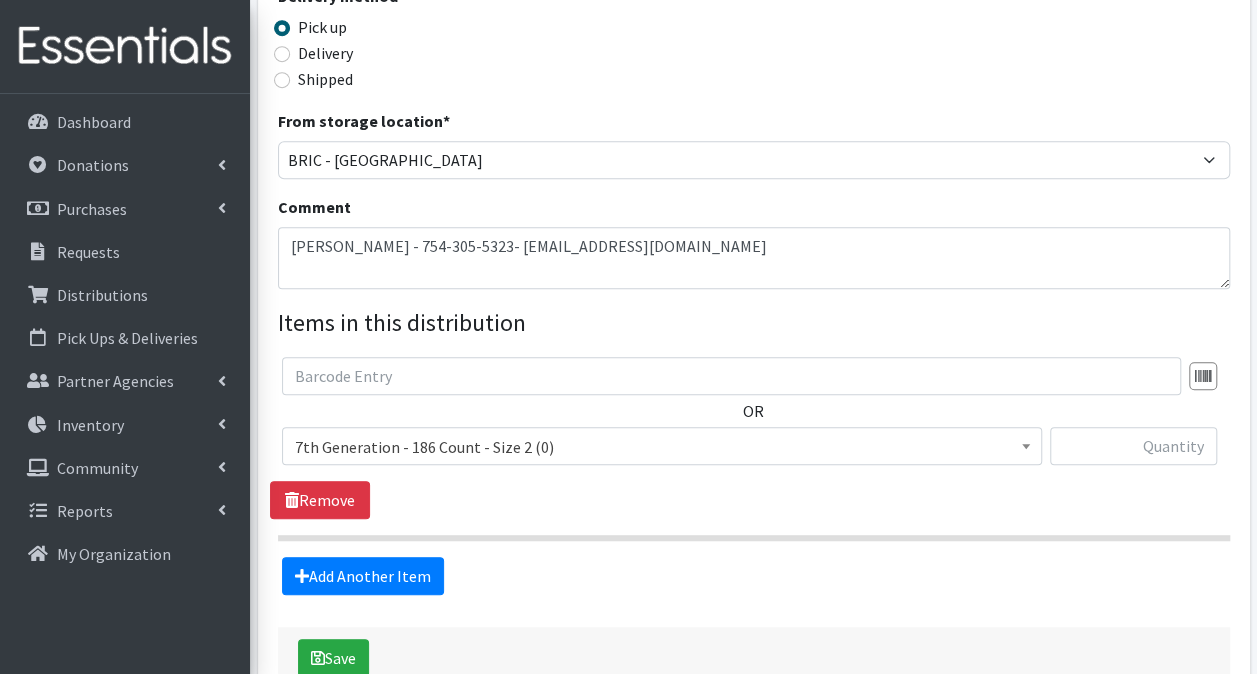 click on "7th Generation - 186 Count - Size 2 (0)
Amazon Box - Size 2 (0)" at bounding box center (662, 454) 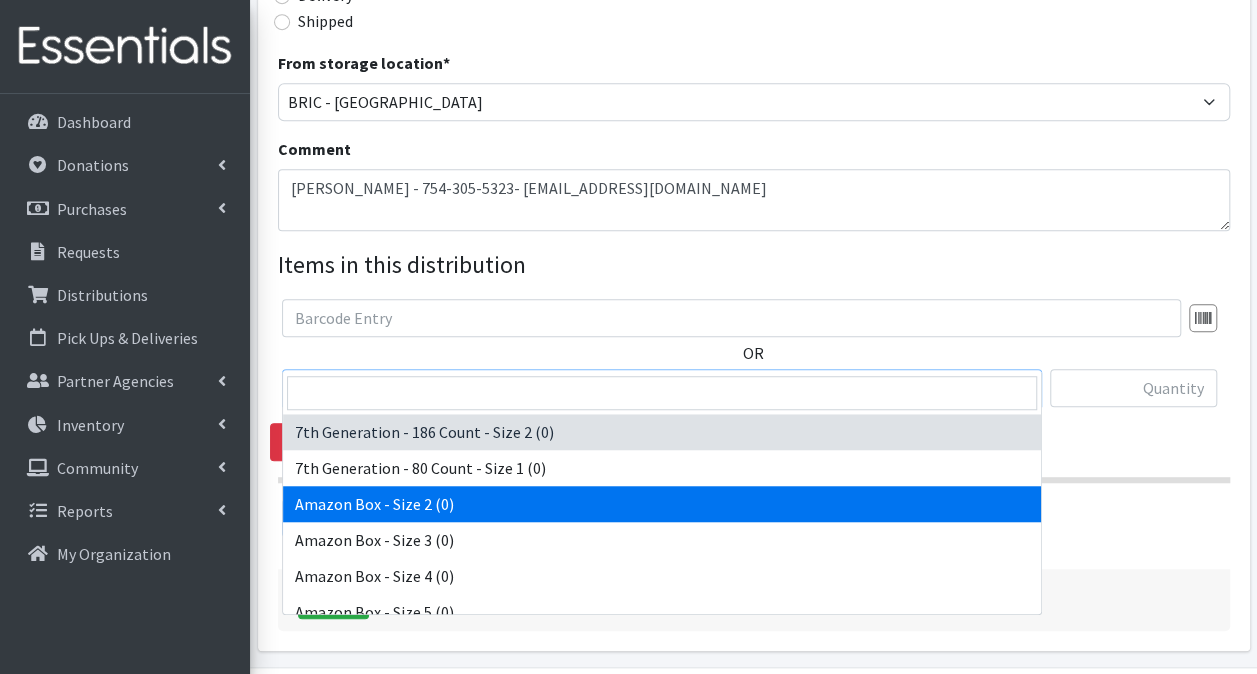 scroll, scrollTop: 588, scrollLeft: 0, axis: vertical 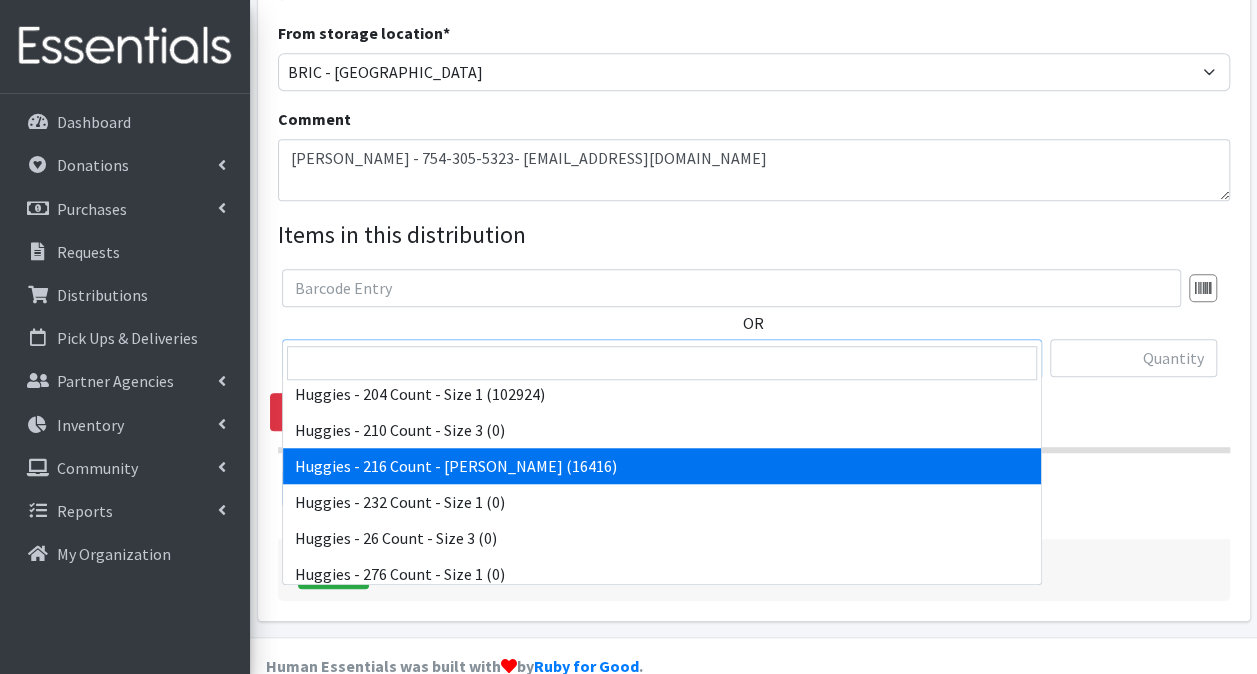 select on "14630" 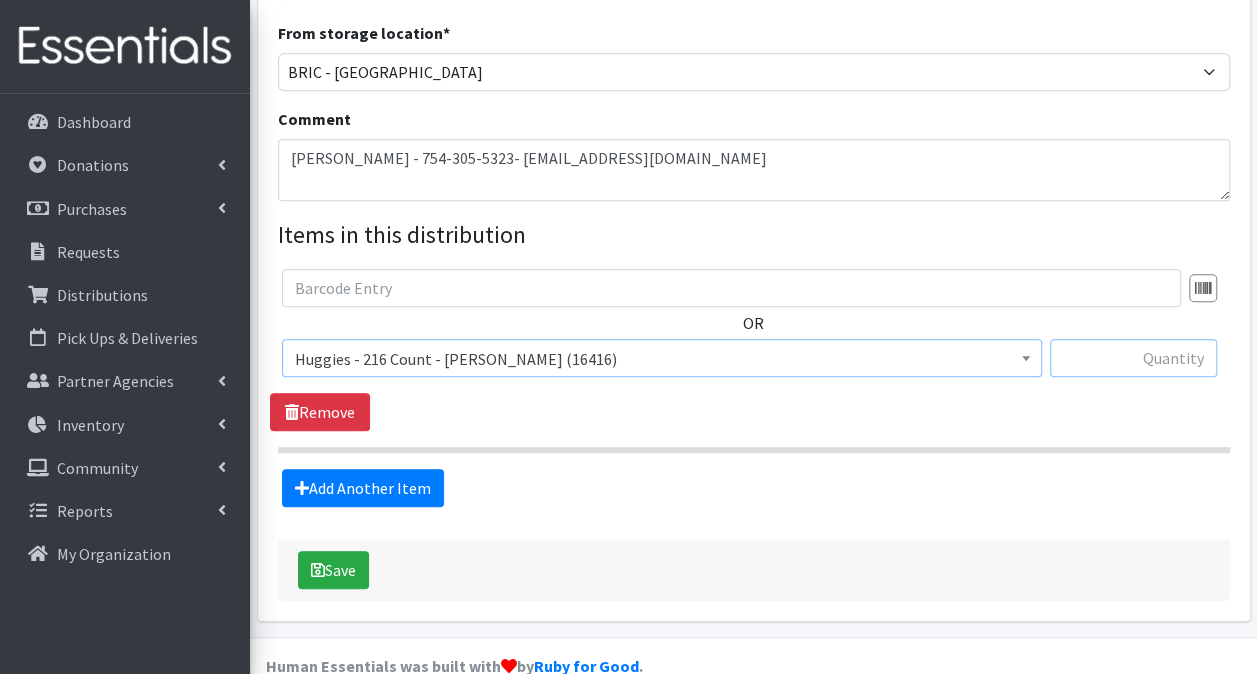 click at bounding box center [1133, 358] 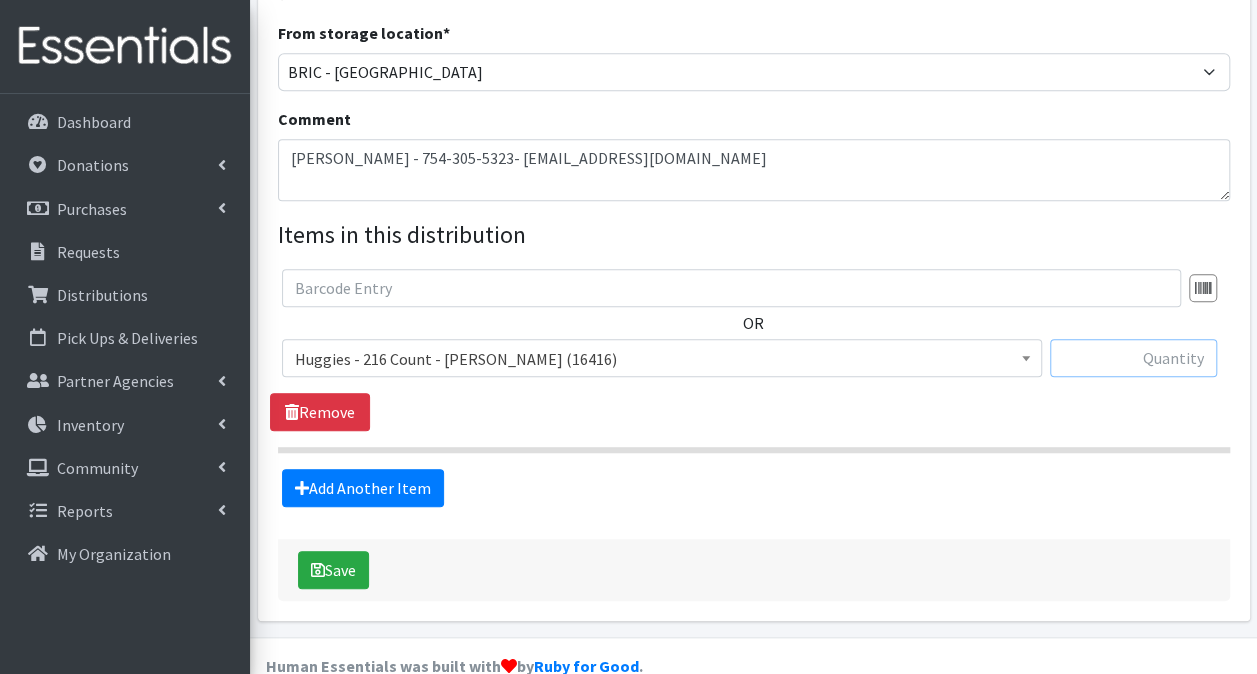 type on "216" 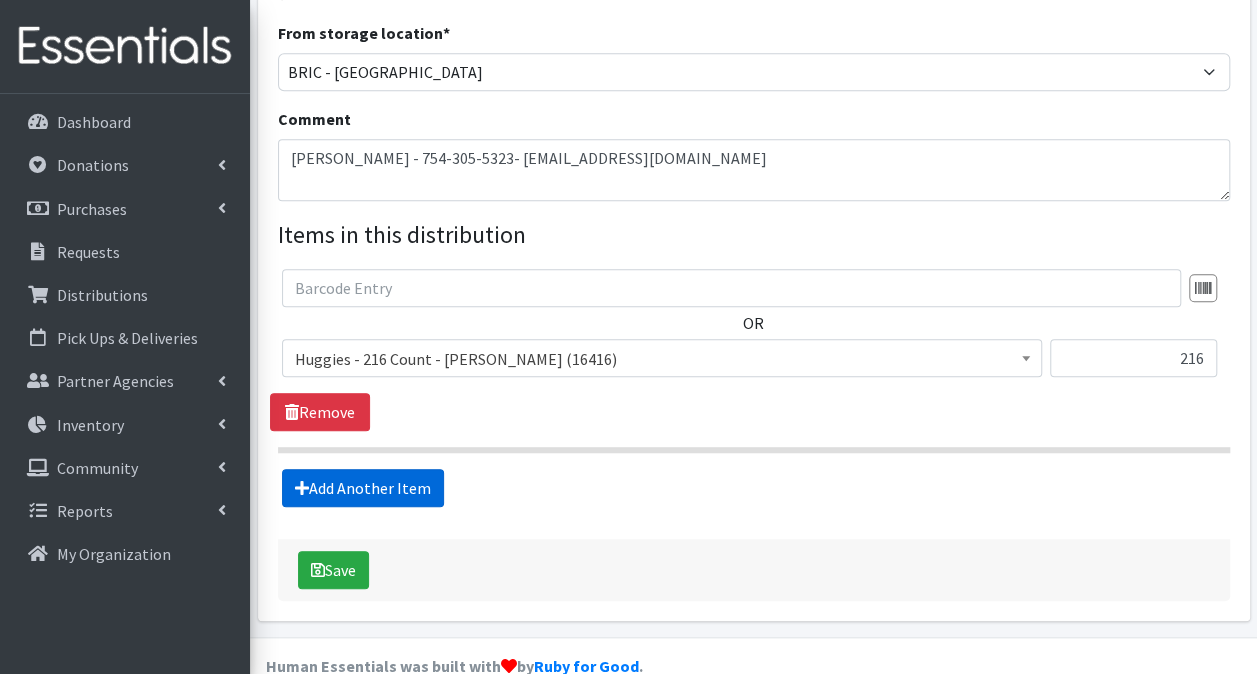 click on "Add Another Item" at bounding box center (363, 488) 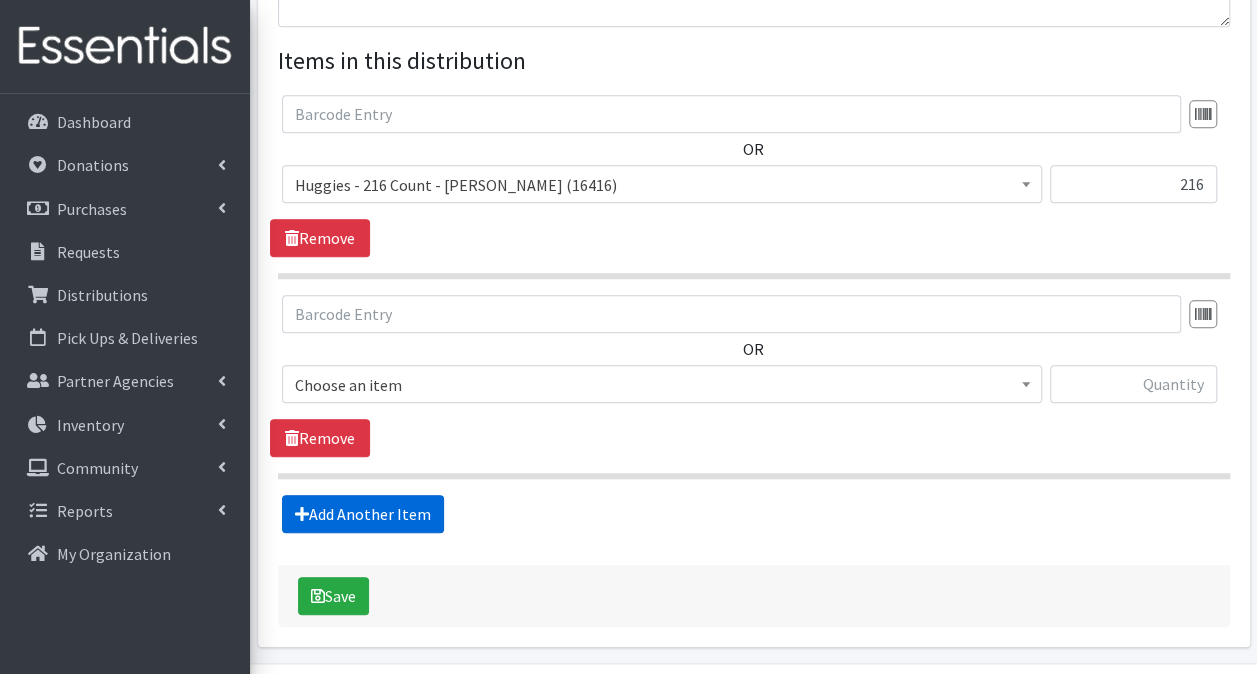 scroll, scrollTop: 787, scrollLeft: 0, axis: vertical 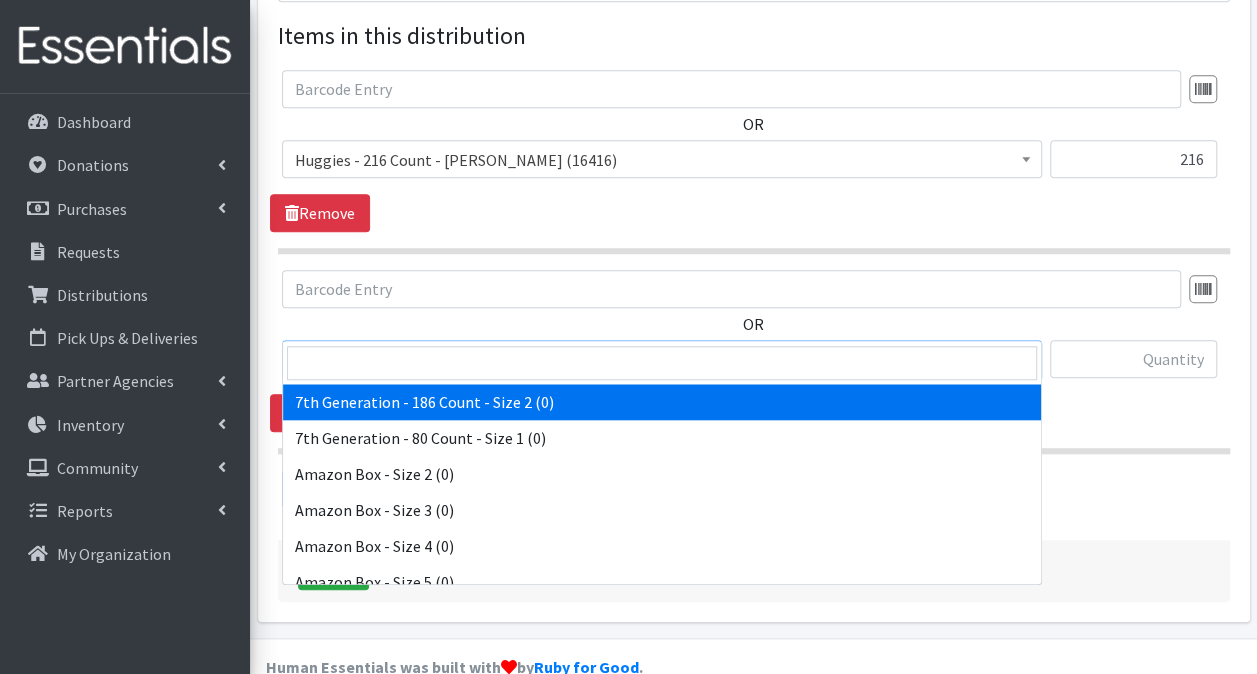 click on "7th Generation - 186 Count - Size 2 (0)" at bounding box center [662, 360] 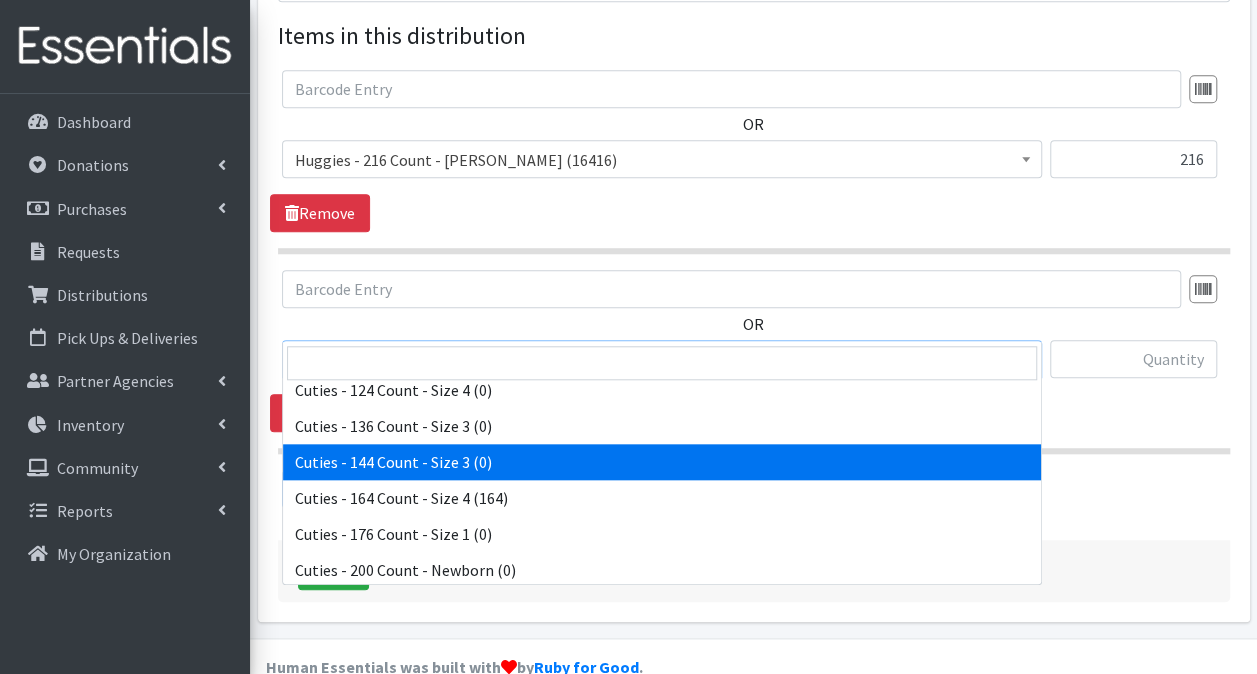 scroll, scrollTop: 1300, scrollLeft: 0, axis: vertical 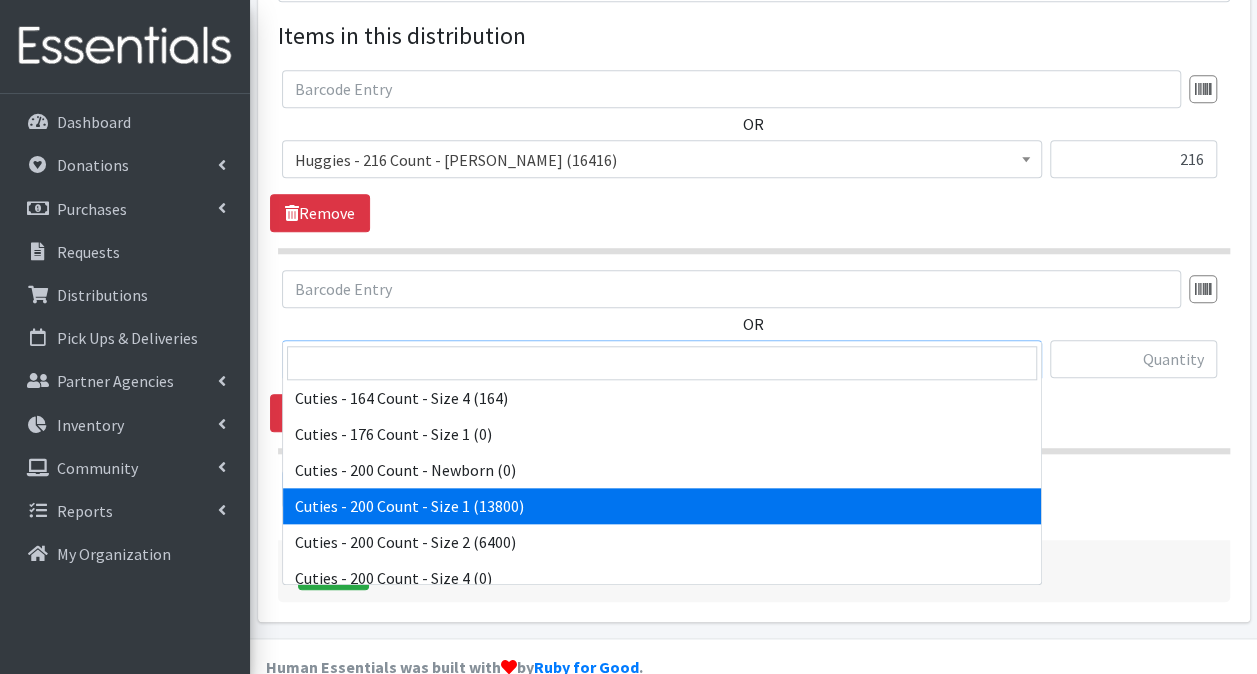 select on "13258" 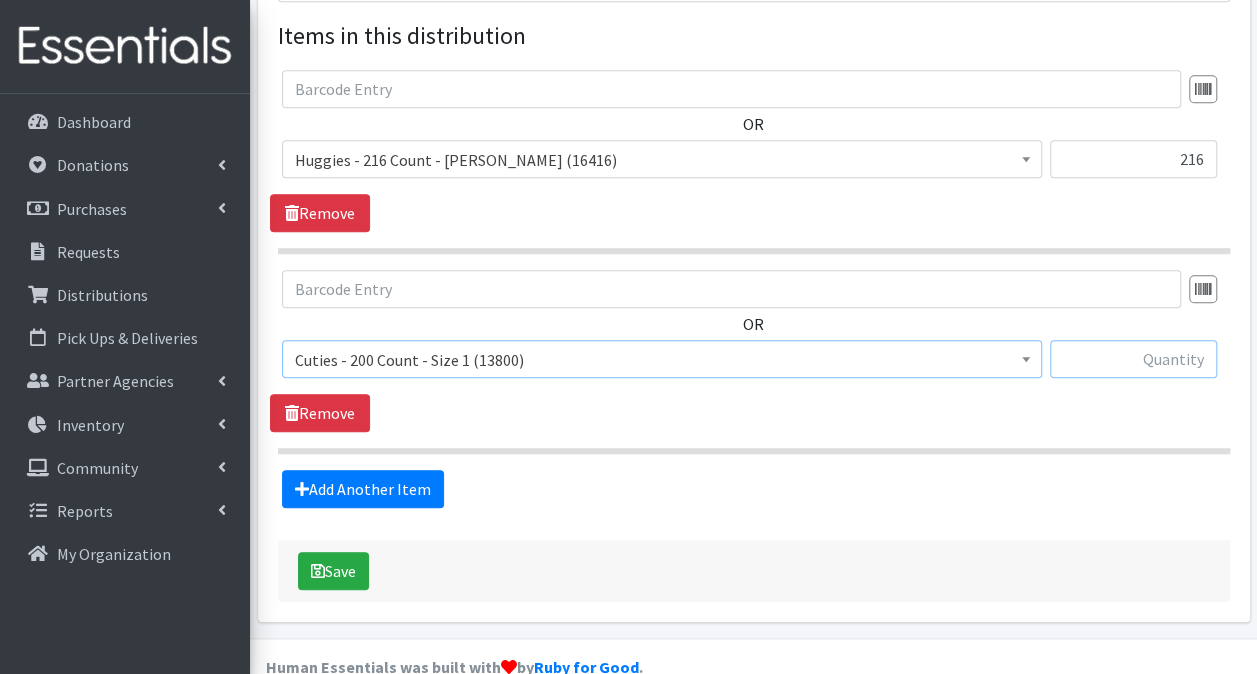 click at bounding box center [1133, 359] 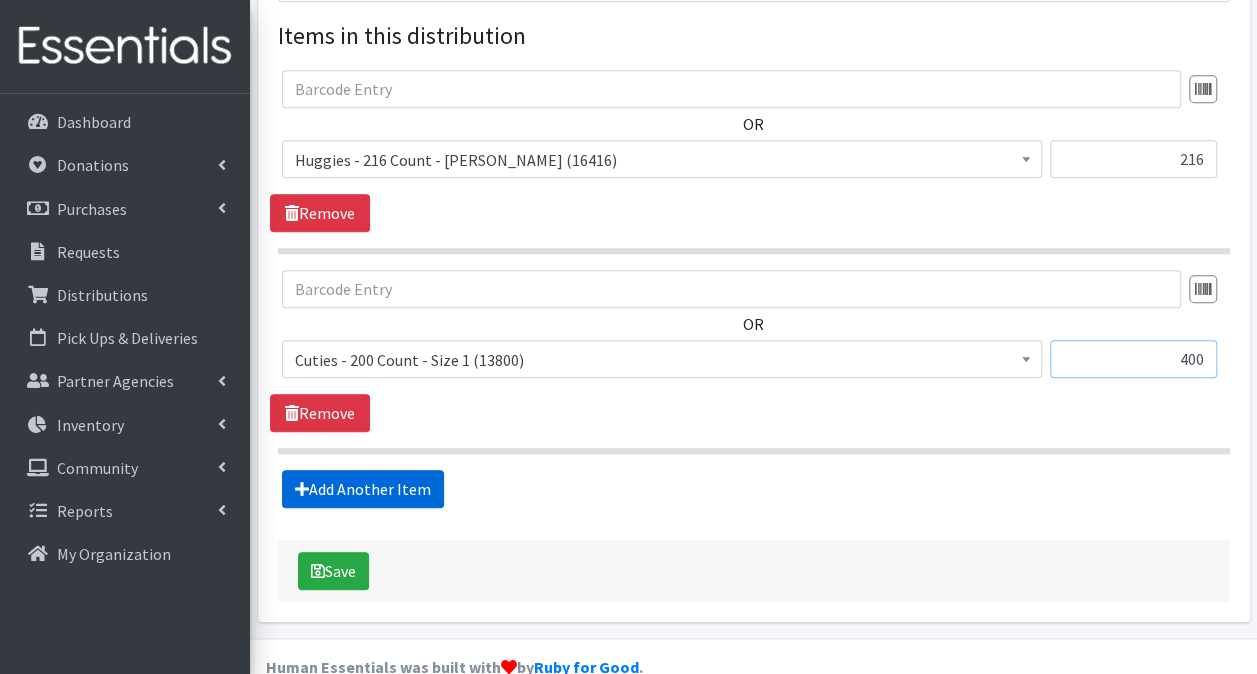 type on "400" 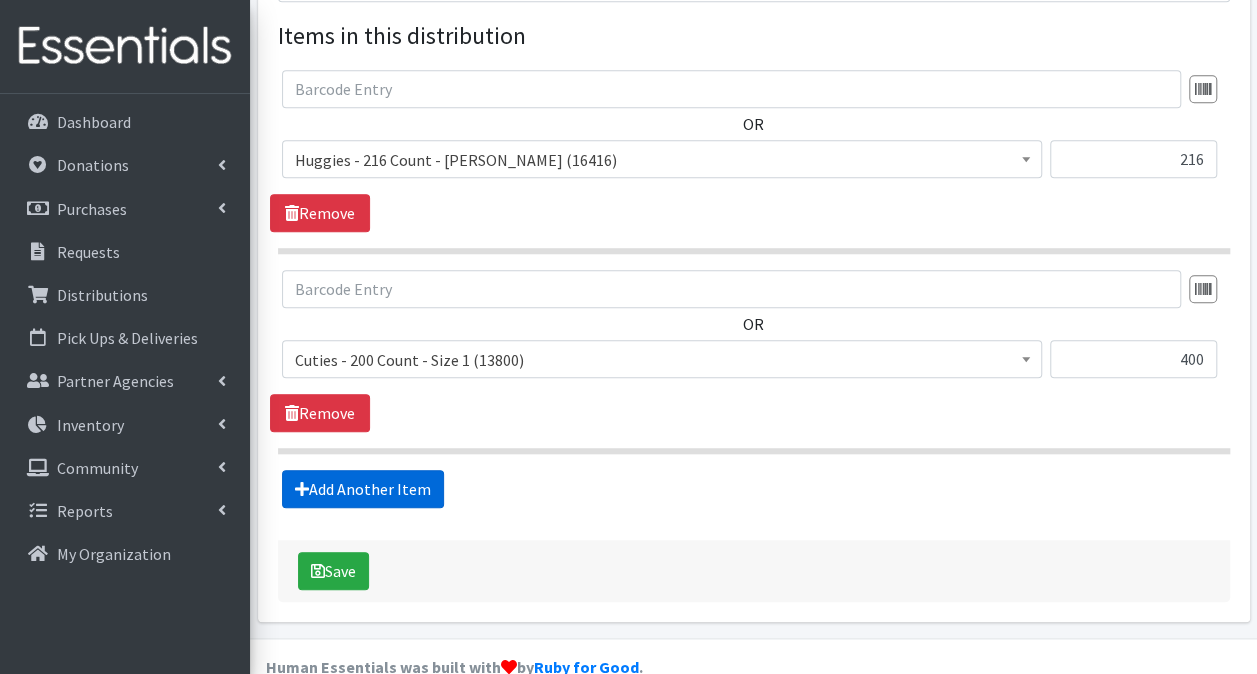 click on "Add Another Item" at bounding box center [363, 489] 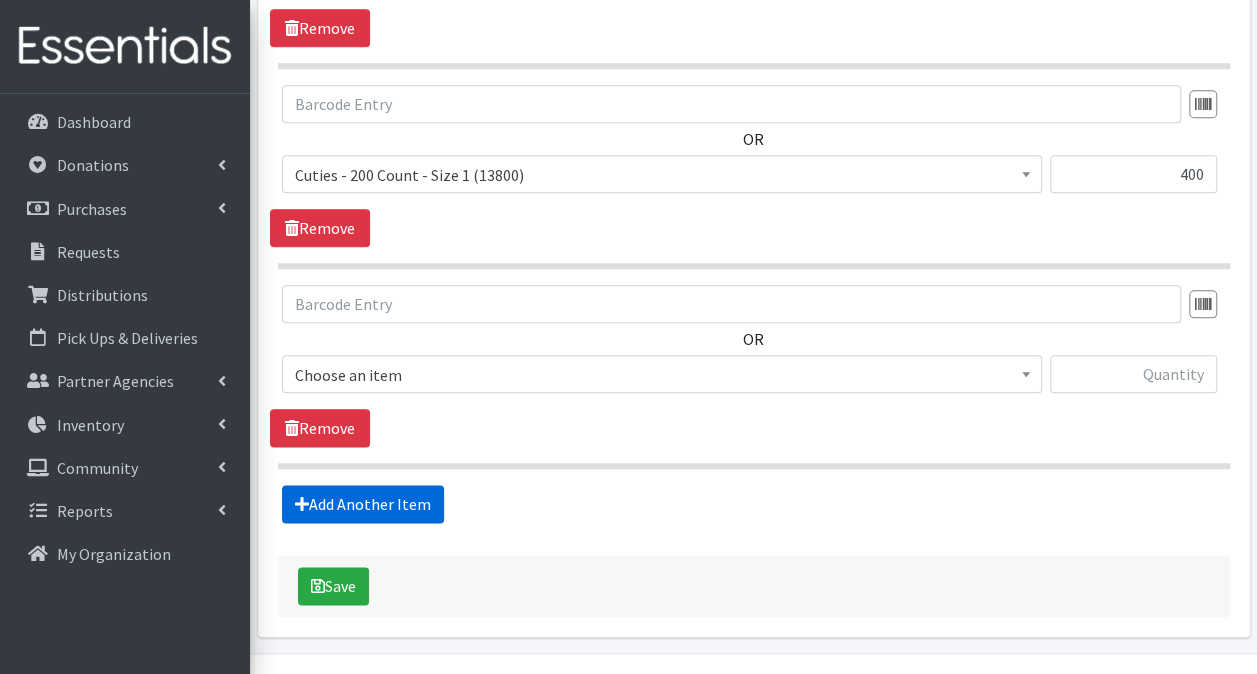 scroll, scrollTop: 986, scrollLeft: 0, axis: vertical 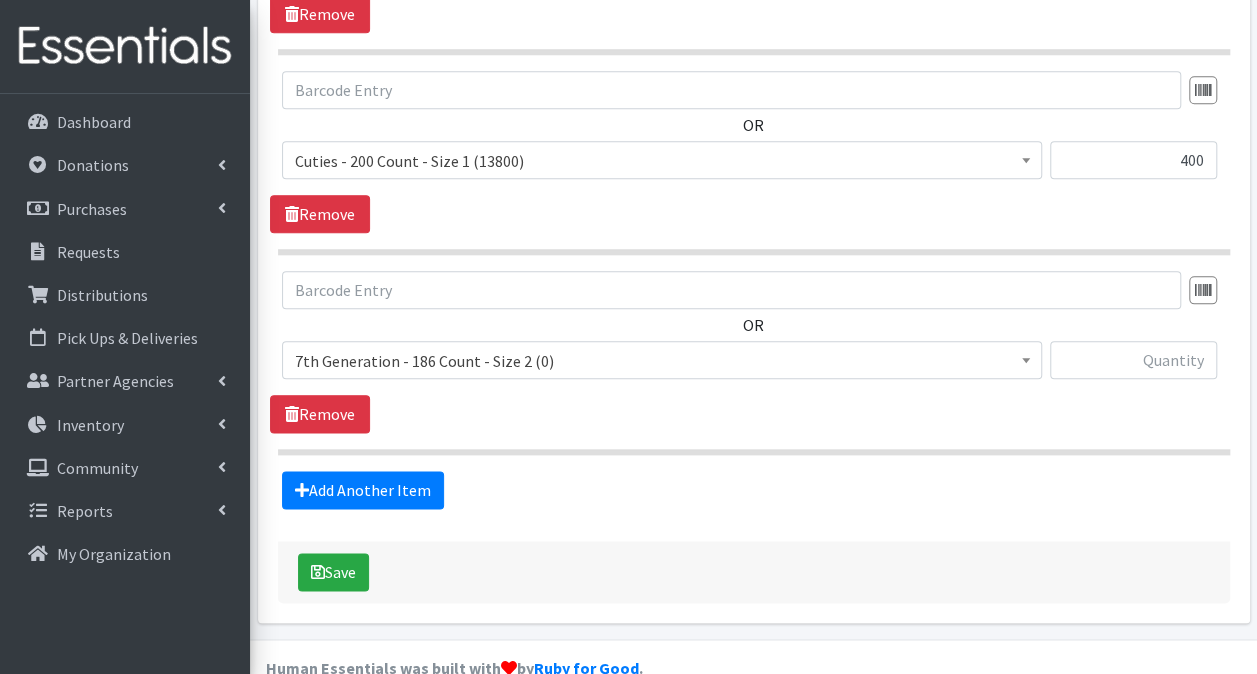 click on "7th Generation - 186 Count - Size 2 (0)" at bounding box center [662, 361] 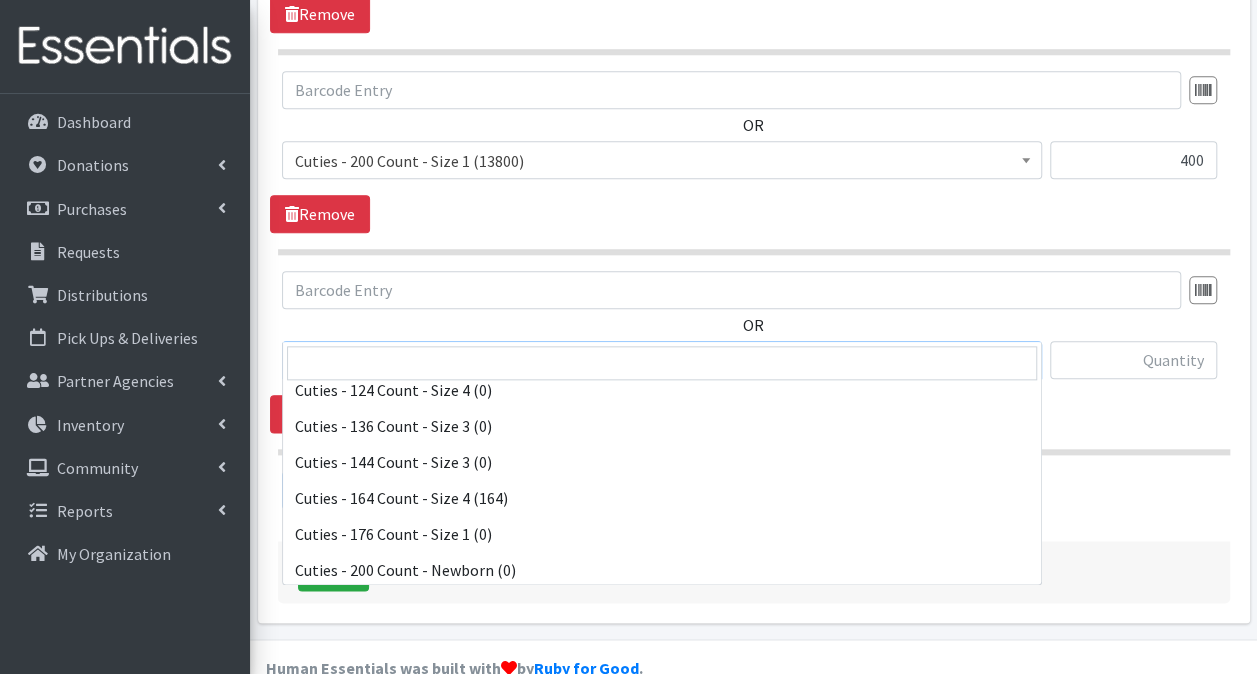 scroll, scrollTop: 1300, scrollLeft: 0, axis: vertical 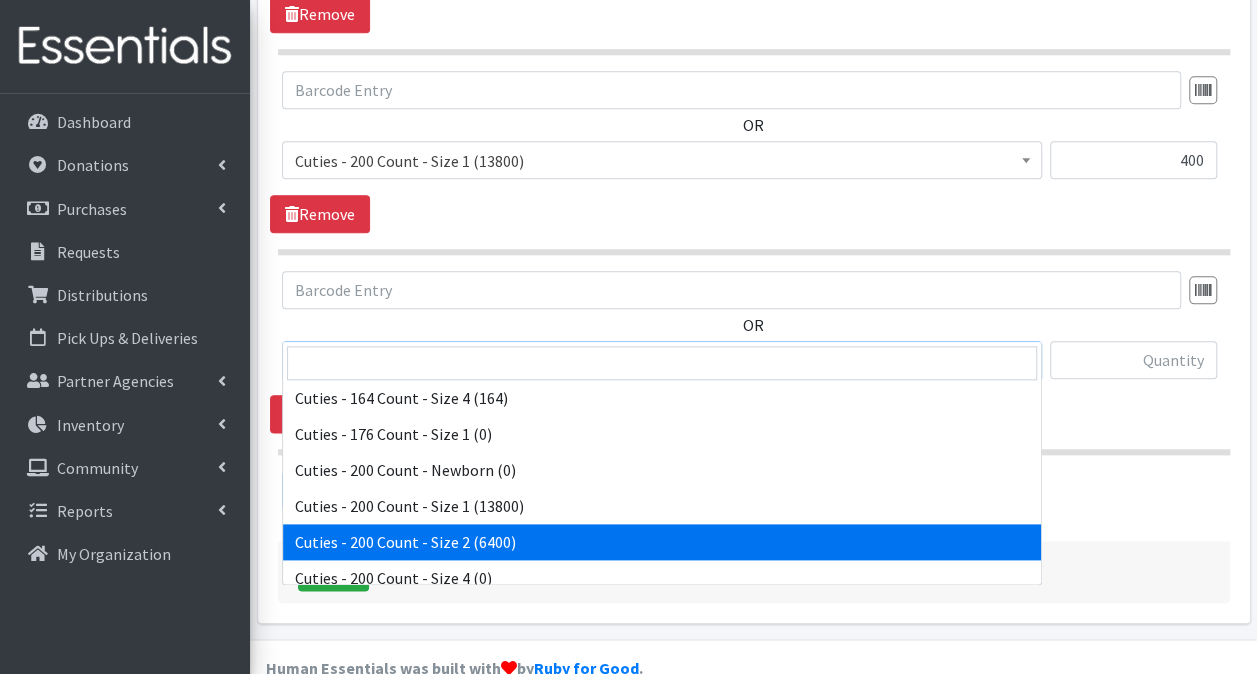 select on "13259" 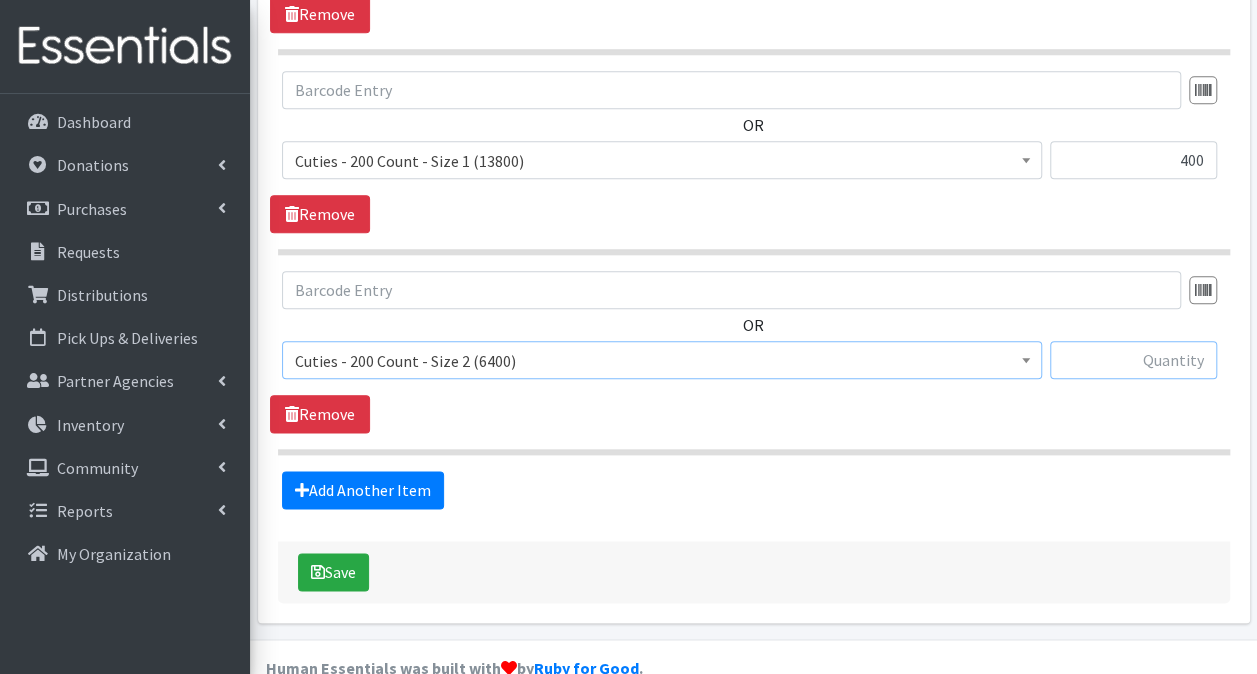 click at bounding box center (1133, 360) 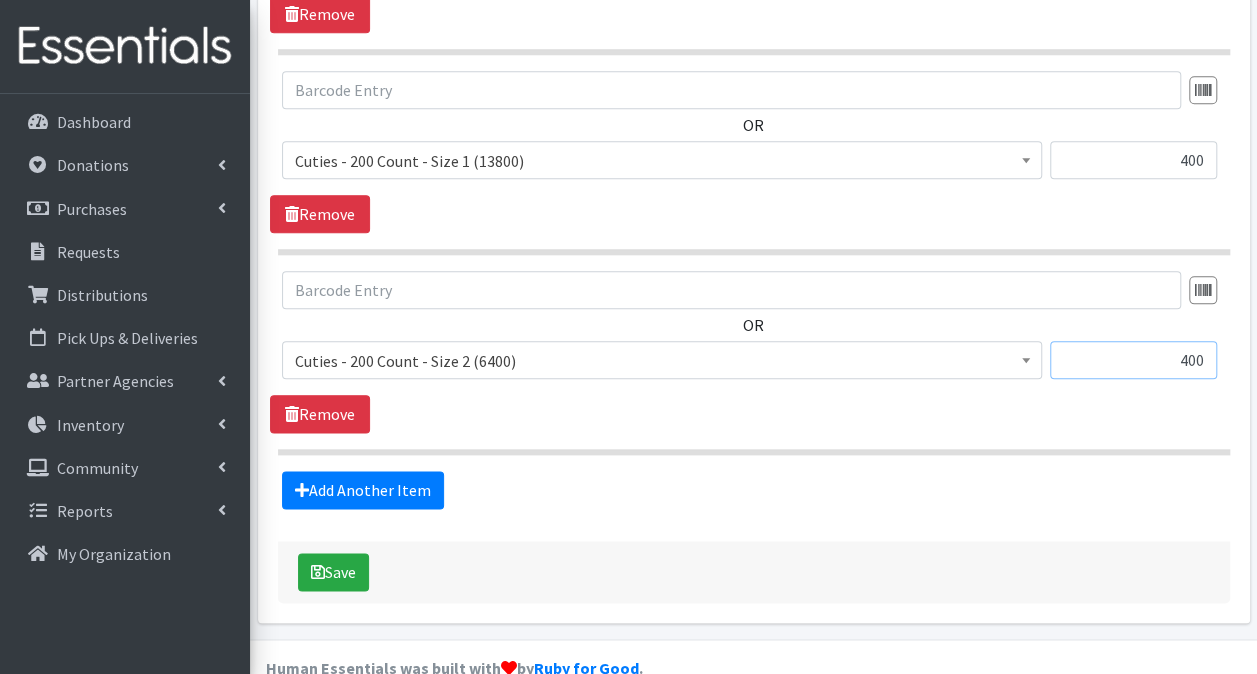 type on "400" 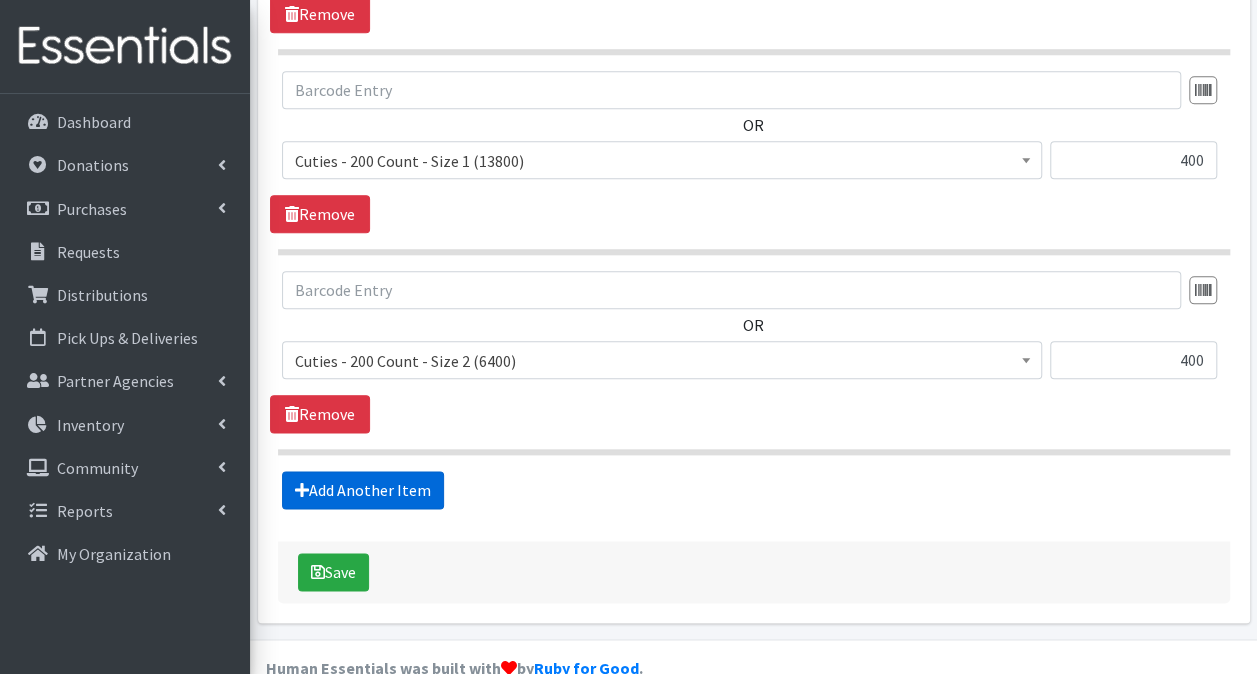 click on "Add Another Item" at bounding box center (363, 490) 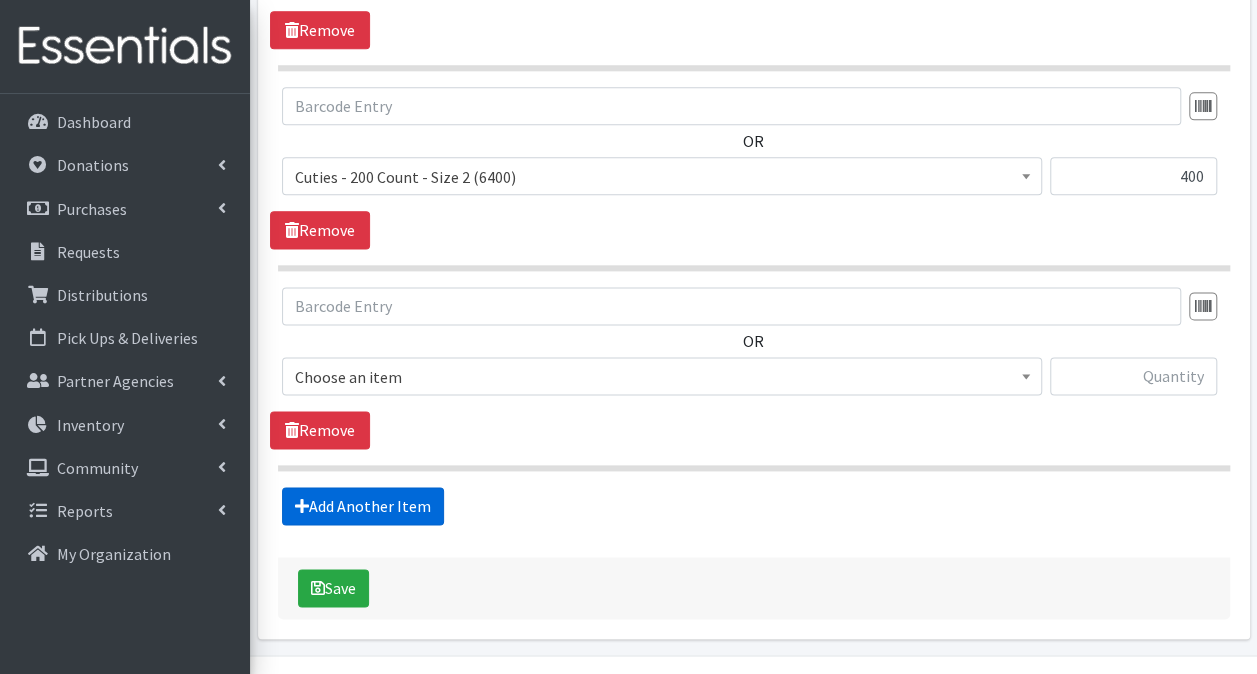 scroll, scrollTop: 1185, scrollLeft: 0, axis: vertical 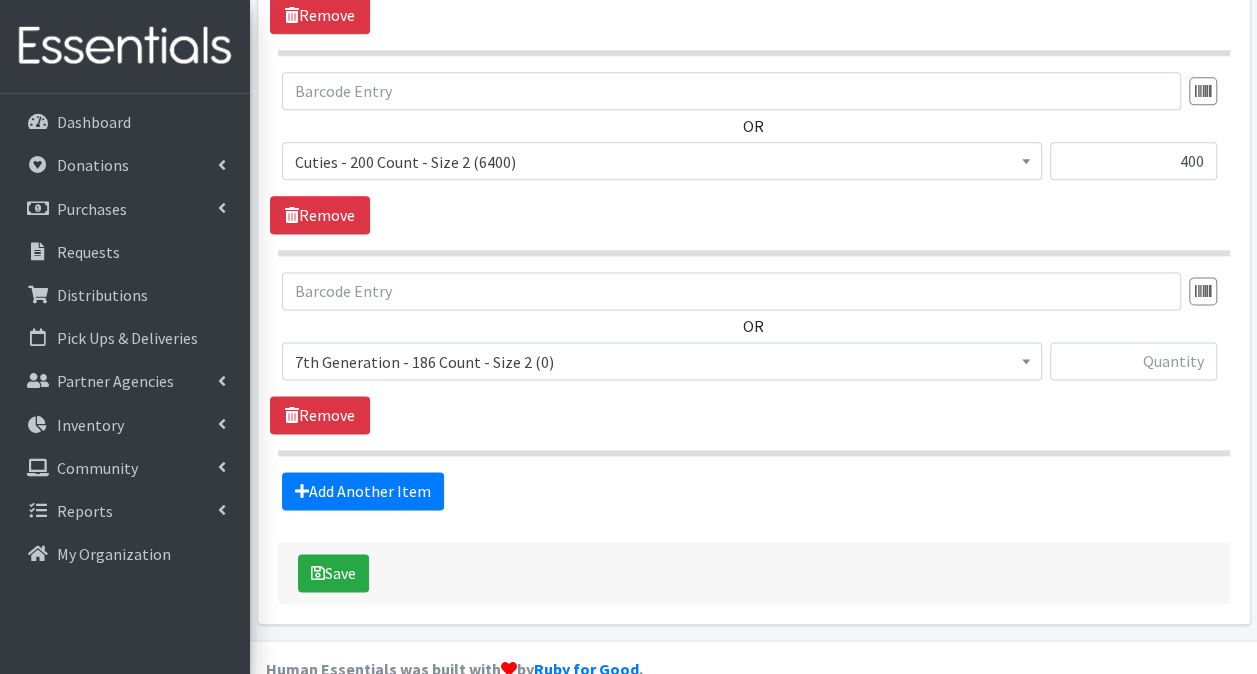 click at bounding box center (754, 453) 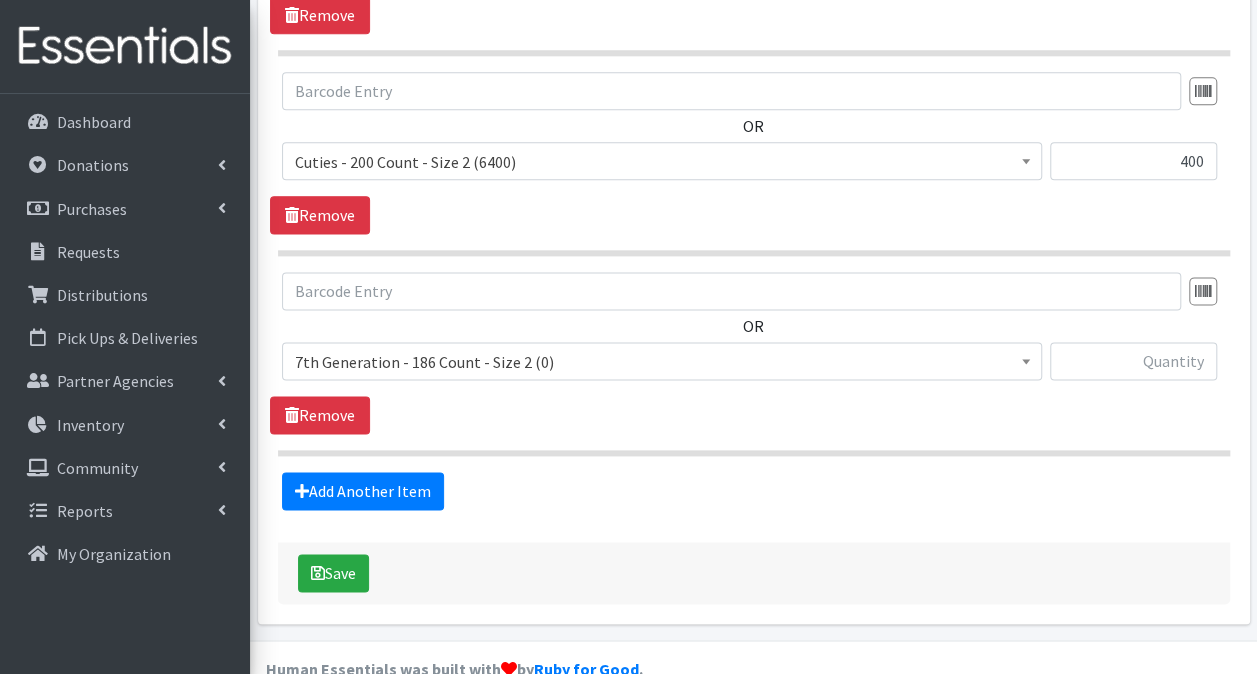 click on "7th Generation - 186 Count - Size 2 (0)" at bounding box center [662, 362] 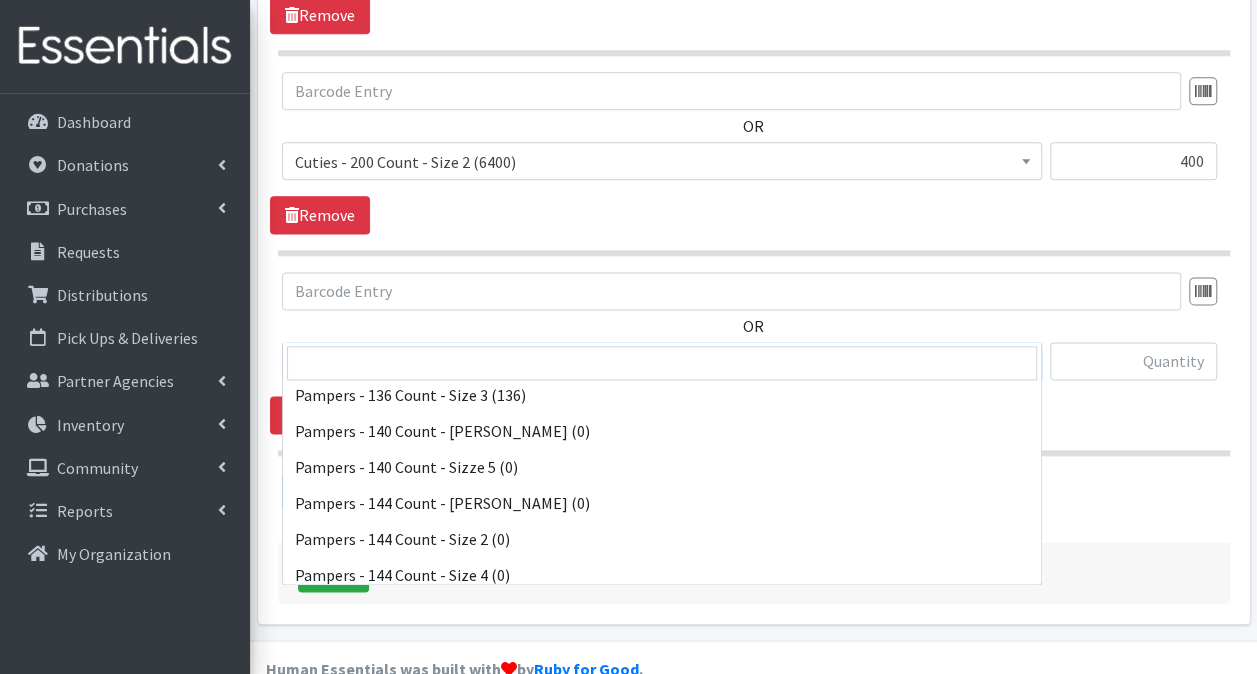 scroll, scrollTop: 11300, scrollLeft: 0, axis: vertical 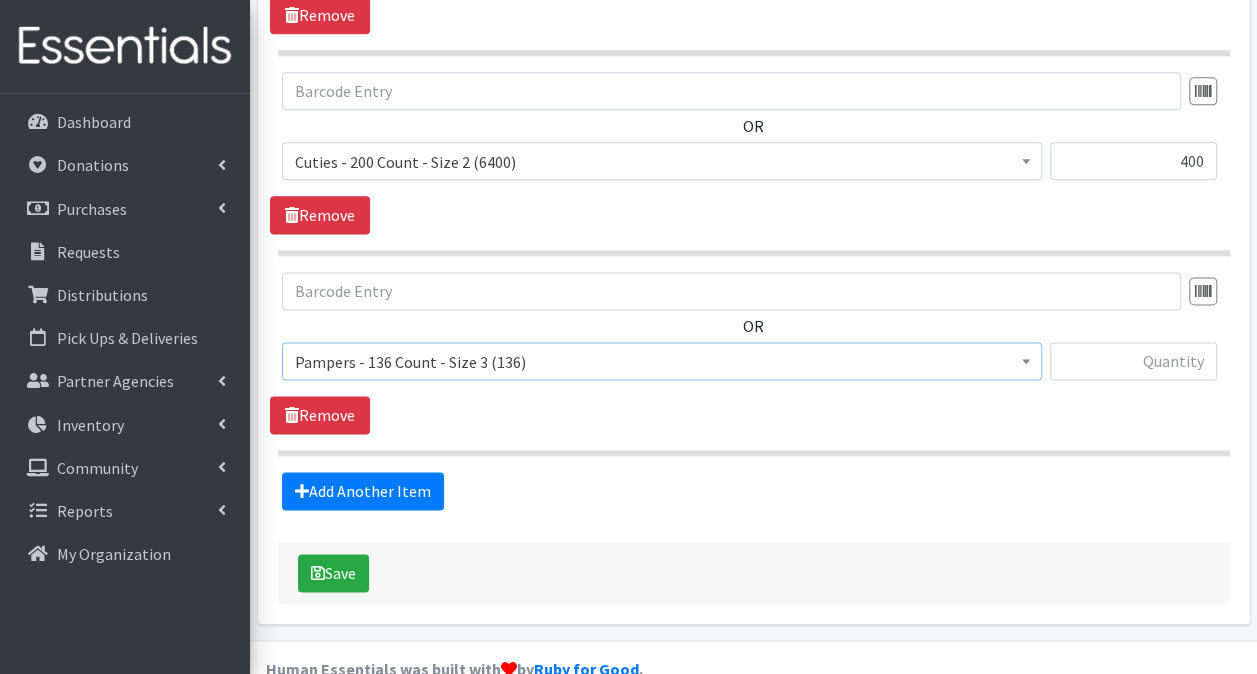 click on "Pampers - 136 Count - Size 3 (136)" at bounding box center [662, 362] 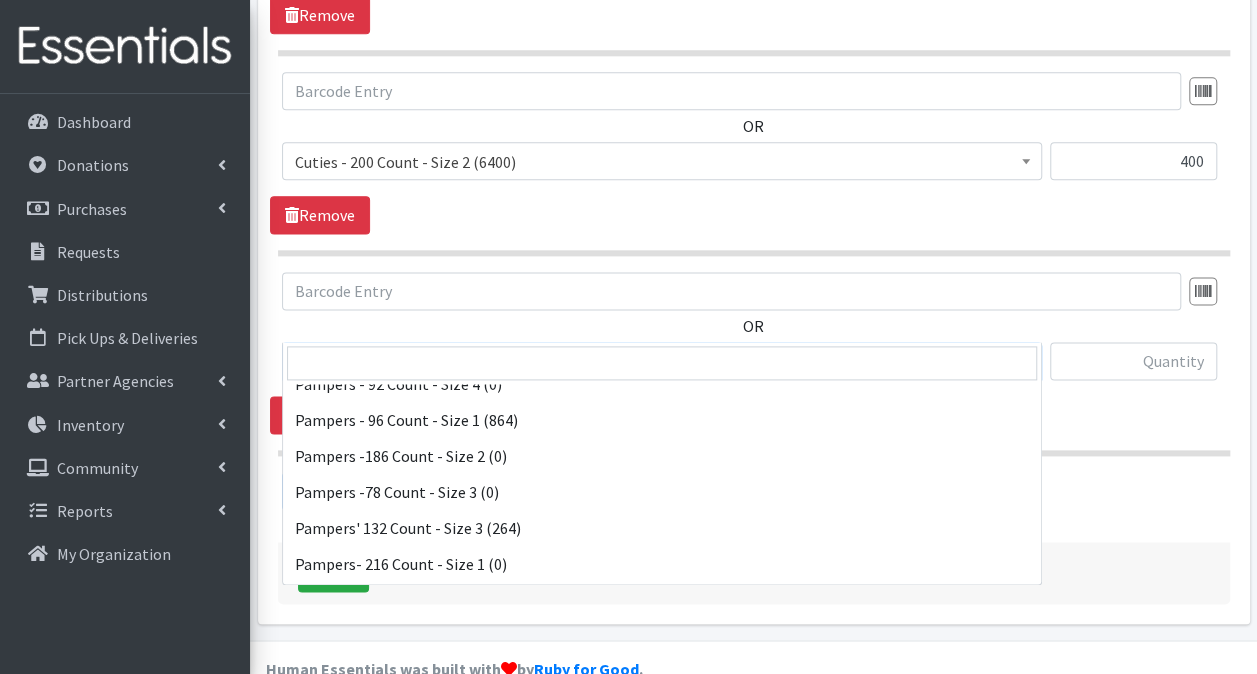 scroll, scrollTop: 13912, scrollLeft: 0, axis: vertical 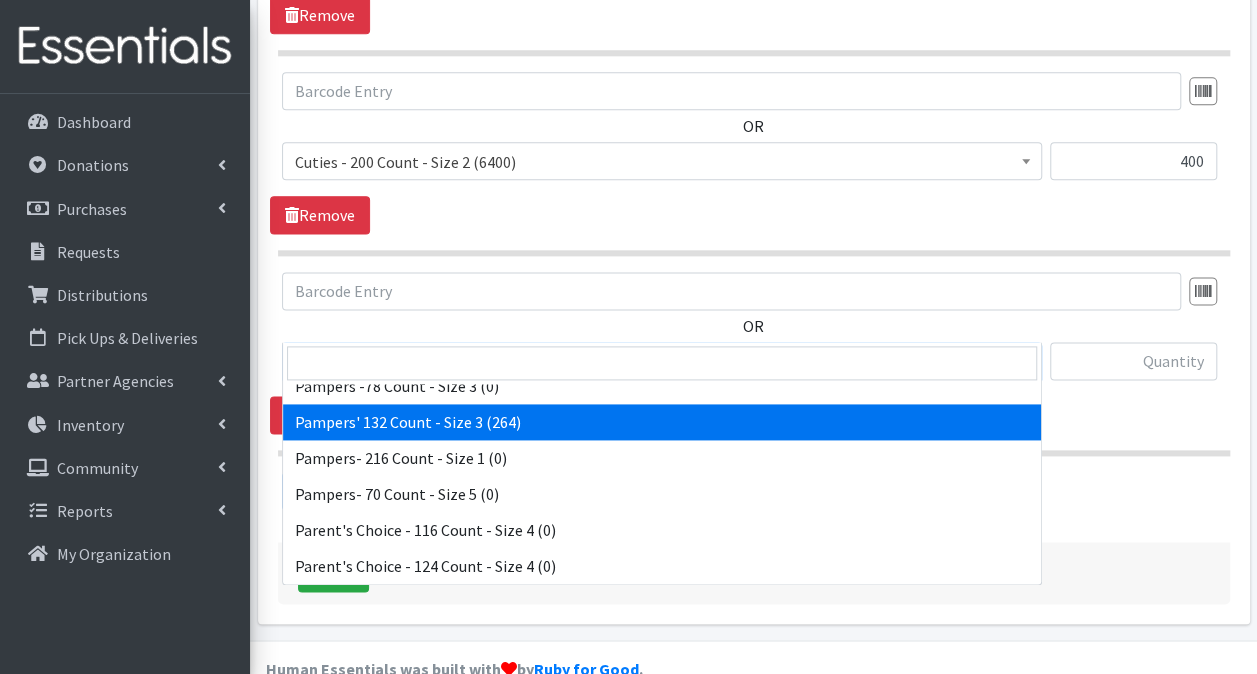 select on "15207" 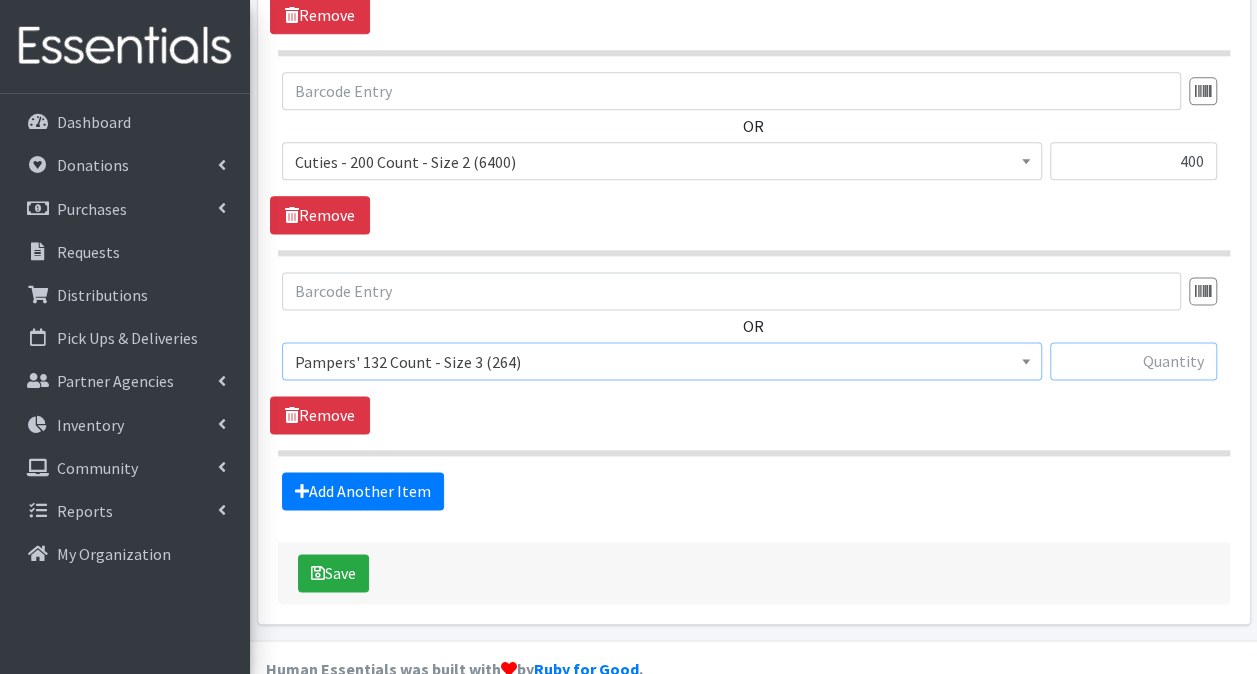 click at bounding box center (1133, 361) 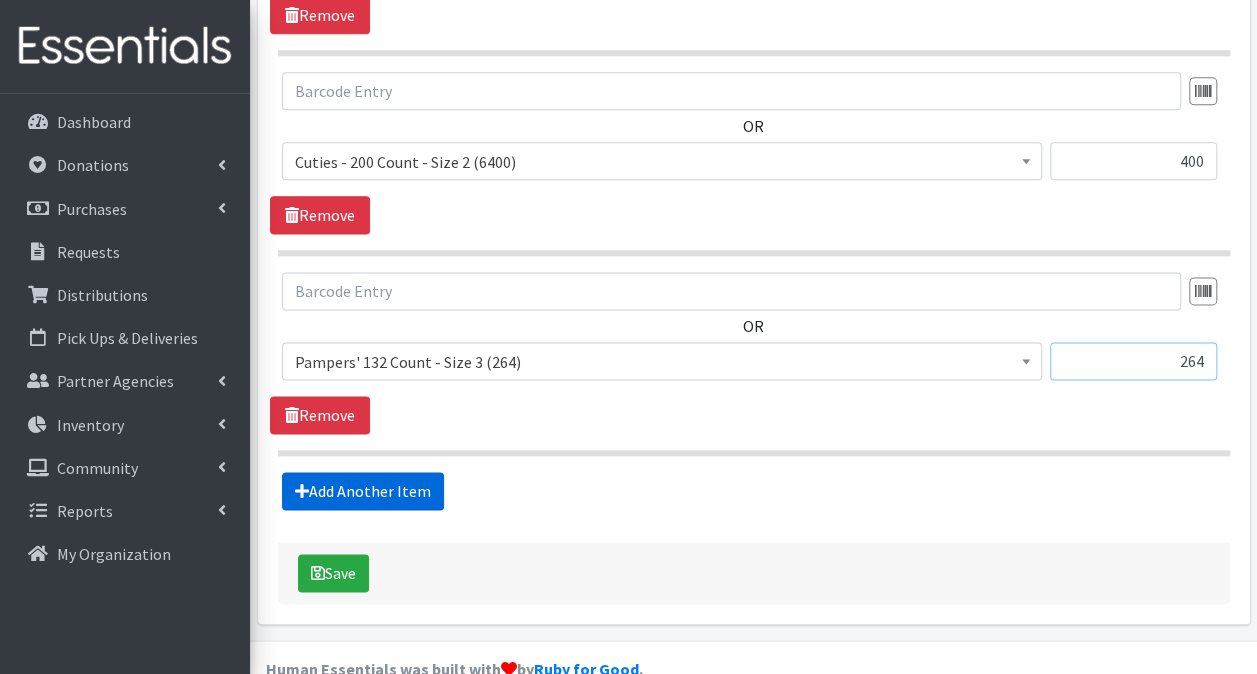 type on "264" 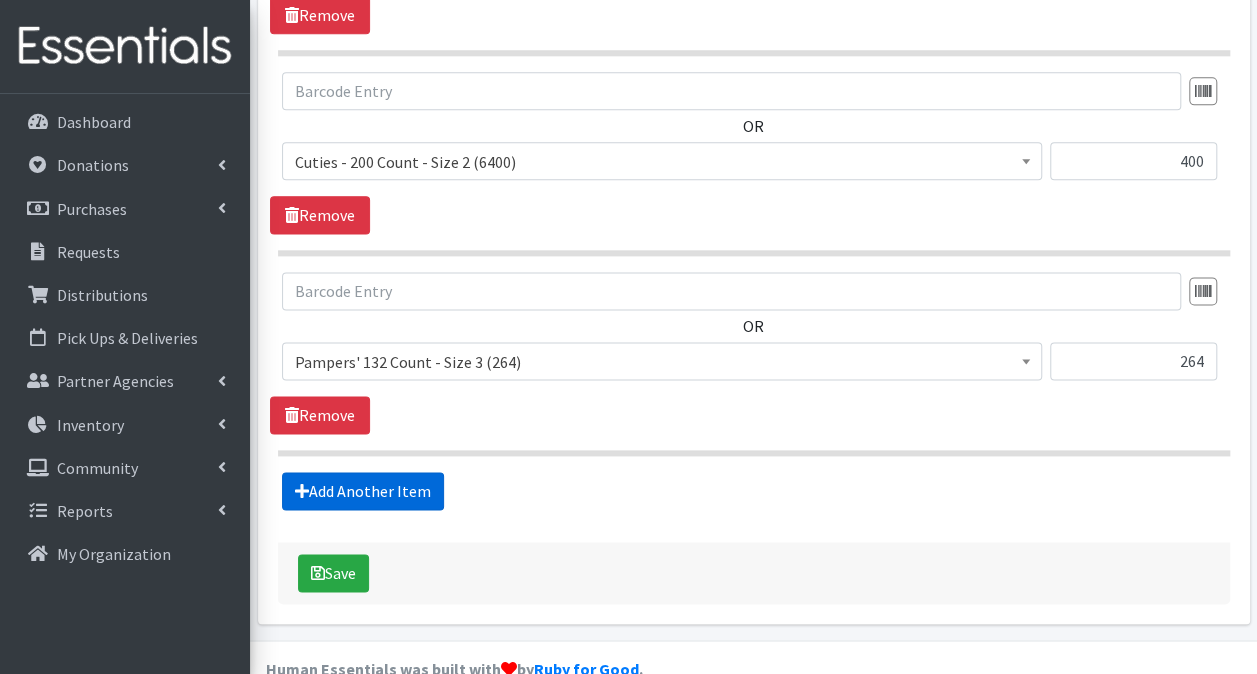 click on "Add Another Item" at bounding box center (363, 491) 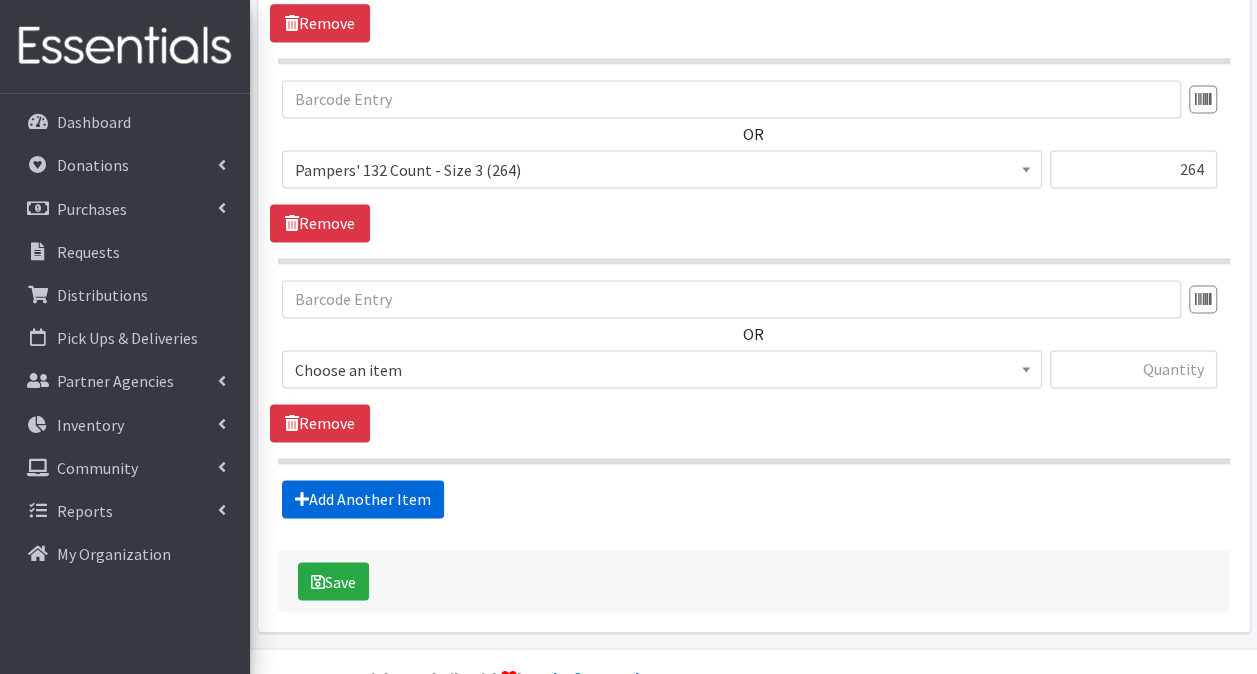 scroll, scrollTop: 1384, scrollLeft: 0, axis: vertical 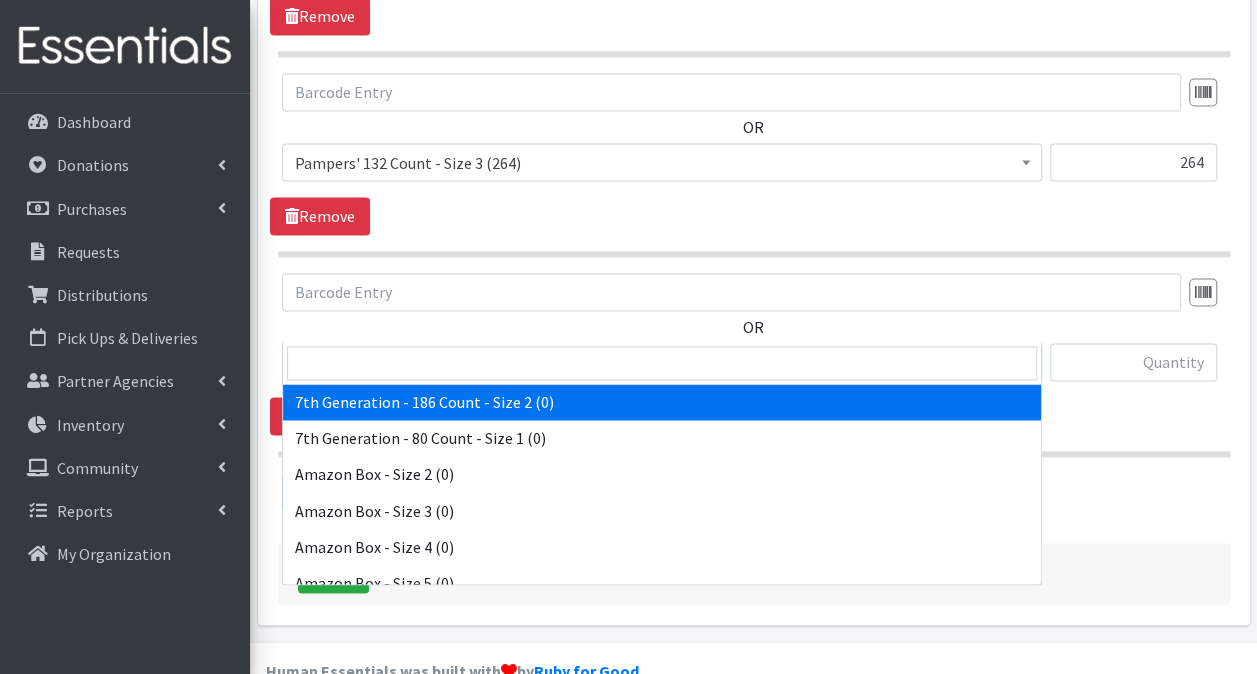 click on "7th Generation - 186 Count - Size 2 (0)" at bounding box center (662, 363) 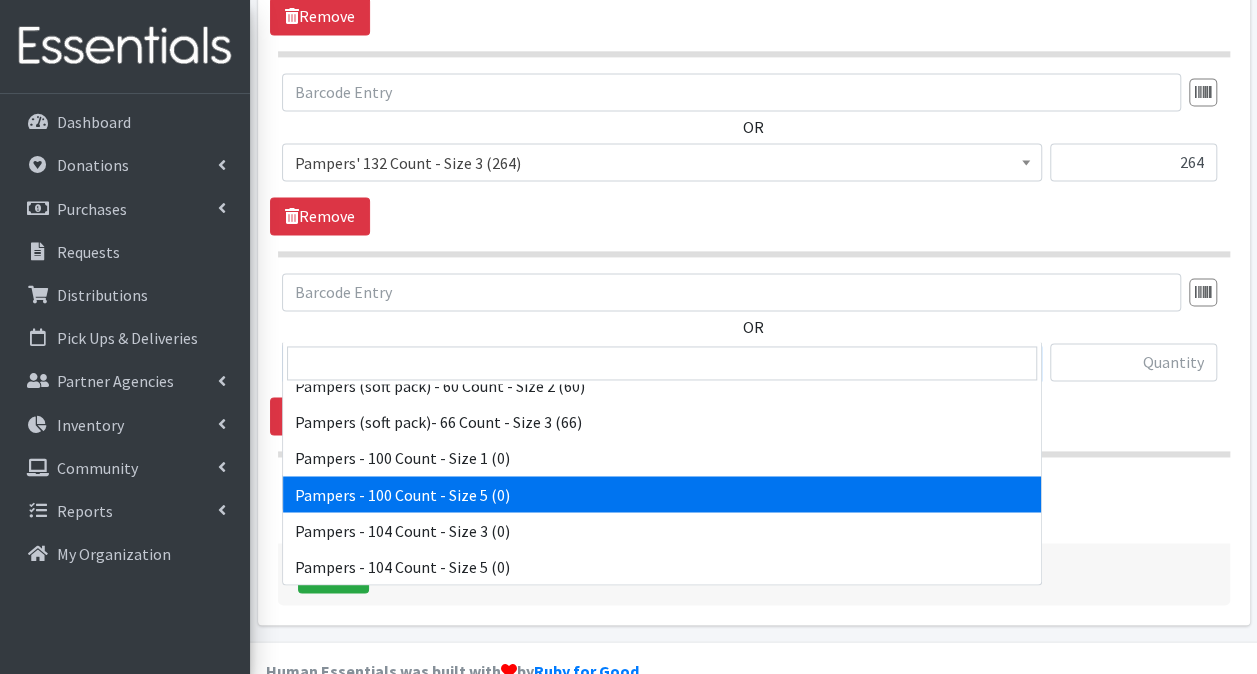 scroll, scrollTop: 10500, scrollLeft: 0, axis: vertical 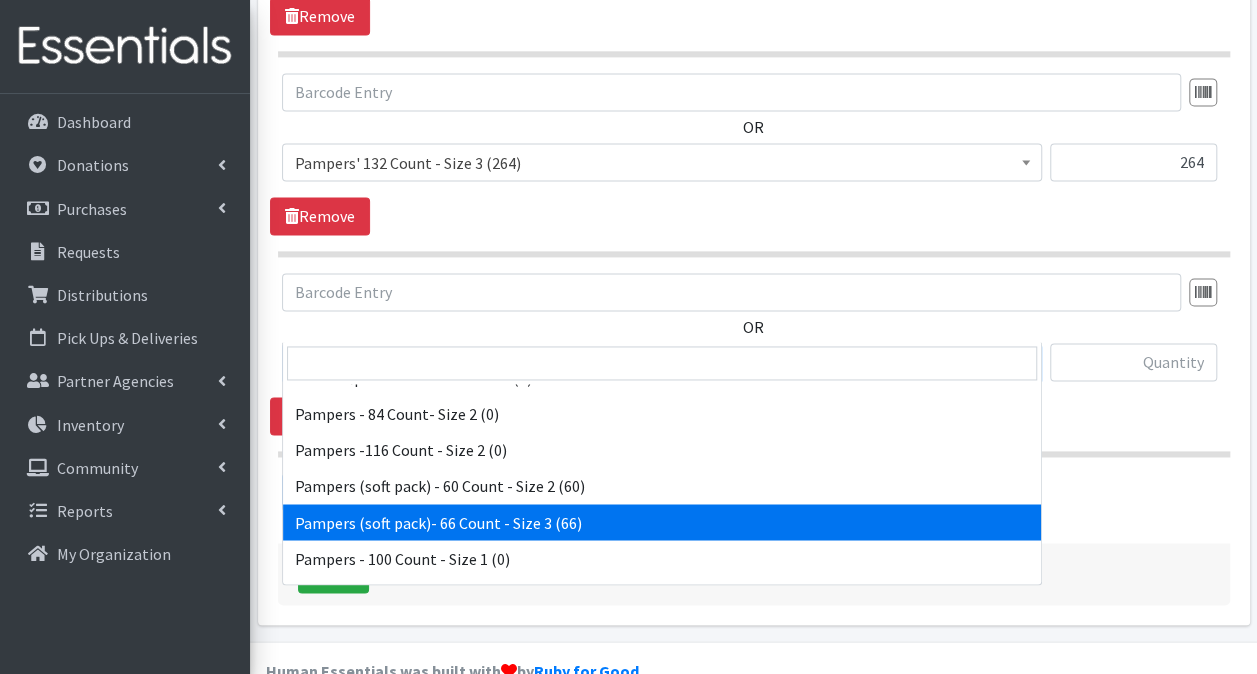 select on "15205" 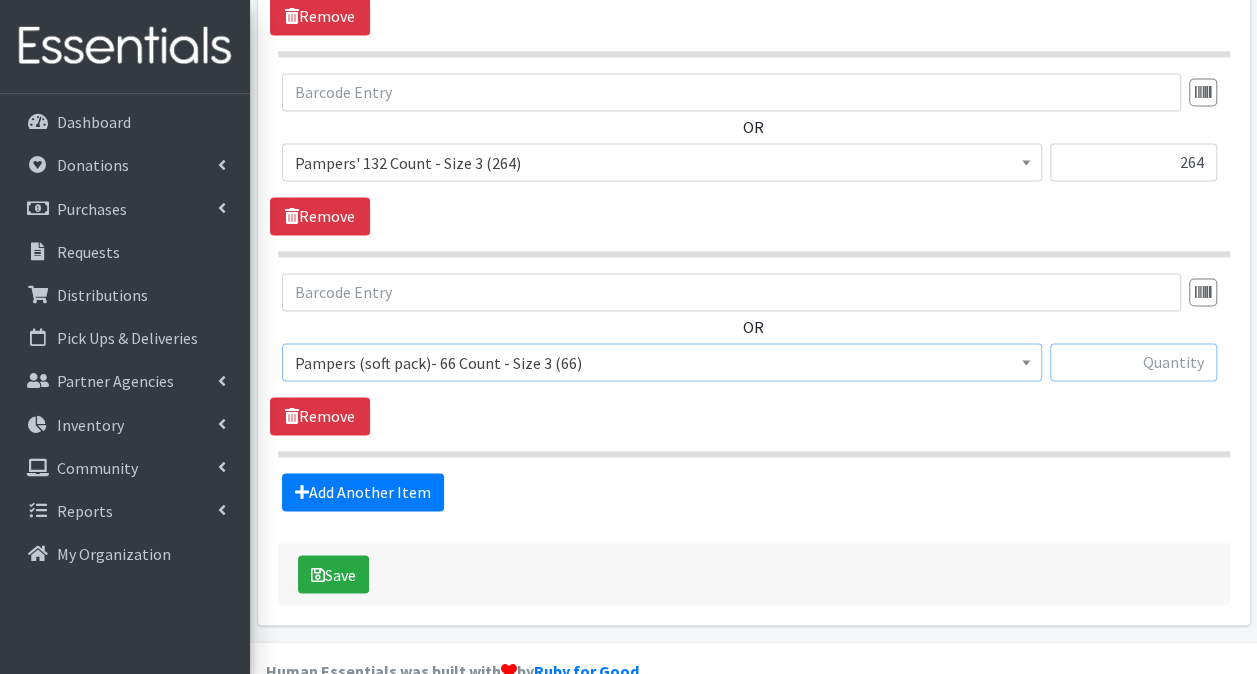 click at bounding box center [1133, 362] 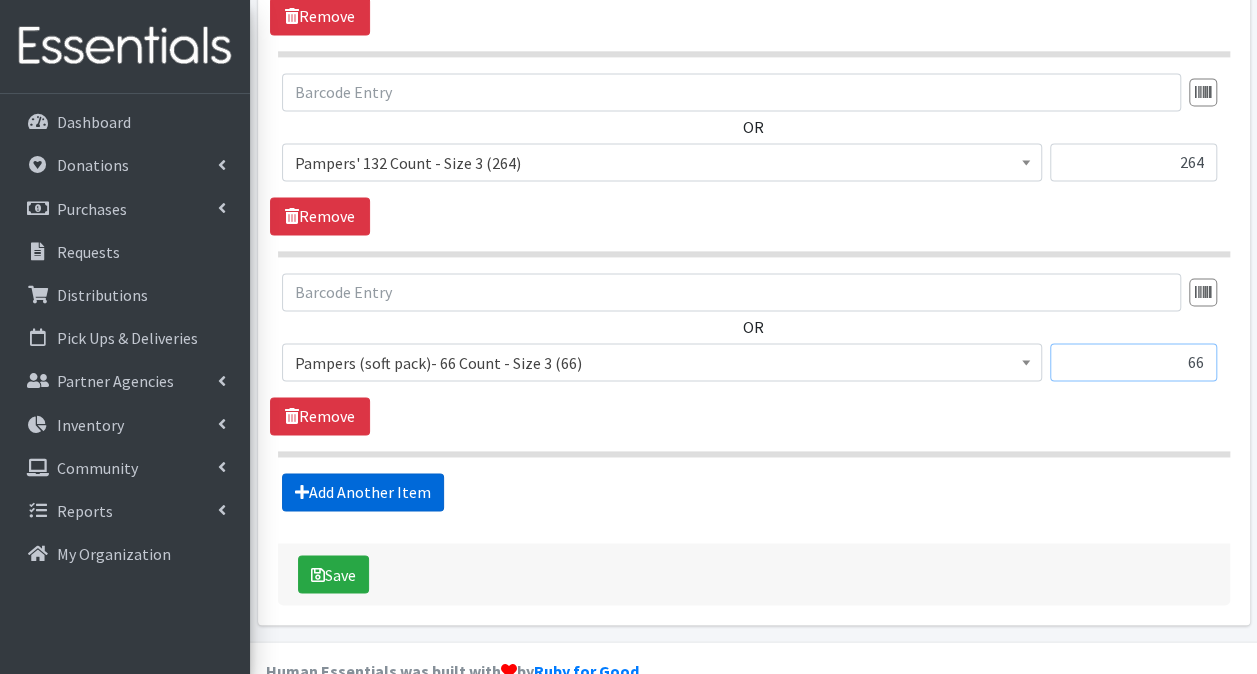 type on "66" 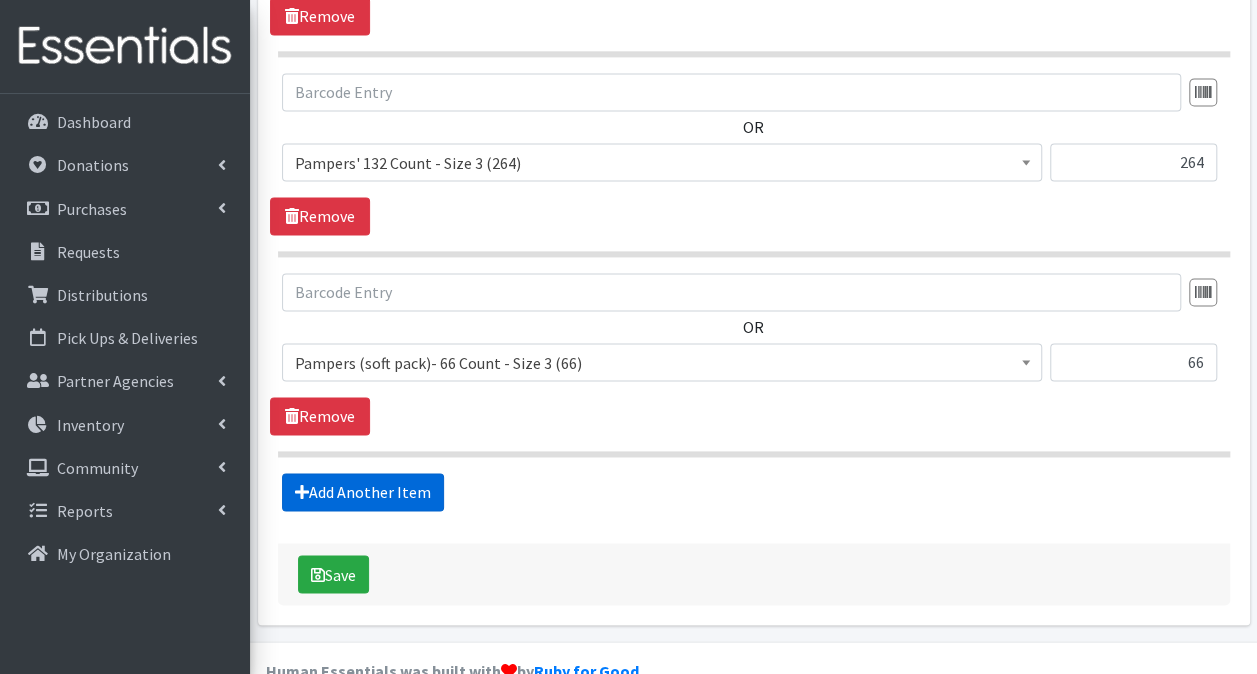 click on "Add Another Item" at bounding box center [363, 492] 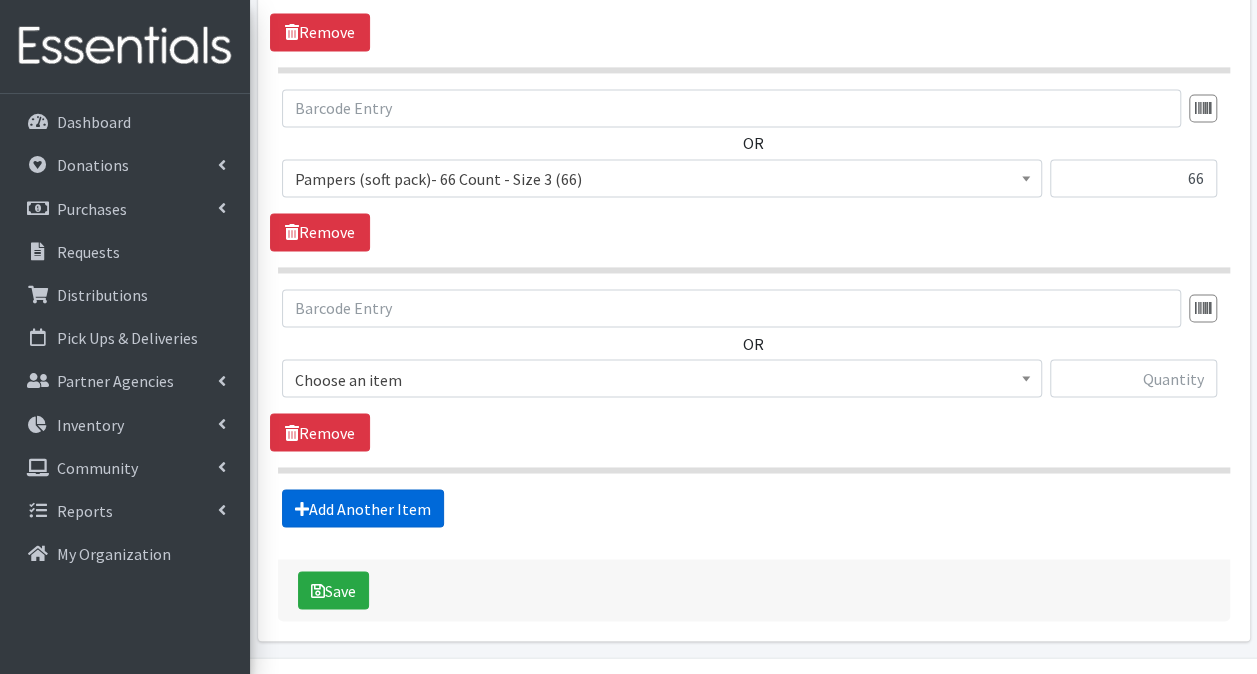 scroll, scrollTop: 1583, scrollLeft: 0, axis: vertical 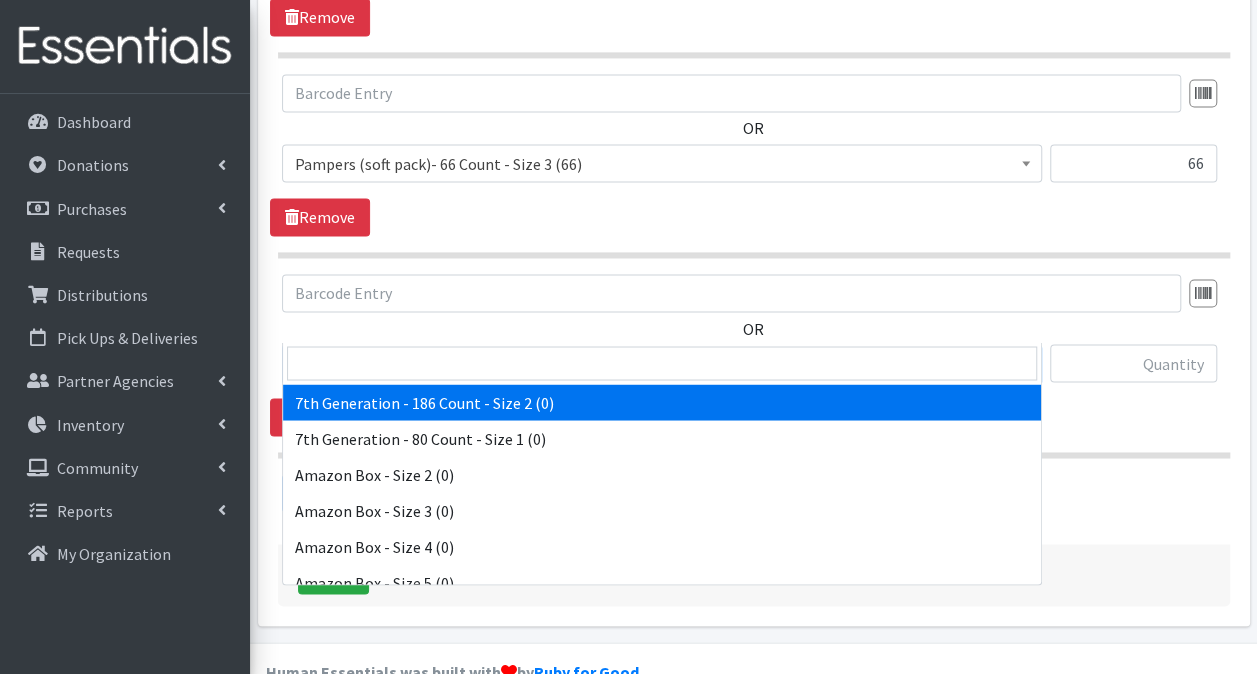 click on "7th Generation - 186 Count - Size 2 (0)" at bounding box center [662, 364] 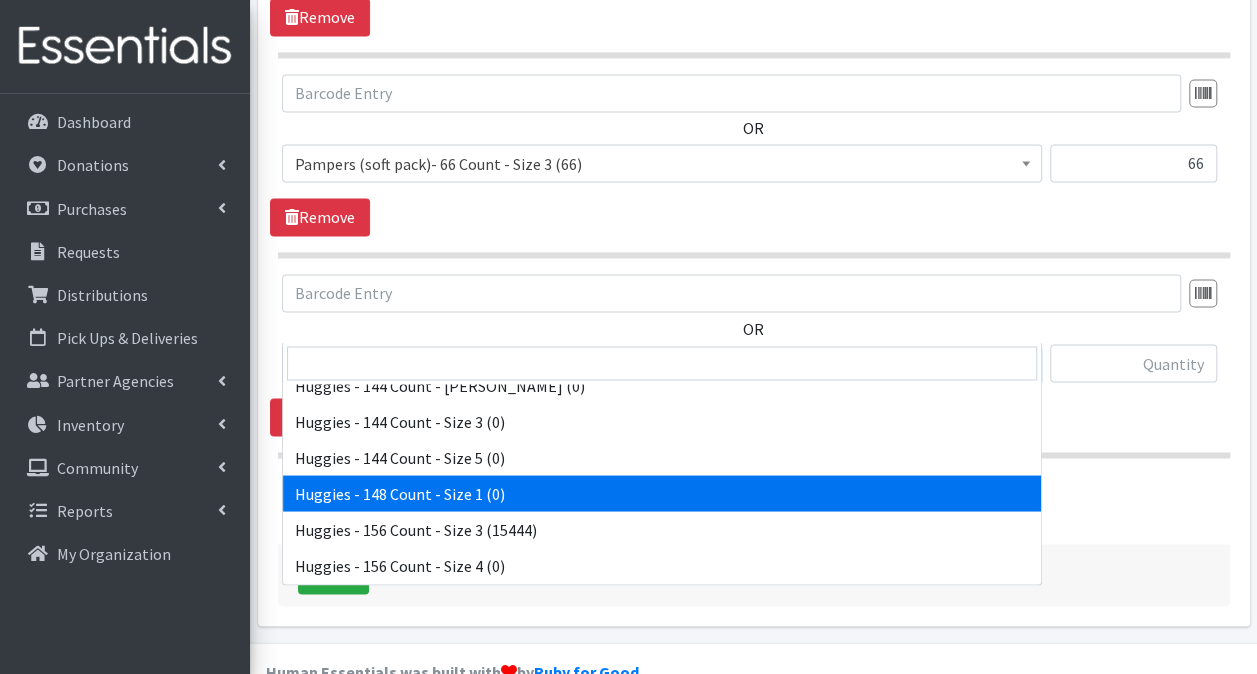 scroll, scrollTop: 3500, scrollLeft: 0, axis: vertical 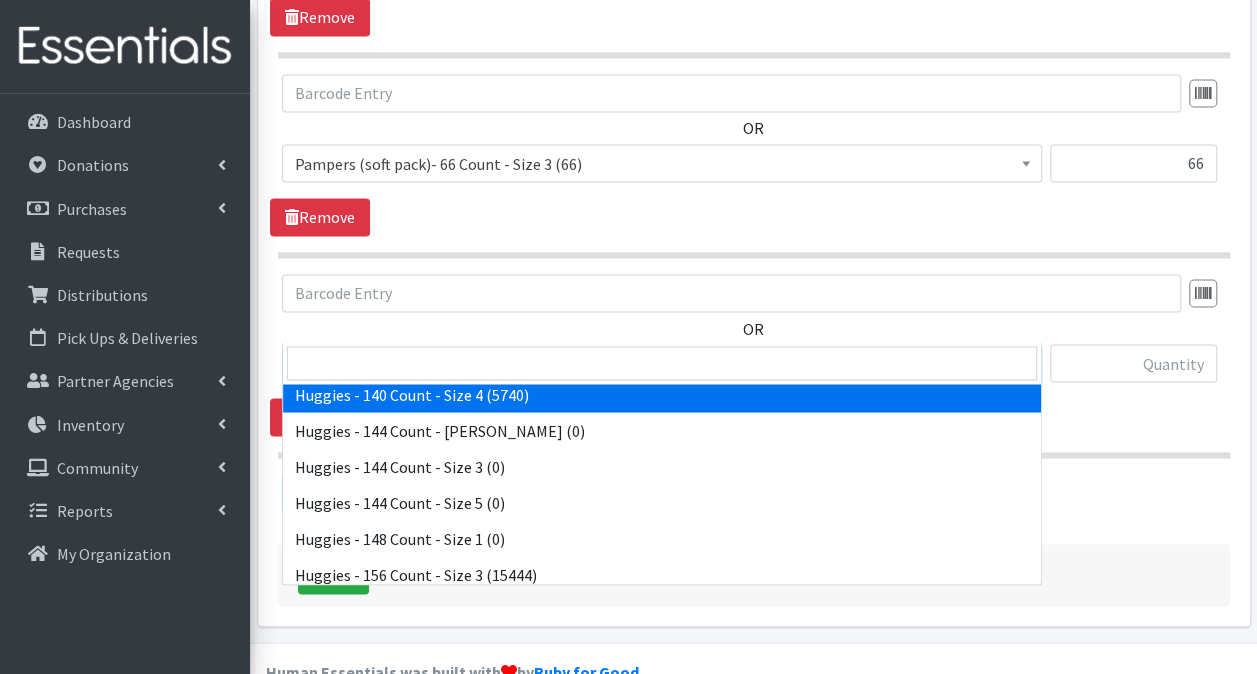 select on "12564" 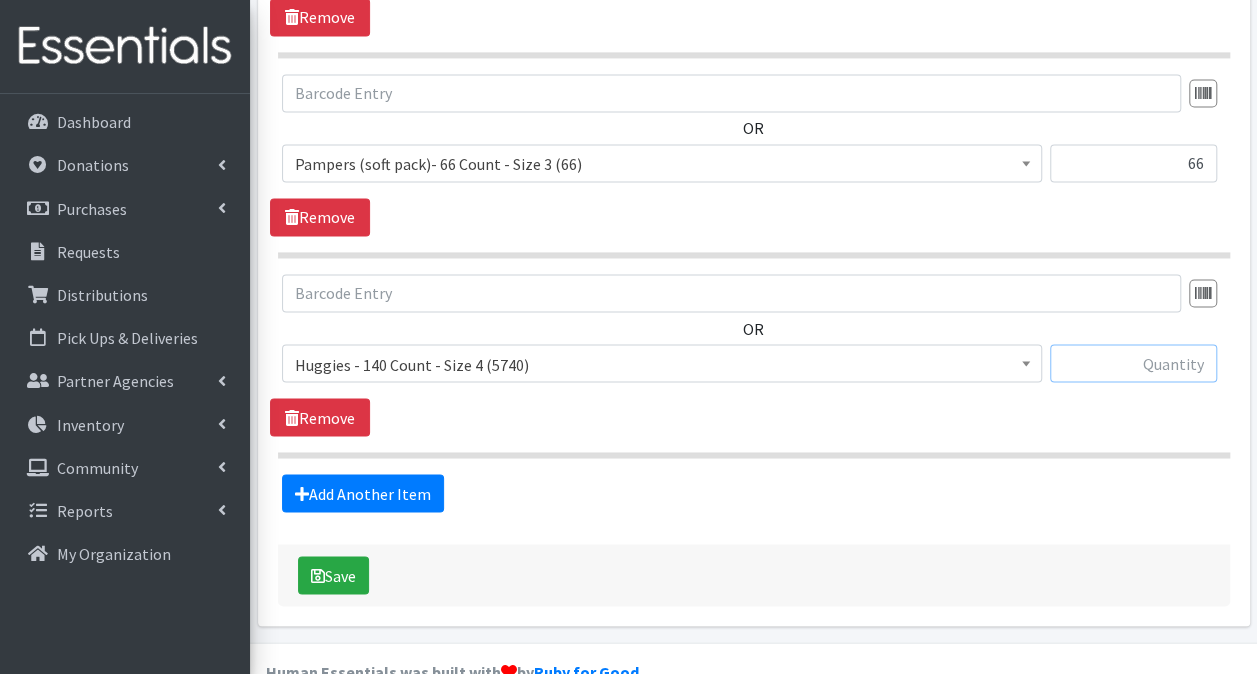 click at bounding box center (1133, 363) 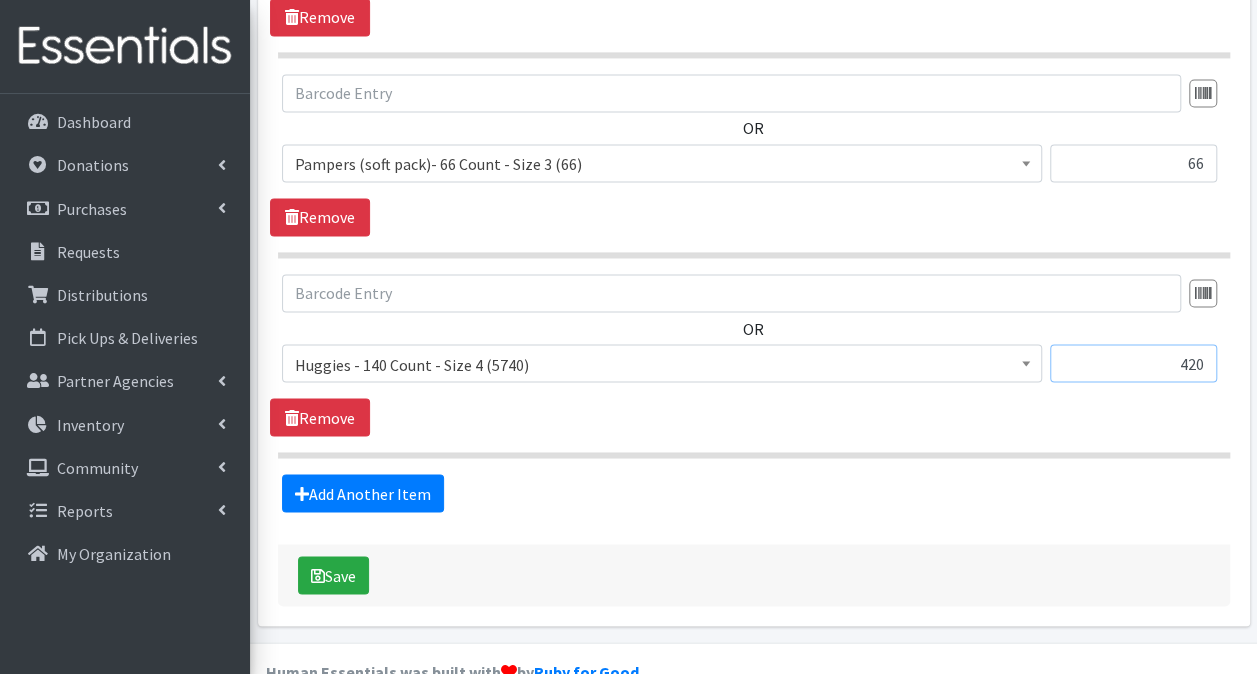 type on "420" 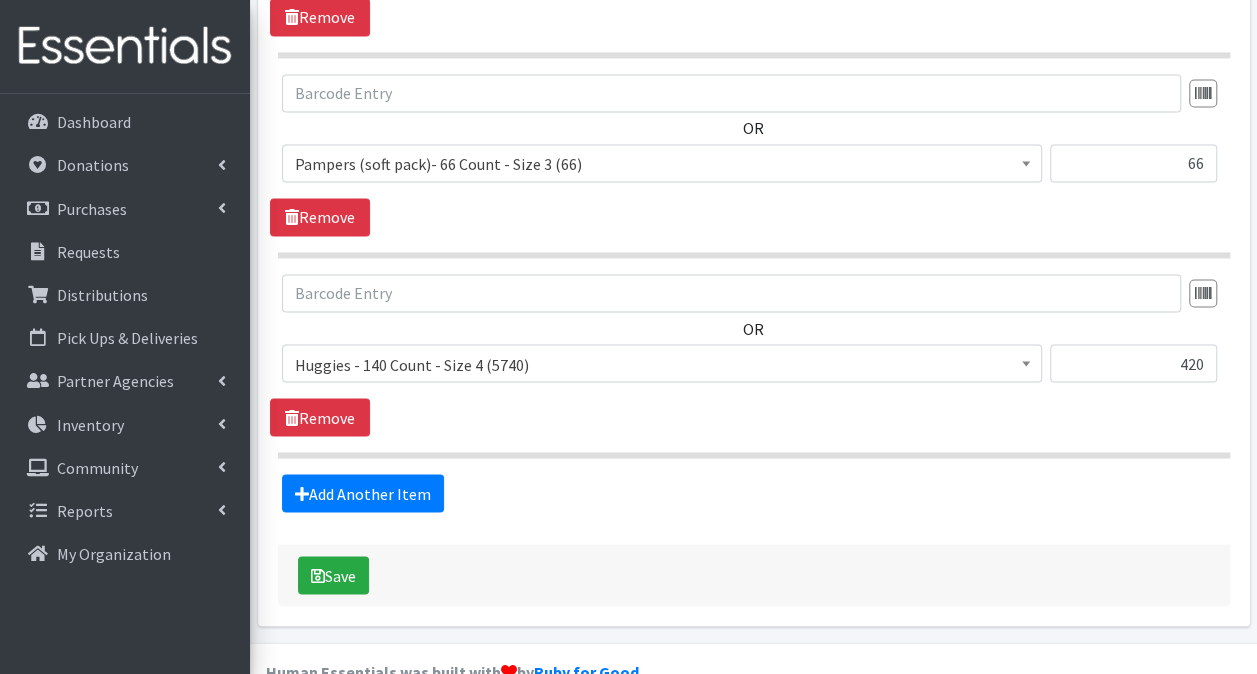 click on "Partner  *
Achievement Centers for Children & Families
Adopt A Family of The Palm Beaches
Alexis Lannan - DIAD  TEST
baby Cycle Tampa
Caridad Center
CB- North Palm Beach
Children's First Academy
Children's Healing Institute
Christmas of Hope Inc.
Congregation B'Nai Israel of Boca Raton
Drug Abuse Foundation of Palm Beach County
Family Promise of South Palm Beach County
Farmworker Coordinating Council
Florence Fuller Child Development Centers
Florida Department of Health PBC - Volunteer Health Services
Gateway Community Outreach
Guatemalan-Maya Center
Haiti Cholera Research FUnding Foundation
Hannah's Home of South Florida
Health Council or Southeast Florida
Healthy Mothers, Healthy Babies of Broward County
Healthy Mothers, Healthy Babies of Palm Beach County
Hope For Her
I'm Just a Mom Not Super Woman
Mary Ann's Closet Inc.
Mary Help of Christians Catholic Church
Mary's Pregnancy Resource Center
Miami Diaper Bank
Milagro Center" at bounding box center [754, -397] 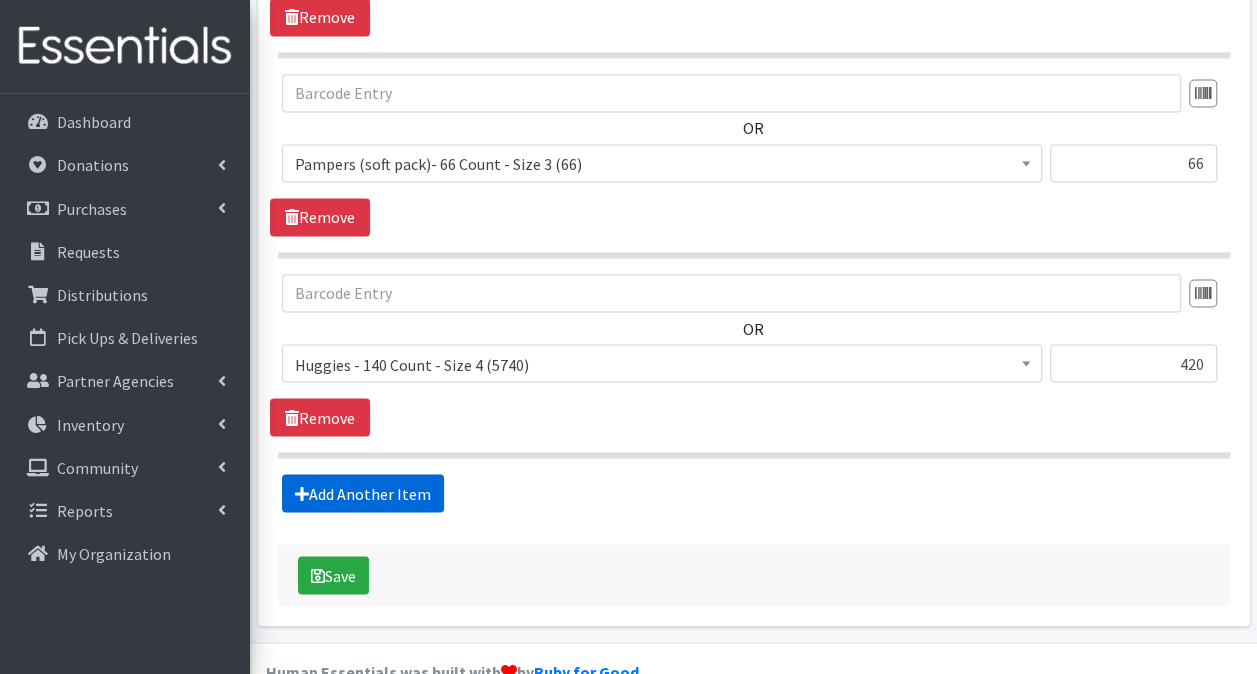 click on "Add Another Item" at bounding box center [363, 493] 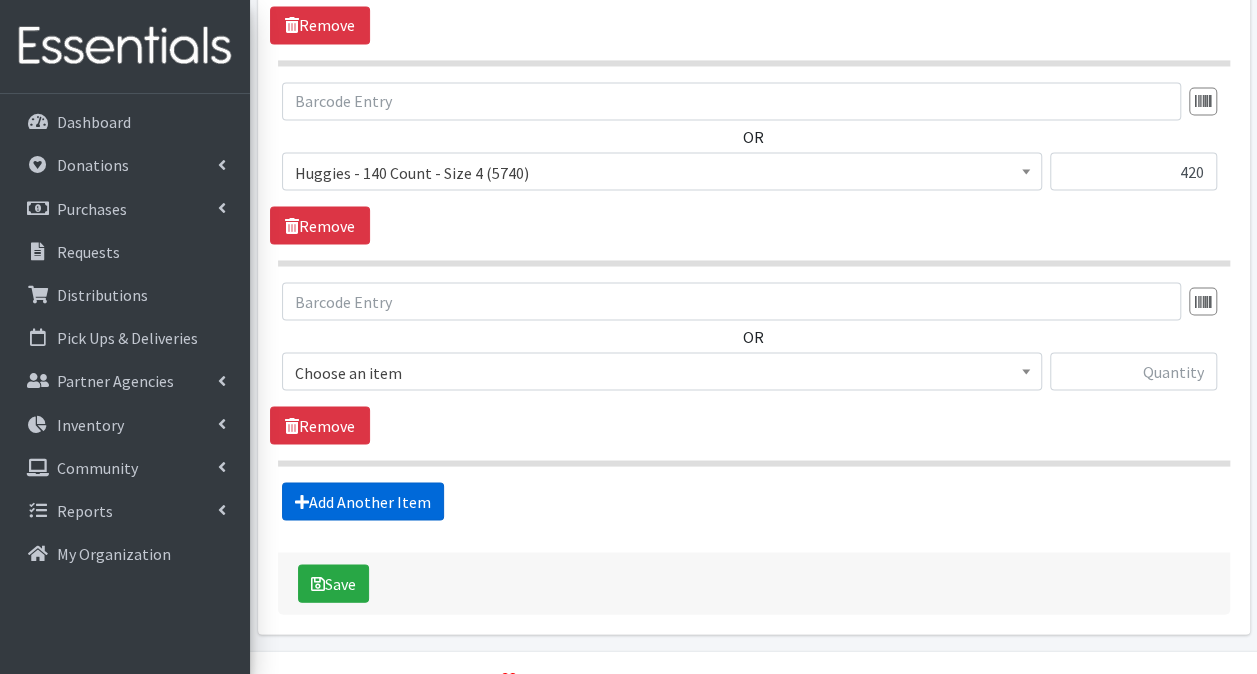 scroll, scrollTop: 1782, scrollLeft: 0, axis: vertical 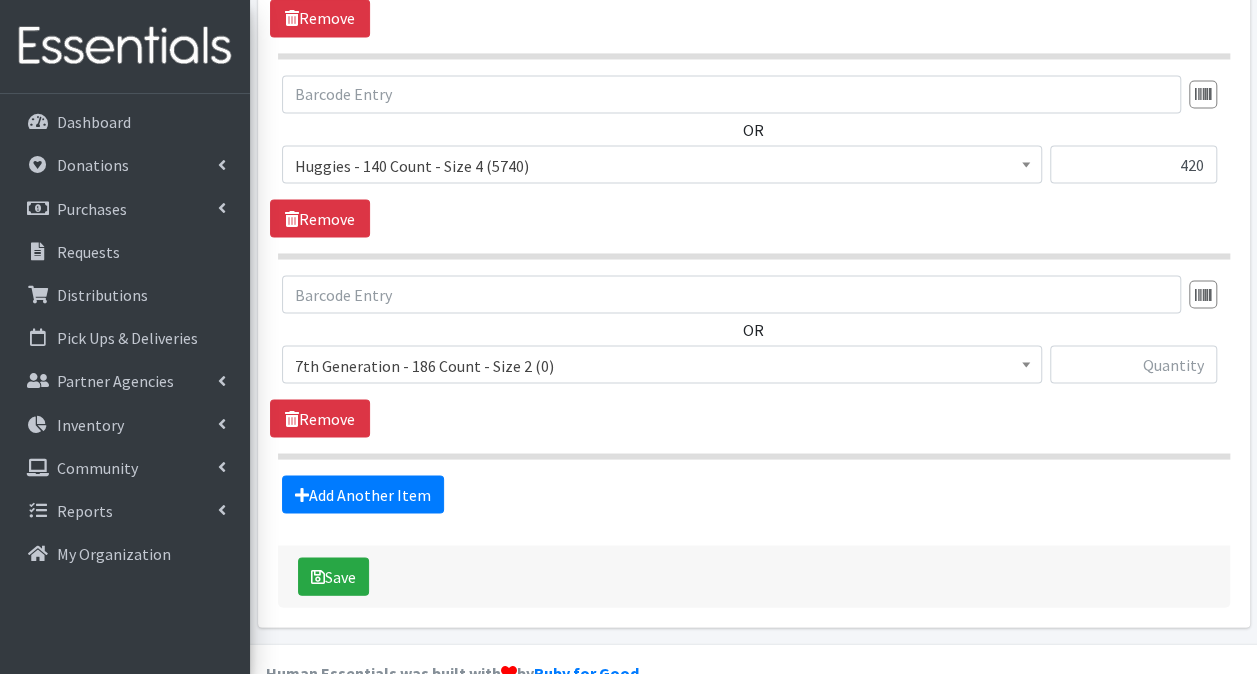 click on "7th Generation - 186 Count - Size 2 (0)" at bounding box center [662, 365] 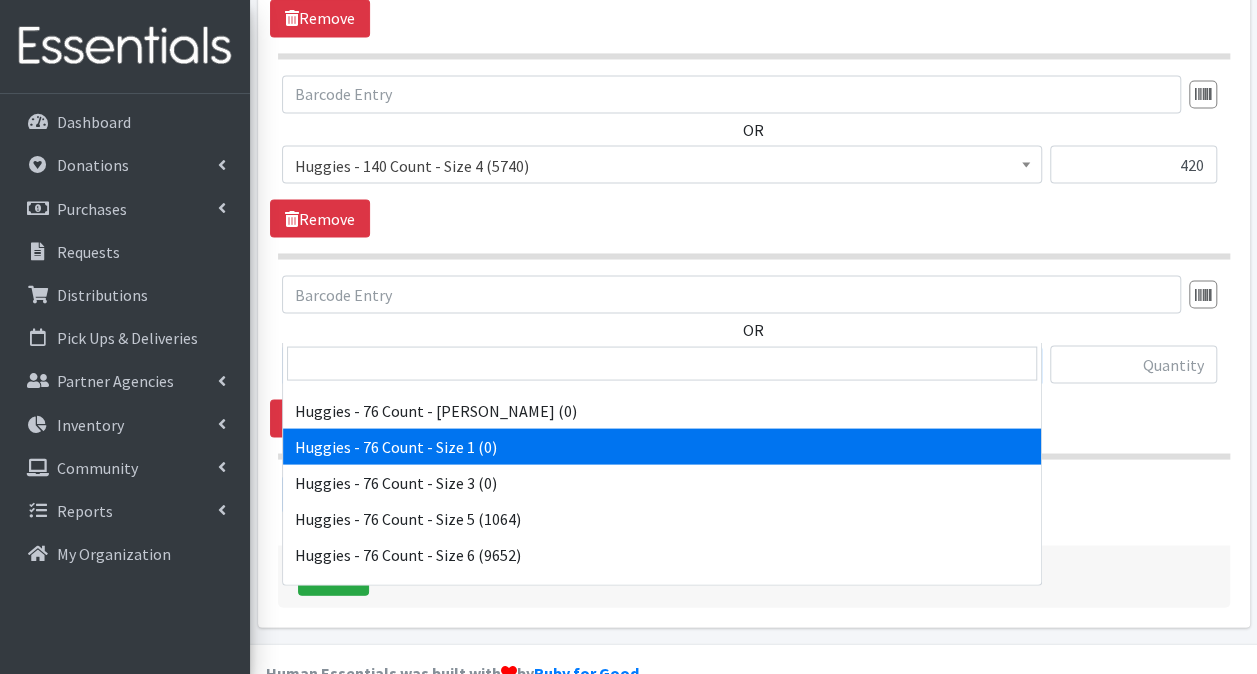 scroll, scrollTop: 6000, scrollLeft: 0, axis: vertical 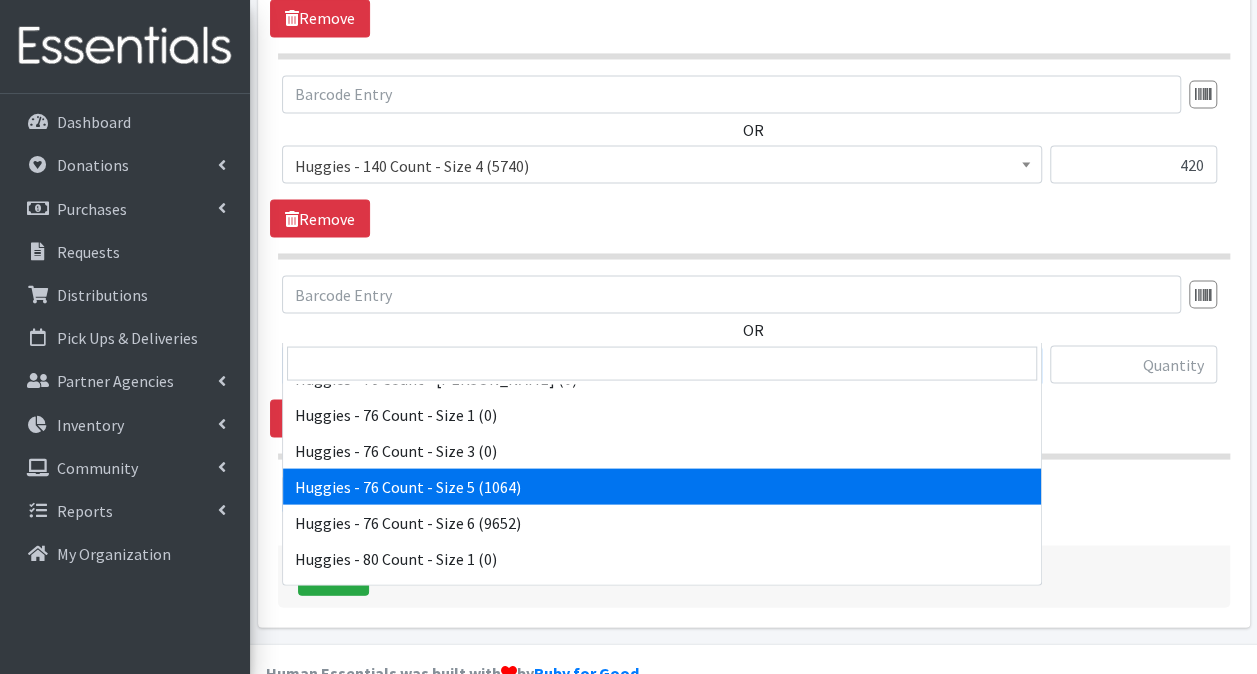 select on "4959" 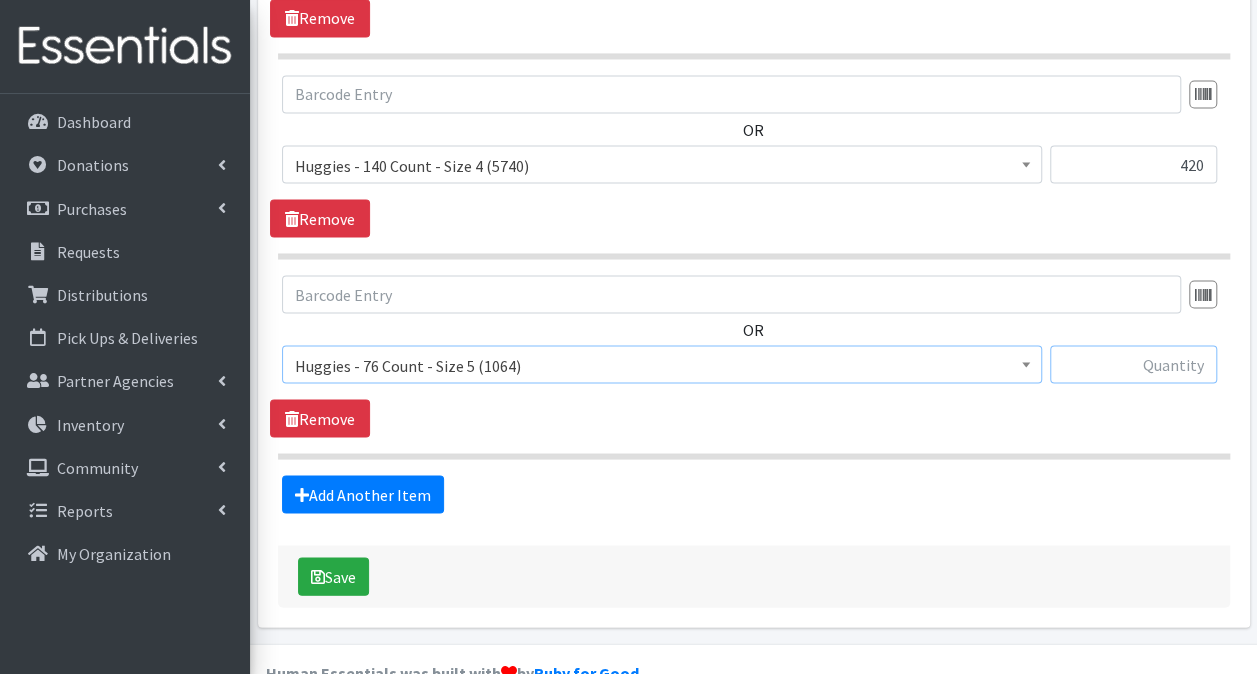 click at bounding box center [1133, 364] 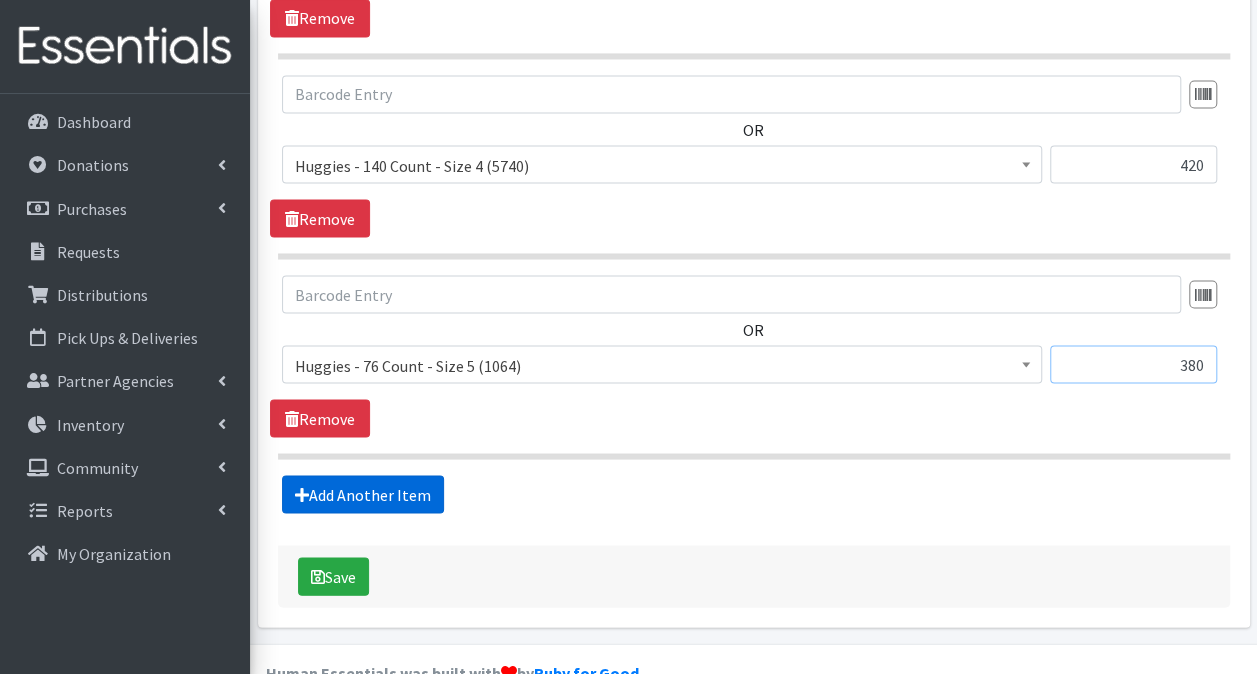 type on "380" 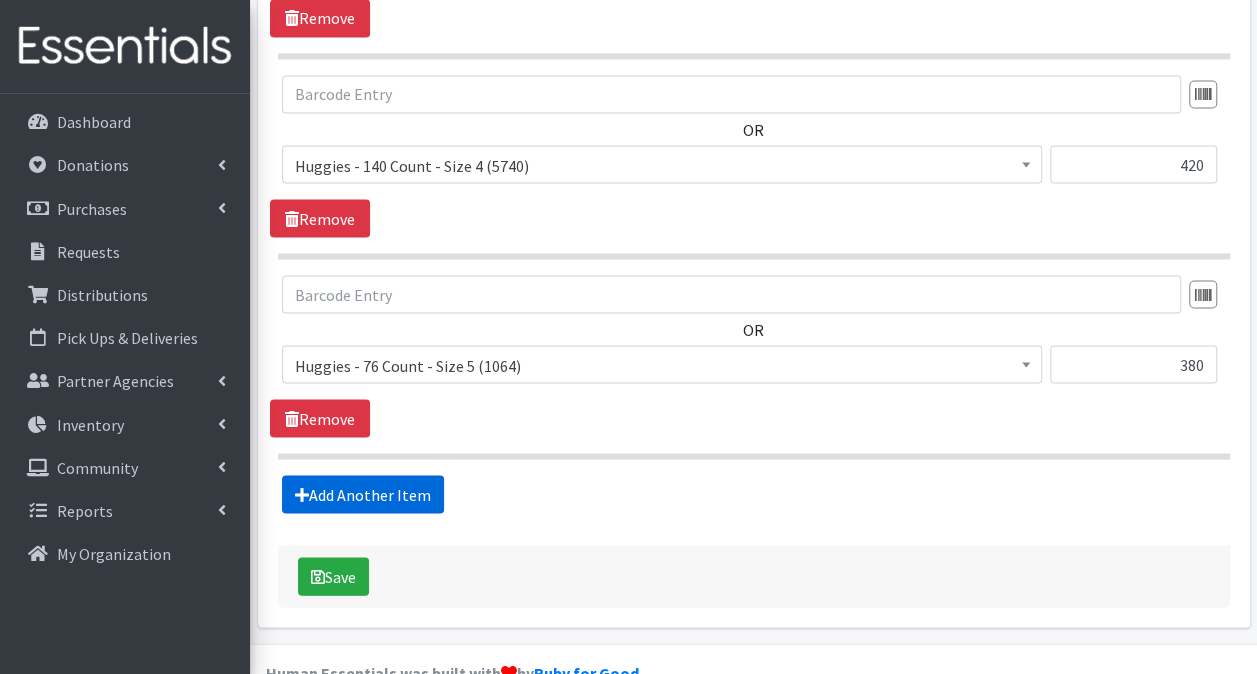 click on "Add Another Item" at bounding box center [363, 494] 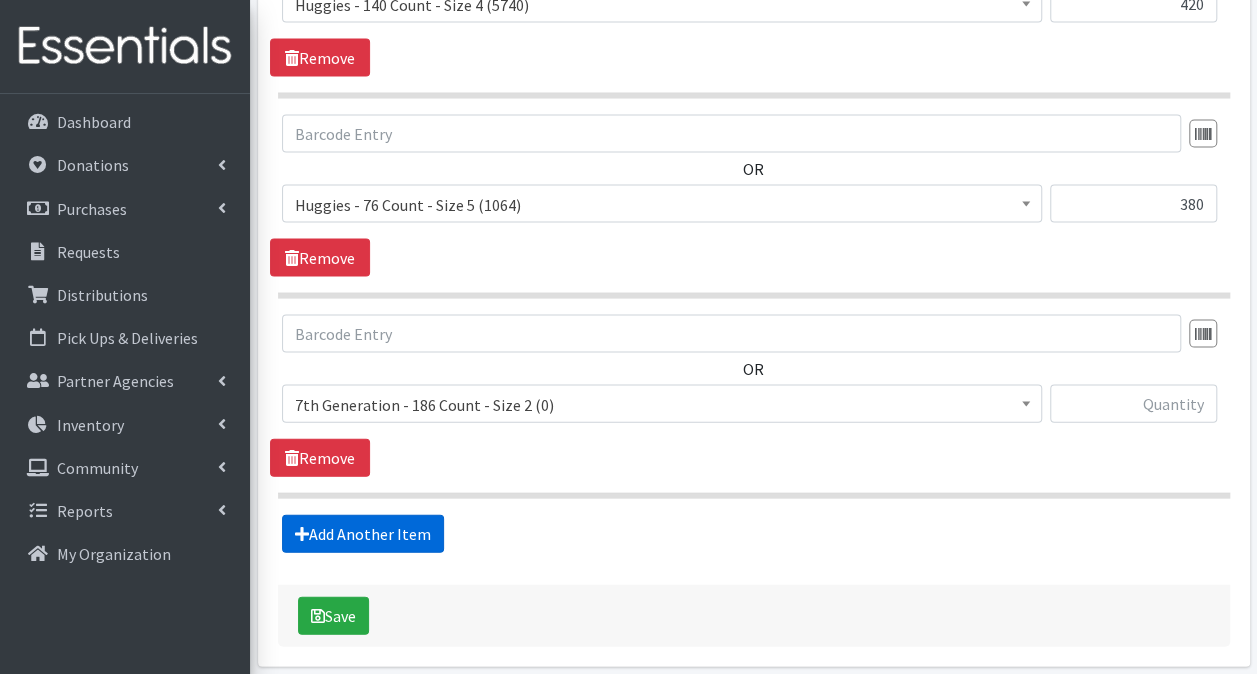 scroll, scrollTop: 1981, scrollLeft: 0, axis: vertical 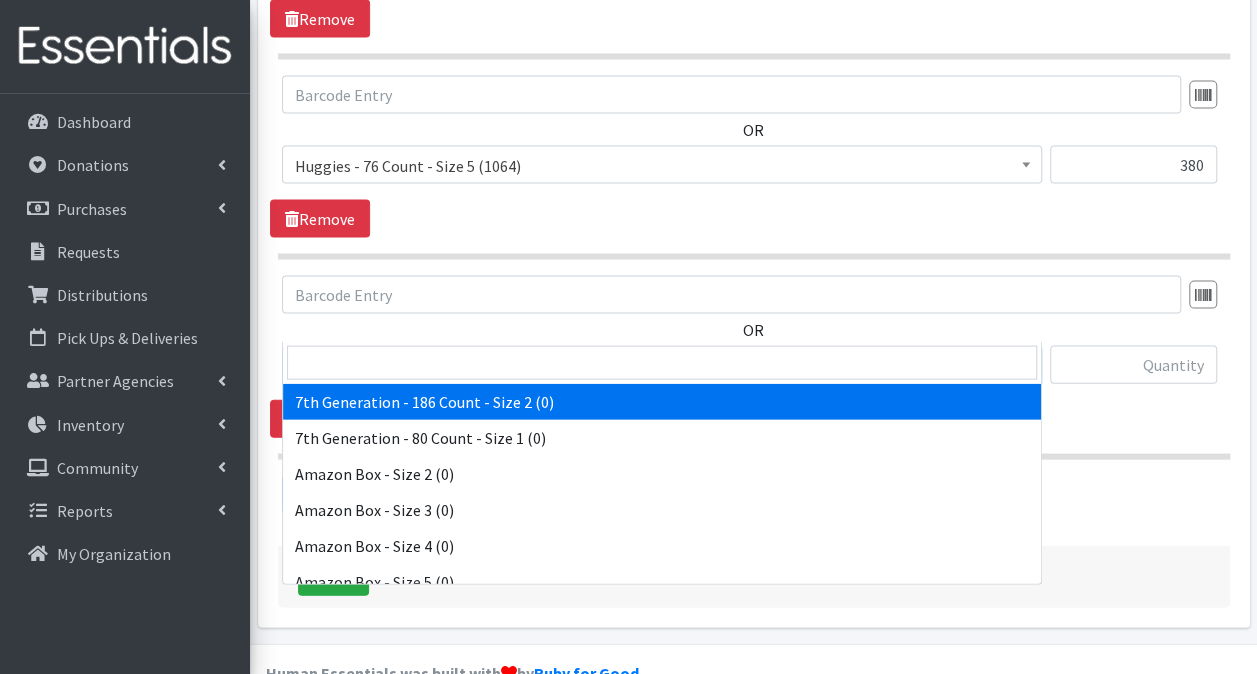 click on "7th Generation - 186 Count - Size 2 (0)" at bounding box center (662, 366) 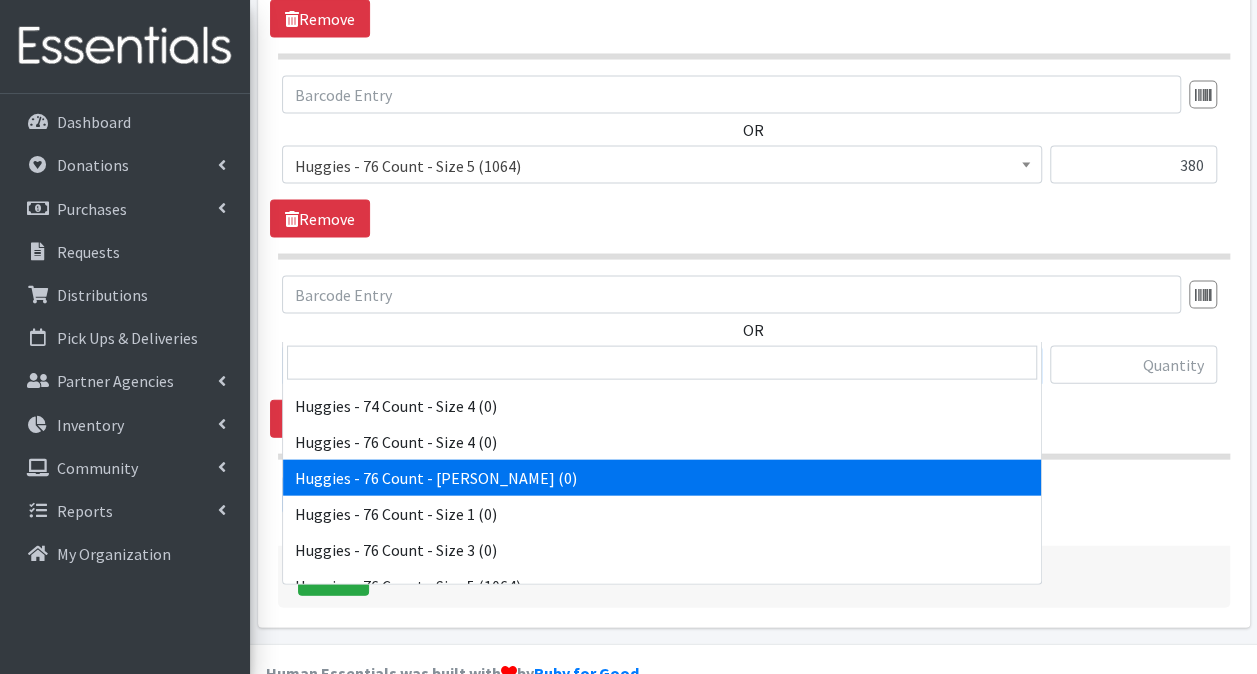 scroll, scrollTop: 6000, scrollLeft: 0, axis: vertical 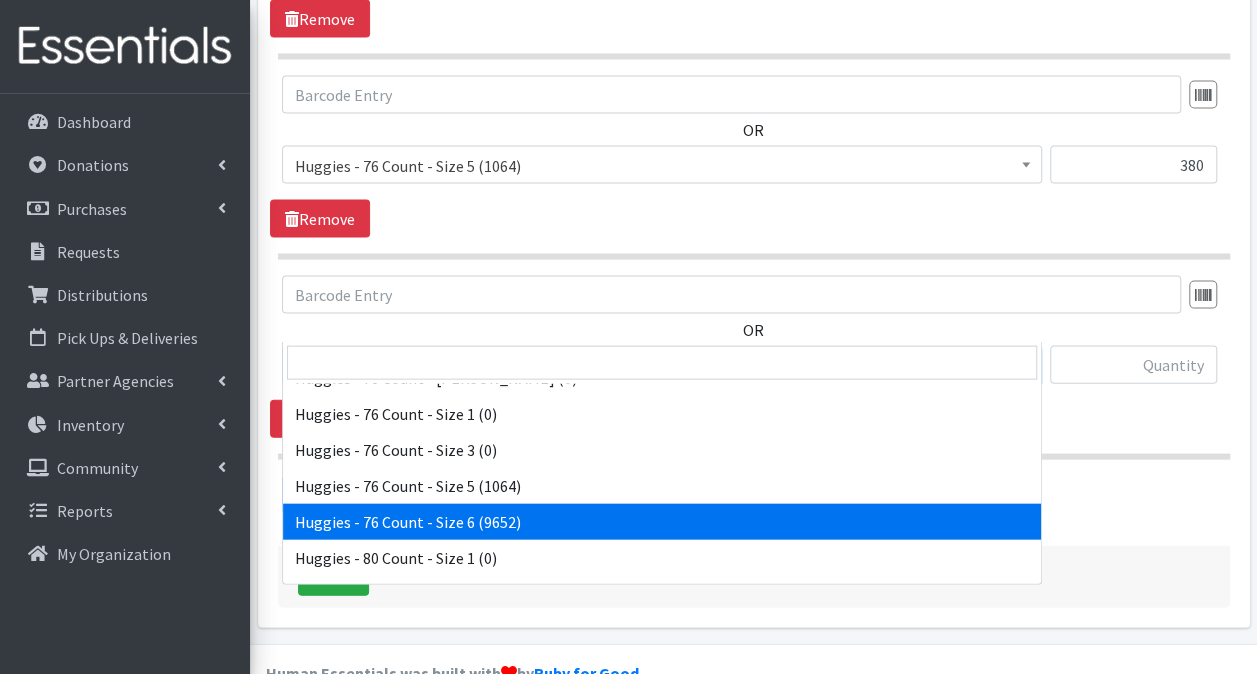 select on "15371" 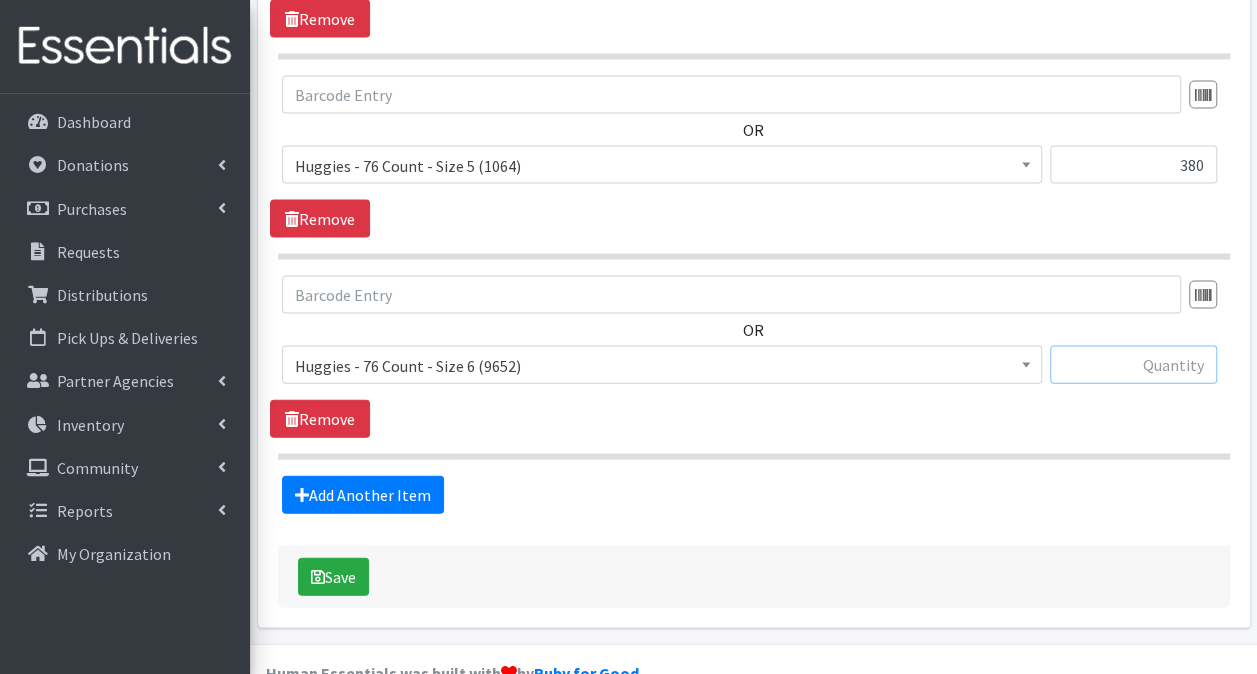 click at bounding box center [1133, 365] 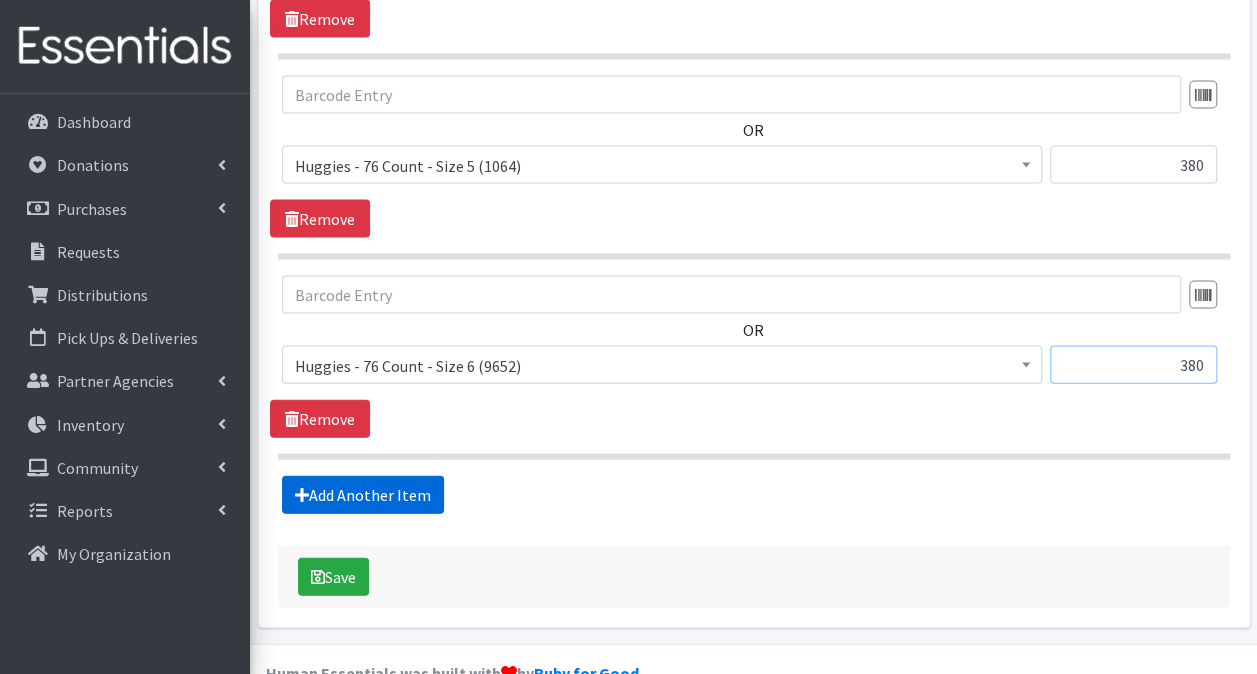 type on "380" 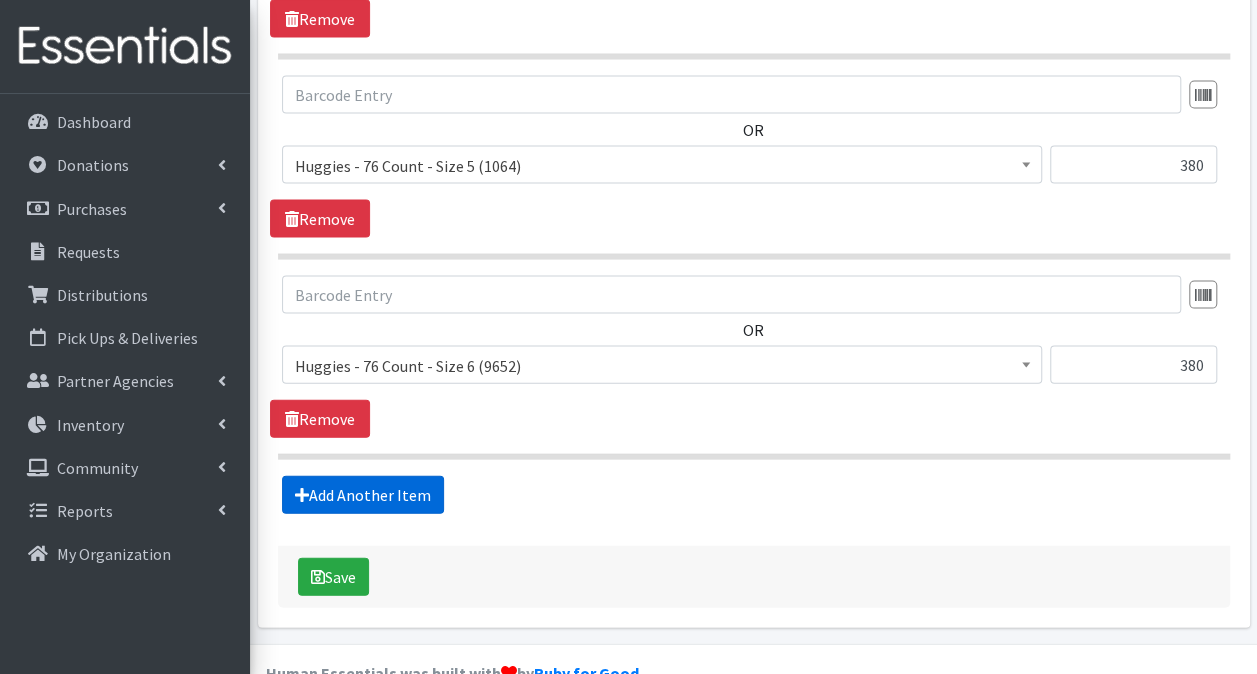 click on "Add Another Item" at bounding box center (363, 495) 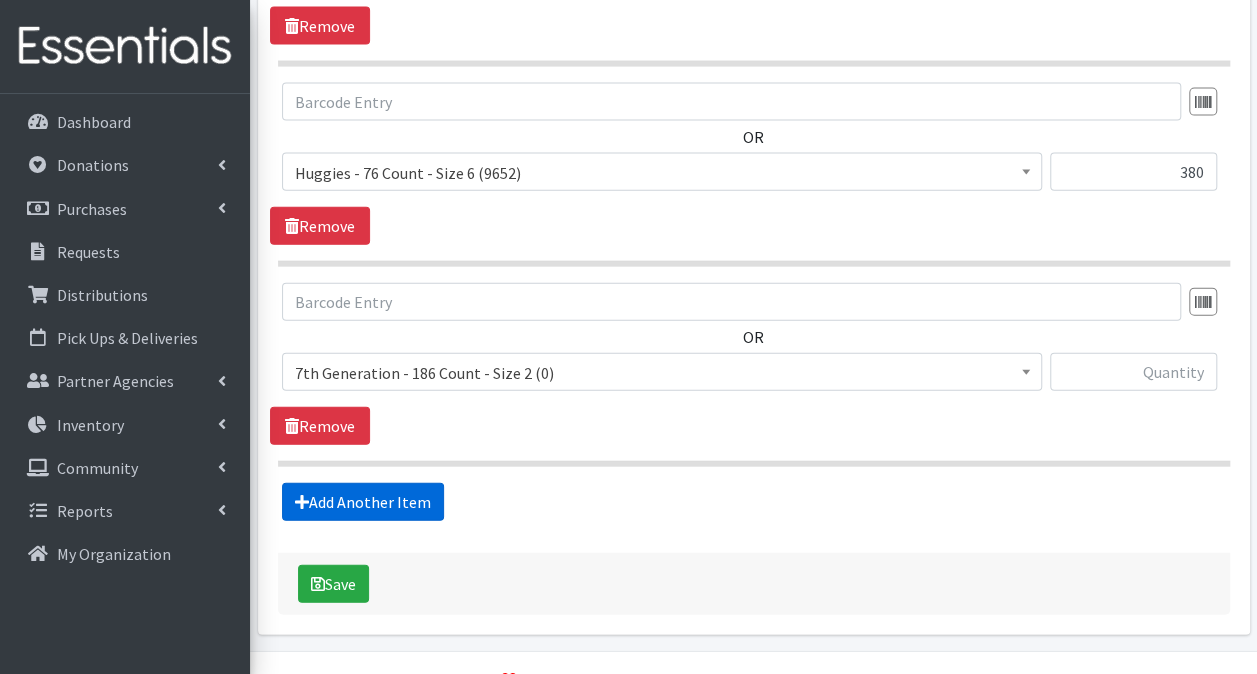 scroll, scrollTop: 2180, scrollLeft: 0, axis: vertical 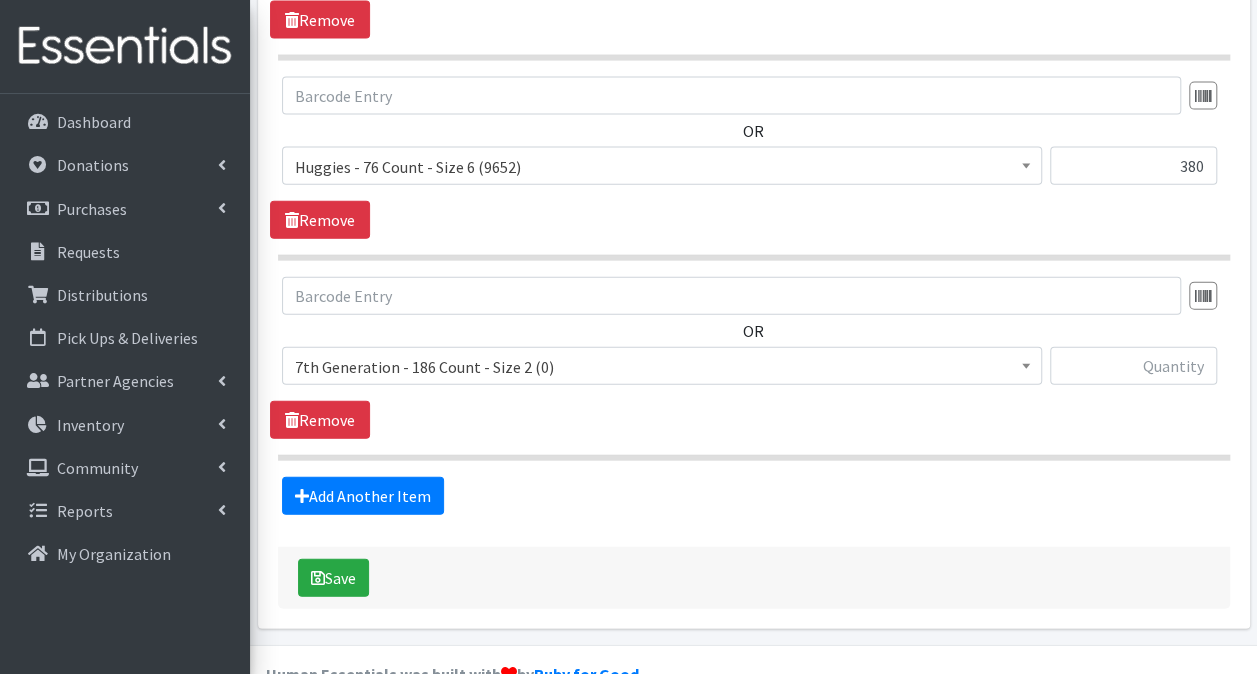 click on "7th Generation - 186 Count - Size 2 (0)" at bounding box center [662, 367] 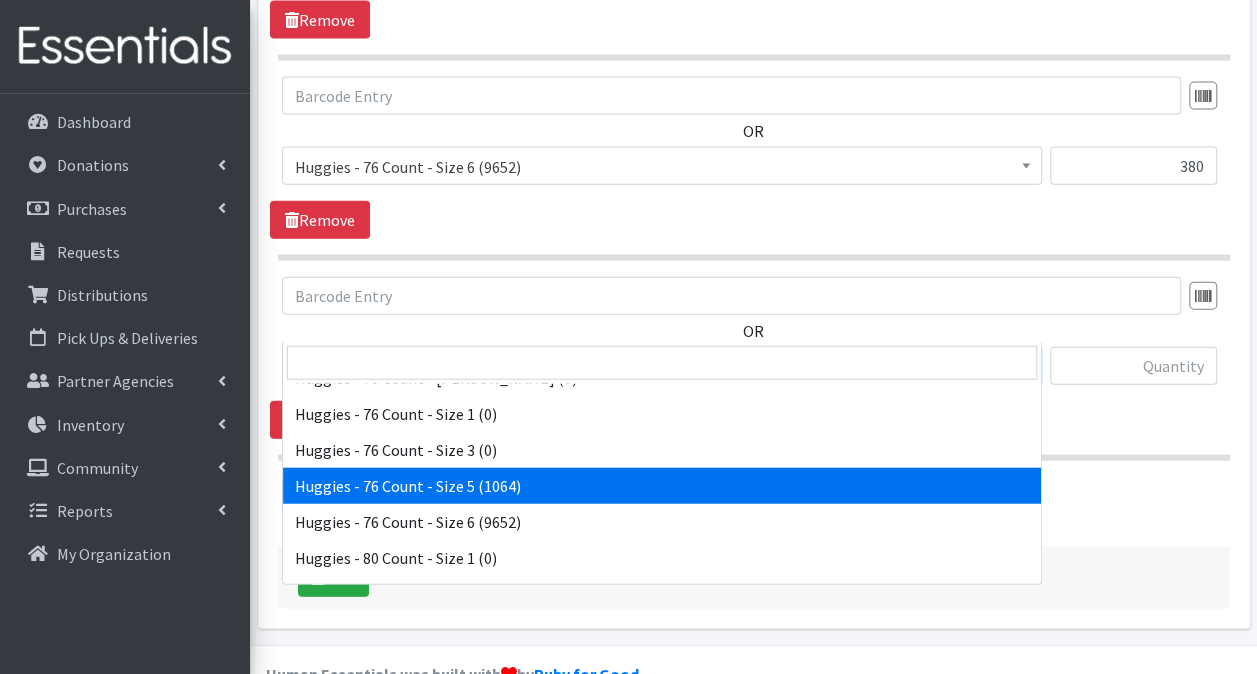 scroll, scrollTop: 6200, scrollLeft: 0, axis: vertical 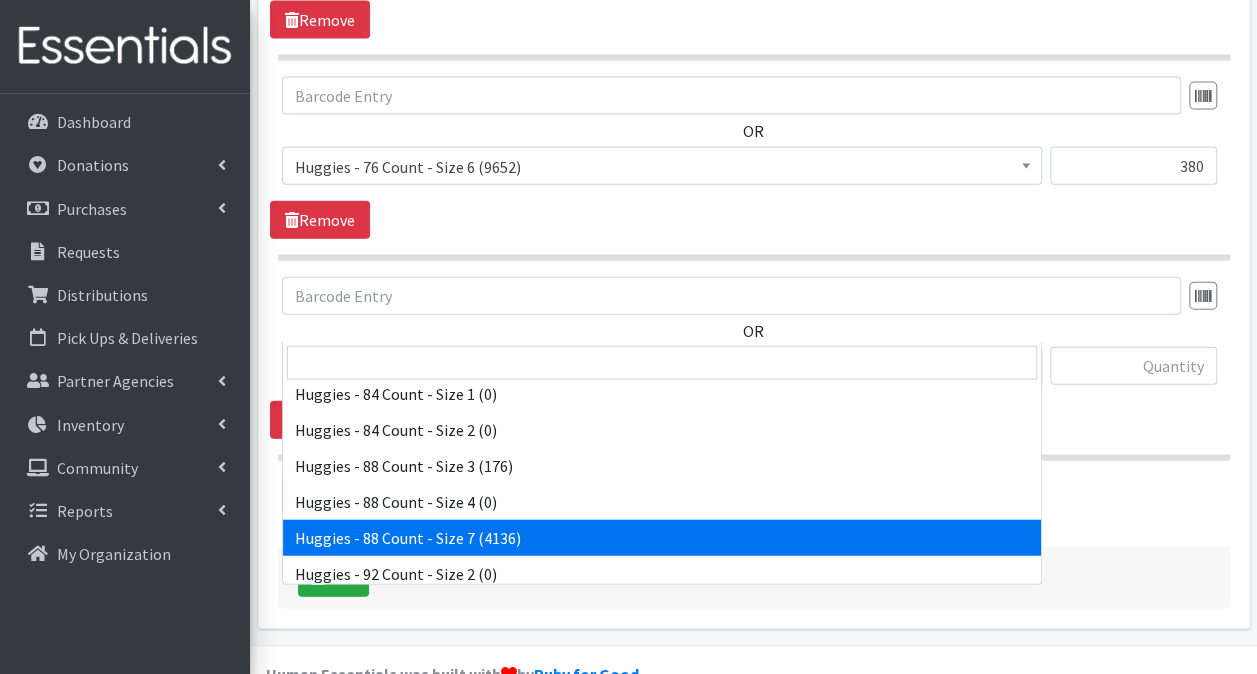 select on "13988" 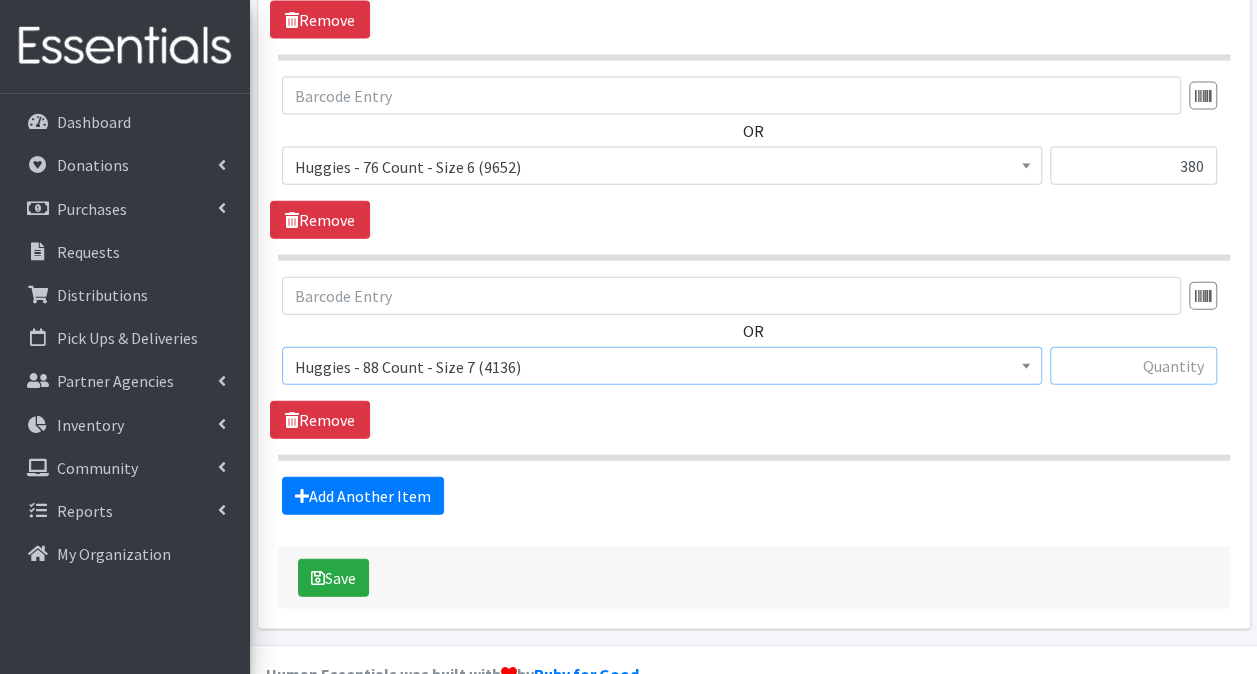 click at bounding box center (1133, 366) 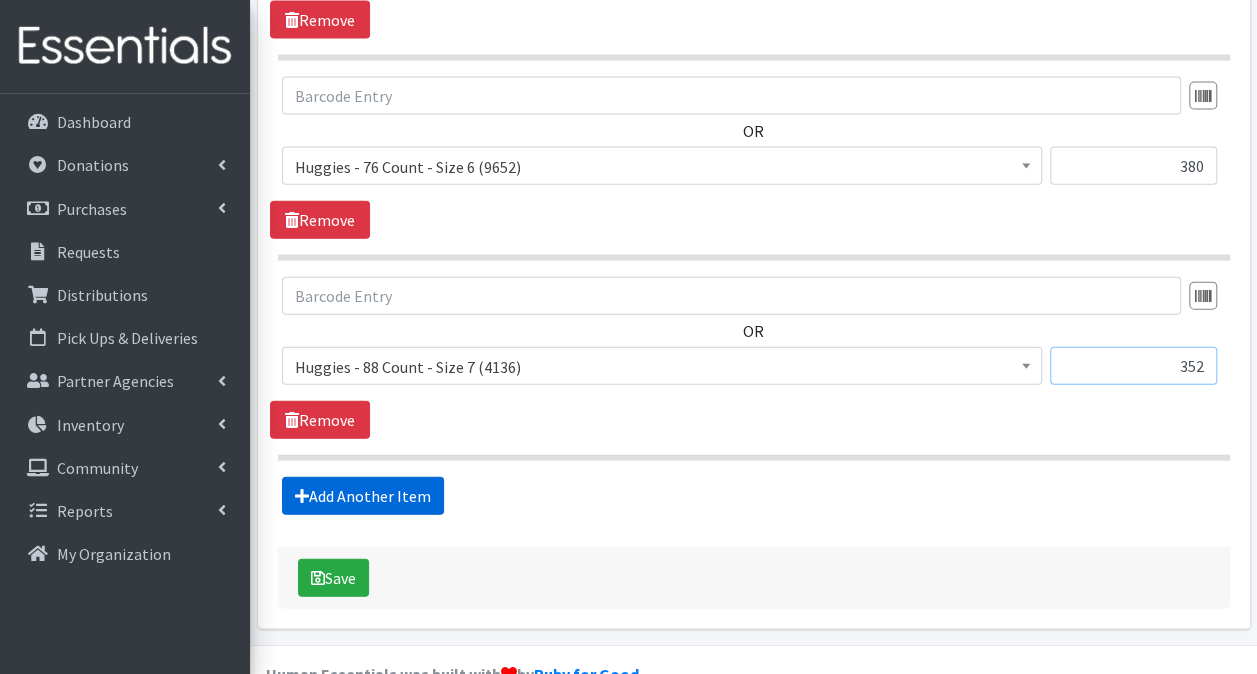 type on "352" 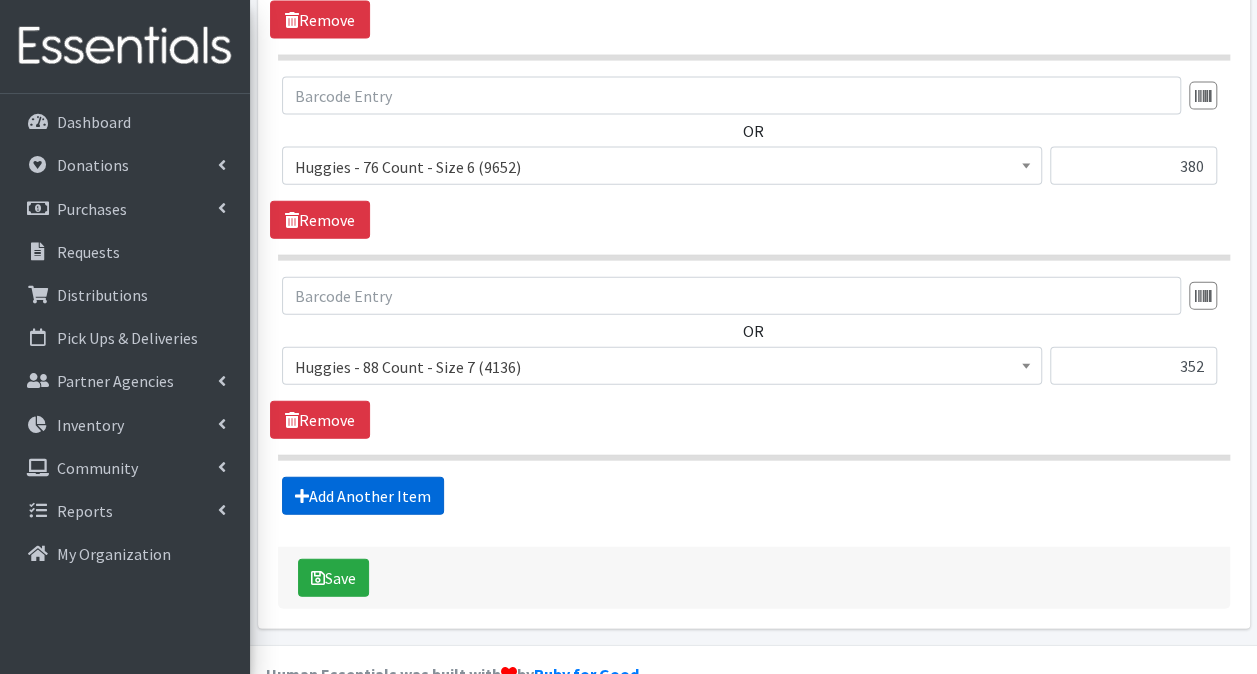 click on "Add Another Item" at bounding box center [363, 496] 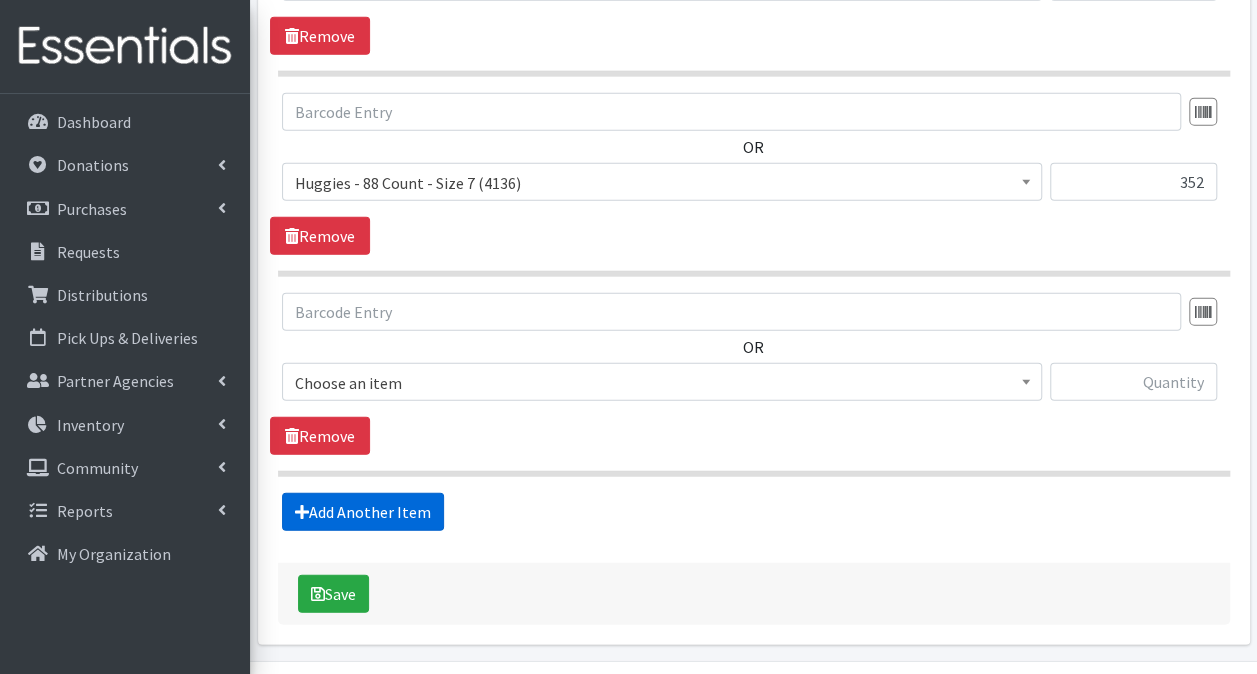 scroll, scrollTop: 2379, scrollLeft: 0, axis: vertical 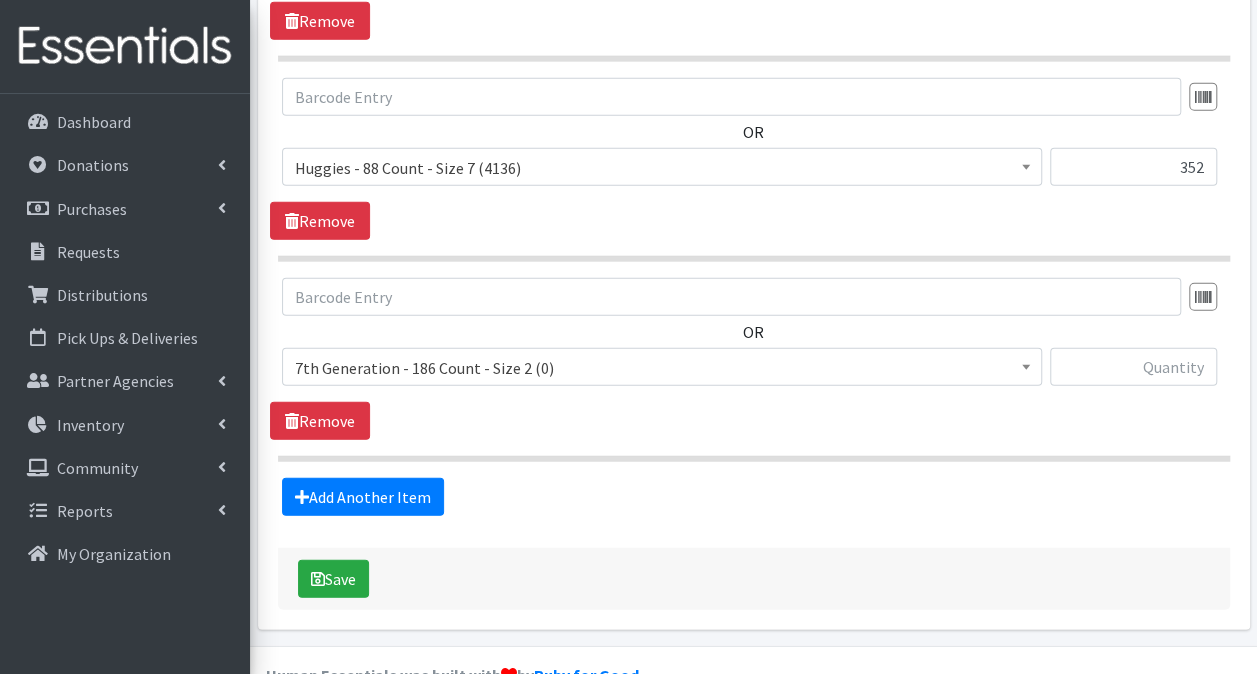 click on "7th Generation - 186 Count - Size 2 (0)" at bounding box center [662, 368] 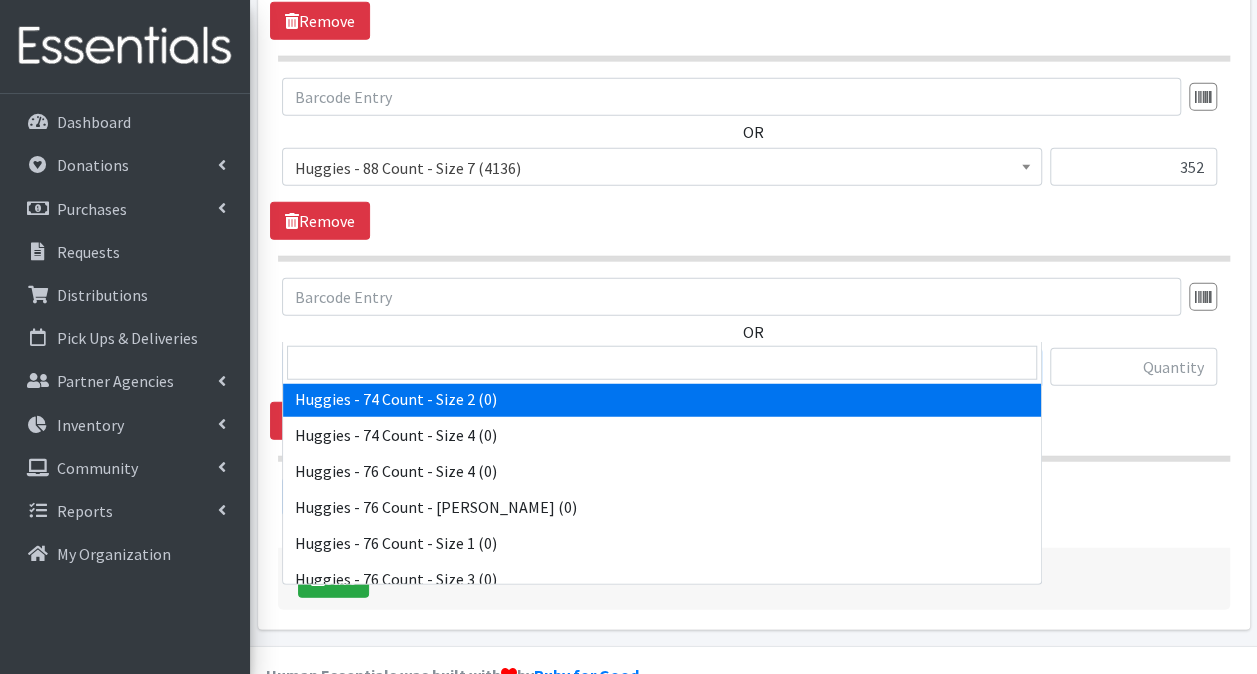 scroll, scrollTop: 5800, scrollLeft: 0, axis: vertical 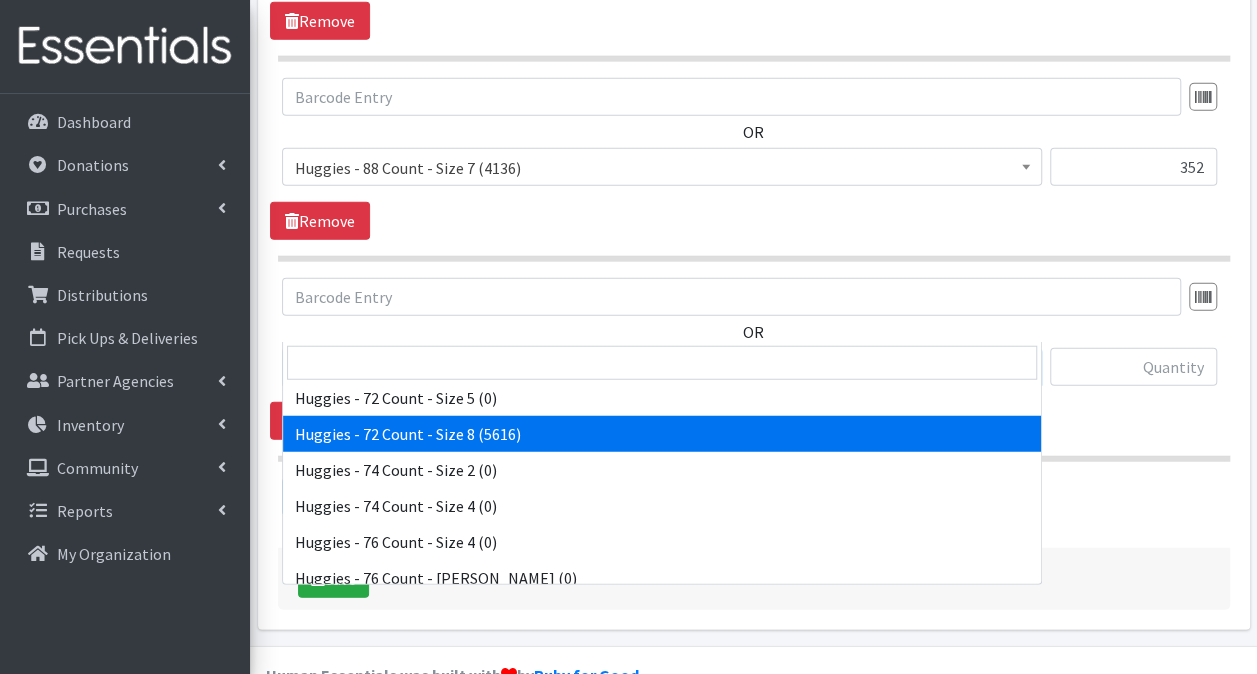 select on "15372" 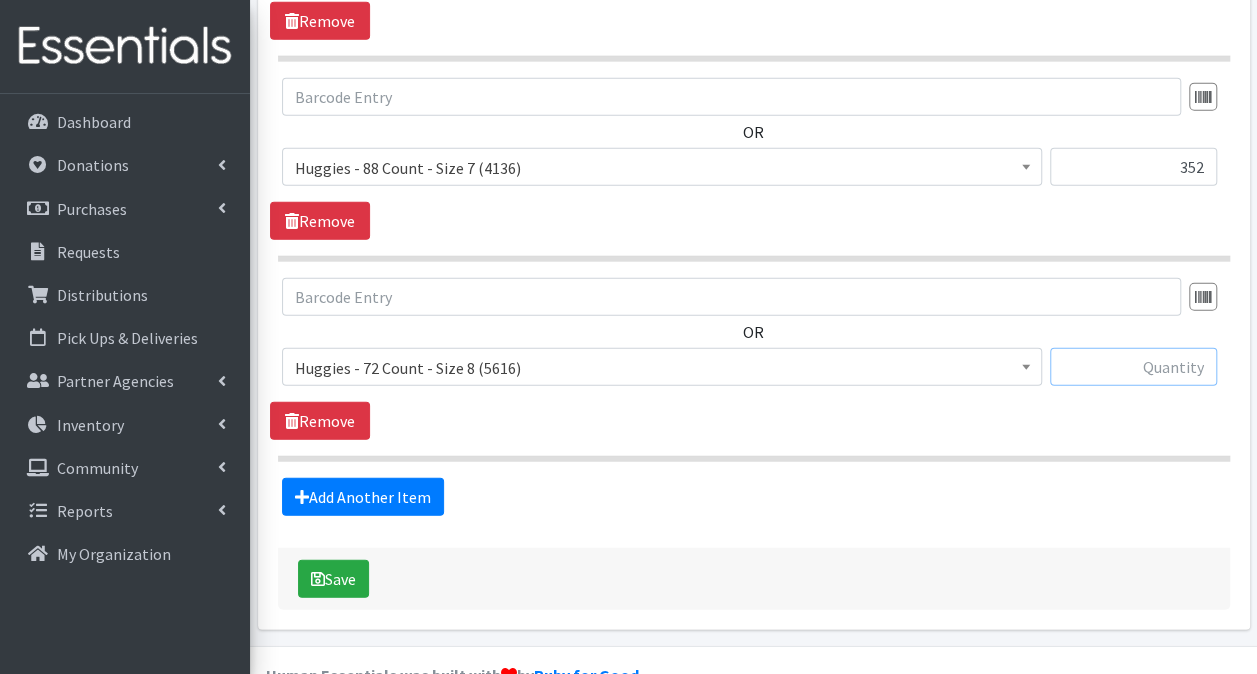 click at bounding box center (1133, 367) 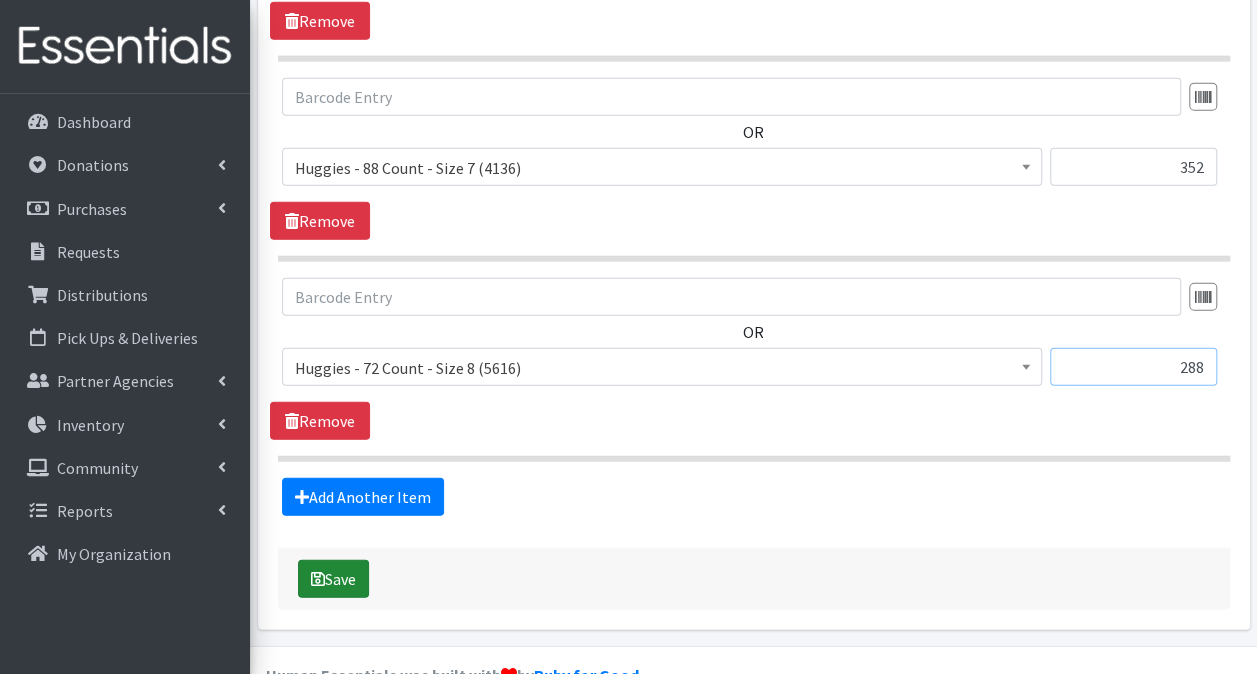 type on "288" 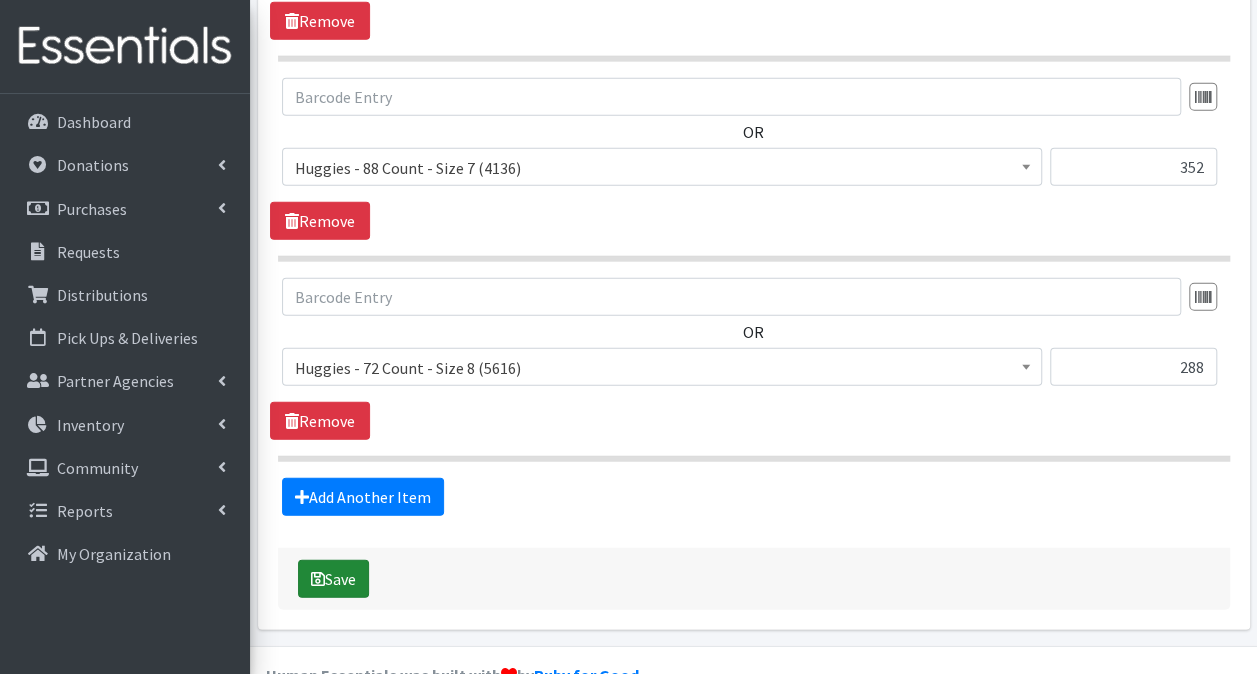 click on "Save" at bounding box center (333, 579) 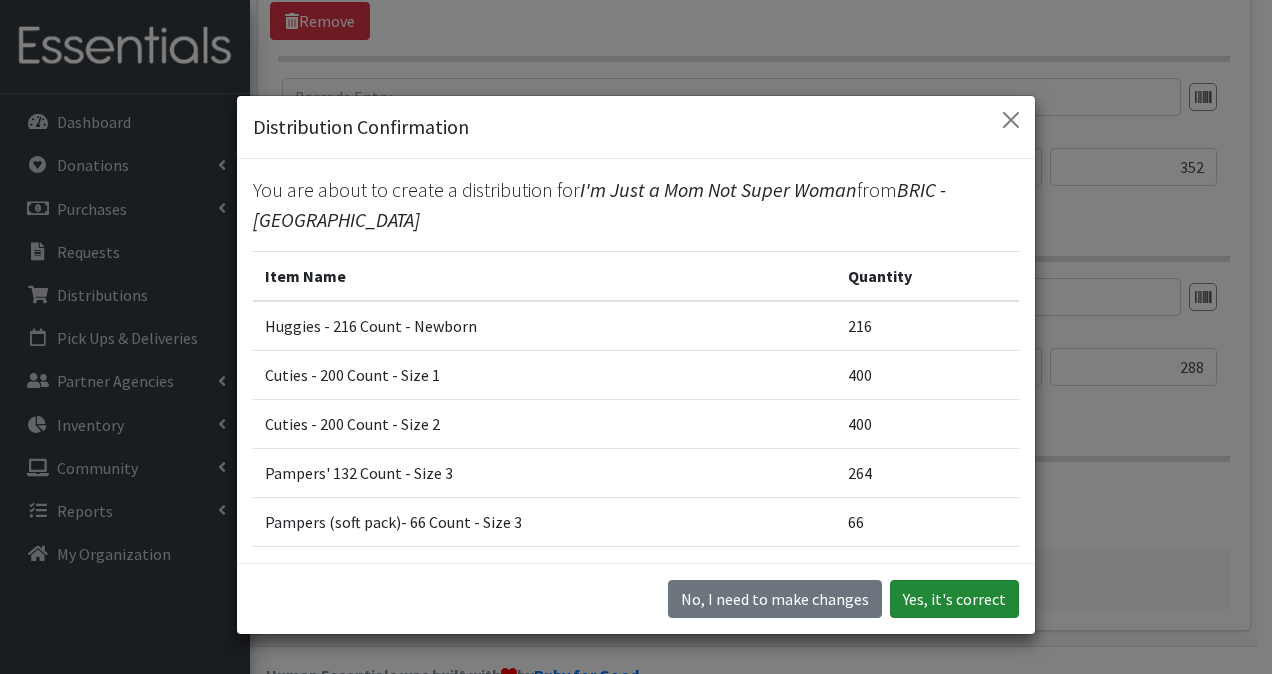 click on "Yes, it's correct" at bounding box center [954, 599] 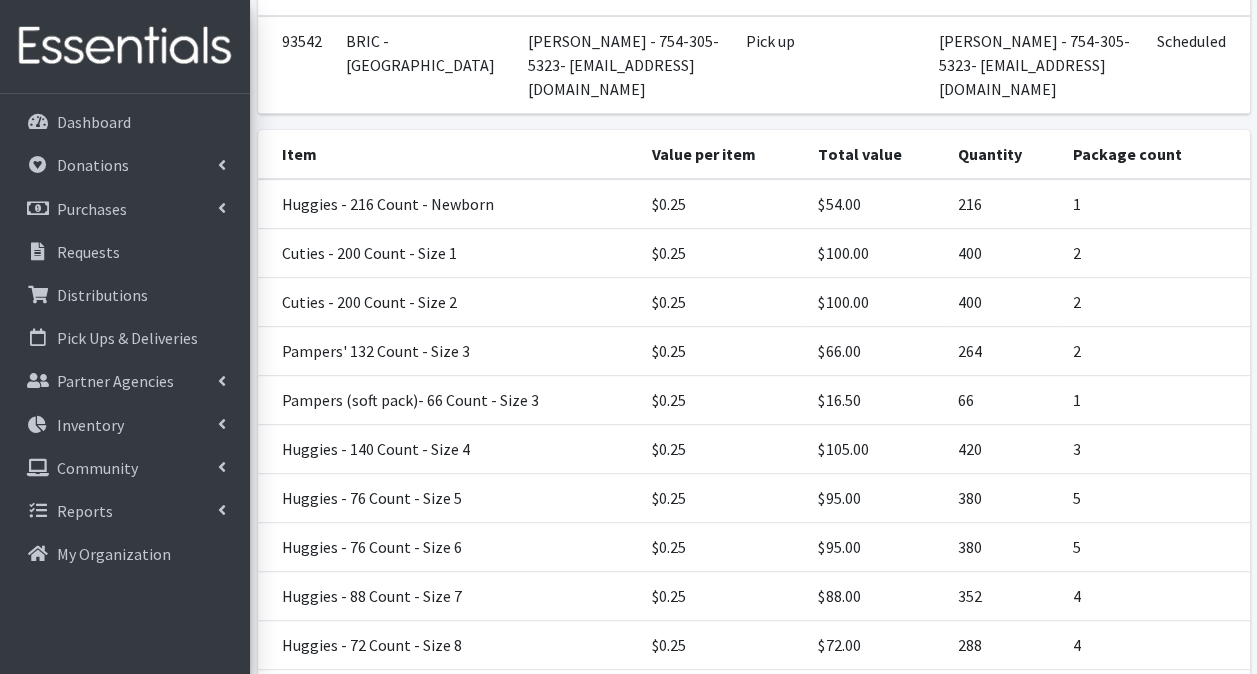 scroll, scrollTop: 504, scrollLeft: 0, axis: vertical 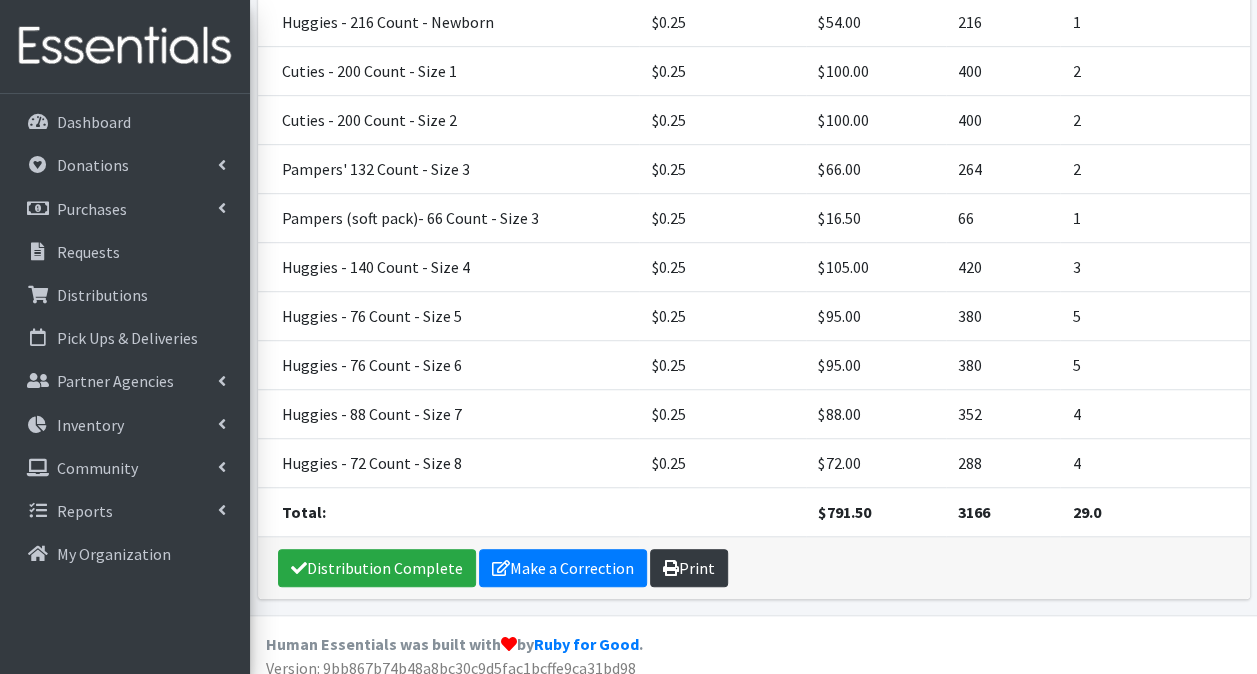 click on "Print" at bounding box center (689, 568) 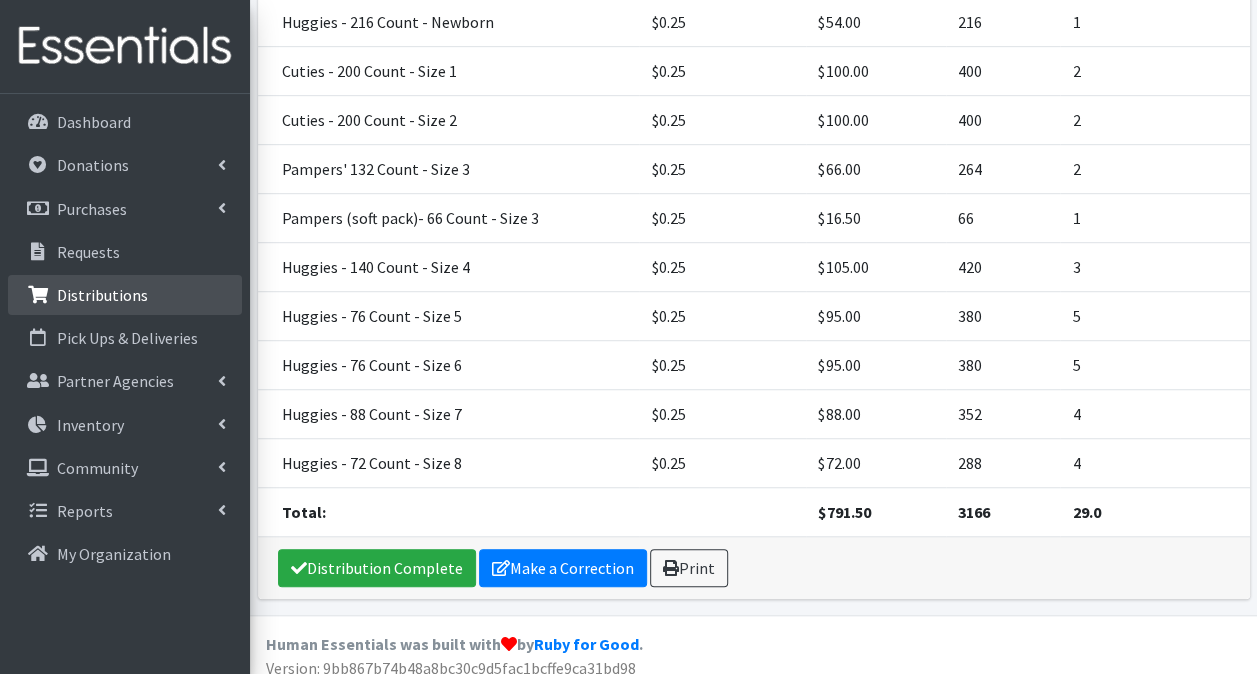 click on "Distributions" at bounding box center [102, 295] 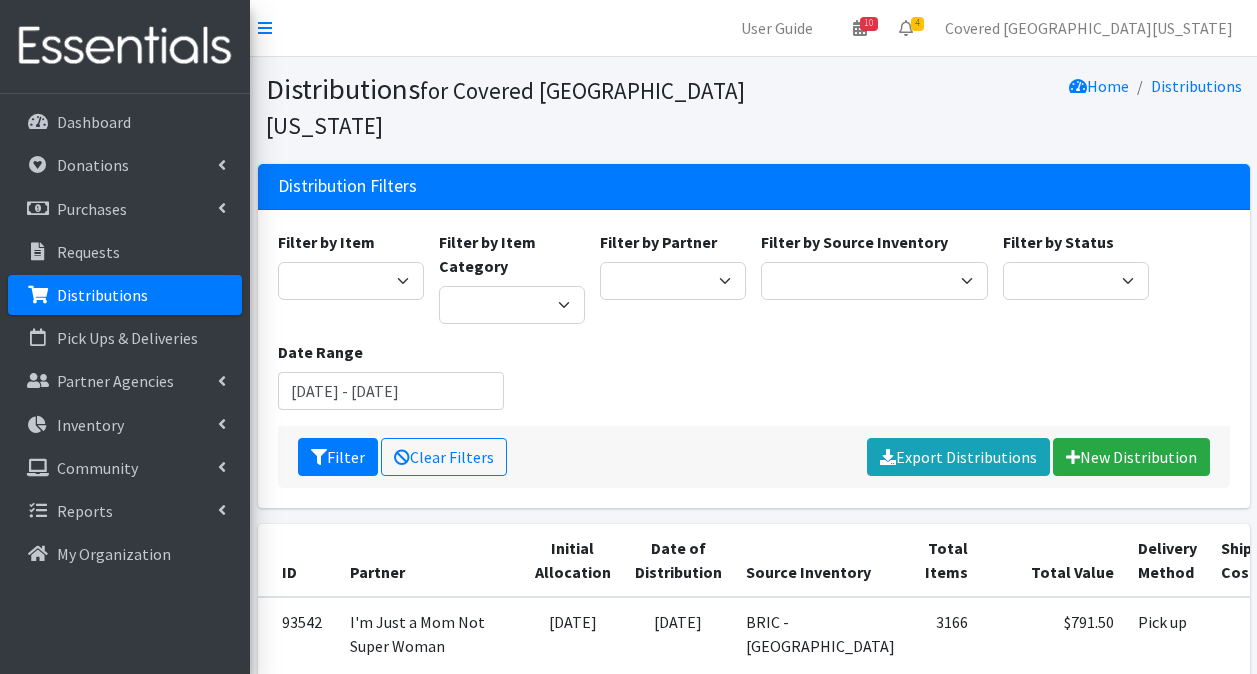 scroll, scrollTop: 0, scrollLeft: 0, axis: both 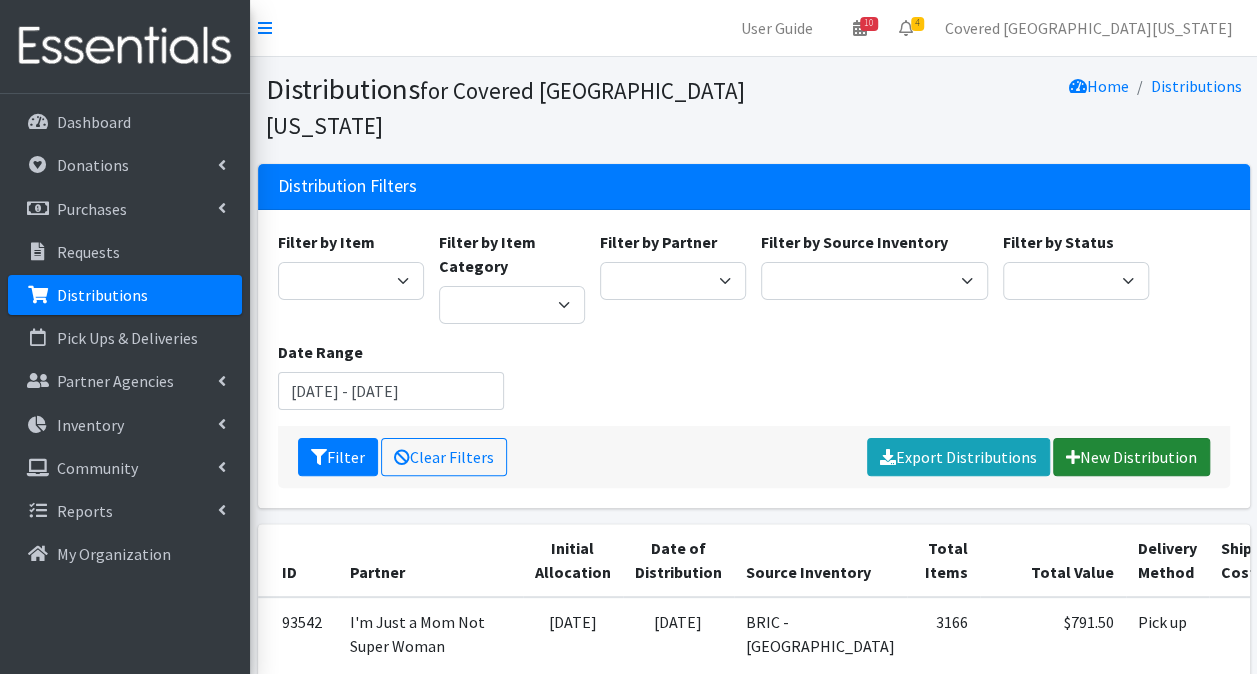click on "New Distribution" at bounding box center (1131, 457) 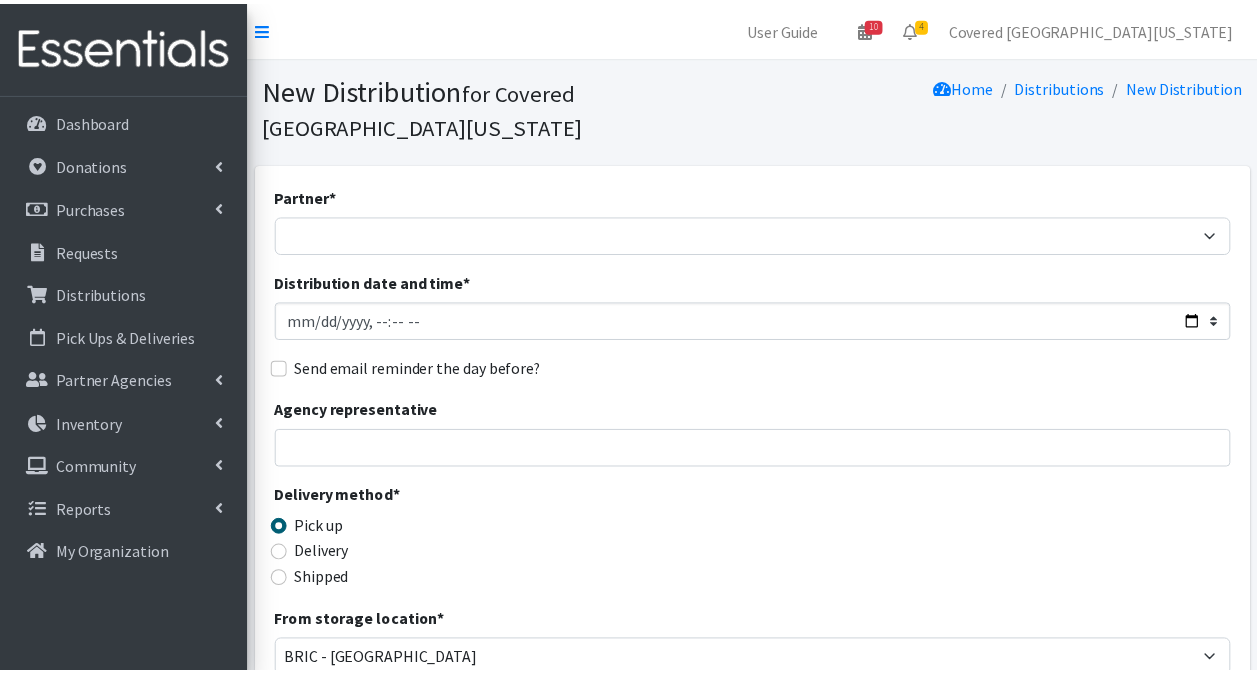 scroll, scrollTop: 0, scrollLeft: 0, axis: both 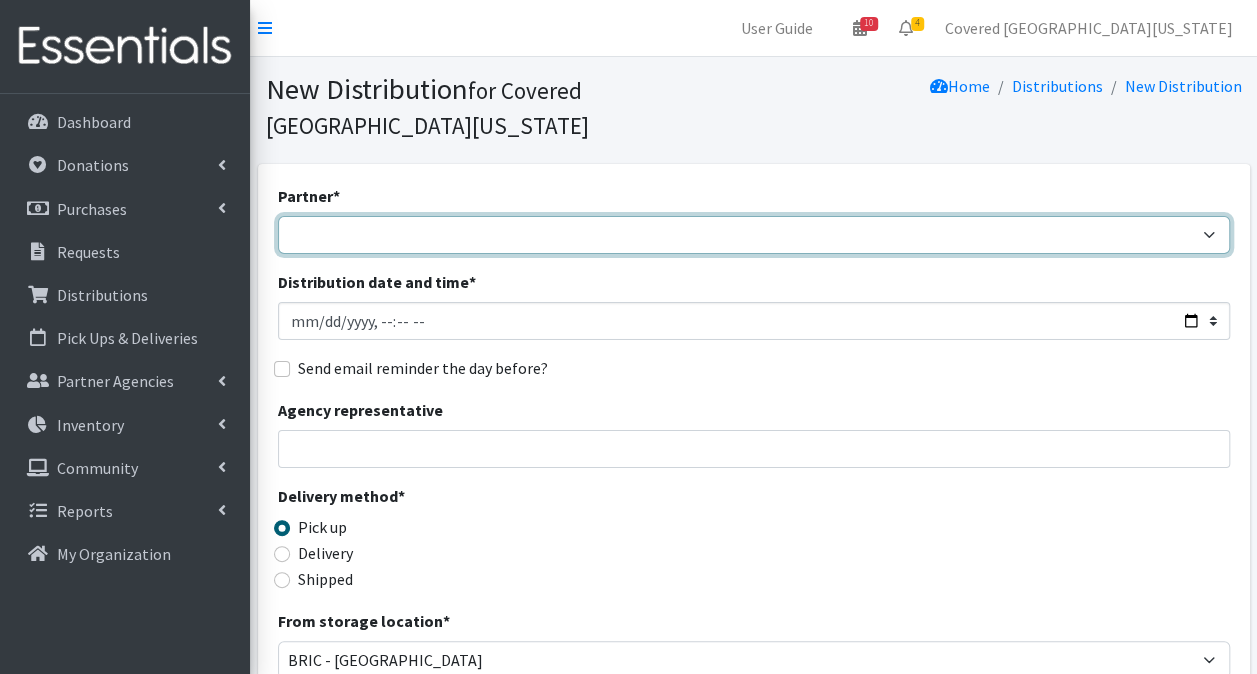 click on "Achievement Centers for Children & Families
Adopt A Family of The Palm Beaches
[PERSON_NAME] - DIAD  TEST
baby Cycle [GEOGRAPHIC_DATA][PERSON_NAME]
CB- [GEOGRAPHIC_DATA]
Children's First Academy
Children's Healing Institute
Christmas of Hope Inc.
Congregation B'Nai Israel of Boca Raton
Drug Abuse Foundation of Palm Beach County
Family Promise of [GEOGRAPHIC_DATA]
[MEDICAL_DATA] Coordinating Council
[PERSON_NAME] Child Development Centers
[US_STATE] Department of Health PBC - Volunteer Health Services
Gateway Community Outreach
[GEOGRAPHIC_DATA]
[GEOGRAPHIC_DATA] [MEDICAL_DATA] Research FUnding Foundation
[PERSON_NAME]'s Home of South [US_STATE]
Health Council or Southeast [US_STATE]
Healthy Mothers, Healthy Babies of Broward County
Healthy Mothers, Healthy Babies of [GEOGRAPHIC_DATA]
Hope For Her
I'm Just a Mom Not Super Woman
[PERSON_NAME]'s Closet Inc.
[PERSON_NAME][DEMOGRAPHIC_DATA]
[GEOGRAPHIC_DATA] Resource Center
Miami [GEOGRAPHIC_DATA][PERSON_NAME]
RCMA Belle Glade CDC" at bounding box center [754, 235] 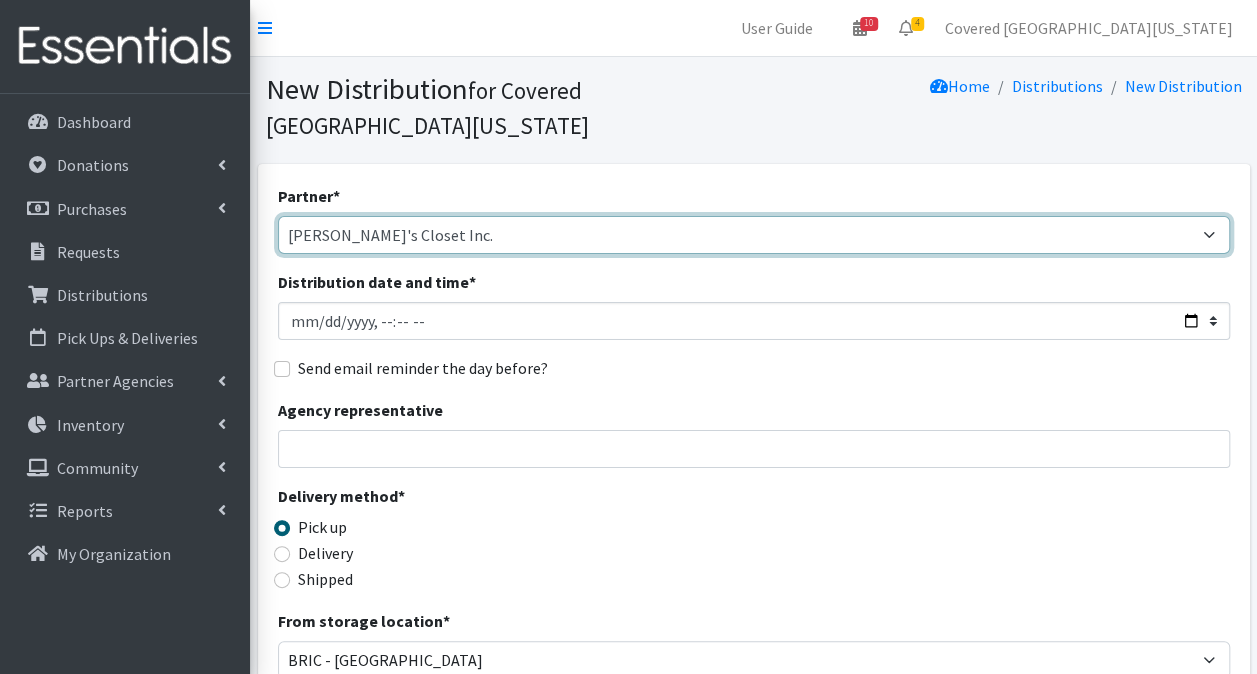 click on "Achievement Centers for Children & Families
Adopt A Family of The Palm Beaches
[PERSON_NAME] - DIAD  TEST
baby Cycle [GEOGRAPHIC_DATA][PERSON_NAME]
CB- [GEOGRAPHIC_DATA]
Children's First Academy
Children's Healing Institute
Christmas of Hope Inc.
Congregation B'Nai Israel of Boca Raton
Drug Abuse Foundation of Palm Beach County
Family Promise of [GEOGRAPHIC_DATA]
[MEDICAL_DATA] Coordinating Council
[PERSON_NAME] Child Development Centers
[US_STATE] Department of Health PBC - Volunteer Health Services
Gateway Community Outreach
[GEOGRAPHIC_DATA]
[GEOGRAPHIC_DATA] [MEDICAL_DATA] Research FUnding Foundation
[PERSON_NAME]'s Home of South [US_STATE]
Health Council or Southeast [US_STATE]
Healthy Mothers, Healthy Babies of Broward County
Healthy Mothers, Healthy Babies of [GEOGRAPHIC_DATA]
Hope For Her
I'm Just a Mom Not Super Woman
[PERSON_NAME]'s Closet Inc.
[PERSON_NAME][DEMOGRAPHIC_DATA]
[GEOGRAPHIC_DATA] Resource Center
Miami [GEOGRAPHIC_DATA][PERSON_NAME]
RCMA Belle Glade CDC" at bounding box center (754, 235) 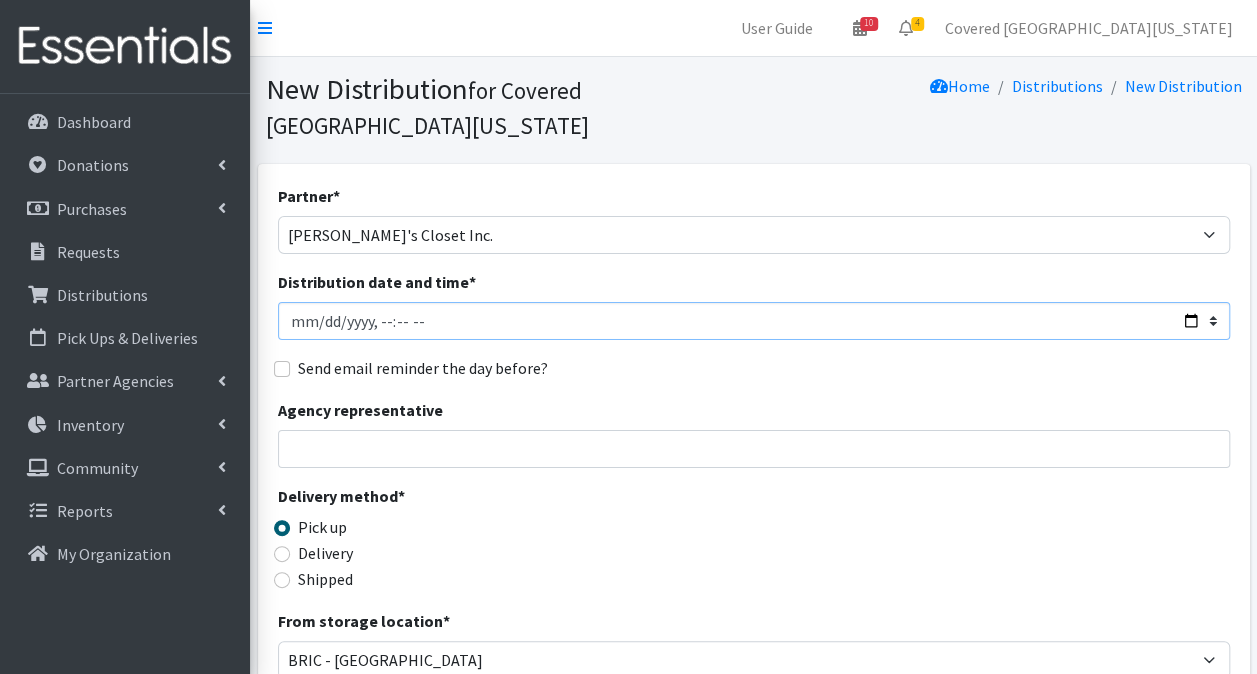 click on "Distribution date and time  *" at bounding box center [754, 321] 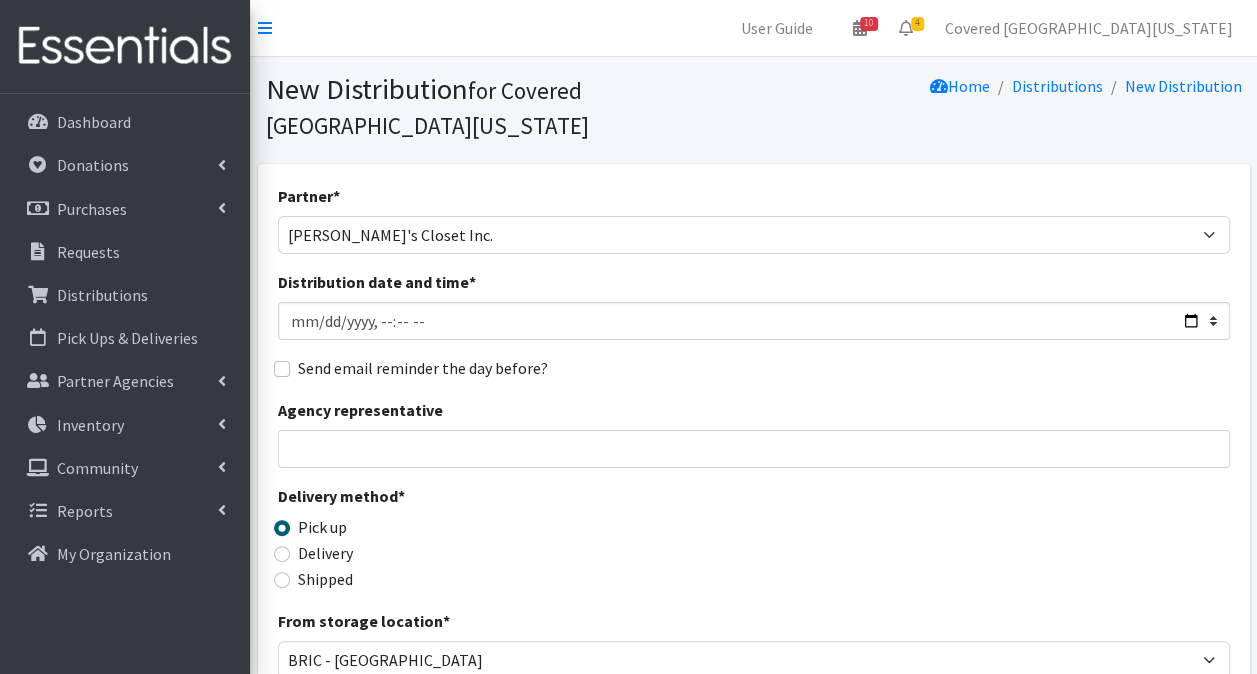 type on "2025-07-19T23:59" 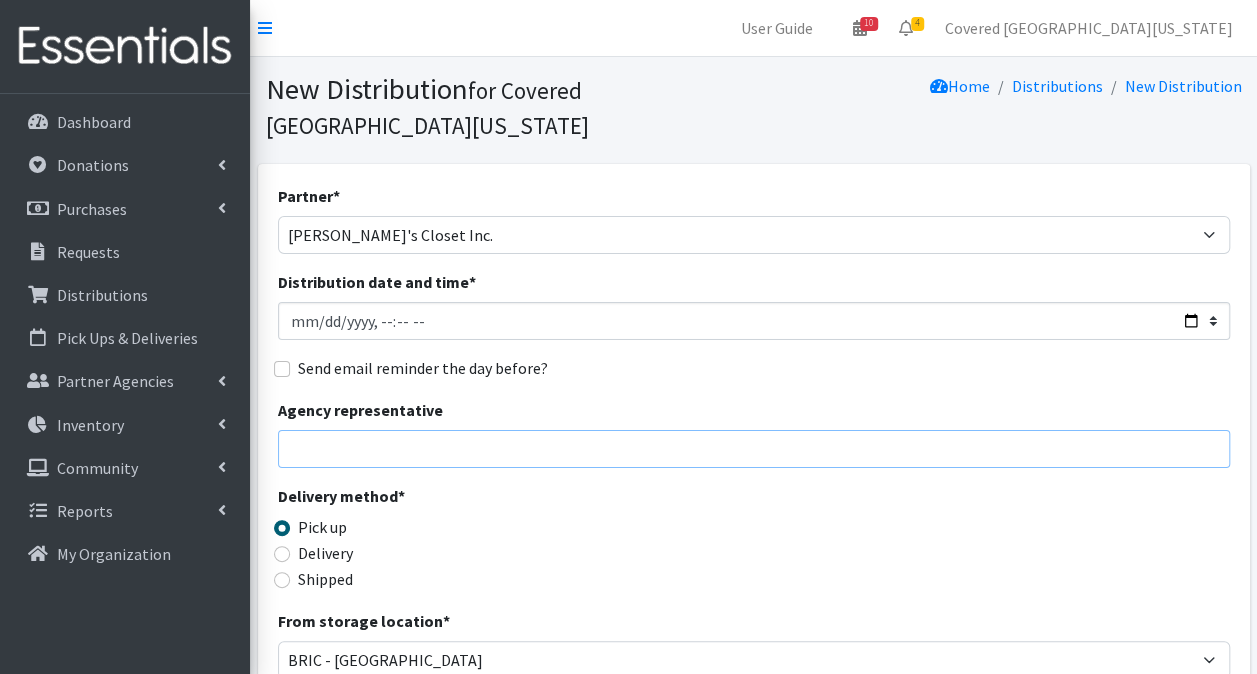 click on "Agency representative" at bounding box center (754, 449) 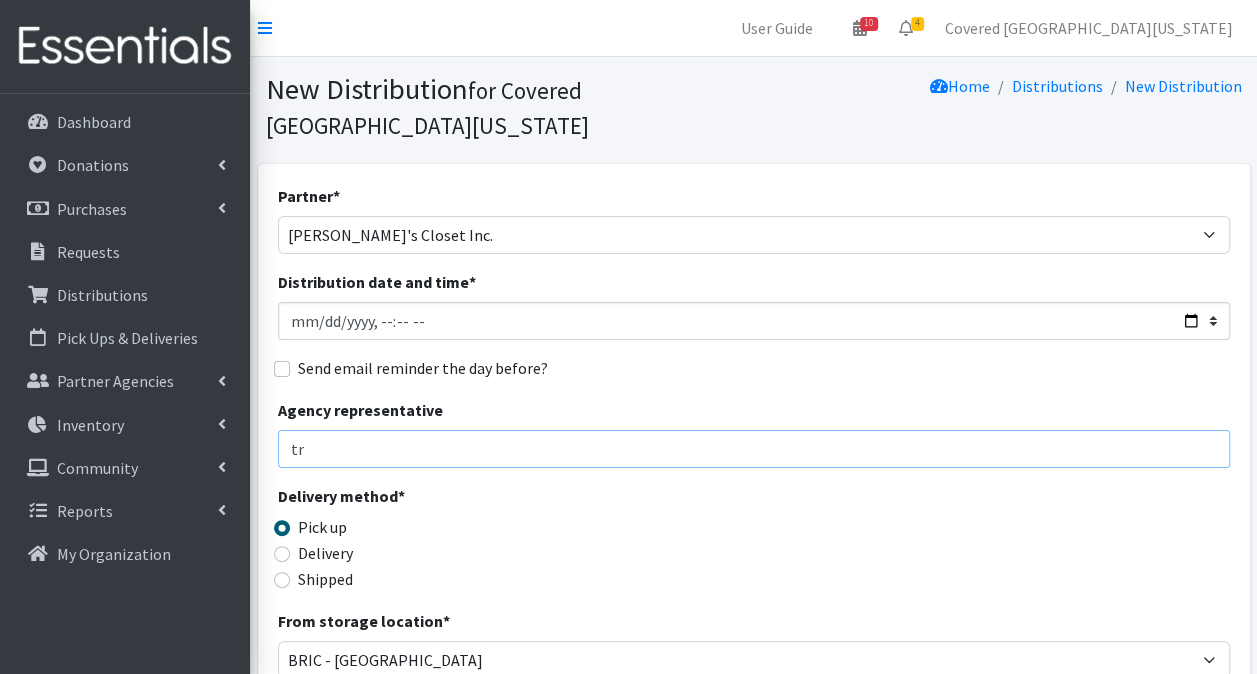 type on "Tracie Catalano - 954-574-2521 - info@maryannscloset.org" 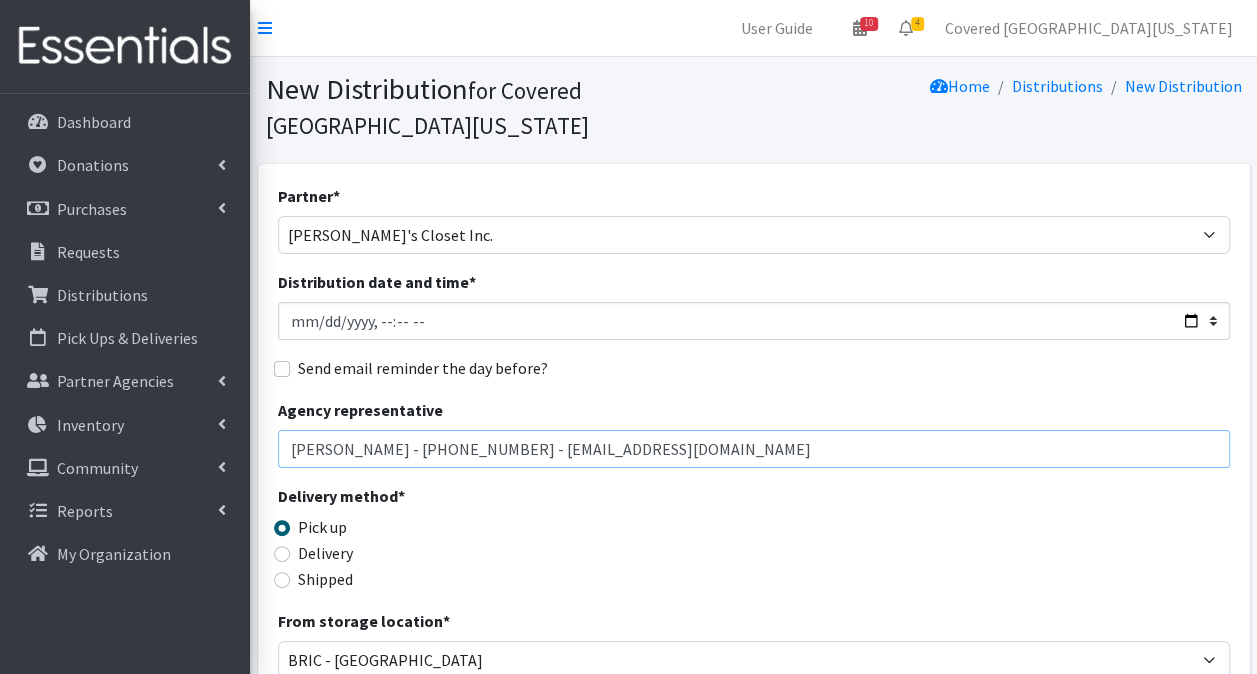 drag, startPoint x: 773, startPoint y: 416, endPoint x: 0, endPoint y: 404, distance: 773.09314 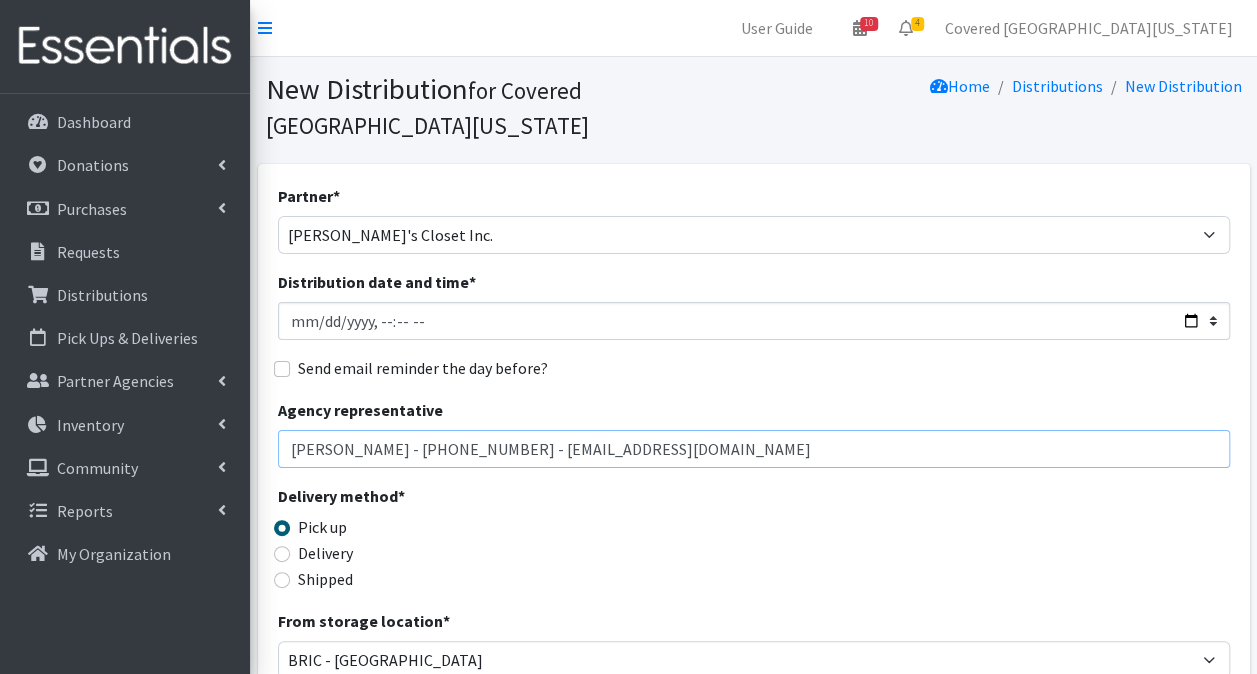 click on "User Guide
10
10 Pick-ups
remaining this week
View Calendar
4
2
Requests
2
Partner Agencies Pending Review
Covered South Florida
Account Settings
My Organization
Log Out
Dashboard
Donations
All Donations
New Donation
Purchases
All Purchases
New Purchase
Requests
Distributions" at bounding box center [628, 650] 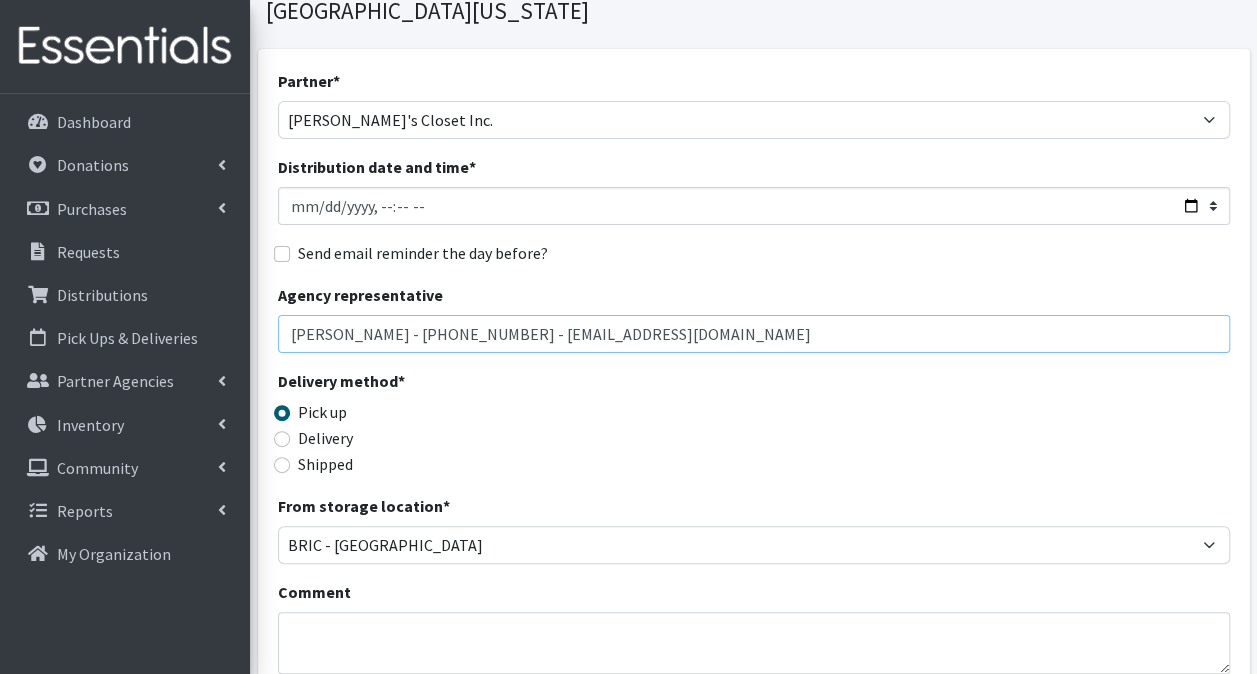 scroll, scrollTop: 300, scrollLeft: 0, axis: vertical 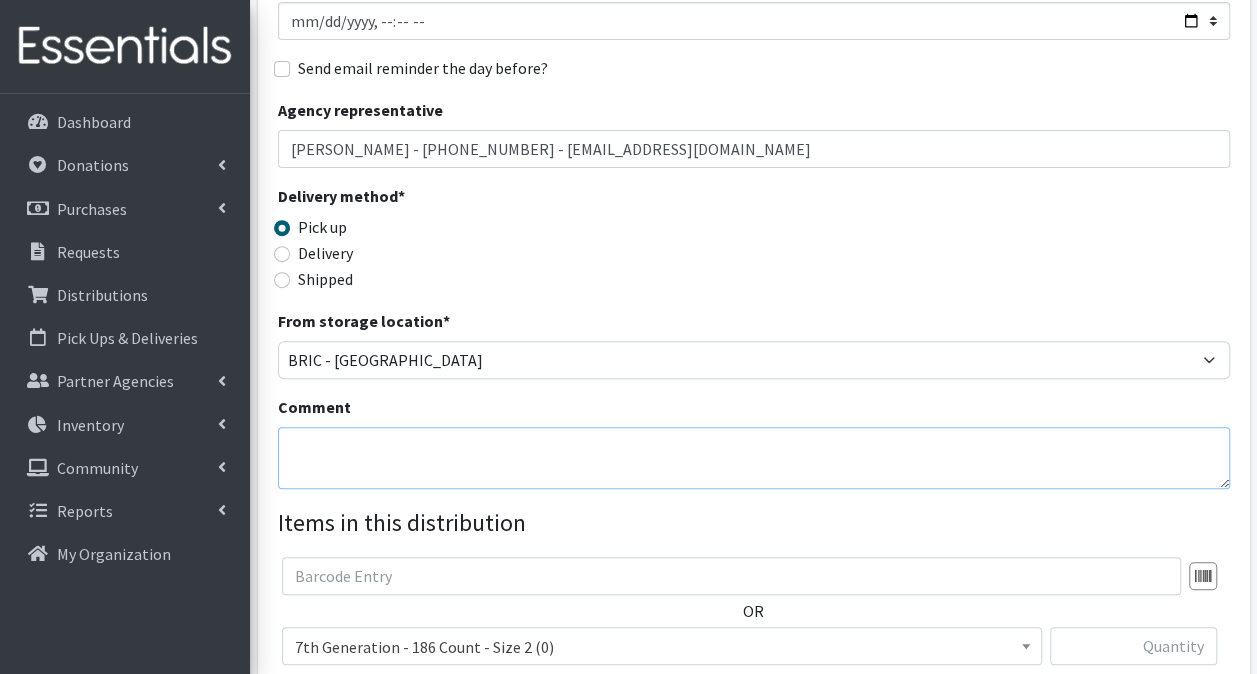 click on "Comment" at bounding box center (754, 458) 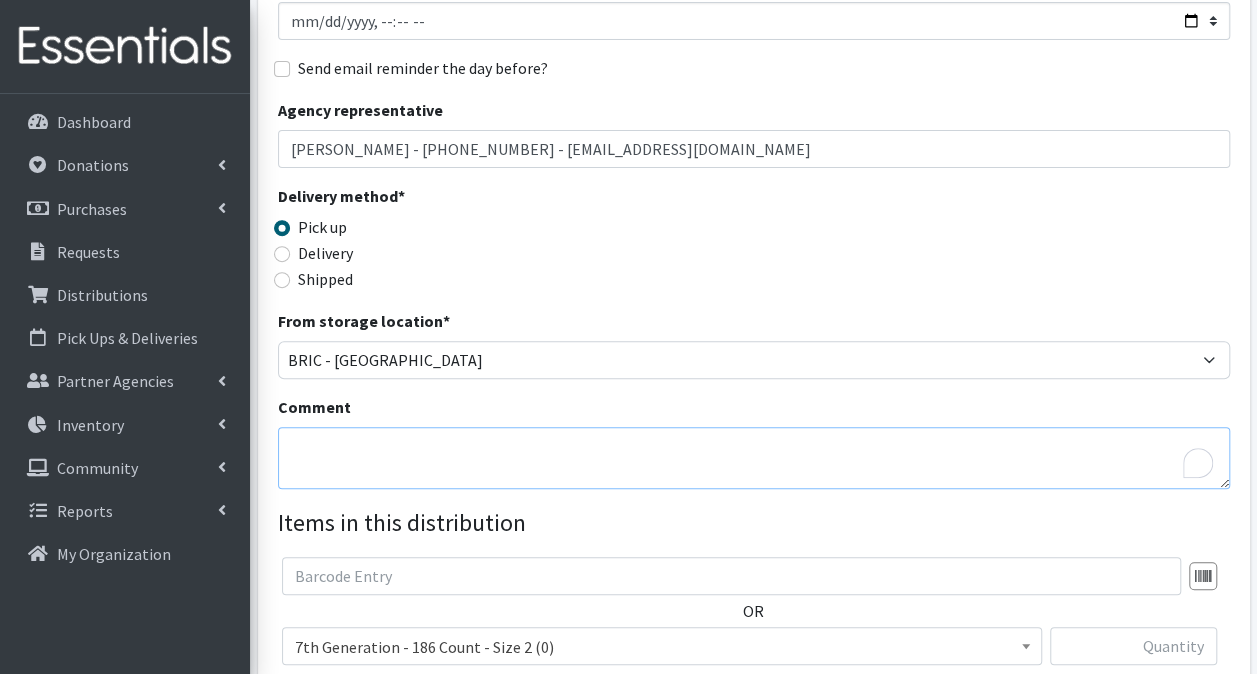 paste on "[PERSON_NAME] - [PHONE_NUMBER] - [EMAIL_ADDRESS][DOMAIN_NAME]" 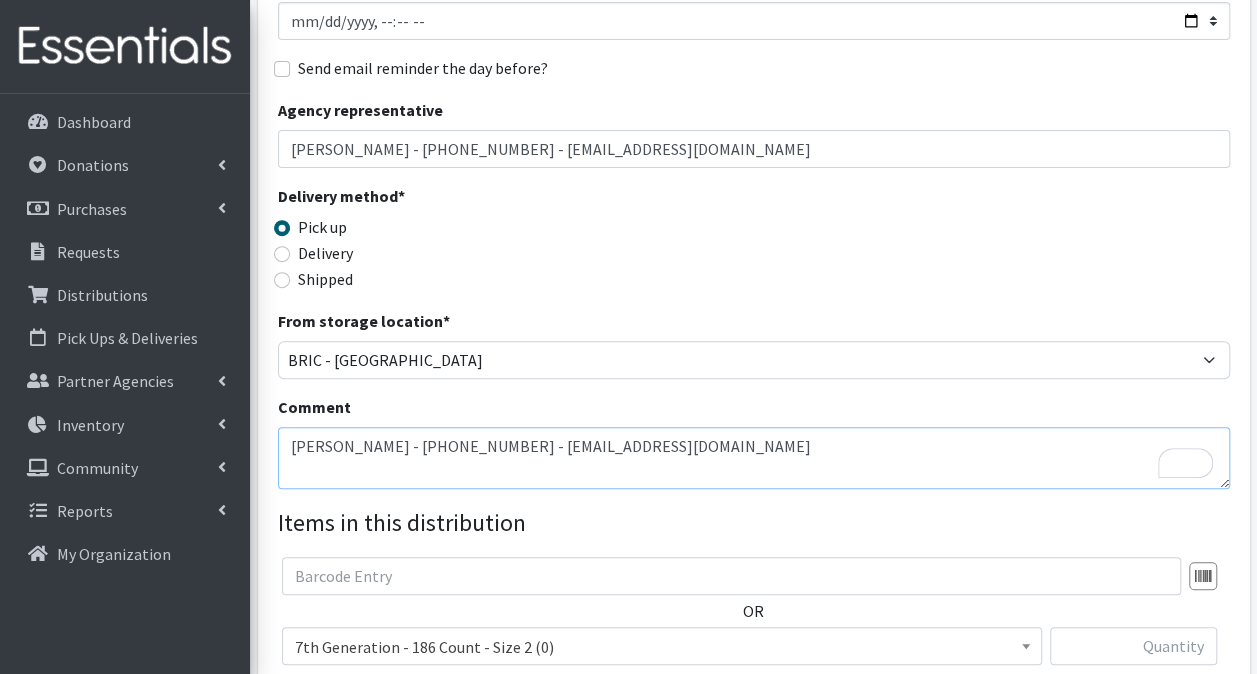 type on "[PERSON_NAME] - [PHONE_NUMBER] - [EMAIL_ADDRESS][DOMAIN_NAME]" 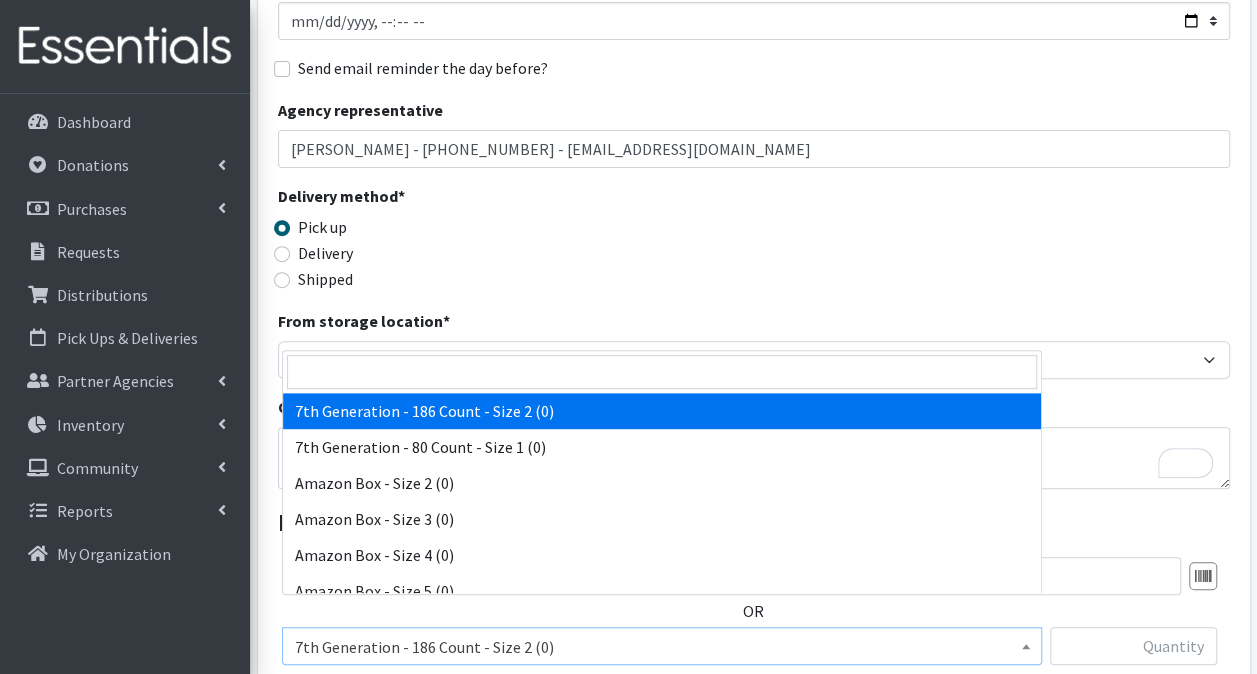 click on "7th Generation - 186 Count - Size 2 (0)" at bounding box center (662, 647) 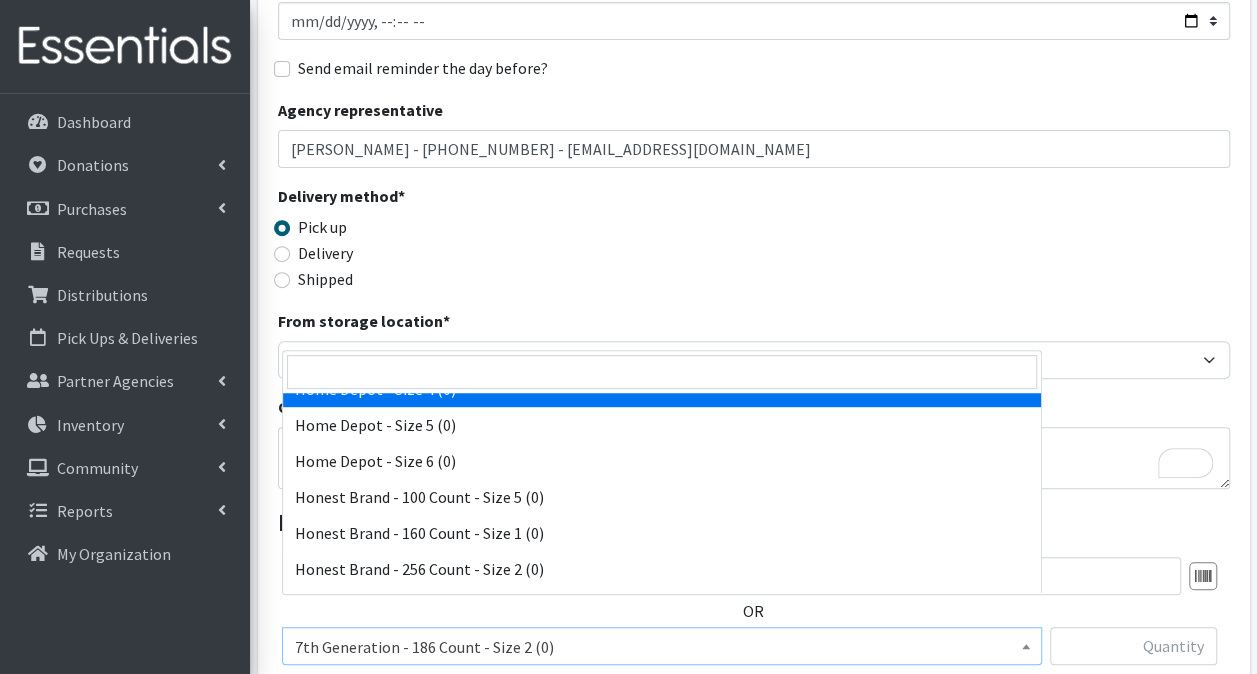 scroll, scrollTop: 2200, scrollLeft: 0, axis: vertical 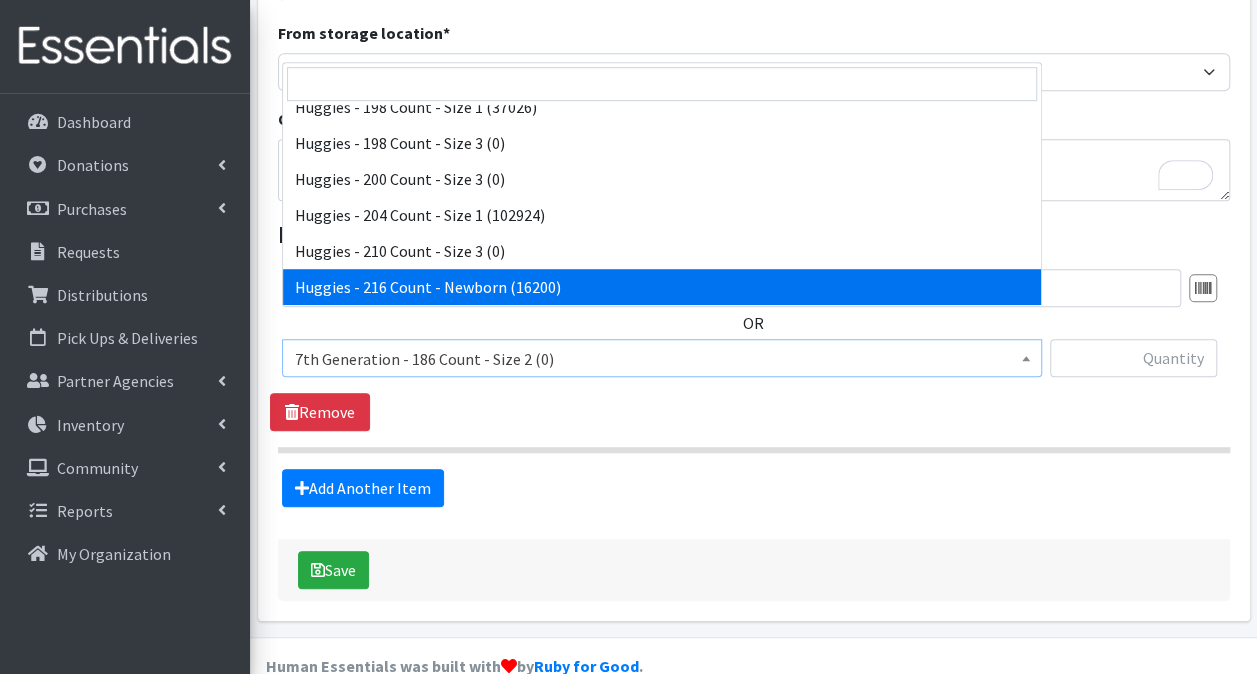 select on "14630" 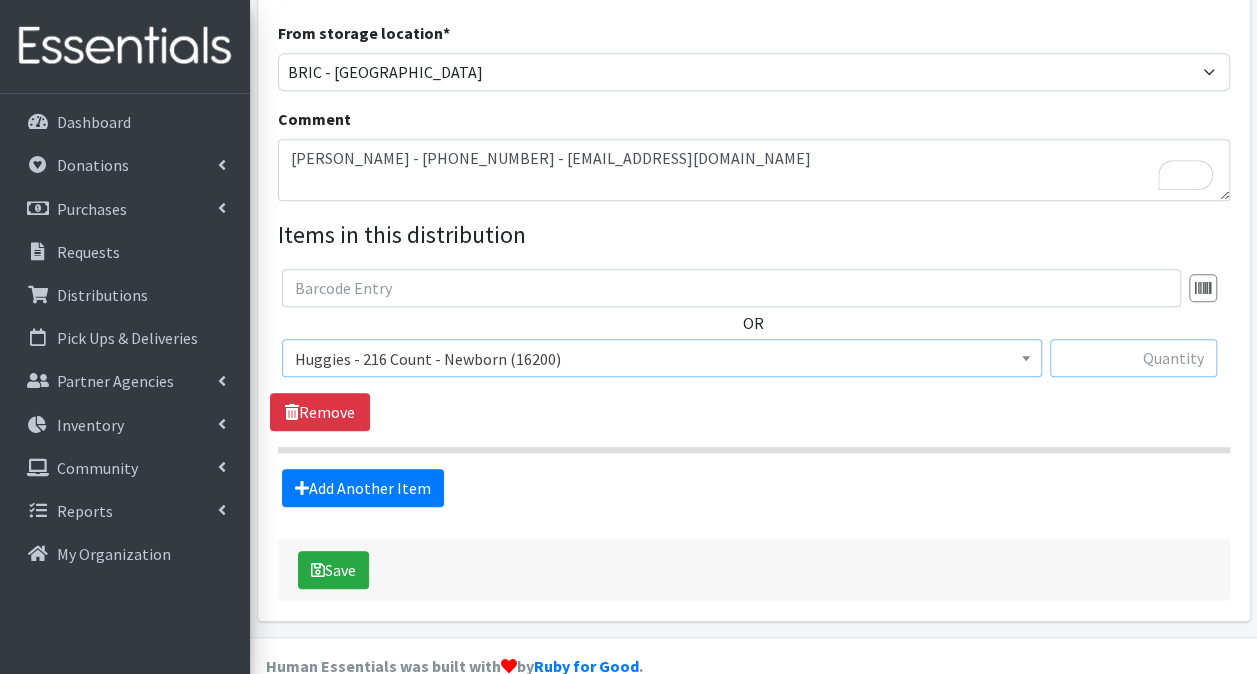 click at bounding box center (1133, 358) 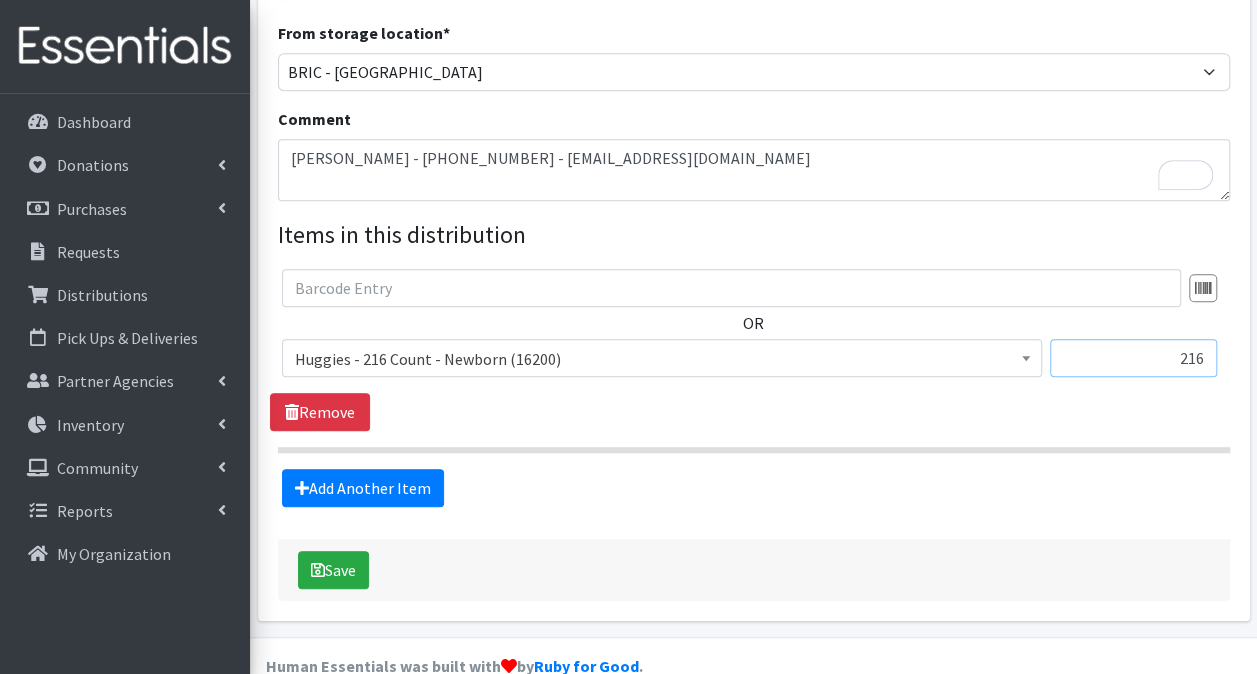 type on "216" 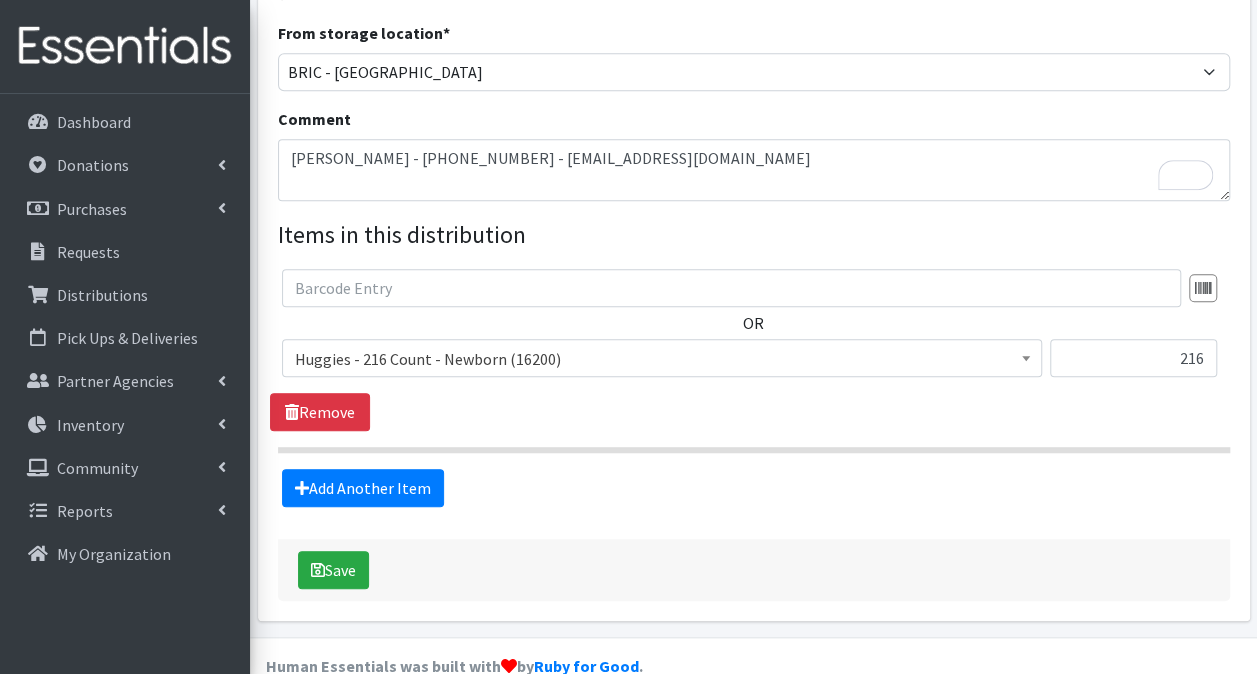 click on "Add Another Item" at bounding box center (753, 488) 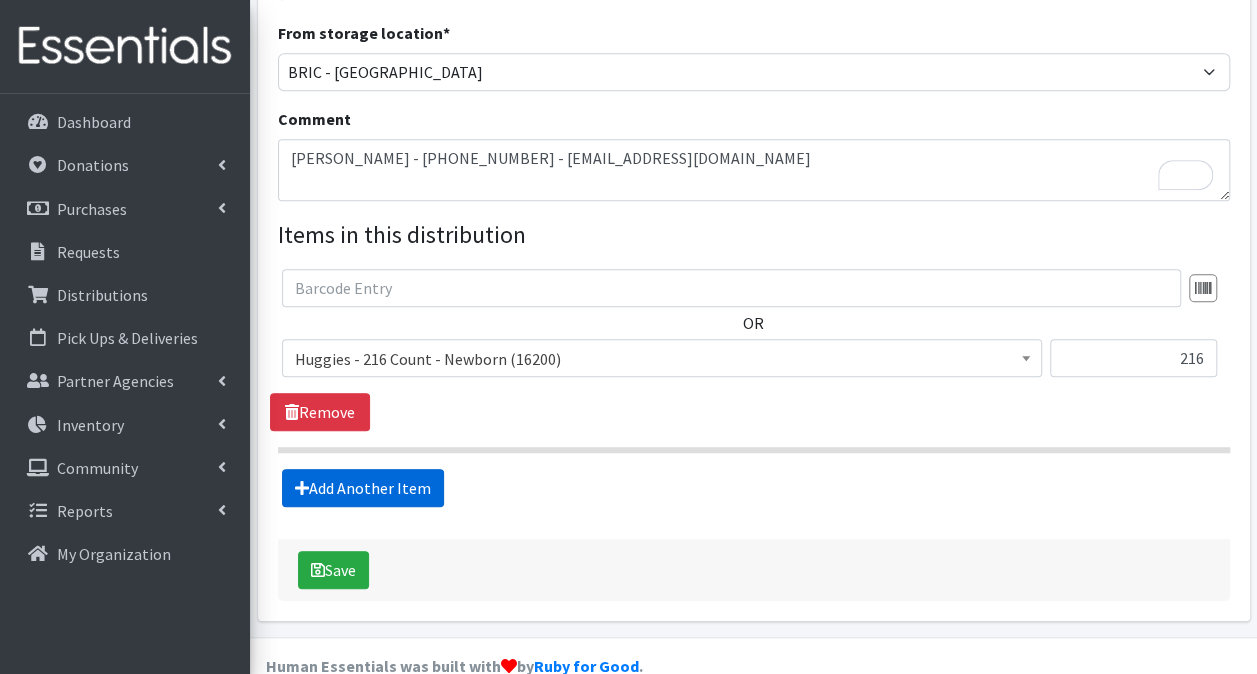 click on "Add Another Item" at bounding box center (363, 488) 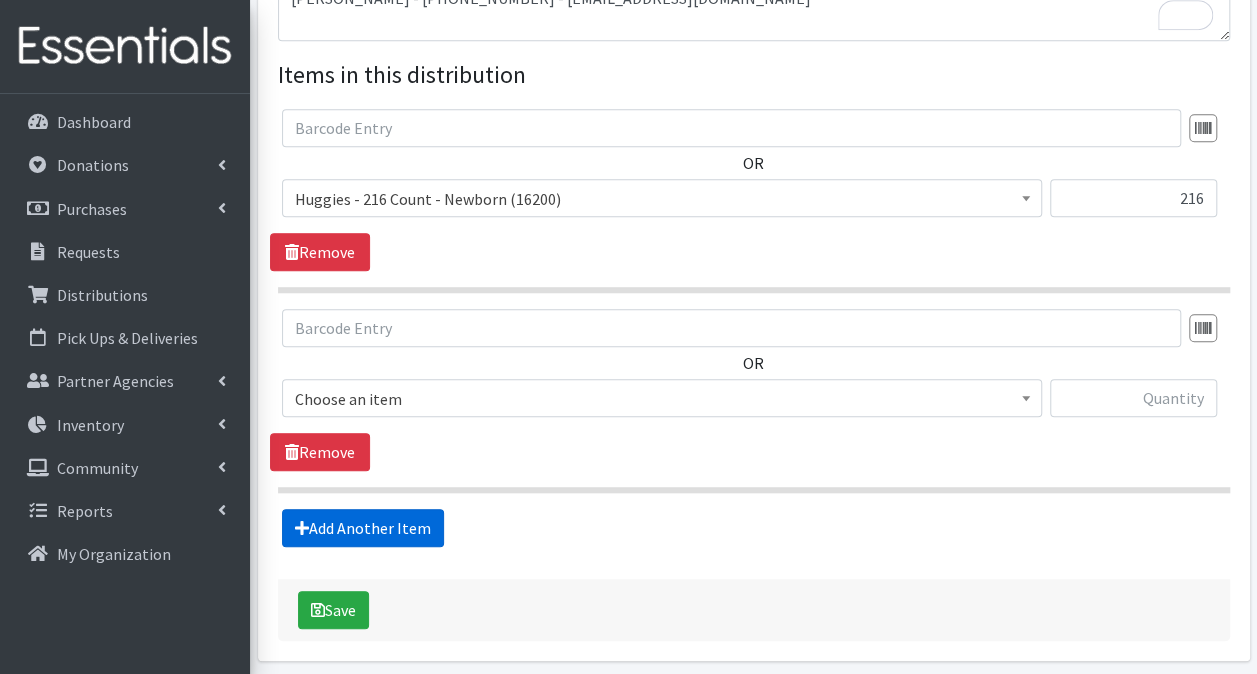 scroll, scrollTop: 787, scrollLeft: 0, axis: vertical 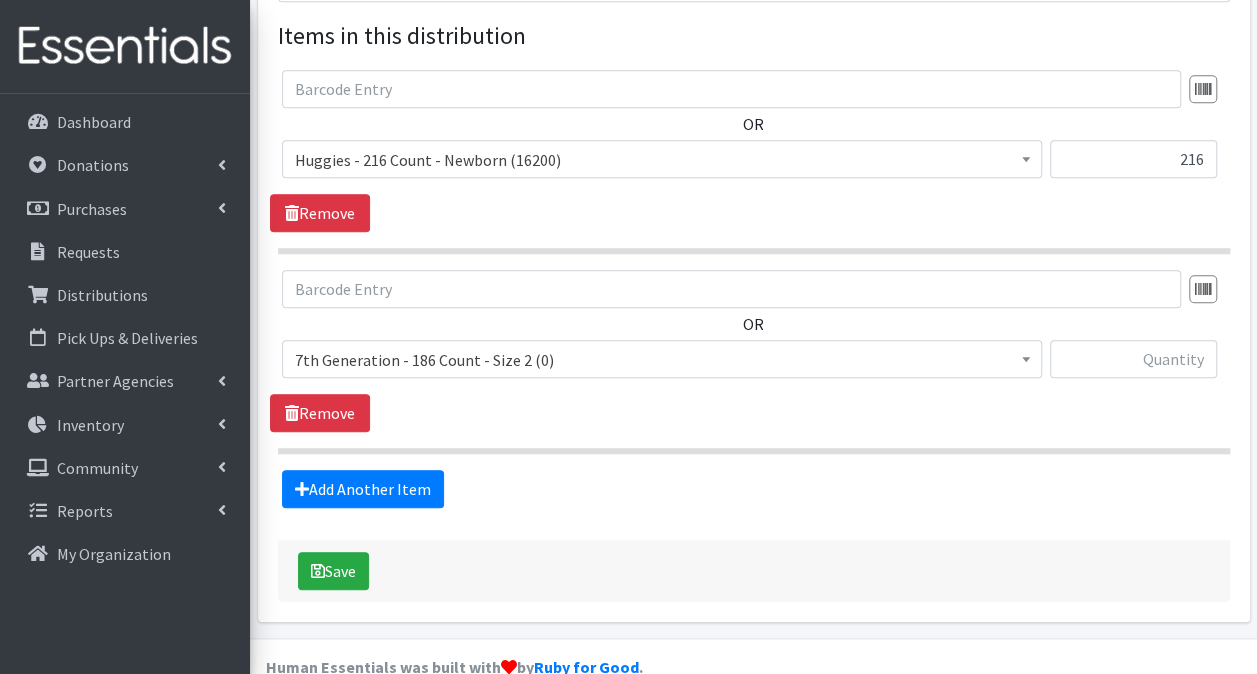 click on "7th Generation - 186 Count - Size 2 (0)" at bounding box center (662, 360) 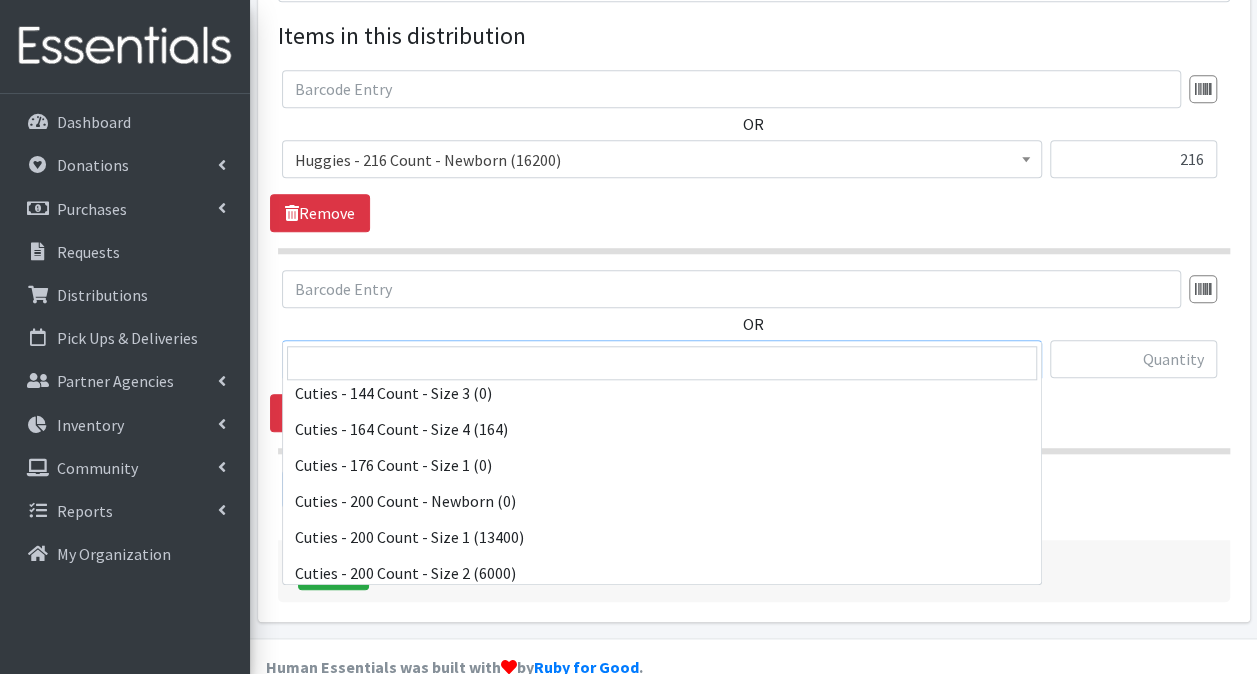 scroll, scrollTop: 1300, scrollLeft: 0, axis: vertical 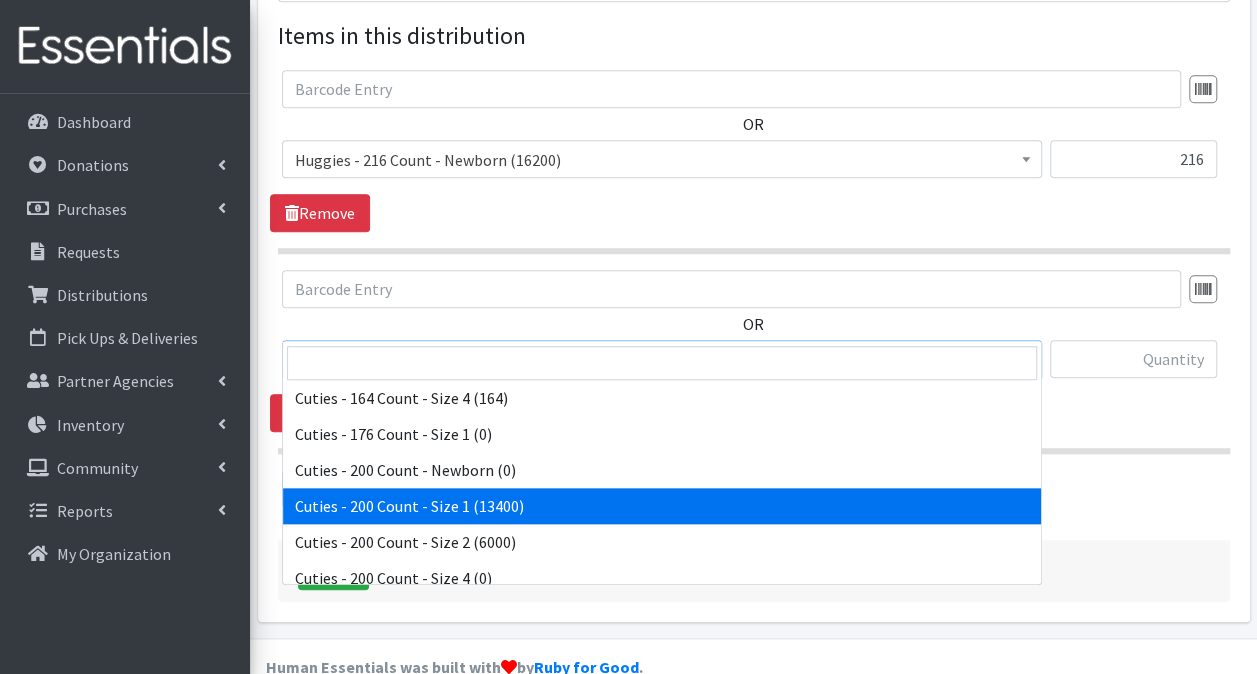select on "13258" 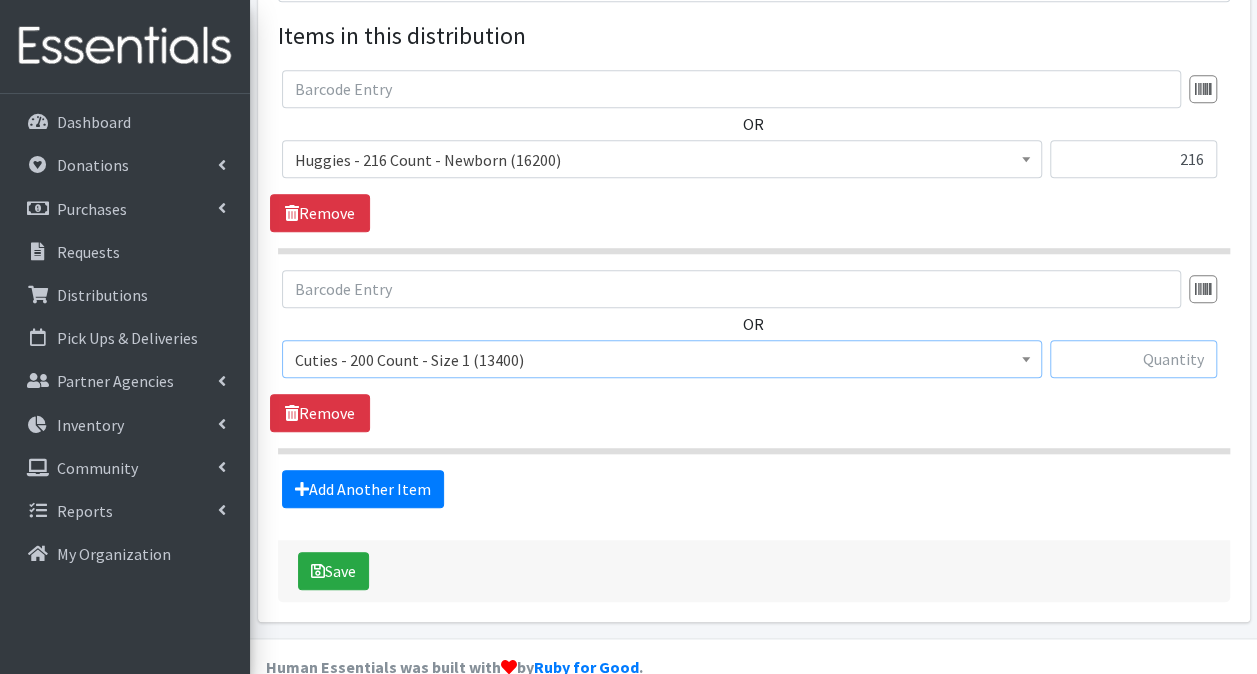 click at bounding box center [1133, 359] 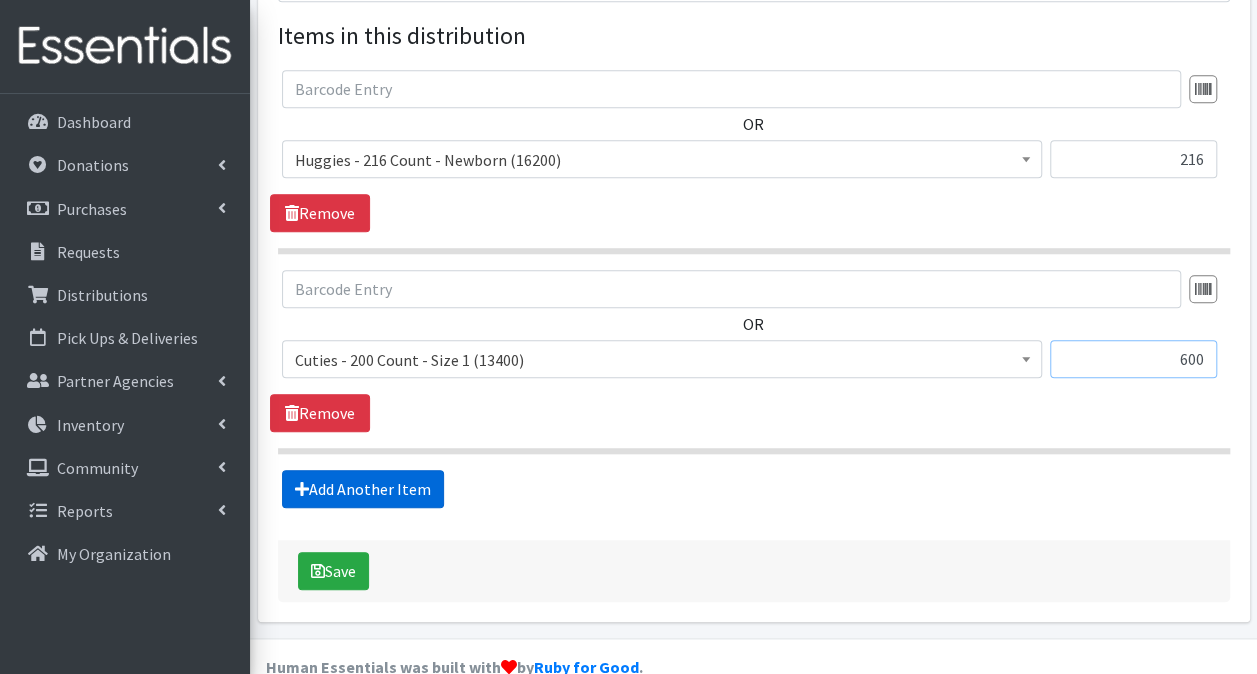 type on "600" 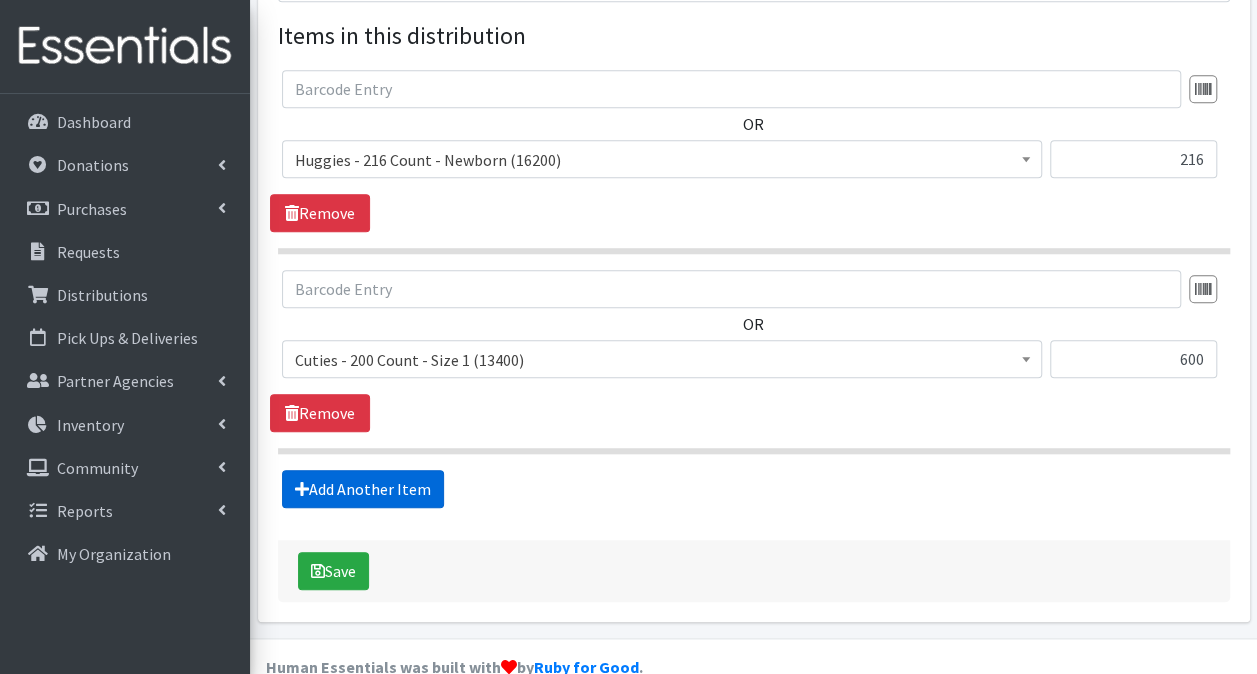 click on "Add Another Item" at bounding box center (363, 489) 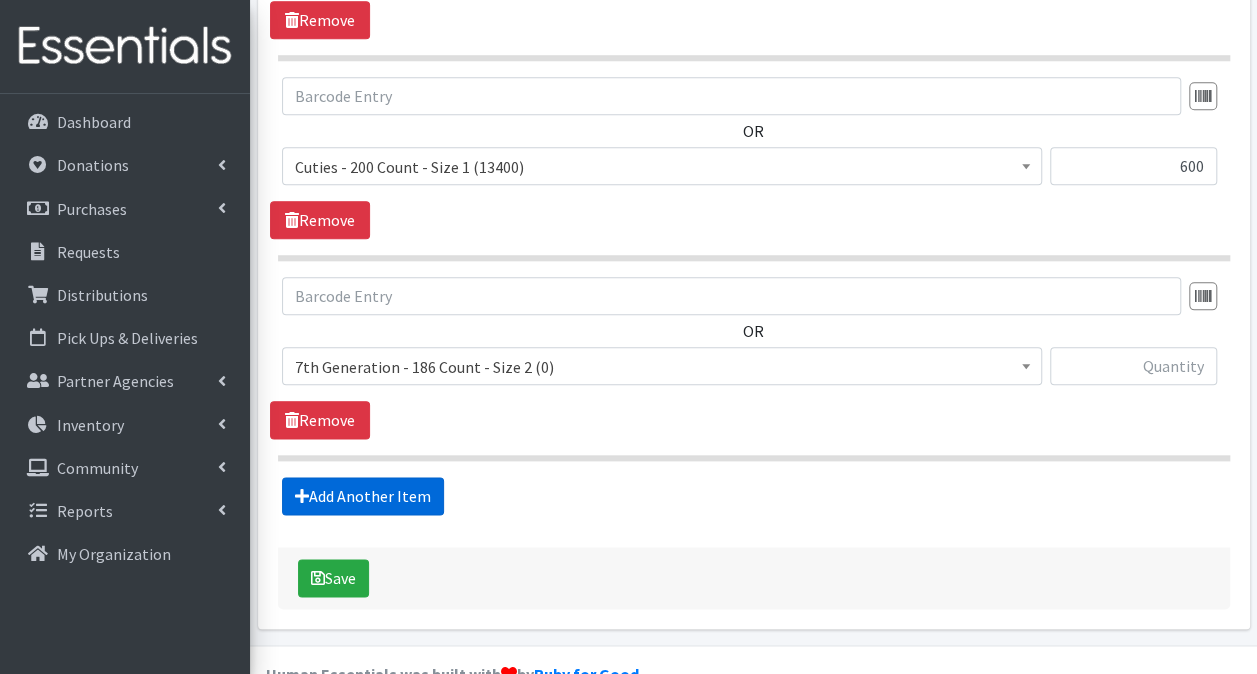 scroll, scrollTop: 986, scrollLeft: 0, axis: vertical 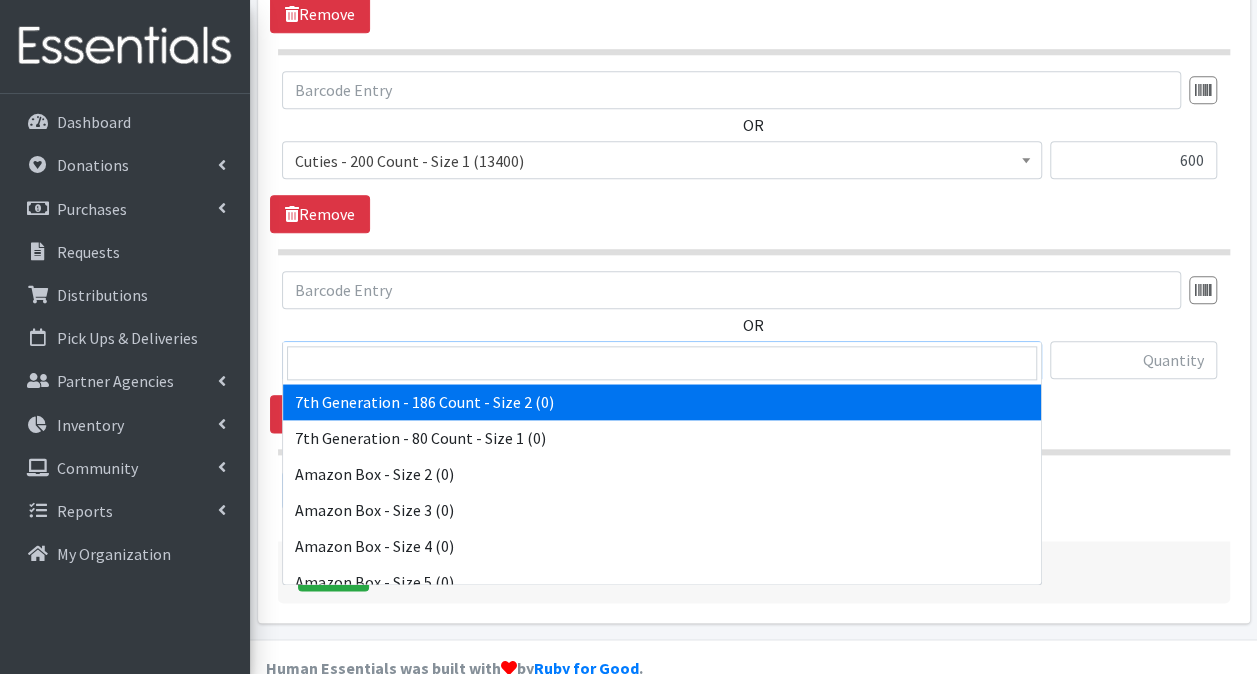 click on "7th Generation - 186 Count - Size 2 (0)" at bounding box center [662, 361] 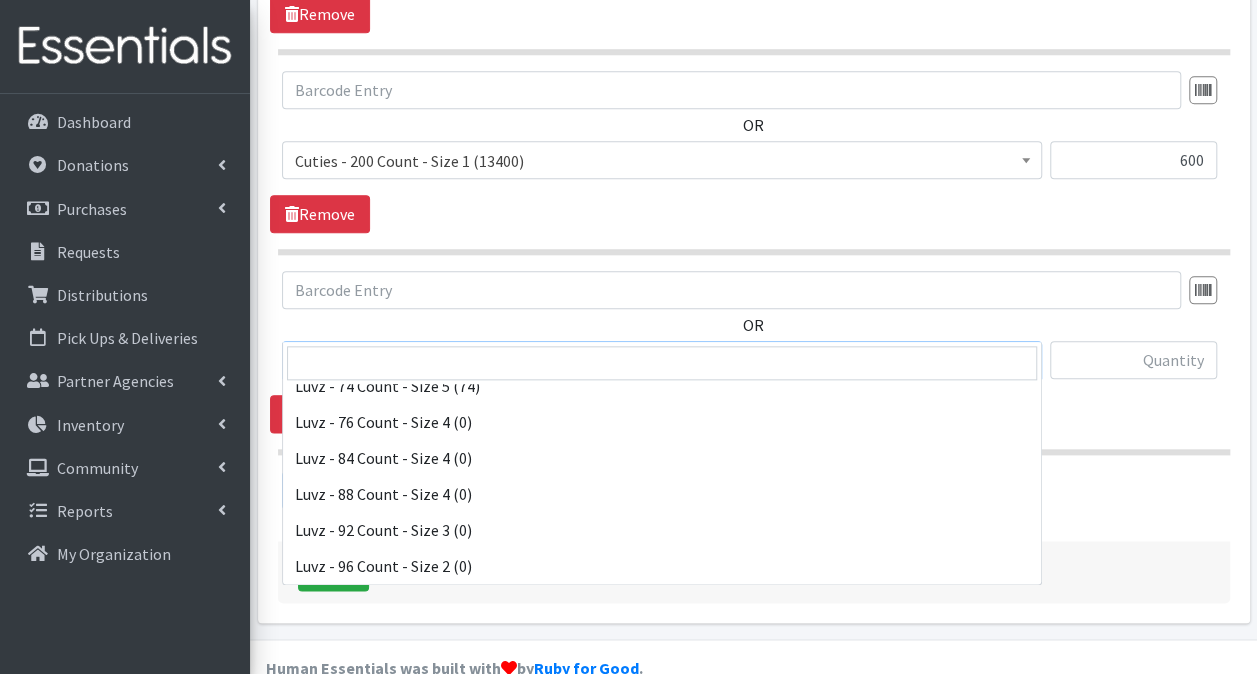 scroll, scrollTop: 9500, scrollLeft: 0, axis: vertical 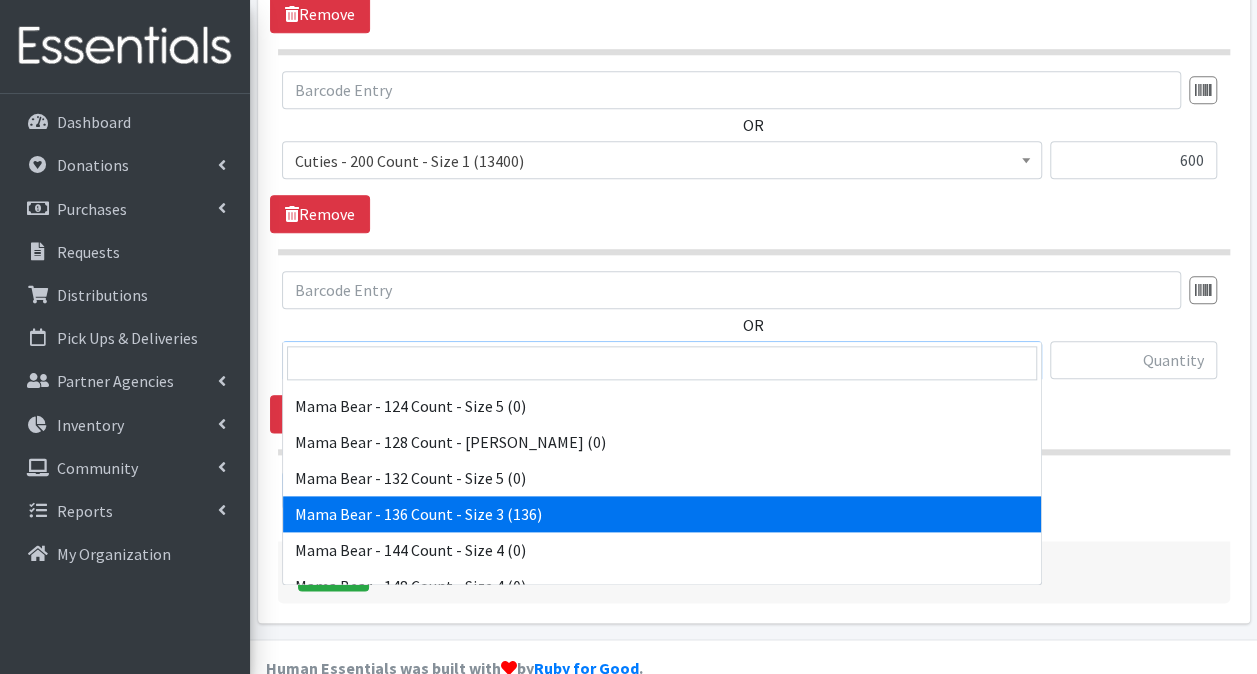 select on "15203" 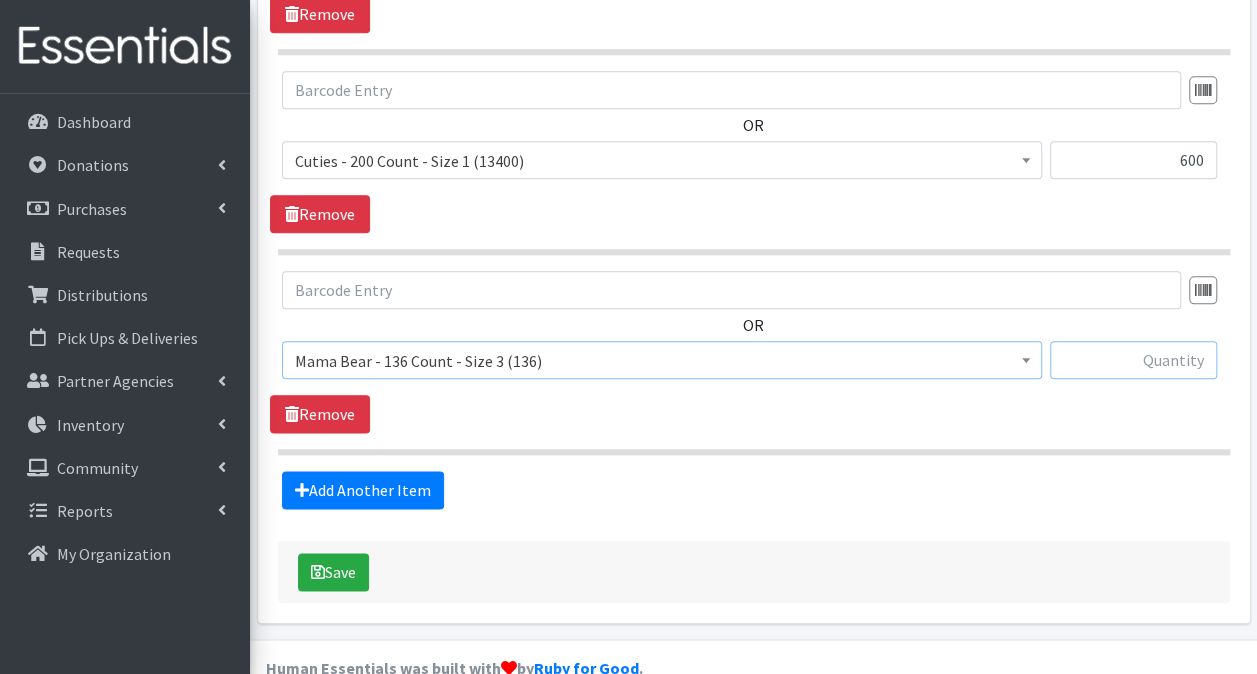 click at bounding box center (1133, 360) 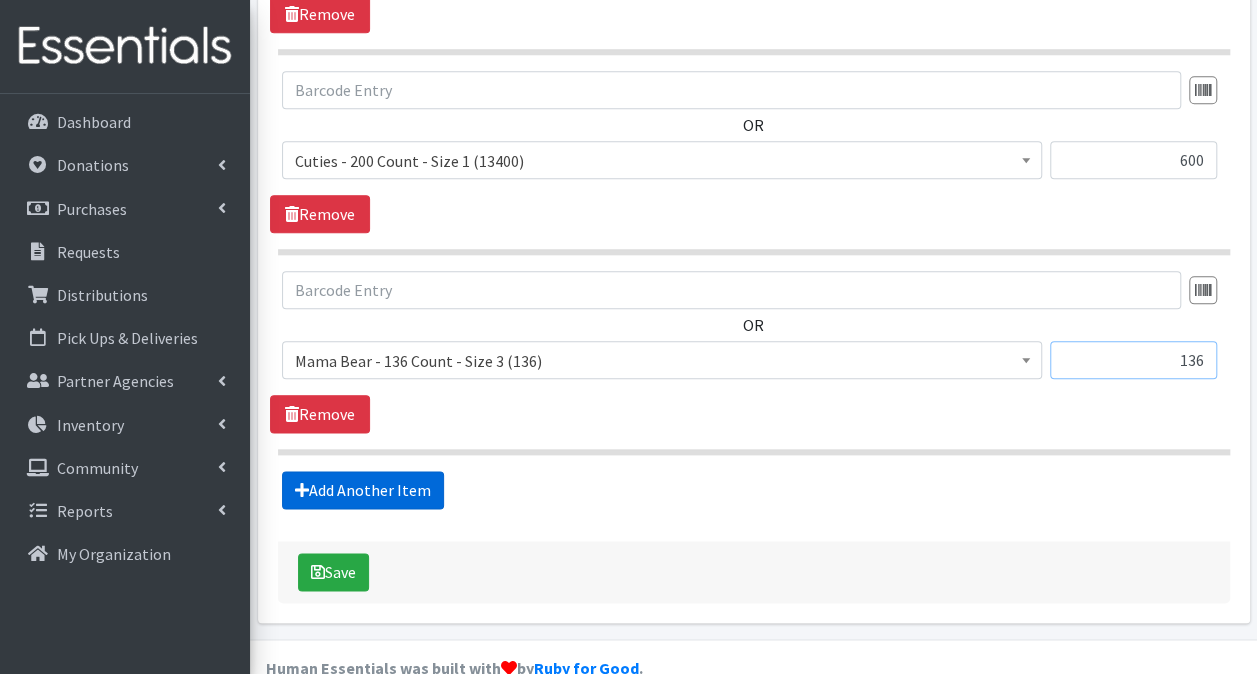 type on "136" 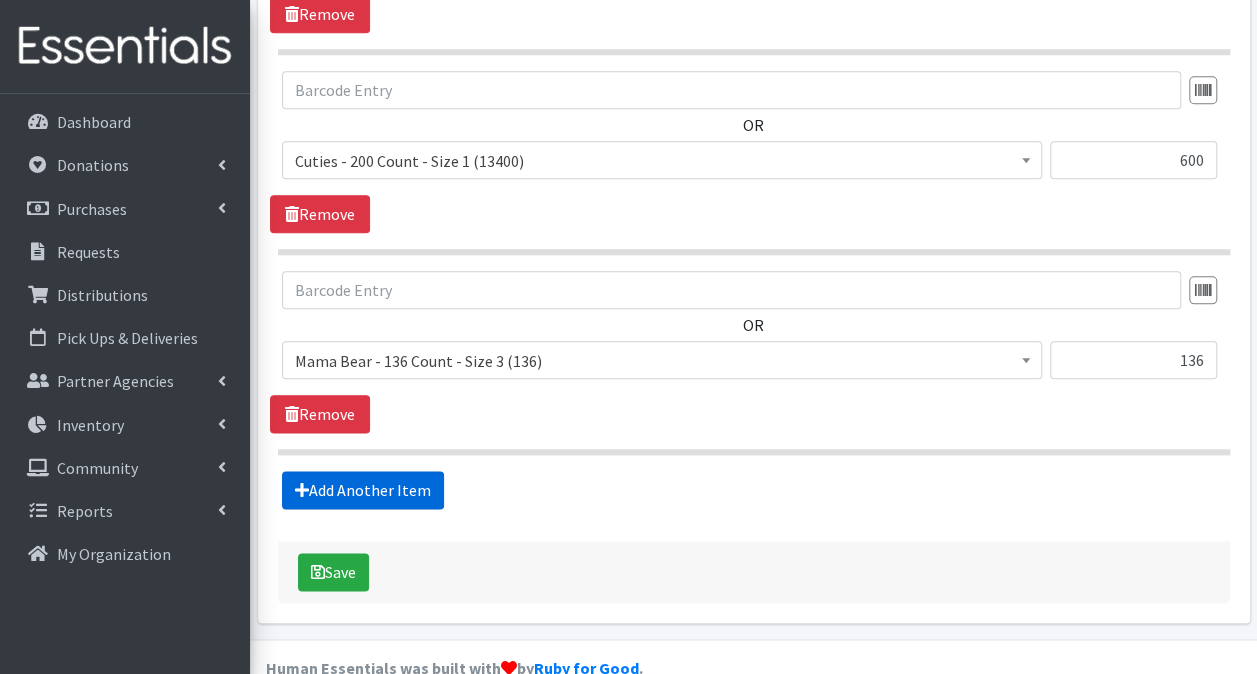 click on "Add Another Item" at bounding box center (363, 490) 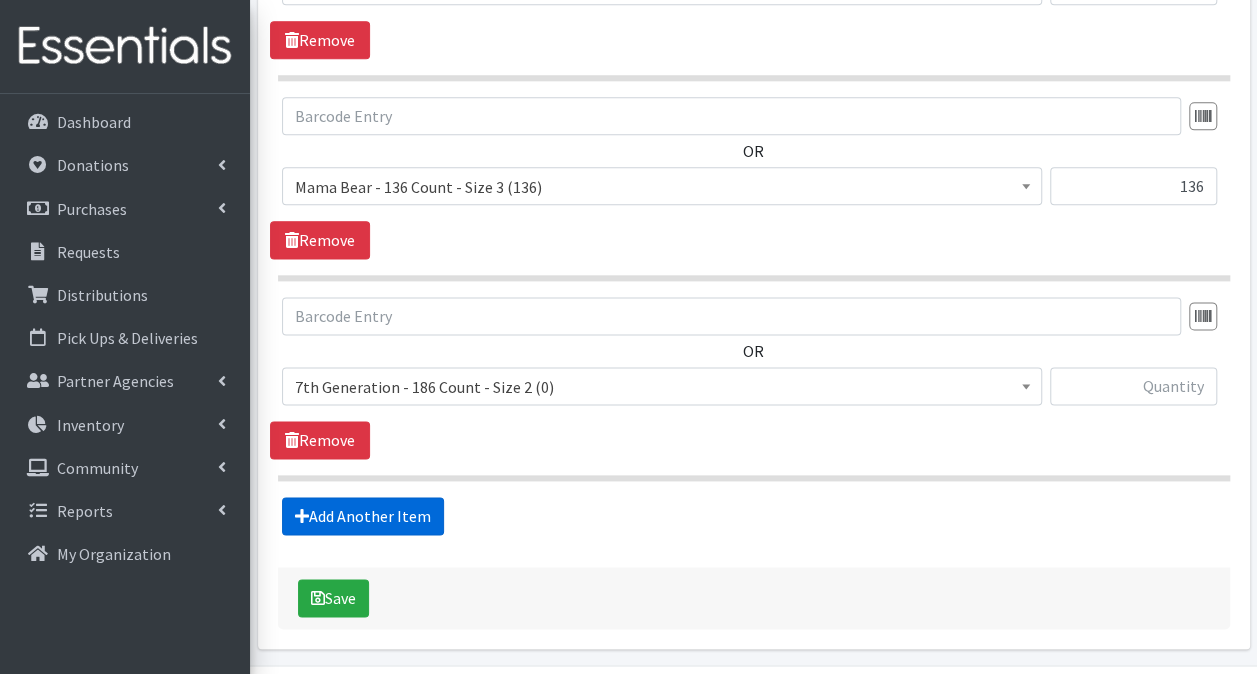 scroll, scrollTop: 1185, scrollLeft: 0, axis: vertical 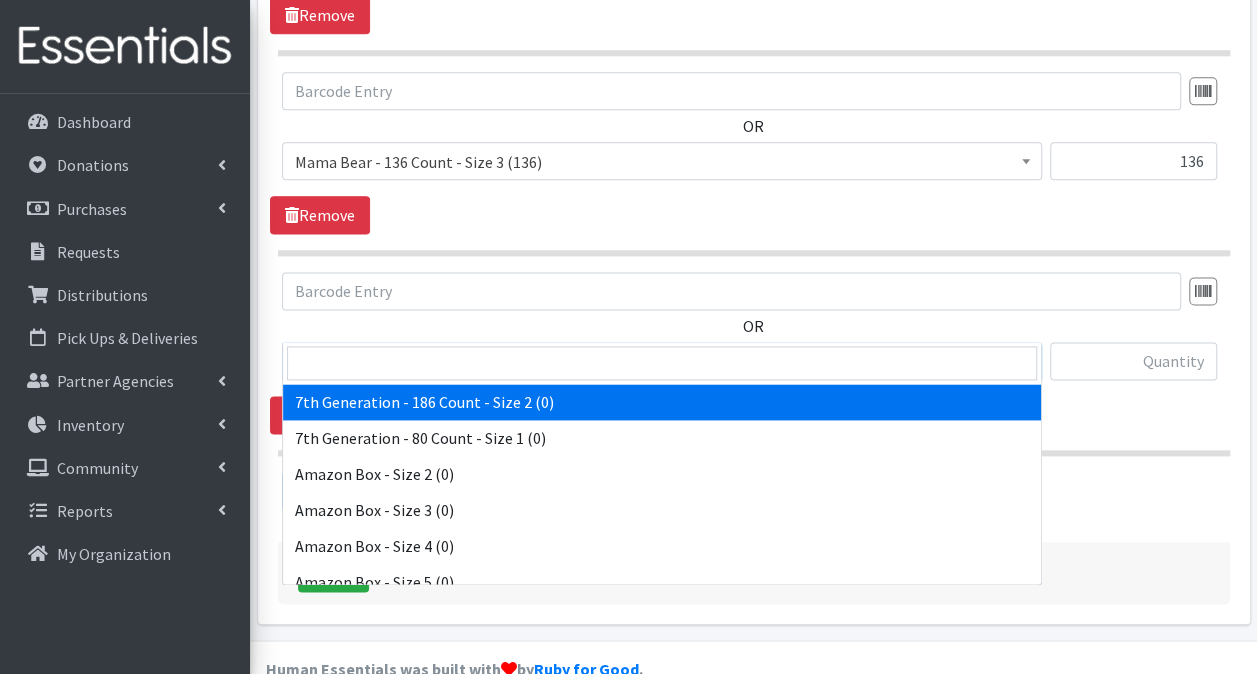 click on "7th Generation - 186 Count - Size 2 (0)" at bounding box center (662, 362) 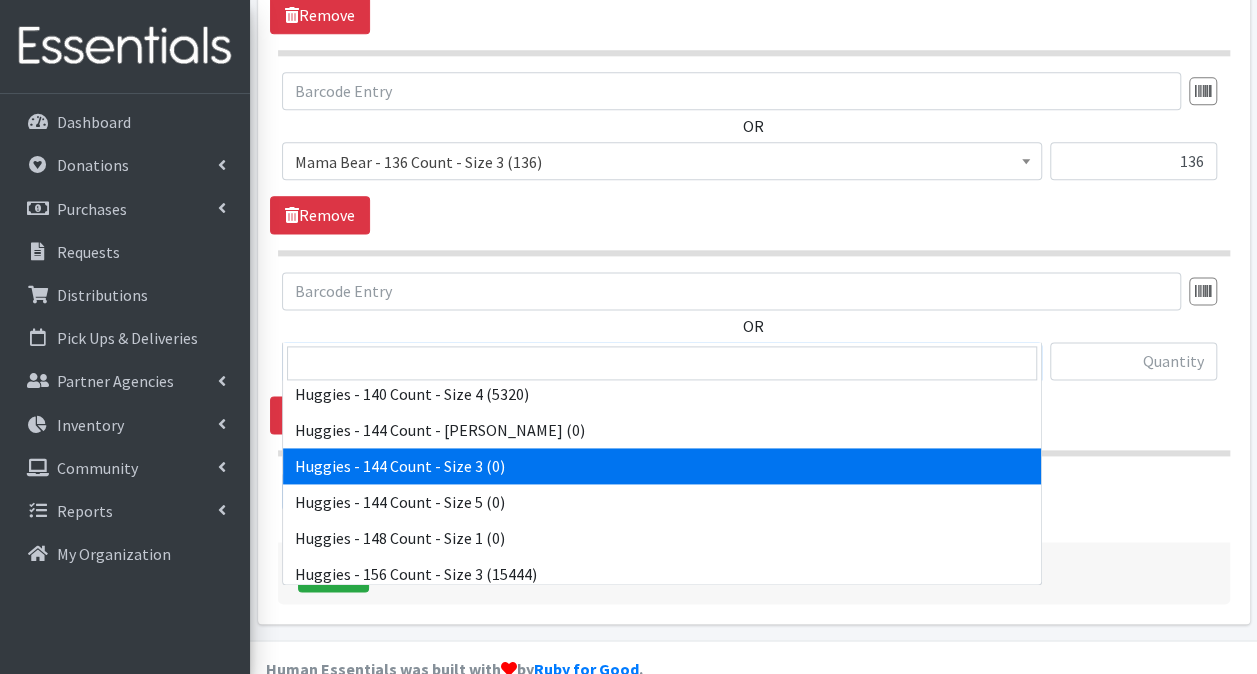 scroll, scrollTop: 3400, scrollLeft: 0, axis: vertical 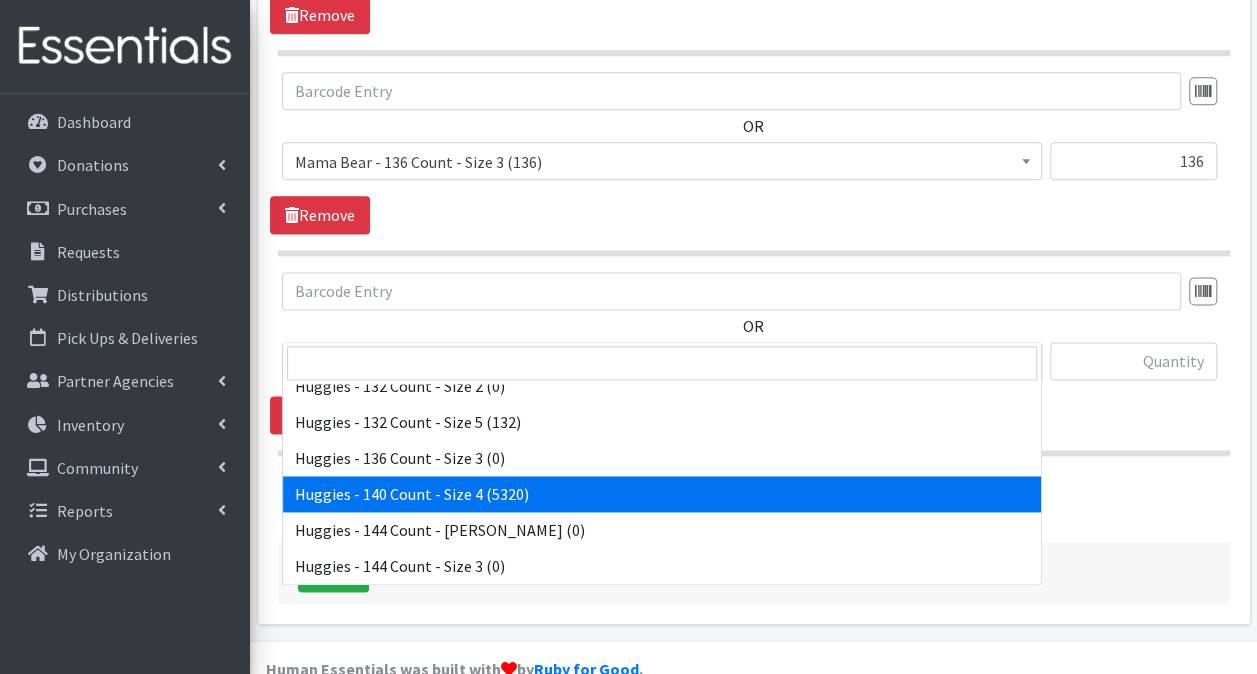 select on "12564" 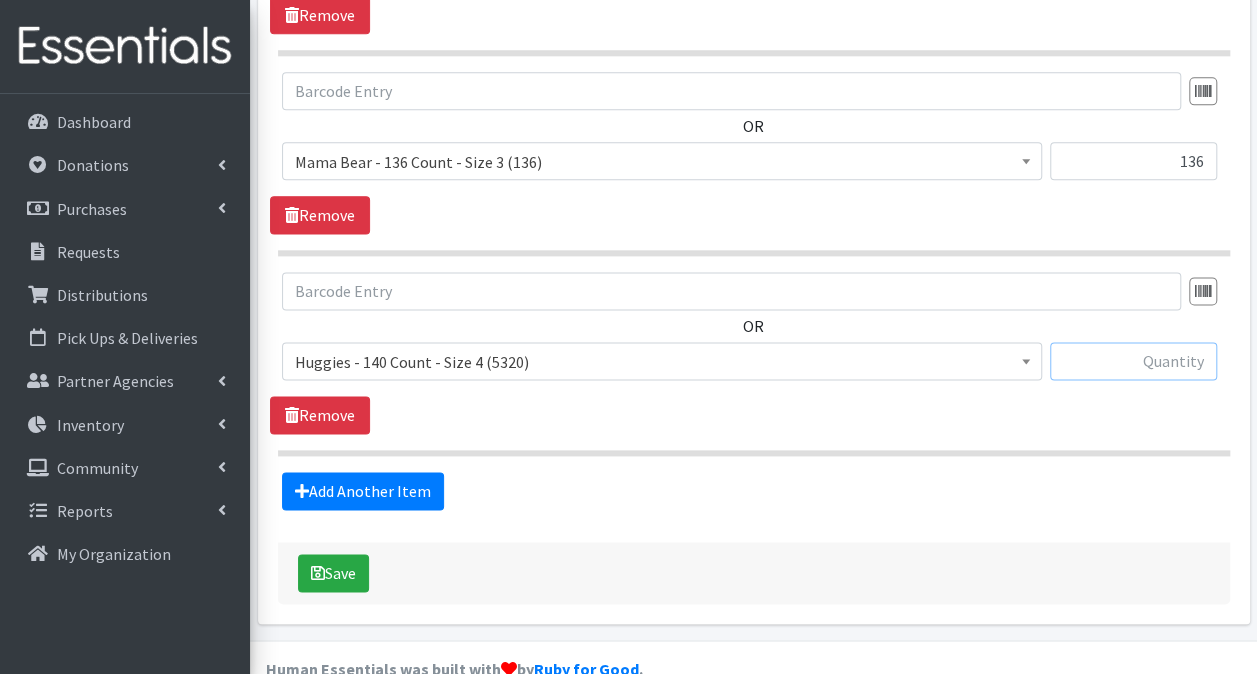 click at bounding box center (1133, 361) 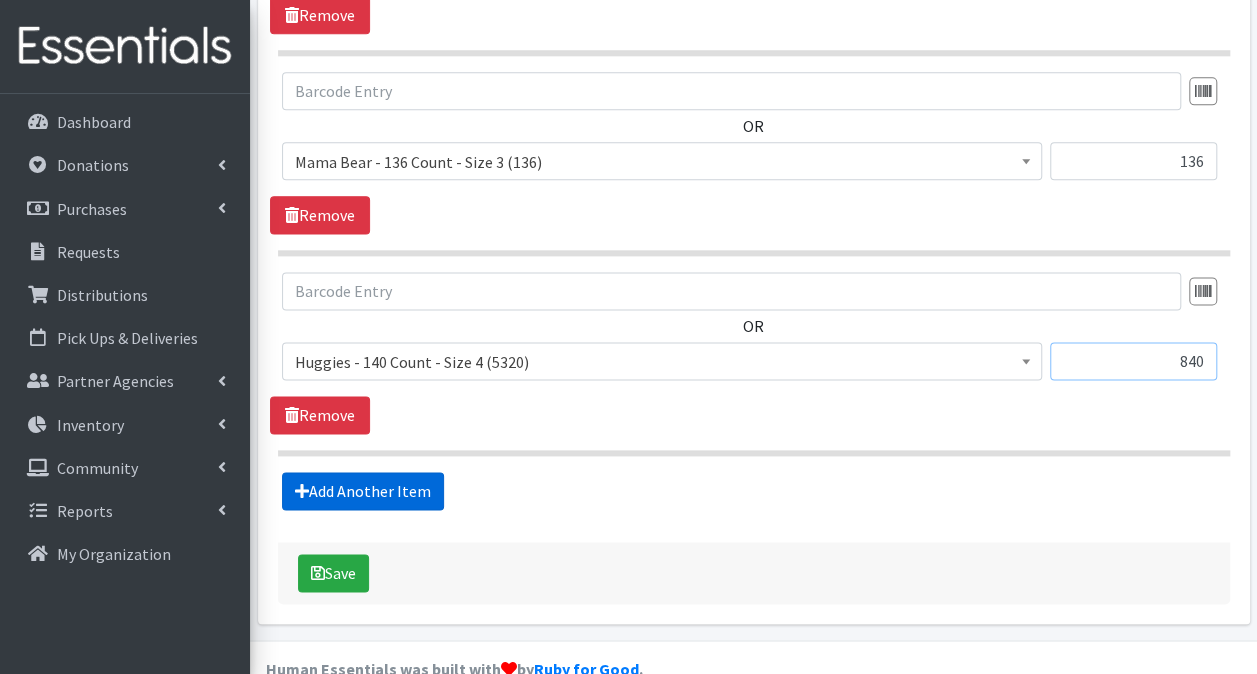 type on "840" 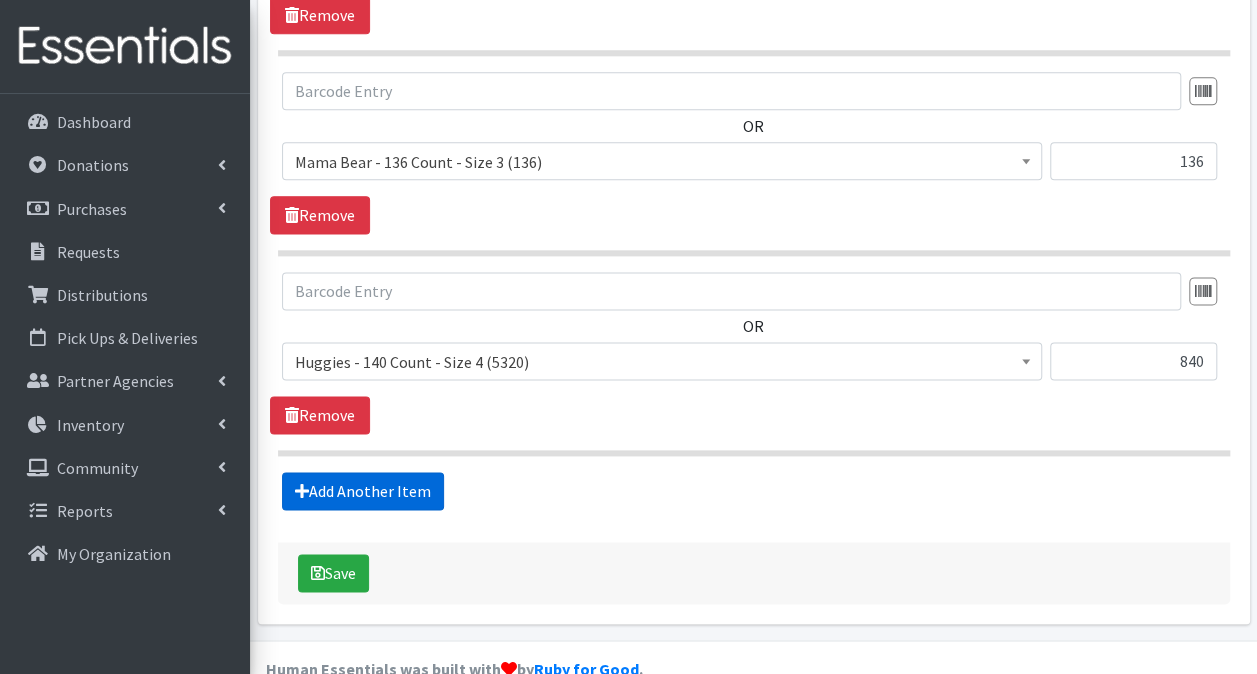 click on "Add Another Item" at bounding box center [363, 491] 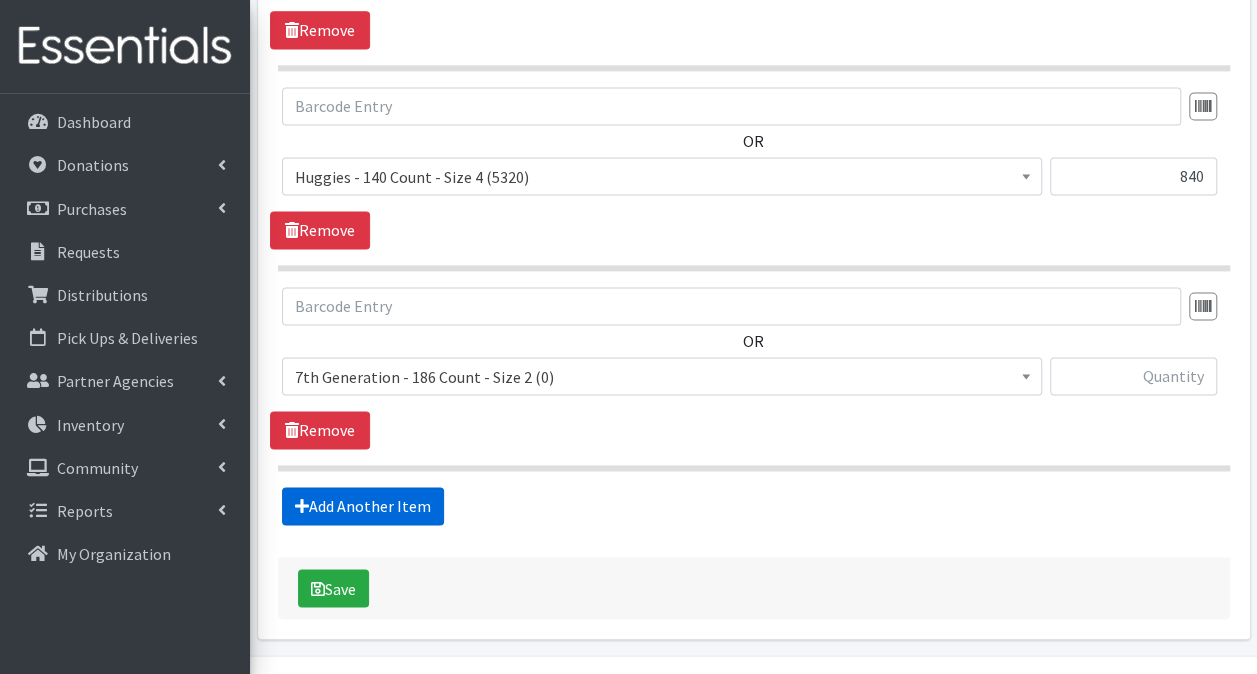 scroll, scrollTop: 1384, scrollLeft: 0, axis: vertical 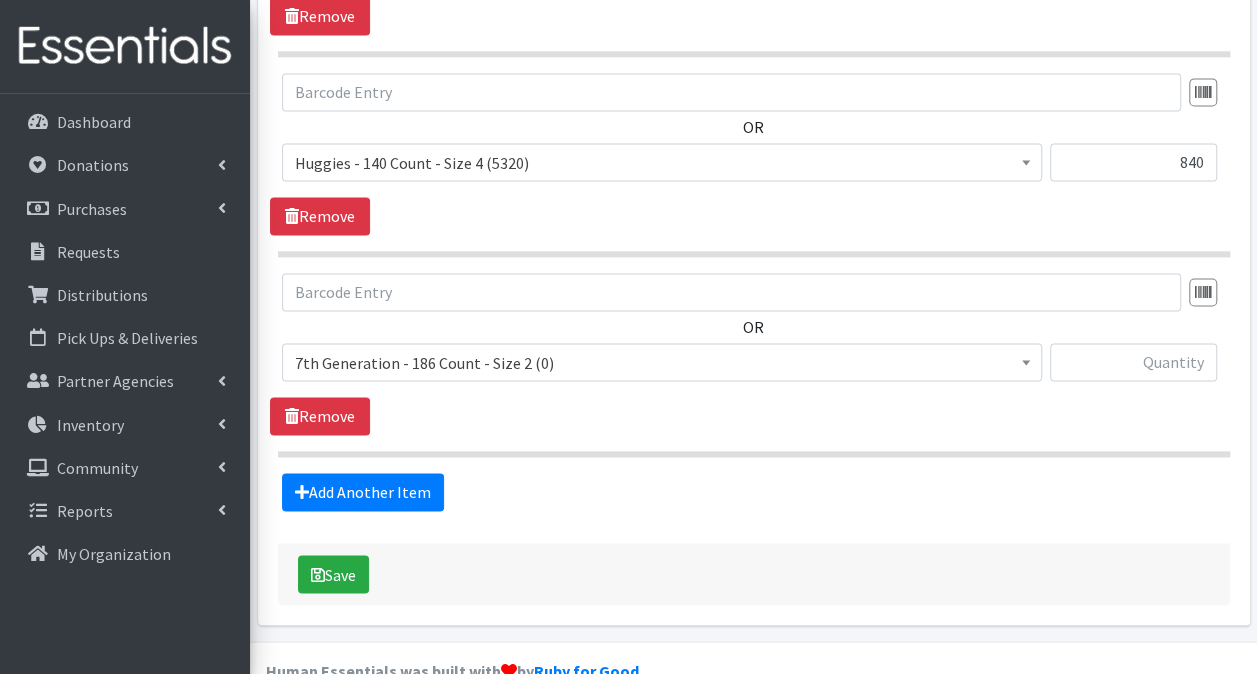 click on "7th Generation - 186 Count - Size 2 (0)" at bounding box center [662, 363] 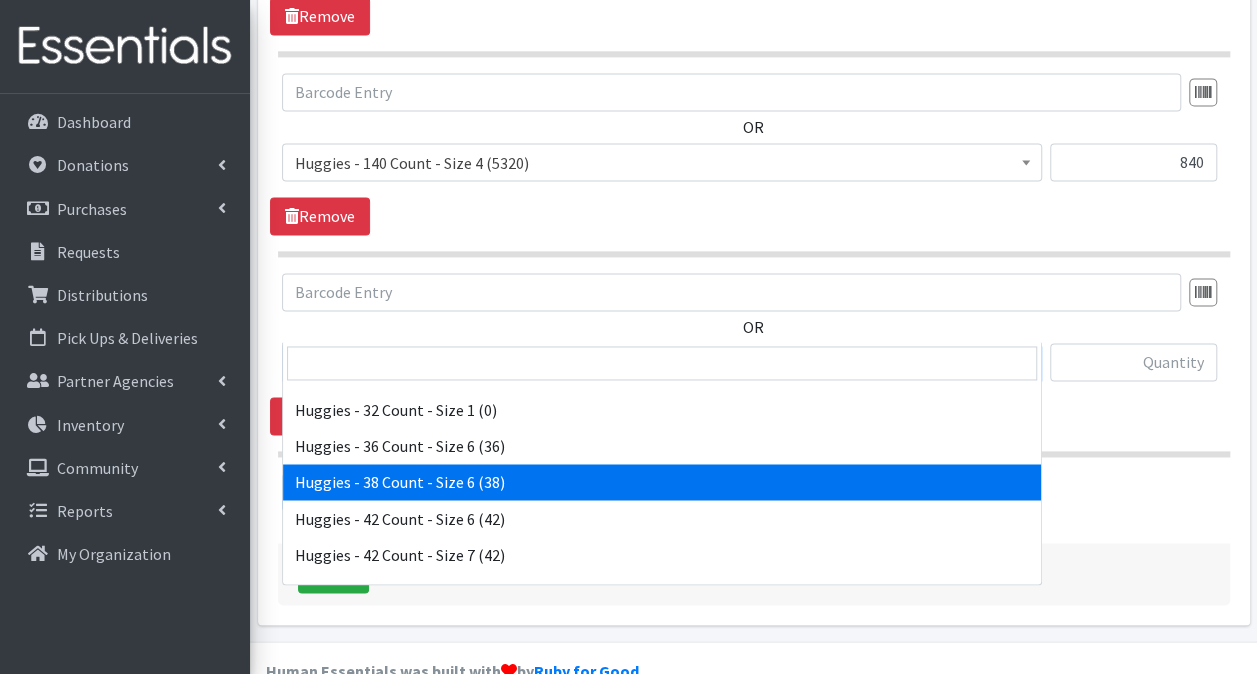 scroll, scrollTop: 4700, scrollLeft: 0, axis: vertical 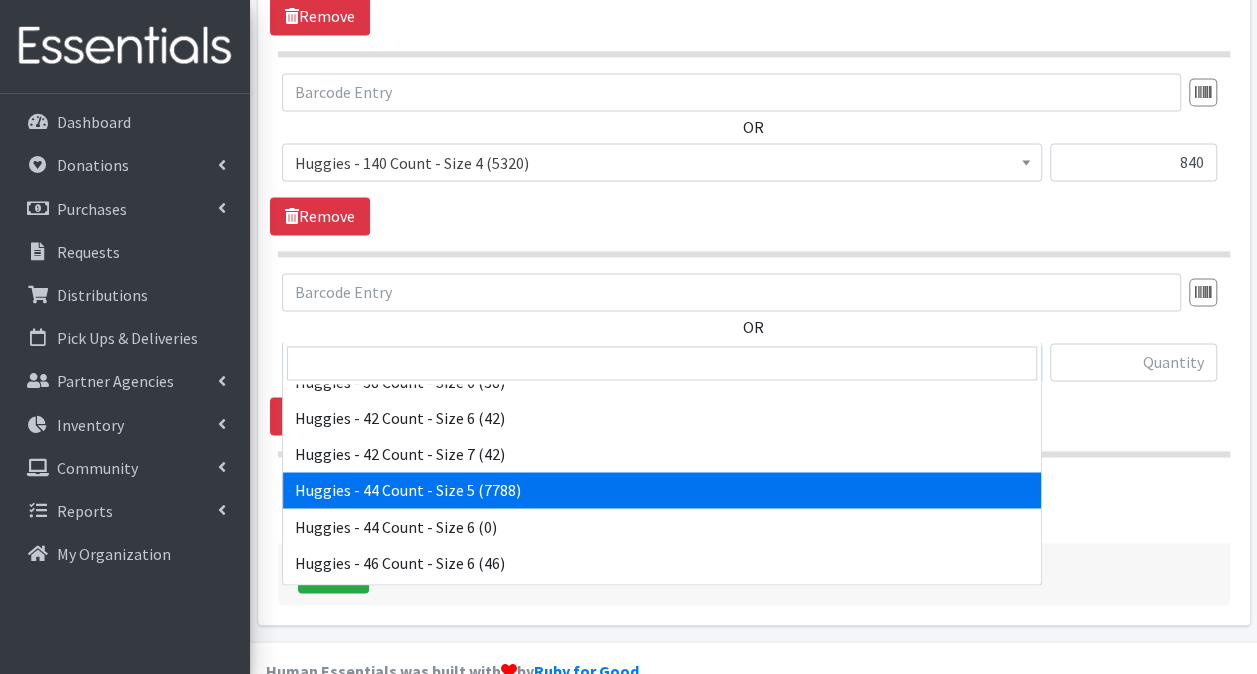 select on "10455" 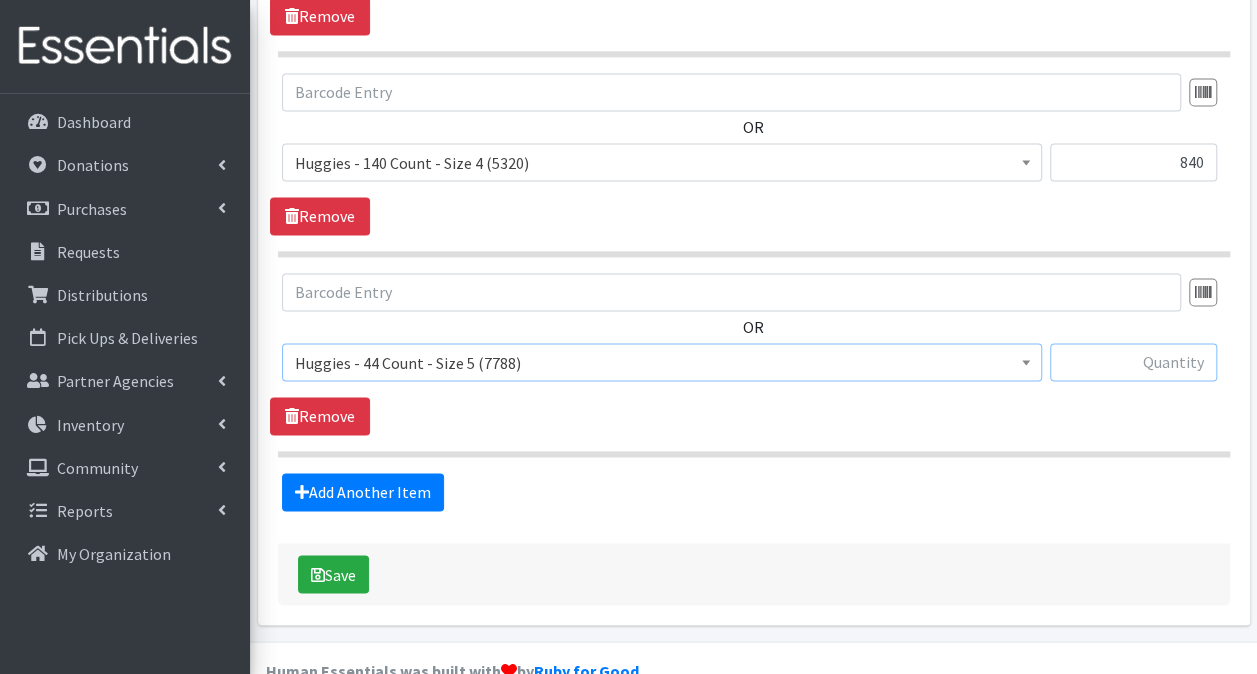 click at bounding box center (1133, 362) 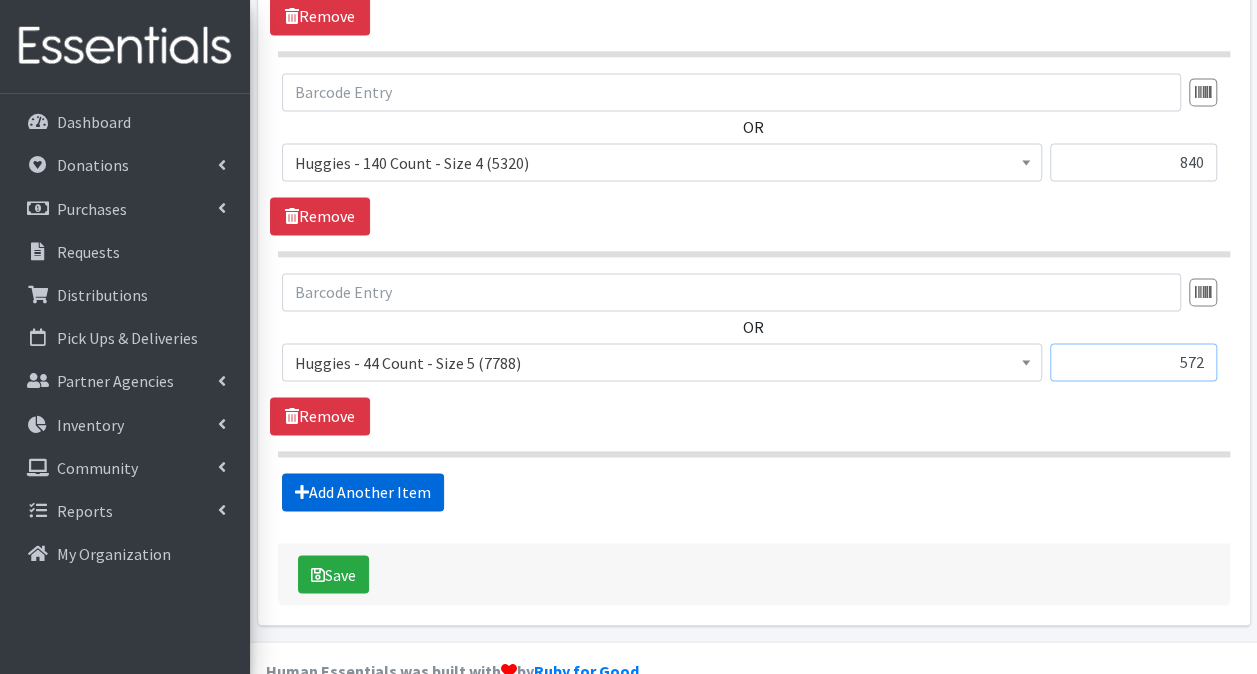 type on "572" 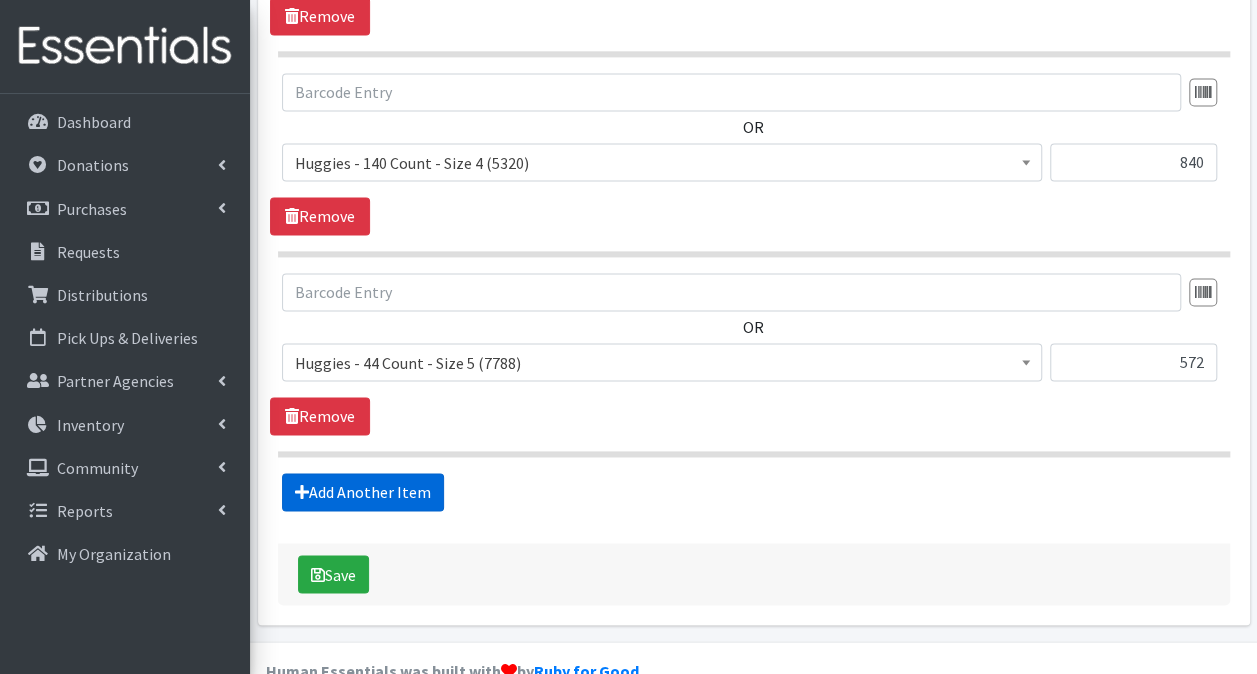 click on "Add Another Item" at bounding box center (363, 492) 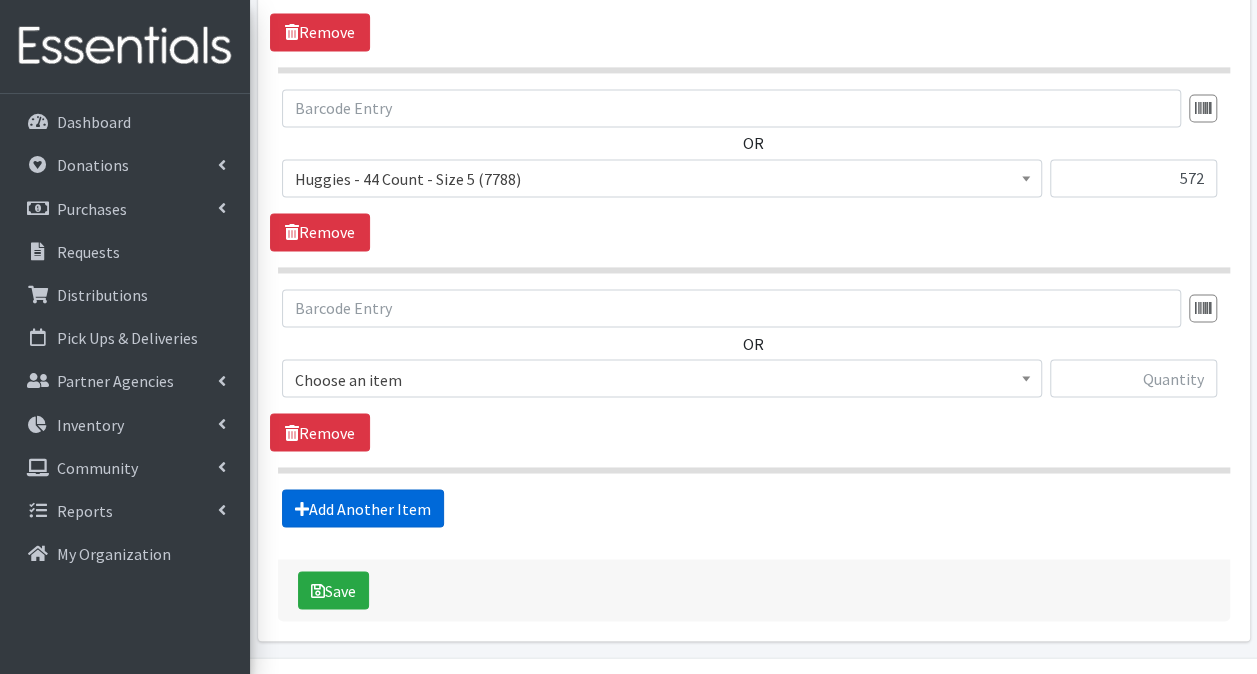 scroll, scrollTop: 1583, scrollLeft: 0, axis: vertical 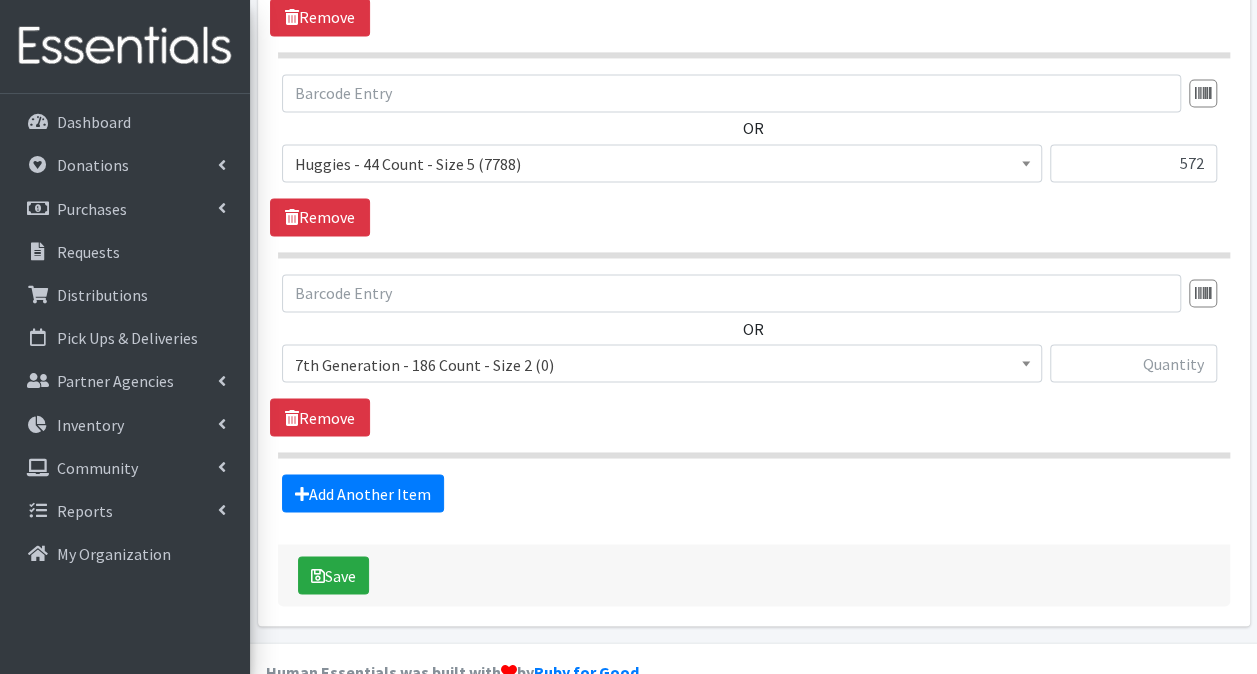 click on "7th Generation - 186 Count - Size 2 (0)" at bounding box center (662, 364) 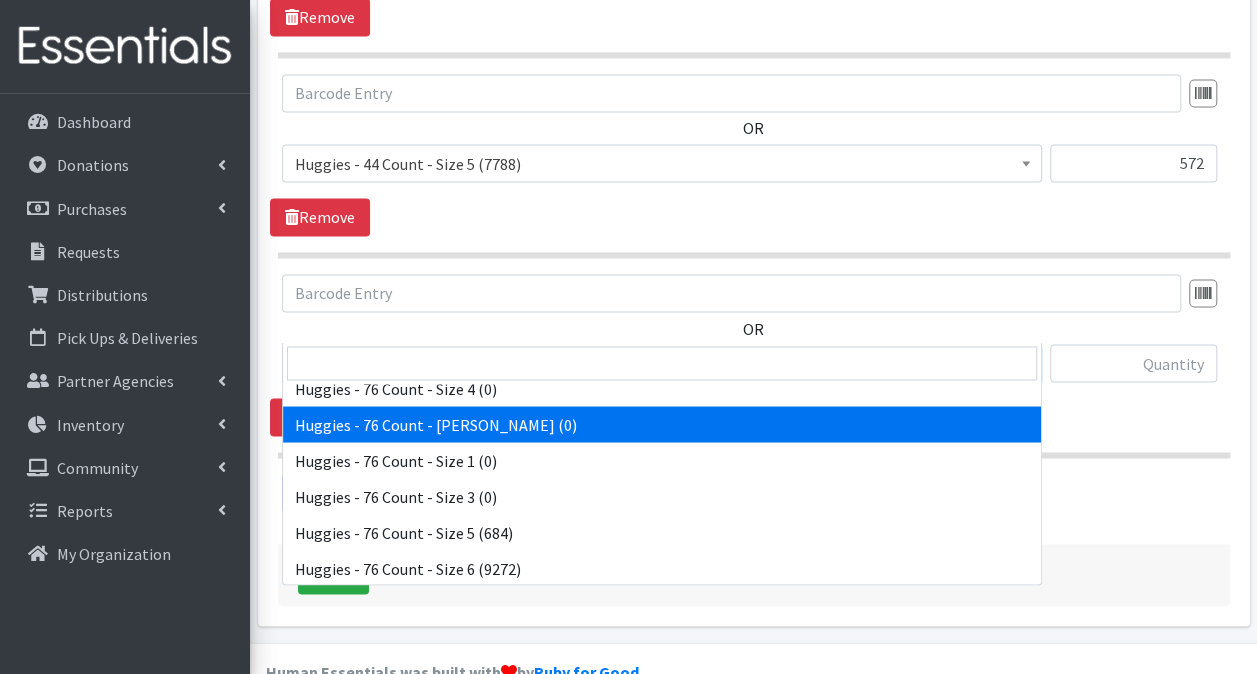 scroll, scrollTop: 6000, scrollLeft: 0, axis: vertical 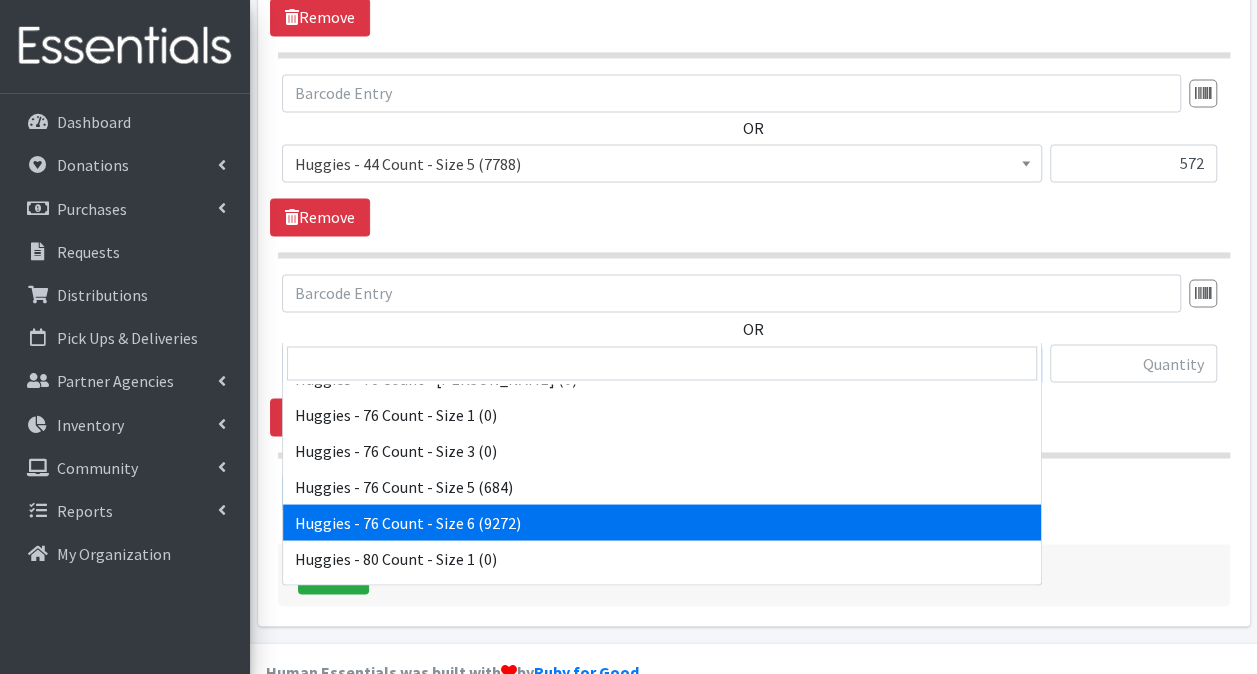 select on "15371" 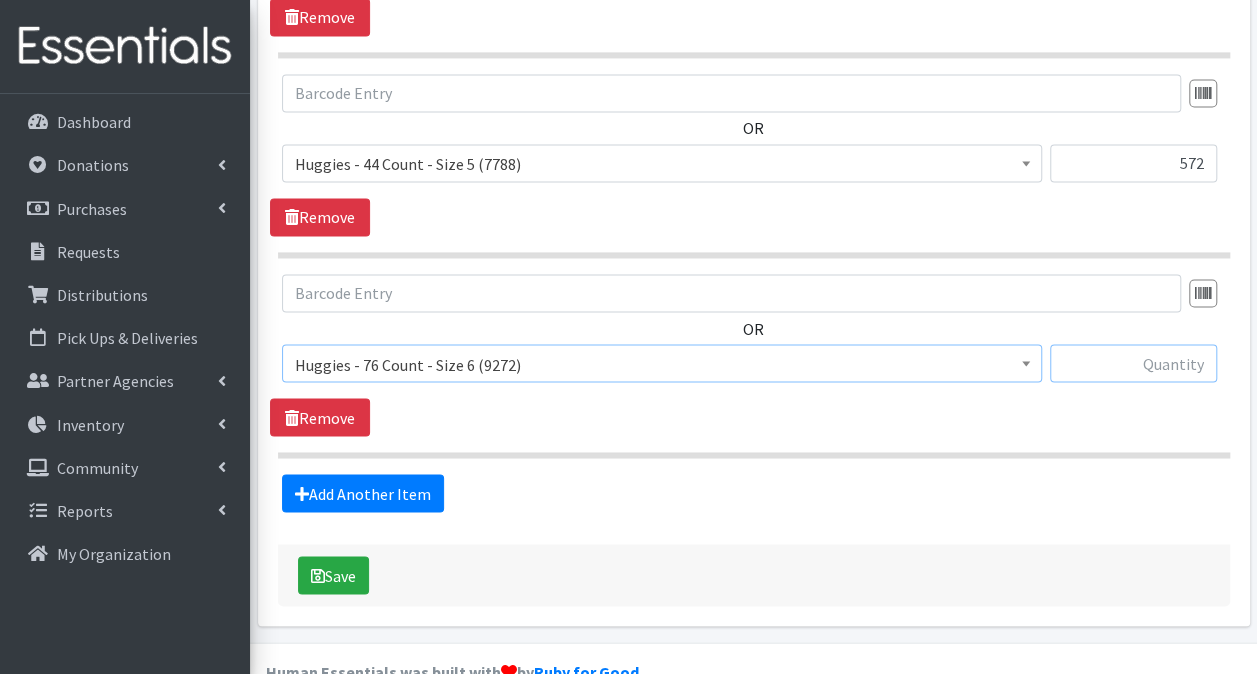 click at bounding box center [1133, 363] 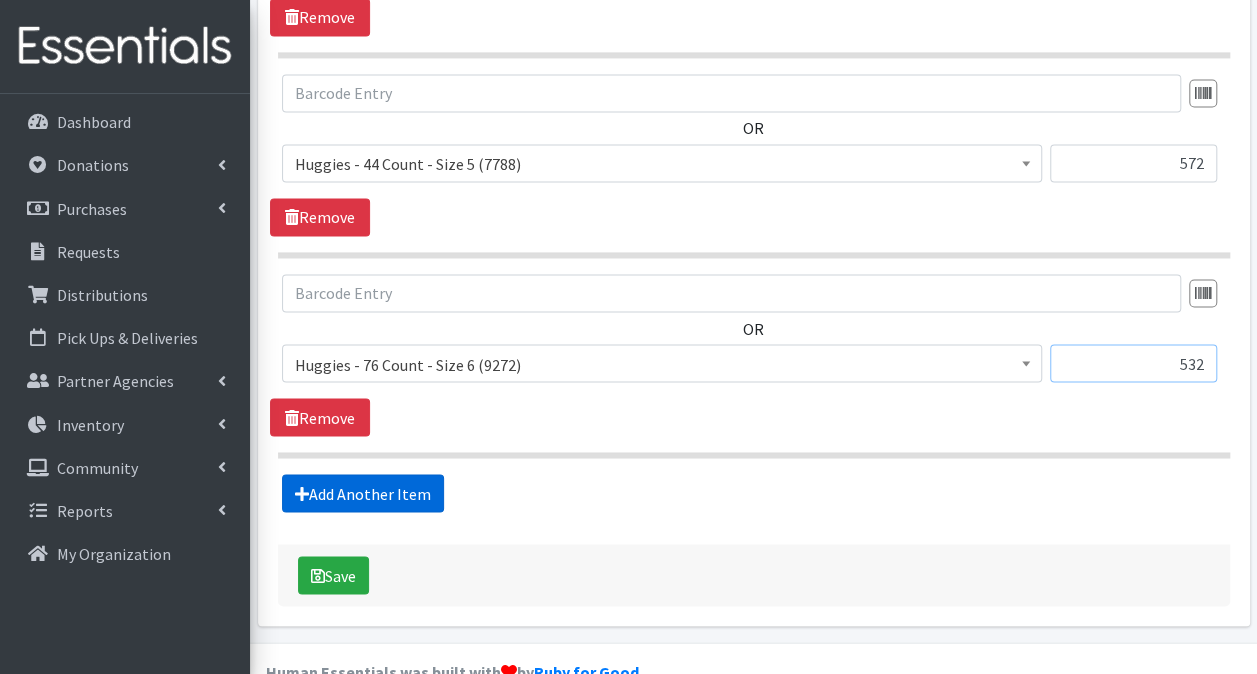 type on "532" 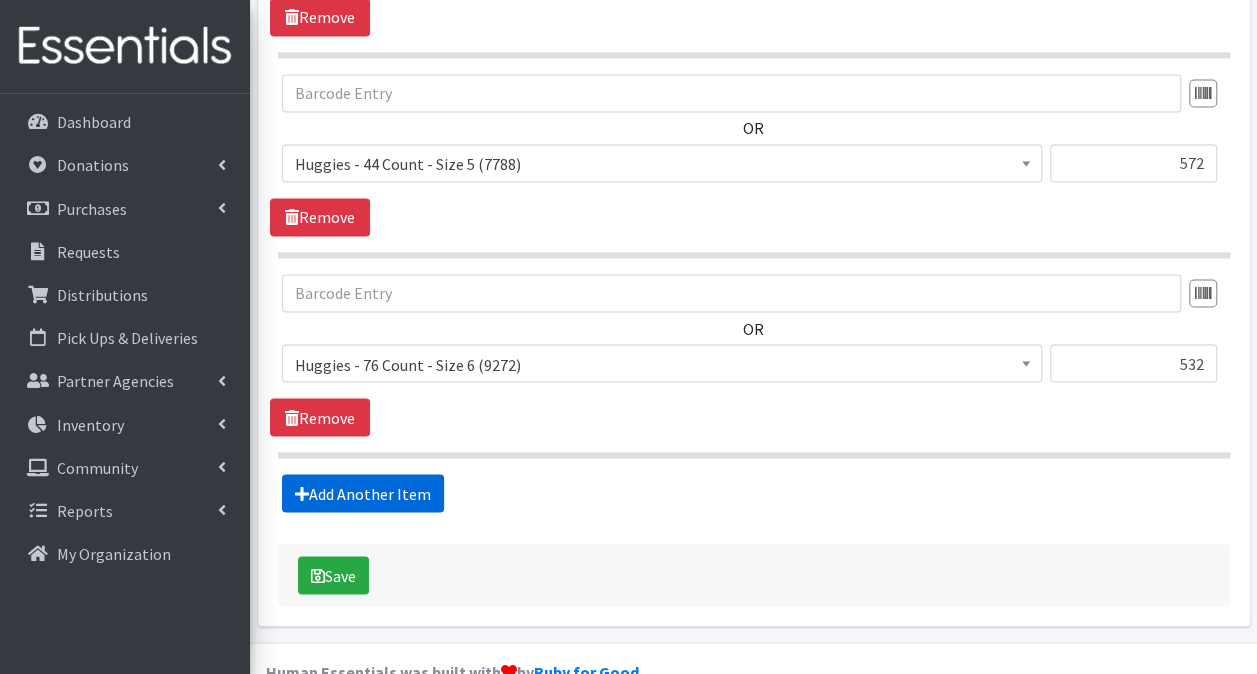 click on "Add Another Item" at bounding box center (363, 493) 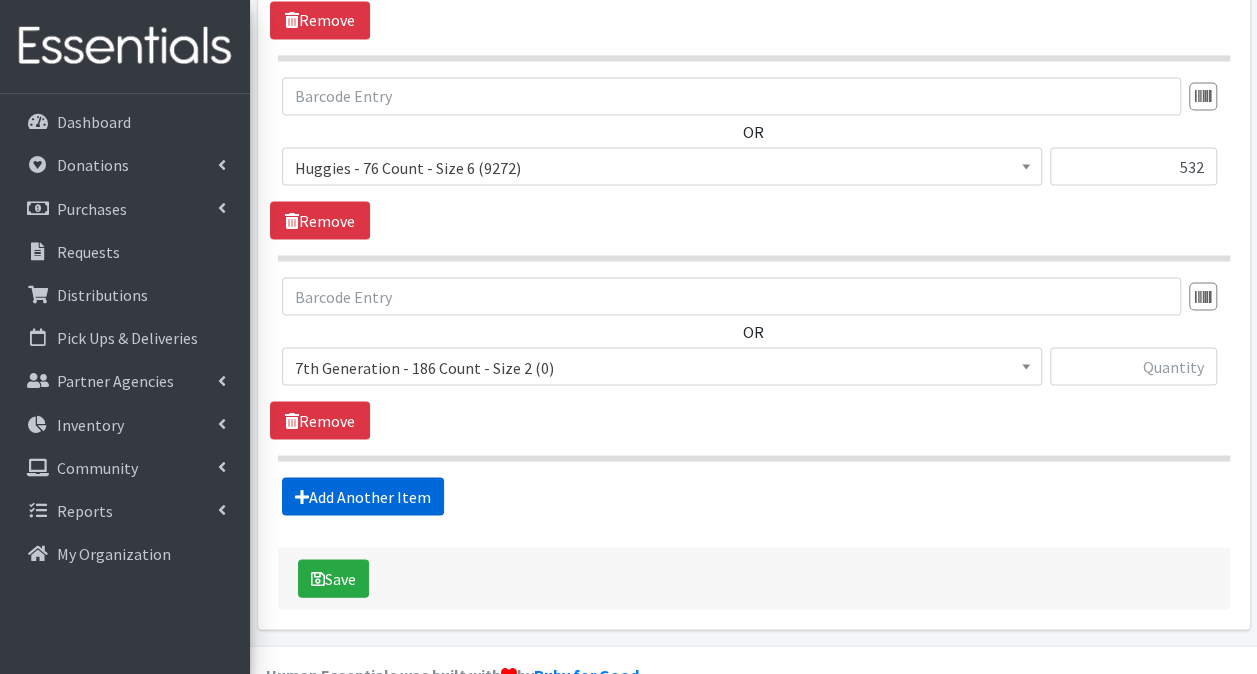scroll, scrollTop: 1782, scrollLeft: 0, axis: vertical 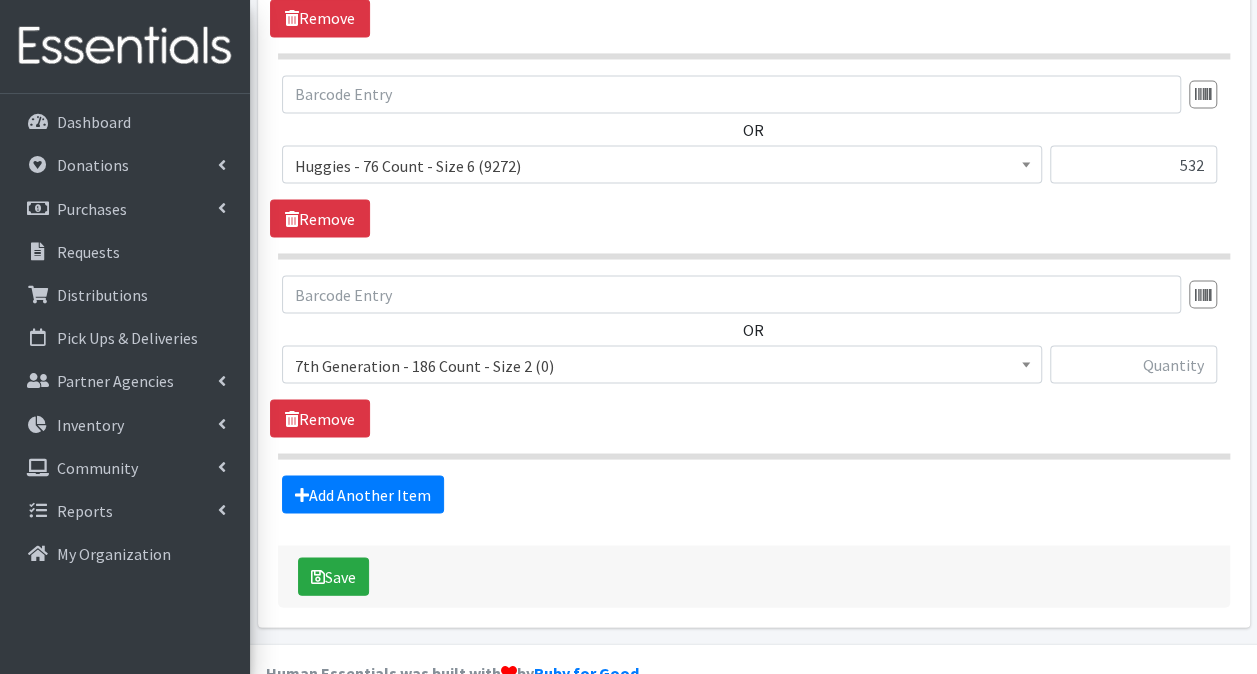 click on "7th Generation - 186 Count - Size 2 (0)" at bounding box center [662, 365] 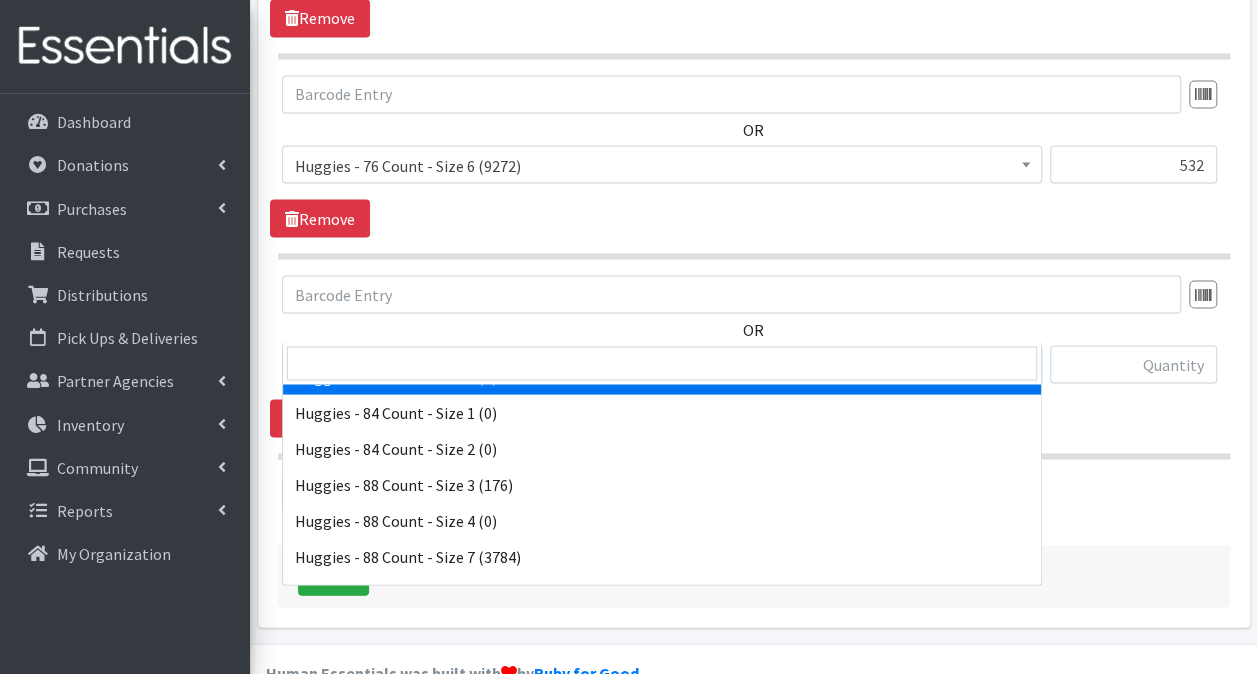 scroll, scrollTop: 6200, scrollLeft: 0, axis: vertical 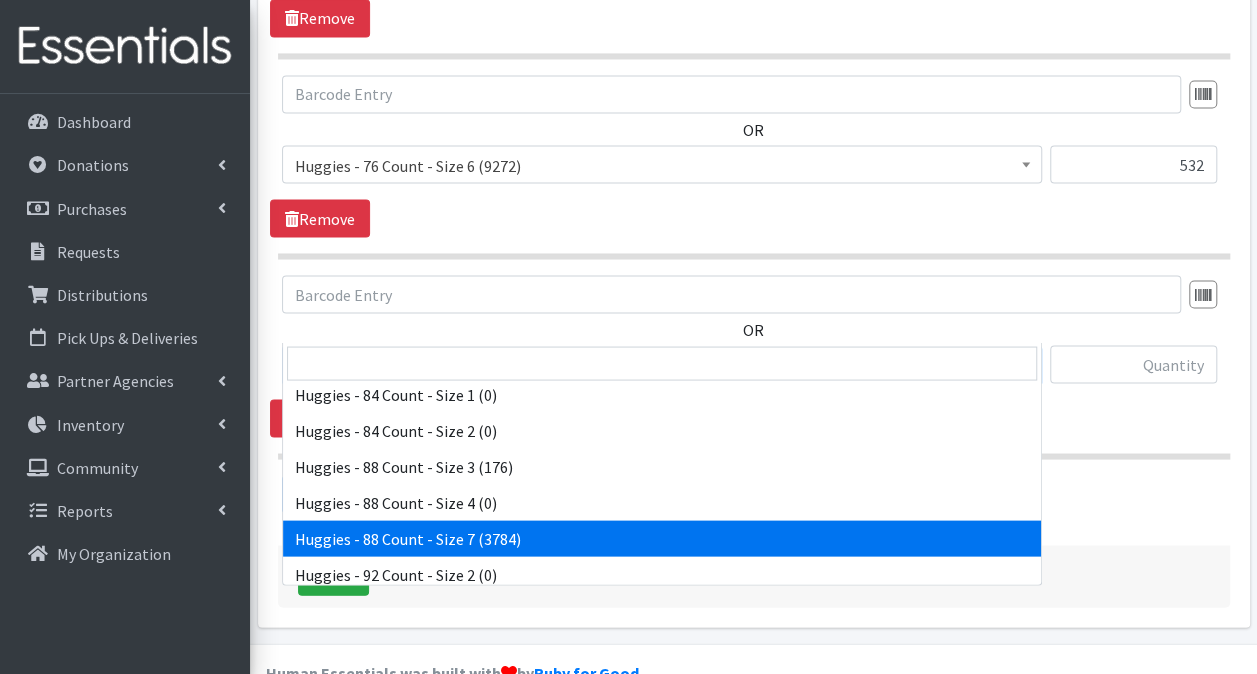 select on "13988" 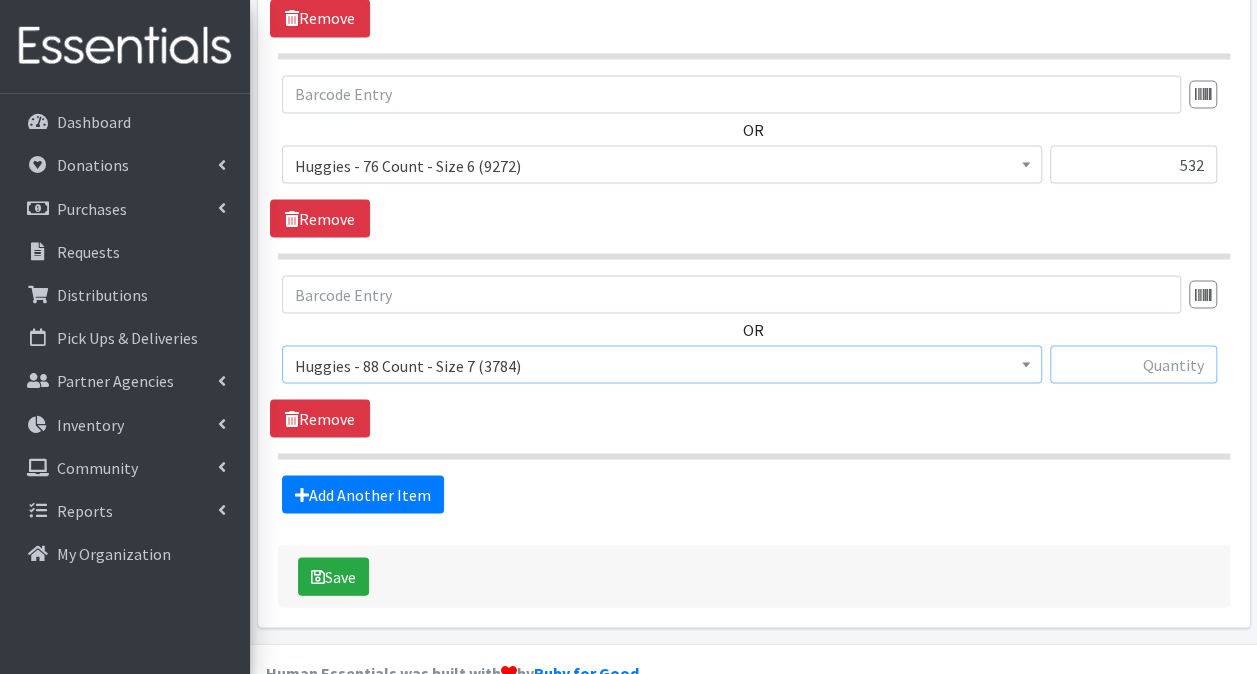 click at bounding box center [1133, 364] 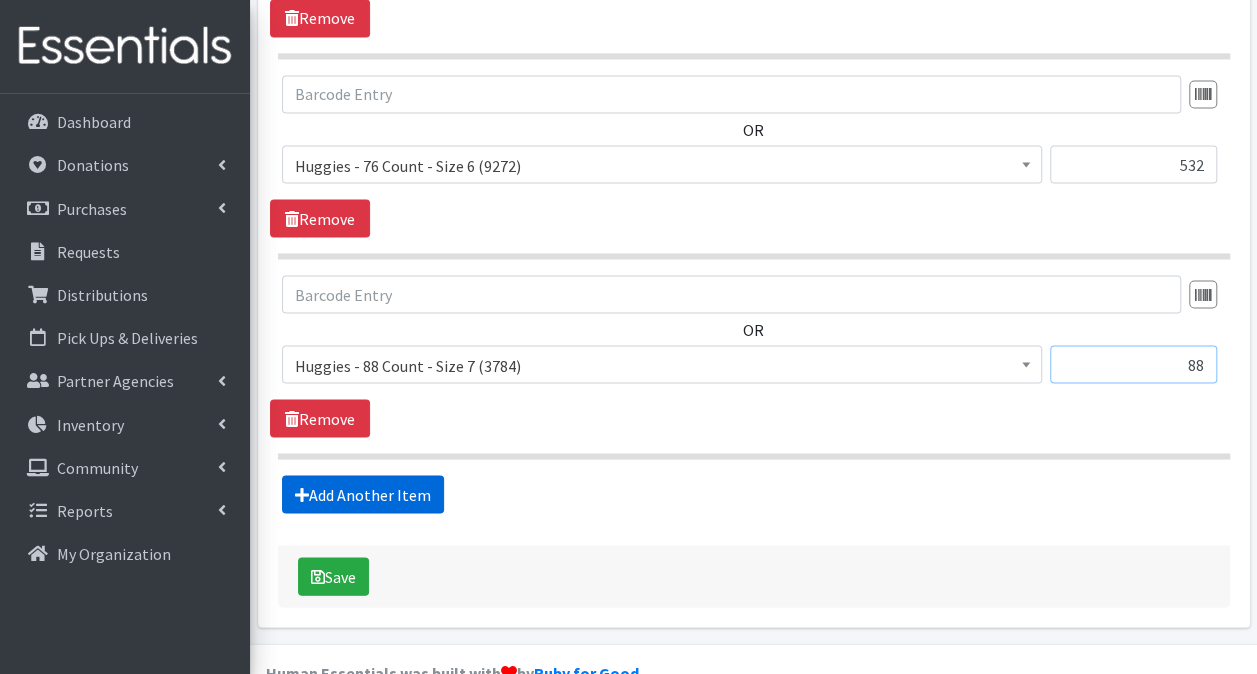 type on "88" 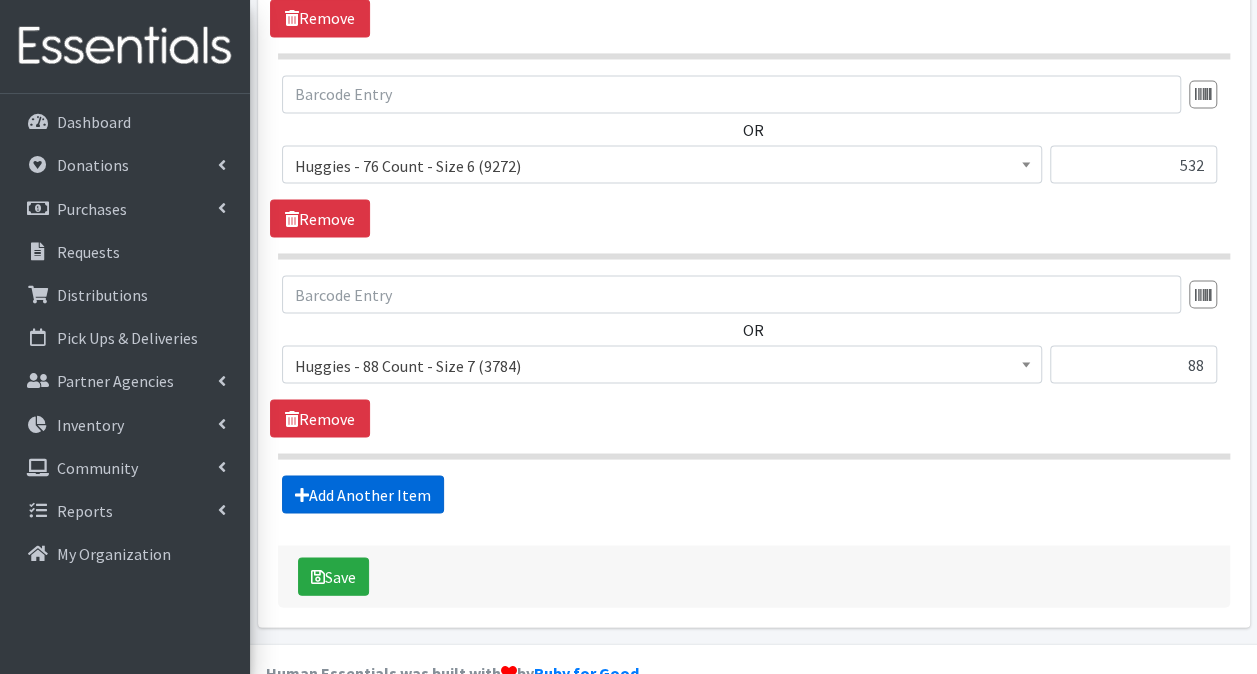 click on "Add Another Item" at bounding box center (363, 494) 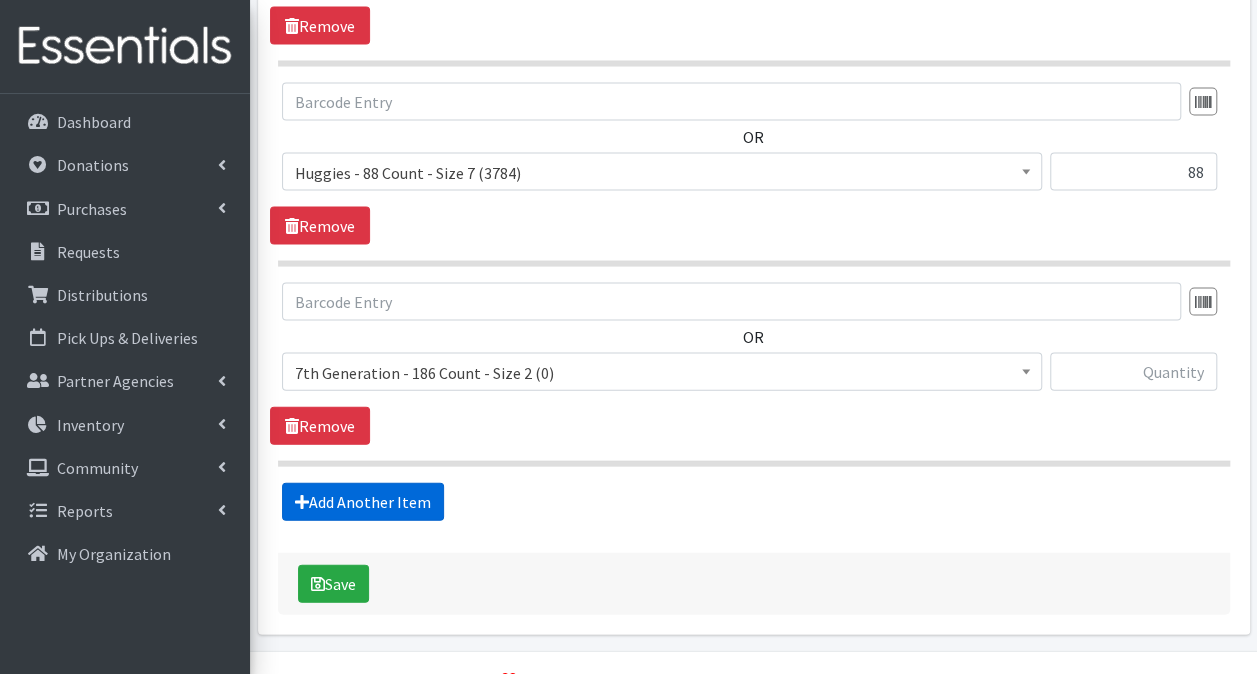 scroll, scrollTop: 1981, scrollLeft: 0, axis: vertical 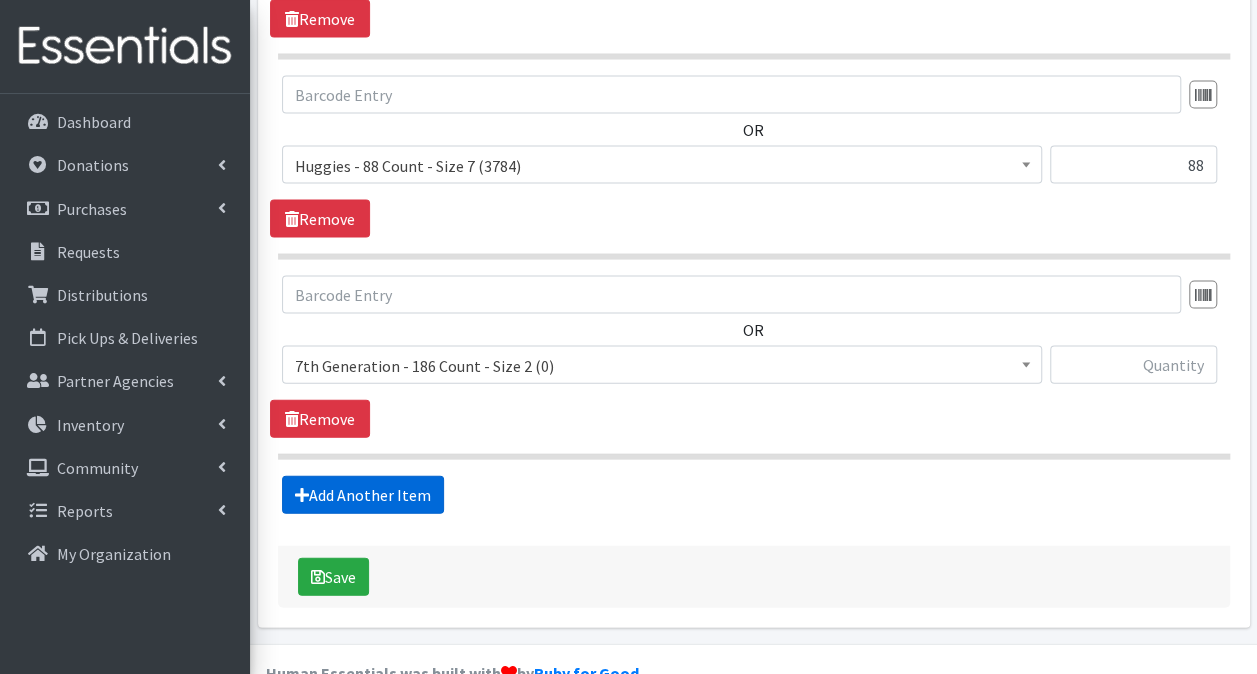 click on "Add Another Item" at bounding box center (363, 495) 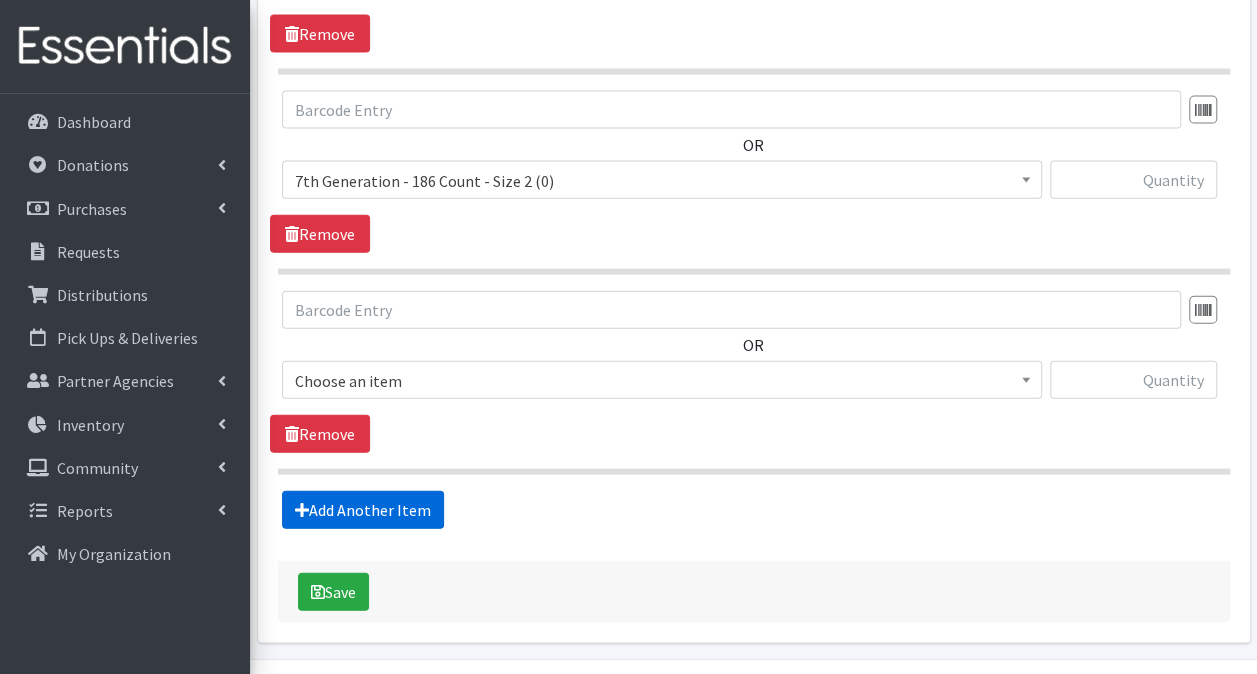 scroll, scrollTop: 2180, scrollLeft: 0, axis: vertical 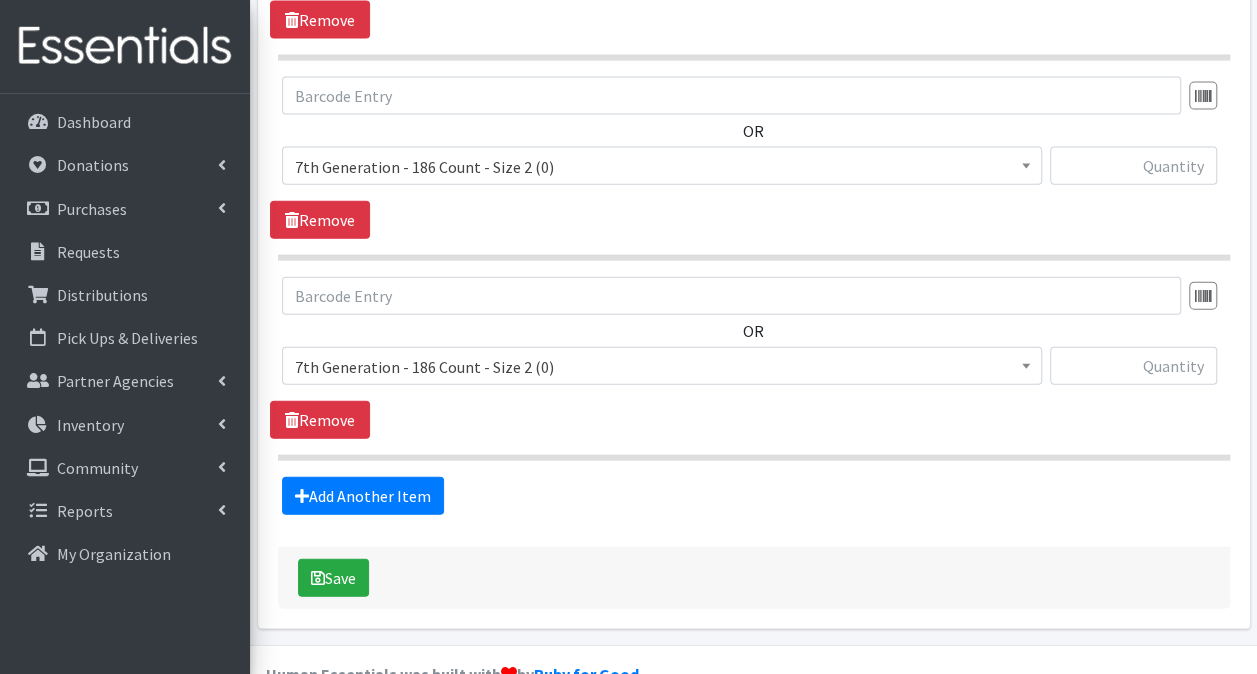 click on "7th Generation - 186 Count - Size 2 (0)" at bounding box center [662, 367] 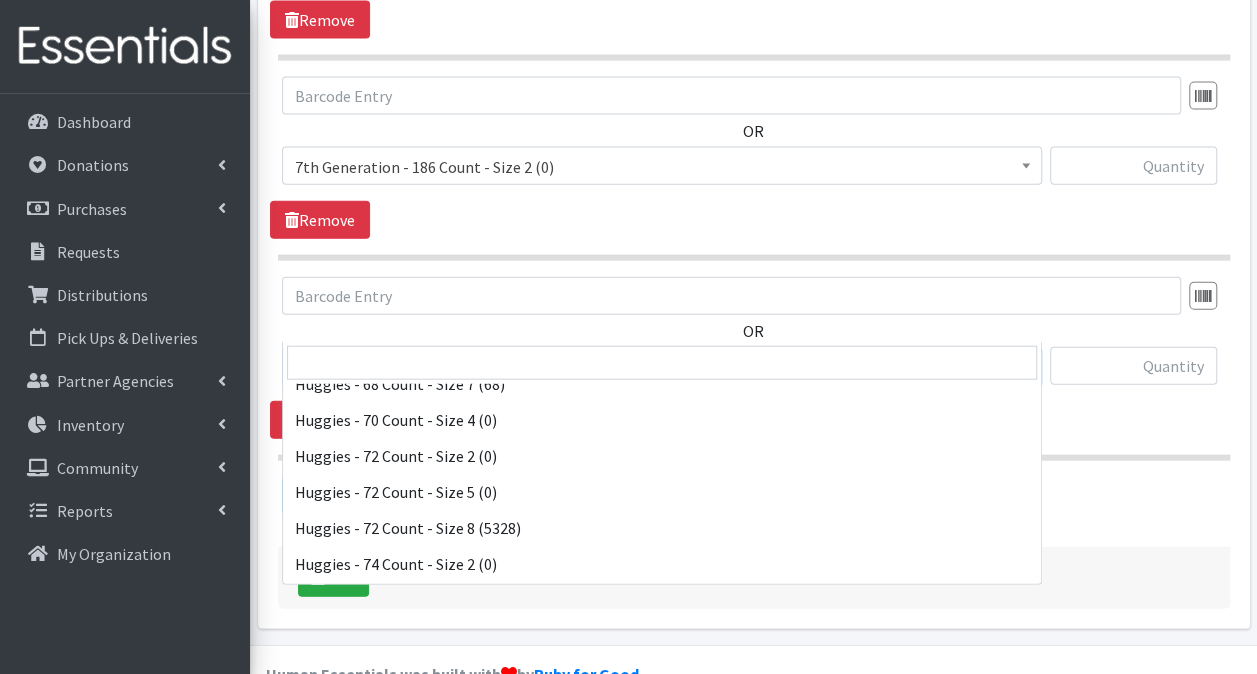 scroll, scrollTop: 5700, scrollLeft: 0, axis: vertical 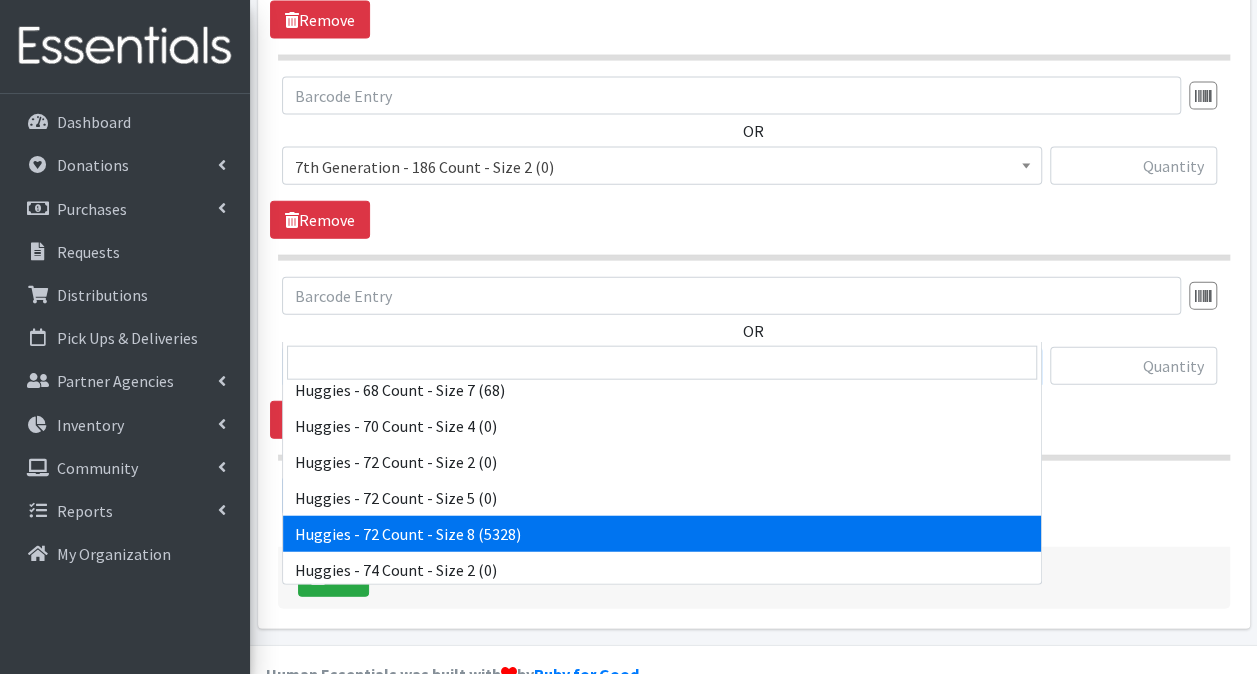 select on "15372" 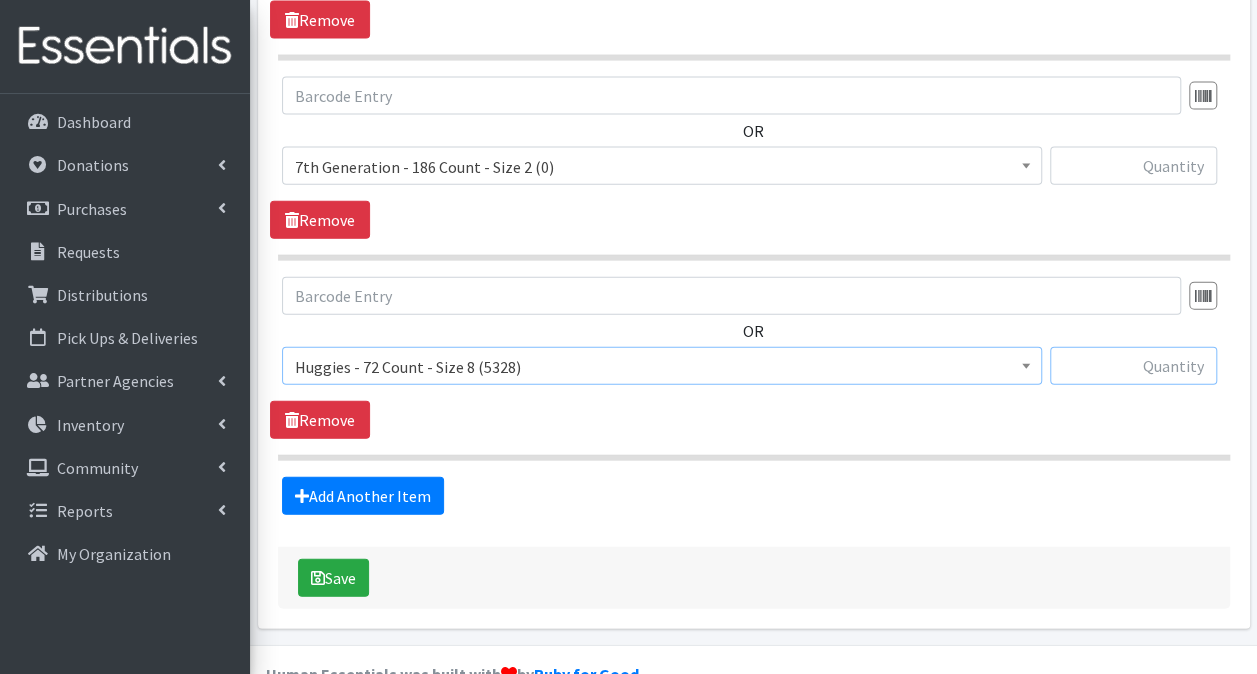click at bounding box center [1133, 366] 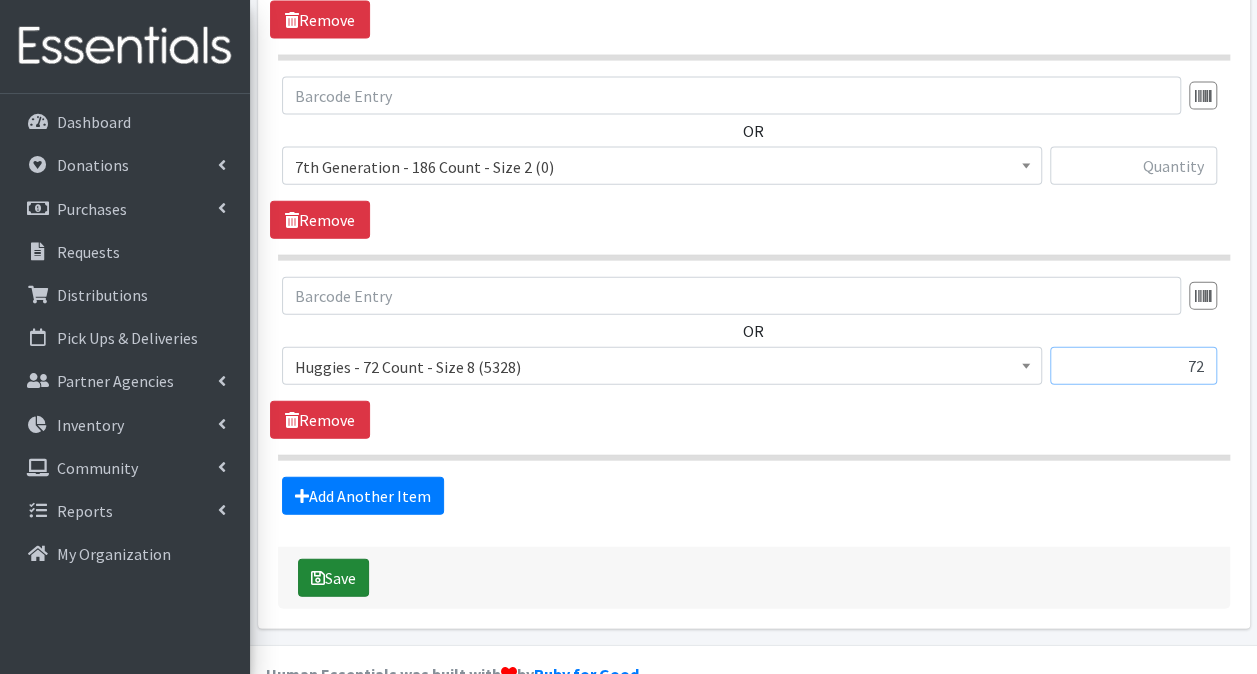 type on "72" 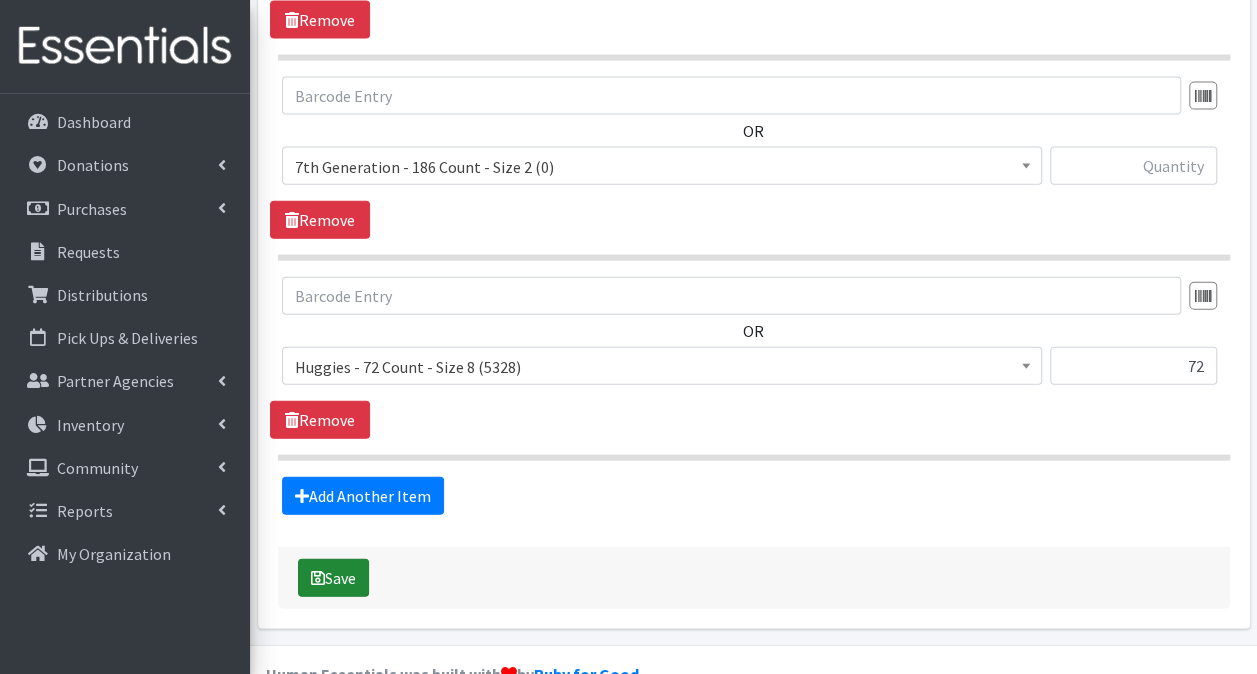click on "Save" at bounding box center (333, 578) 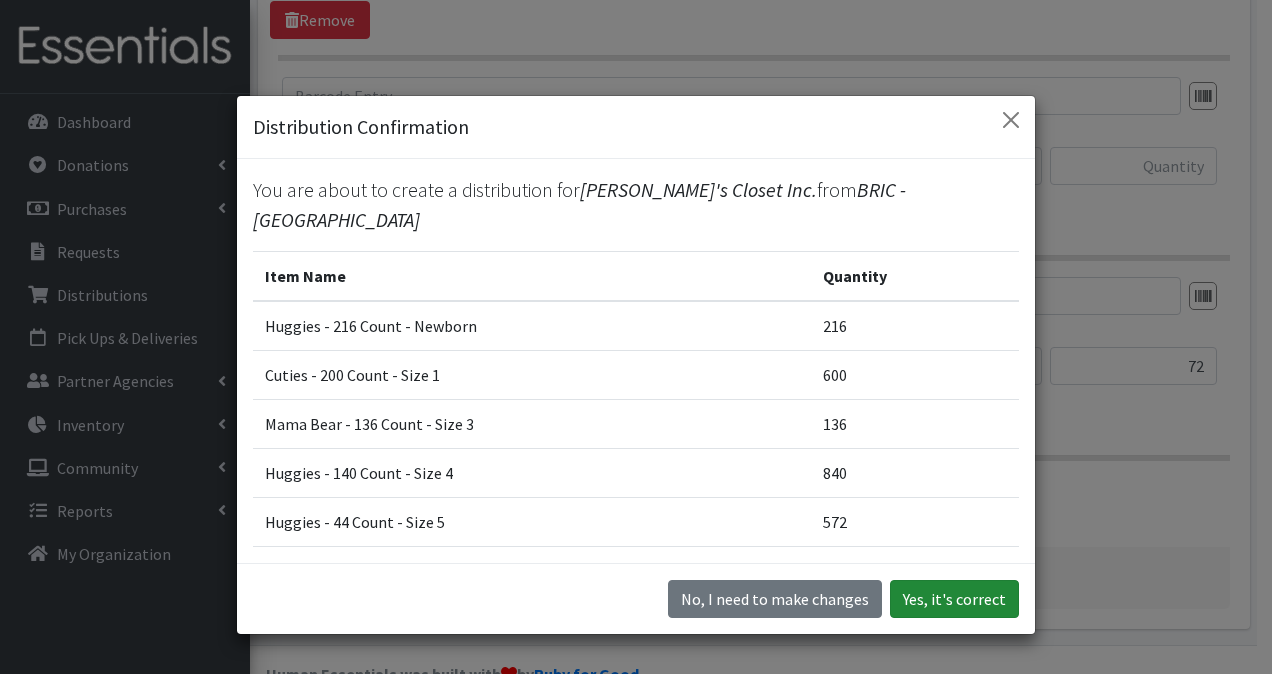 click on "Yes, it's correct" at bounding box center (954, 599) 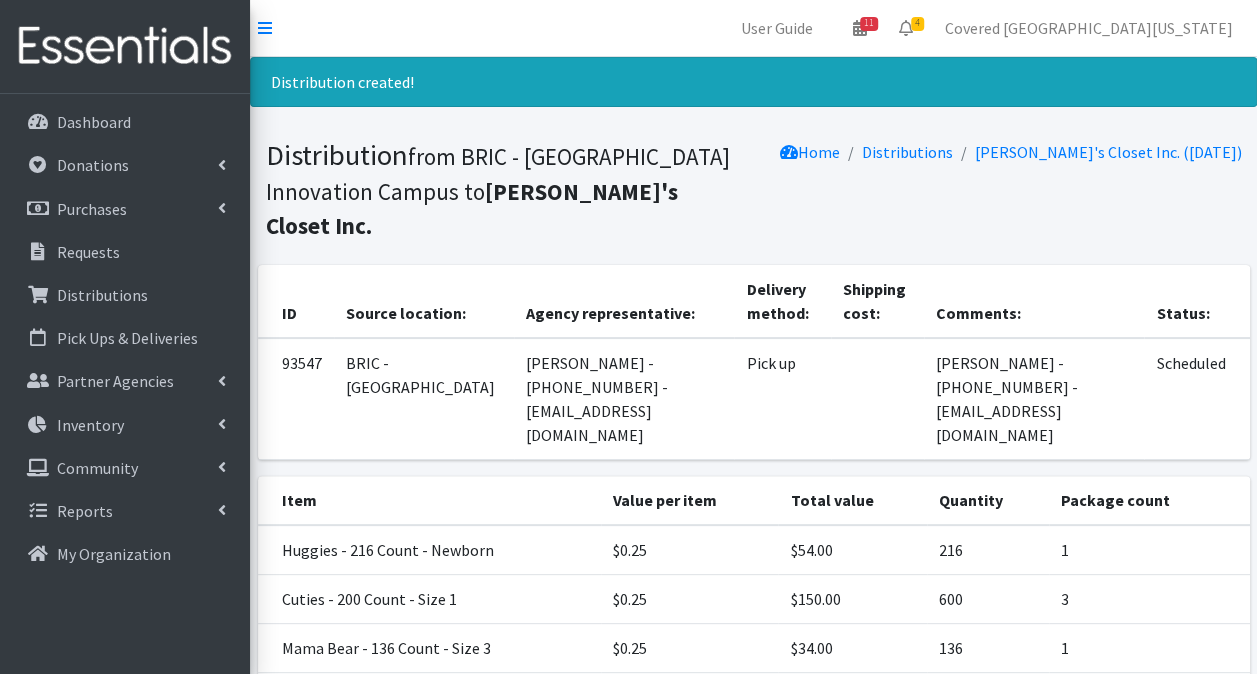 scroll, scrollTop: 406, scrollLeft: 0, axis: vertical 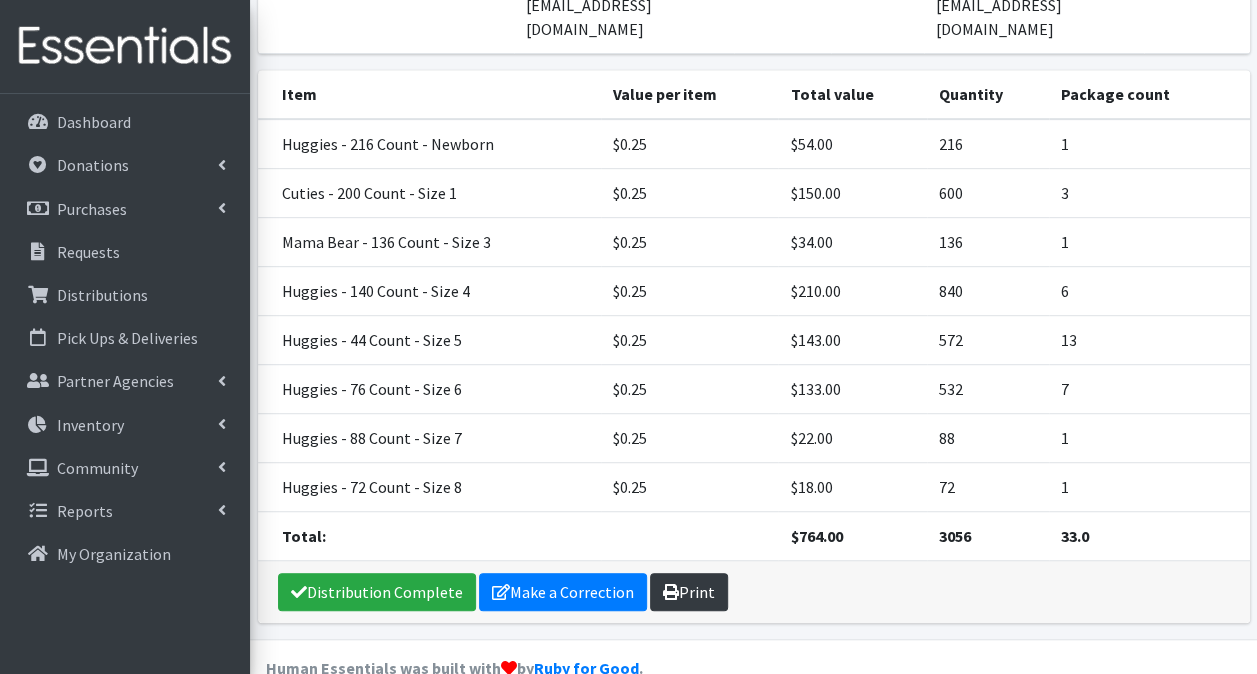 click on "Print" at bounding box center (689, 592) 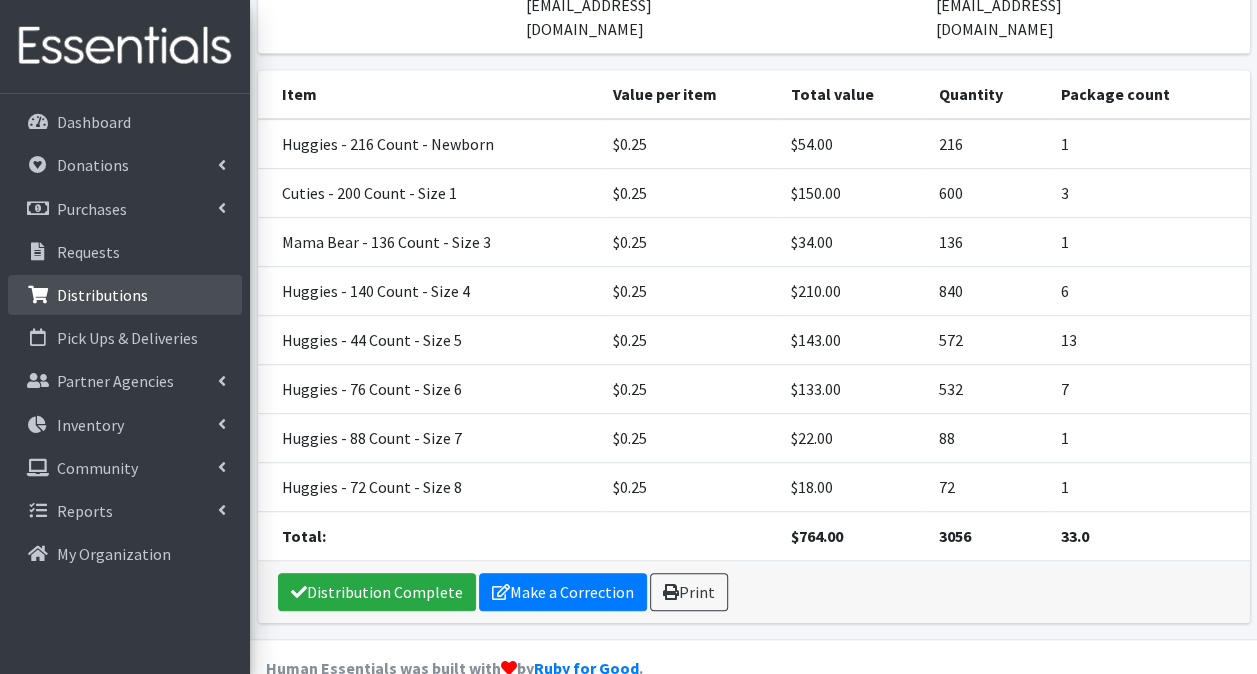 click on "Distributions" at bounding box center (102, 295) 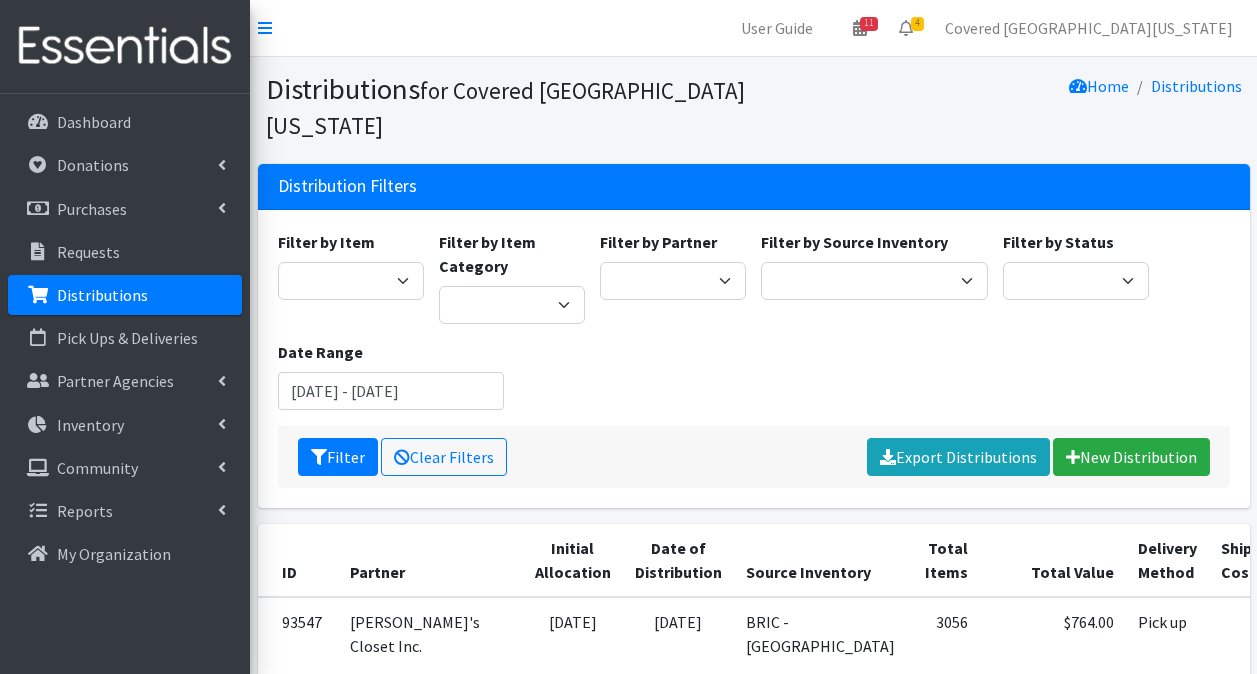 scroll, scrollTop: 0, scrollLeft: 0, axis: both 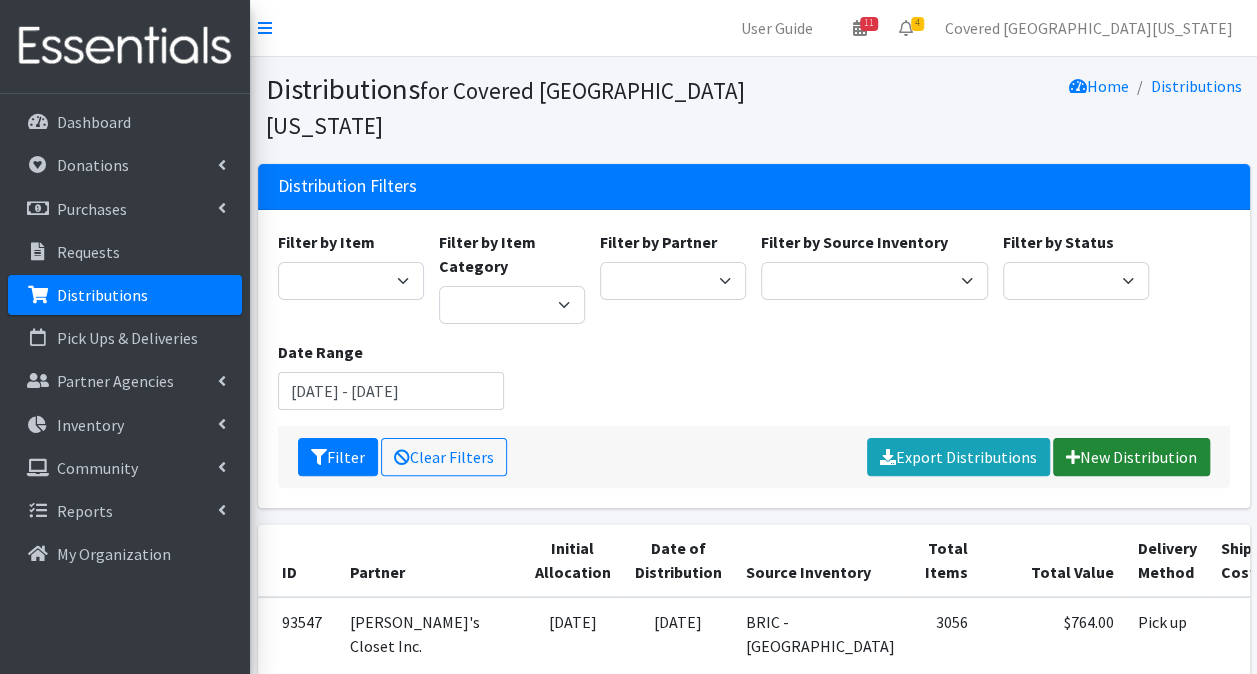 click on "New Distribution" at bounding box center (1131, 457) 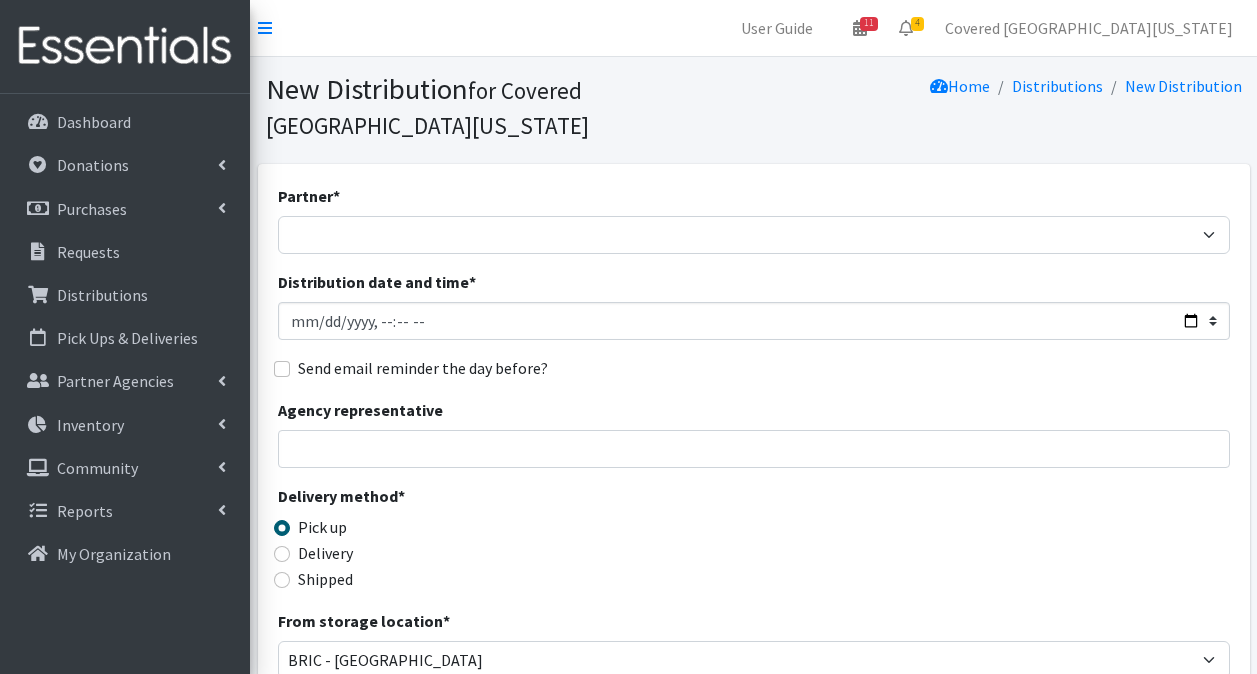 scroll, scrollTop: 0, scrollLeft: 0, axis: both 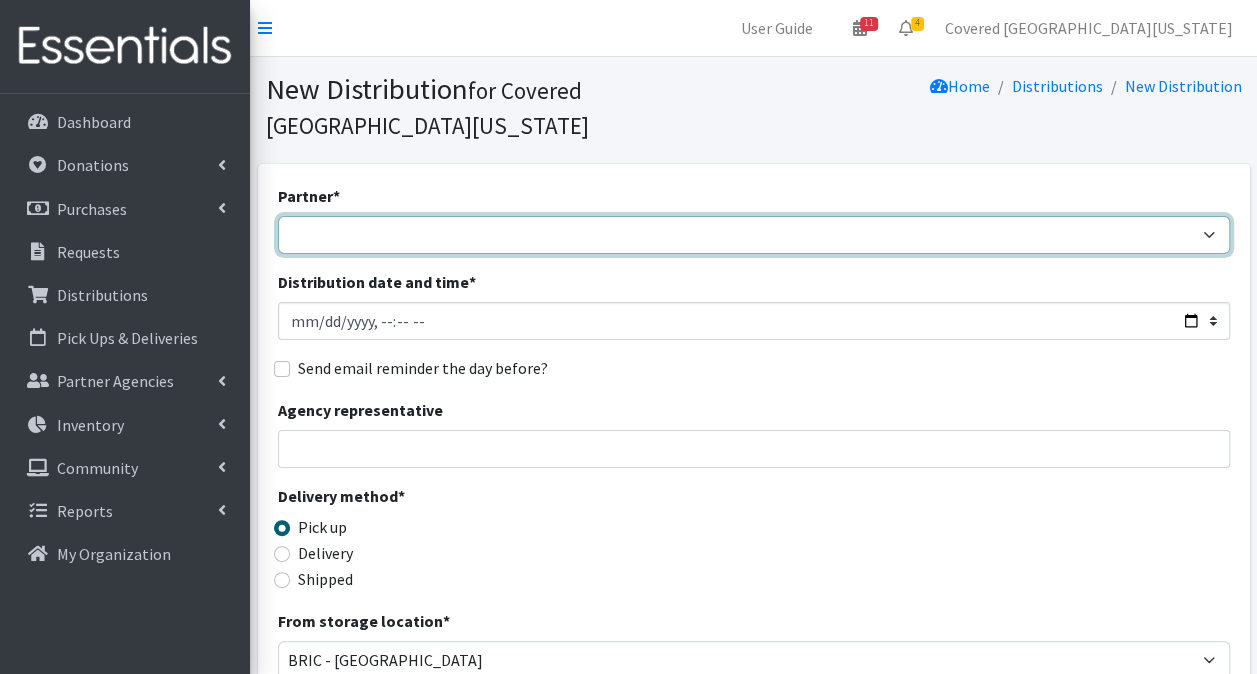 click on "Achievement Centers for Children & Families
Adopt A Family of The Palm Beaches
[PERSON_NAME] - DIAD  TEST
baby Cycle [GEOGRAPHIC_DATA][PERSON_NAME]
CB- [GEOGRAPHIC_DATA]
Children's First Academy
Children's Healing Institute
Christmas of Hope Inc.
Congregation B'Nai Israel of Boca Raton
Drug Abuse Foundation of Palm Beach County
Family Promise of [GEOGRAPHIC_DATA]
[MEDICAL_DATA] Coordinating Council
[PERSON_NAME] Child Development Centers
[US_STATE] Department of Health PBC - Volunteer Health Services
Gateway Community Outreach
[GEOGRAPHIC_DATA]
[GEOGRAPHIC_DATA] [MEDICAL_DATA] Research FUnding Foundation
[PERSON_NAME]'s Home of South [US_STATE]
Health Council or Southeast [US_STATE]
Healthy Mothers, Healthy Babies of Broward County
Healthy Mothers, Healthy Babies of [GEOGRAPHIC_DATA]
Hope For Her
I'm Just a Mom Not Super Woman
[PERSON_NAME]'s Closet Inc.
[PERSON_NAME][DEMOGRAPHIC_DATA]
[GEOGRAPHIC_DATA] Resource Center
Miami [GEOGRAPHIC_DATA][PERSON_NAME]
RCMA Belle Glade CDC" at bounding box center (754, 235) 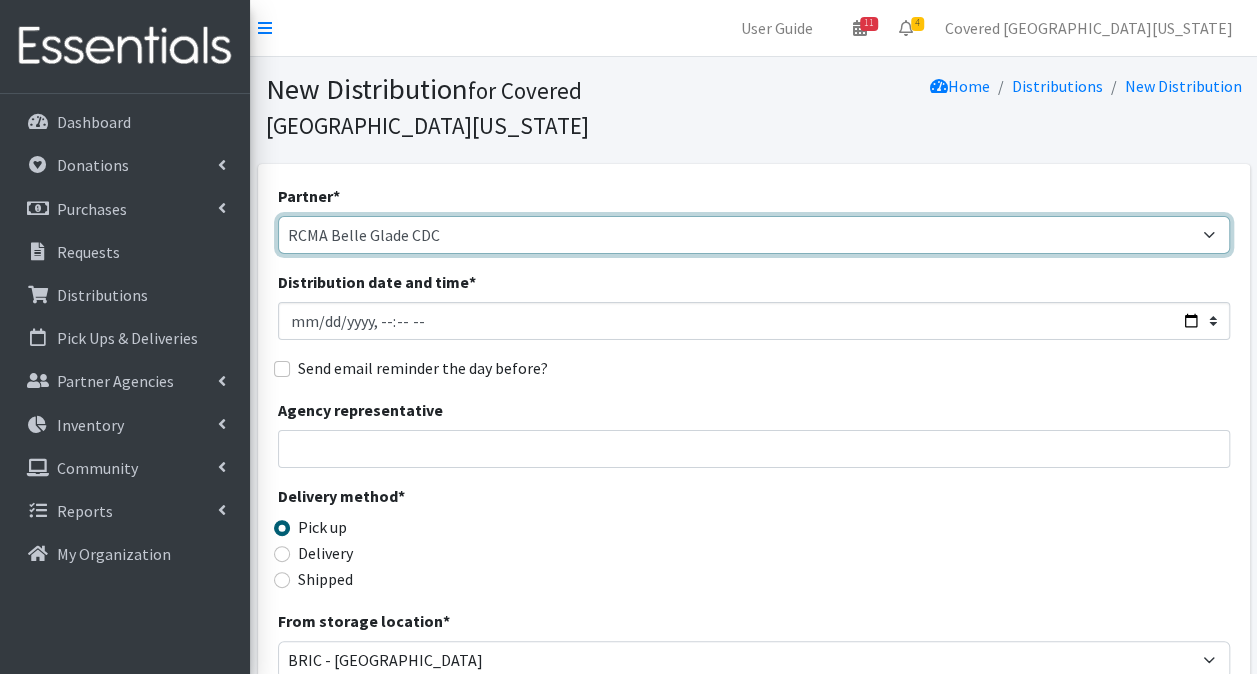 click on "Achievement Centers for Children & Families
Adopt A Family of The Palm Beaches
[PERSON_NAME] - DIAD  TEST
baby Cycle [GEOGRAPHIC_DATA][PERSON_NAME]
CB- [GEOGRAPHIC_DATA]
Children's First Academy
Children's Healing Institute
Christmas of Hope Inc.
Congregation B'Nai Israel of Boca Raton
Drug Abuse Foundation of Palm Beach County
Family Promise of [GEOGRAPHIC_DATA]
[MEDICAL_DATA] Coordinating Council
[PERSON_NAME] Child Development Centers
[US_STATE] Department of Health PBC - Volunteer Health Services
Gateway Community Outreach
[GEOGRAPHIC_DATA]
[GEOGRAPHIC_DATA] [MEDICAL_DATA] Research FUnding Foundation
[PERSON_NAME]'s Home of South [US_STATE]
Health Council or Southeast [US_STATE]
Healthy Mothers, Healthy Babies of Broward County
Healthy Mothers, Healthy Babies of [GEOGRAPHIC_DATA]
Hope For Her
I'm Just a Mom Not Super Woman
[PERSON_NAME]'s Closet Inc.
[PERSON_NAME][DEMOGRAPHIC_DATA]
[GEOGRAPHIC_DATA] Resource Center
Miami [GEOGRAPHIC_DATA][PERSON_NAME]
RCMA Belle Glade CDC" at bounding box center (754, 235) 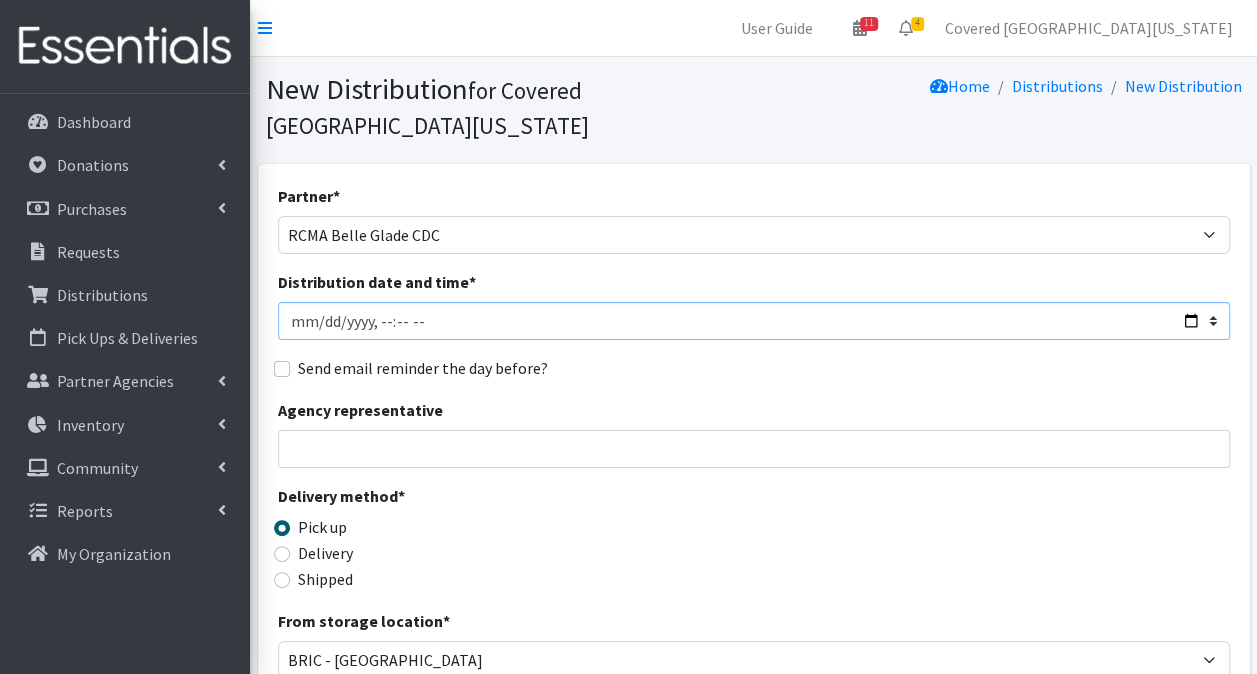 click on "Distribution date and time  *" at bounding box center [754, 321] 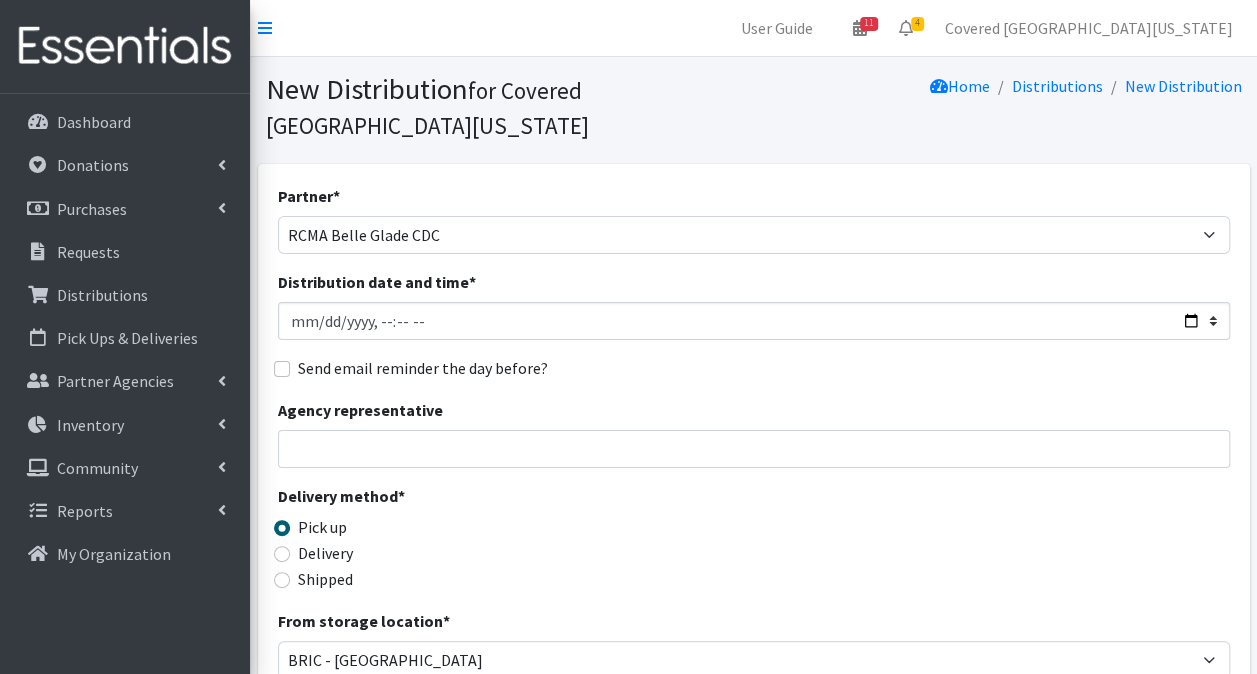 type on "[DATE]T23:59" 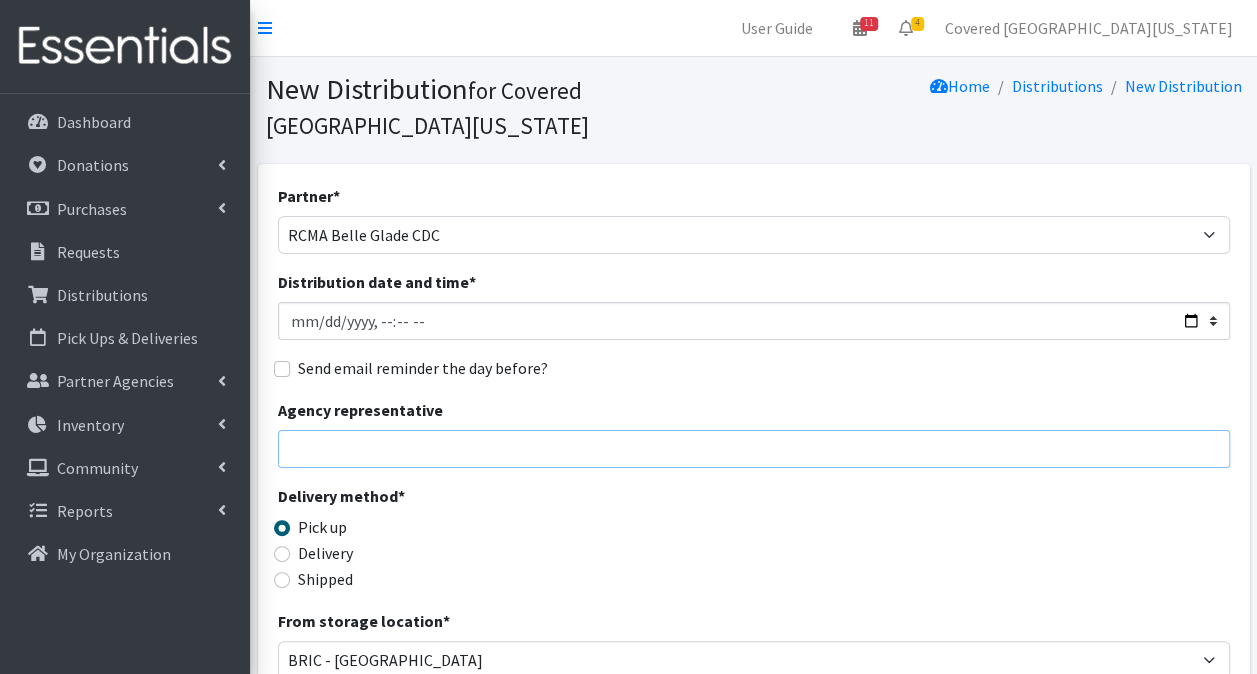 click on "Agency representative" at bounding box center (754, 449) 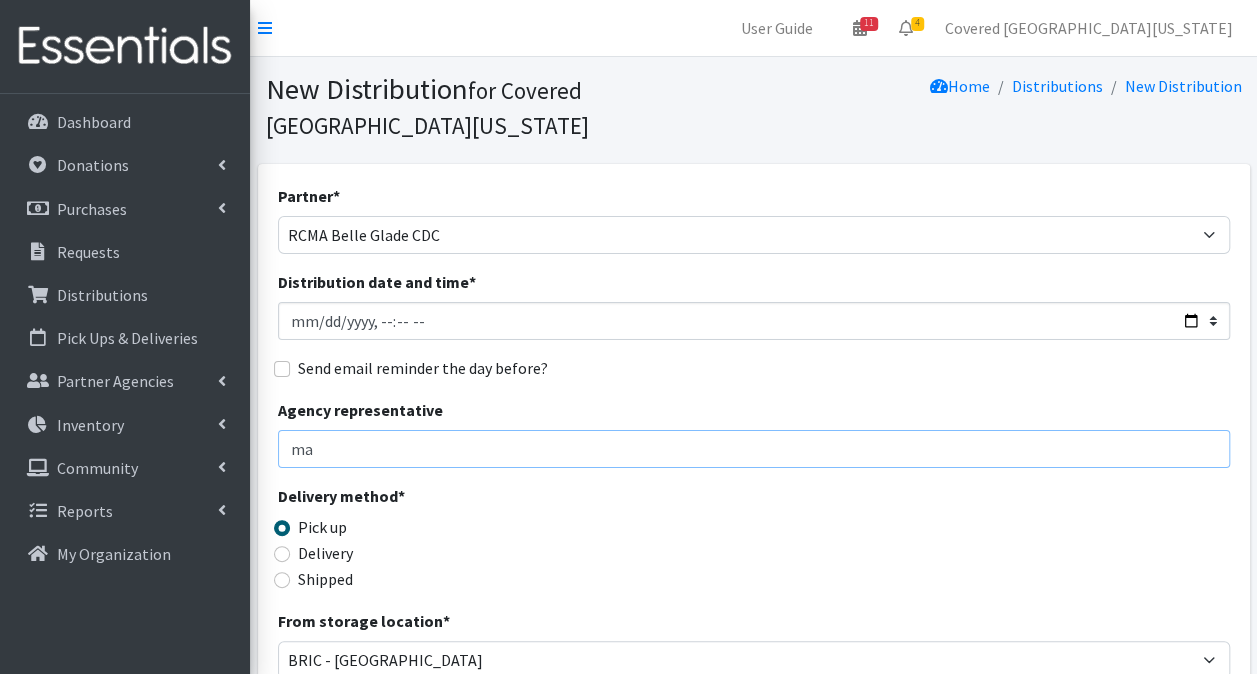 type on "m" 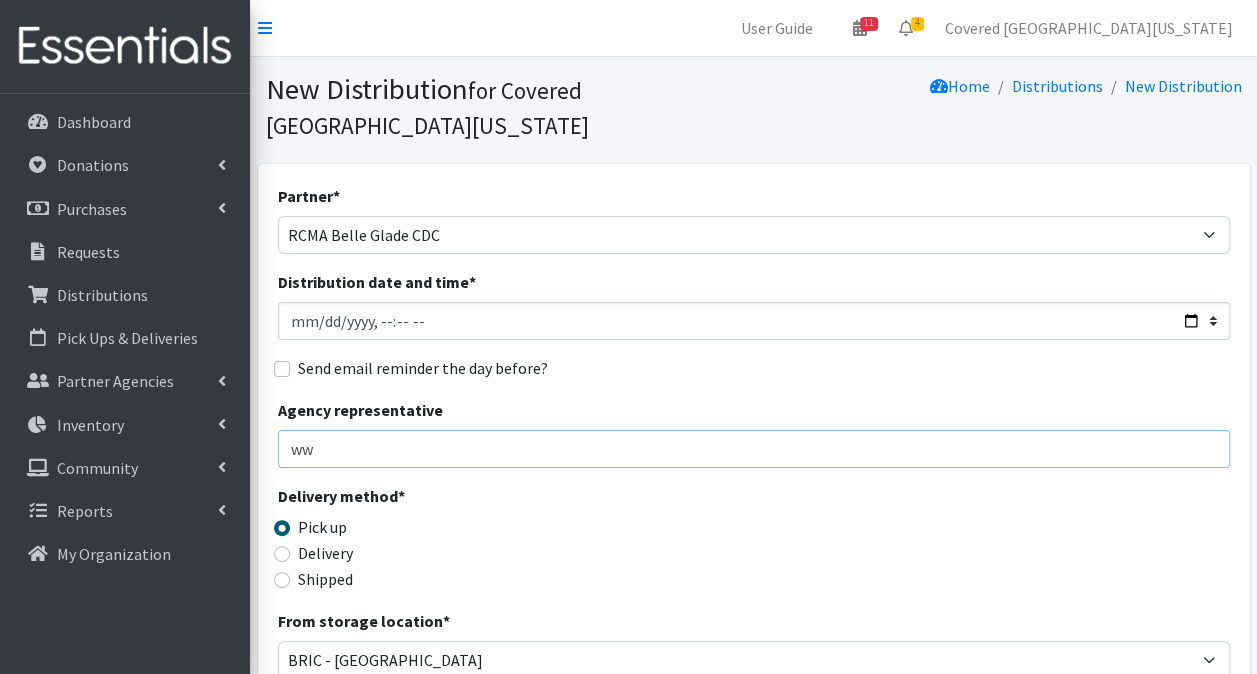 type on "w" 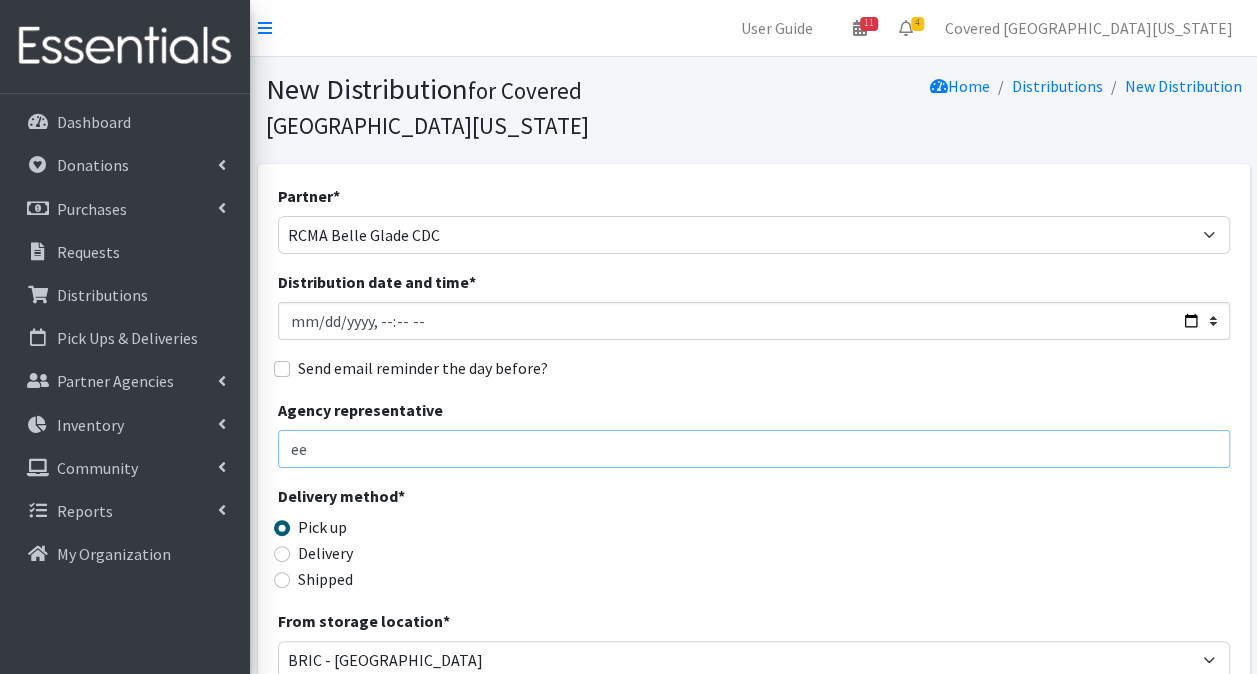 type on "e" 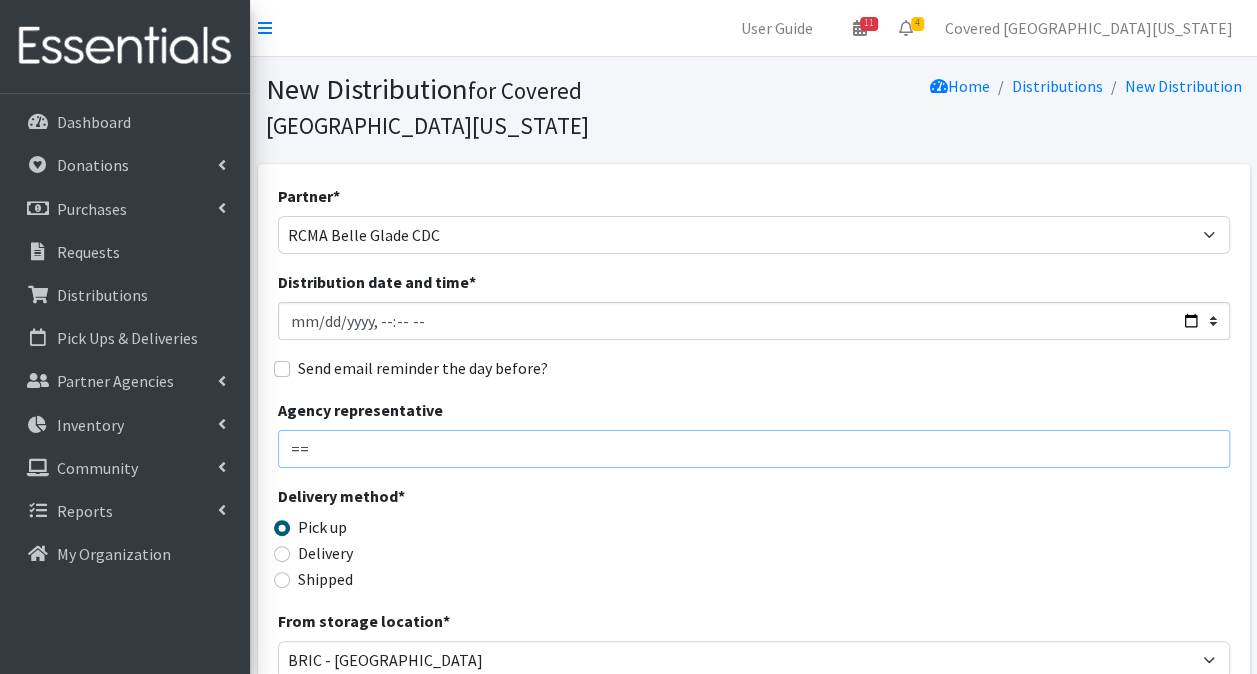 type on "=" 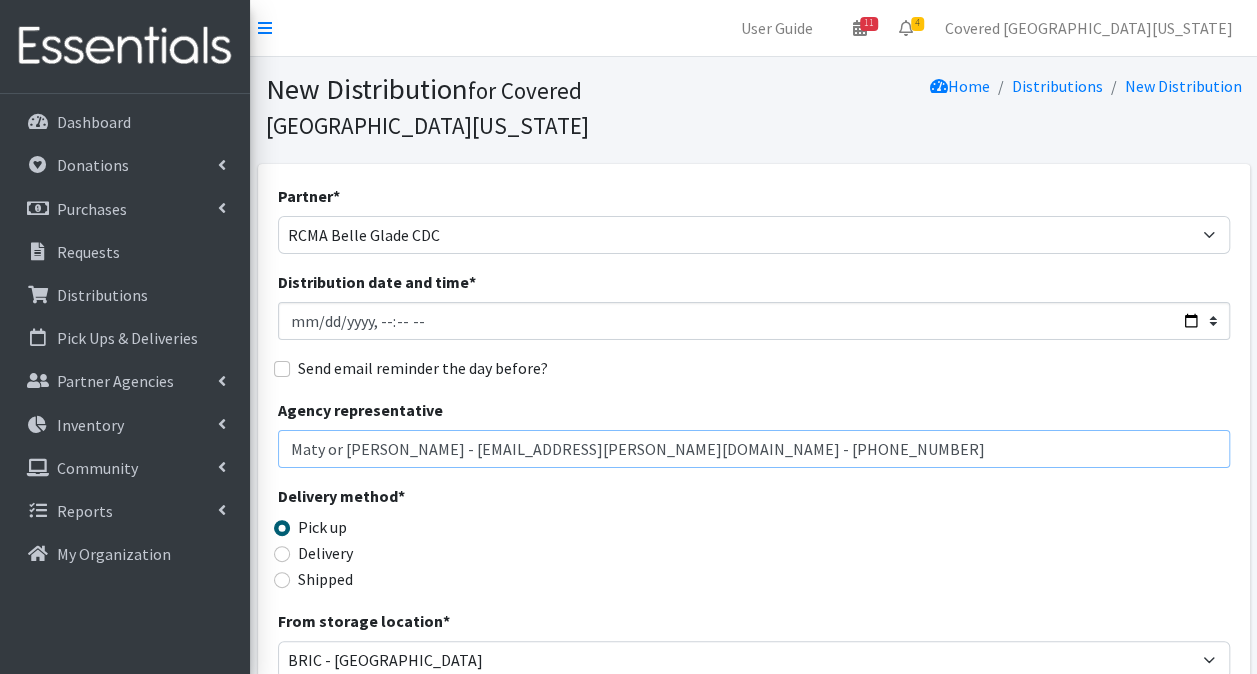 type on "Maty or [PERSON_NAME] - [EMAIL_ADDRESS][PERSON_NAME][DOMAIN_NAME] - [PHONE_NUMBER]" 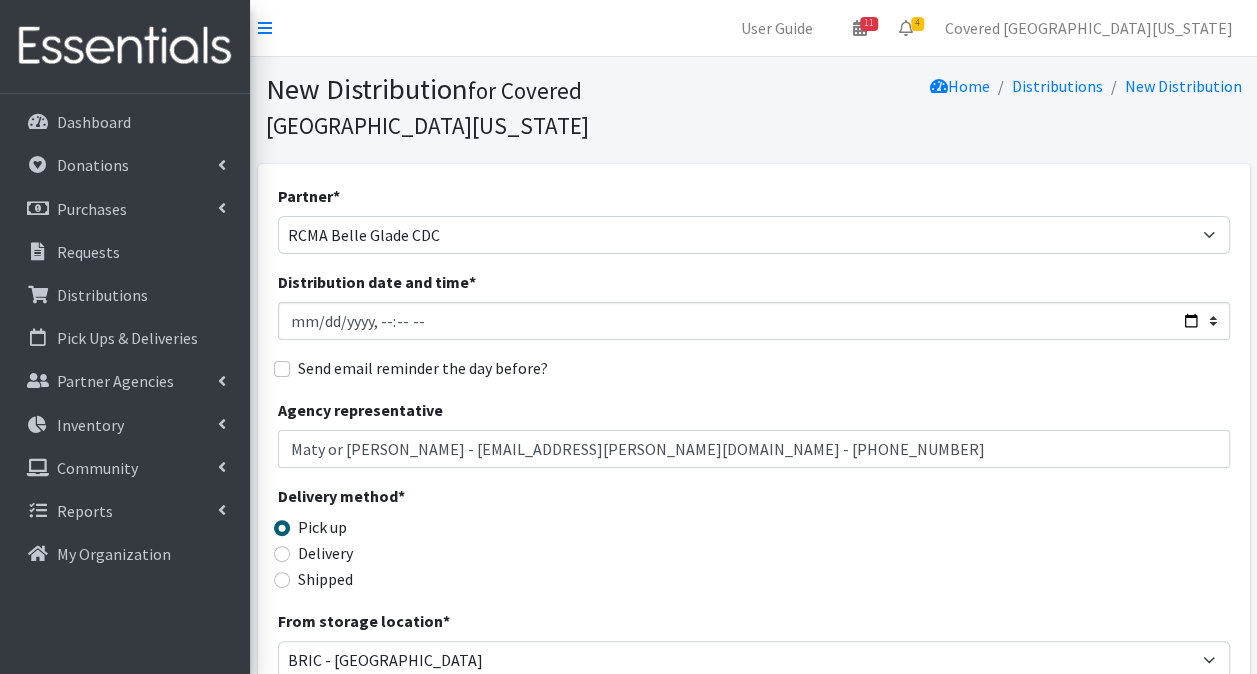 click on "Agency representative [PERSON_NAME] or [PERSON_NAME] - [EMAIL_ADDRESS][PERSON_NAME][DOMAIN_NAME] - [PHONE_NUMBER]" at bounding box center [754, 433] 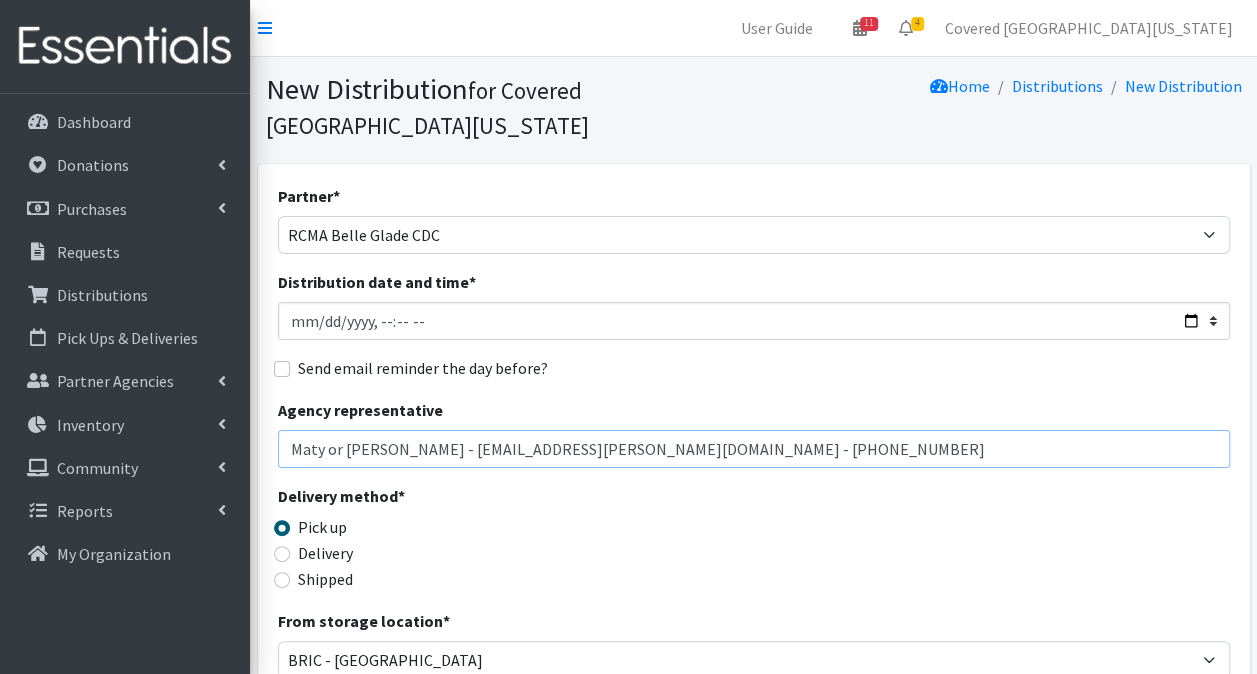 drag, startPoint x: 770, startPoint y: 413, endPoint x: 0, endPoint y: 438, distance: 770.40576 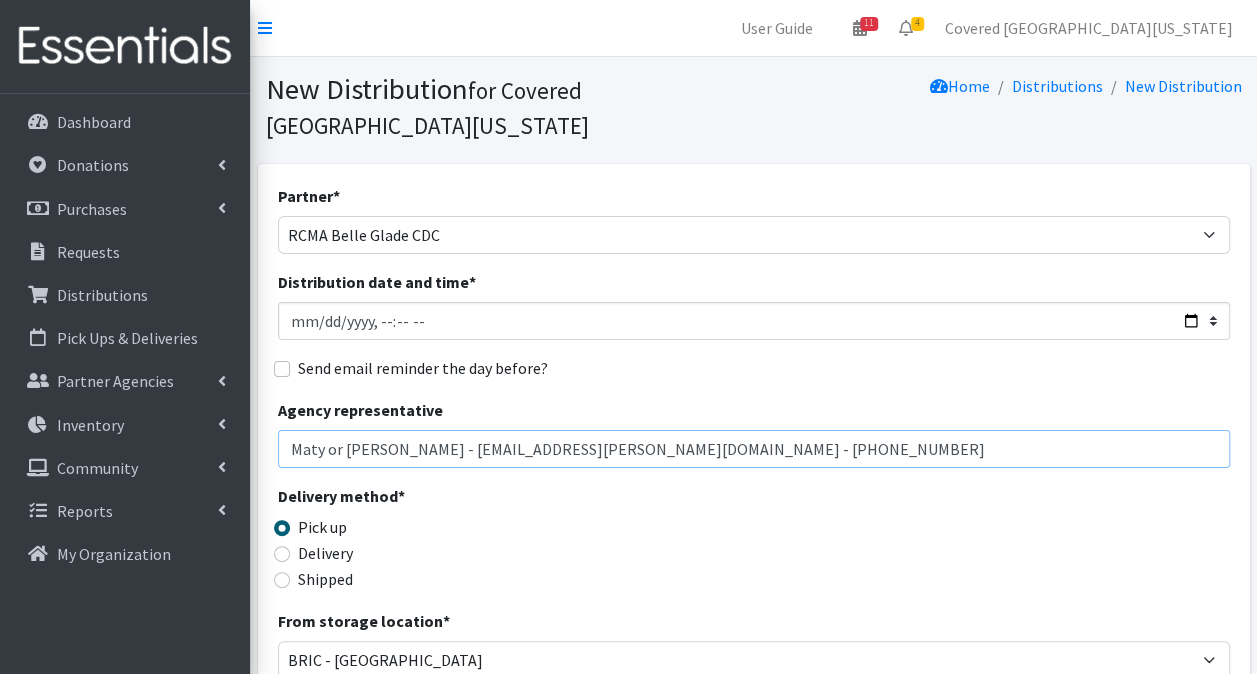 click on "User Guide
11
11 Pick-ups
remaining this week
View Calendar
4
2
Requests
2
Partner Agencies Pending Review
Covered [GEOGRAPHIC_DATA][US_STATE]
Account Settings
My Organization
Log Out
Dashboard
Donations
All Donations
New Donation
Purchases
All Purchases
[GEOGRAPHIC_DATA]
Requests
Distributions" at bounding box center (628, 650) 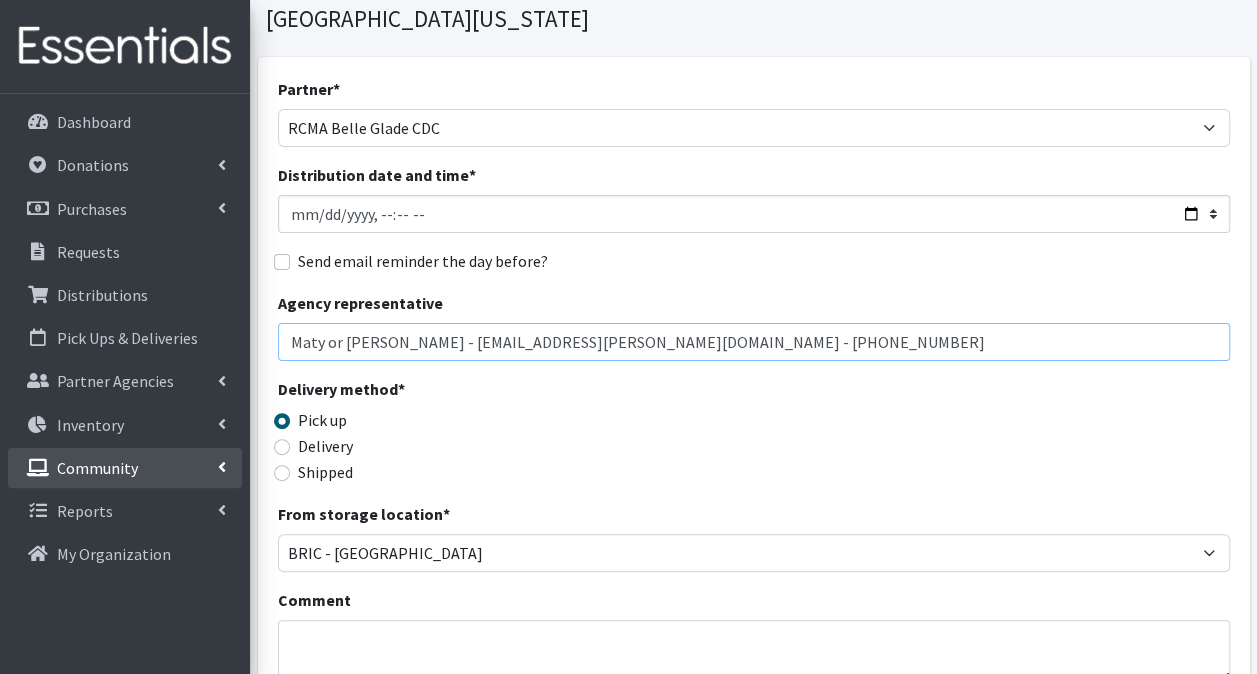 scroll, scrollTop: 200, scrollLeft: 0, axis: vertical 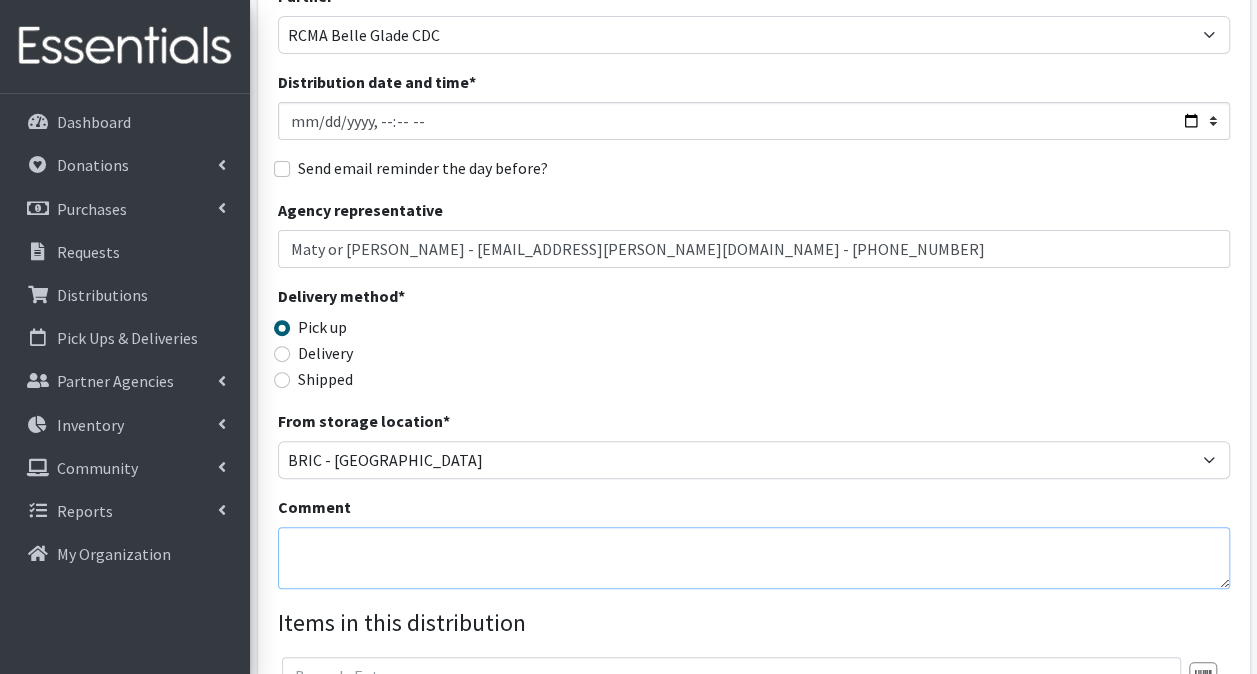 click on "Comment" at bounding box center [754, 558] 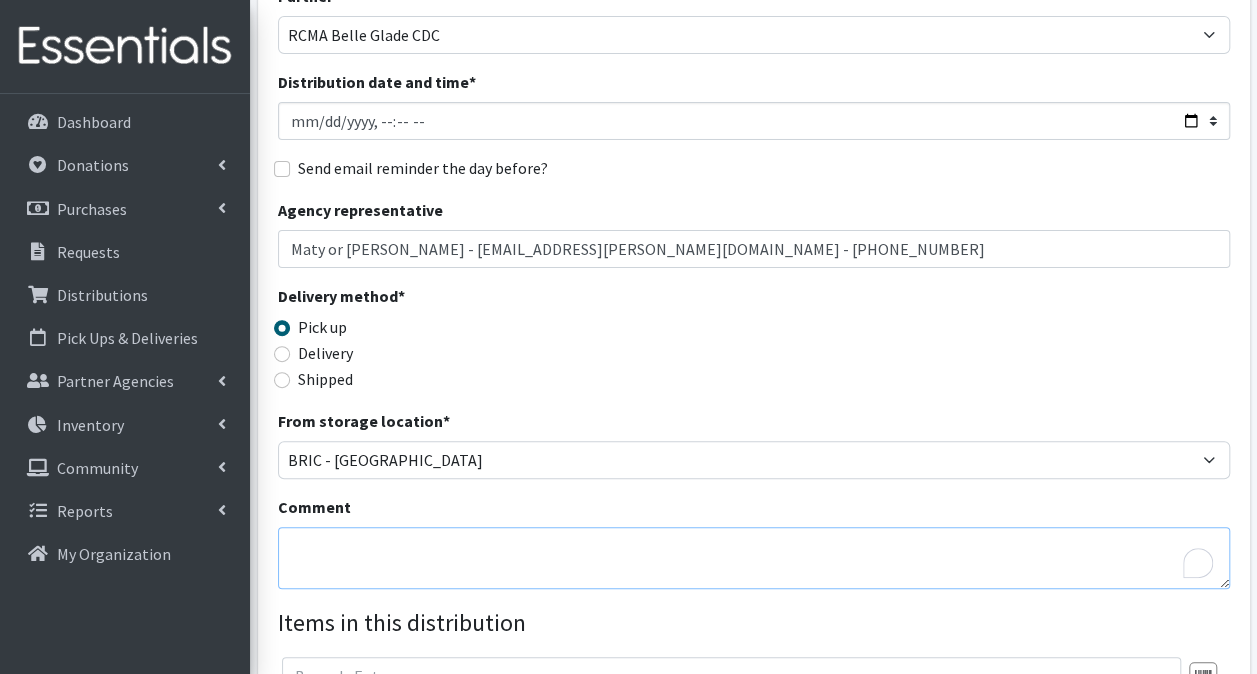 paste on "Maty or [PERSON_NAME] - [EMAIL_ADDRESS][PERSON_NAME][DOMAIN_NAME] - [PHONE_NUMBER]" 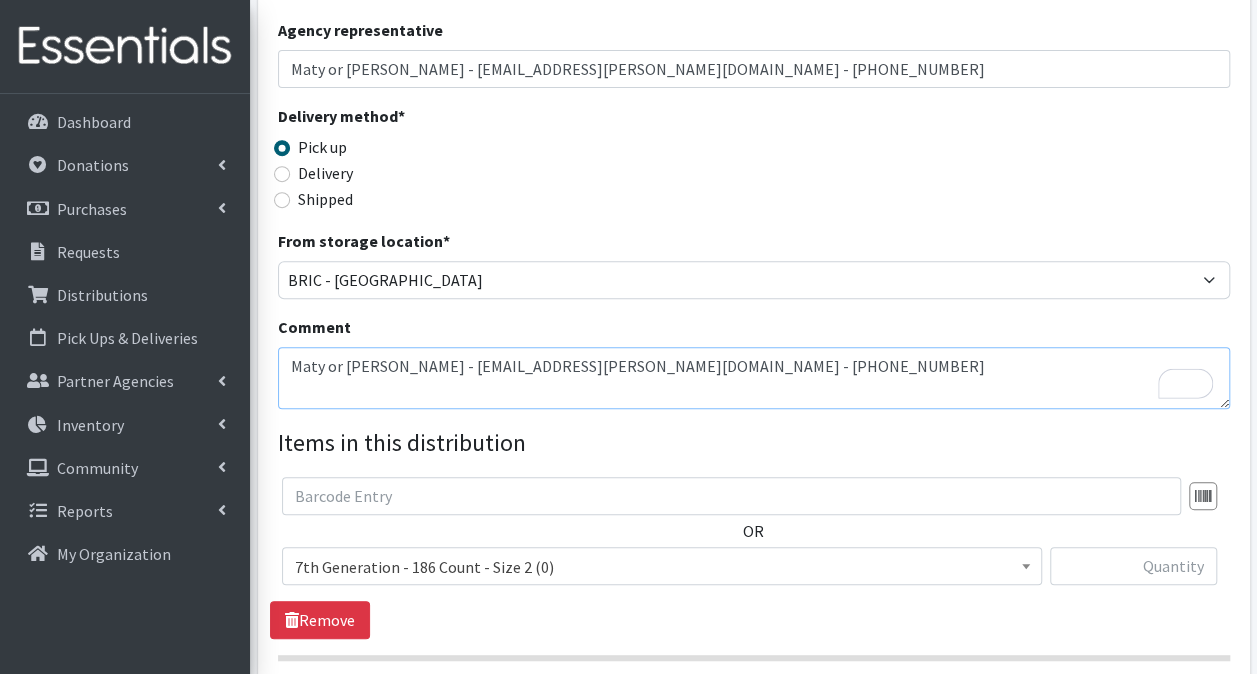 scroll, scrollTop: 400, scrollLeft: 0, axis: vertical 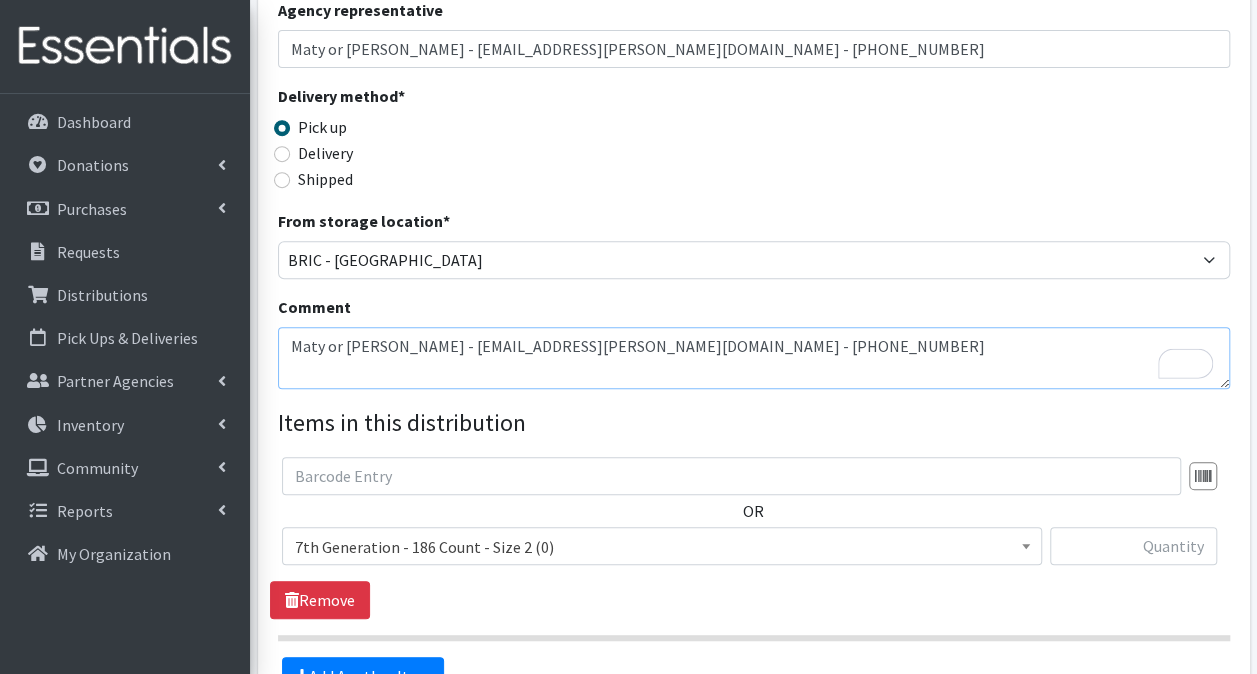 type on "Maty or [PERSON_NAME] - [EMAIL_ADDRESS][PERSON_NAME][DOMAIN_NAME] - [PHONE_NUMBER]" 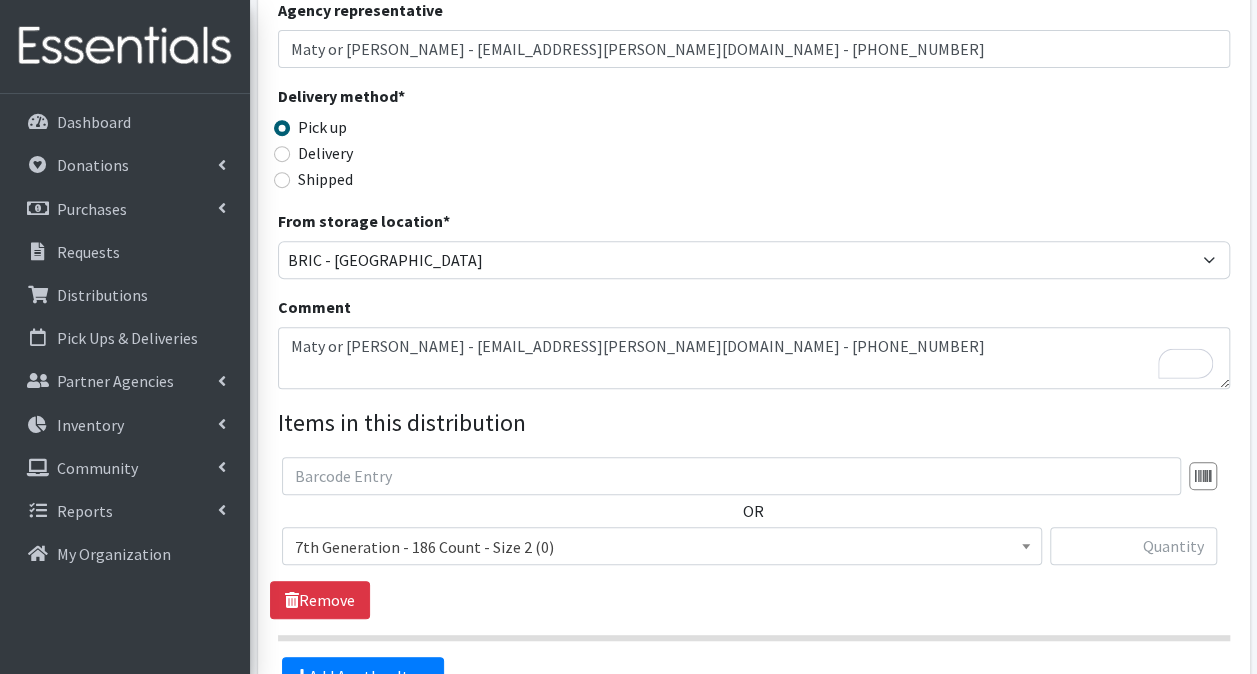 click on "OR" at bounding box center (753, 519) 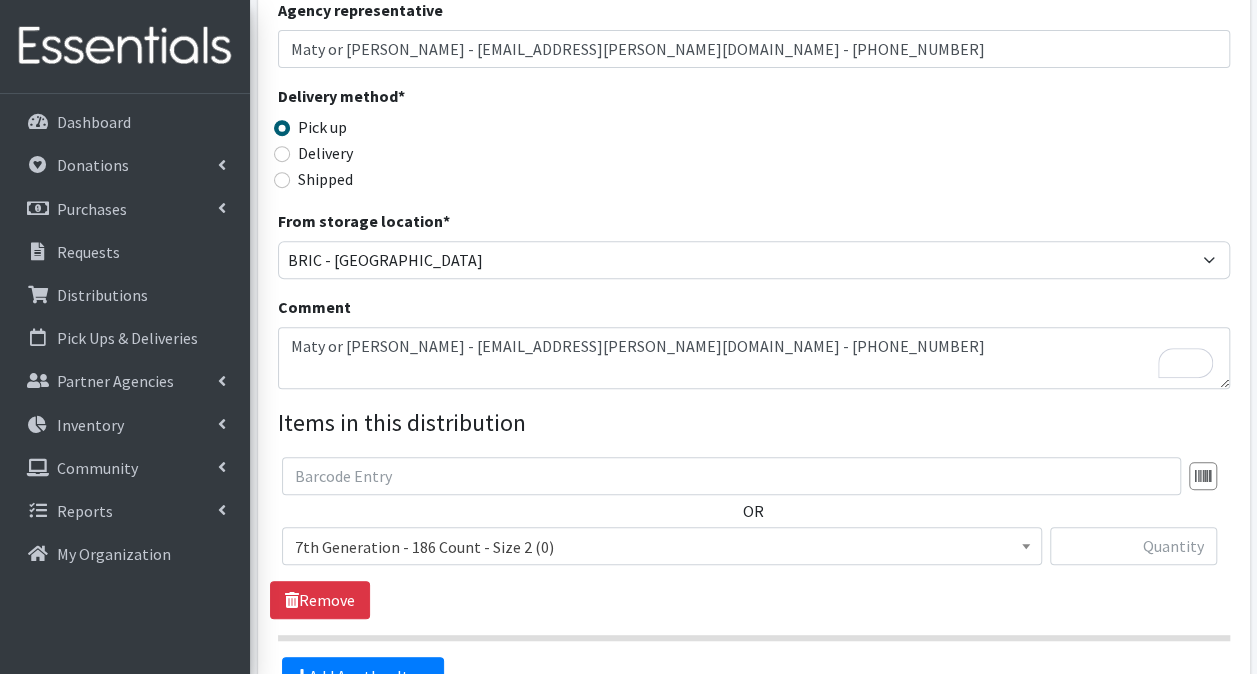 click on "7th Generation - 186 Count - Size 2 (0)" at bounding box center [662, 547] 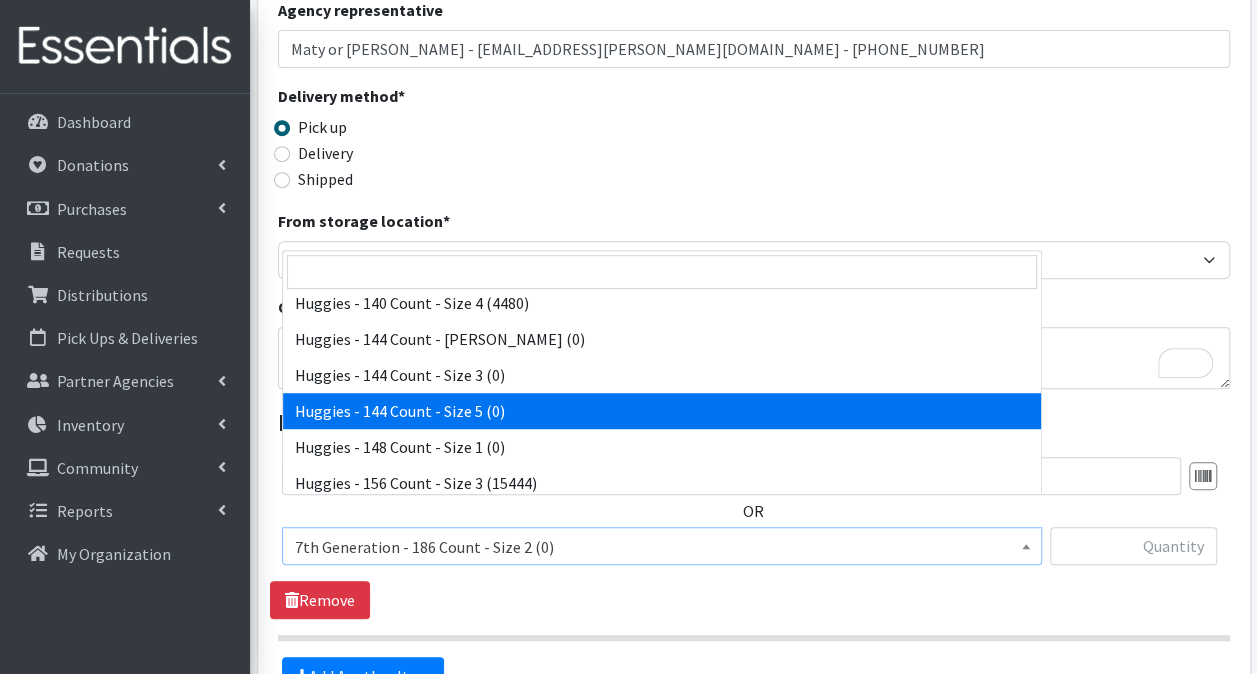 scroll, scrollTop: 3400, scrollLeft: 0, axis: vertical 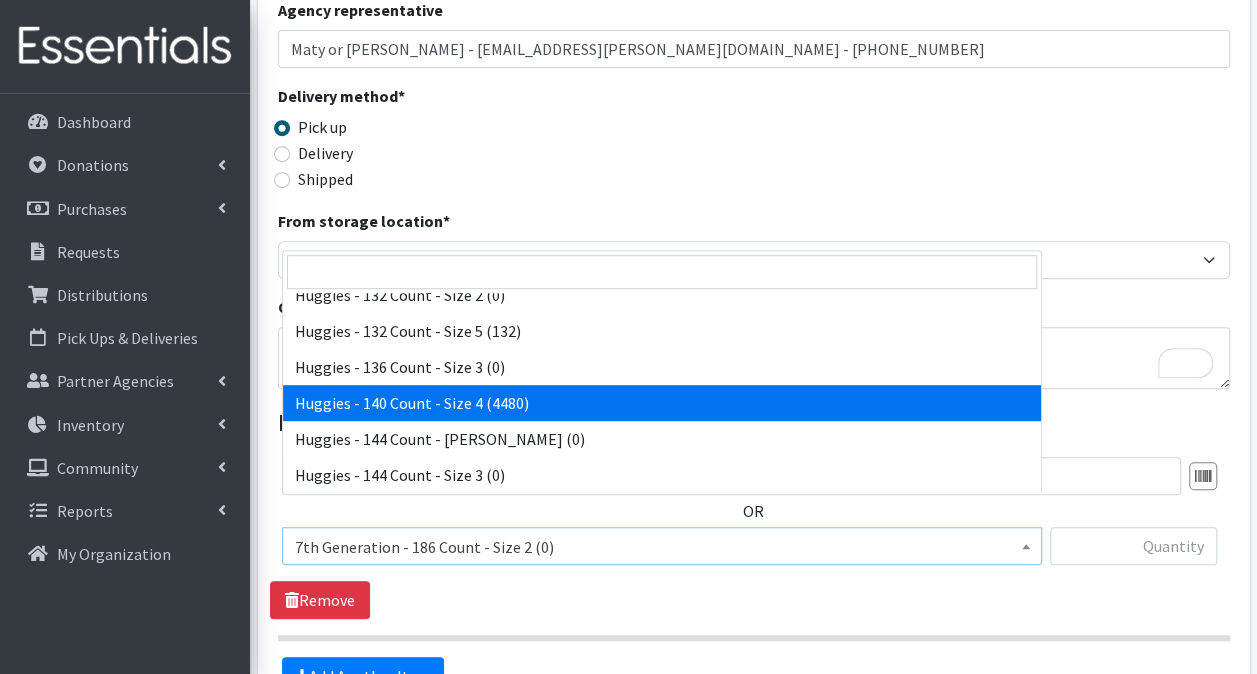 select on "12564" 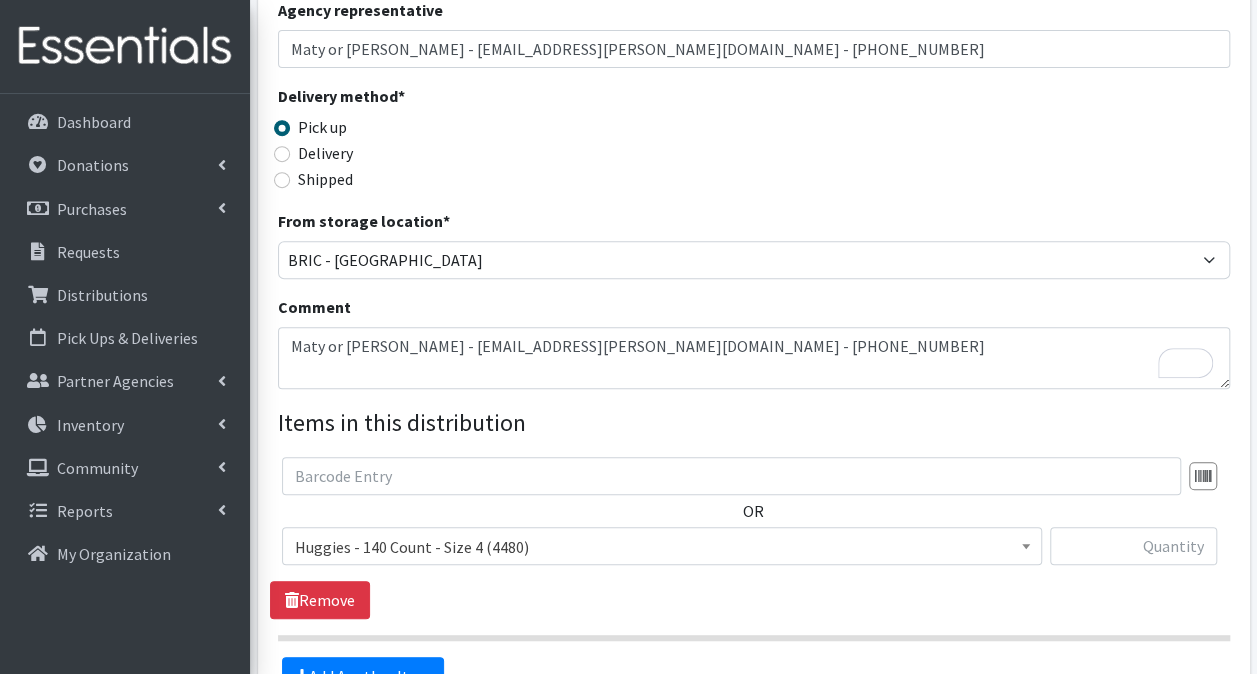 click on "OR" at bounding box center [753, 519] 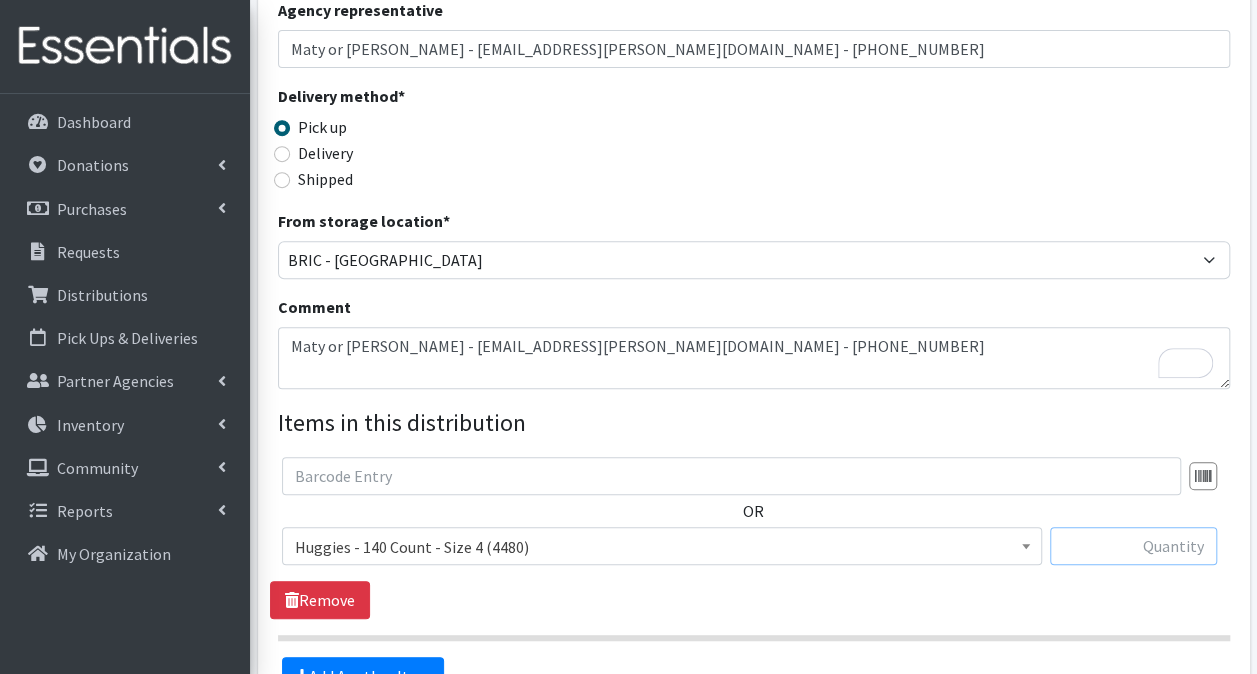 click at bounding box center [1133, 546] 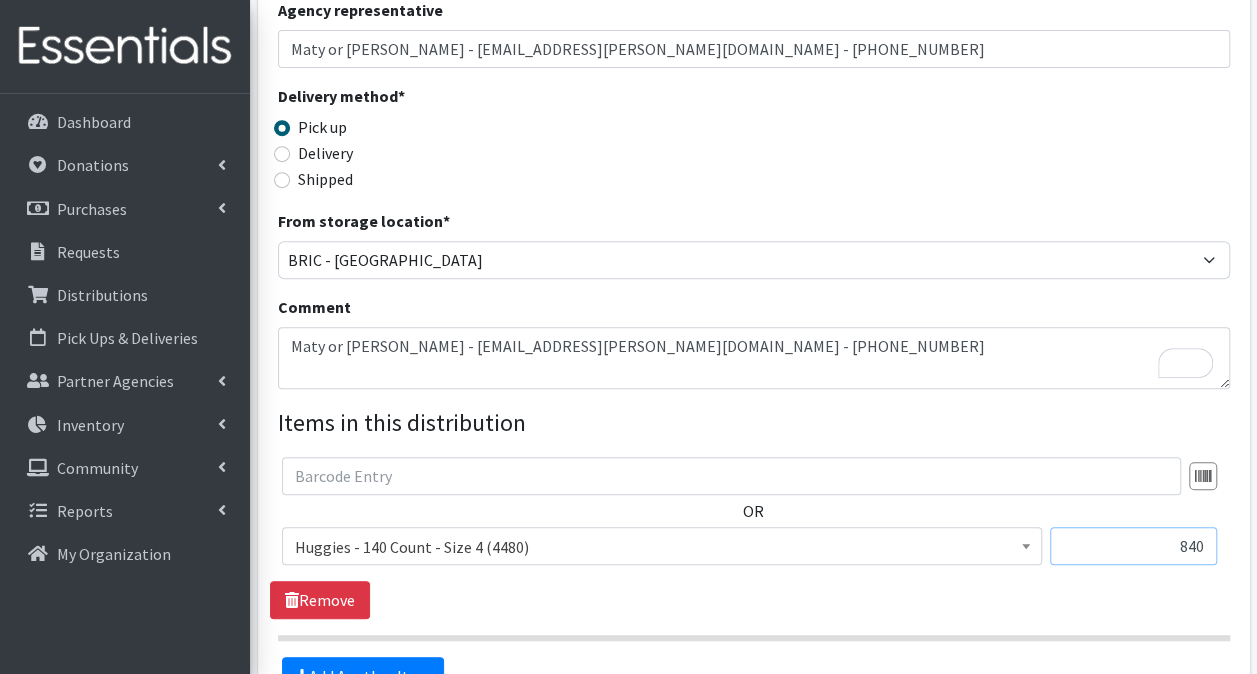 type on "840" 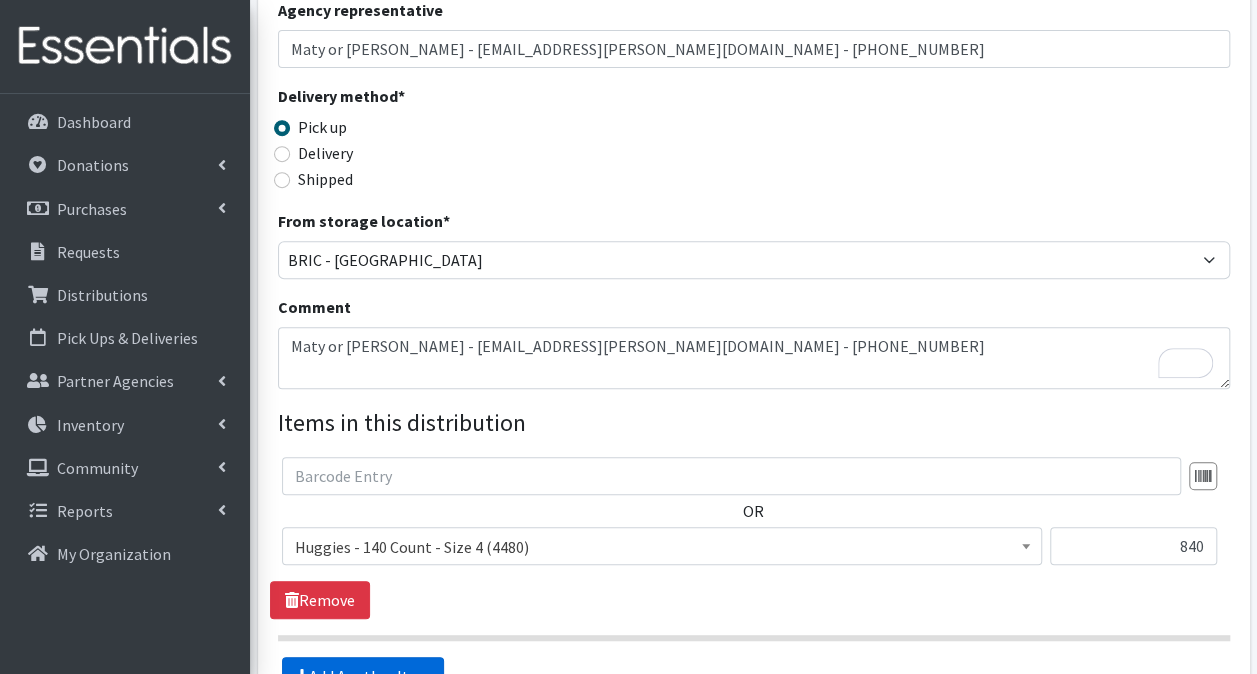 click on "Add Another Item" at bounding box center [363, 676] 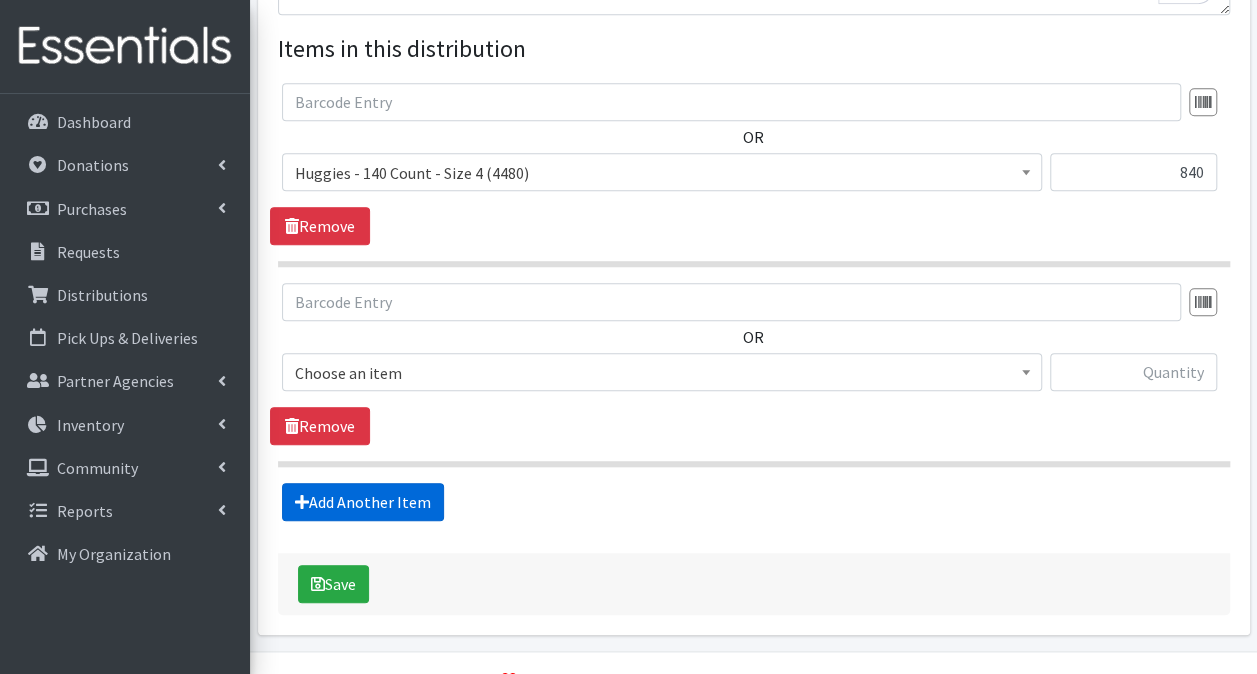 scroll, scrollTop: 787, scrollLeft: 0, axis: vertical 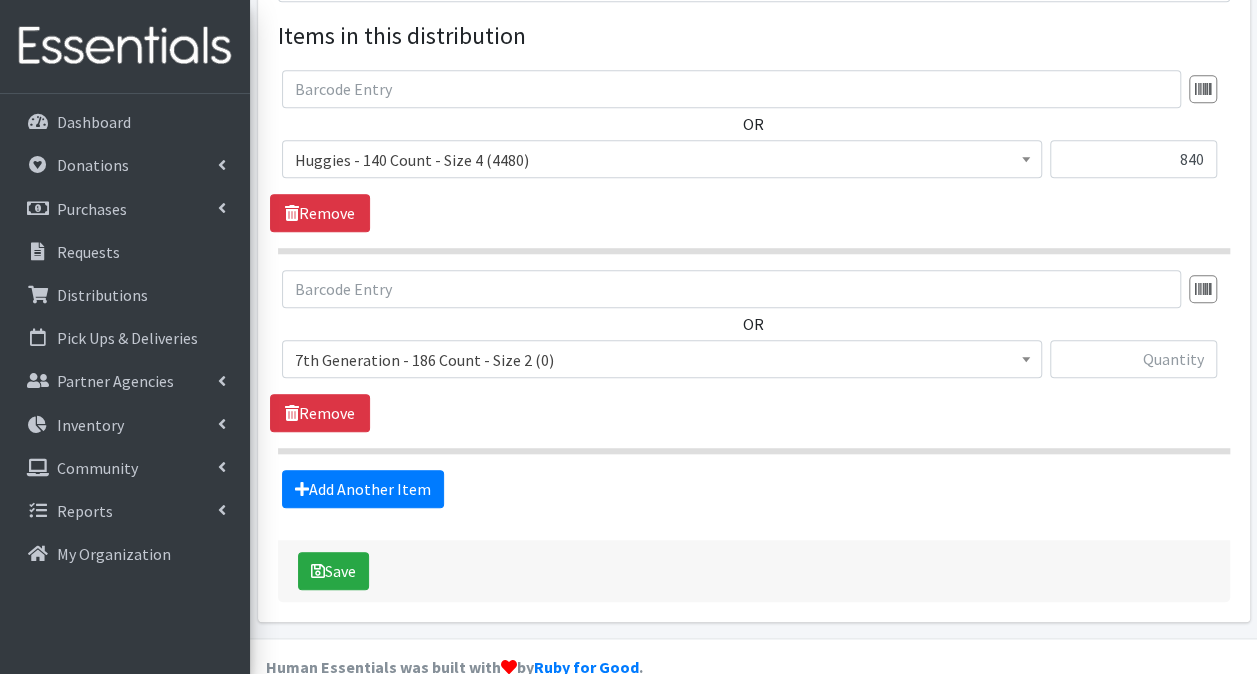 click on "7th Generation - 186 Count - Size 2 (0)" at bounding box center (662, 360) 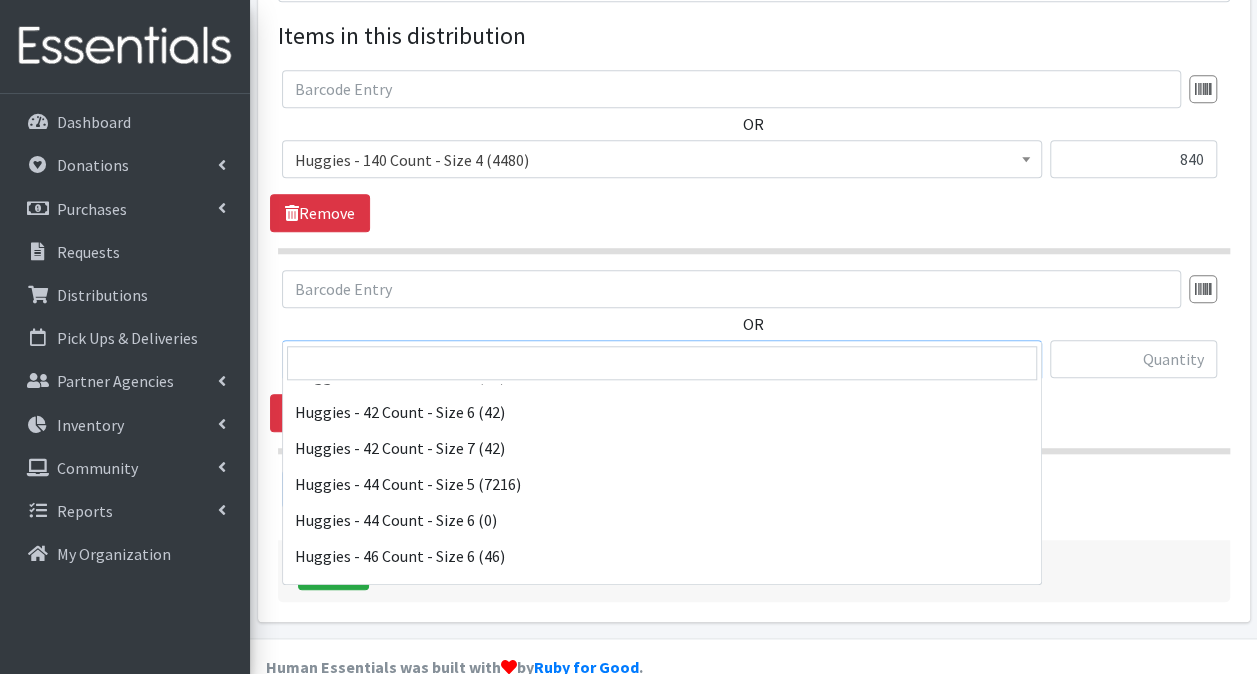 scroll, scrollTop: 4700, scrollLeft: 0, axis: vertical 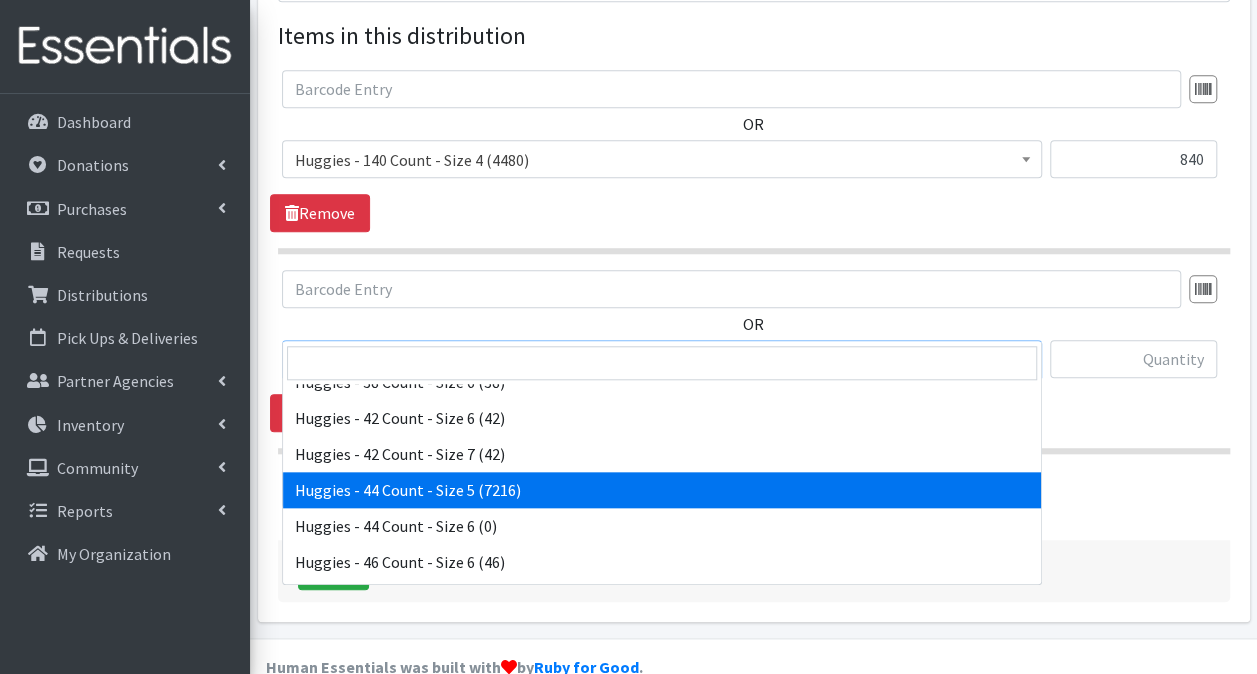 select on "10455" 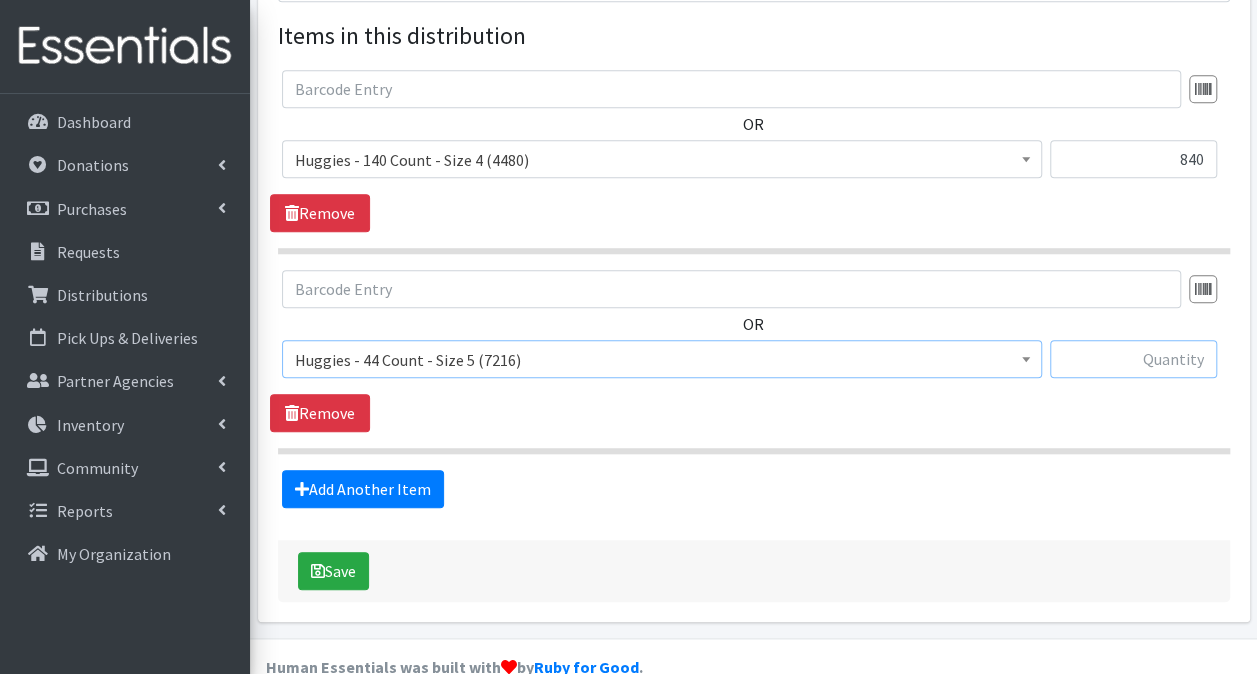 click at bounding box center [1133, 359] 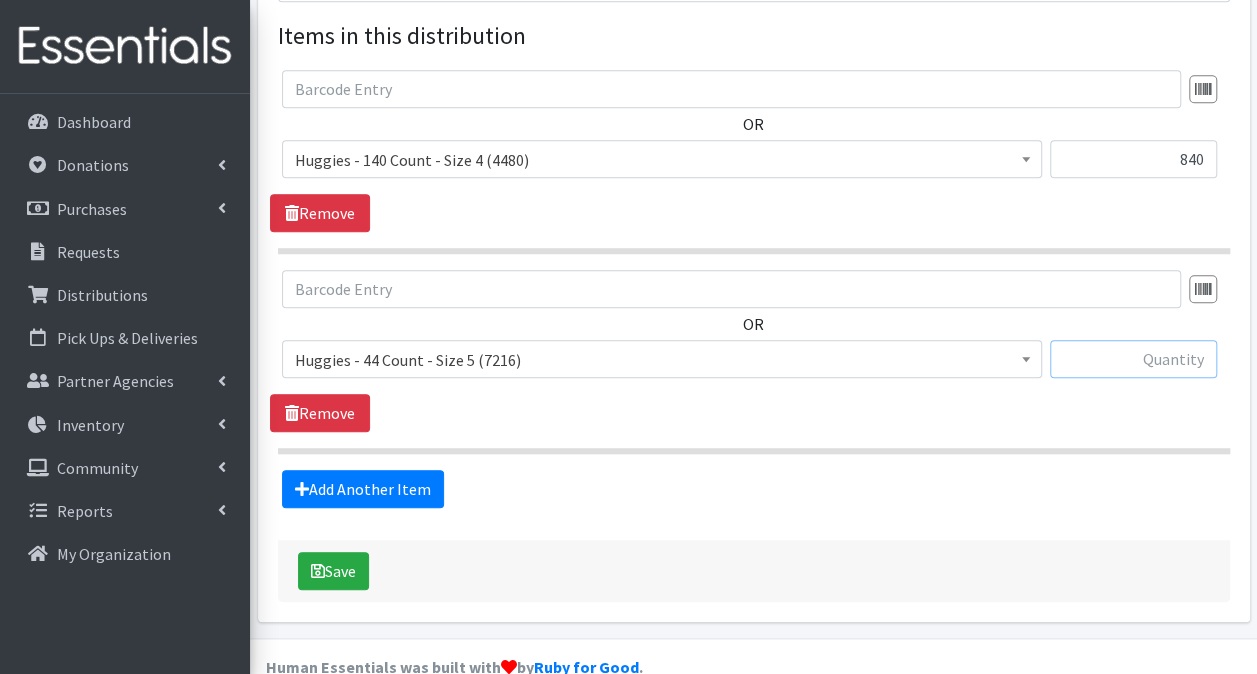 click at bounding box center [1133, 359] 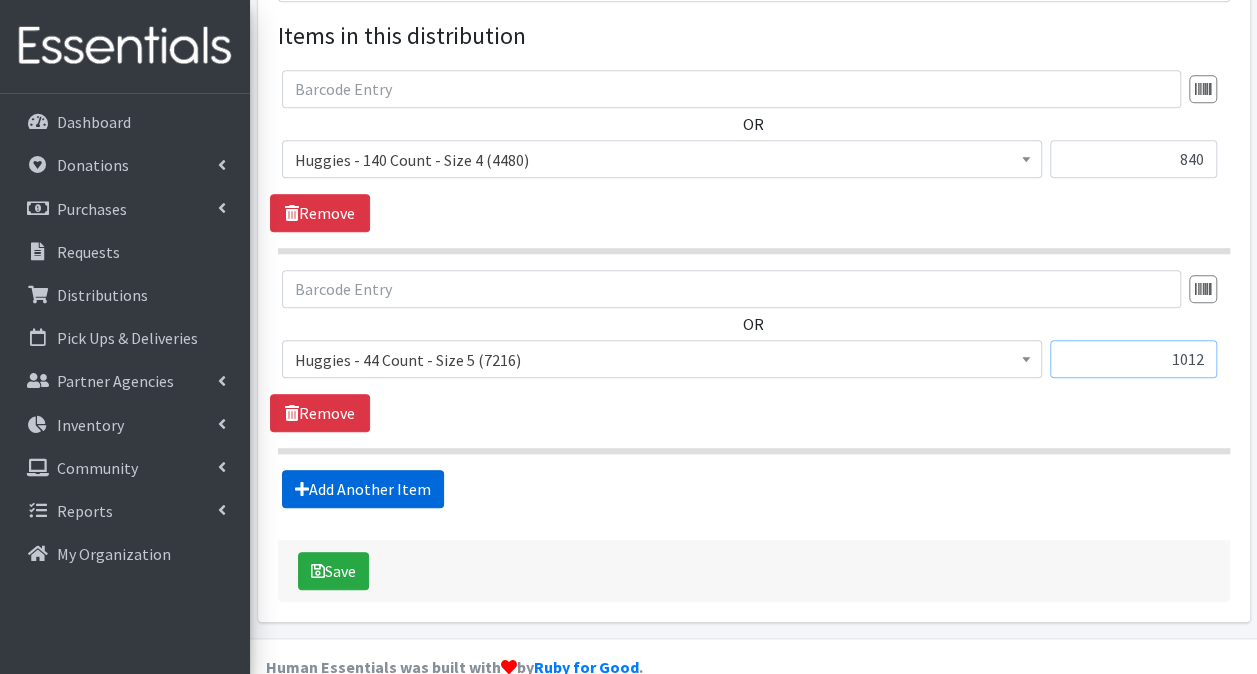 type on "1012" 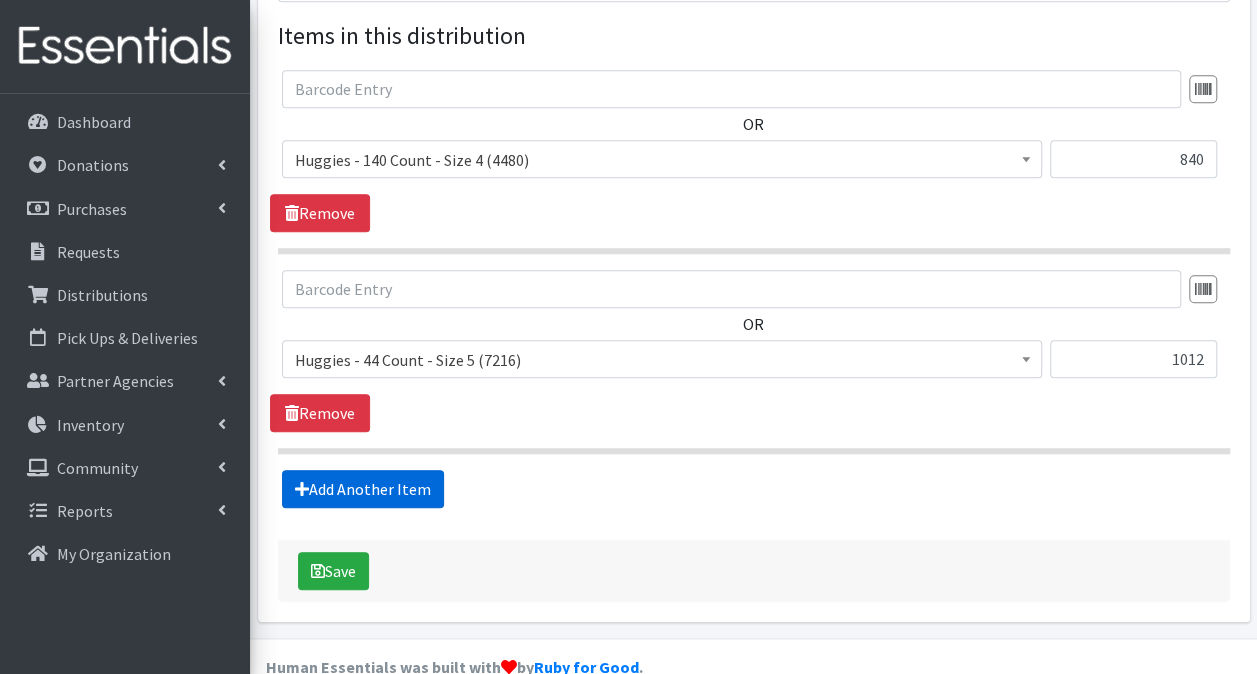click on "Add Another Item" at bounding box center (363, 489) 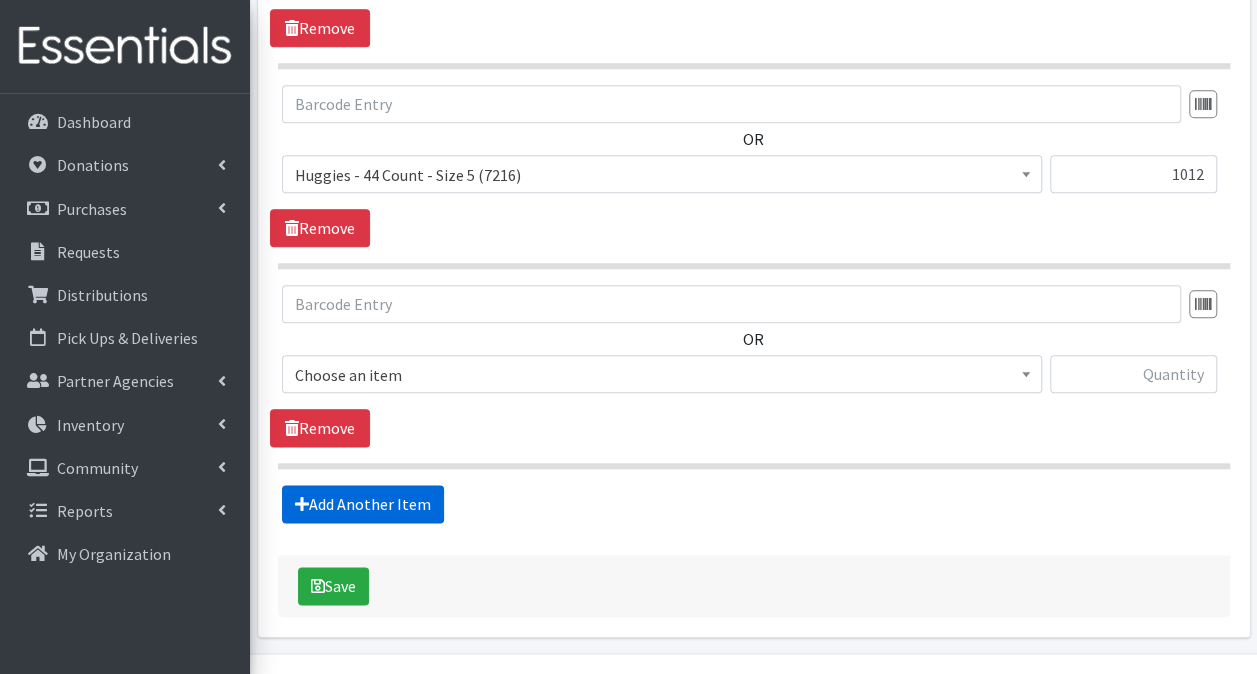 scroll, scrollTop: 986, scrollLeft: 0, axis: vertical 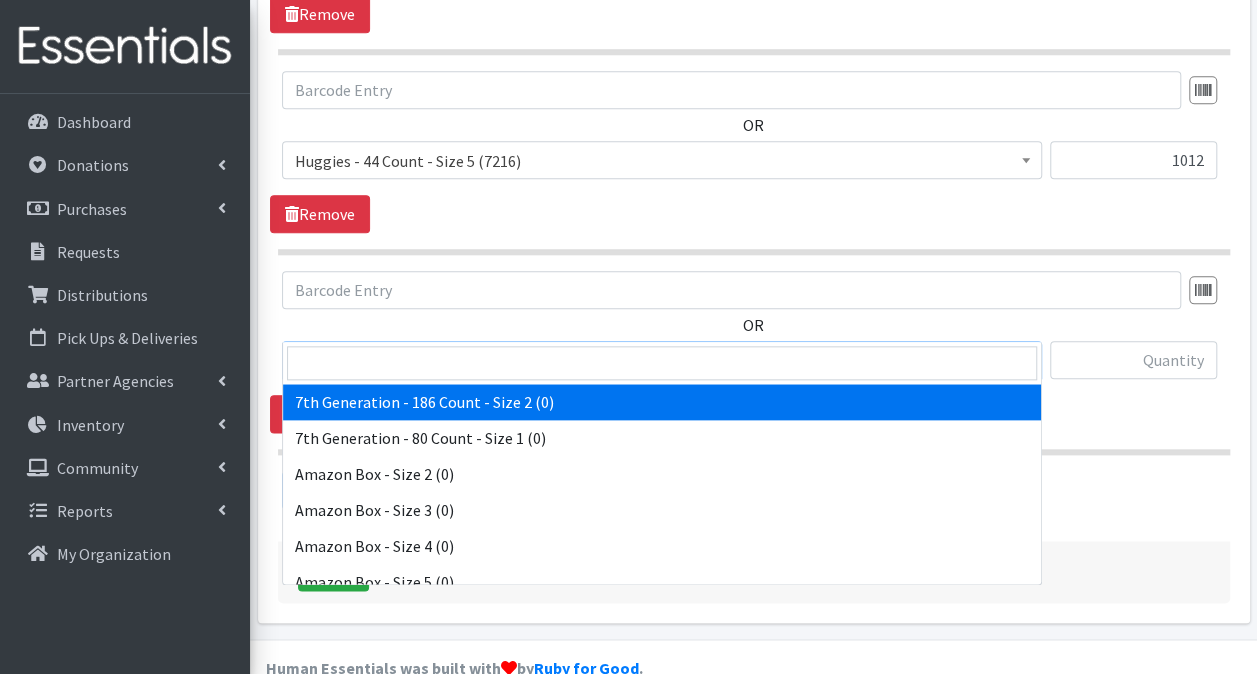 click on "7th Generation - 186 Count - Size 2 (0)" at bounding box center [662, 361] 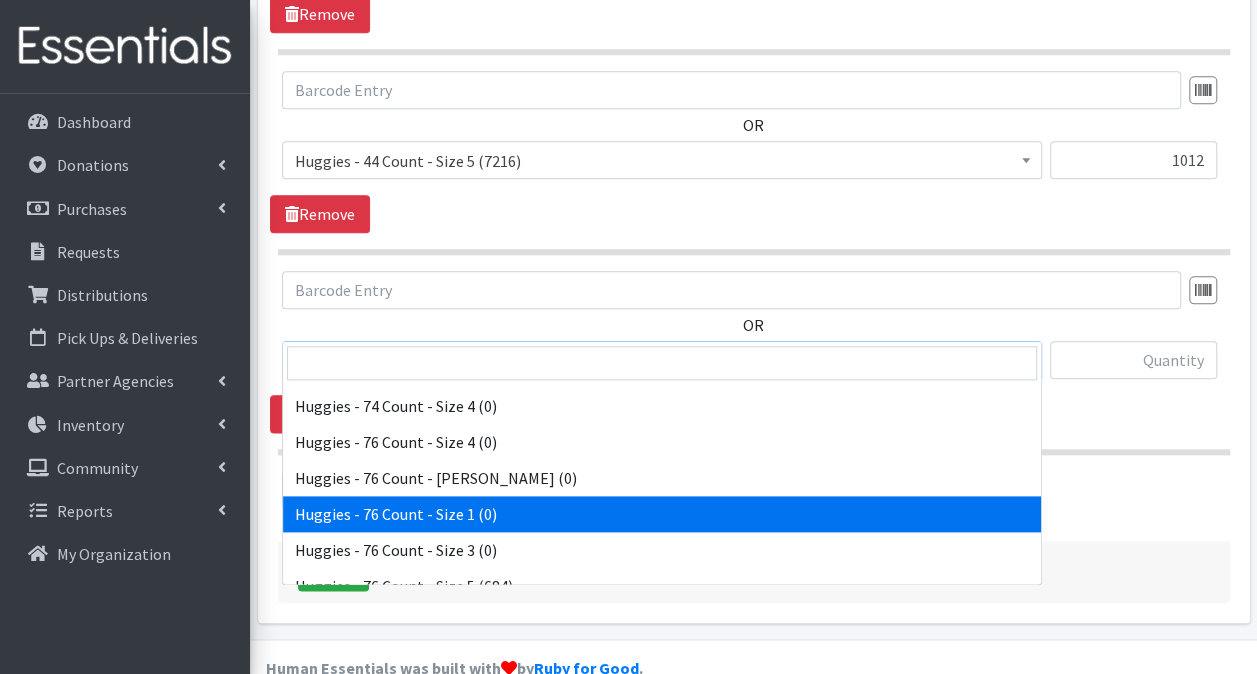scroll, scrollTop: 6000, scrollLeft: 0, axis: vertical 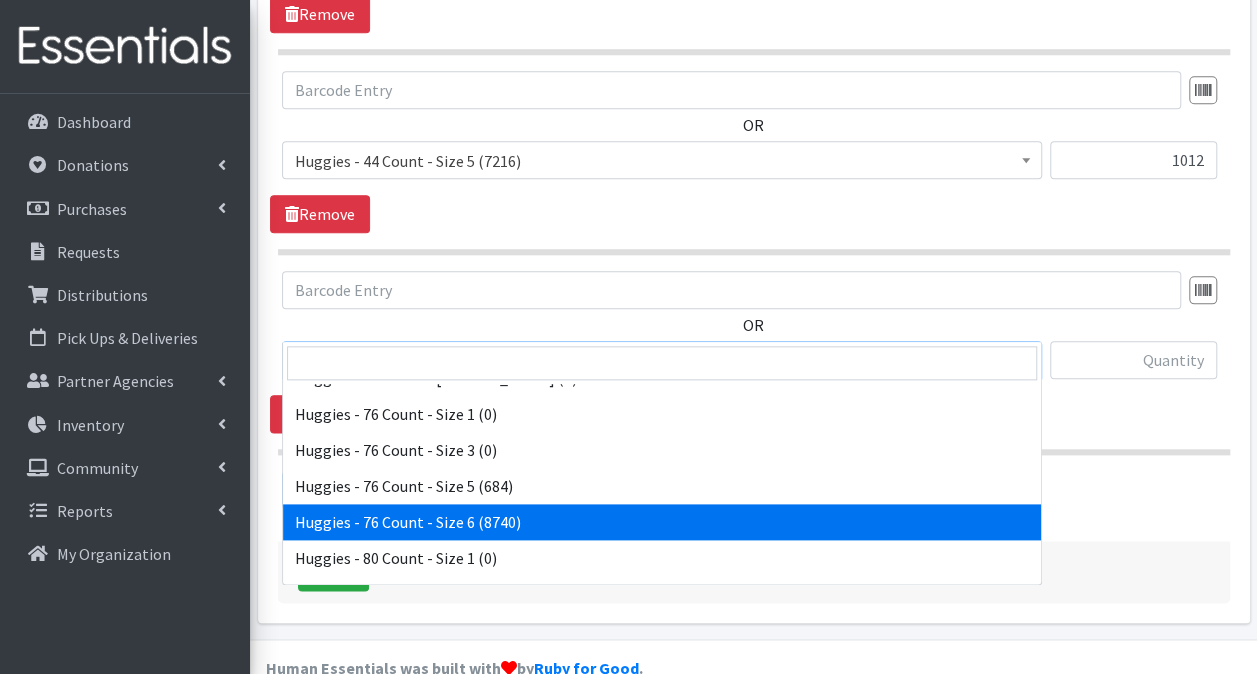 select on "15371" 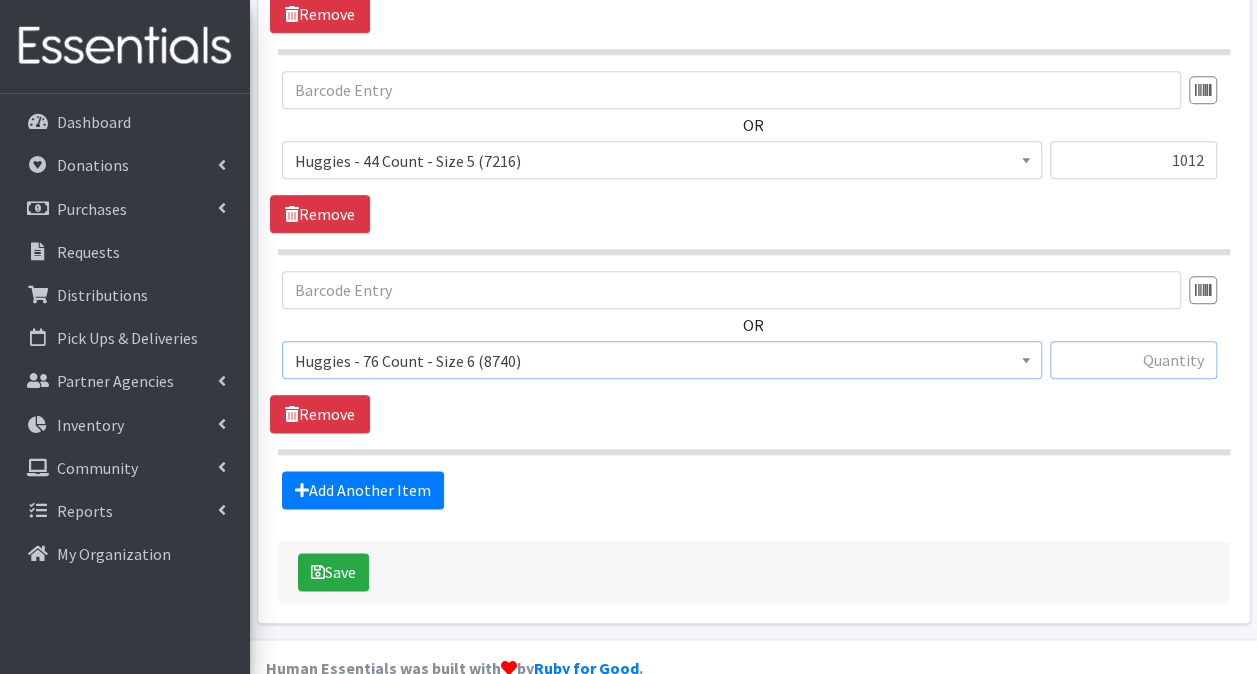click at bounding box center [1133, 360] 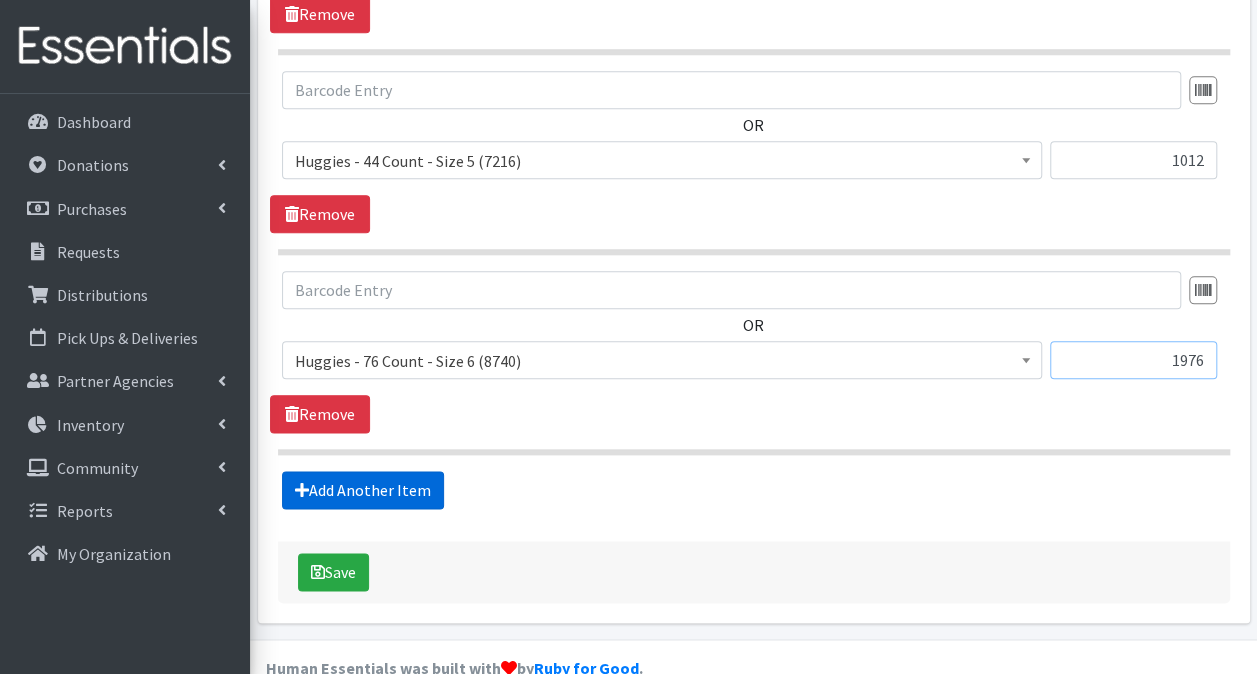 type on "1976" 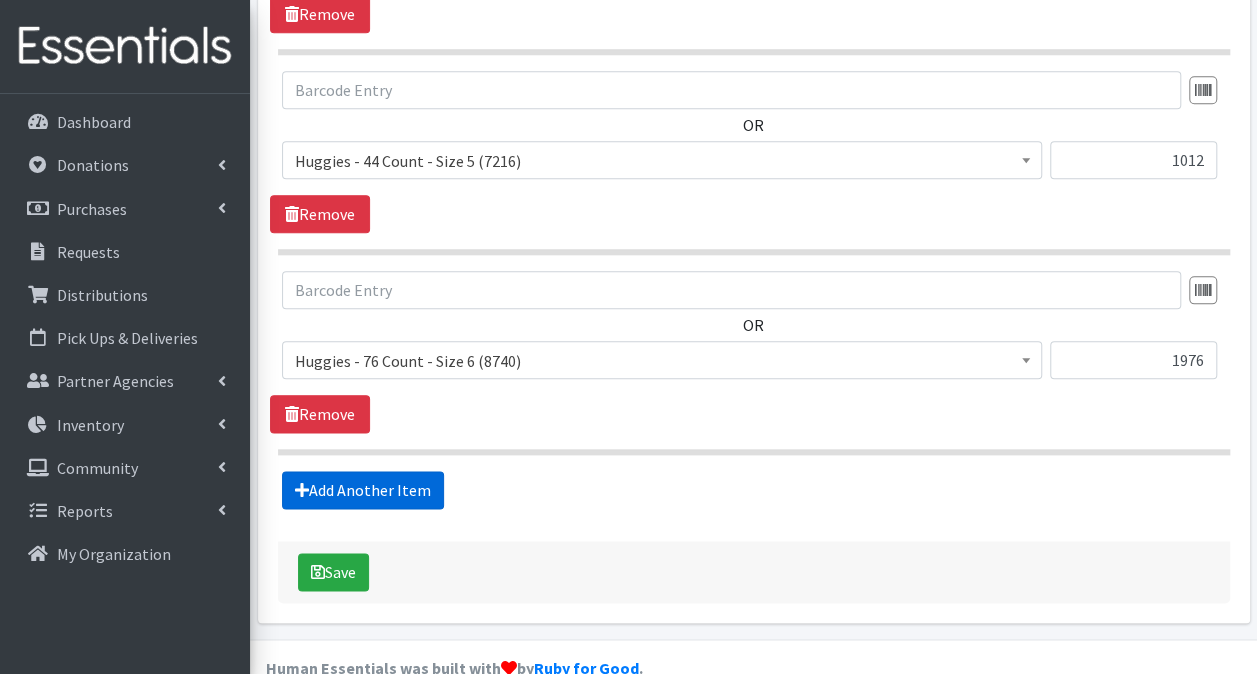 click on "Add Another Item" at bounding box center (363, 490) 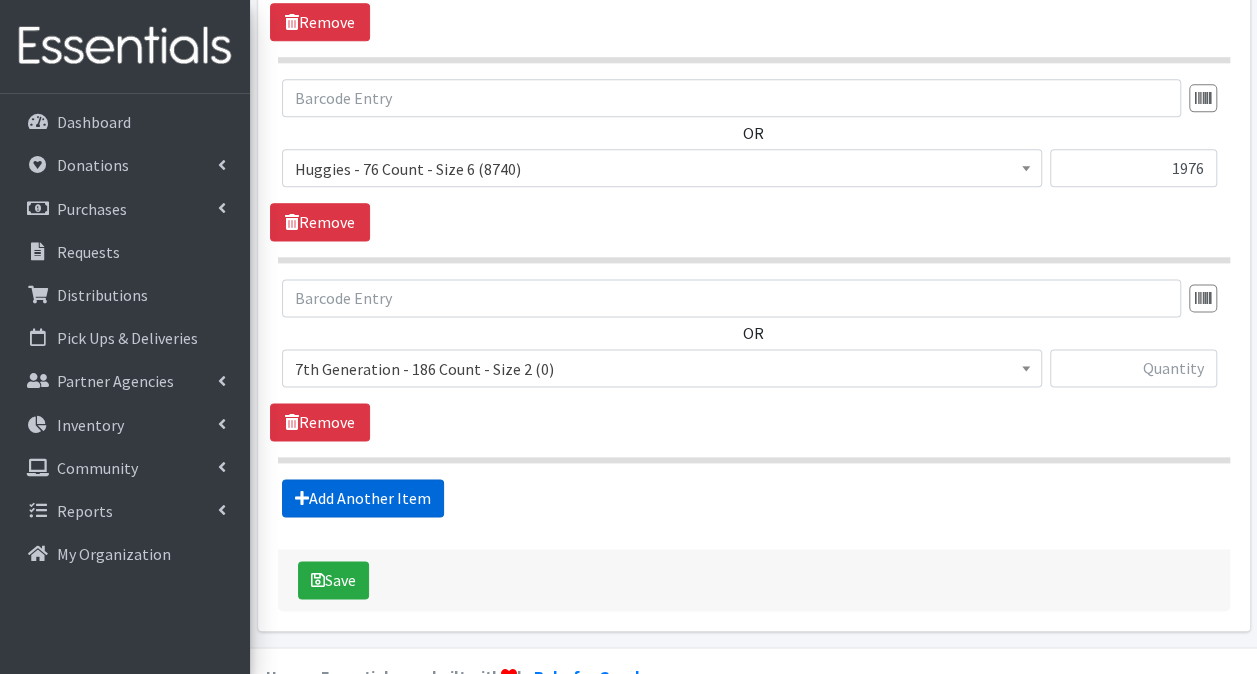 scroll, scrollTop: 1185, scrollLeft: 0, axis: vertical 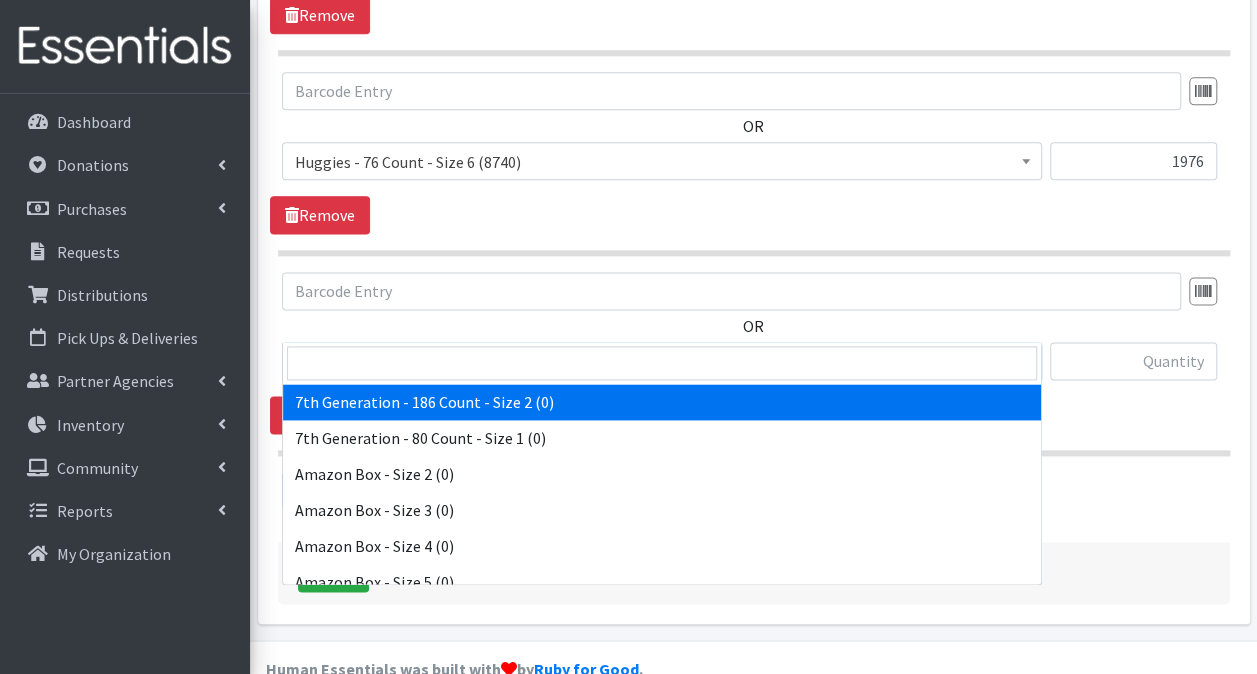 click on "7th Generation - 186 Count - Size 2 (0)" at bounding box center (662, 362) 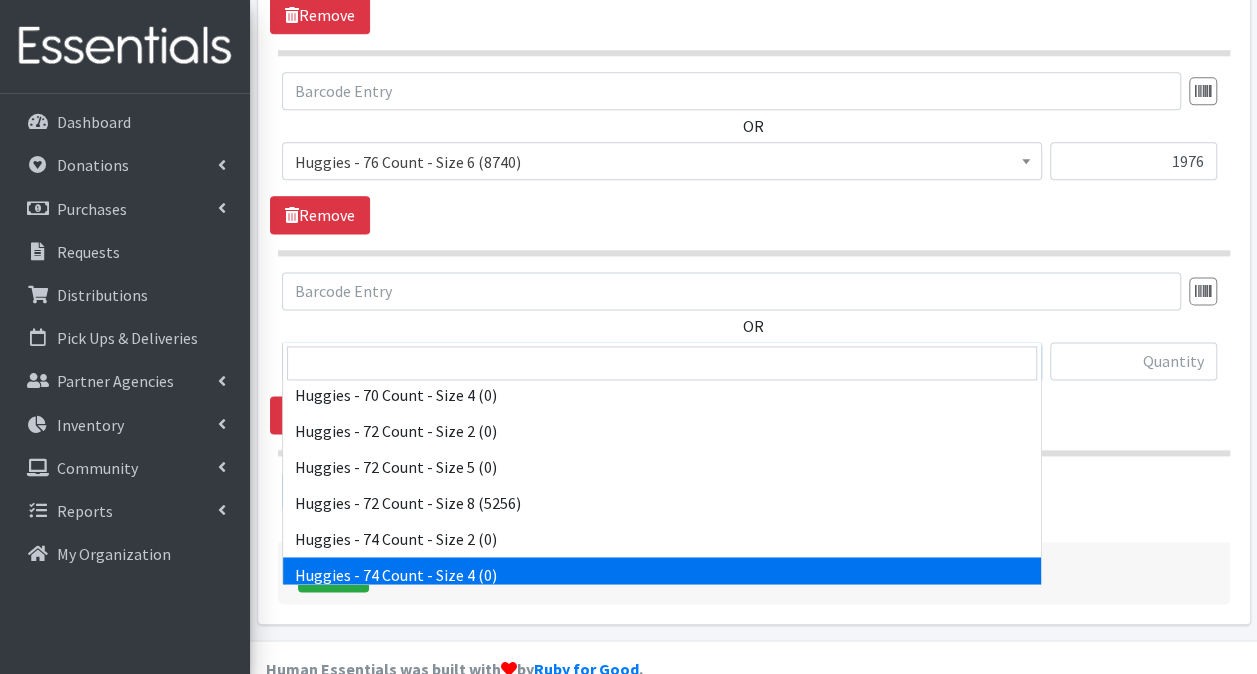 scroll, scrollTop: 5700, scrollLeft: 0, axis: vertical 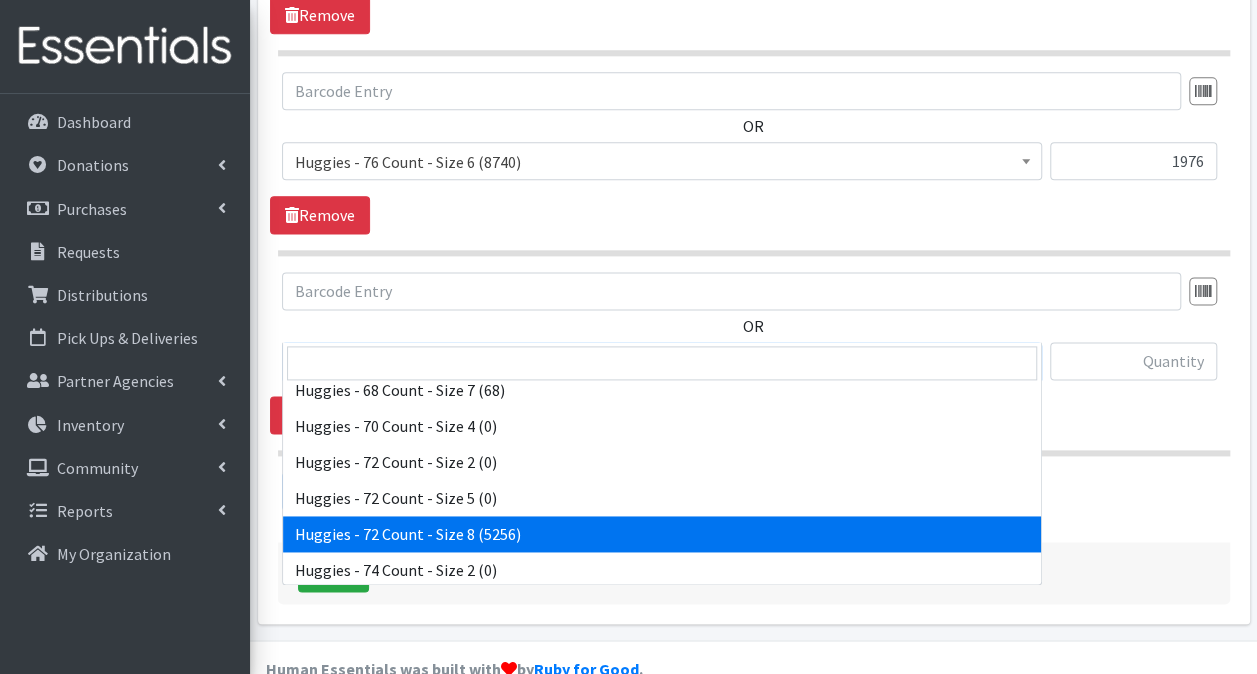 select on "15372" 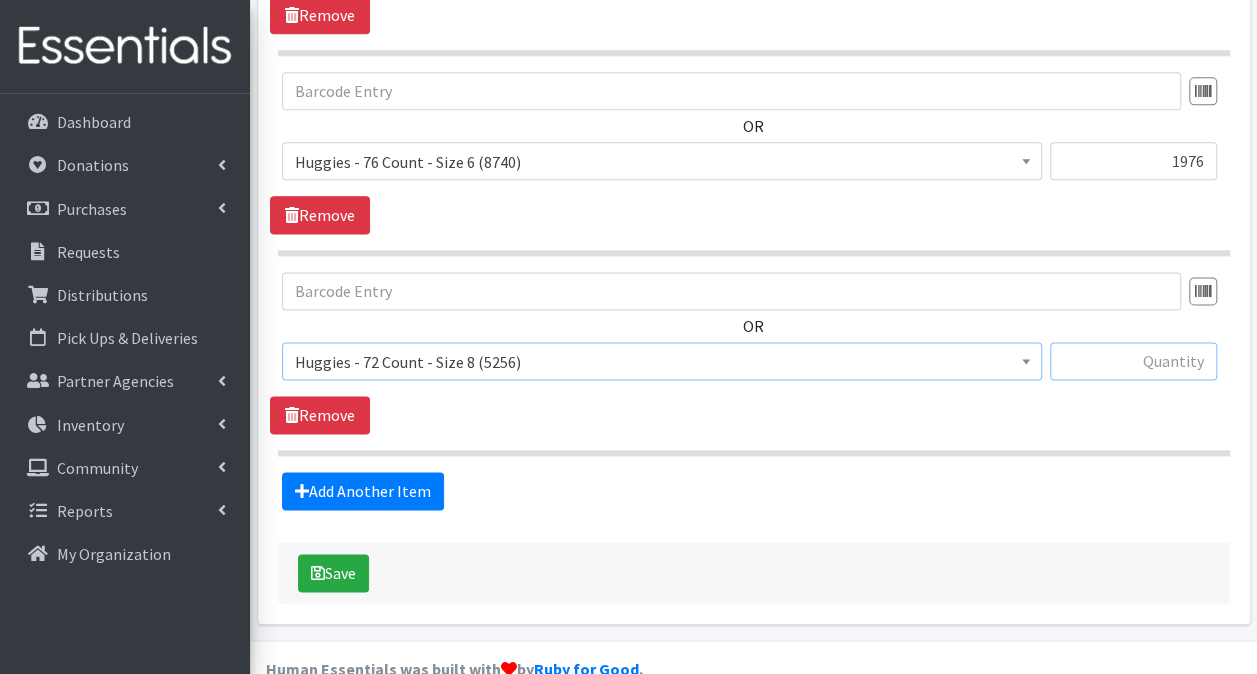 click at bounding box center (1133, 361) 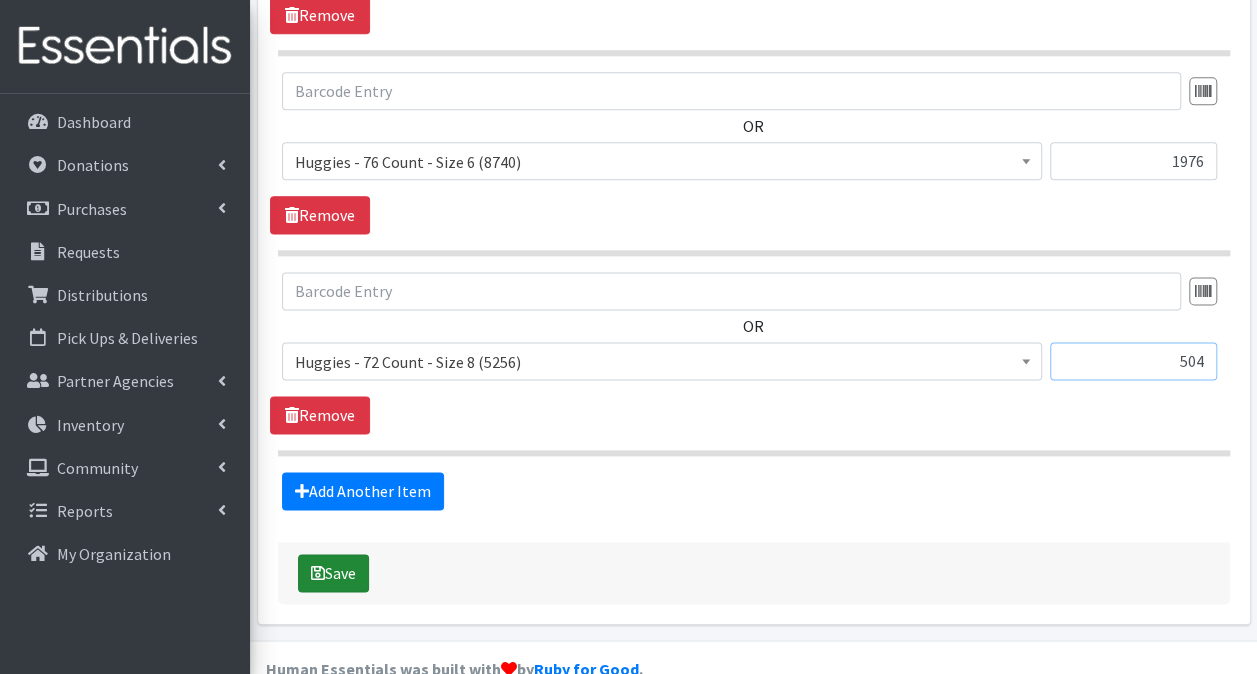 type on "504" 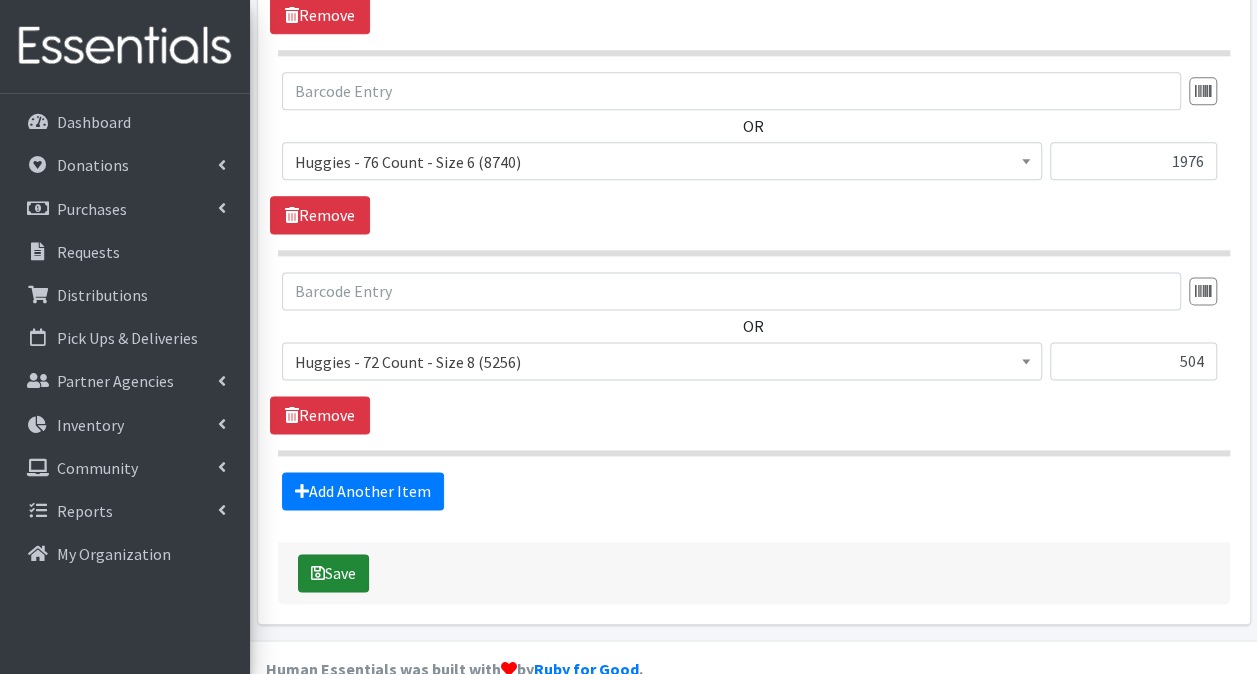 click on "Save" at bounding box center [333, 573] 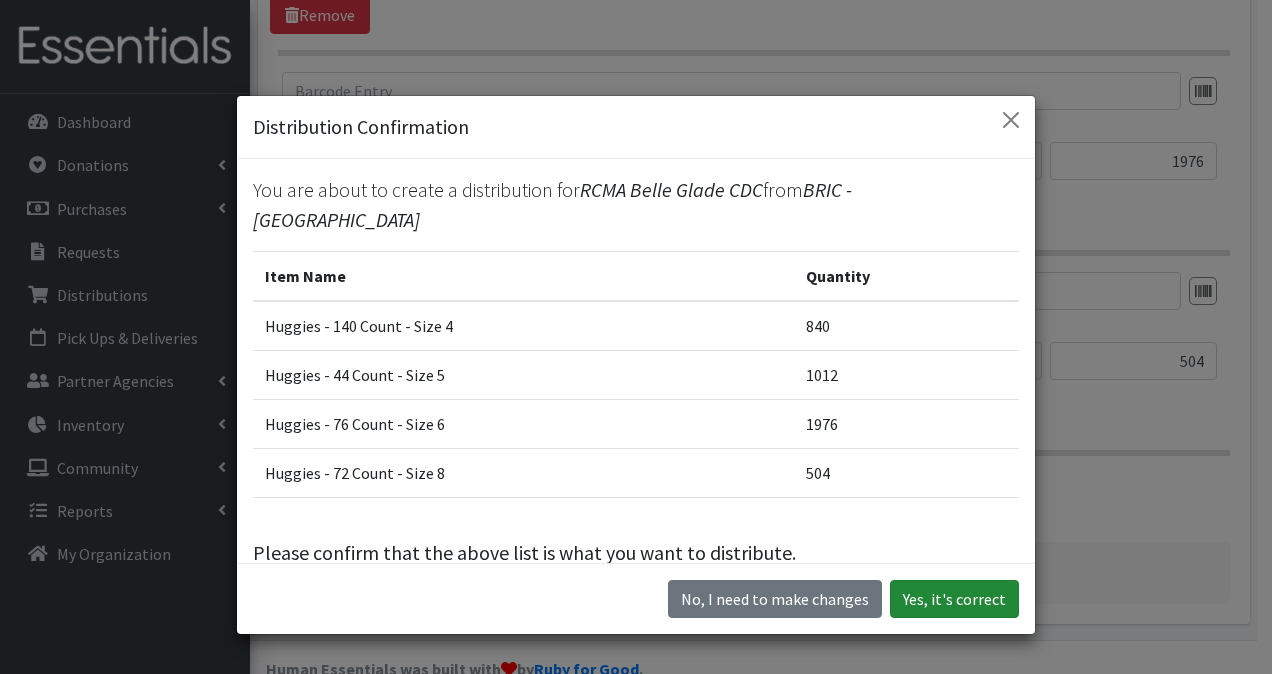 click on "Yes, it's correct" at bounding box center (954, 599) 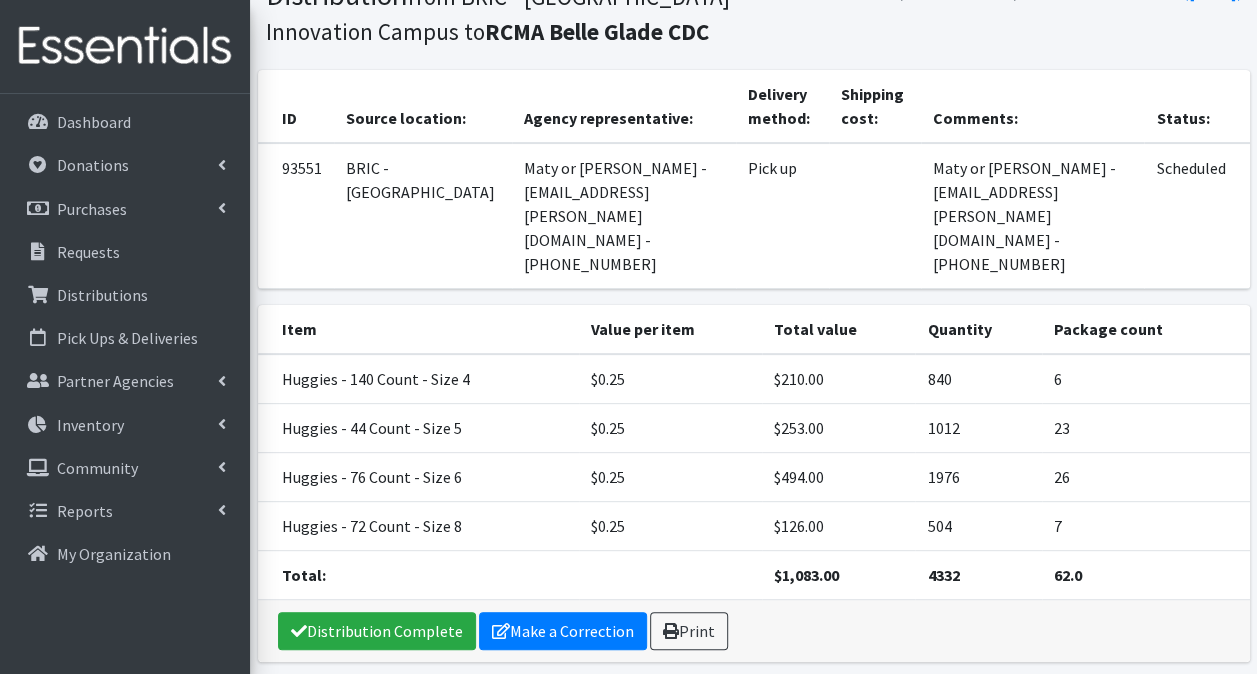 scroll, scrollTop: 212, scrollLeft: 0, axis: vertical 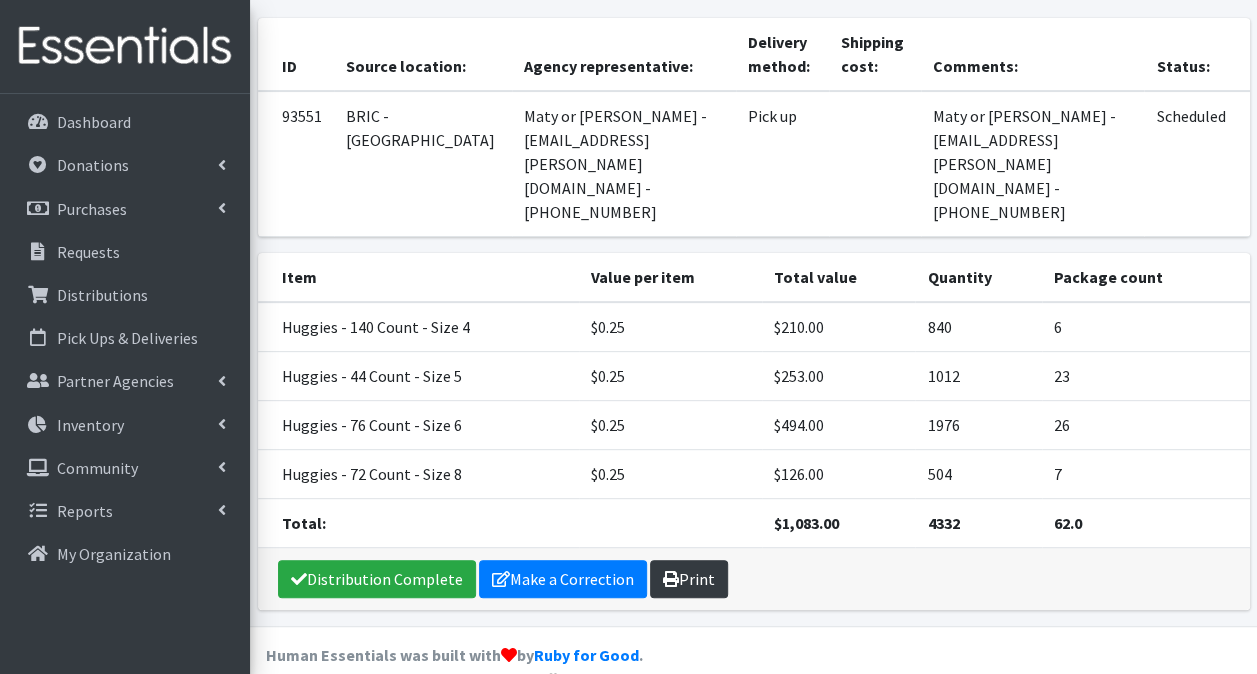click on "Print" at bounding box center [689, 579] 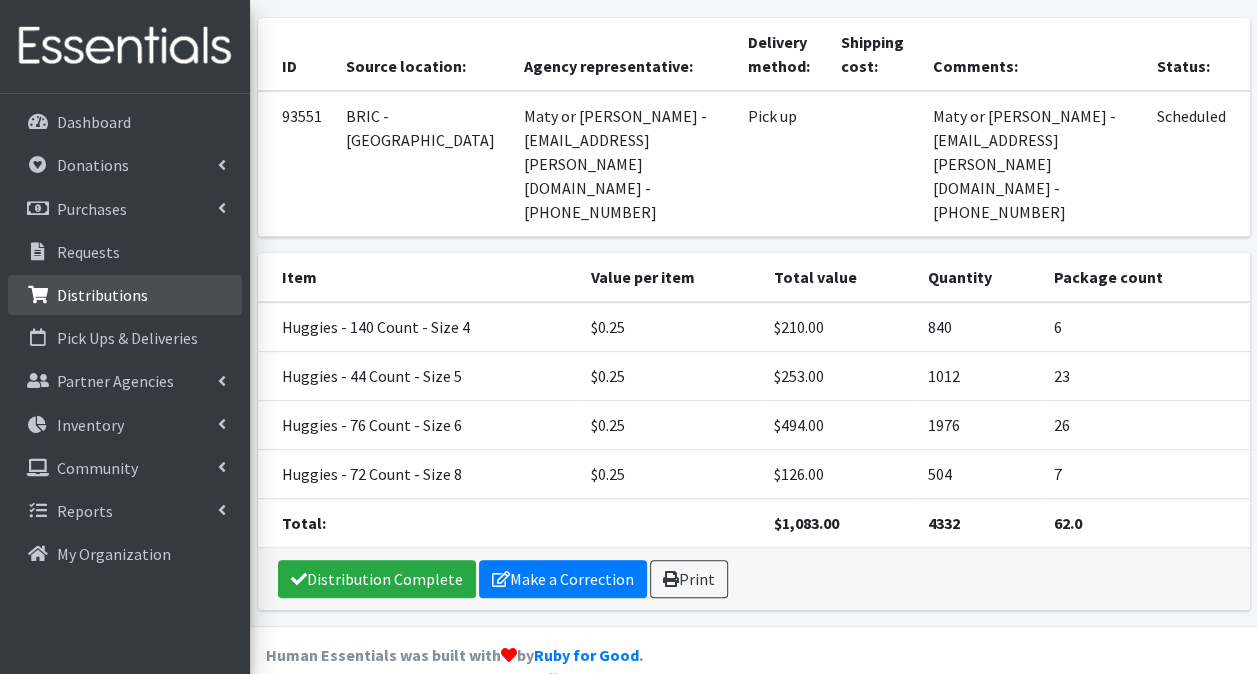 click on "Distributions" at bounding box center [102, 295] 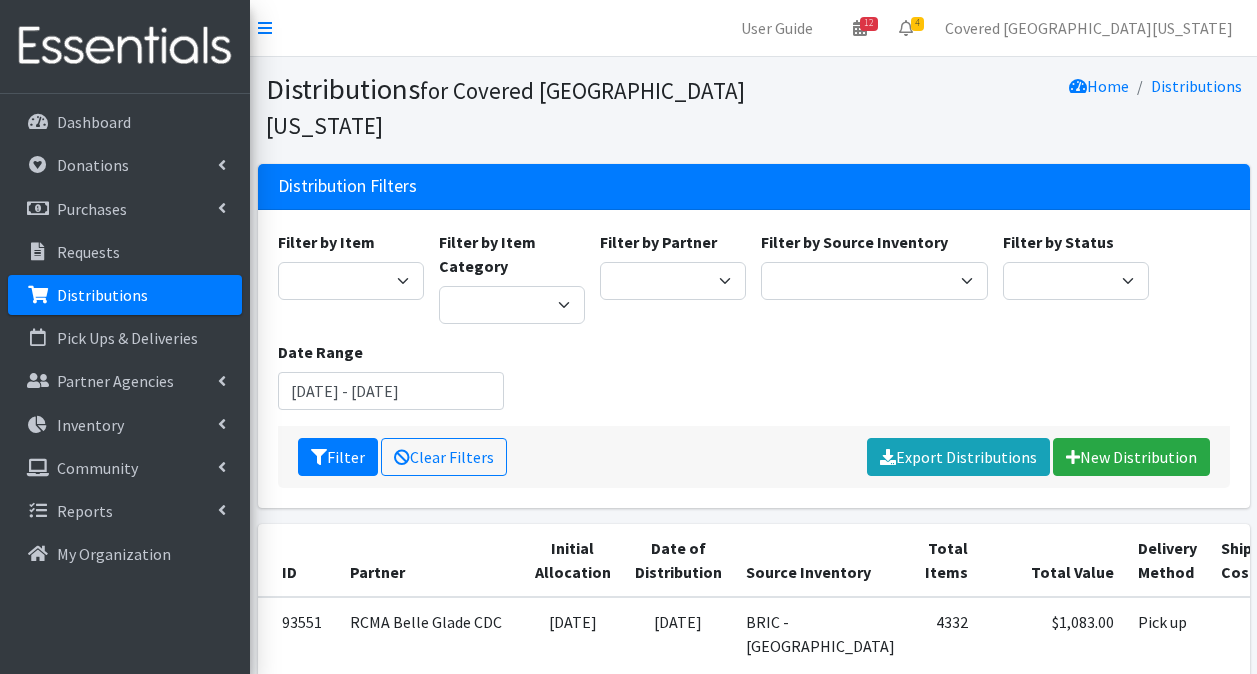 scroll, scrollTop: 0, scrollLeft: 0, axis: both 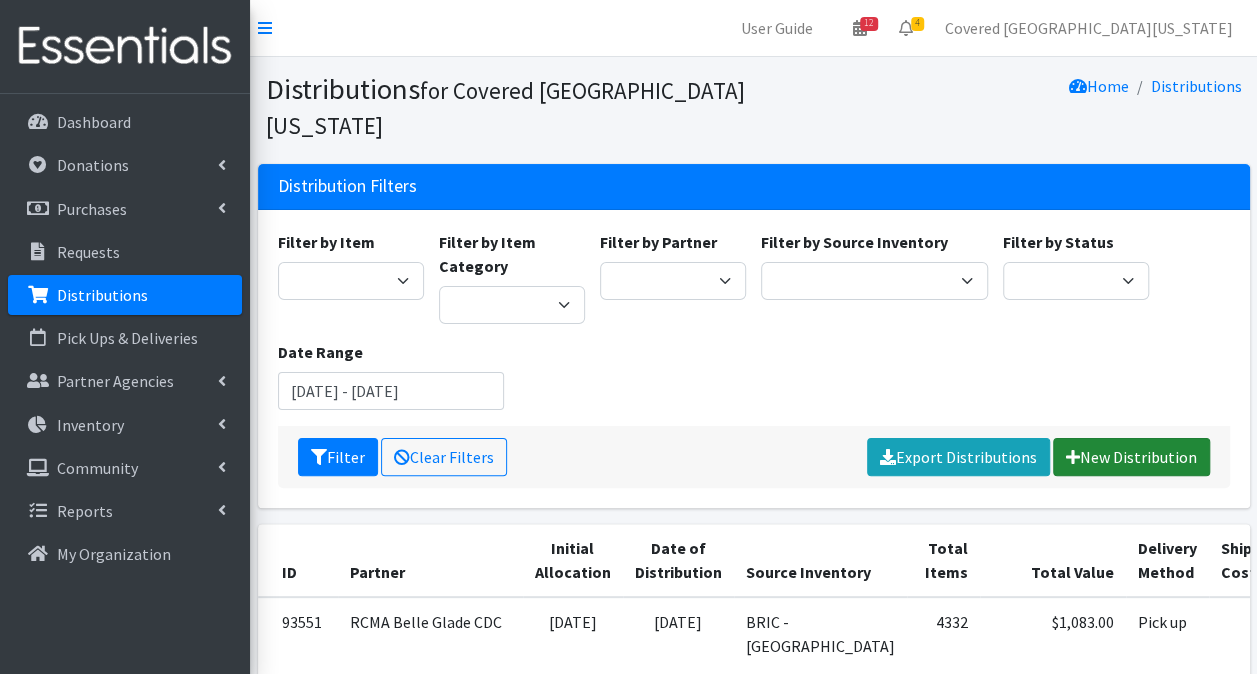 click on "New Distribution" at bounding box center [1131, 457] 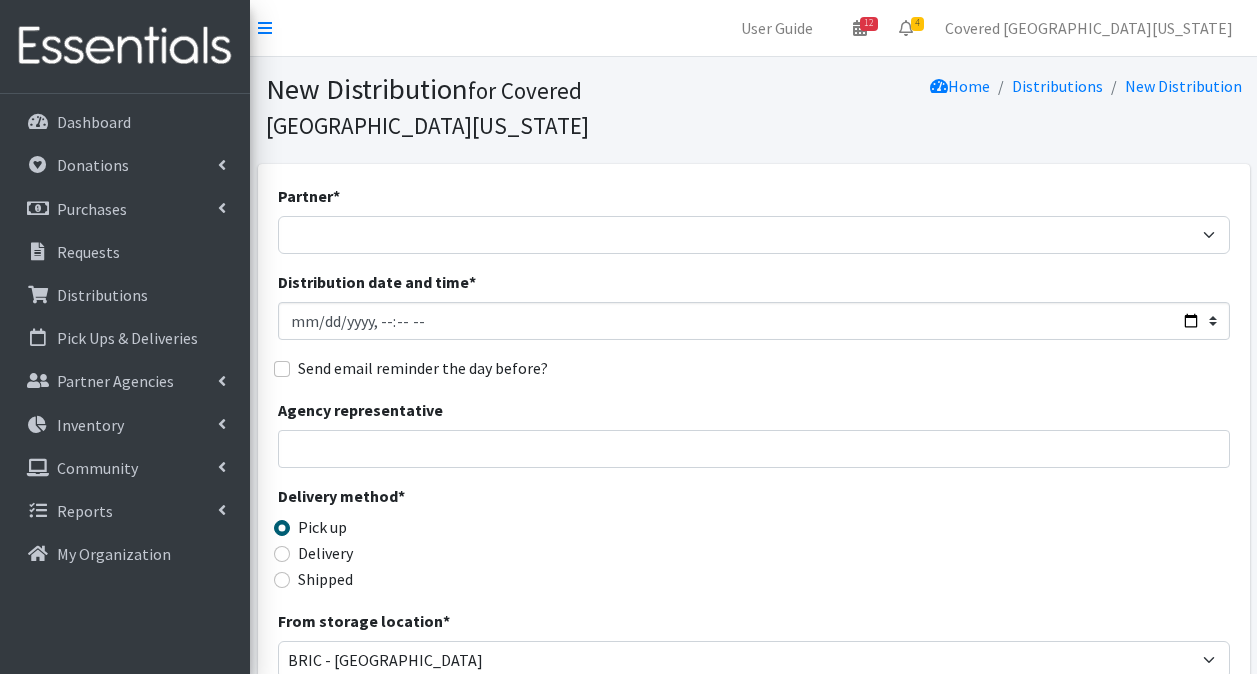 scroll, scrollTop: 0, scrollLeft: 0, axis: both 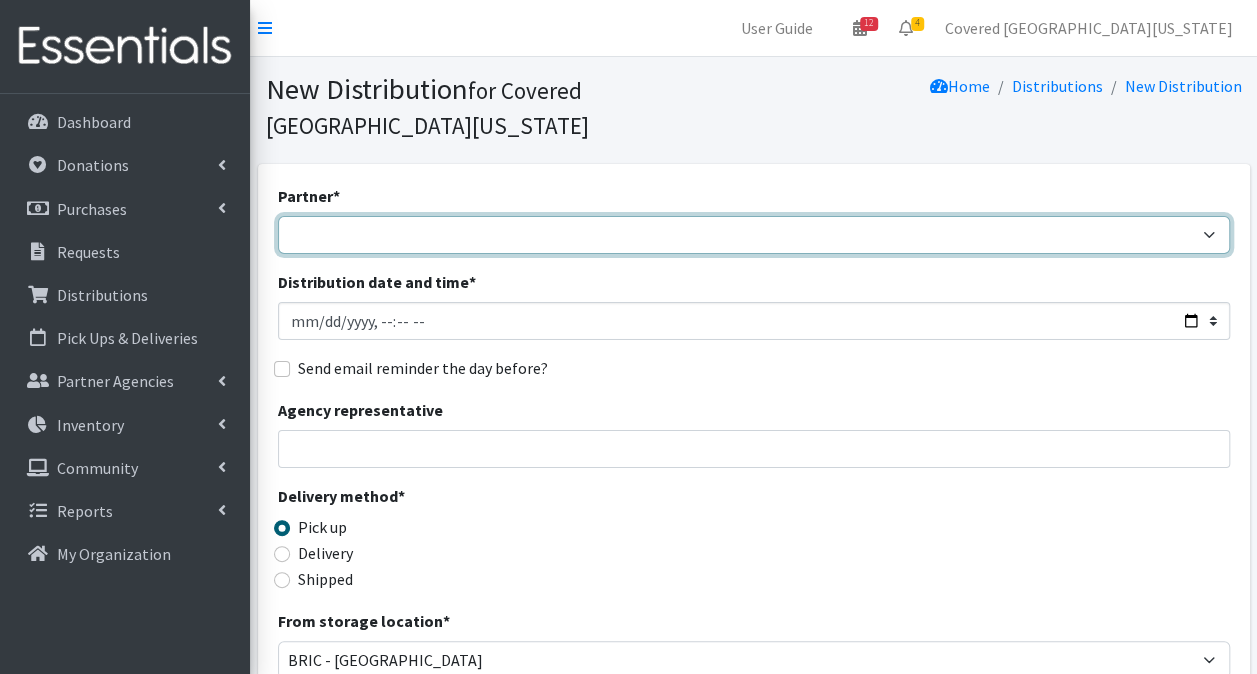 click on "Achievement Centers for Children & Families
Adopt A Family of The Palm Beaches
[PERSON_NAME] - DIAD  TEST
baby Cycle [GEOGRAPHIC_DATA][PERSON_NAME]
CB- [GEOGRAPHIC_DATA]
Children's First Academy
Children's Healing Institute
Christmas of Hope Inc.
Congregation B'Nai Israel of Boca Raton
Drug Abuse Foundation of Palm Beach County
Family Promise of [GEOGRAPHIC_DATA]
[MEDICAL_DATA] Coordinating Council
[PERSON_NAME] Child Development Centers
[US_STATE] Department of Health PBC - Volunteer Health Services
Gateway Community Outreach
[GEOGRAPHIC_DATA]
[GEOGRAPHIC_DATA] [MEDICAL_DATA] Research FUnding Foundation
[PERSON_NAME]'s Home of South [US_STATE]
Health Council or Southeast [US_STATE]
Healthy Mothers, Healthy Babies of Broward County
Healthy Mothers, Healthy Babies of [GEOGRAPHIC_DATA]
Hope For Her
I'm Just a Mom Not Super Woman
[PERSON_NAME]'s Closet Inc.
[PERSON_NAME][DEMOGRAPHIC_DATA]
[GEOGRAPHIC_DATA] Resource Center
Miami [GEOGRAPHIC_DATA][PERSON_NAME]
RCMA Belle Glade CDC" at bounding box center [754, 235] 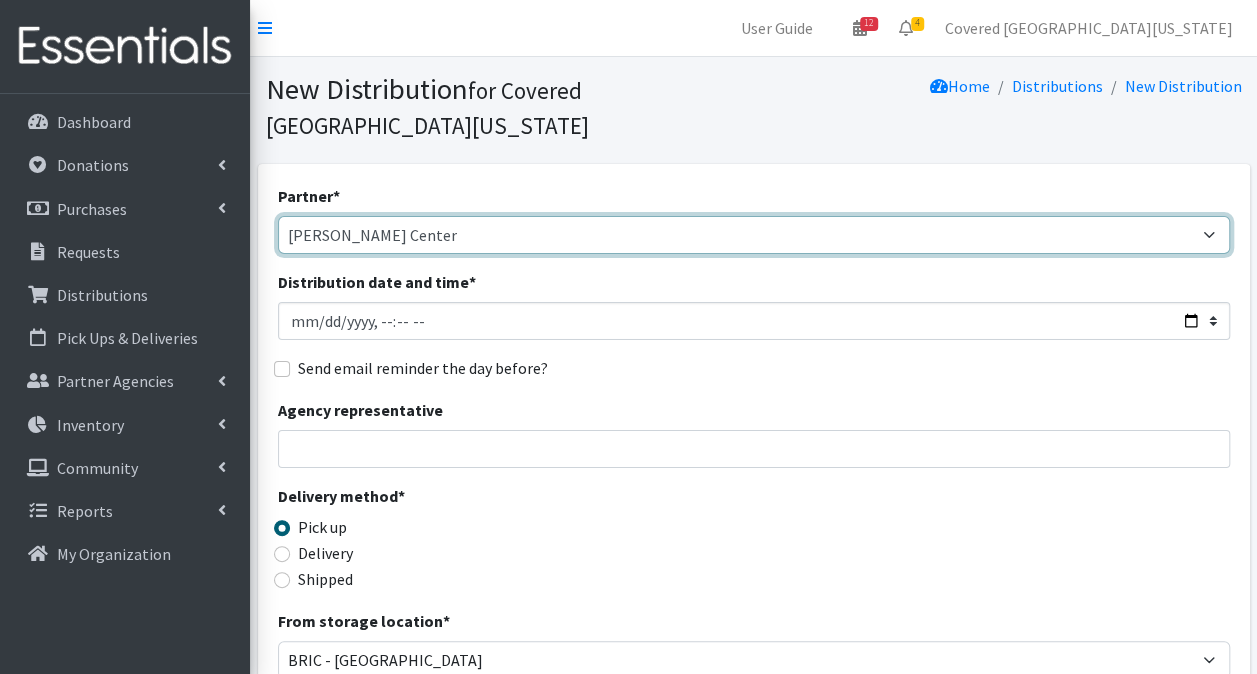 click on "Achievement Centers for Children & Families
Adopt A Family of The Palm Beaches
[PERSON_NAME] - DIAD  TEST
baby Cycle [GEOGRAPHIC_DATA][PERSON_NAME]
CB- [GEOGRAPHIC_DATA]
Children's First Academy
Children's Healing Institute
Christmas of Hope Inc.
Congregation B'Nai Israel of Boca Raton
Drug Abuse Foundation of Palm Beach County
Family Promise of [GEOGRAPHIC_DATA]
[MEDICAL_DATA] Coordinating Council
[PERSON_NAME] Child Development Centers
[US_STATE] Department of Health PBC - Volunteer Health Services
Gateway Community Outreach
[GEOGRAPHIC_DATA]
[GEOGRAPHIC_DATA] [MEDICAL_DATA] Research FUnding Foundation
[PERSON_NAME]'s Home of South [US_STATE]
Health Council or Southeast [US_STATE]
Healthy Mothers, Healthy Babies of Broward County
Healthy Mothers, Healthy Babies of [GEOGRAPHIC_DATA]
Hope For Her
I'm Just a Mom Not Super Woman
[PERSON_NAME]'s Closet Inc.
[PERSON_NAME][DEMOGRAPHIC_DATA]
[GEOGRAPHIC_DATA] Resource Center
Miami [GEOGRAPHIC_DATA][PERSON_NAME]
RCMA Belle Glade CDC" at bounding box center (754, 235) 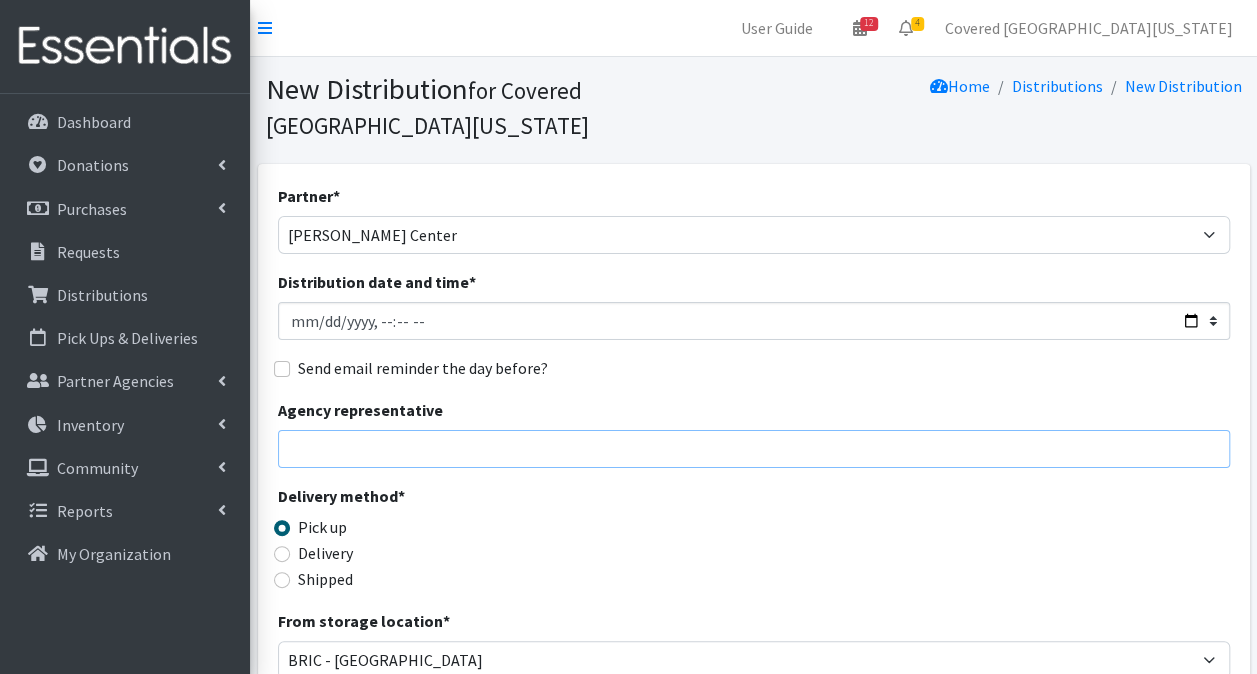 click on "Agency representative" at bounding box center [754, 449] 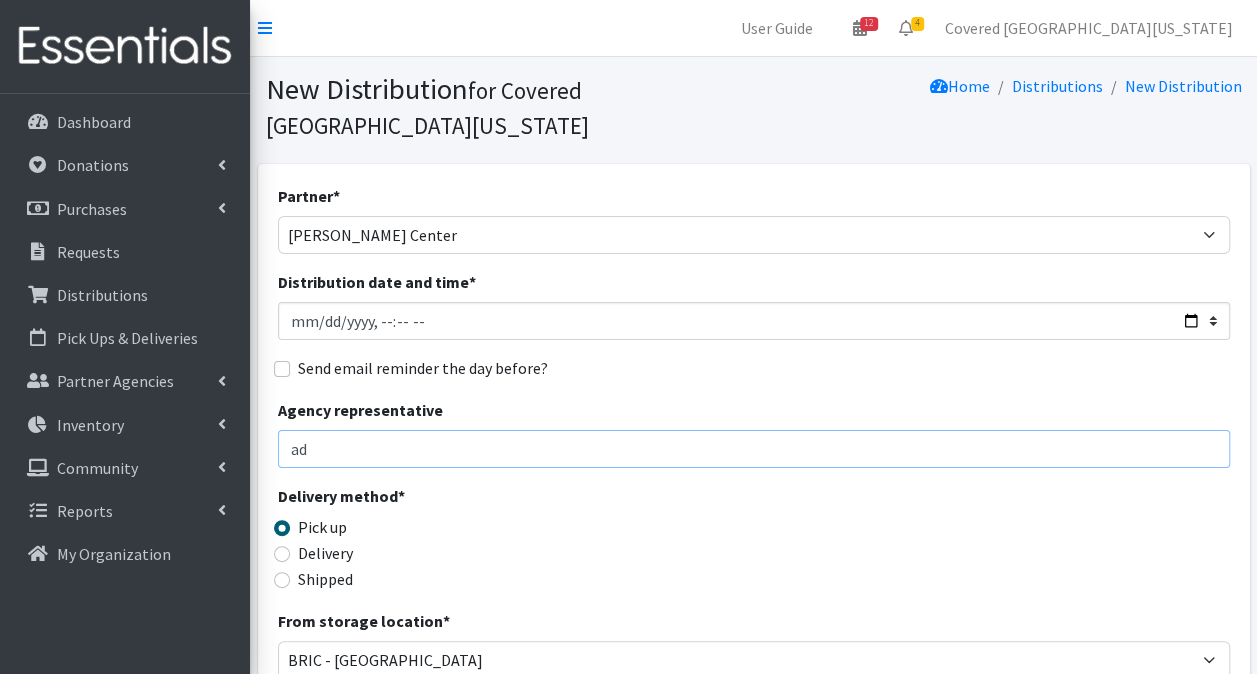 click on "ad" at bounding box center (754, 449) 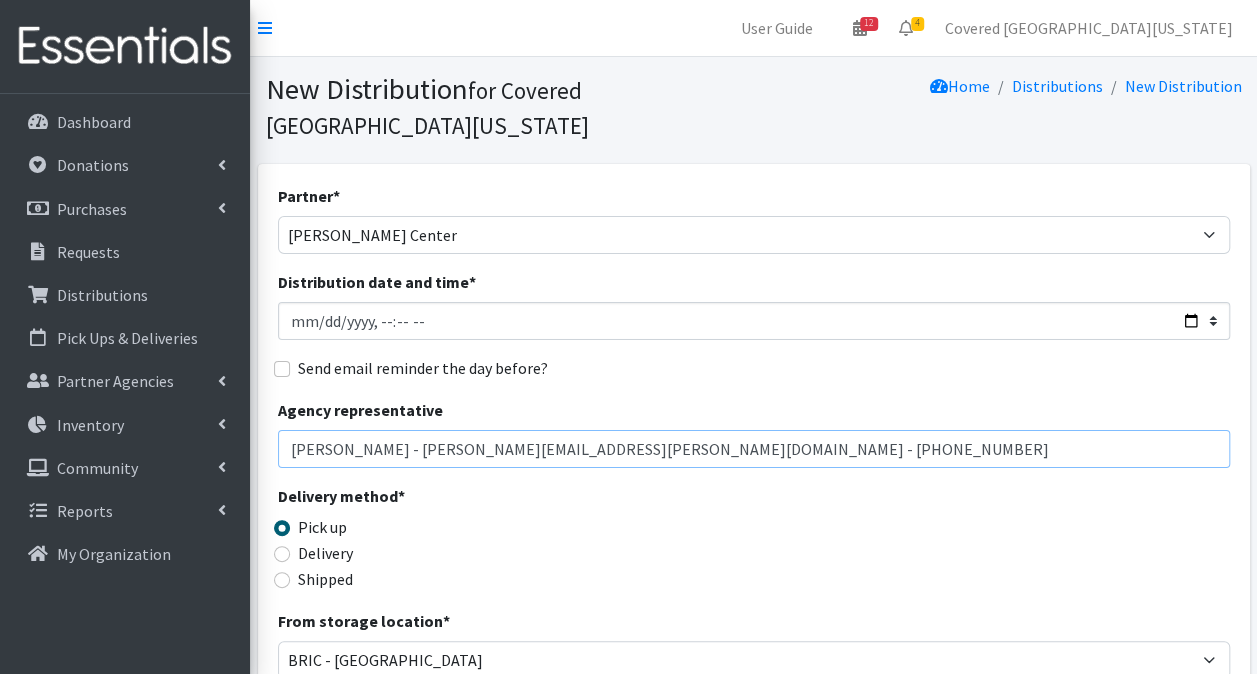 drag, startPoint x: 703, startPoint y: 408, endPoint x: -4, endPoint y: 399, distance: 707.0573 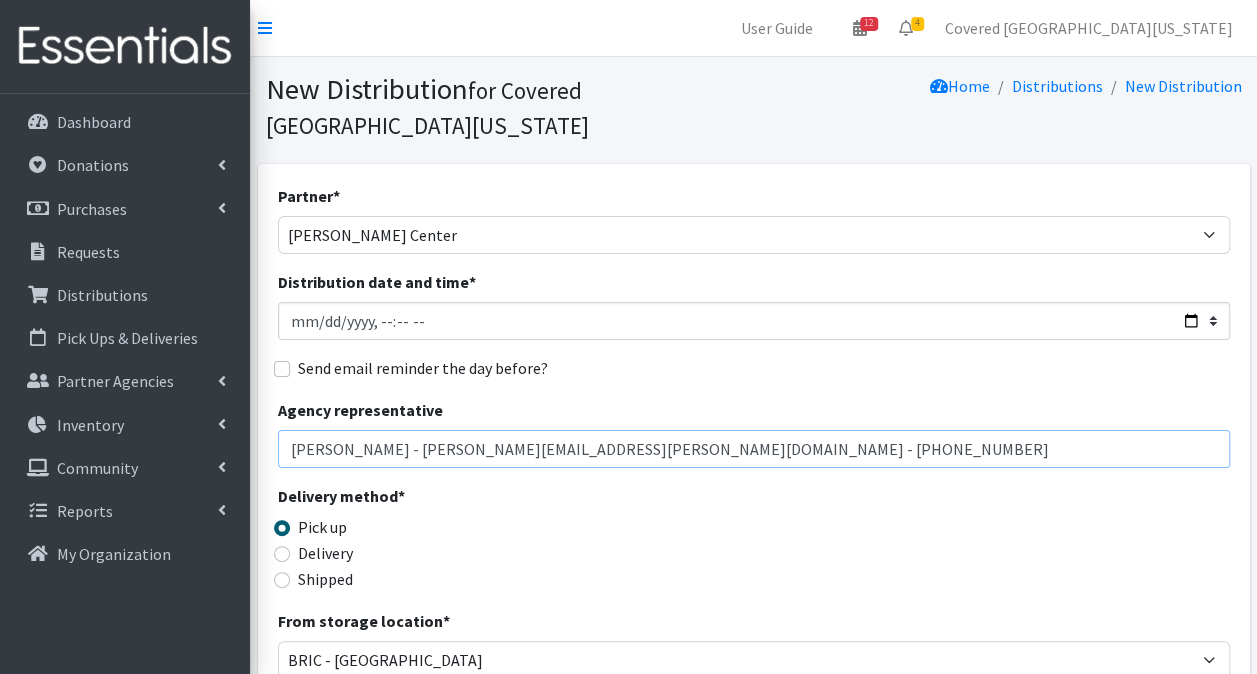 click on "User Guide
12
12 Pick-ups
remaining this week
View Calendar
4
2
Requests
2
Partner Agencies Pending Review
Covered [GEOGRAPHIC_DATA][US_STATE]
Account Settings
My Organization
Log Out
Dashboard
Donations
All Donations
New Donation
Purchases
All Purchases
[GEOGRAPHIC_DATA]
Requests
Distributions" at bounding box center [628, 650] 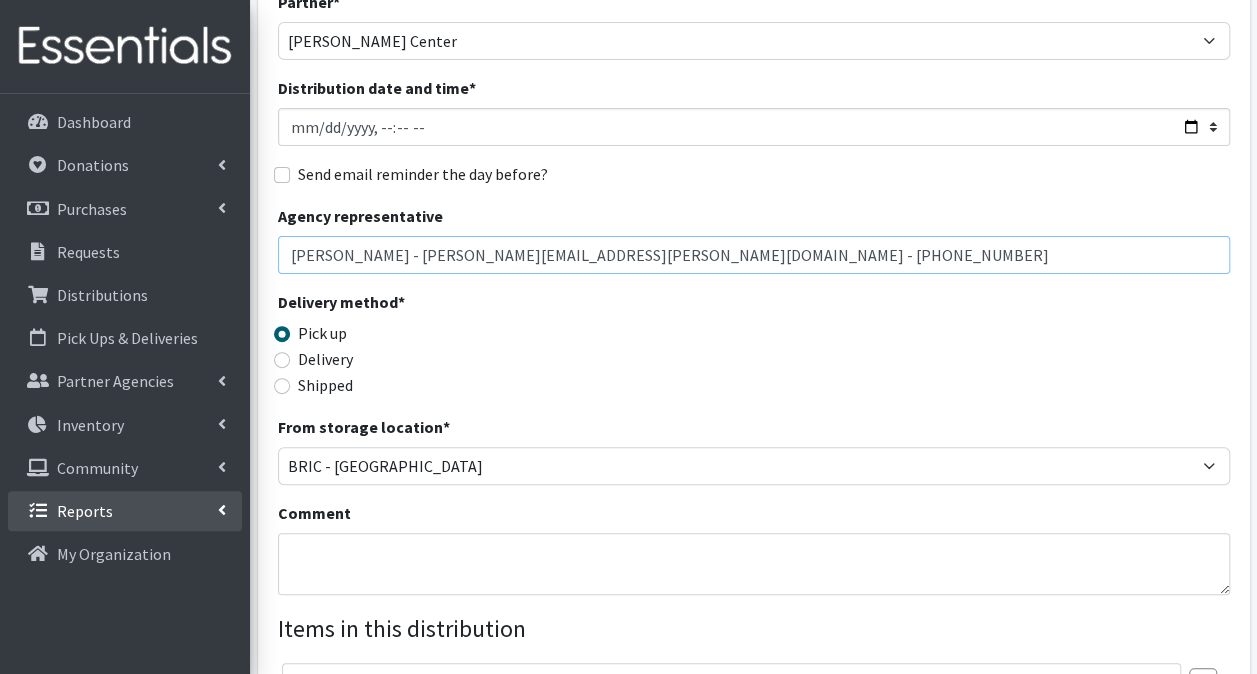 scroll, scrollTop: 200, scrollLeft: 0, axis: vertical 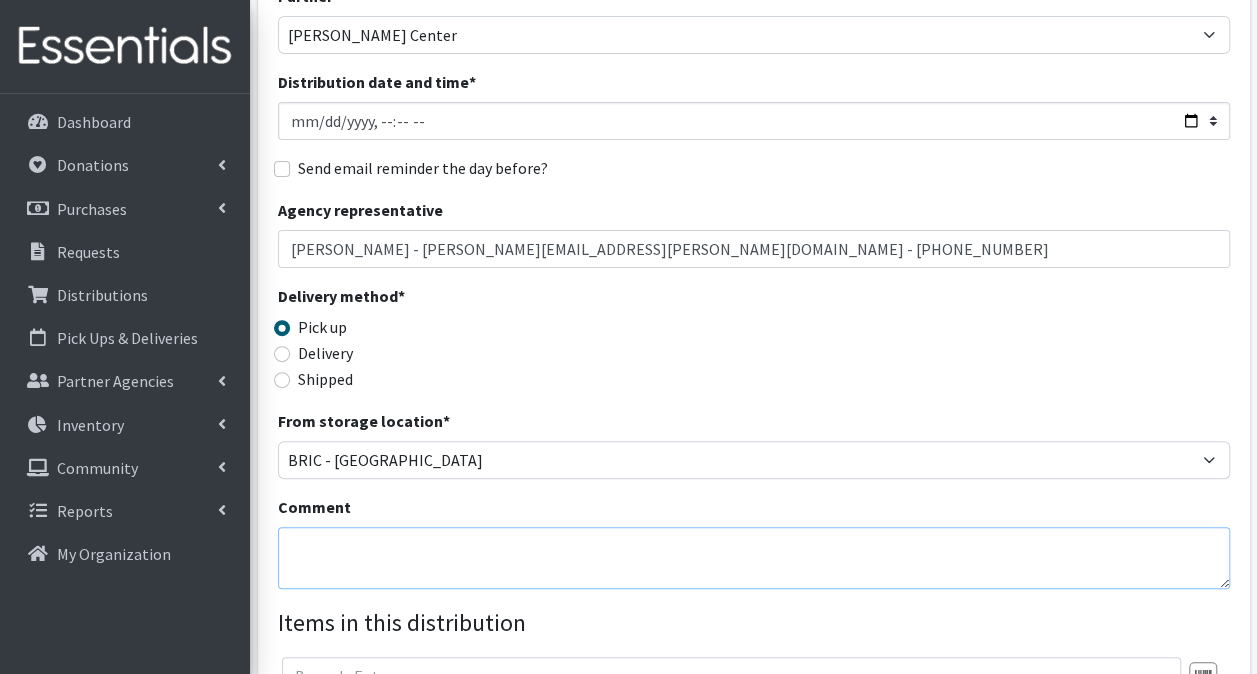 click on "Comment" at bounding box center [754, 558] 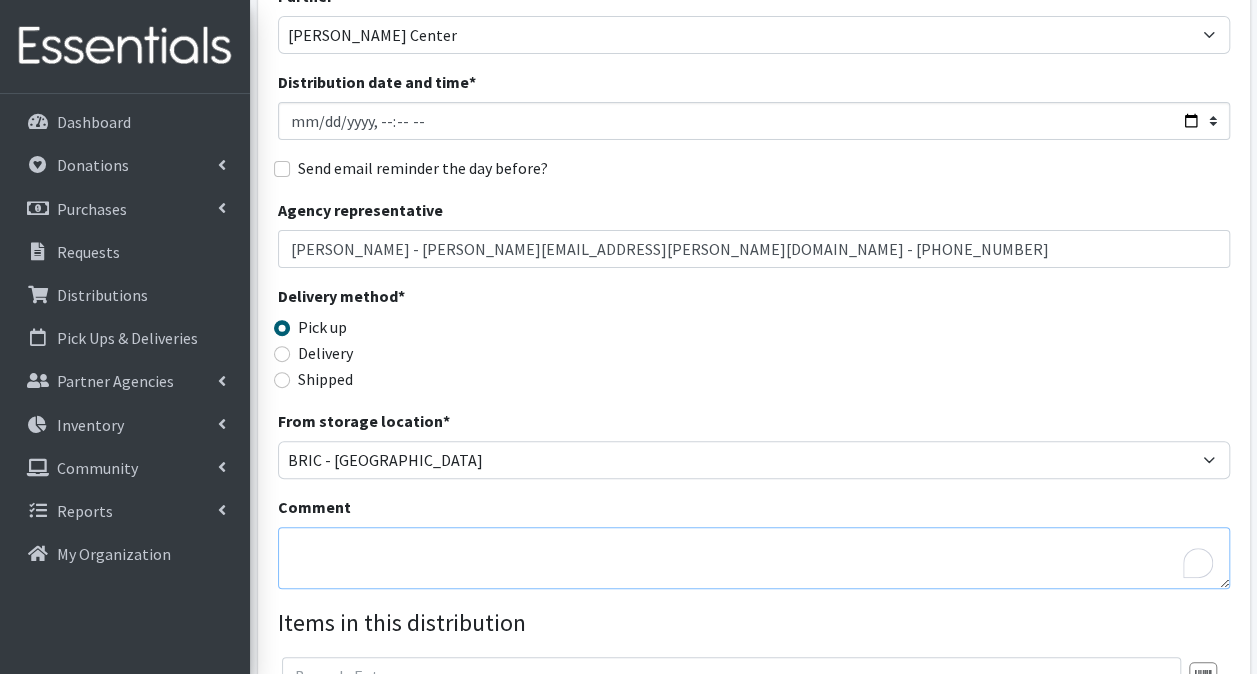 paste on "[PERSON_NAME] - [PERSON_NAME][EMAIL_ADDRESS][PERSON_NAME][DOMAIN_NAME] - [PHONE_NUMBER]" 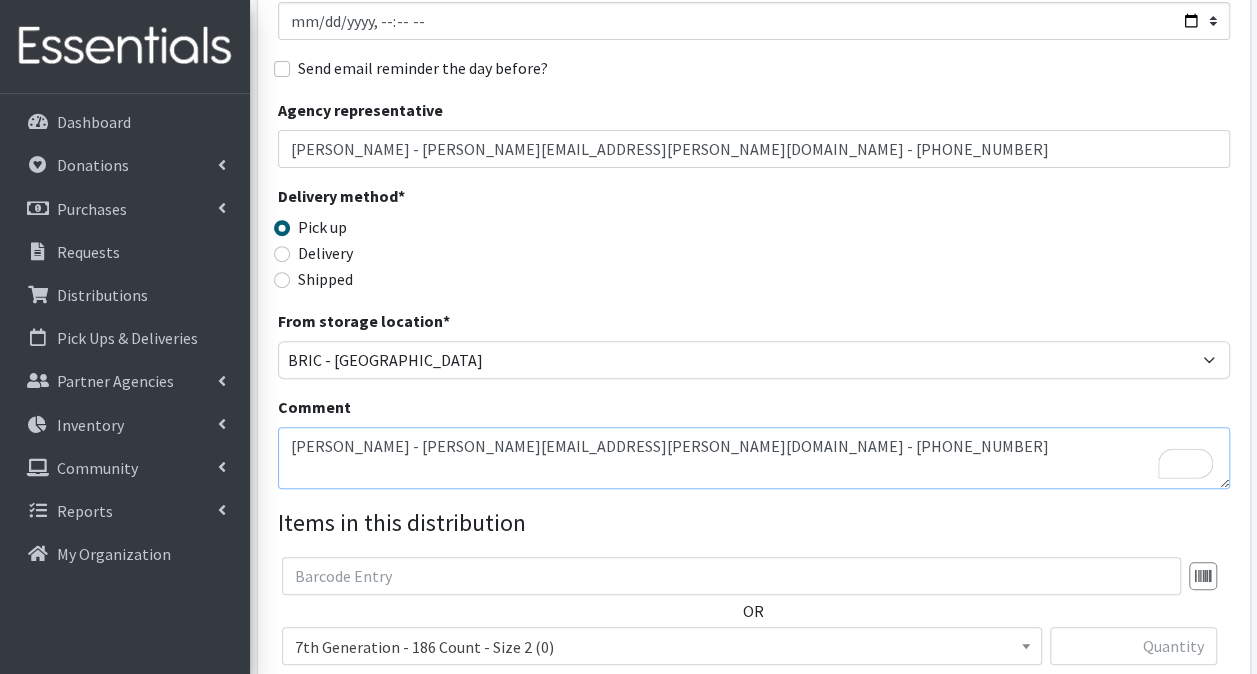 scroll, scrollTop: 400, scrollLeft: 0, axis: vertical 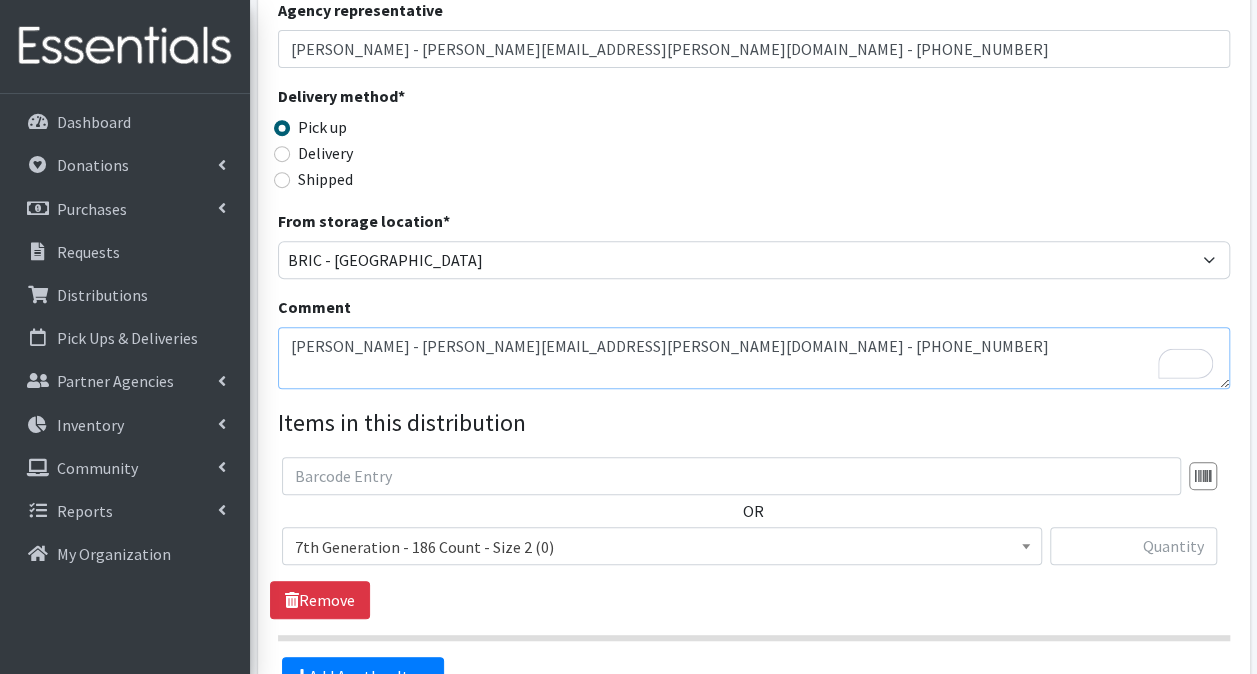 type on "[PERSON_NAME] - [PERSON_NAME][EMAIL_ADDRESS][PERSON_NAME][DOMAIN_NAME] - [PHONE_NUMBER]" 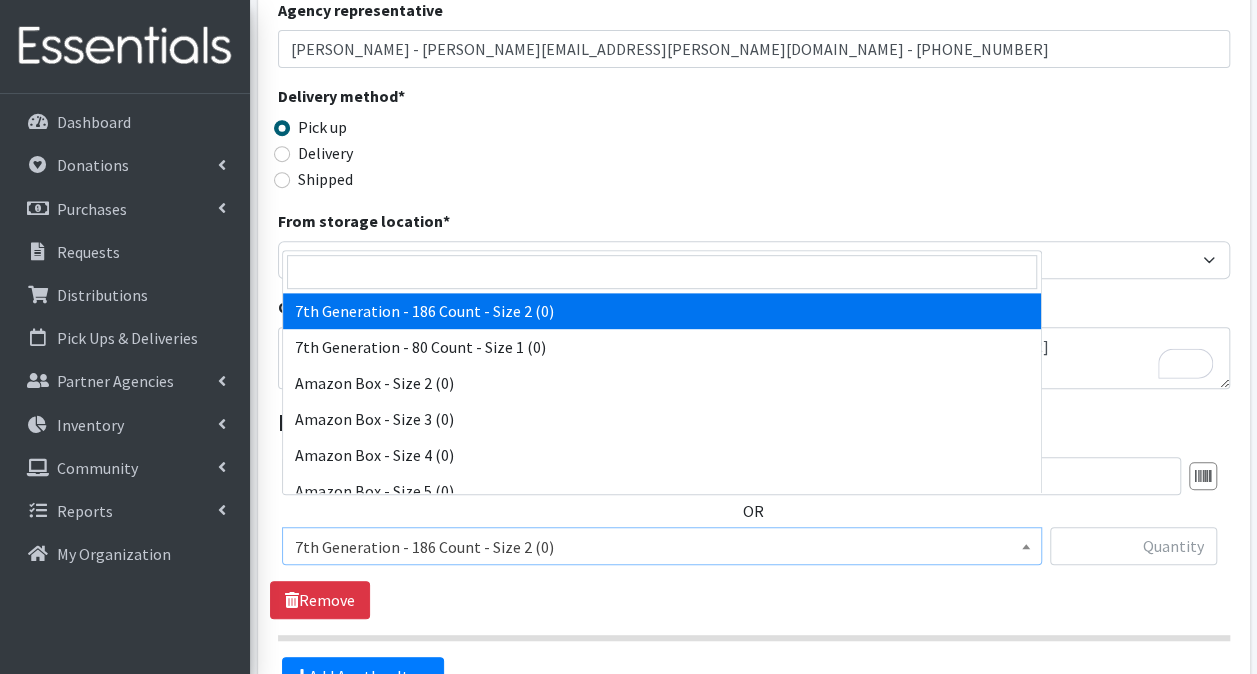 click on "7th Generation - 186 Count - Size 2 (0)" at bounding box center (662, 547) 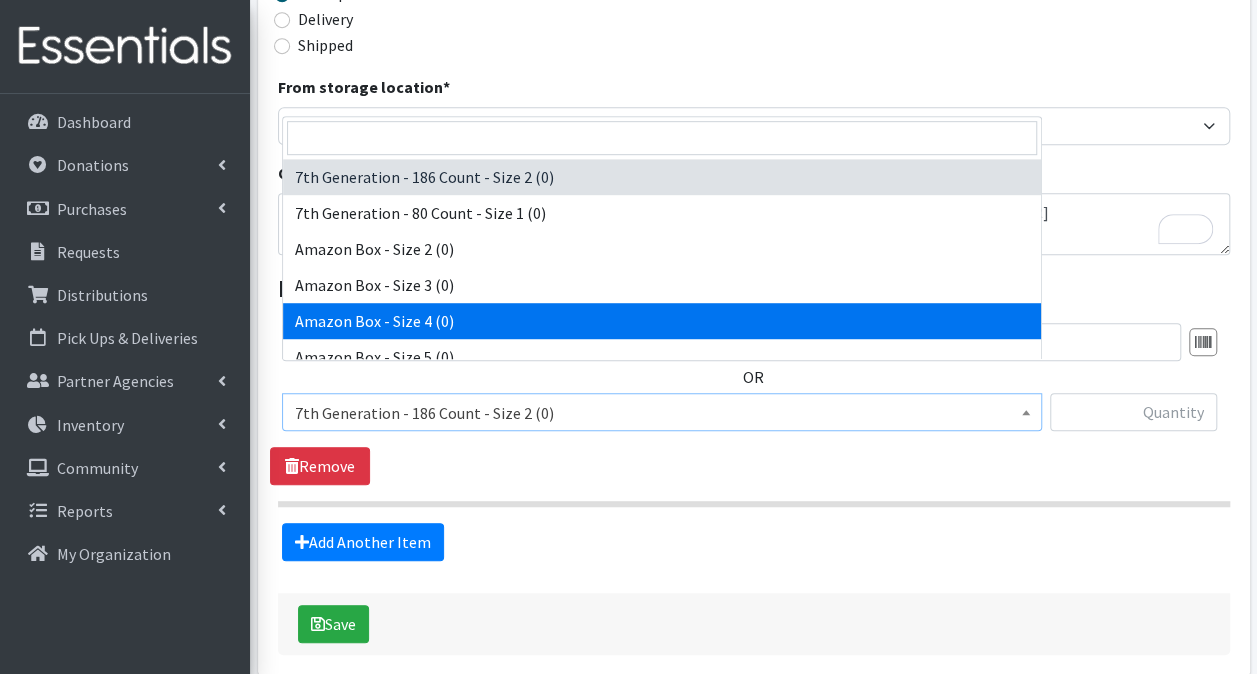 scroll, scrollTop: 588, scrollLeft: 0, axis: vertical 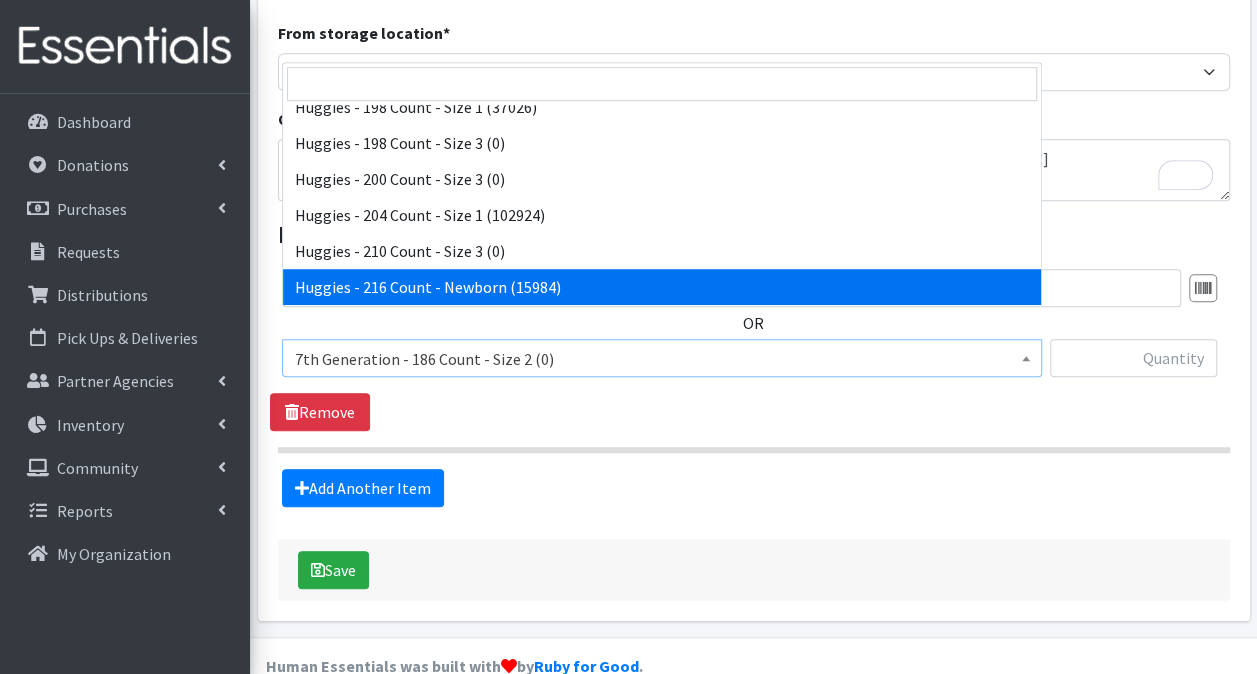 select on "14630" 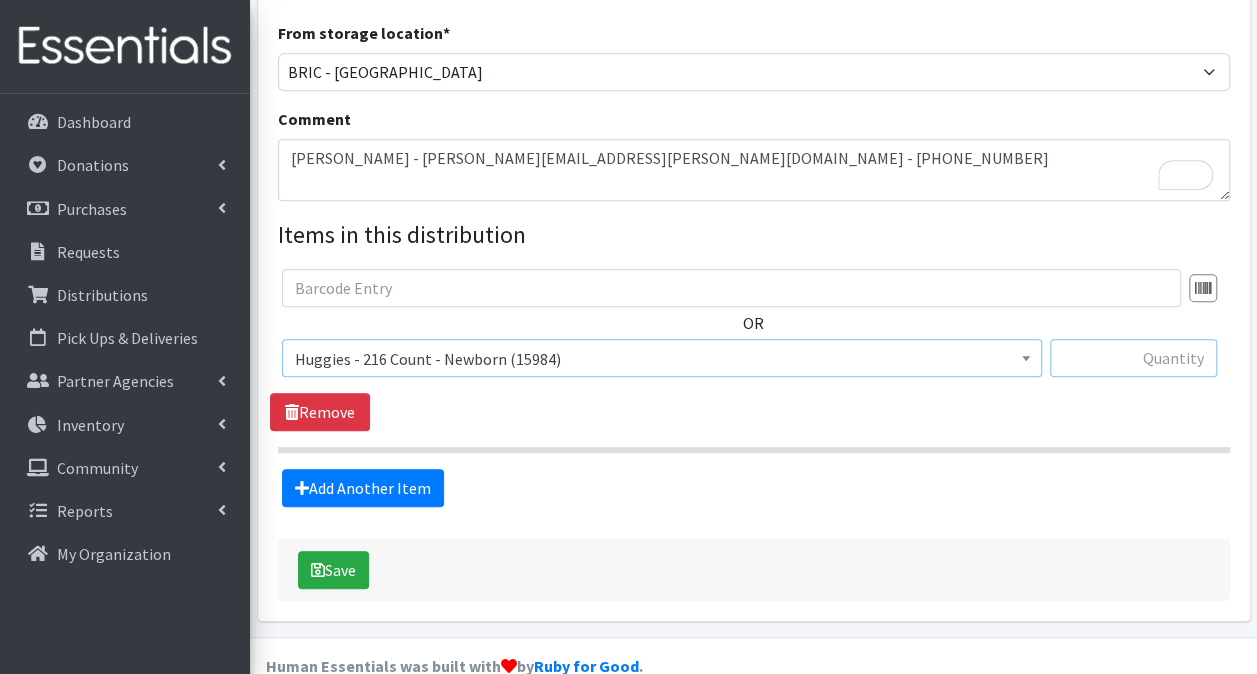 click at bounding box center (1133, 358) 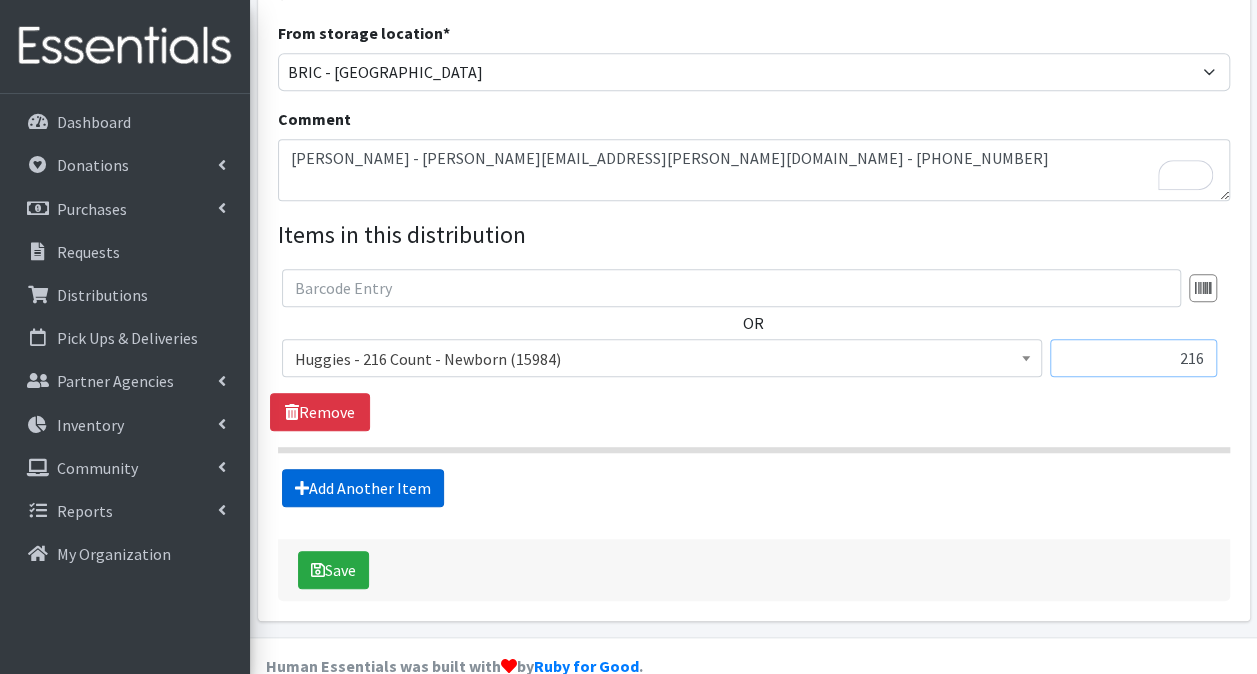 type on "216" 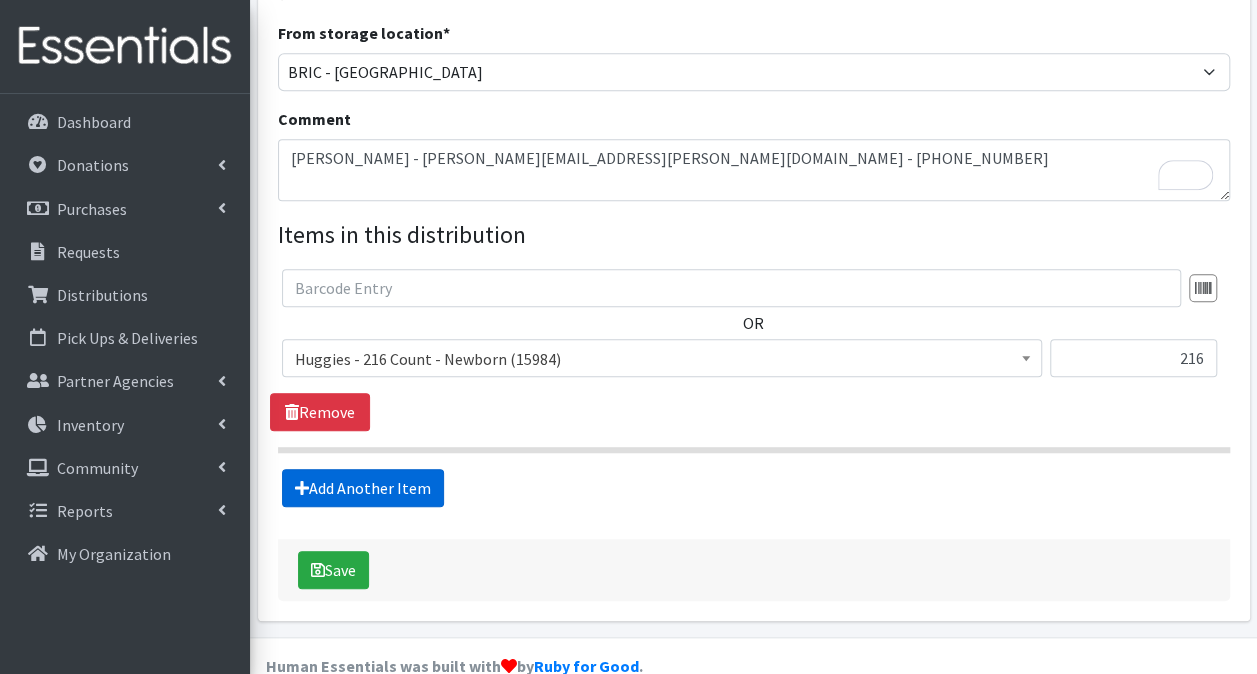 click on "Add Another Item" at bounding box center [363, 488] 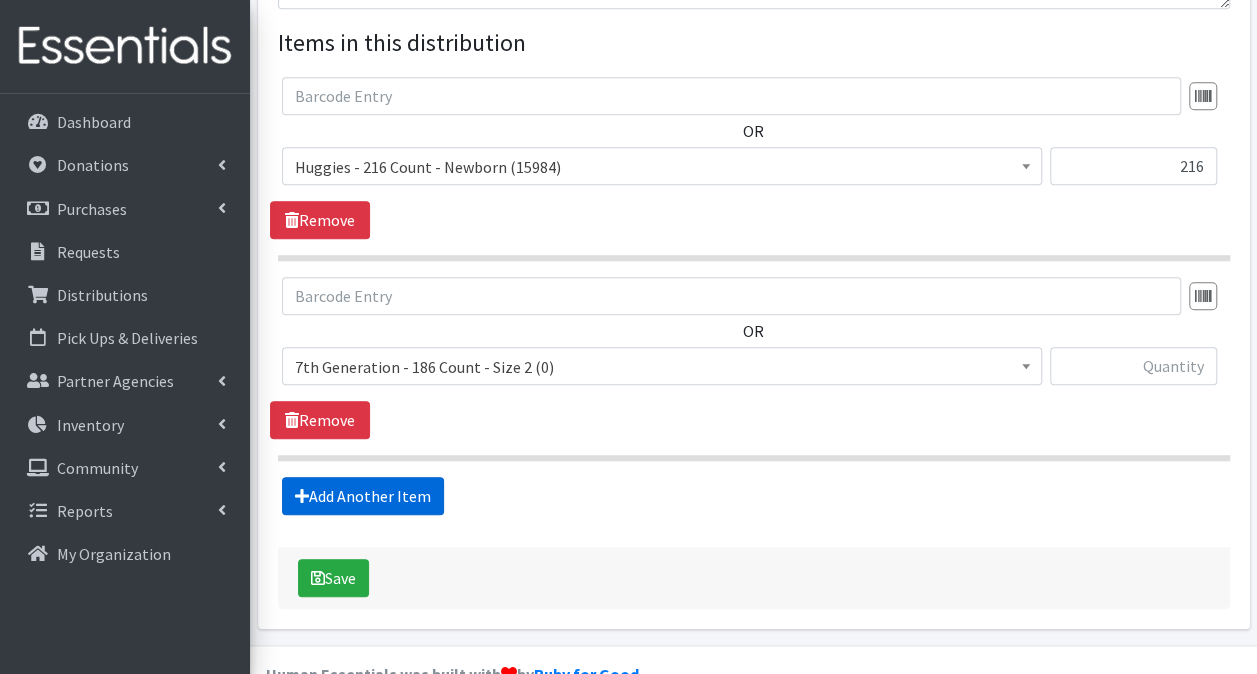scroll, scrollTop: 787, scrollLeft: 0, axis: vertical 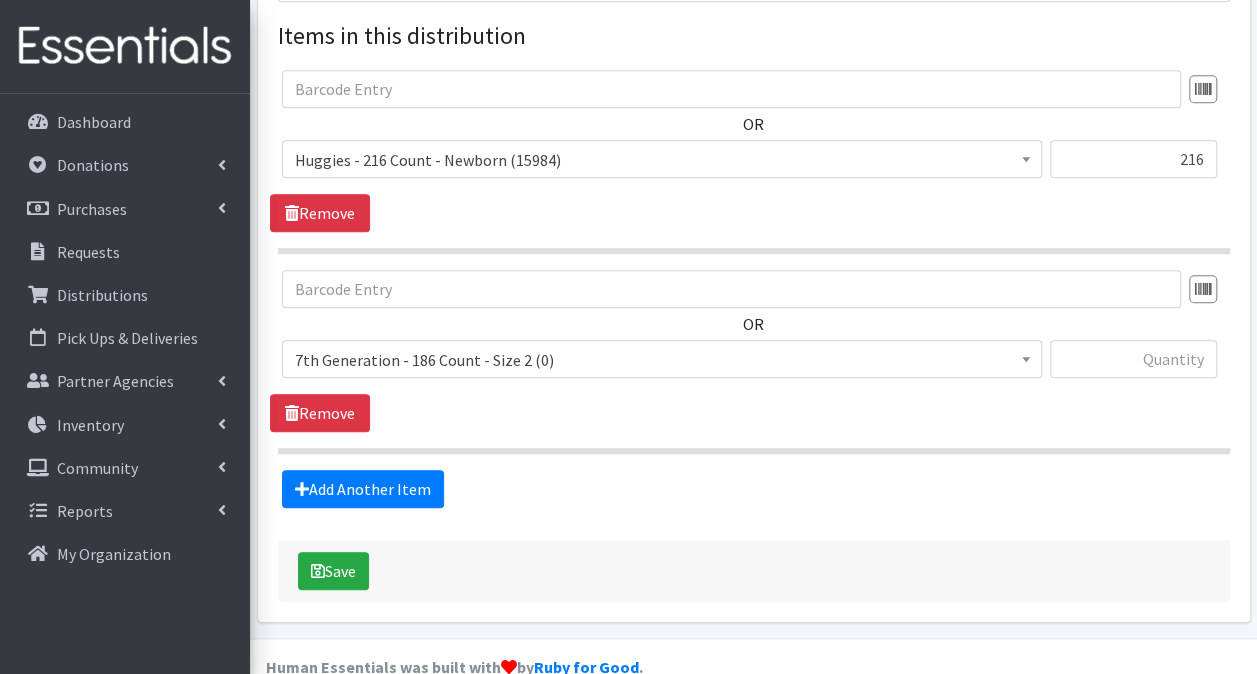 click on "7th Generation - 186 Count - Size 2 (0)" at bounding box center [662, 360] 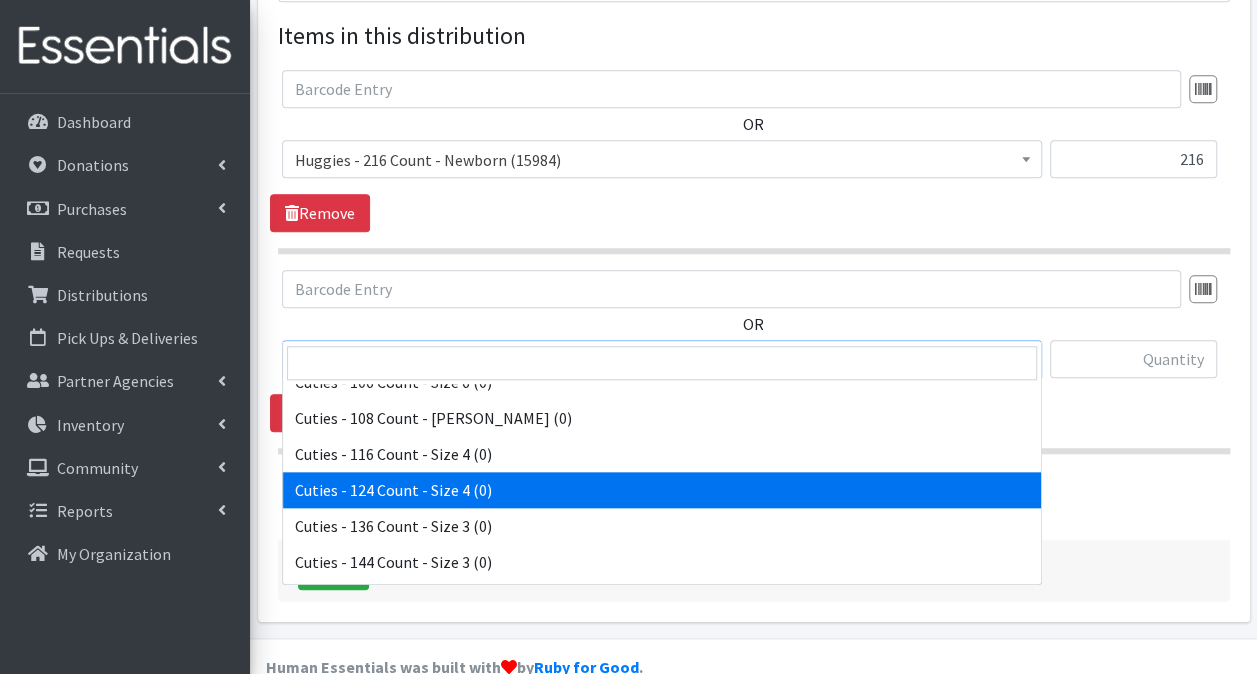 scroll, scrollTop: 1300, scrollLeft: 0, axis: vertical 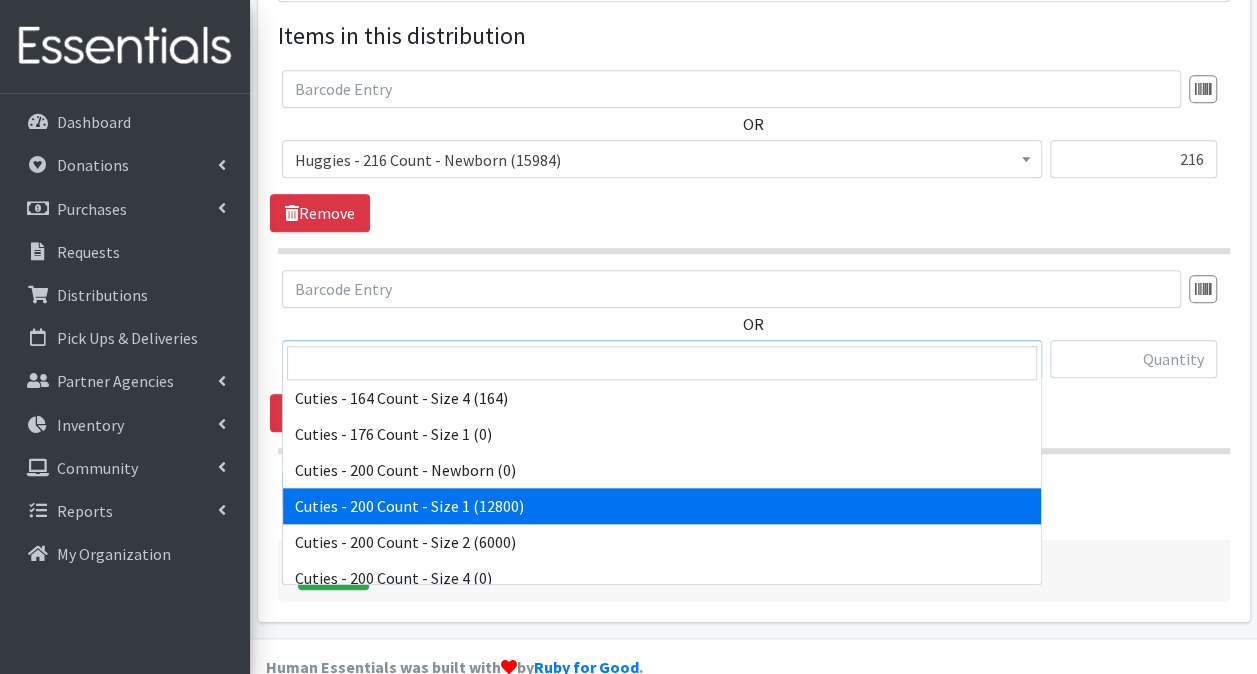 select on "13258" 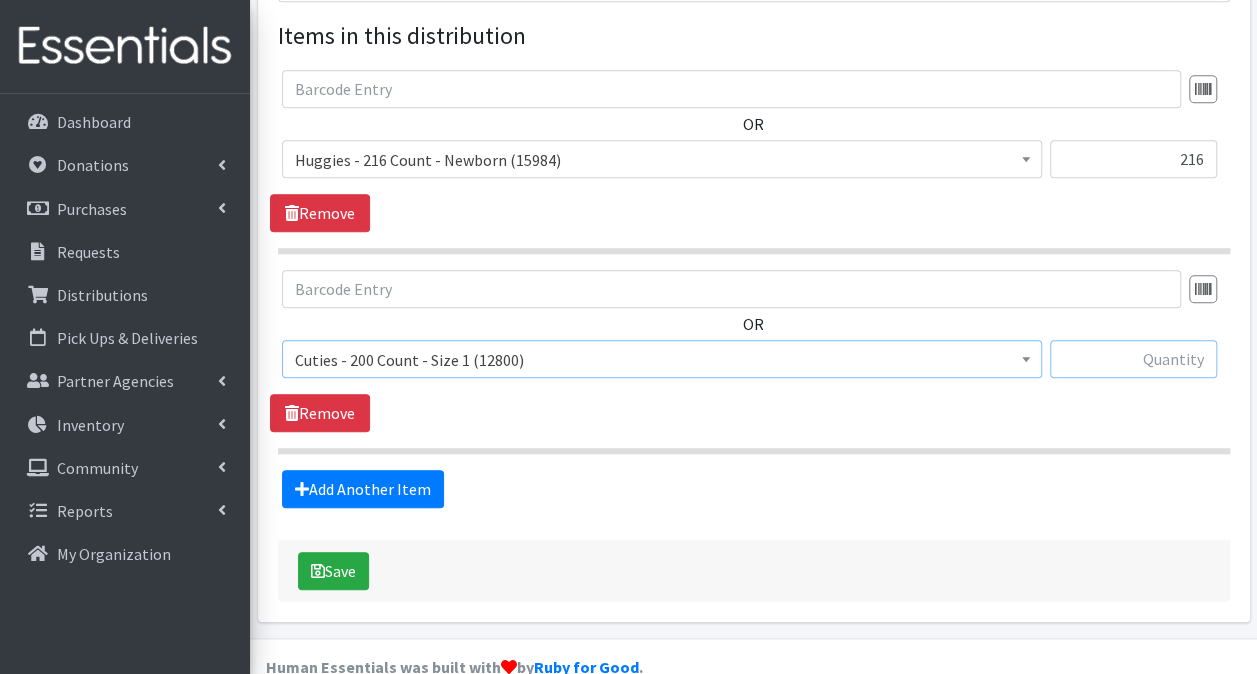 click at bounding box center [1133, 359] 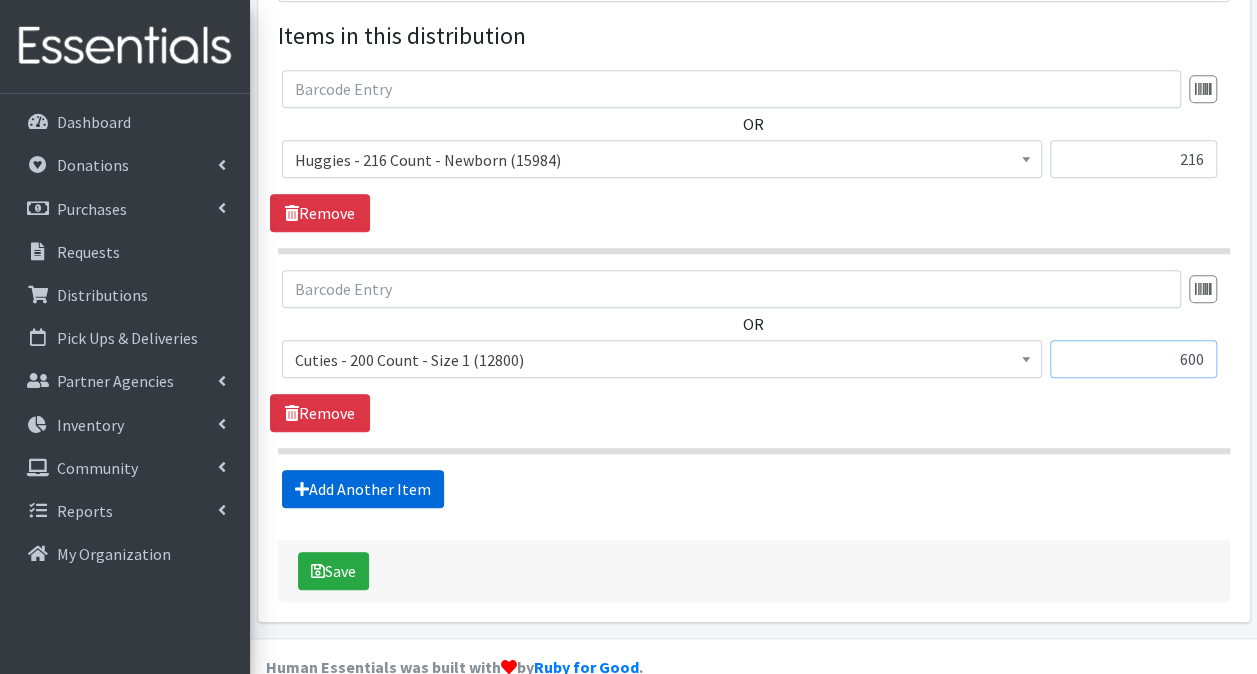 type on "600" 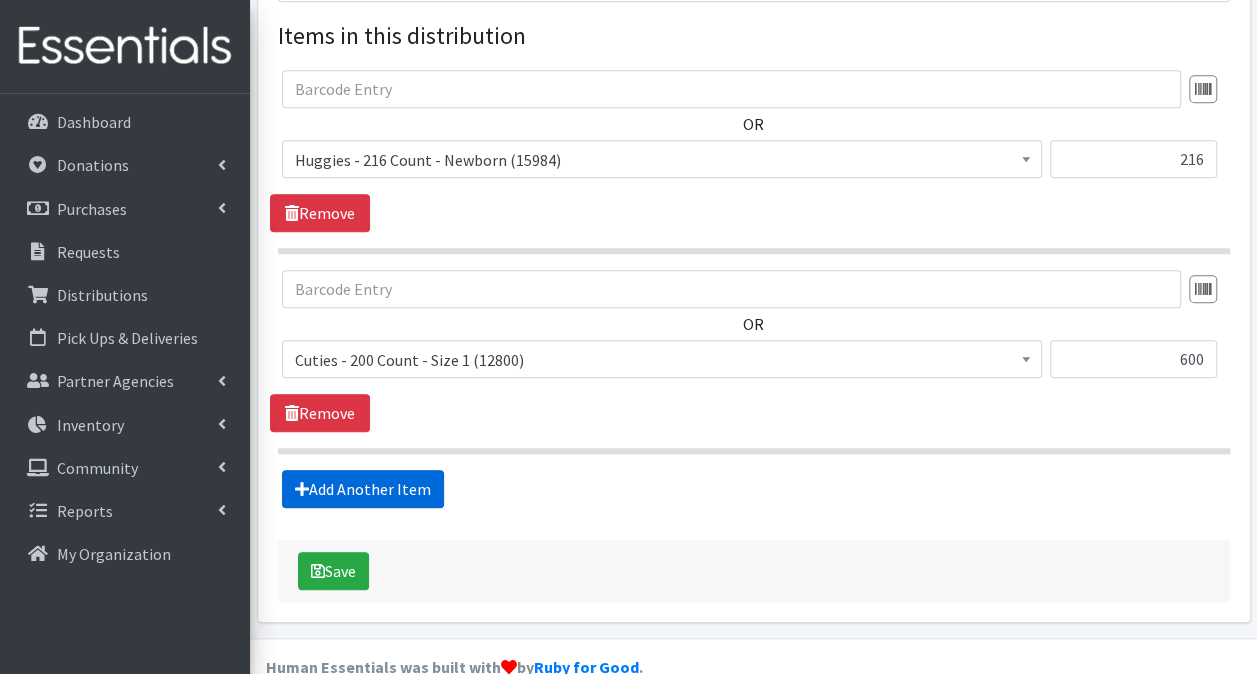 click on "Add Another Item" at bounding box center (363, 489) 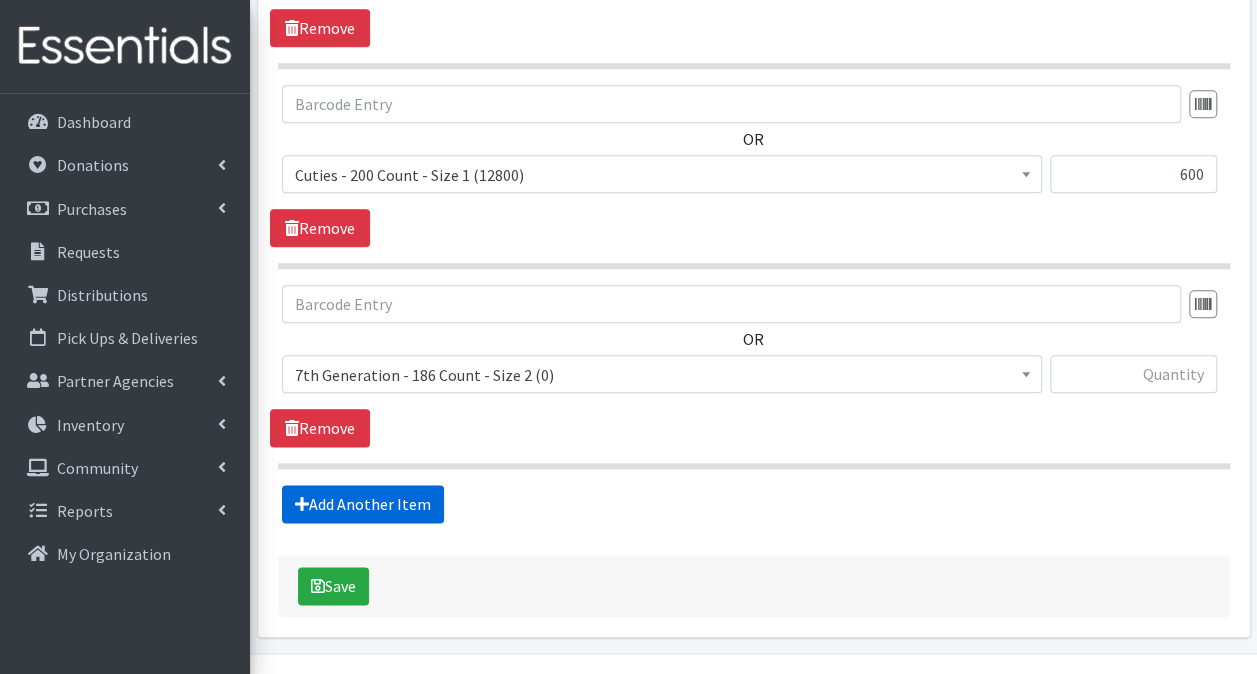 scroll, scrollTop: 986, scrollLeft: 0, axis: vertical 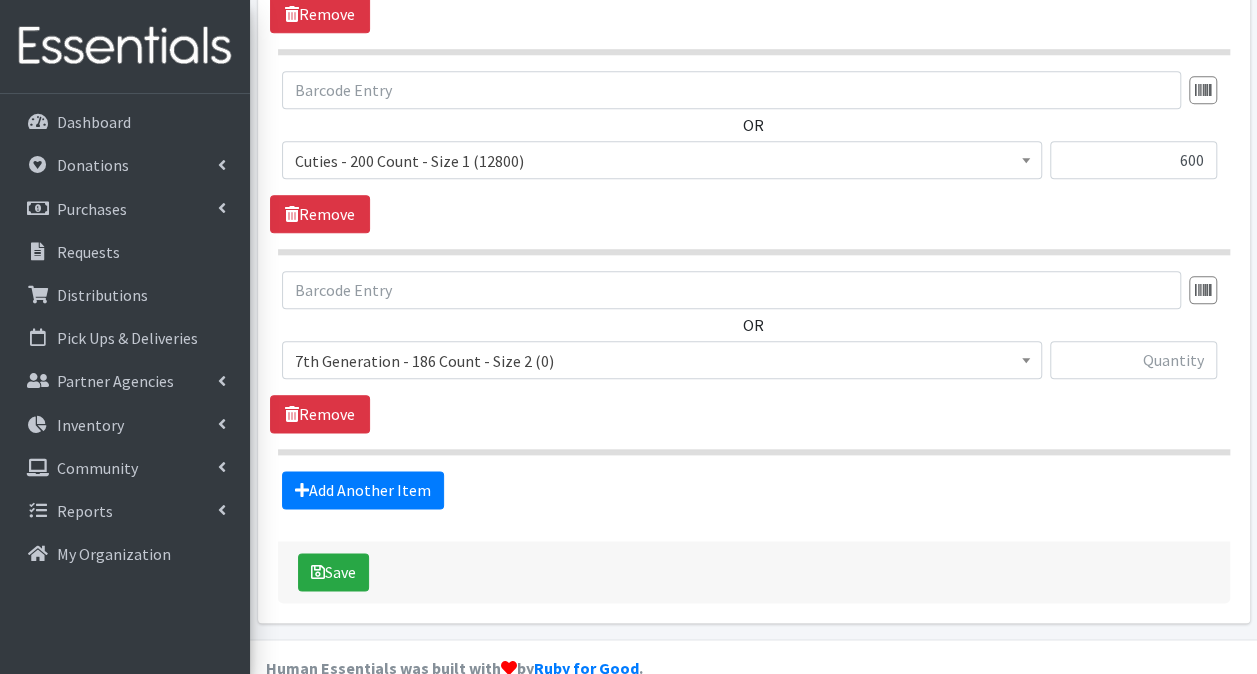 click on "7th Generation - 186 Count - Size 2 (0)" at bounding box center (662, 361) 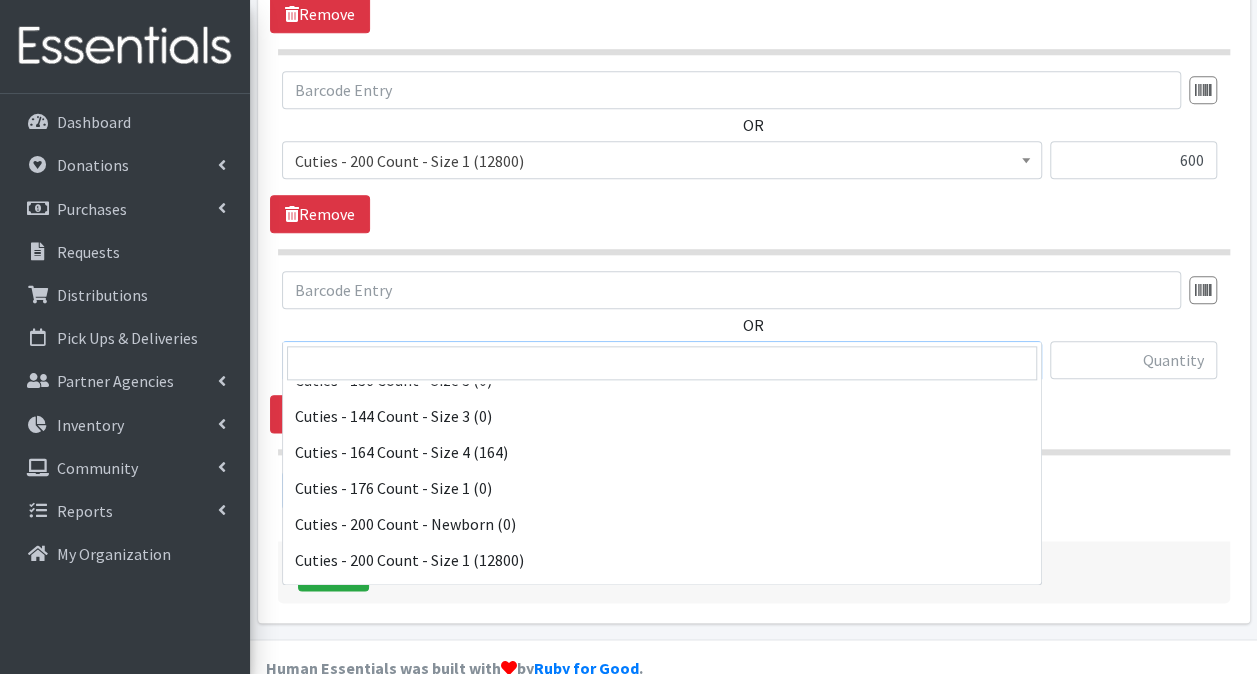 scroll, scrollTop: 1300, scrollLeft: 0, axis: vertical 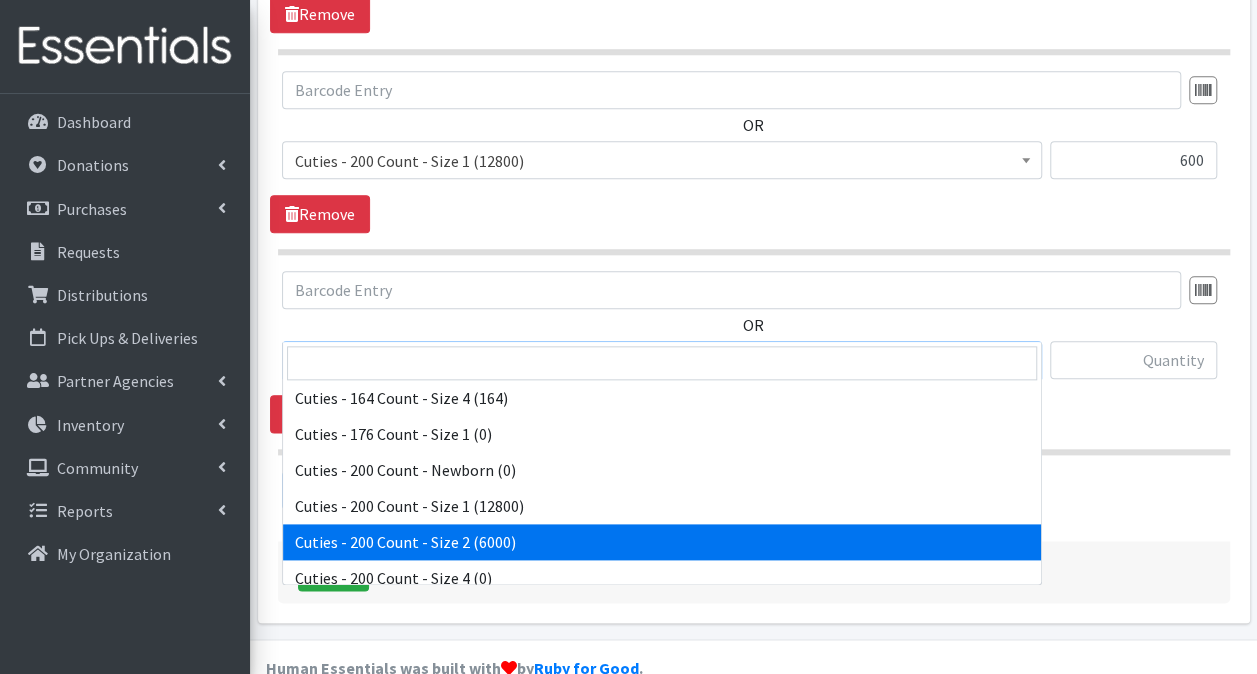 select on "13259" 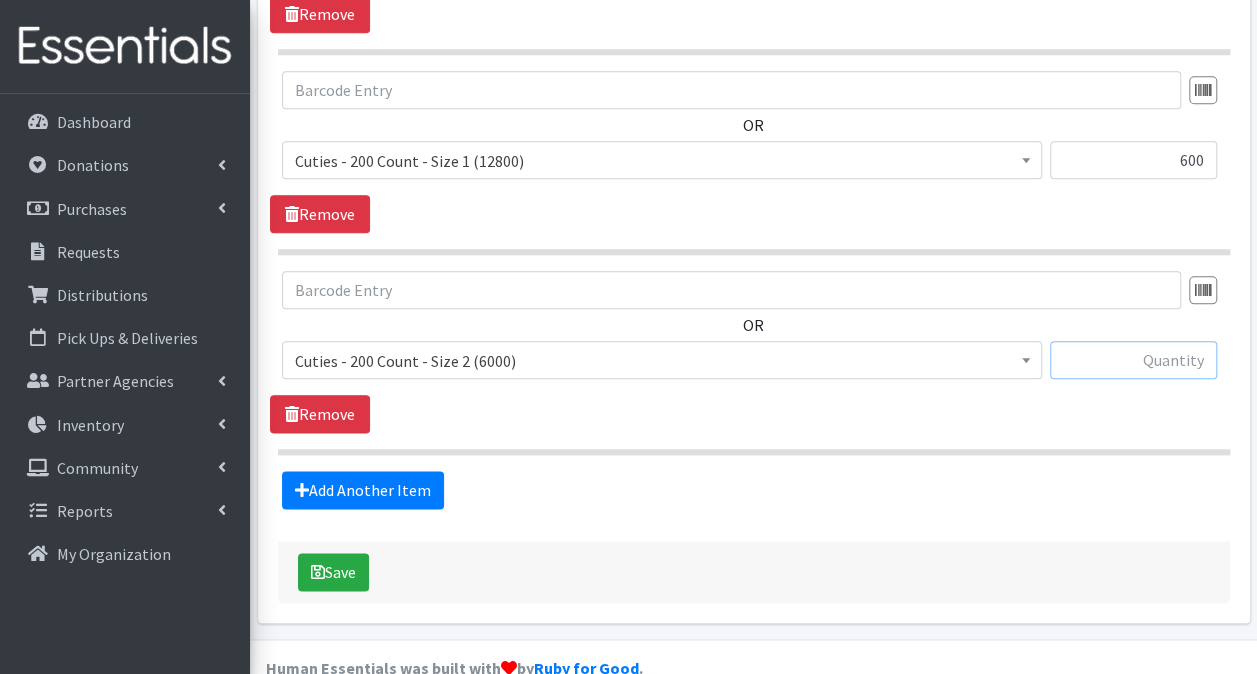 click at bounding box center (1133, 360) 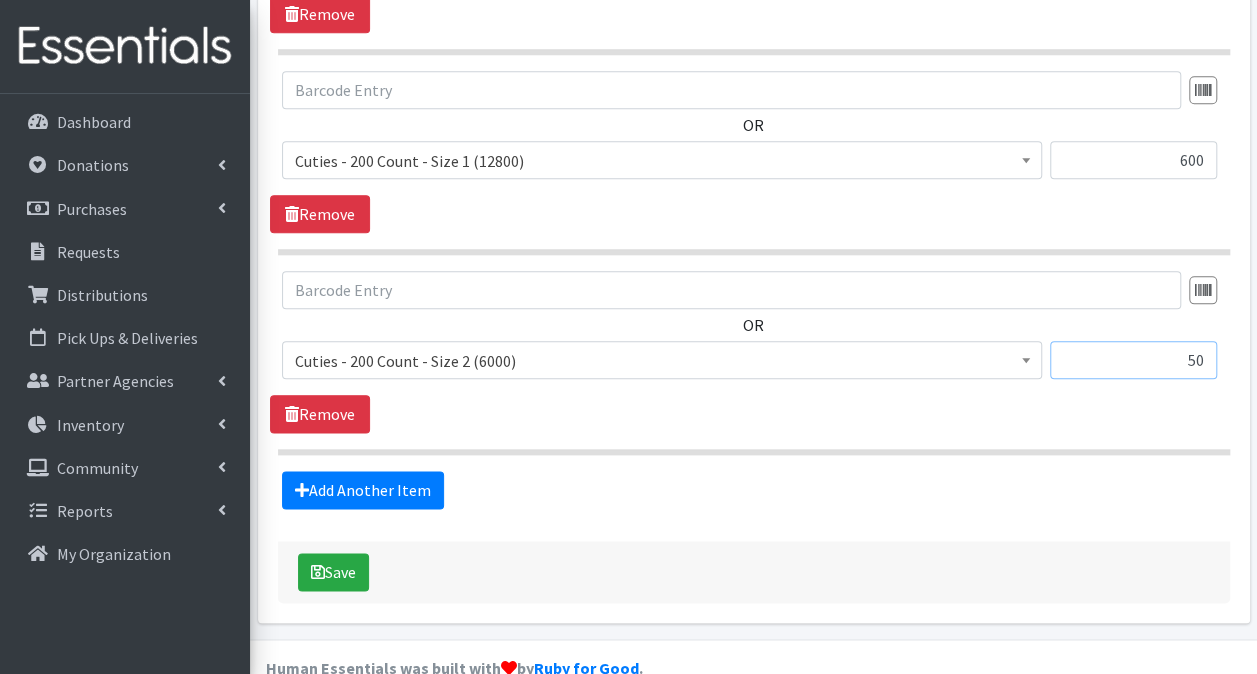 type on "5" 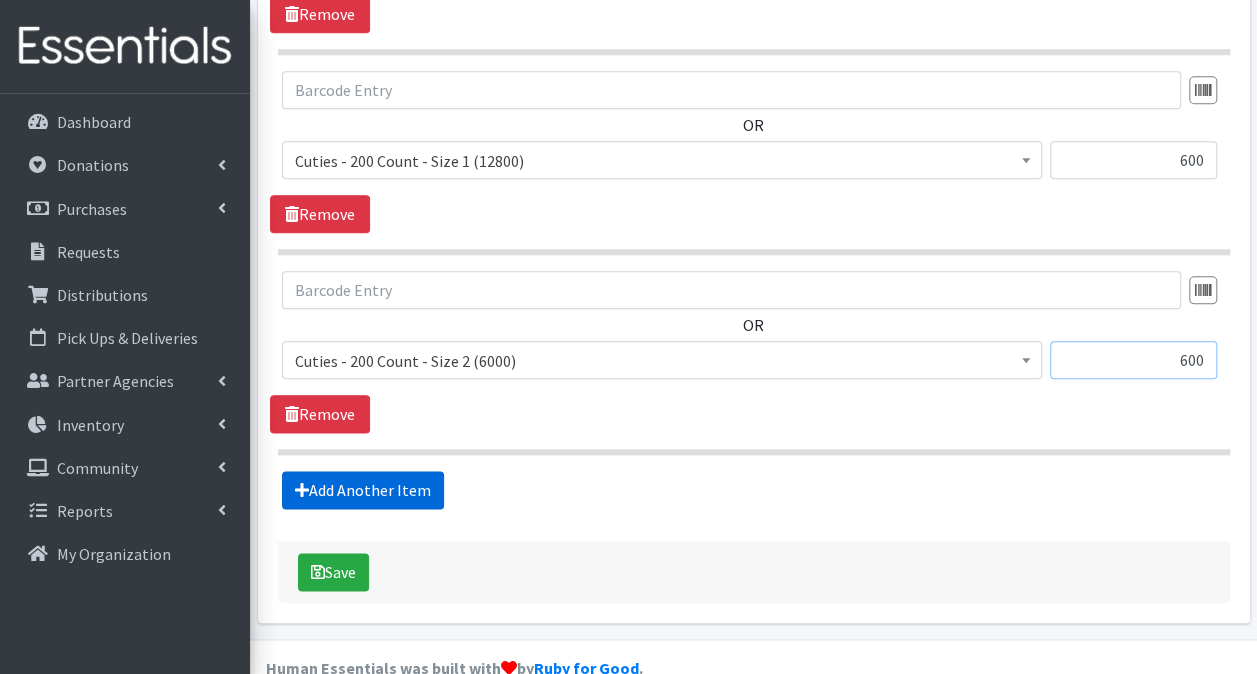 type on "600" 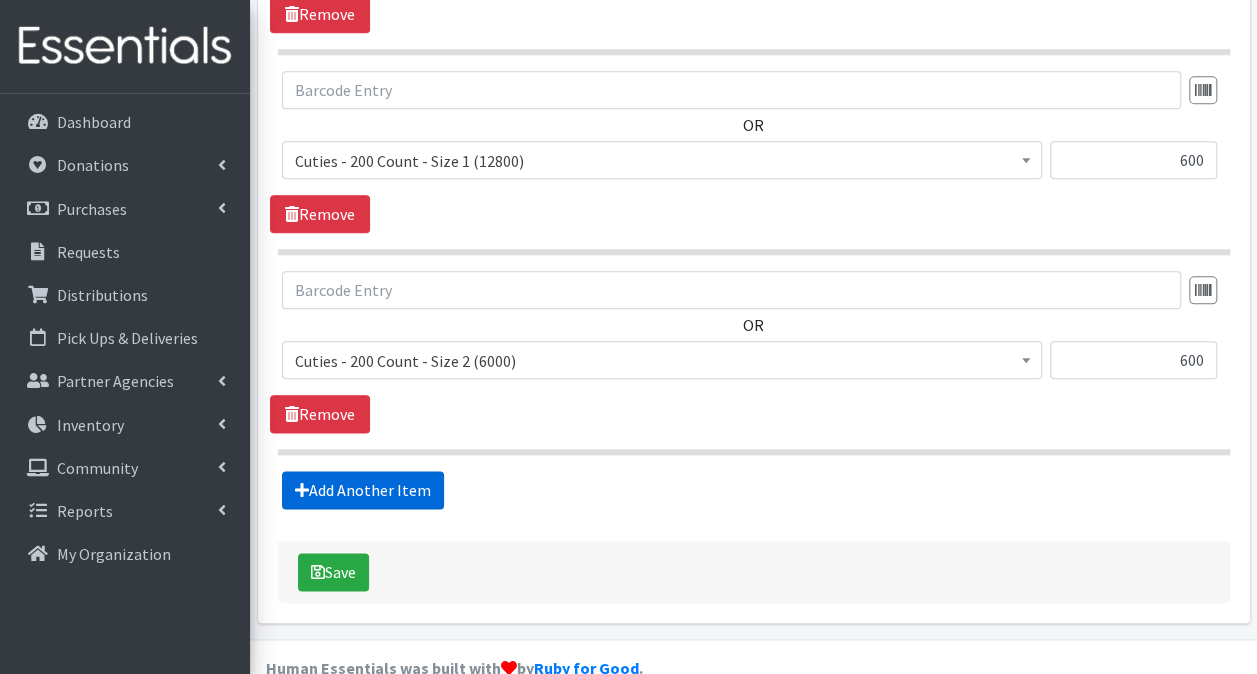 click on "Add Another Item" at bounding box center [363, 490] 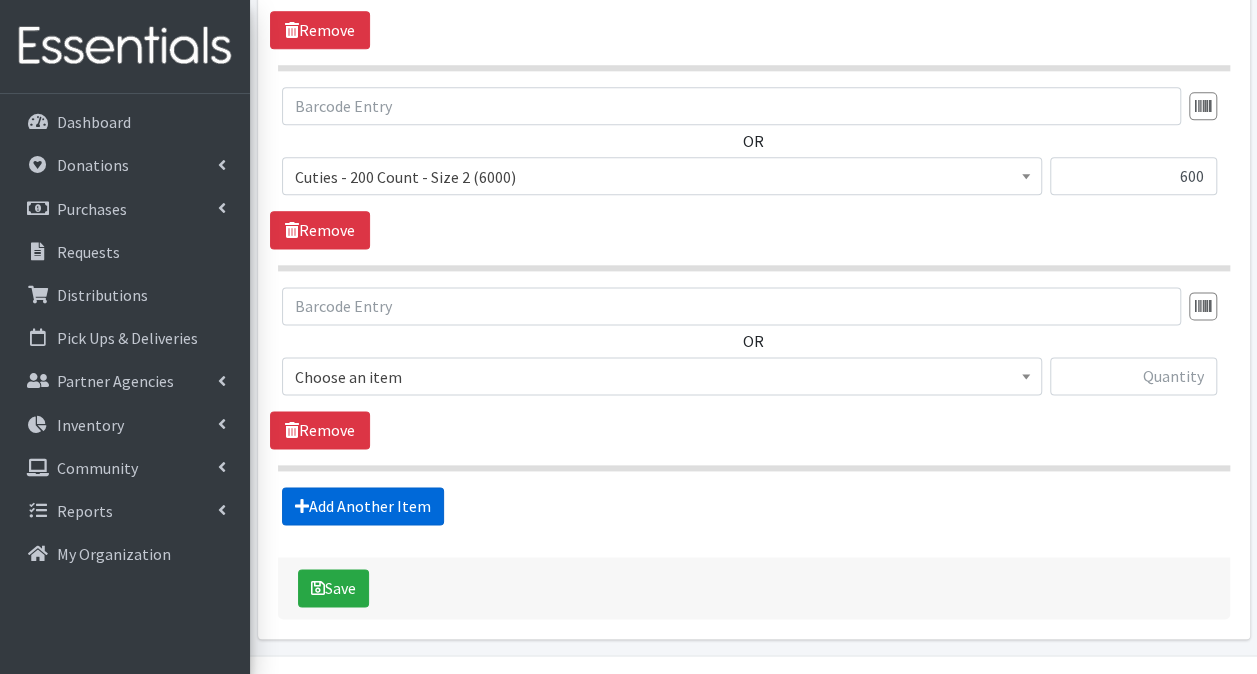 scroll, scrollTop: 1185, scrollLeft: 0, axis: vertical 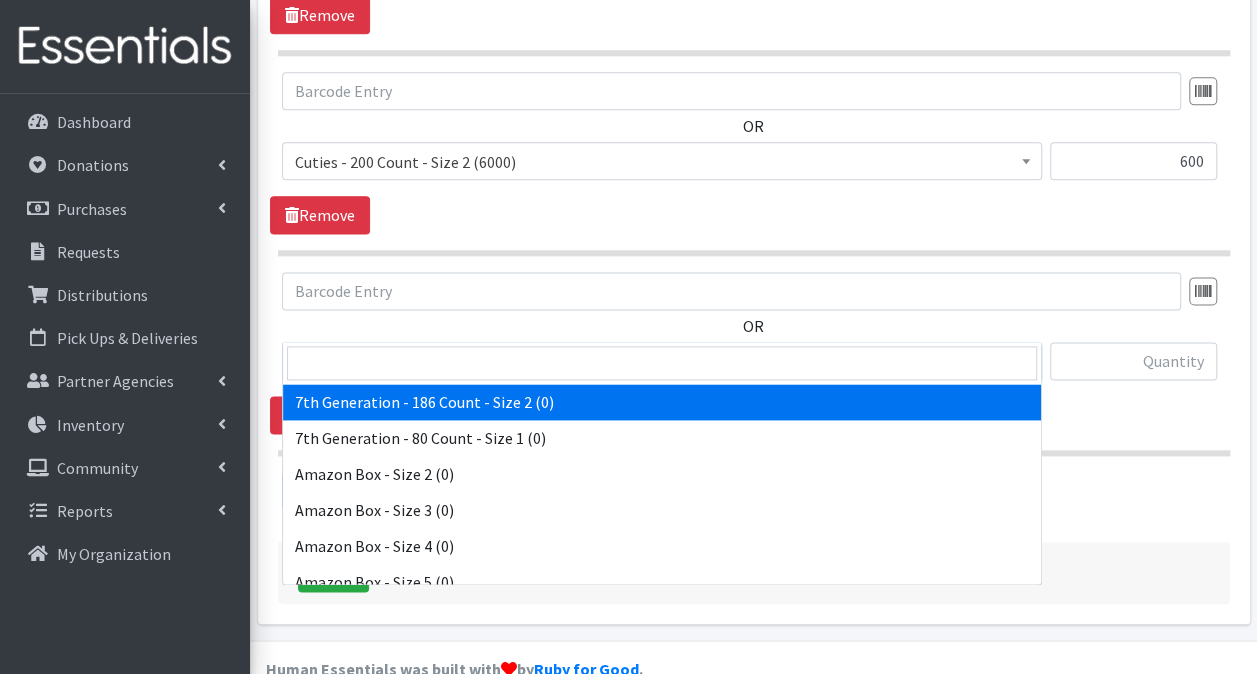 click on "7th Generation - 186 Count - Size 2 (0)" at bounding box center (662, 362) 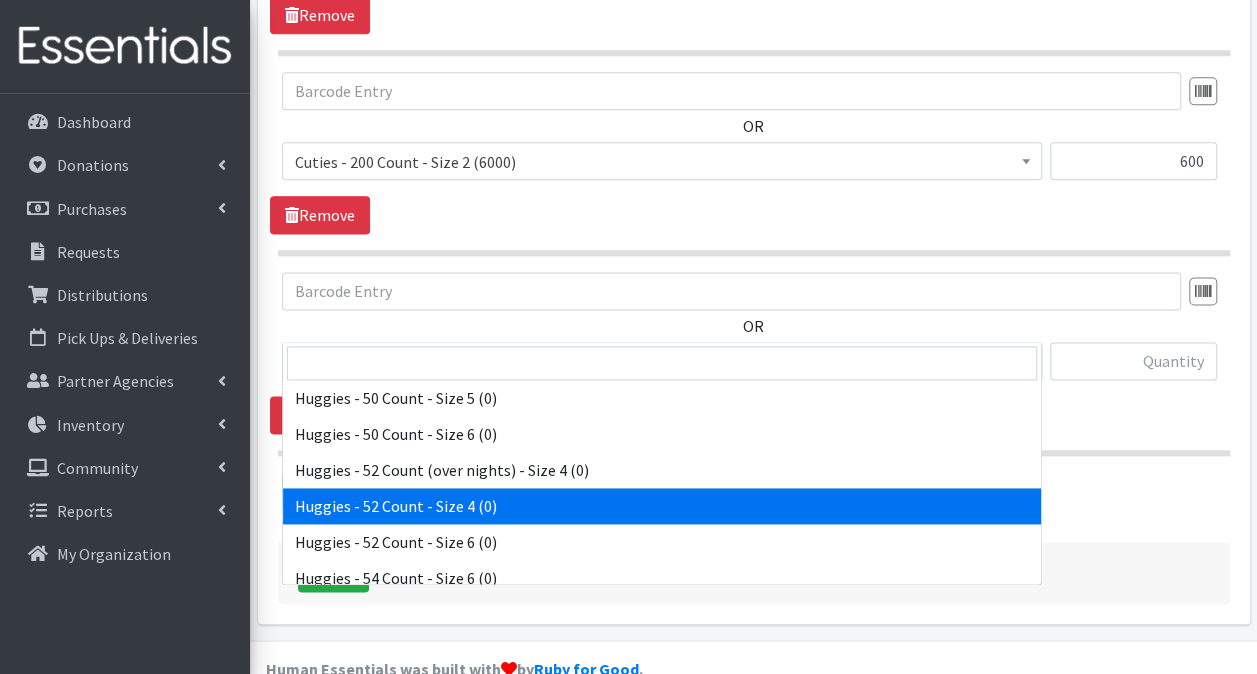 scroll, scrollTop: 5100, scrollLeft: 0, axis: vertical 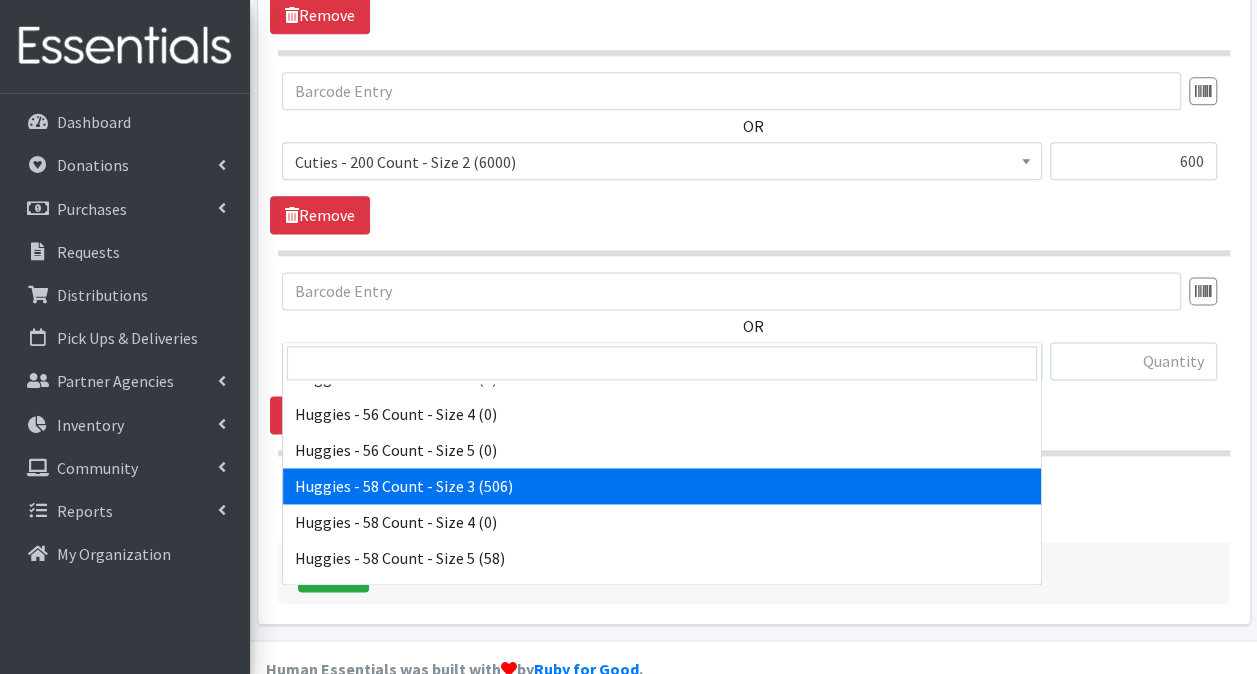 select on "14655" 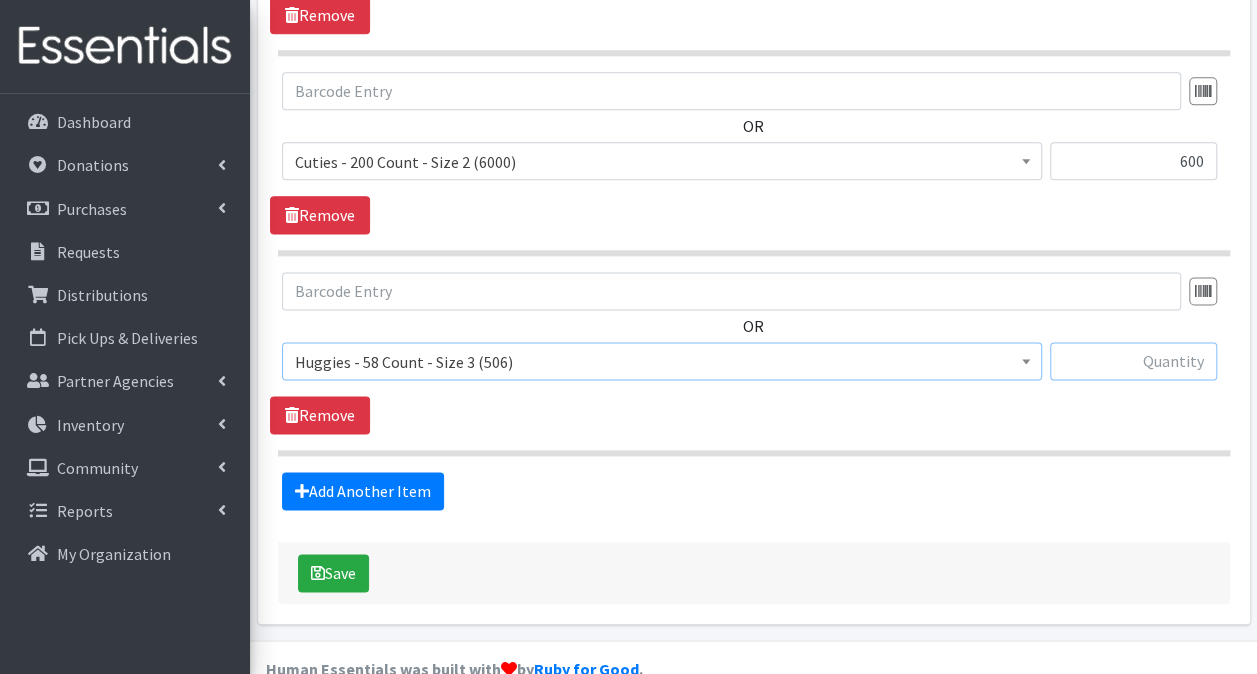 click at bounding box center [1133, 361] 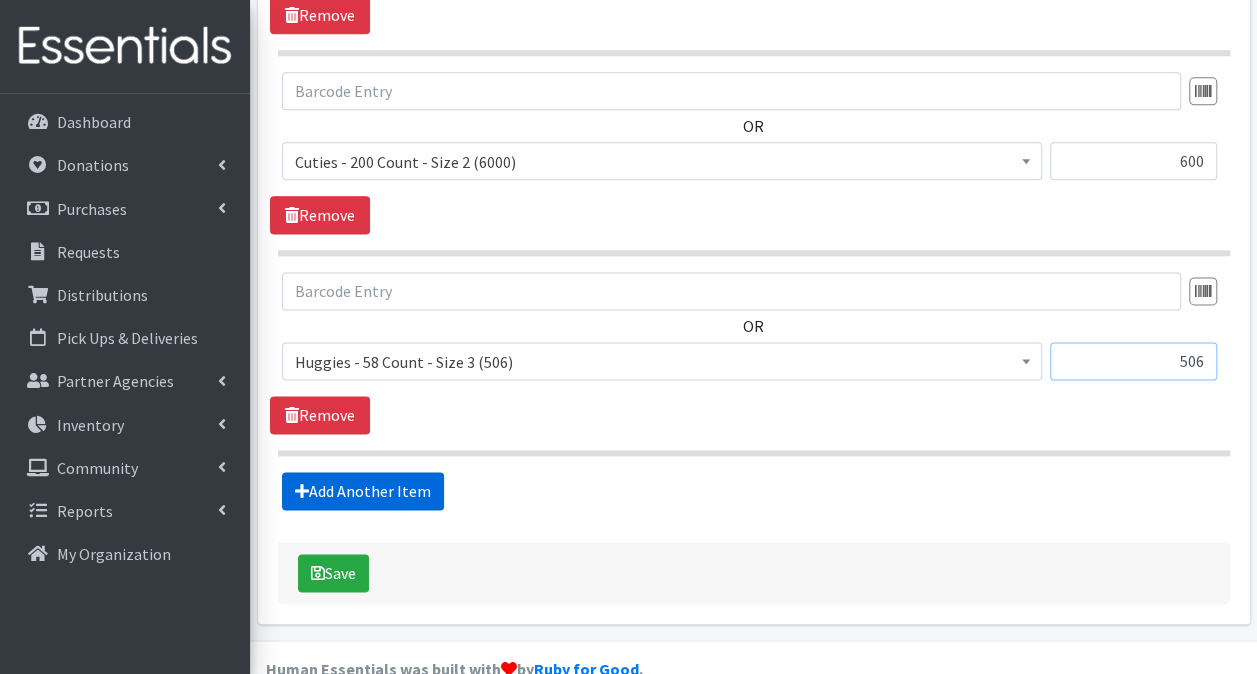 type on "506" 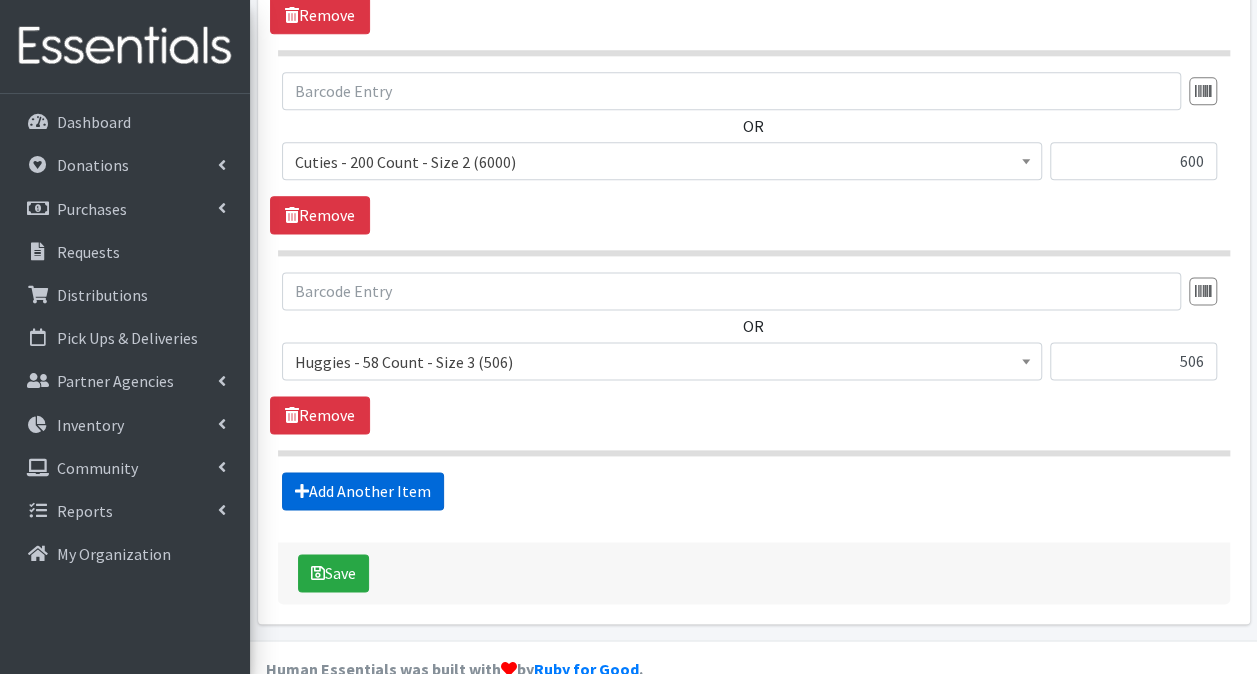 click on "Add Another Item" at bounding box center [363, 491] 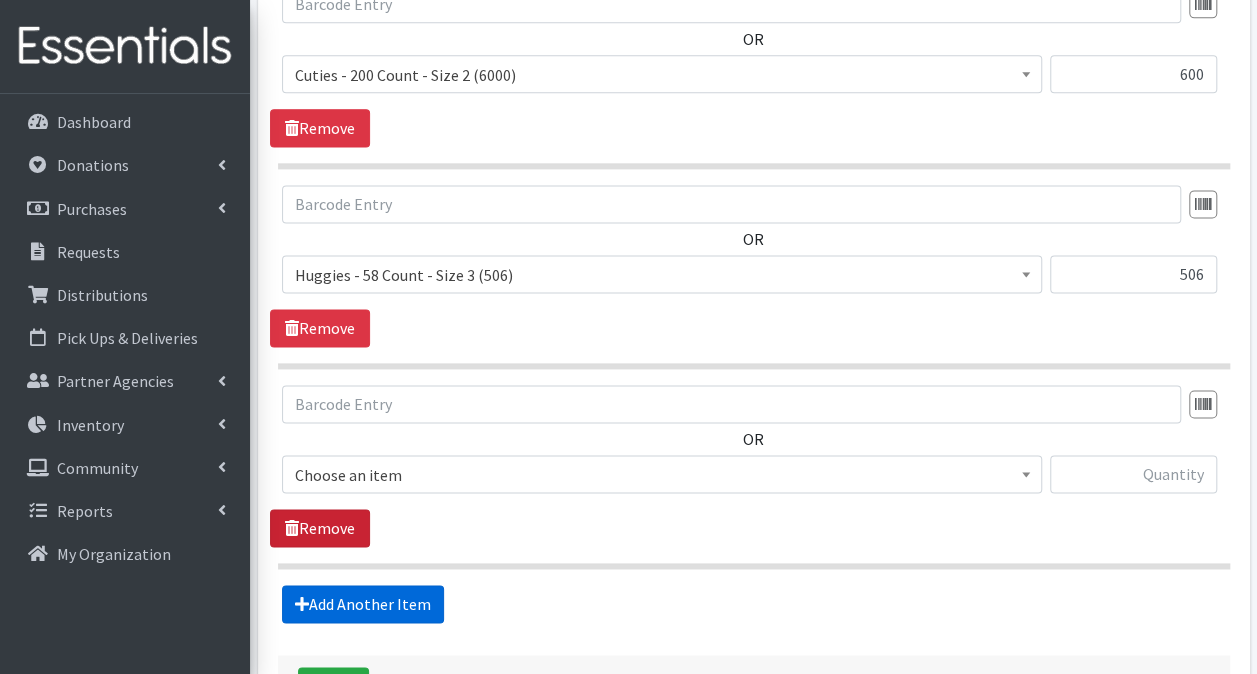 scroll, scrollTop: 1384, scrollLeft: 0, axis: vertical 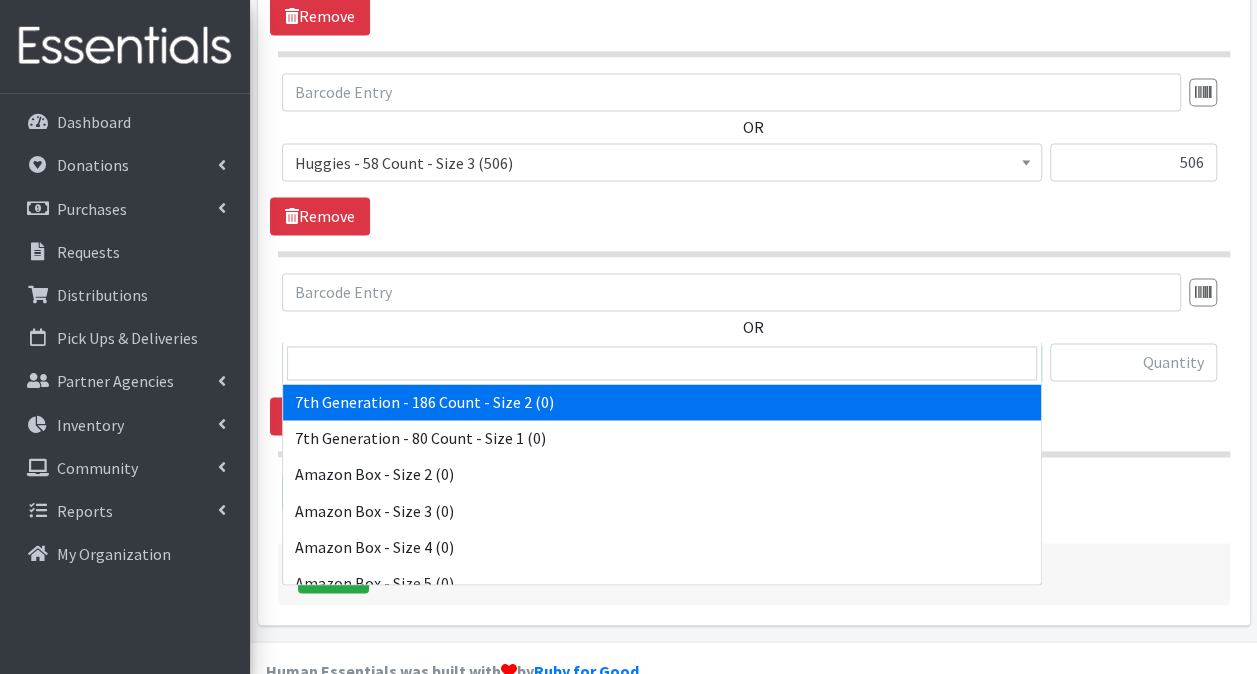 click on "7th Generation - 186 Count - Size 2 (0)" at bounding box center (662, 363) 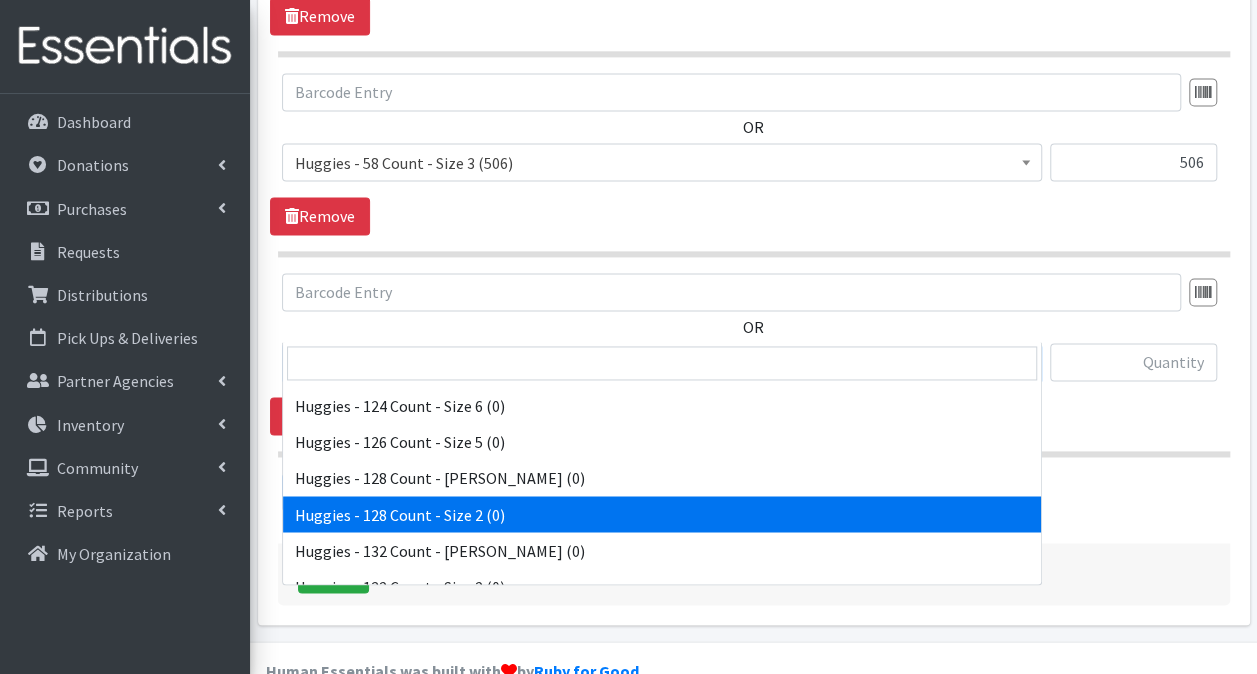 scroll, scrollTop: 3400, scrollLeft: 0, axis: vertical 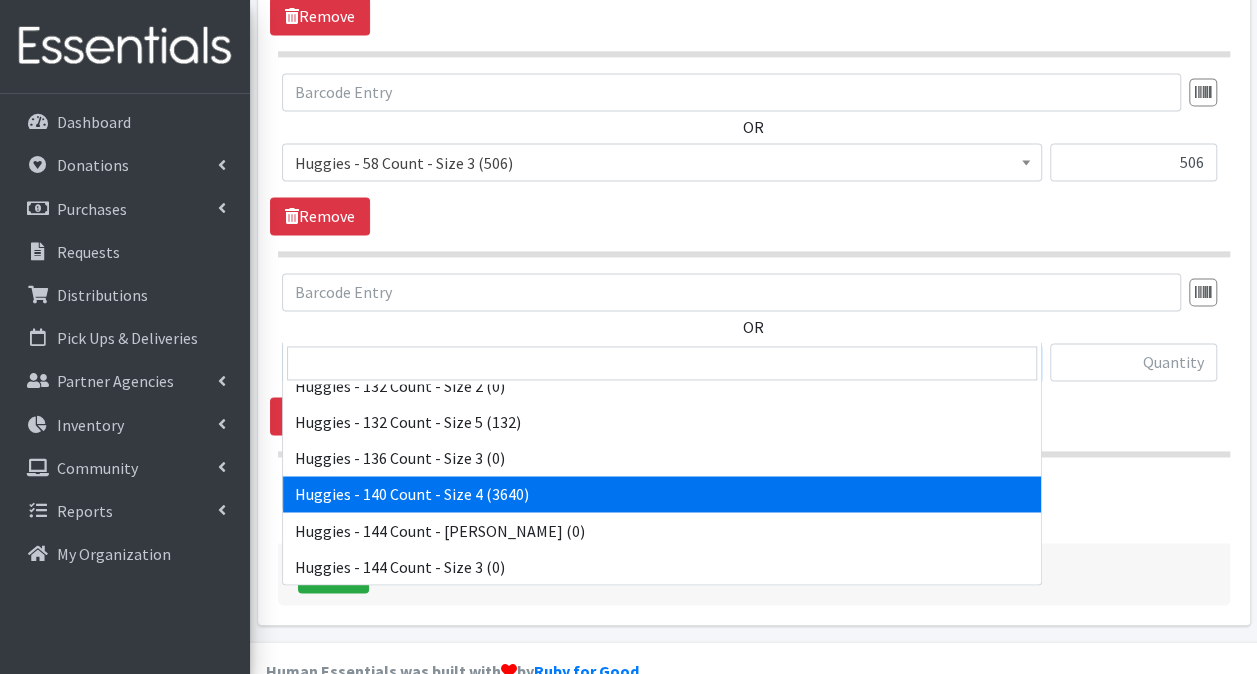 select on "12564" 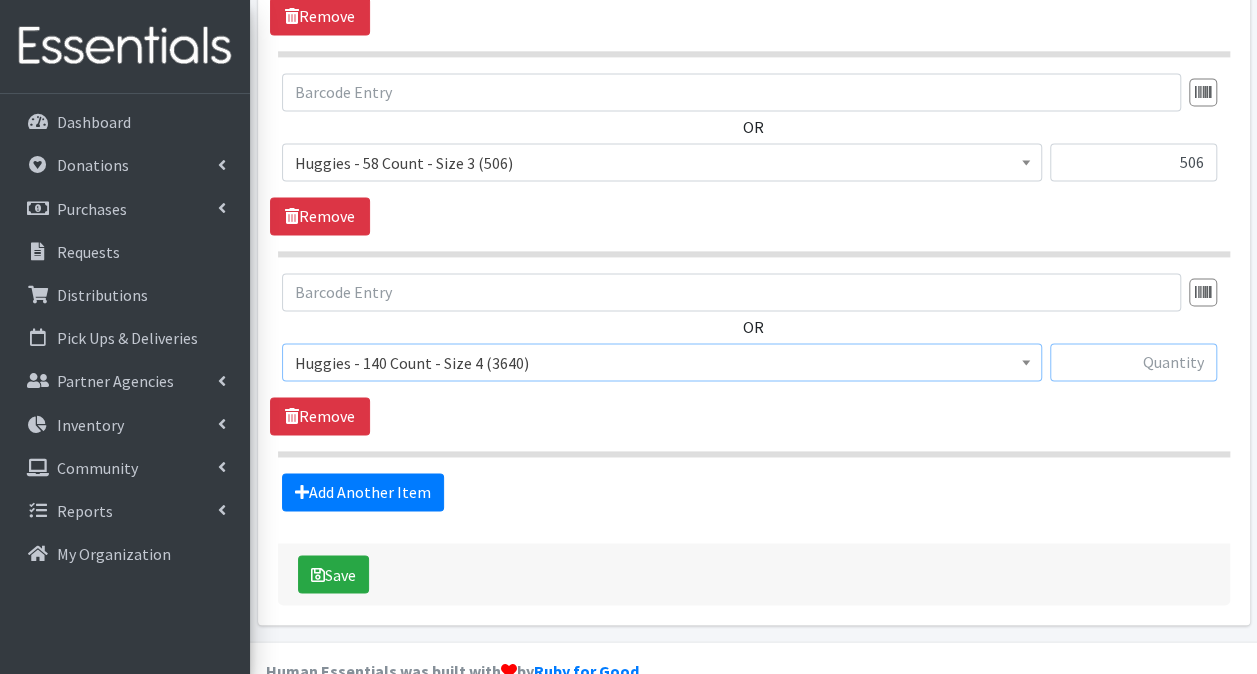 click at bounding box center [1133, 362] 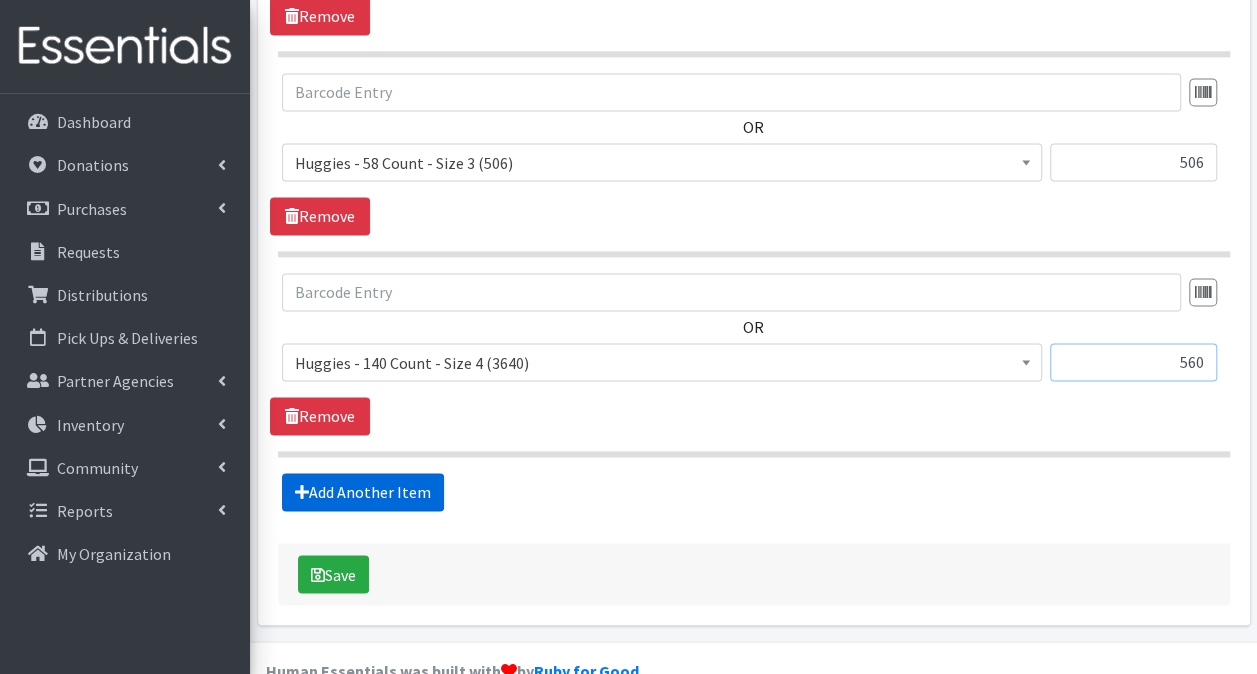 type on "560" 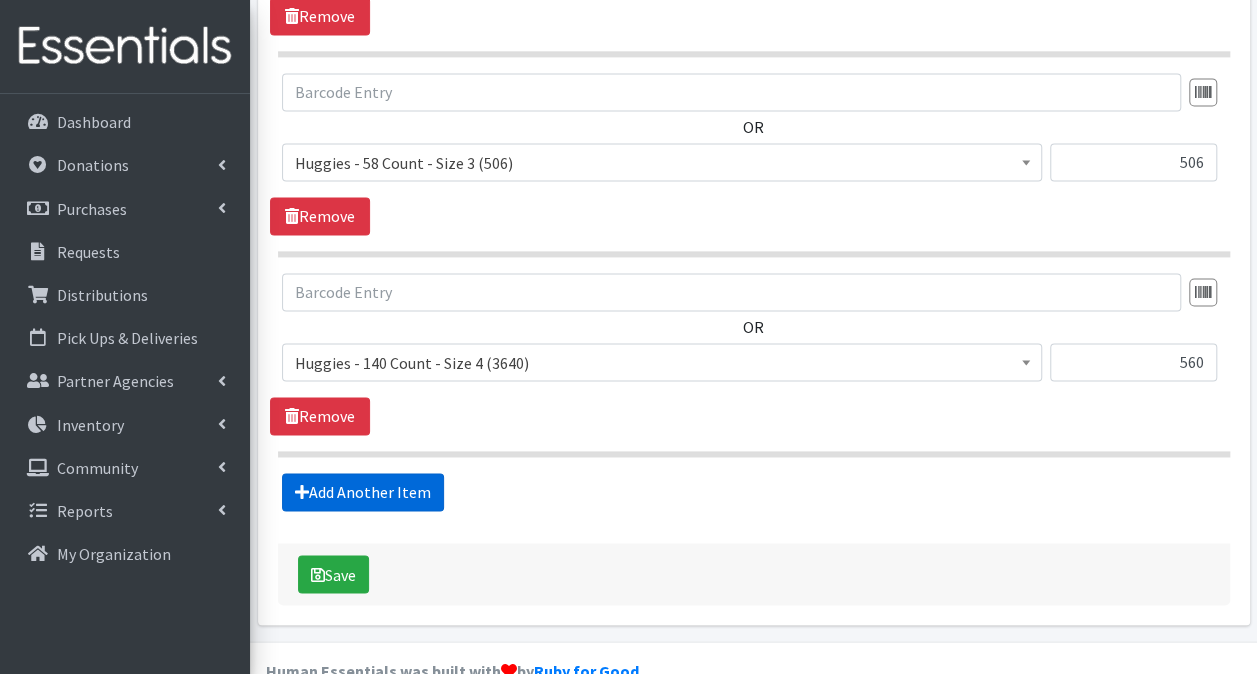 click on "Add Another Item" at bounding box center (363, 492) 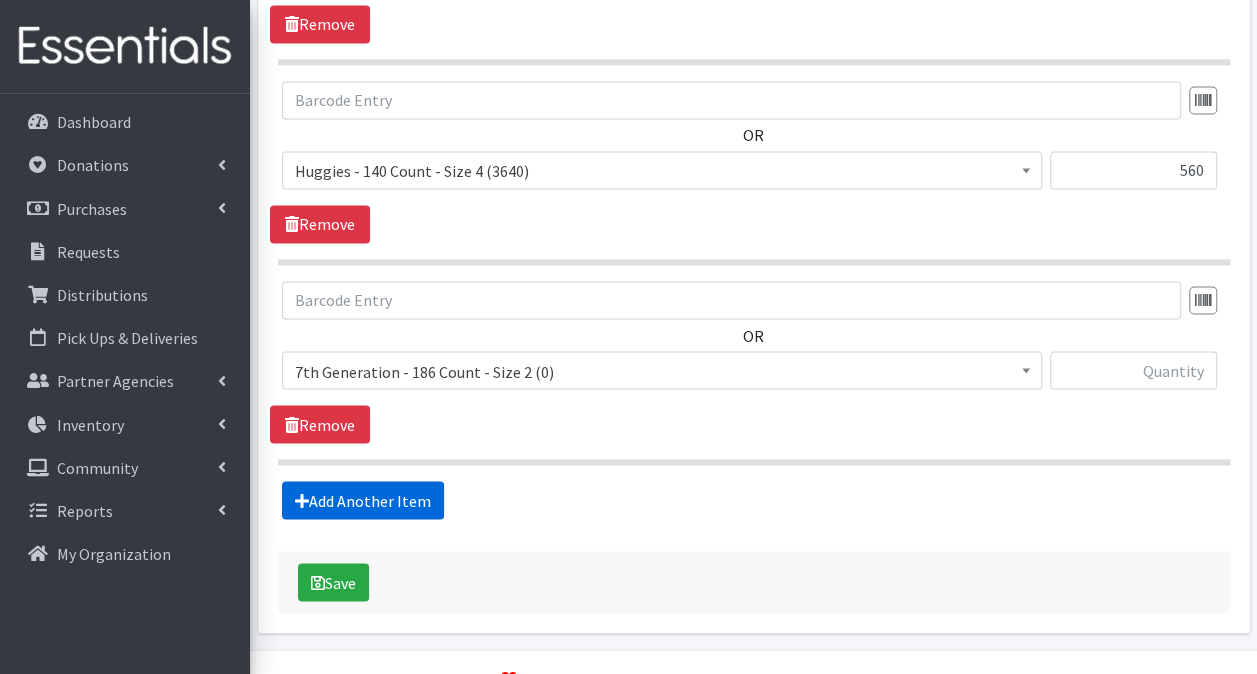 scroll, scrollTop: 1583, scrollLeft: 0, axis: vertical 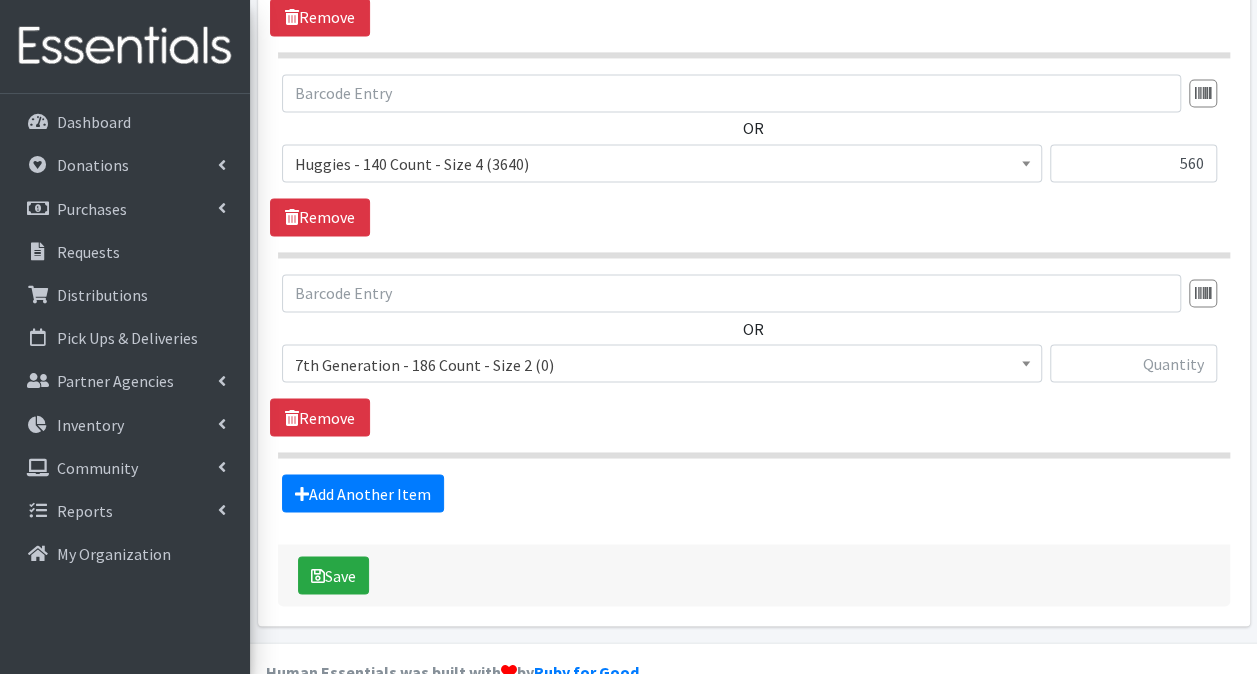 drag, startPoint x: 921, startPoint y: 348, endPoint x: 926, endPoint y: 339, distance: 10.29563 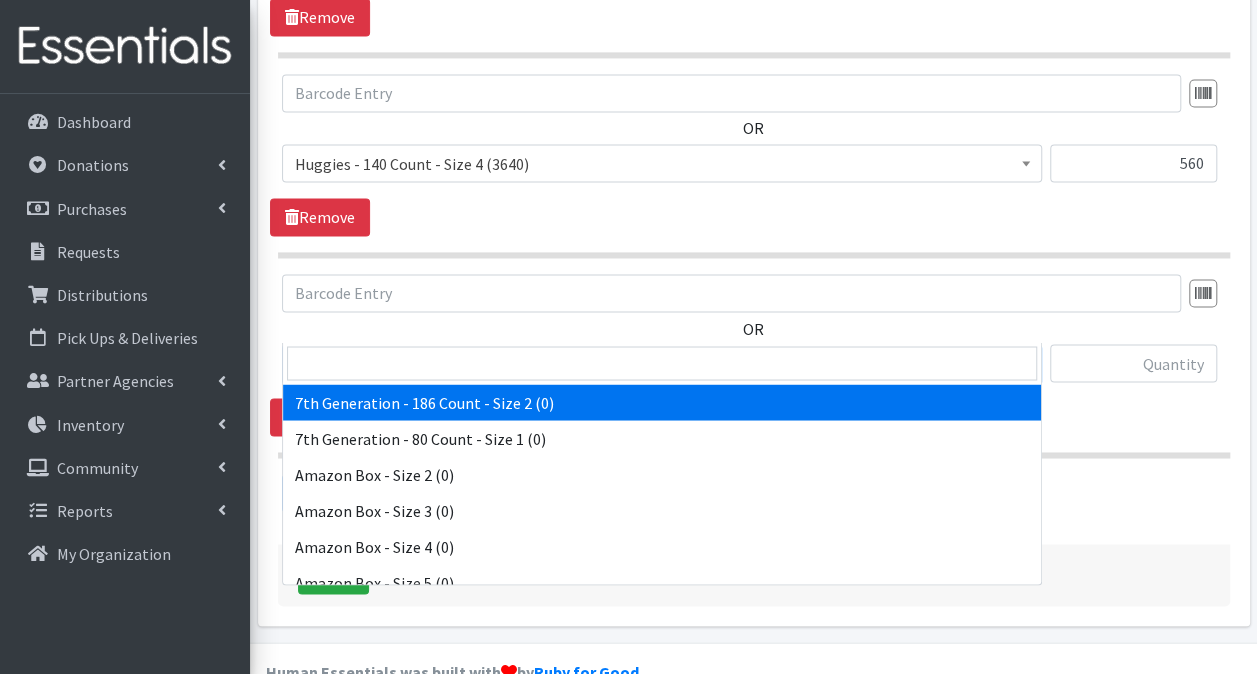 click on "7th Generation - 186 Count - Size 2 (0)" at bounding box center (662, 364) 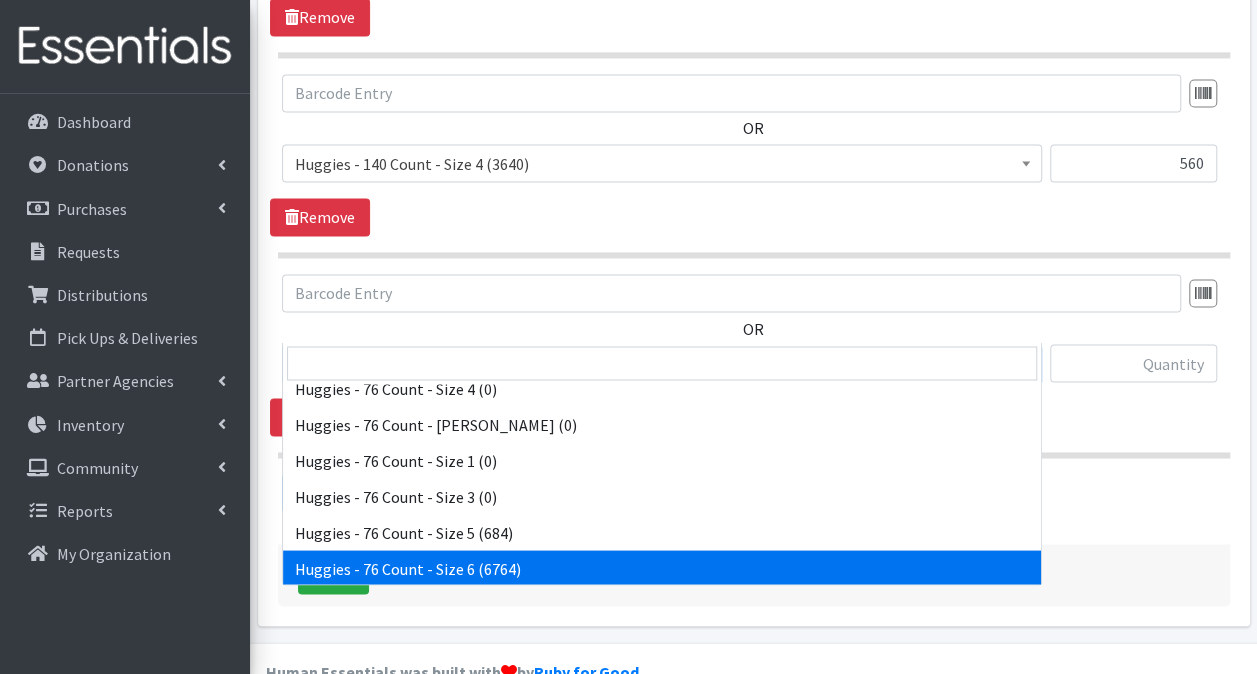 scroll, scrollTop: 6000, scrollLeft: 0, axis: vertical 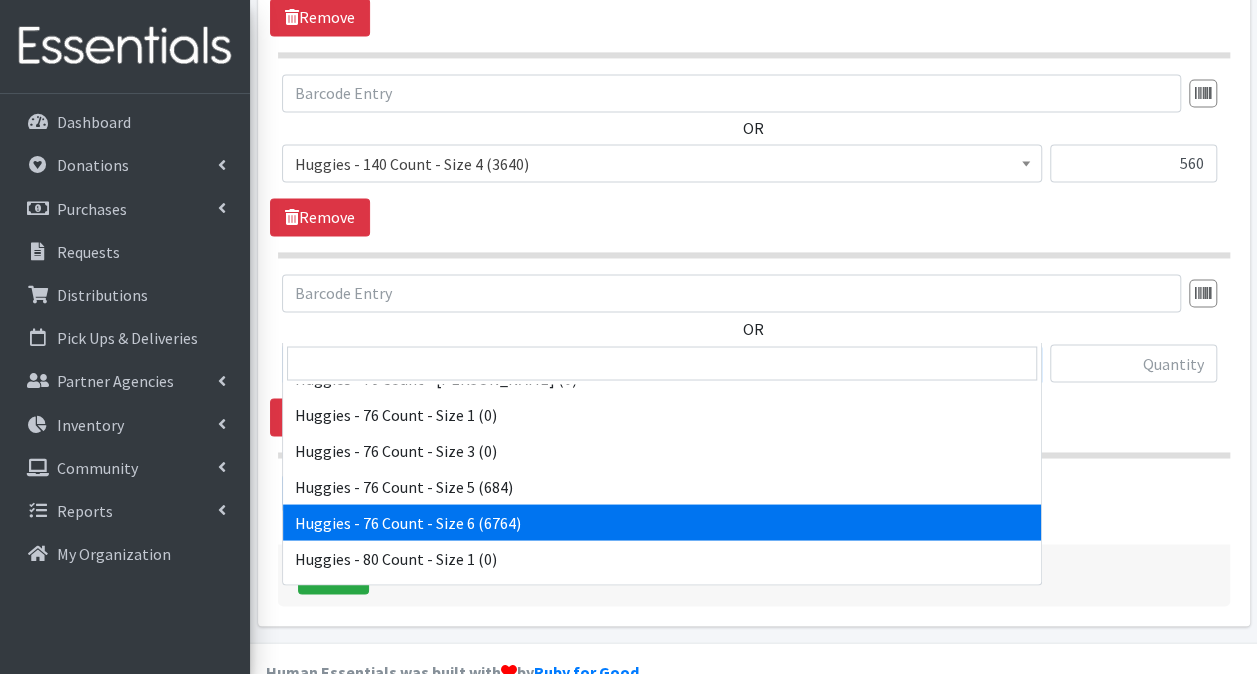 select on "15371" 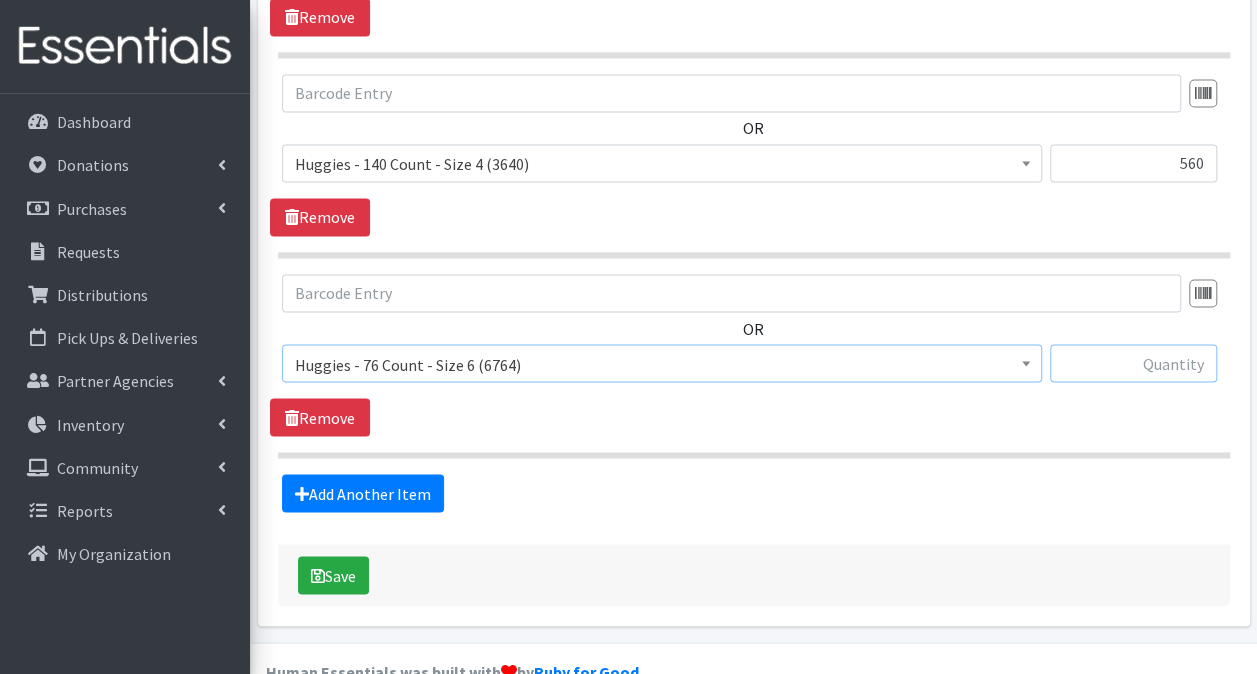 click at bounding box center [1133, 363] 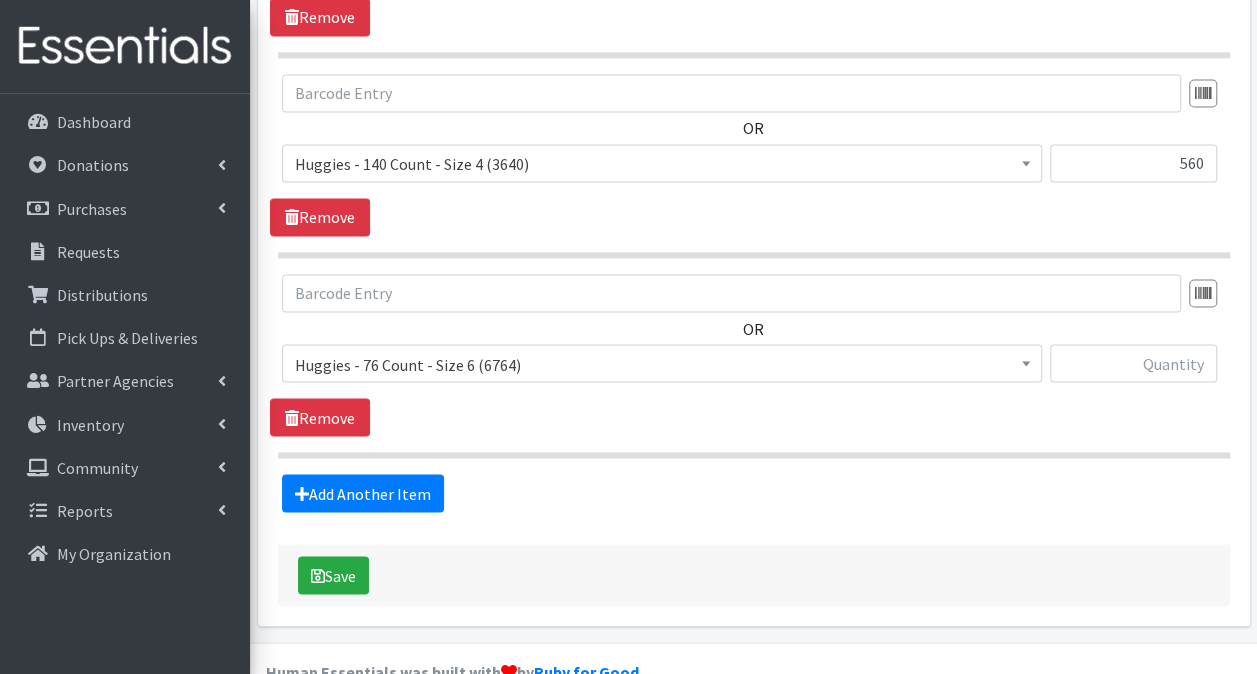 click at bounding box center (1133, 371) 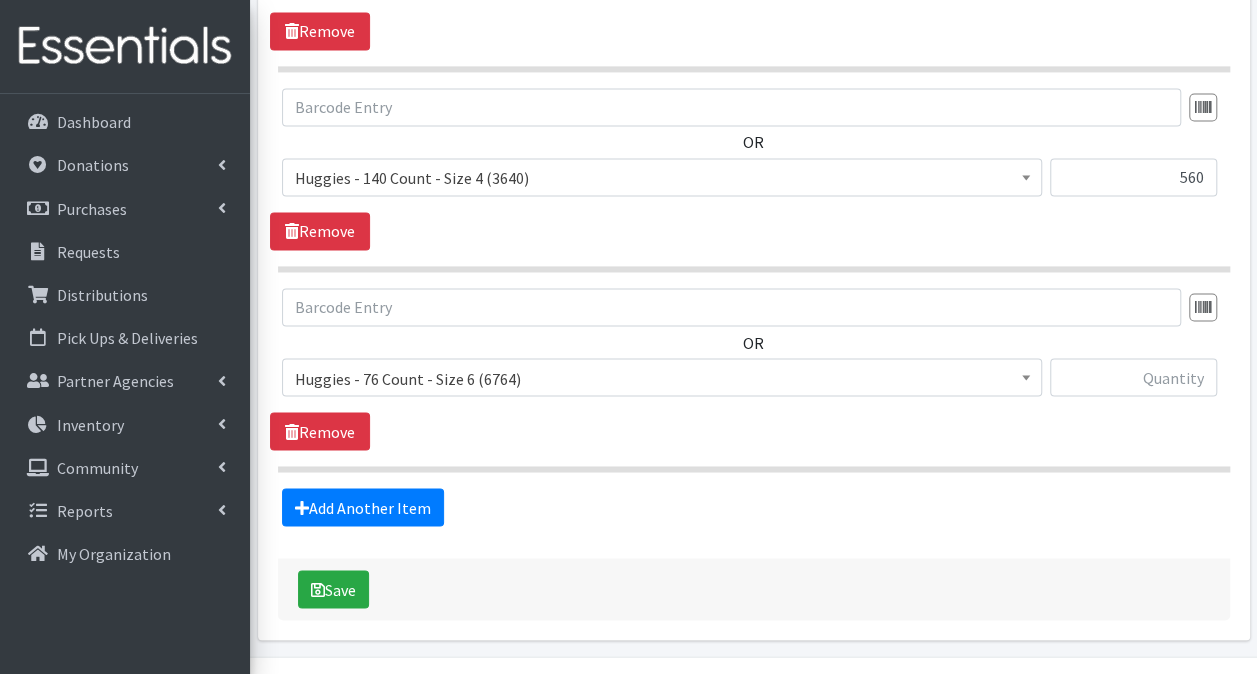 scroll, scrollTop: 1570, scrollLeft: 0, axis: vertical 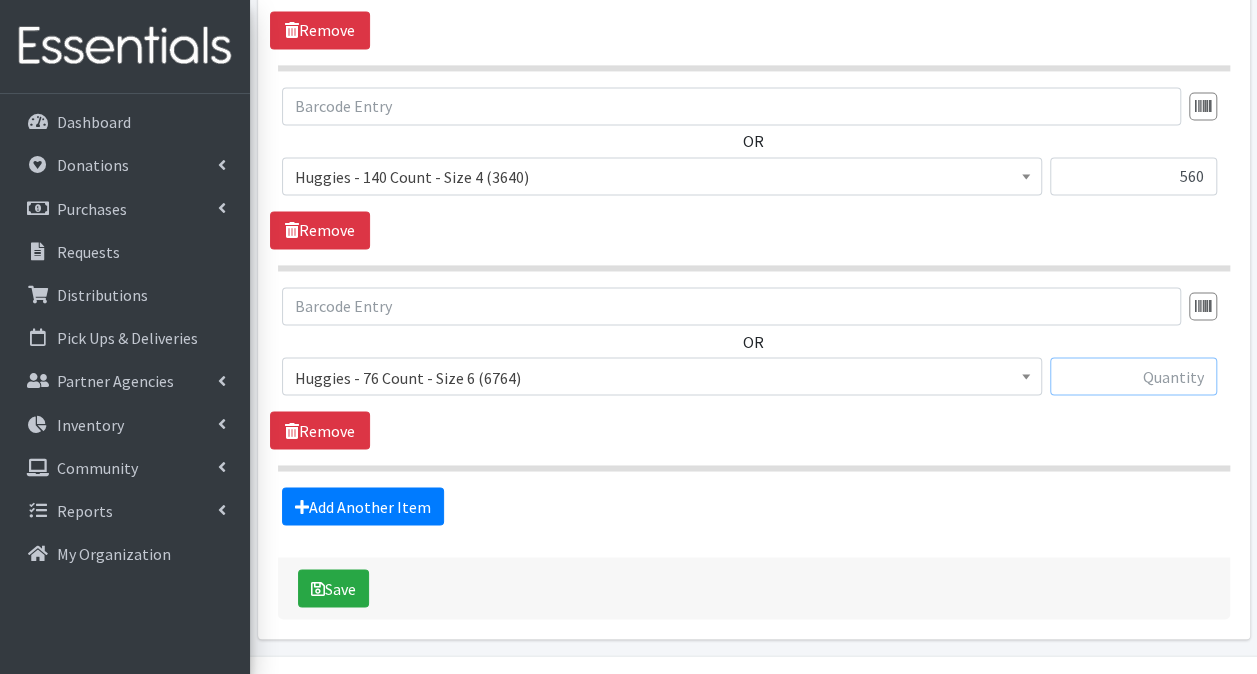 click at bounding box center (1133, 376) 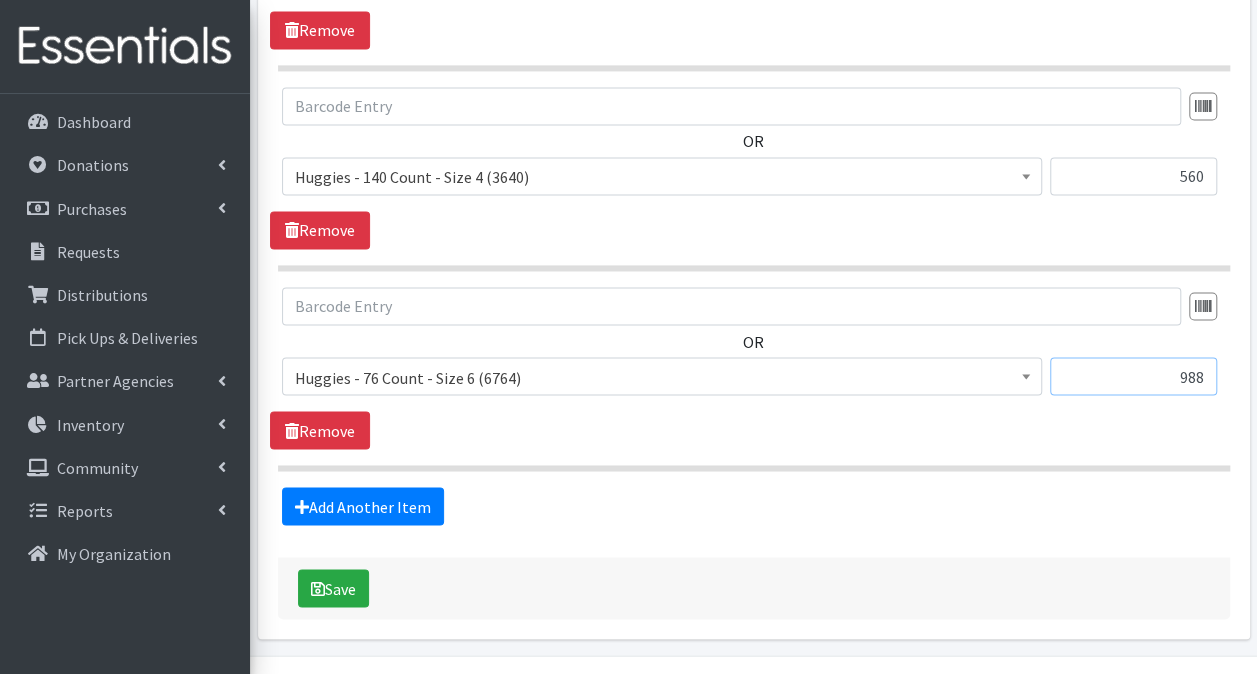 type on "988" 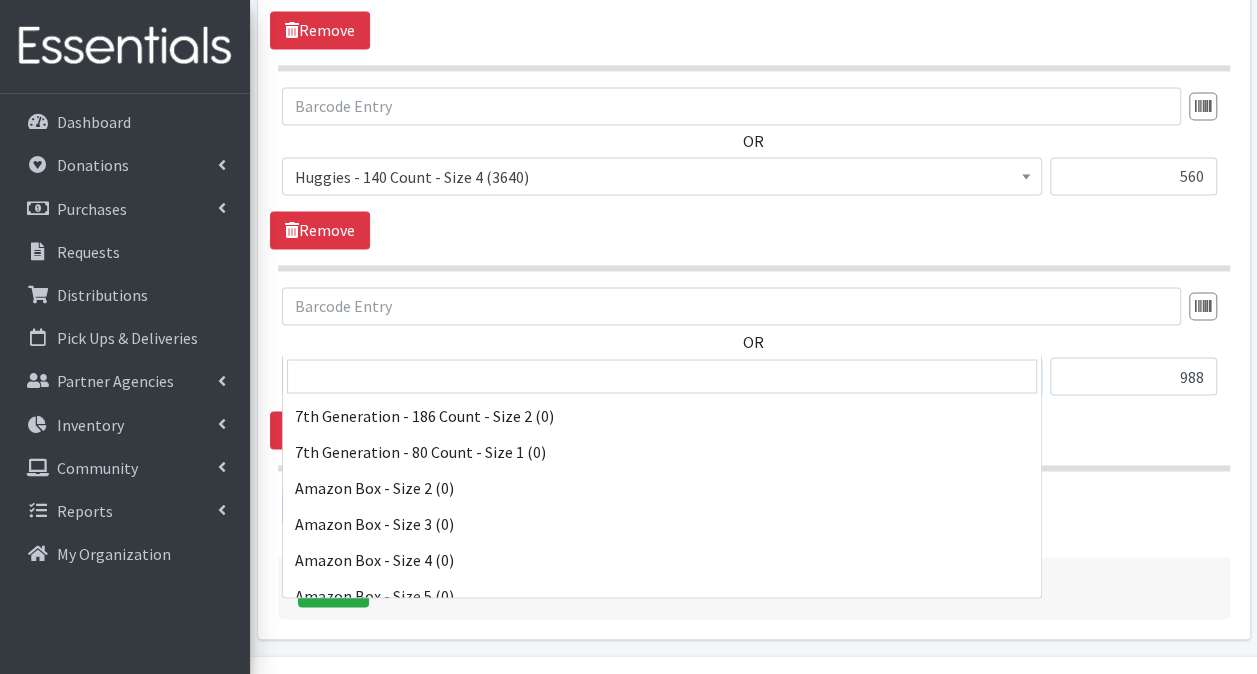 click on "Huggies - 76 Count - Size 6 (6764)" at bounding box center (662, 377) 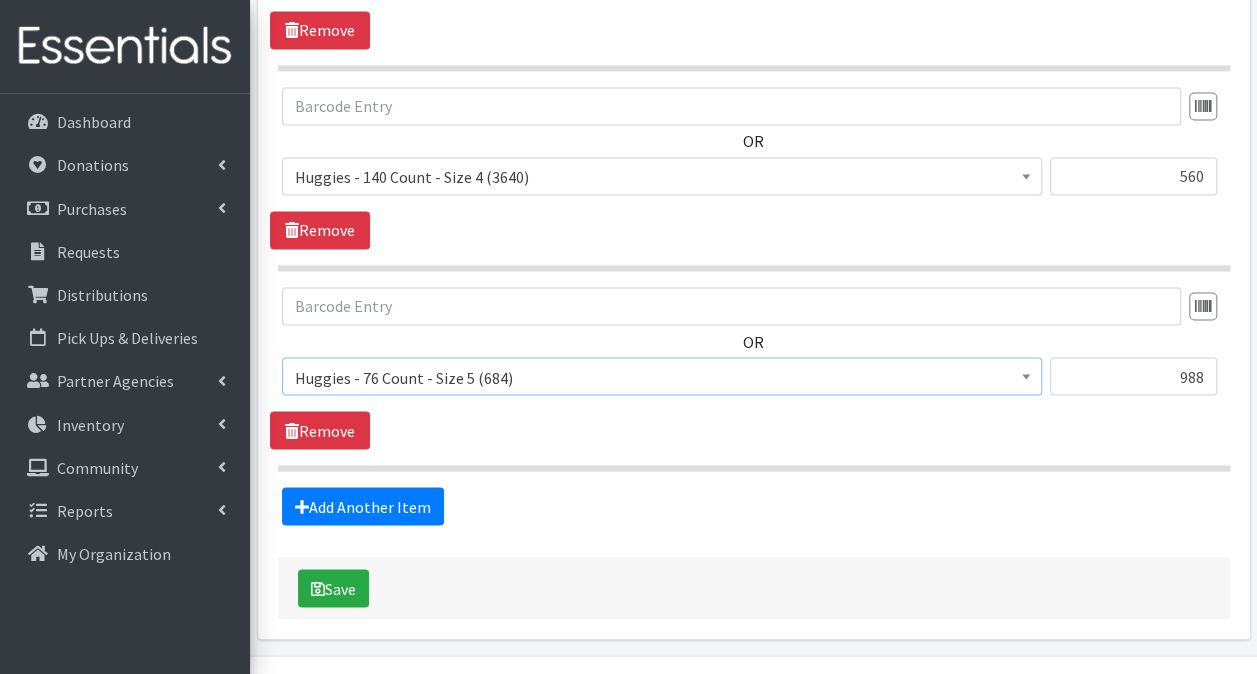 click on "Huggies - 76 Count - Size 5 (684)" at bounding box center [662, 377] 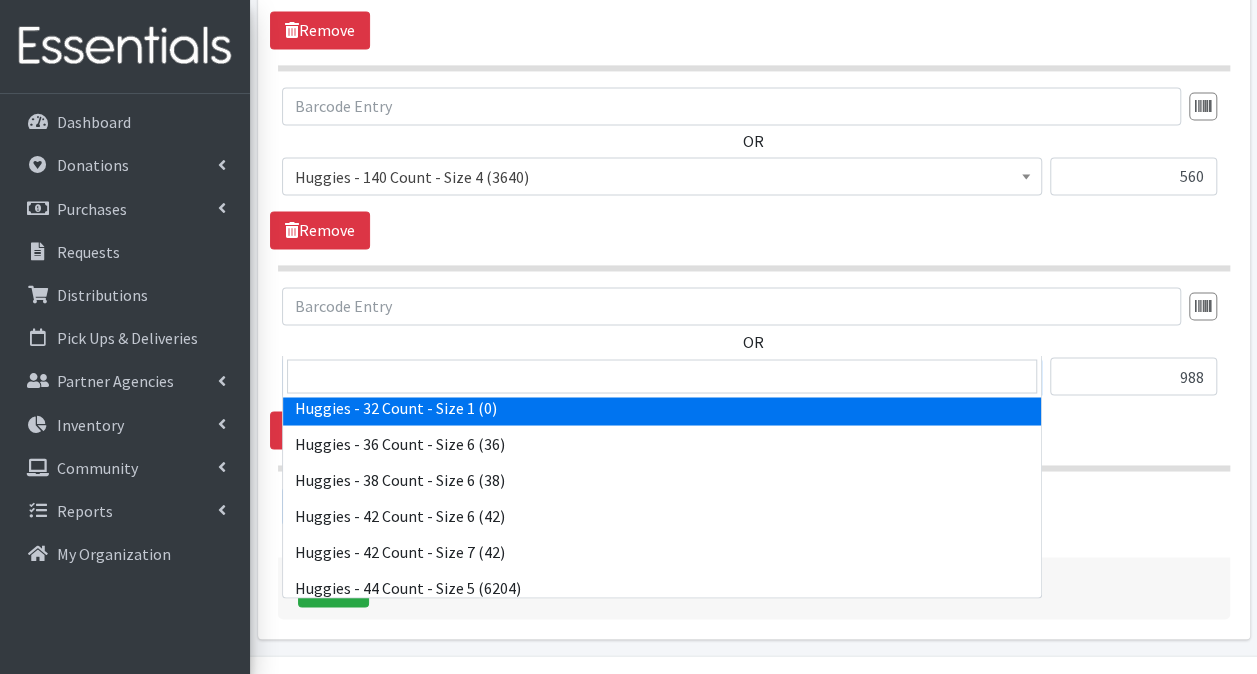 scroll, scrollTop: 4648, scrollLeft: 0, axis: vertical 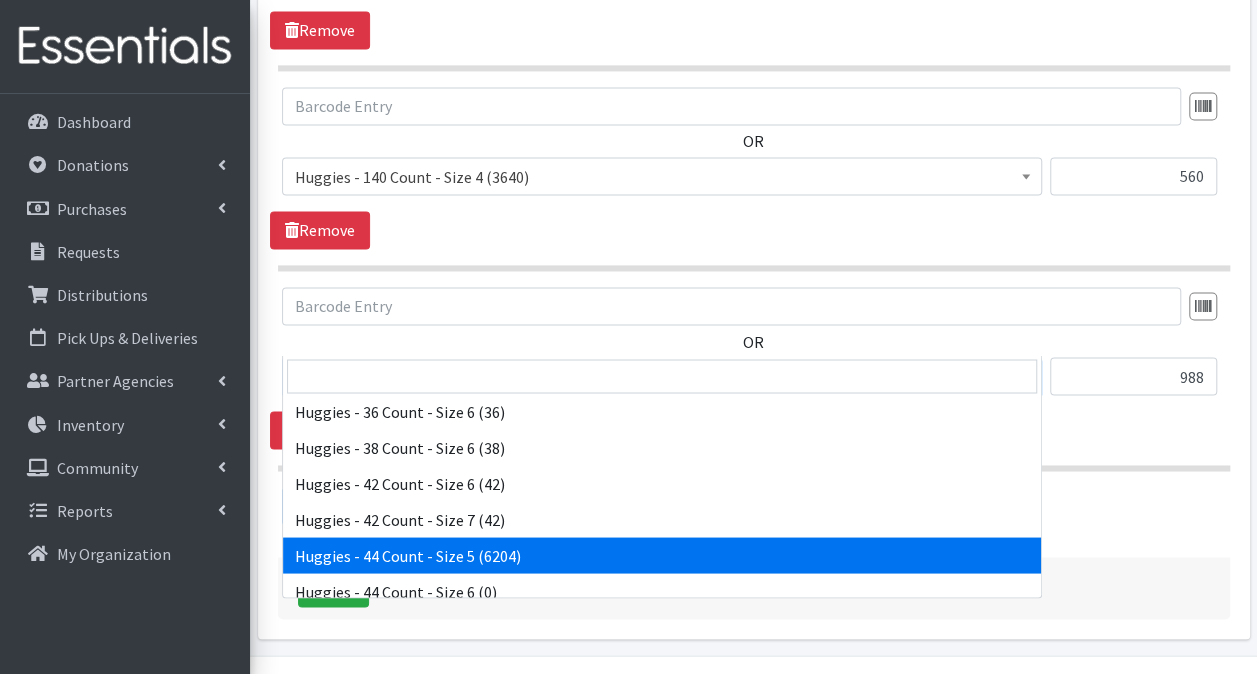 select on "10455" 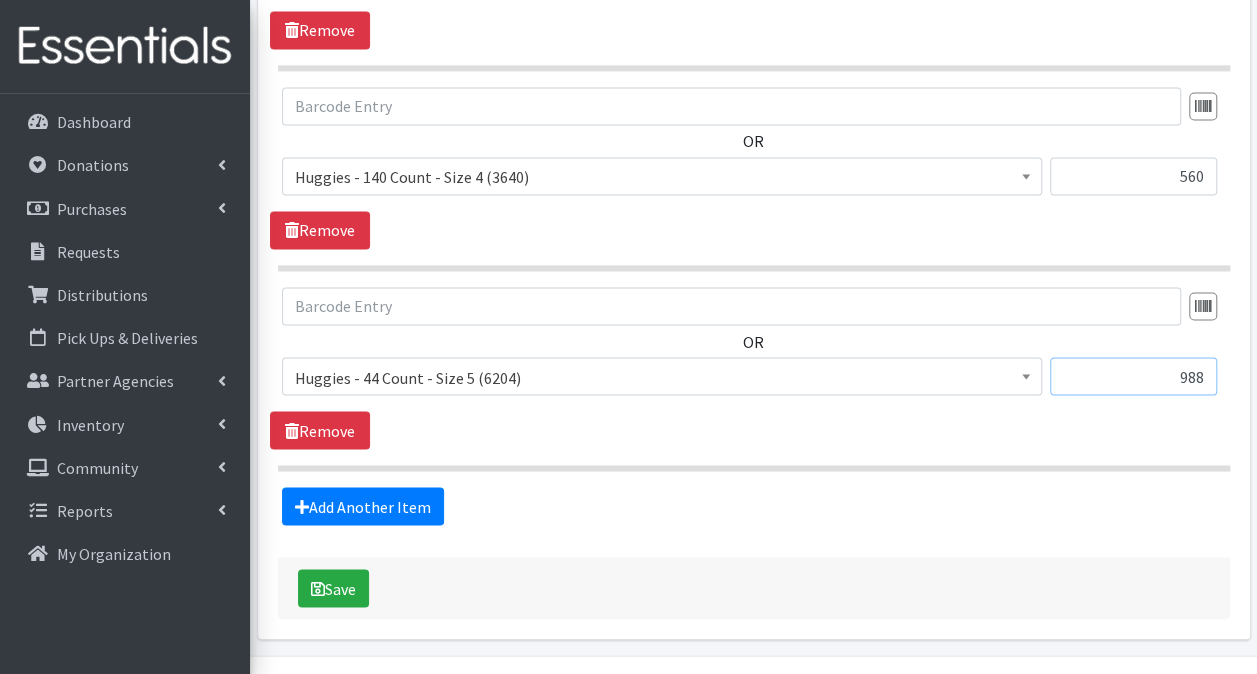 drag, startPoint x: 1156, startPoint y: 328, endPoint x: 1275, endPoint y: 374, distance: 127.581345 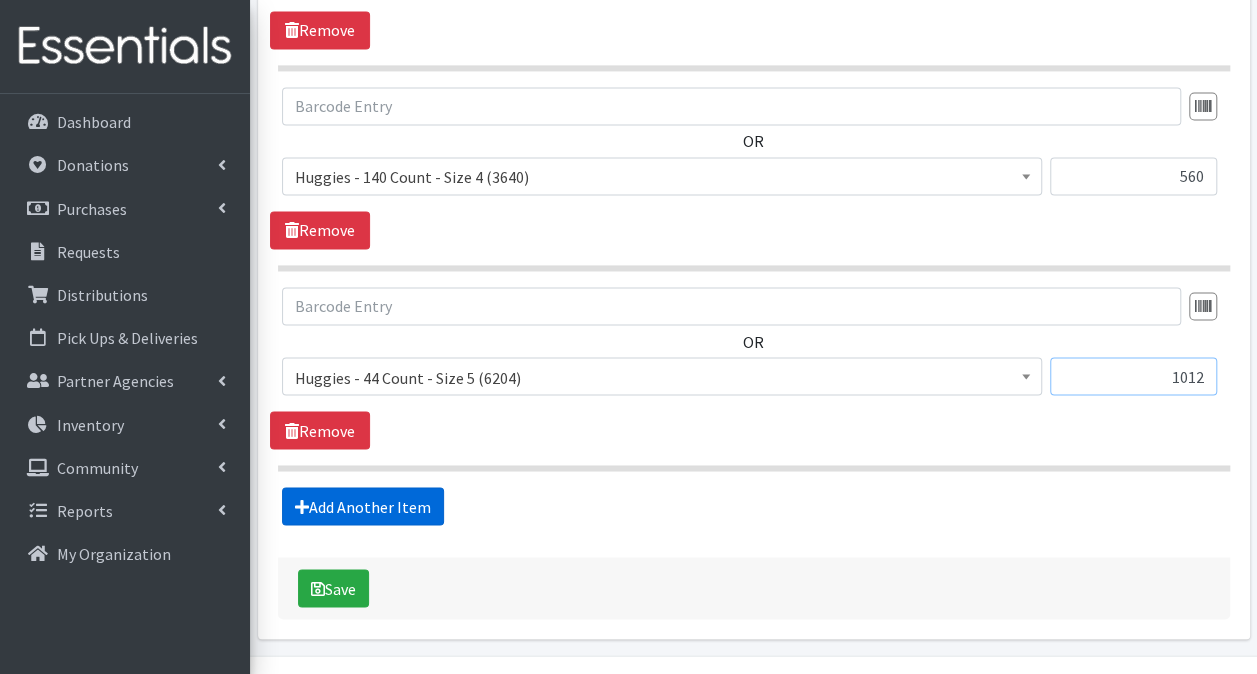 type on "1012" 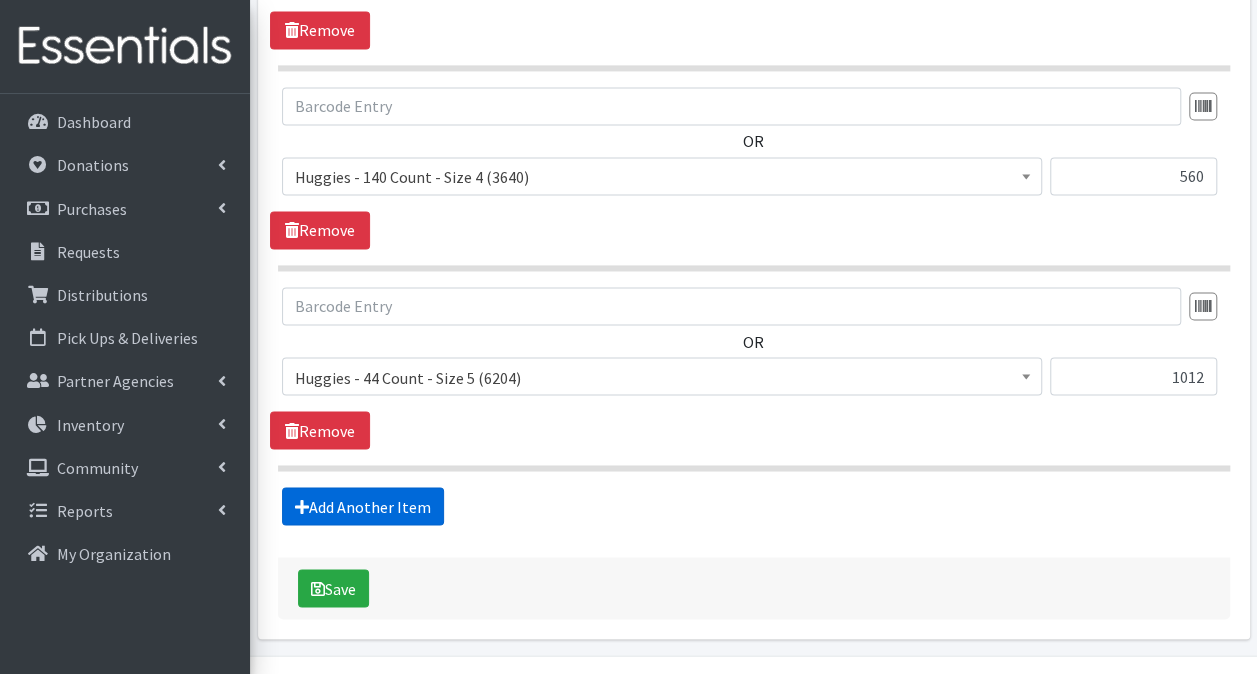 click on "Add Another Item" at bounding box center [363, 506] 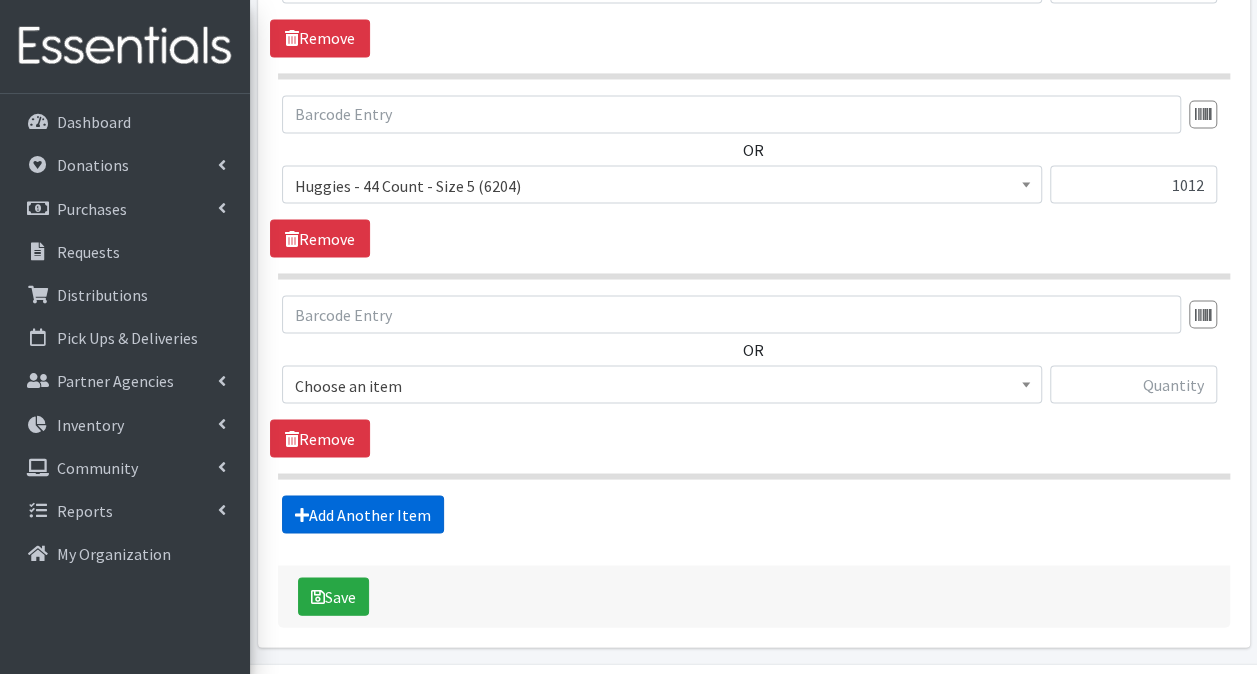 scroll, scrollTop: 1782, scrollLeft: 0, axis: vertical 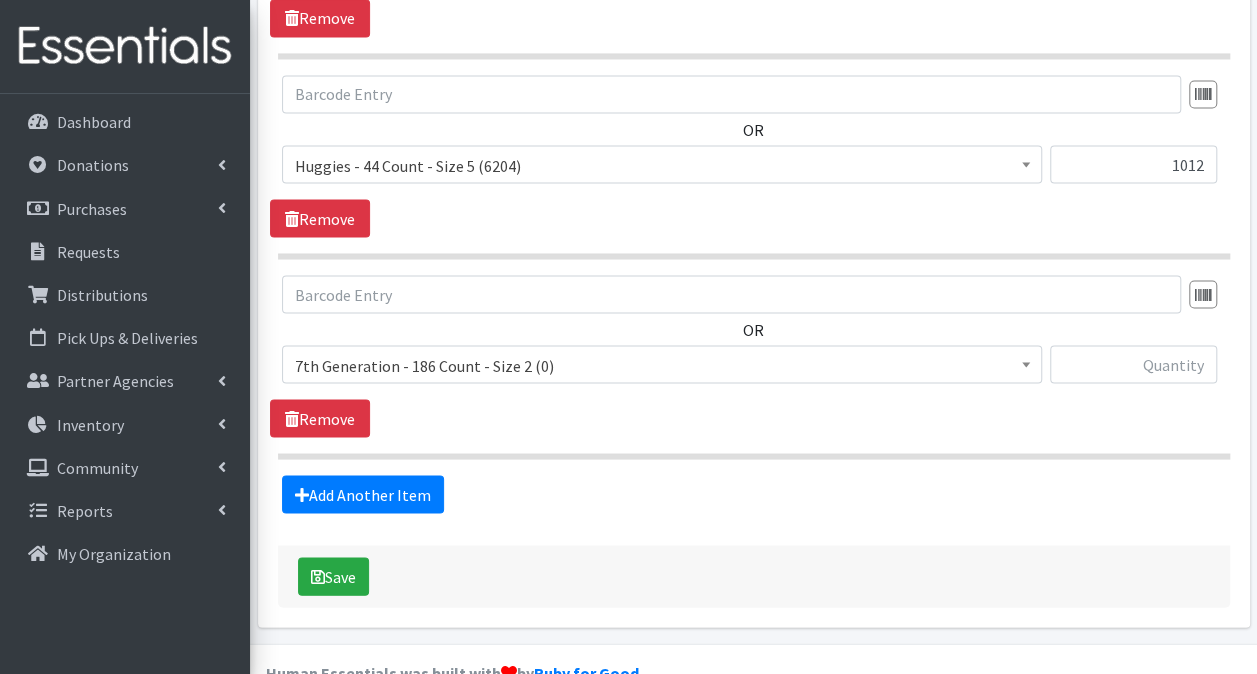 click on "7th Generation - 186 Count - Size 2 (0)" at bounding box center (662, 365) 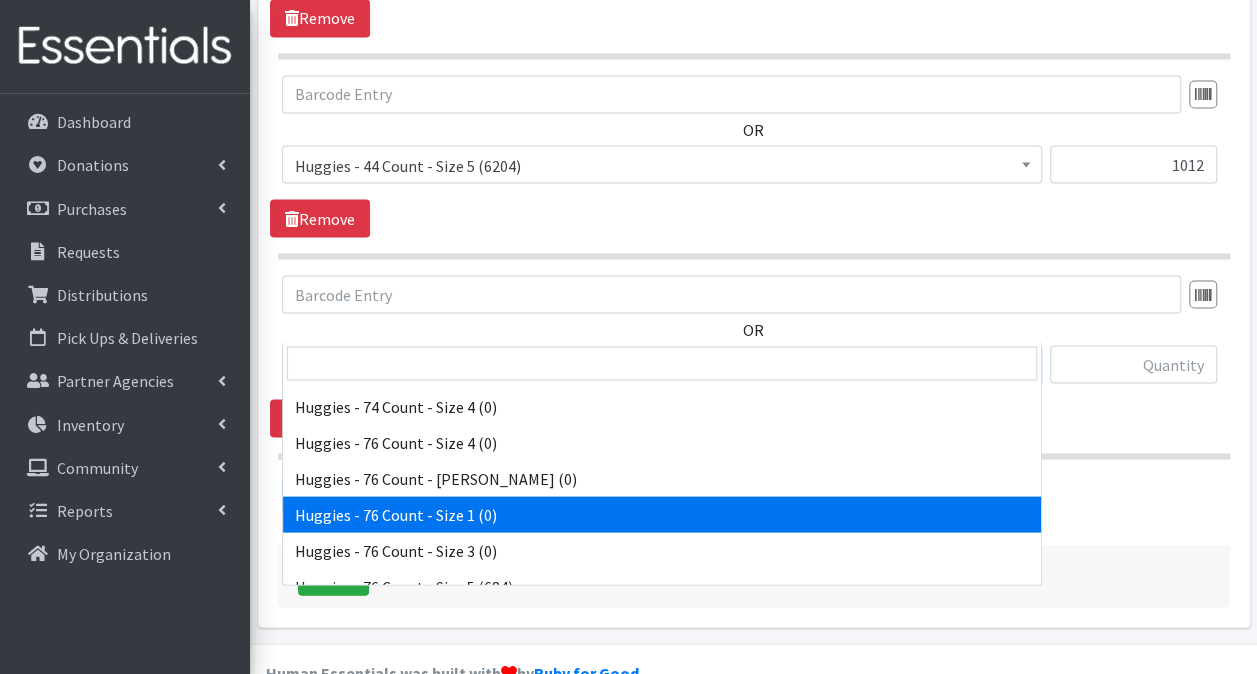 scroll, scrollTop: 6000, scrollLeft: 0, axis: vertical 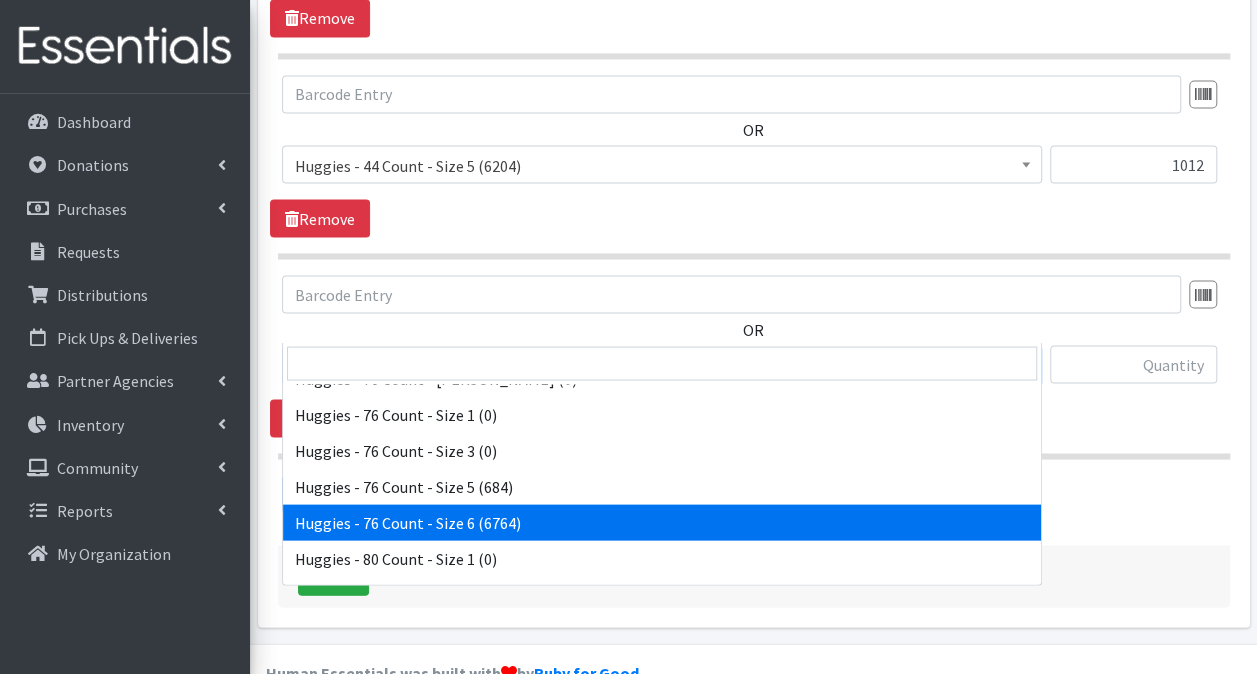 select on "15371" 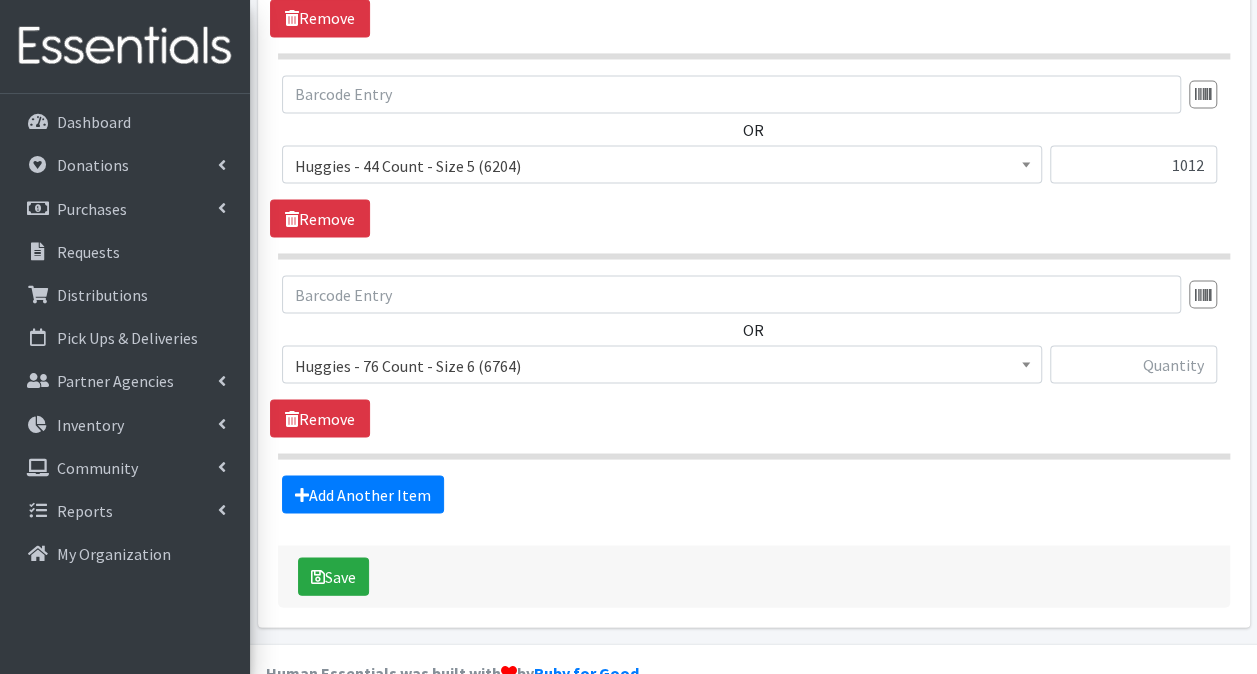 click on "OR" at bounding box center (753, 337) 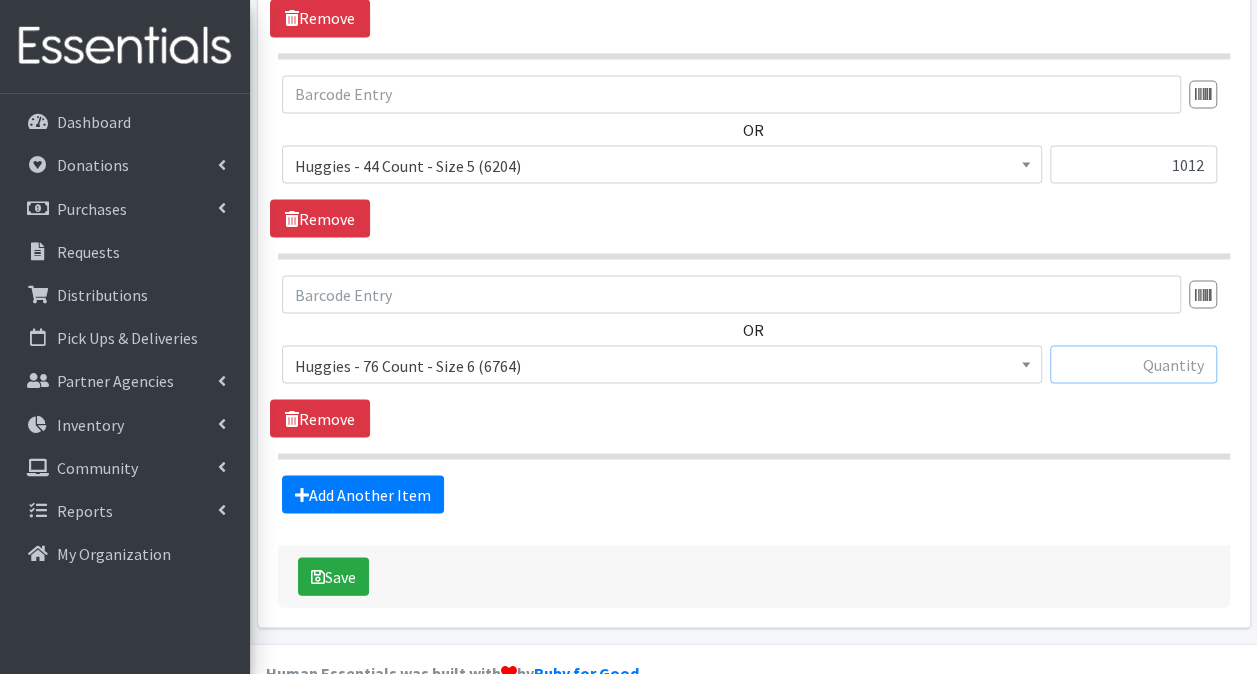 click at bounding box center (1133, 364) 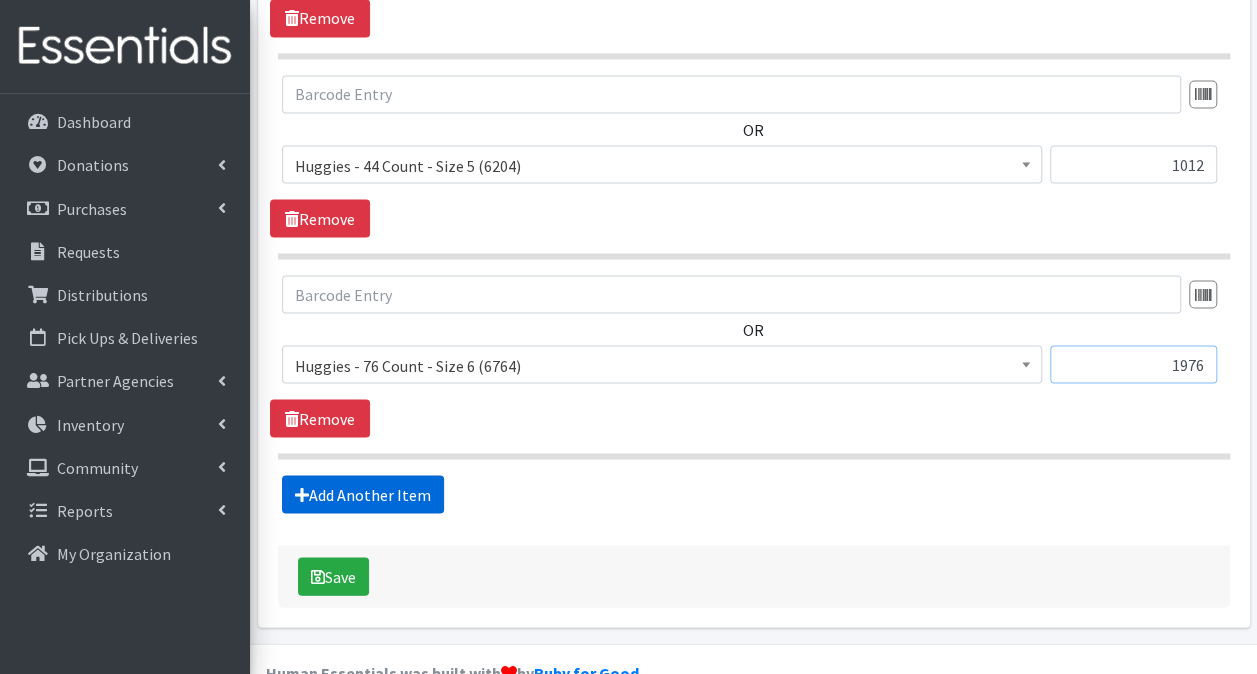 type on "1976" 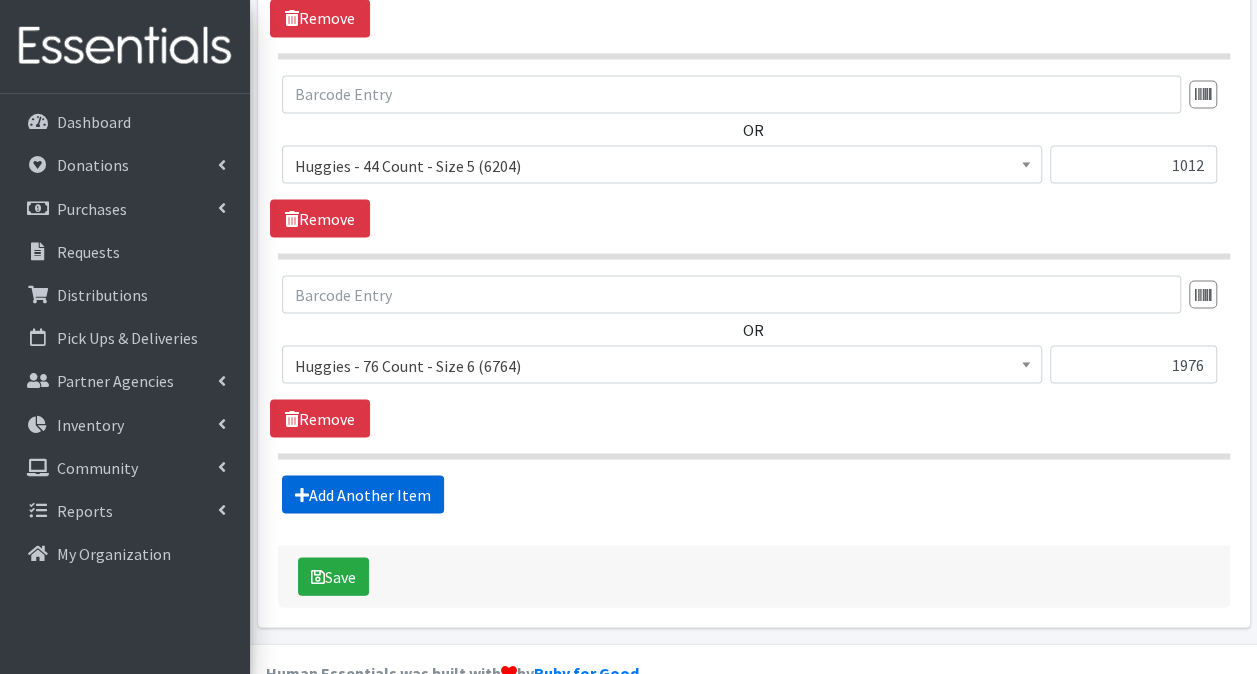 click on "Add Another Item" at bounding box center (363, 494) 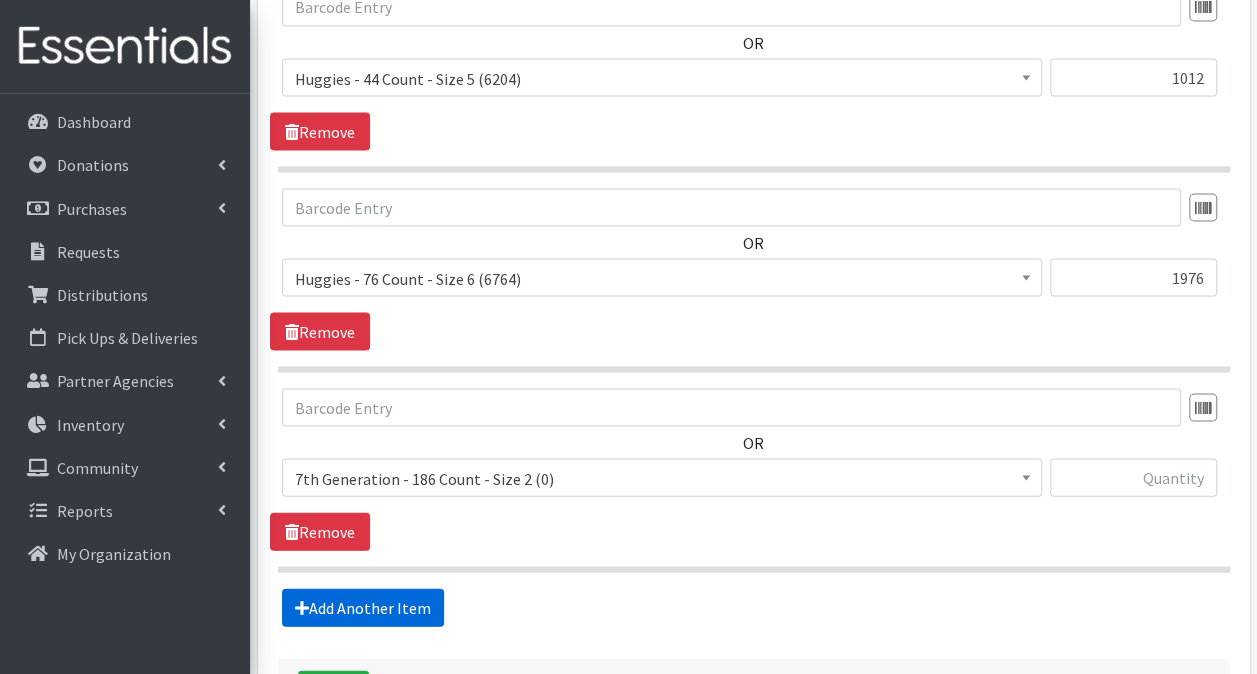 scroll, scrollTop: 1981, scrollLeft: 0, axis: vertical 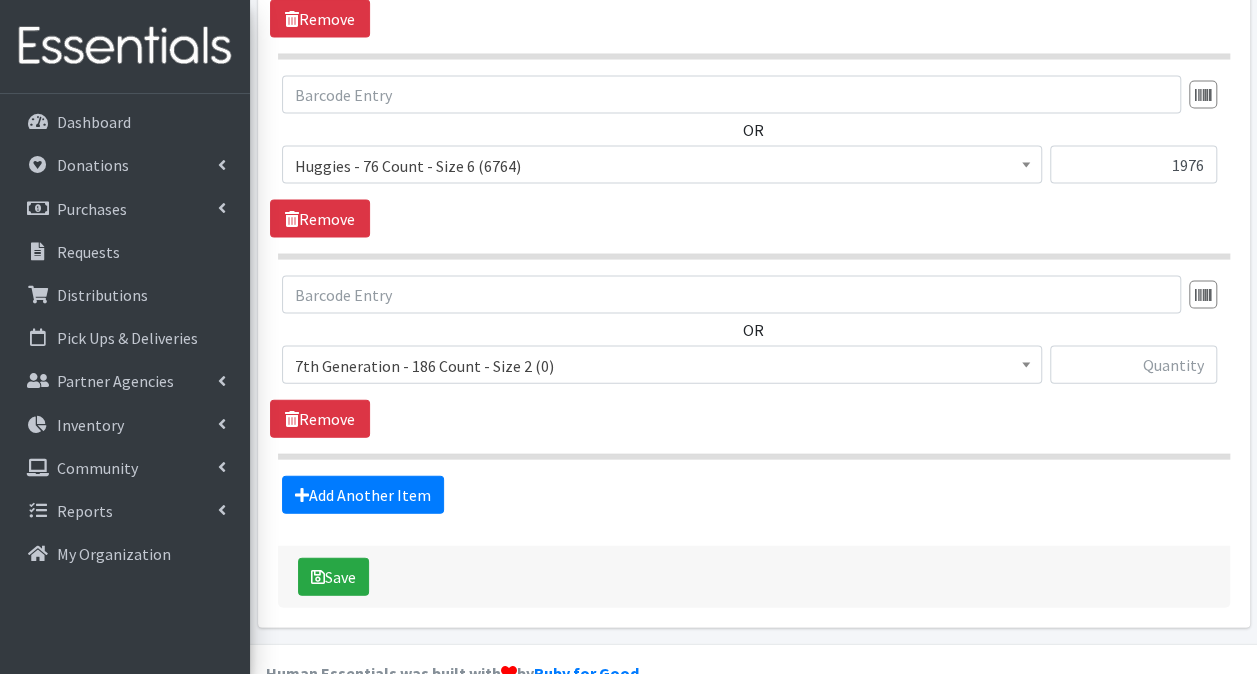 click on "OR" at bounding box center (753, 338) 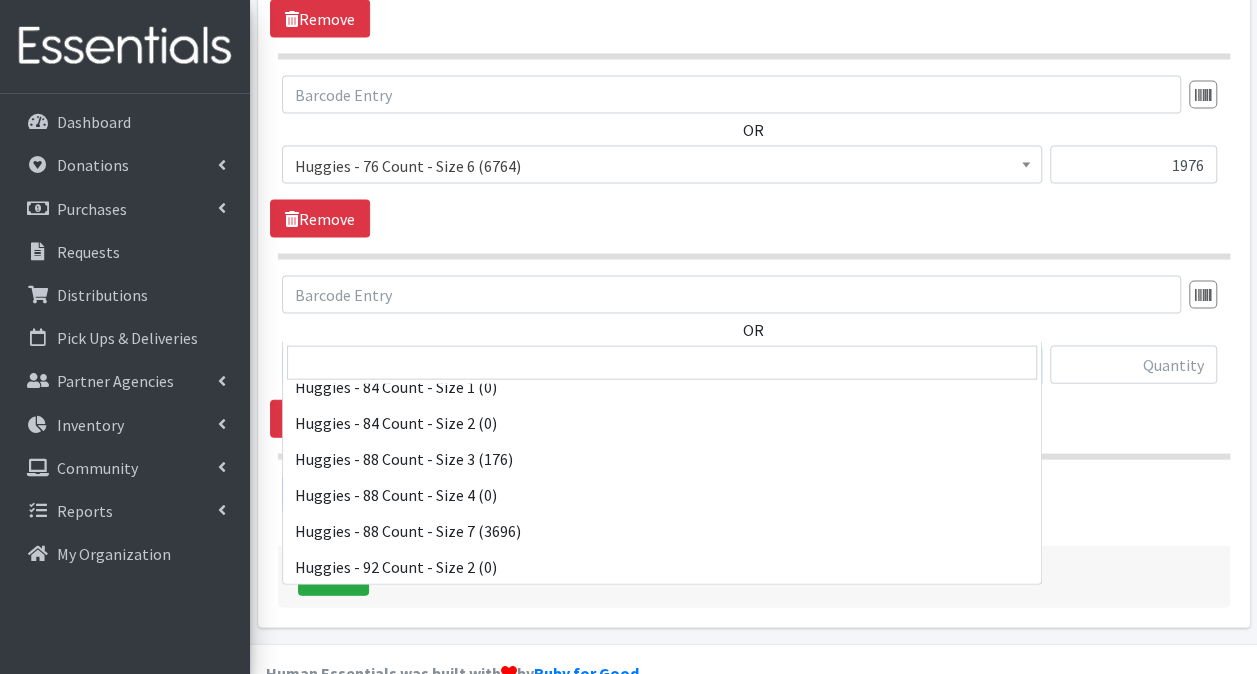 scroll, scrollTop: 6200, scrollLeft: 0, axis: vertical 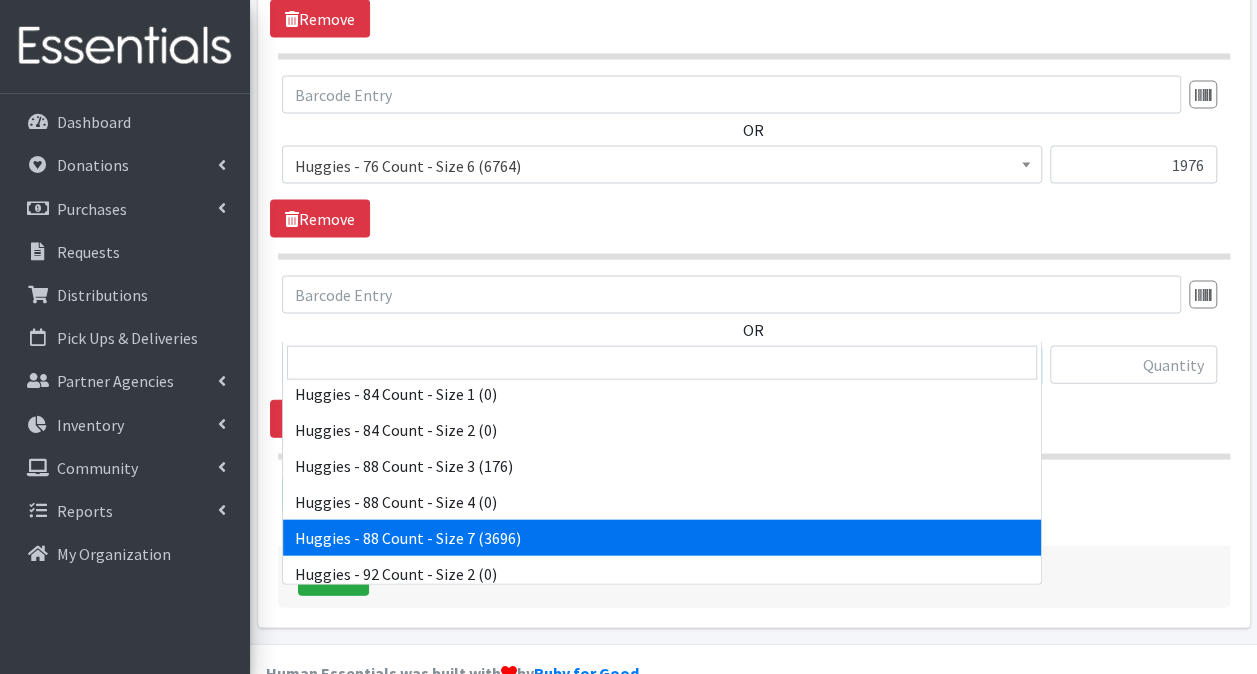 select on "13988" 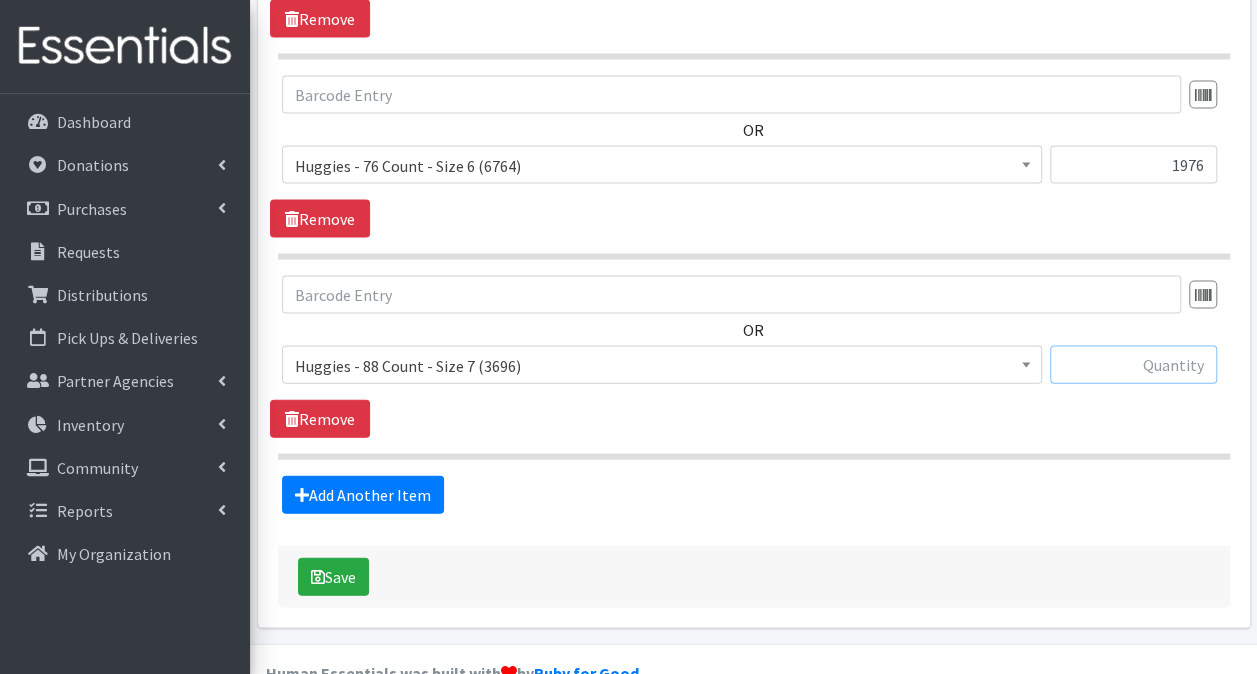 click at bounding box center (1133, 365) 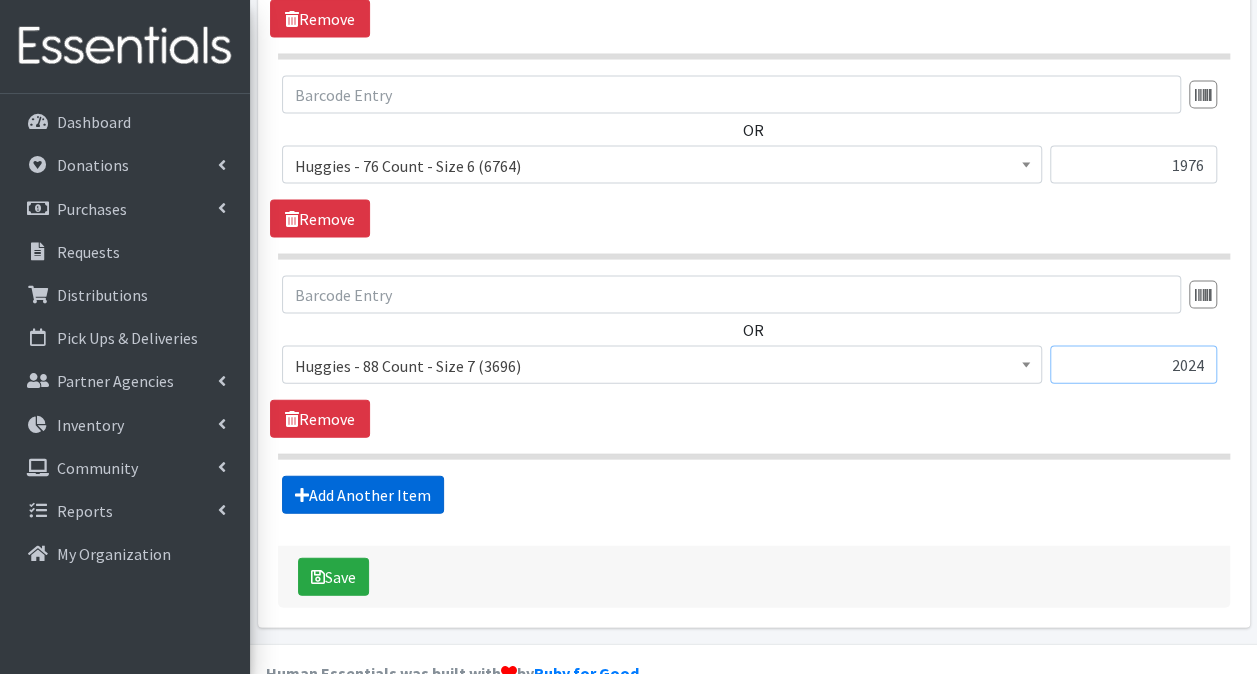 type on "2024" 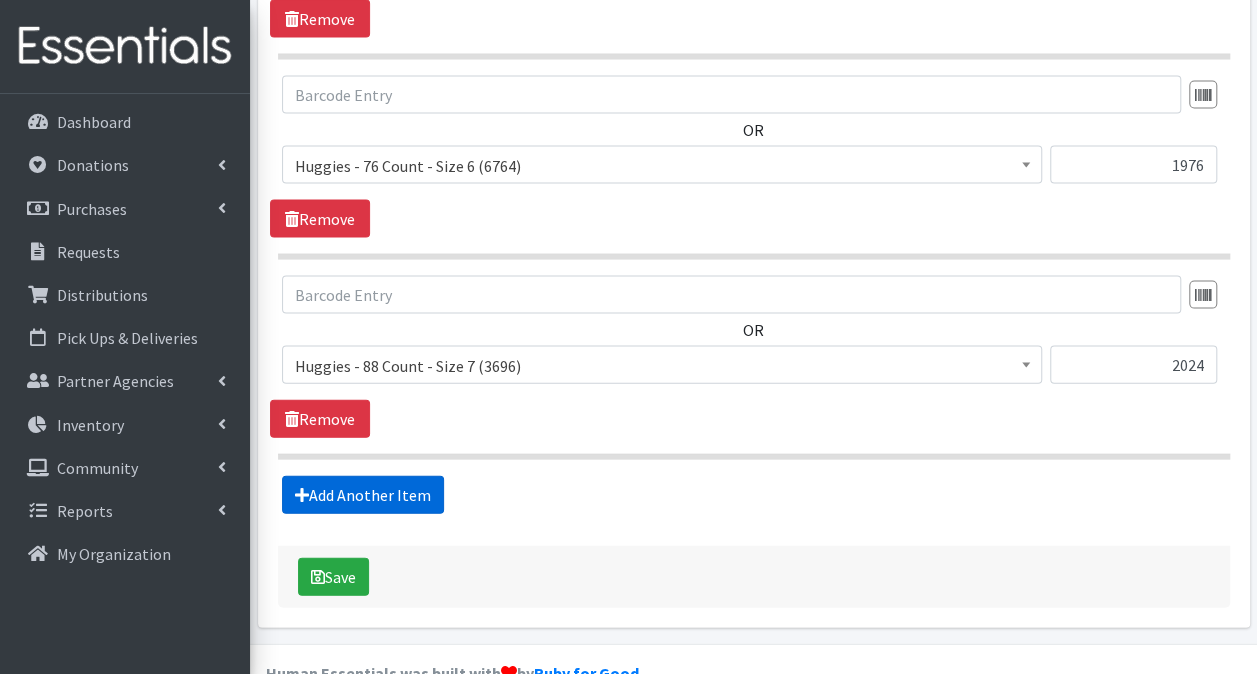 click on "Add Another Item" at bounding box center [363, 495] 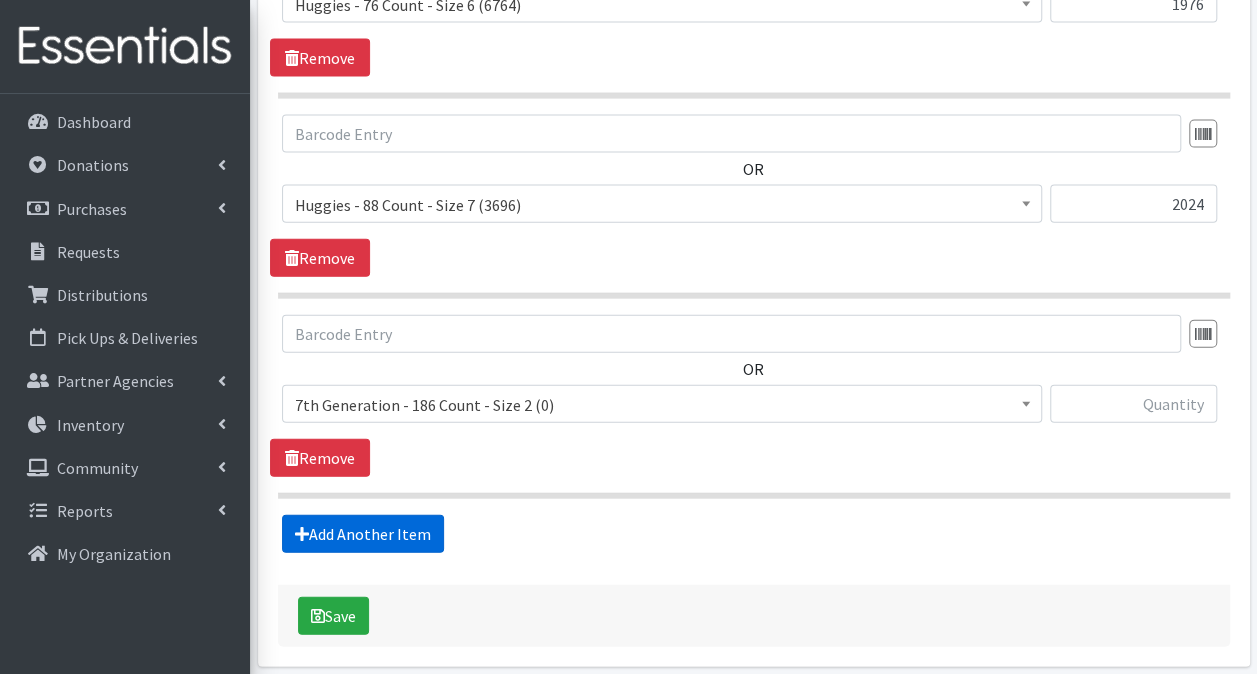 scroll, scrollTop: 2180, scrollLeft: 0, axis: vertical 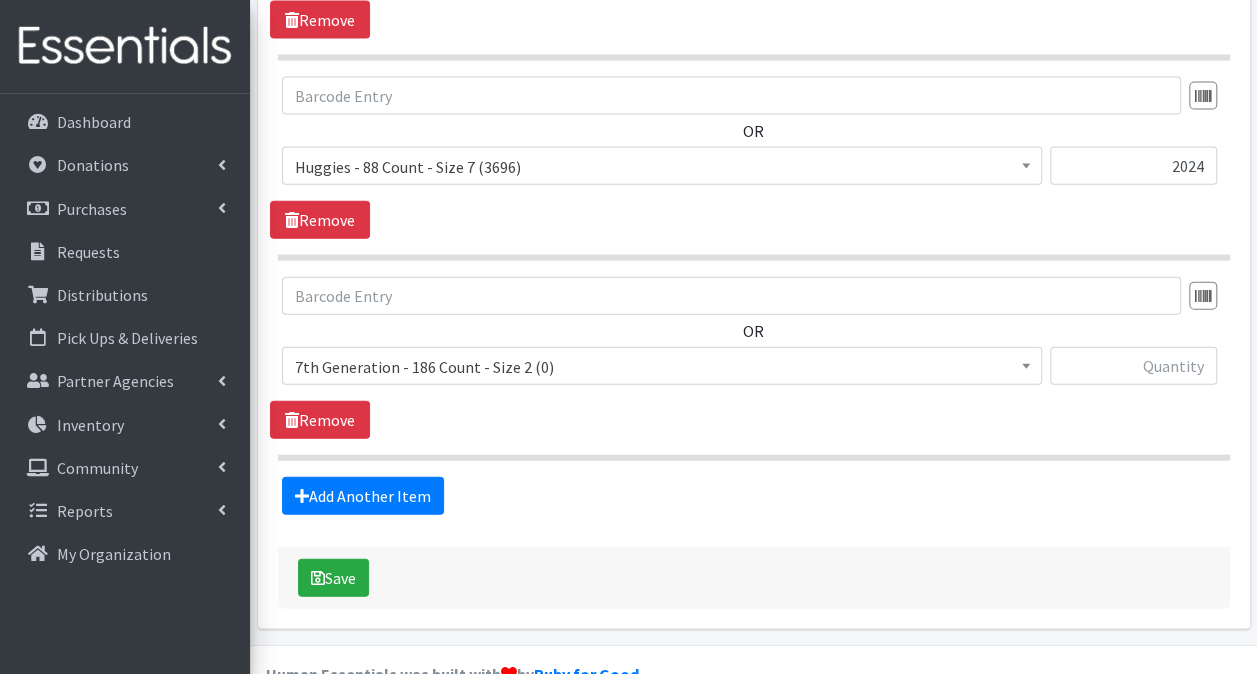 click on "7th Generation - 186 Count - Size 2 (0)" at bounding box center (662, 367) 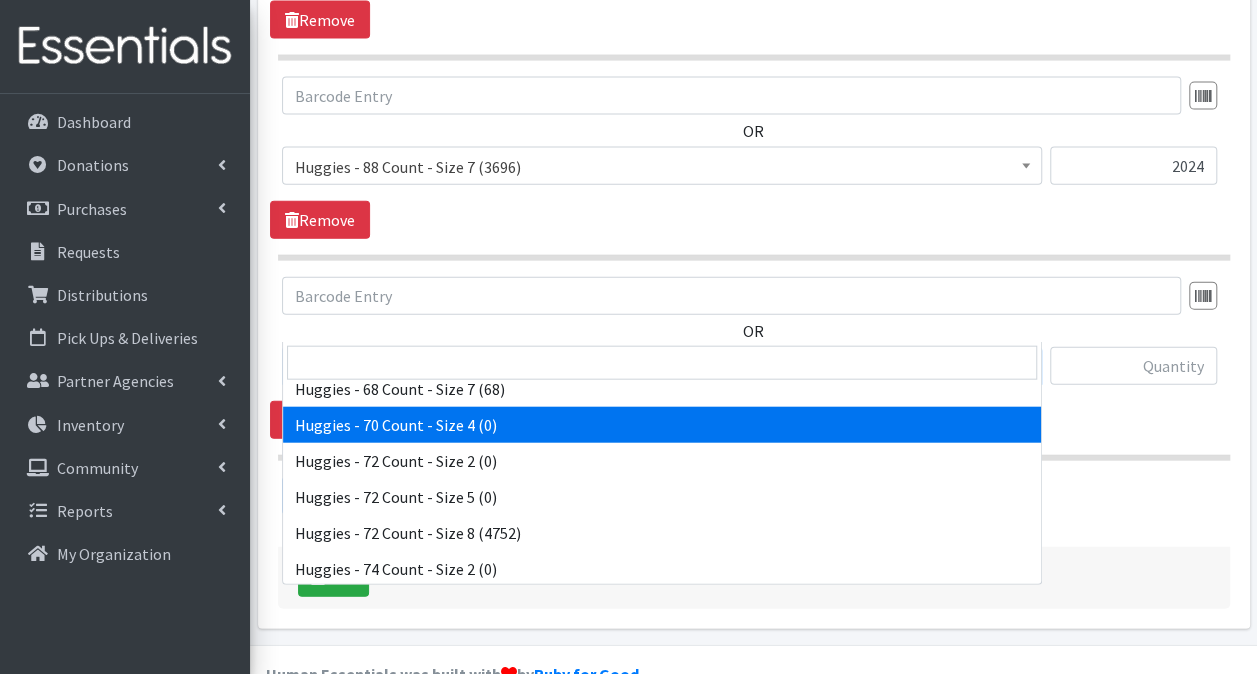 scroll, scrollTop: 5800, scrollLeft: 0, axis: vertical 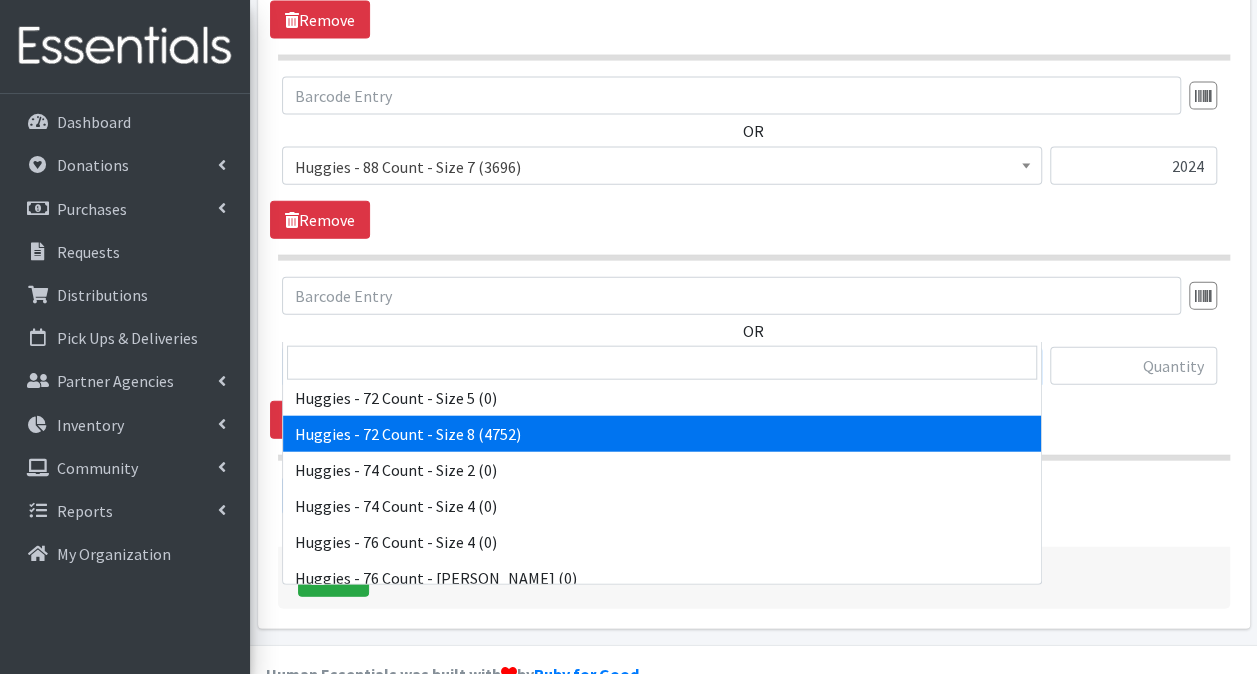 select on "15372" 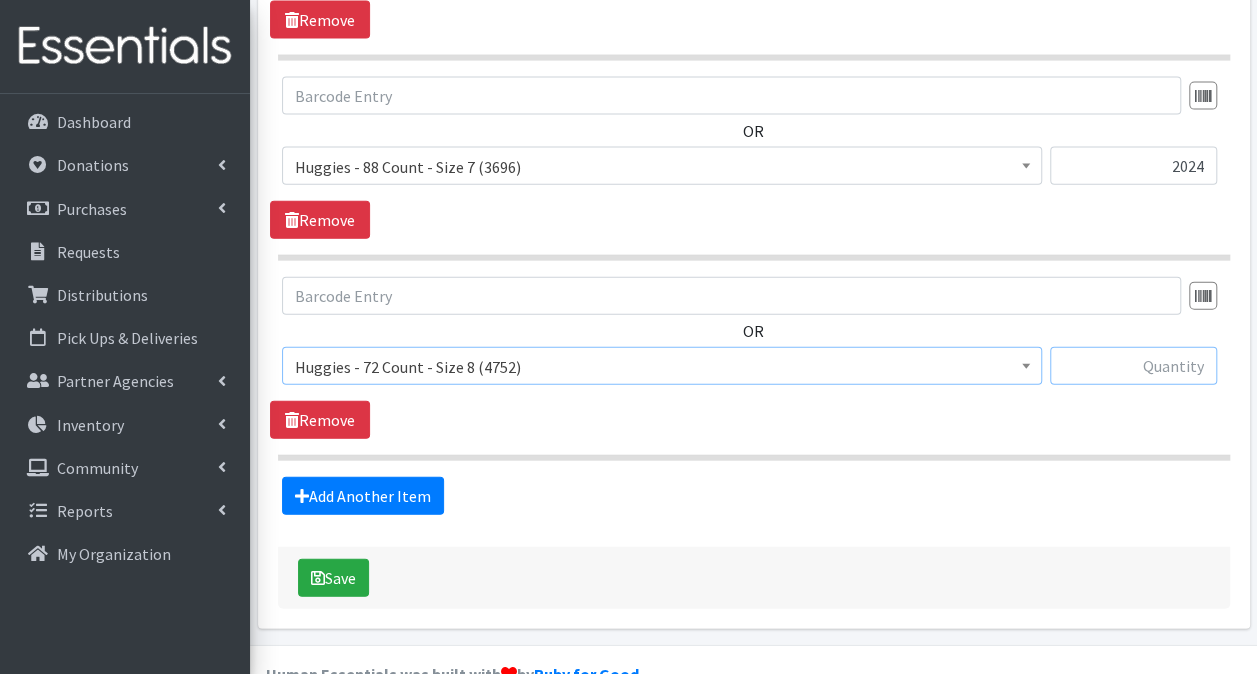 click at bounding box center (1133, 366) 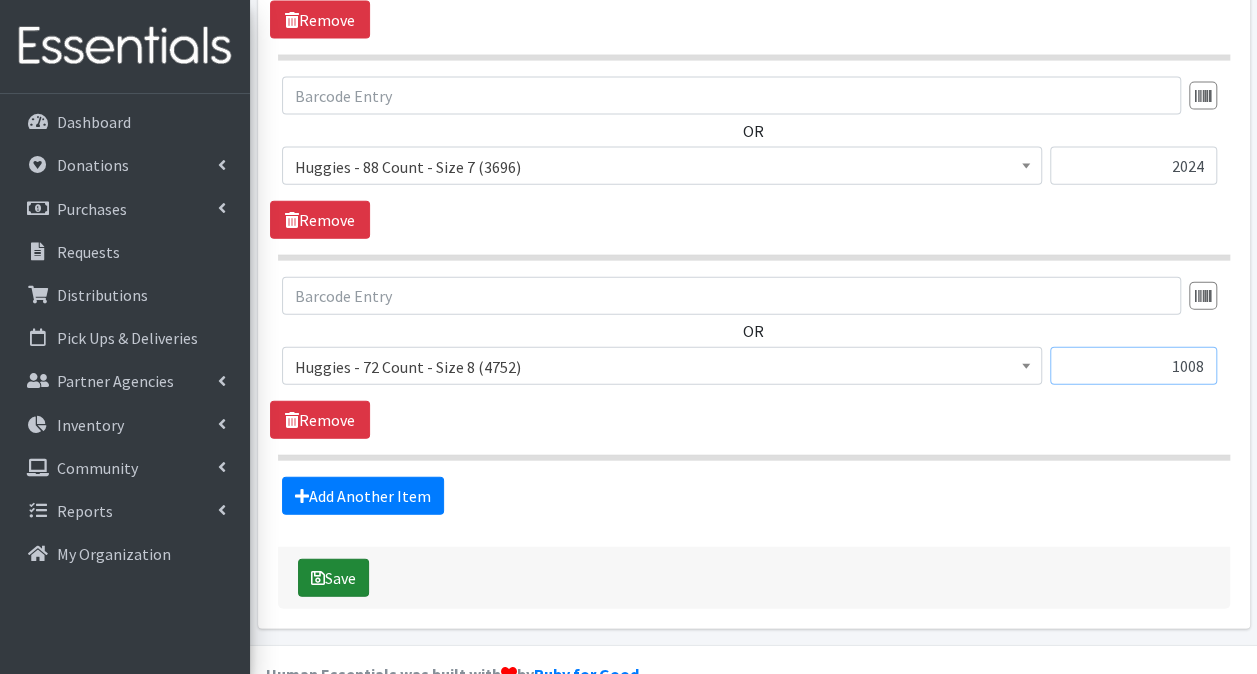 type on "1008" 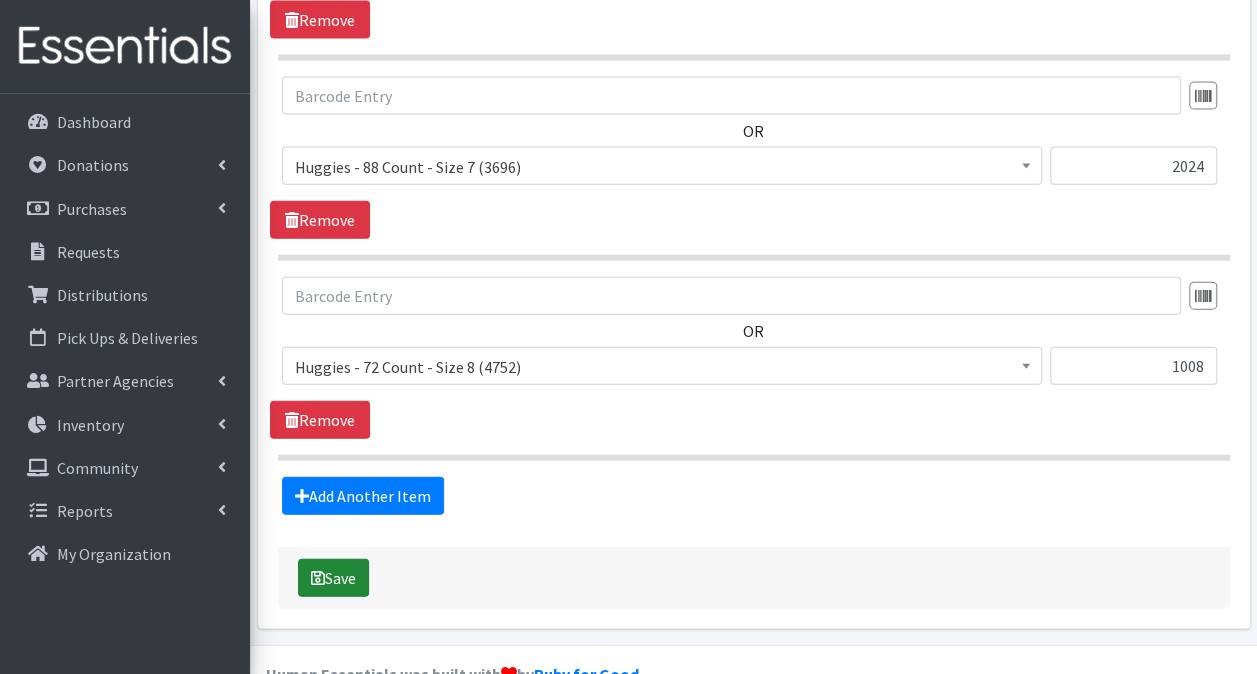 click on "Save" at bounding box center (333, 578) 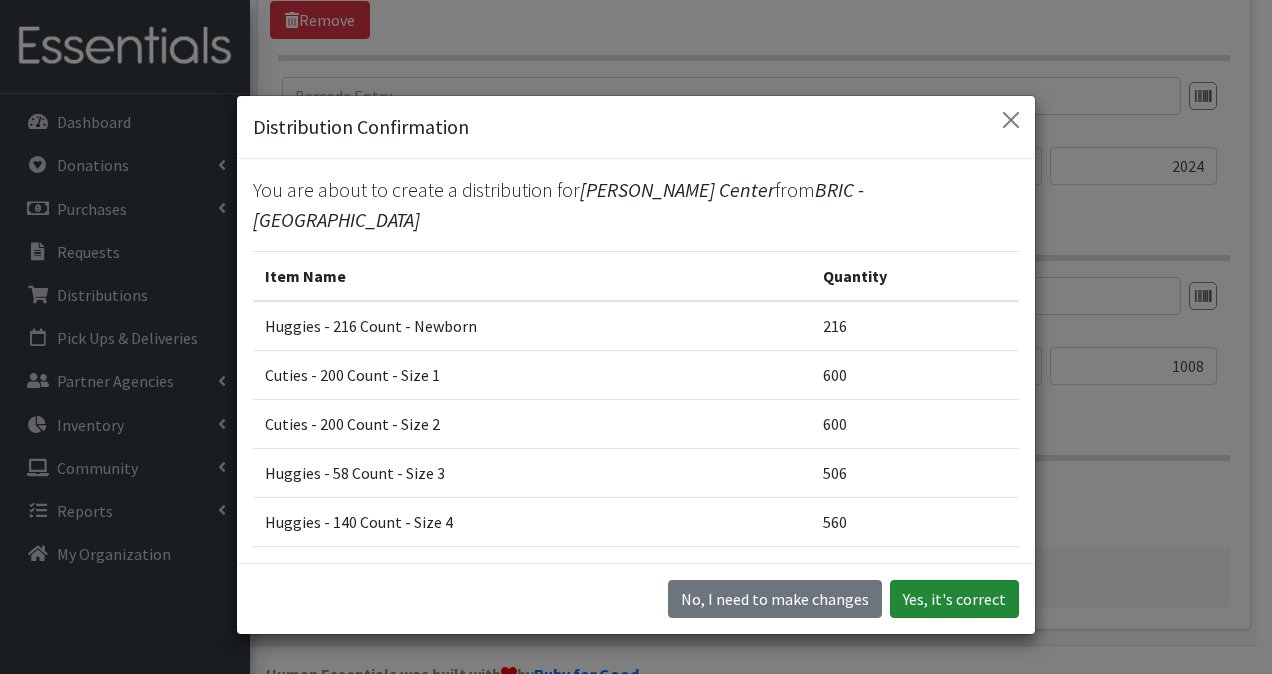 click on "Yes, it's correct" at bounding box center [954, 599] 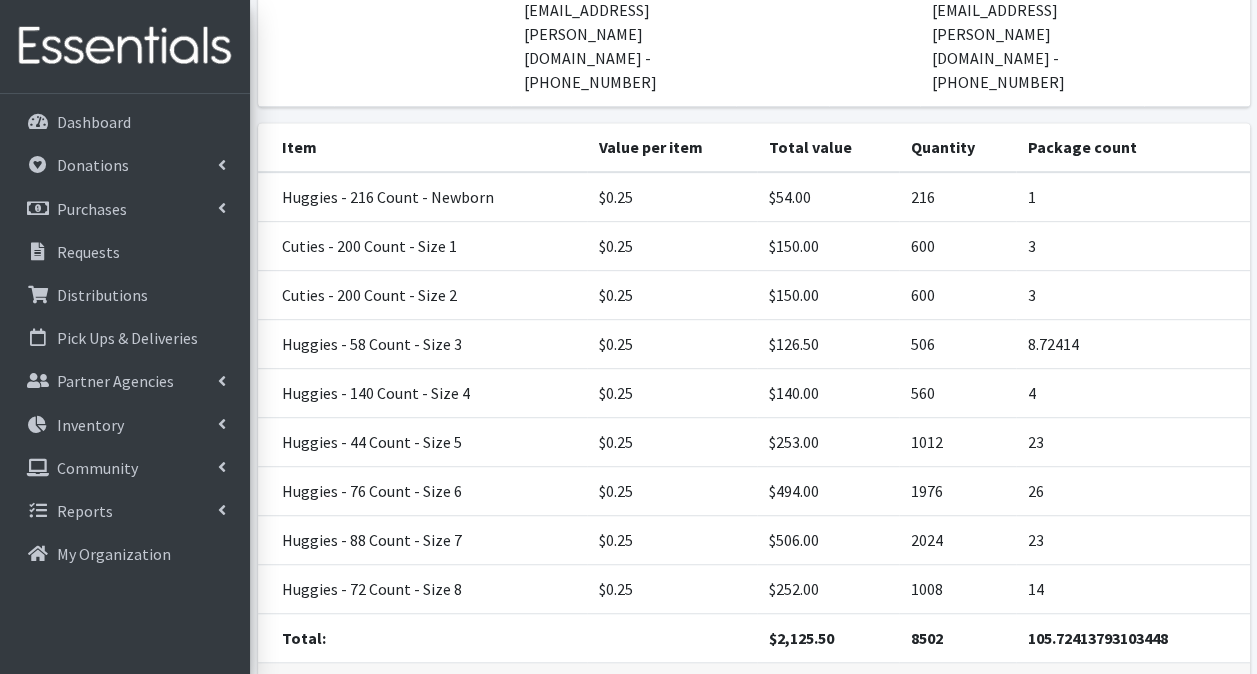 scroll, scrollTop: 455, scrollLeft: 0, axis: vertical 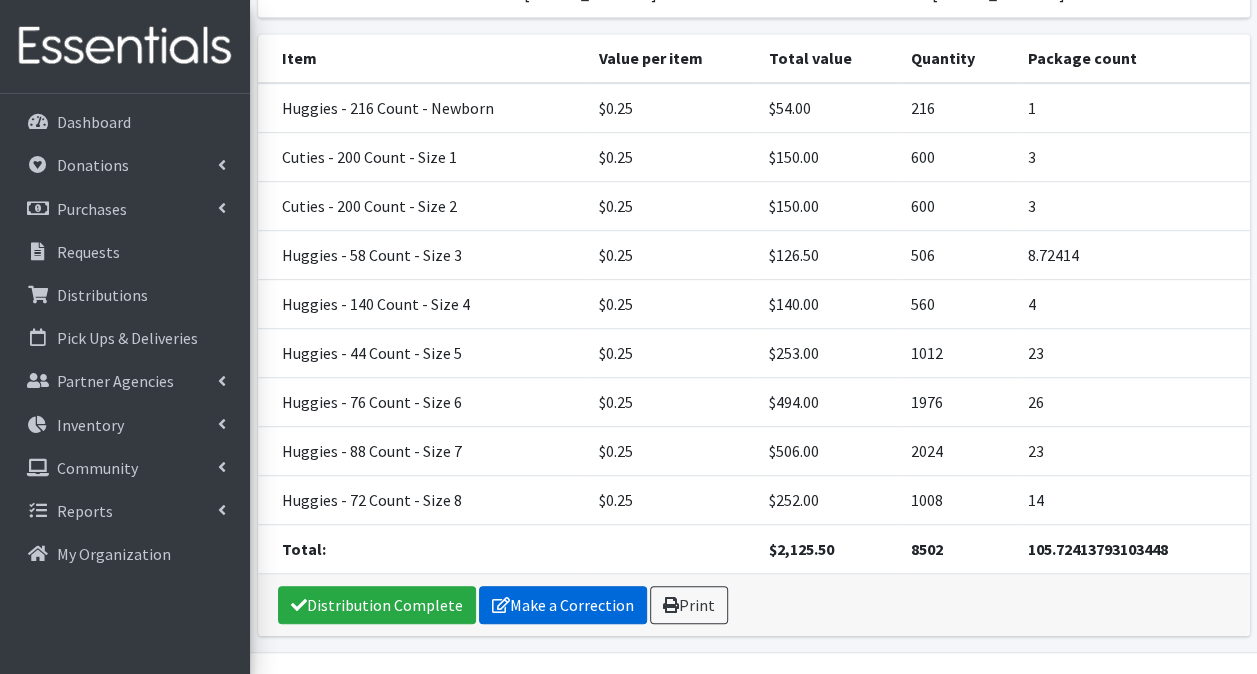 click on "Make a Correction" at bounding box center [563, 605] 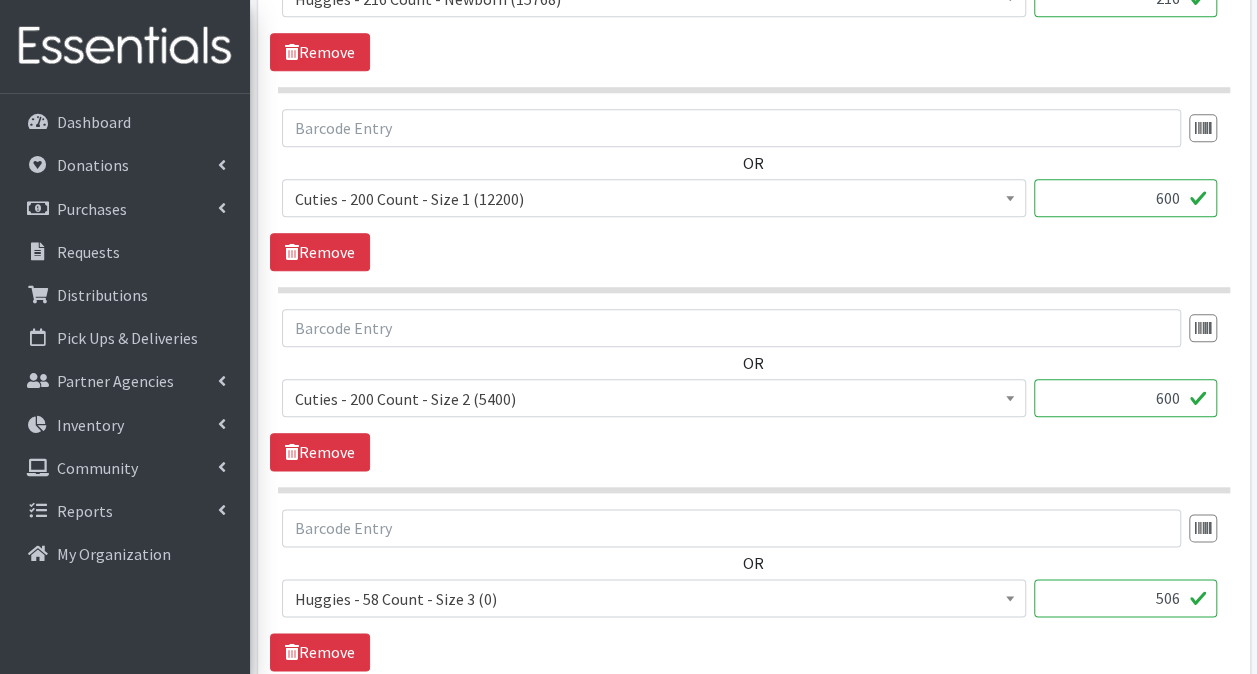 scroll, scrollTop: 1100, scrollLeft: 0, axis: vertical 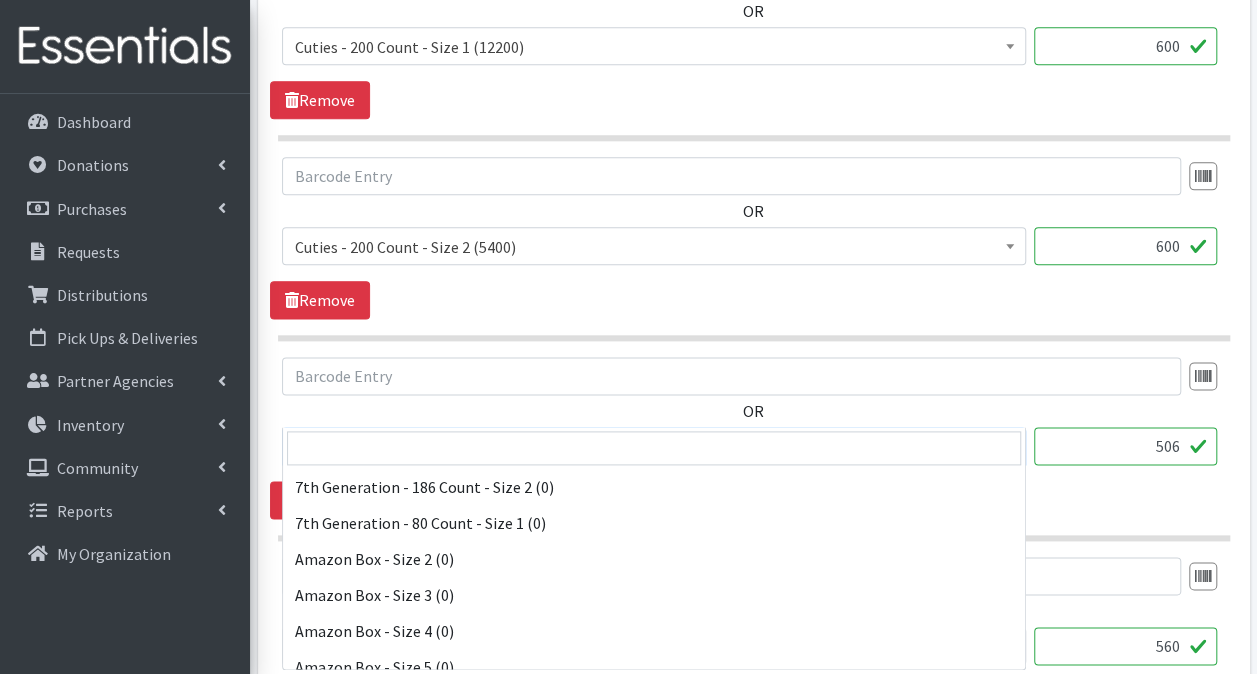 click on "Huggies - 58 Count - Size 3 (0)" at bounding box center (654, 447) 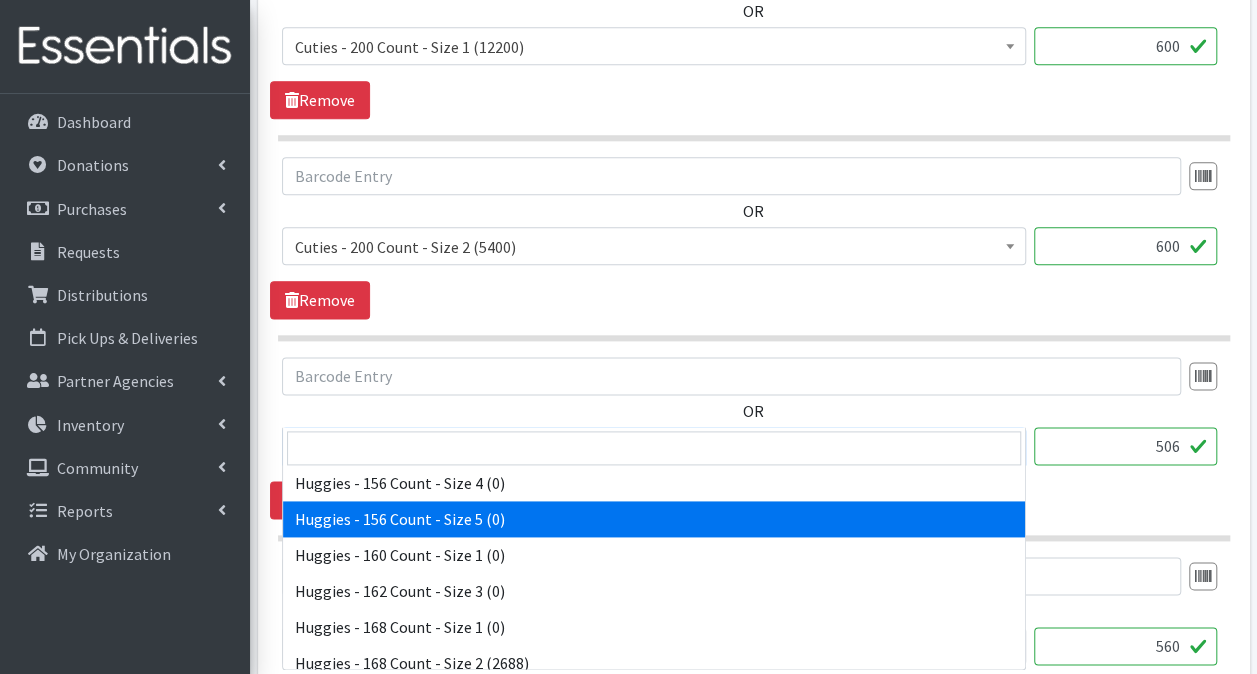 scroll, scrollTop: 3612, scrollLeft: 0, axis: vertical 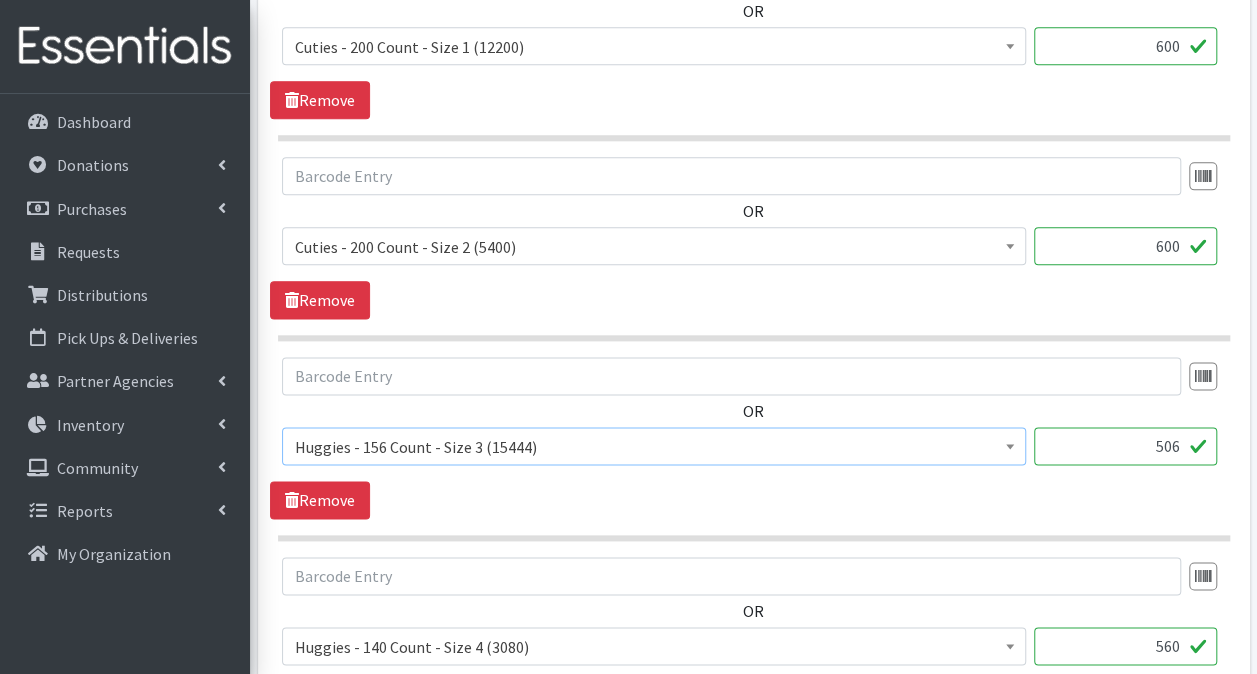 select on "15369" 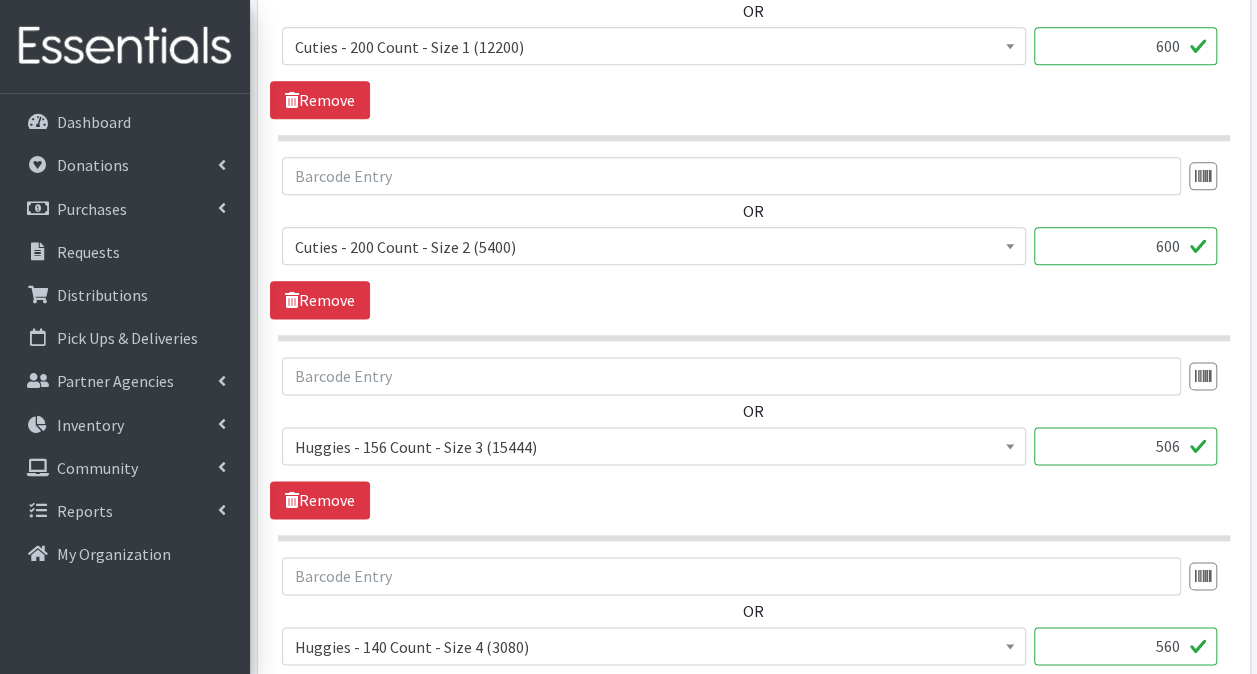 drag, startPoint x: 1138, startPoint y: 409, endPoint x: 1275, endPoint y: 400, distance: 137.2953 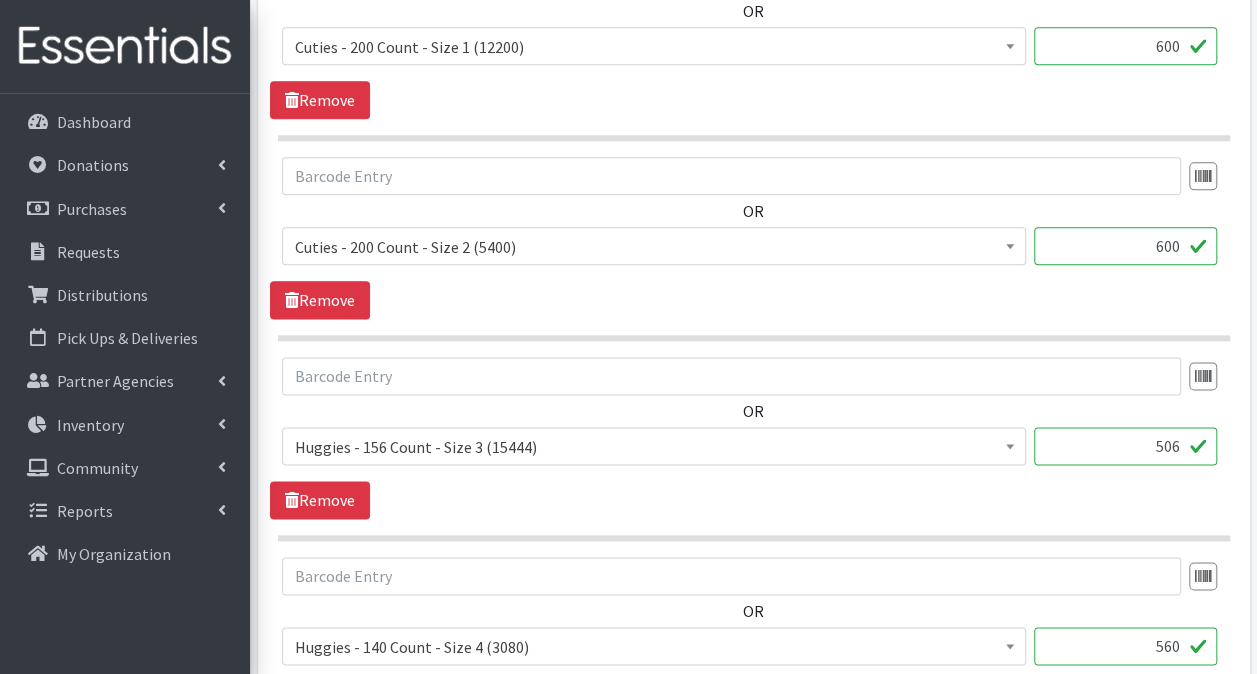 click on "User Guide
13
13 Pick-ups
remaining this week
View Calendar
4
2
Requests
2
Partner Agencies Pending Review
Covered [GEOGRAPHIC_DATA][US_STATE]
Account Settings
My Organization
Log Out
Dashboard
Donations
All Donations
New Donation
Purchases
All Purchases
[GEOGRAPHIC_DATA]
Requests
Distributions" at bounding box center (628, 350) 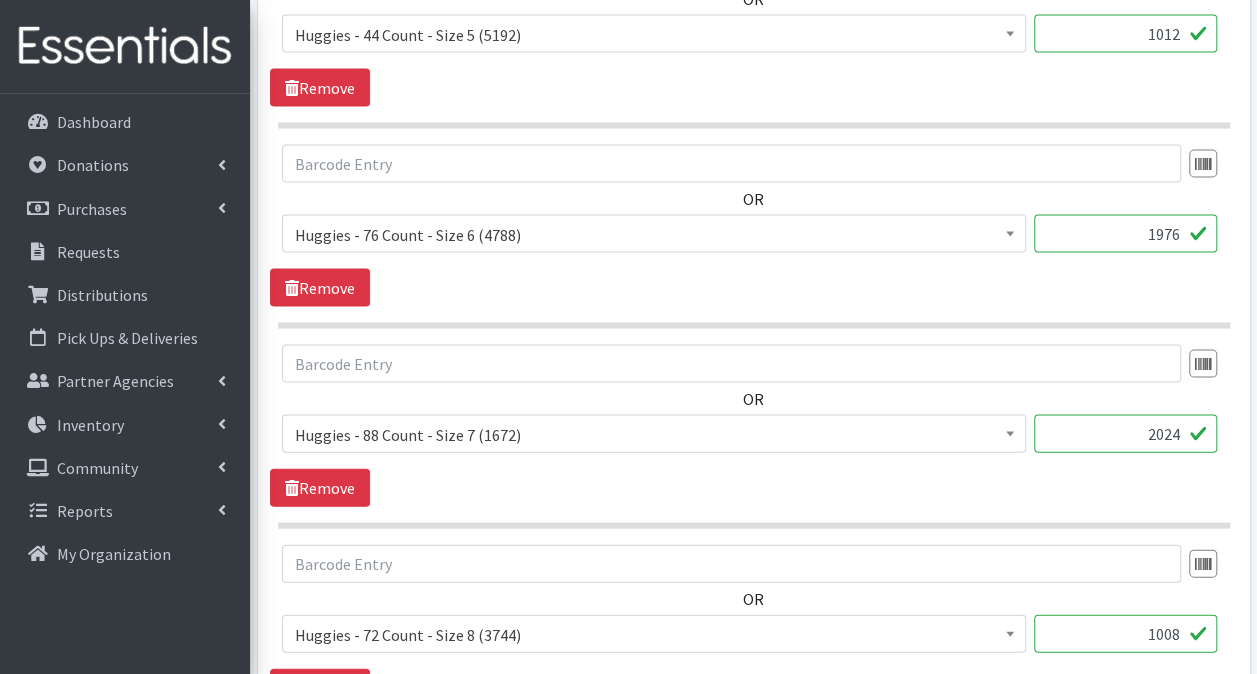scroll, scrollTop: 2180, scrollLeft: 0, axis: vertical 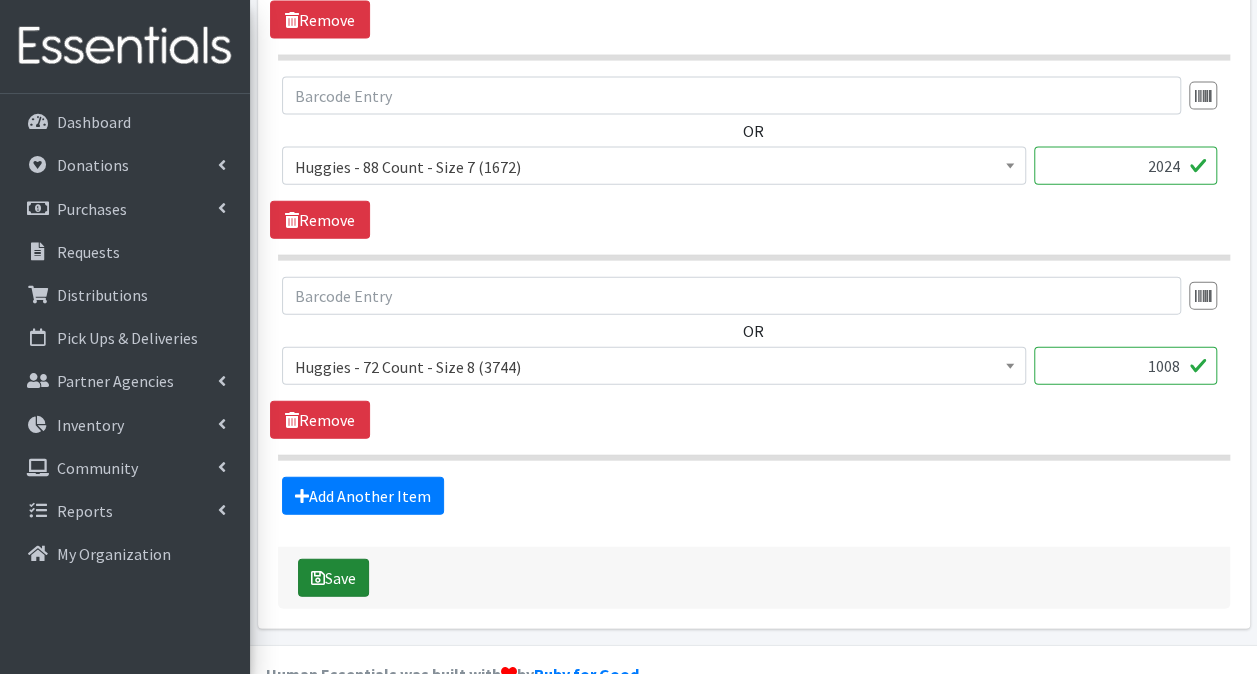type on "468" 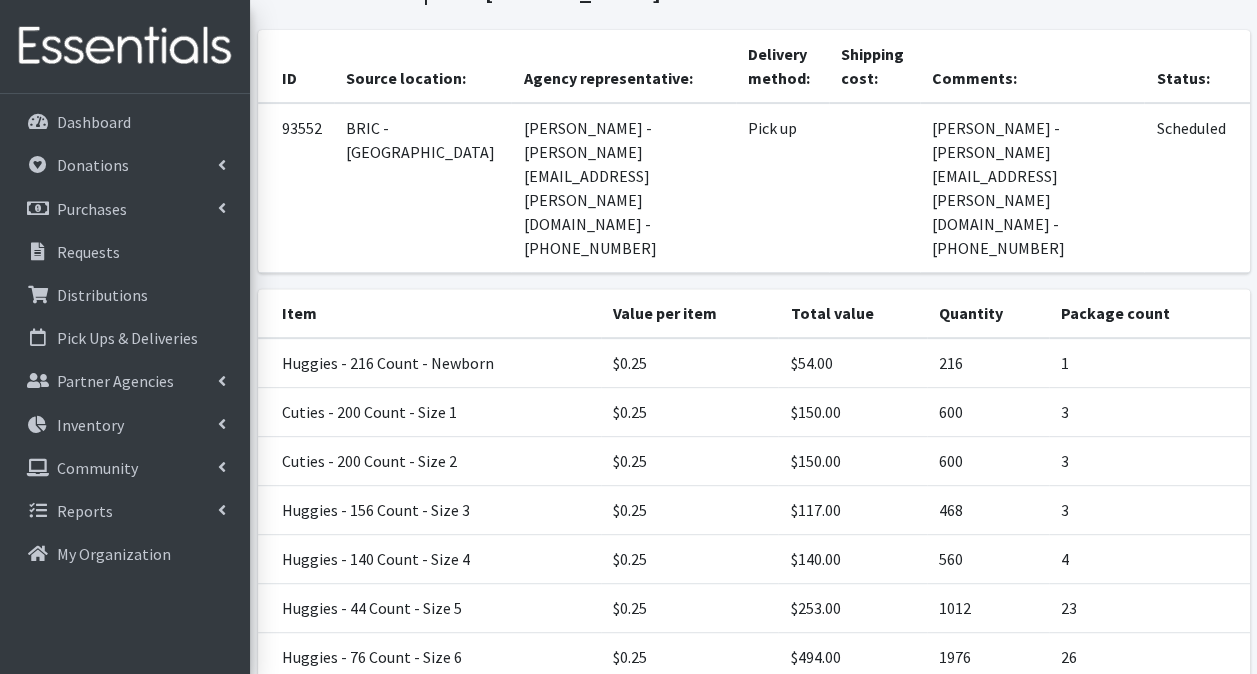 scroll, scrollTop: 455, scrollLeft: 0, axis: vertical 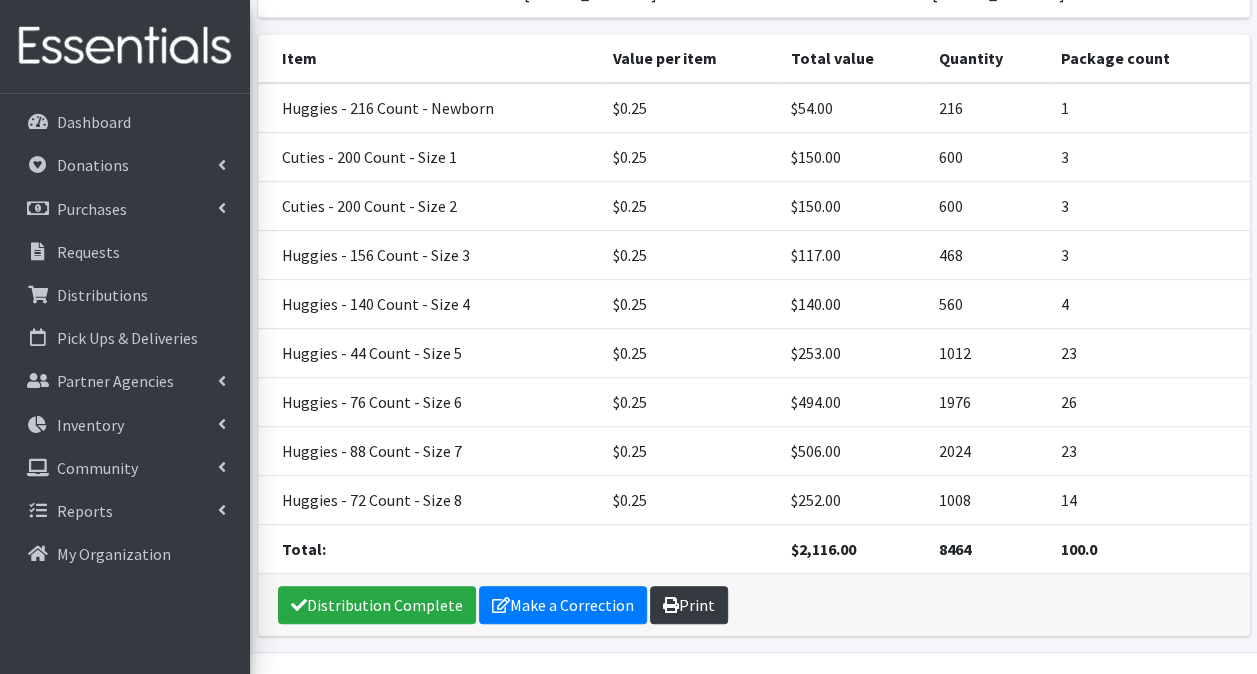 click on "Print" at bounding box center [689, 605] 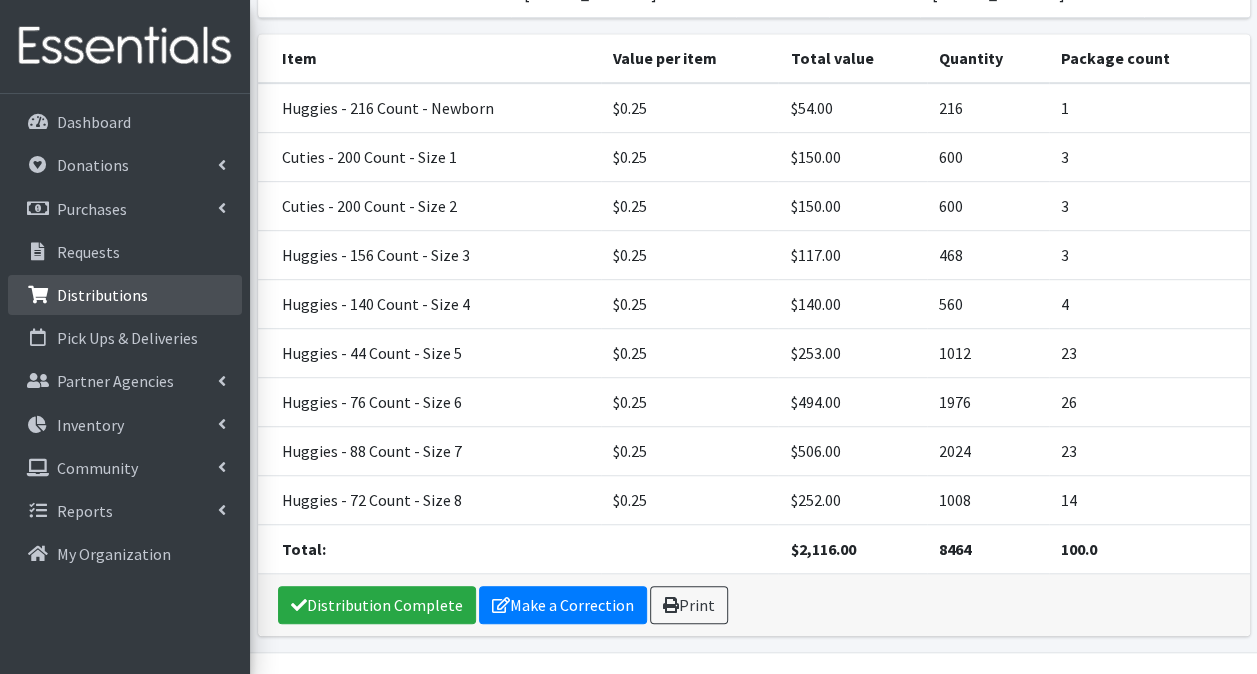 click on "Distributions" at bounding box center [125, 295] 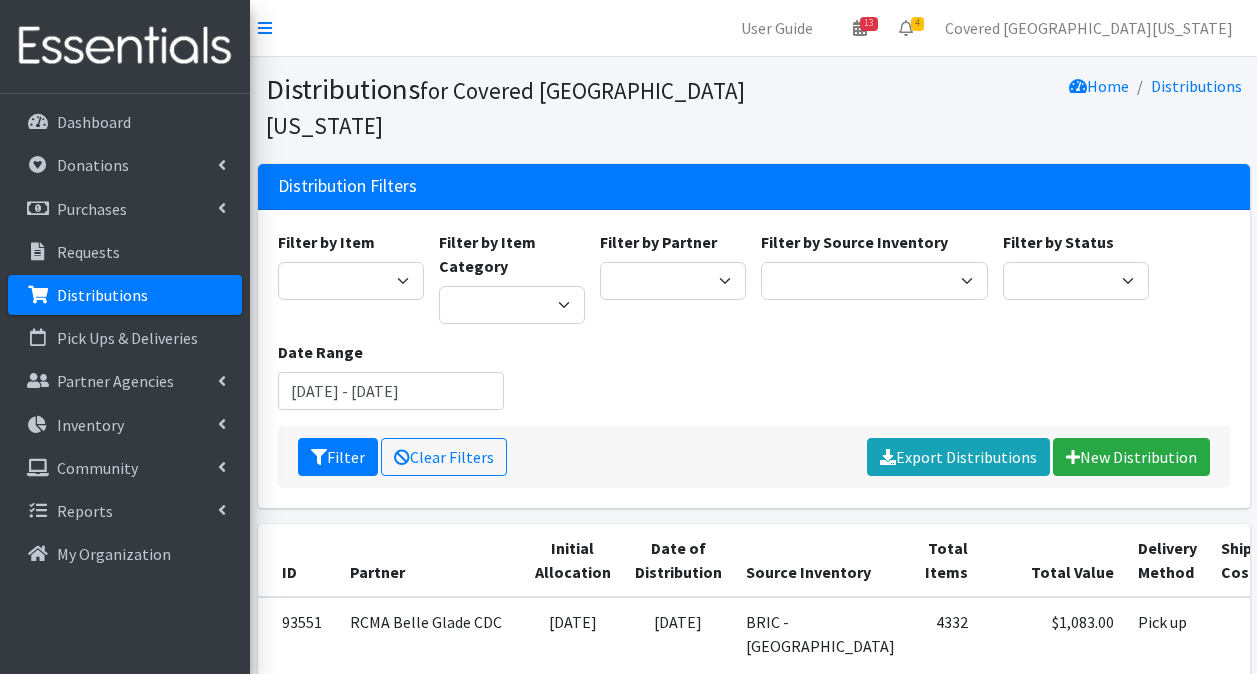 scroll, scrollTop: 0, scrollLeft: 0, axis: both 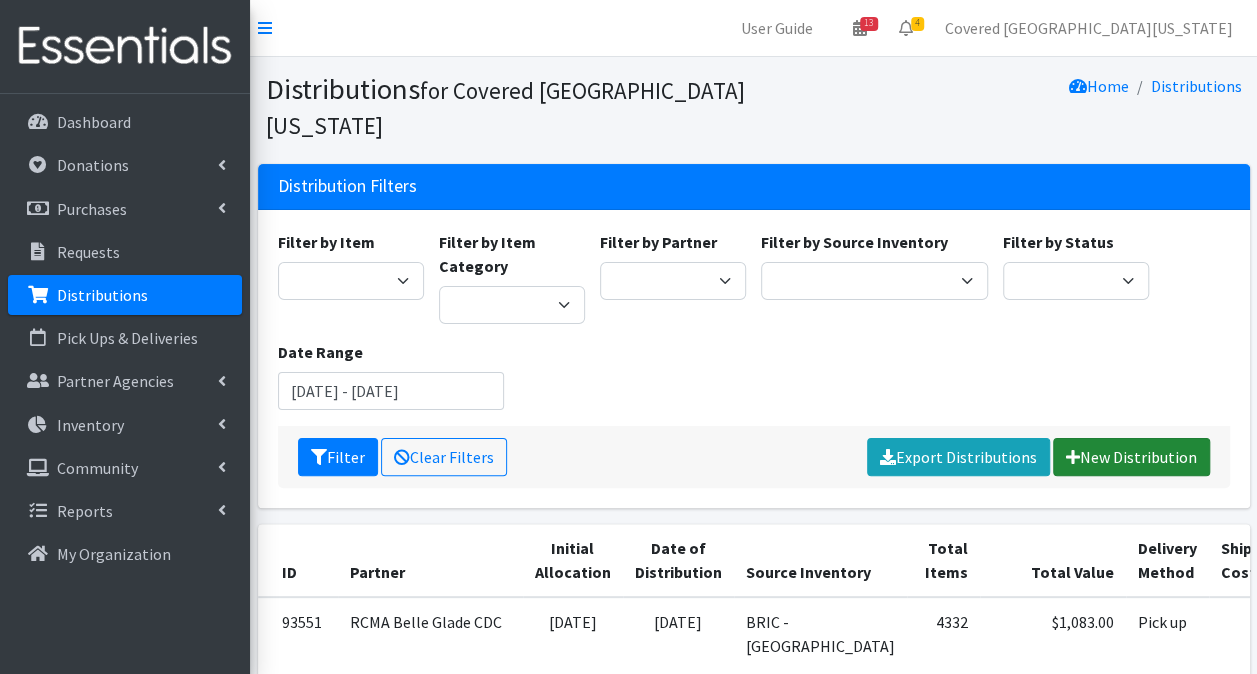 click on "New Distribution" at bounding box center [1131, 457] 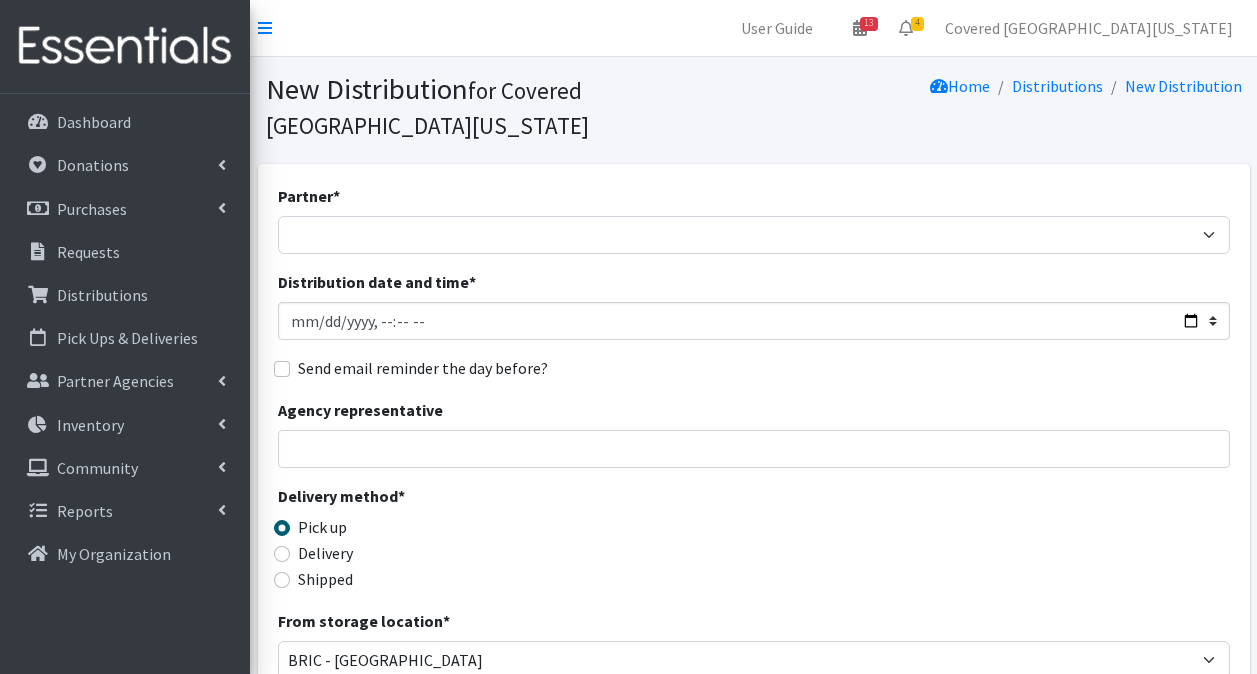scroll, scrollTop: 0, scrollLeft: 0, axis: both 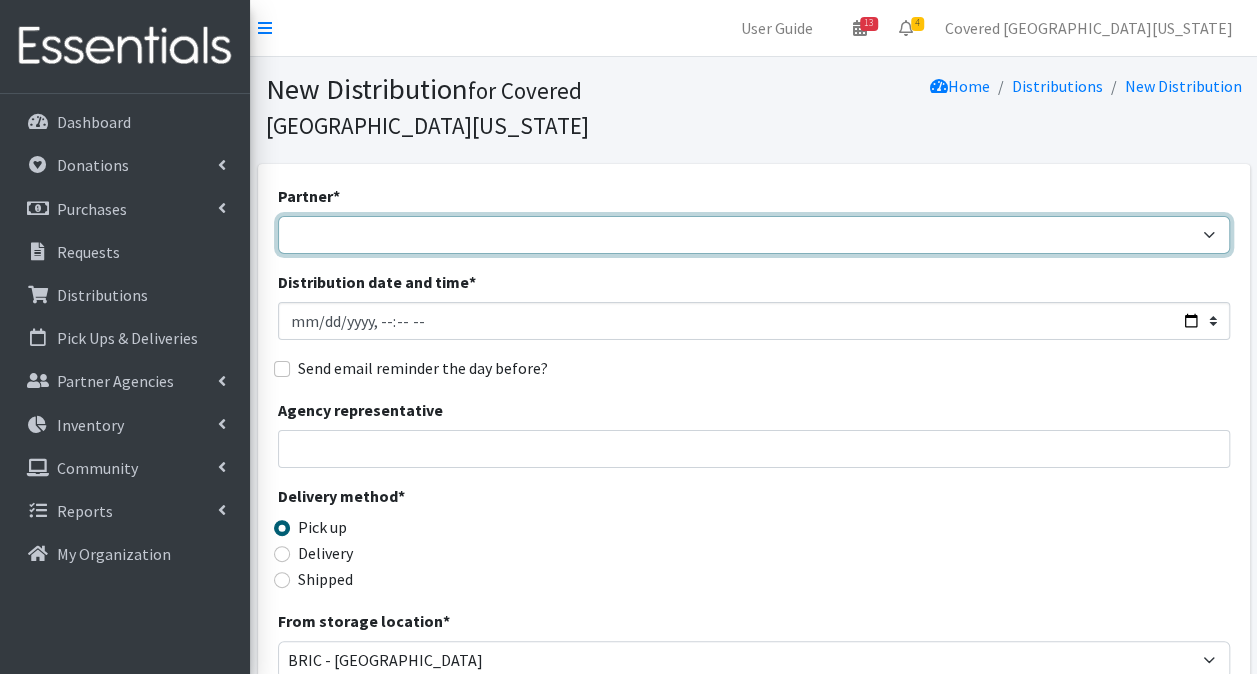 click on "Achievement Centers for Children & Families
Adopt A Family of The Palm Beaches
Alexis Lannan - DIAD  TEST
baby Cycle Tampa
Caridad Center
CB- North Palm Beach
Children's First Academy
Children's Healing Institute
Christmas of Hope Inc.
Congregation B'Nai Israel of Boca Raton
Drug Abuse Foundation of Palm Beach County
Family Promise of South Palm Beach County
Farmworker Coordinating Council
Florence Fuller Child Development Centers
Florida Department of Health PBC - Volunteer Health Services
Gateway Community Outreach
Guatemalan-Maya Center
Haiti Cholera Research FUnding Foundation
Hannah's Home of South Florida
Health Council or Southeast Florida
Healthy Mothers, Healthy Babies of Broward County
Healthy Mothers, Healthy Babies of Palm Beach County
Hope For Her
I'm Just a Mom Not Super Woman
Mary Ann's Closet Inc.
Mary Help of Christians Catholic Church
Mary's Pregnancy Resource Center
Miami Diaper Bank
Milagro Center
RCMA Belle Glade CDC" at bounding box center (754, 235) 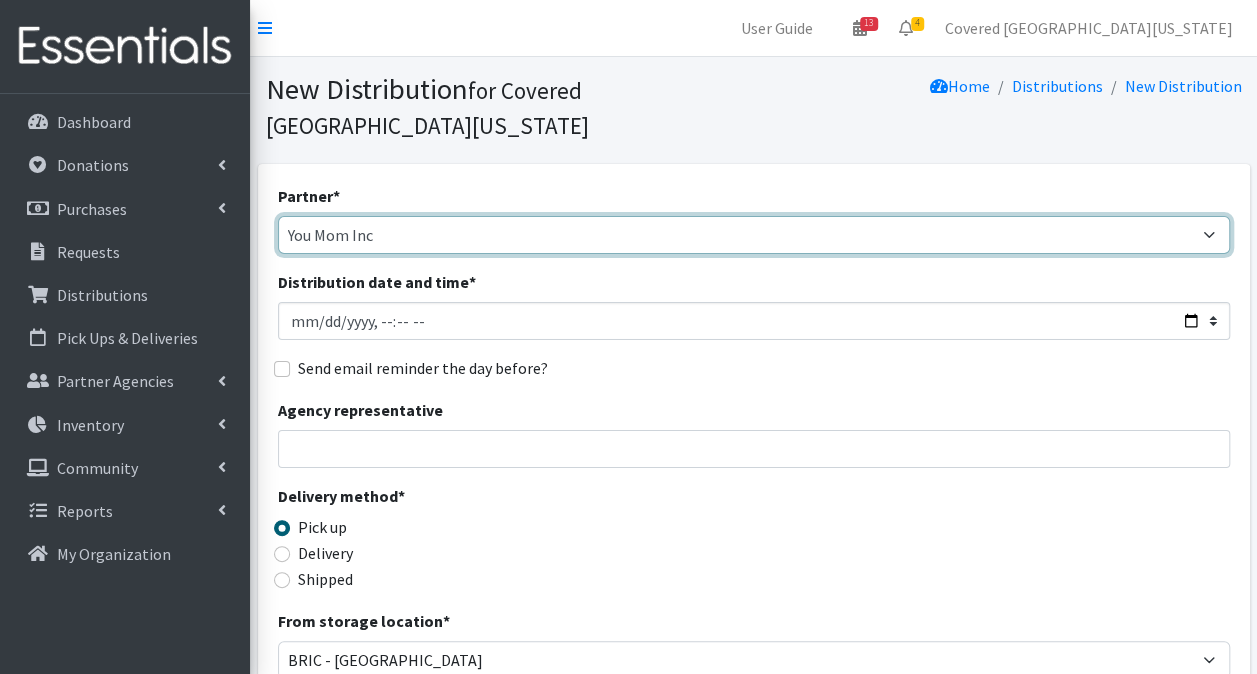 click on "Achievement Centers for Children & Families
Adopt A Family of The Palm Beaches
Alexis Lannan - DIAD  TEST
baby Cycle Tampa
Caridad Center
CB- North Palm Beach
Children's First Academy
Children's Healing Institute
Christmas of Hope Inc.
Congregation B'Nai Israel of Boca Raton
Drug Abuse Foundation of Palm Beach County
Family Promise of South Palm Beach County
Farmworker Coordinating Council
Florence Fuller Child Development Centers
Florida Department of Health PBC - Volunteer Health Services
Gateway Community Outreach
Guatemalan-Maya Center
Haiti Cholera Research FUnding Foundation
Hannah's Home of South Florida
Health Council or Southeast Florida
Healthy Mothers, Healthy Babies of Broward County
Healthy Mothers, Healthy Babies of Palm Beach County
Hope For Her
I'm Just a Mom Not Super Woman
Mary Ann's Closet Inc.
Mary Help of Christians Catholic Church
Mary's Pregnancy Resource Center
Miami Diaper Bank
Milagro Center
RCMA Belle Glade CDC" at bounding box center [754, 235] 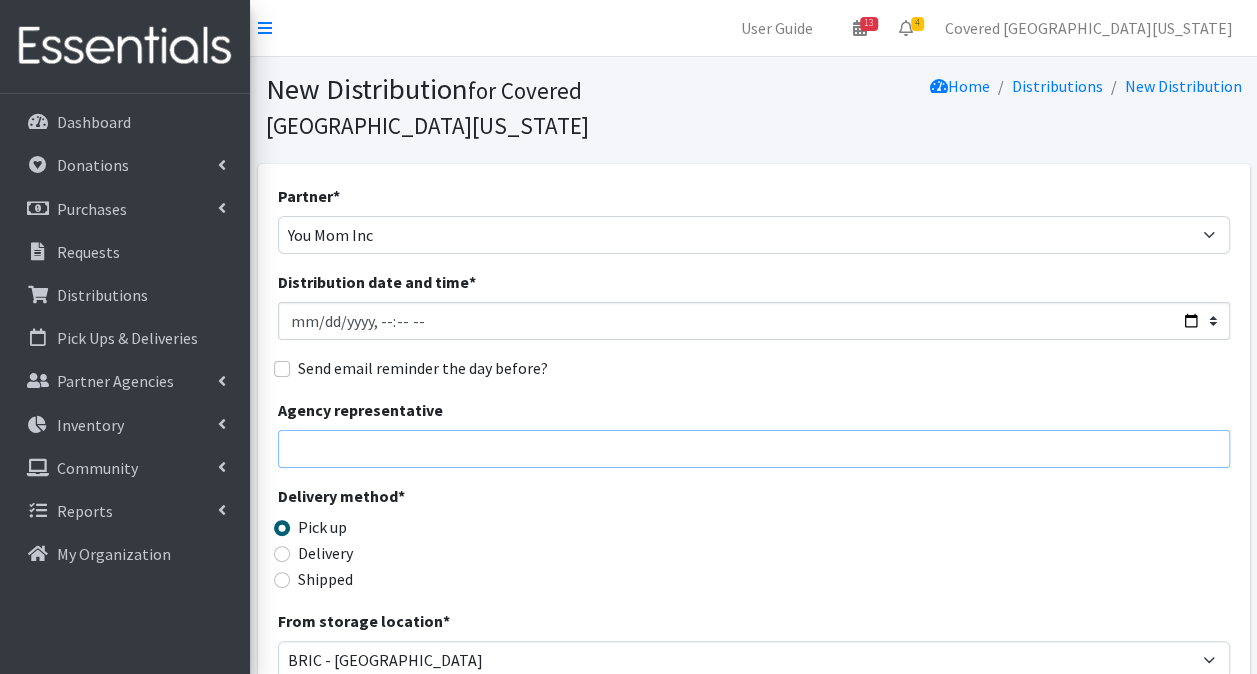 click on "Agency representative" at bounding box center [754, 449] 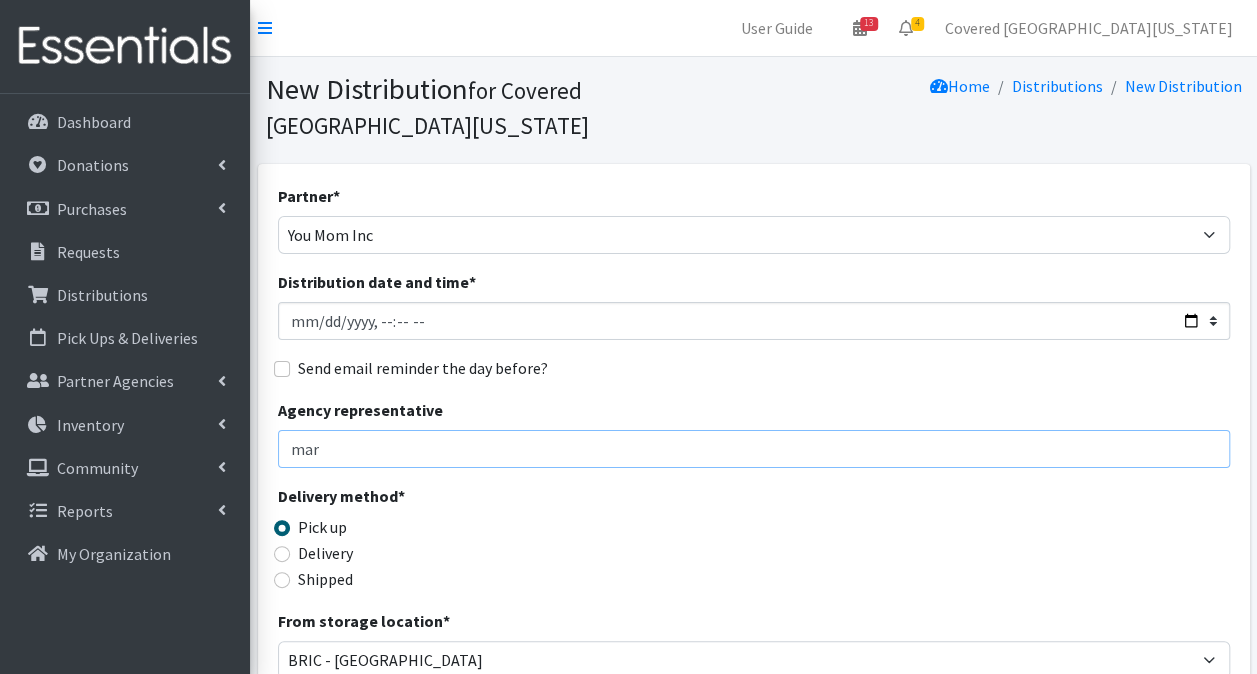 type on "[PERSON_NAME] - [PERSON_NAME][EMAIL_ADDRESS][DOMAIN_NAME]" 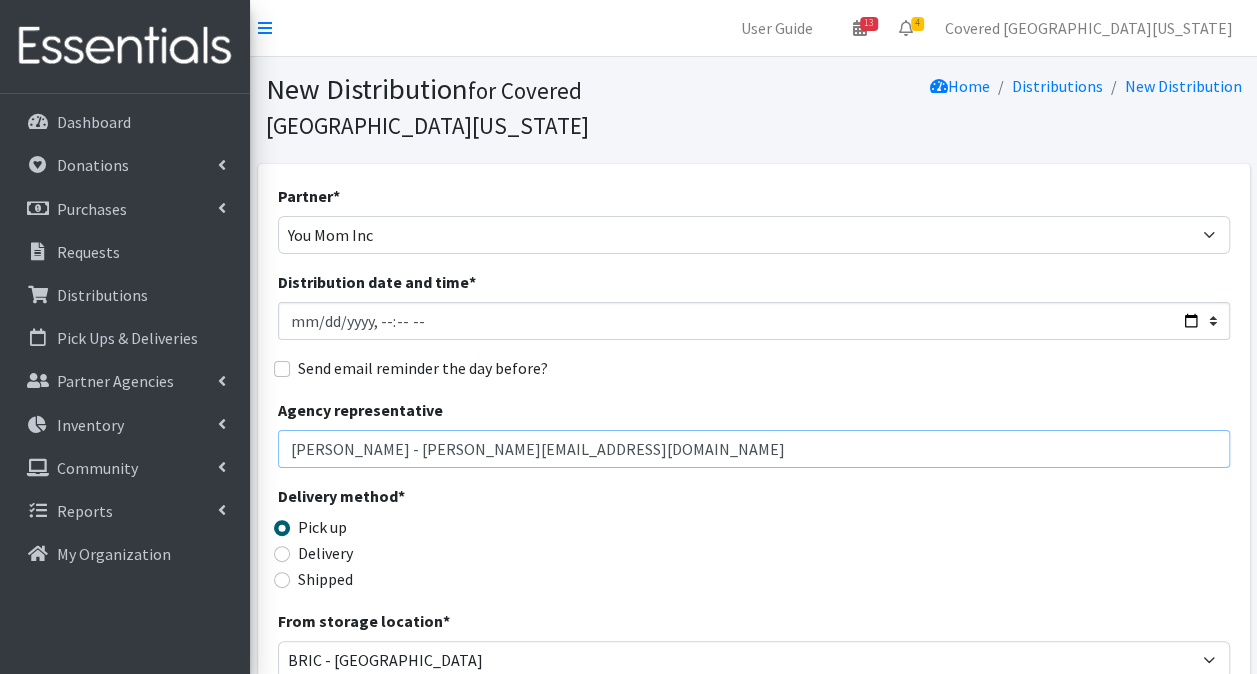 drag, startPoint x: 656, startPoint y: 416, endPoint x: 0, endPoint y: 408, distance: 656.04877 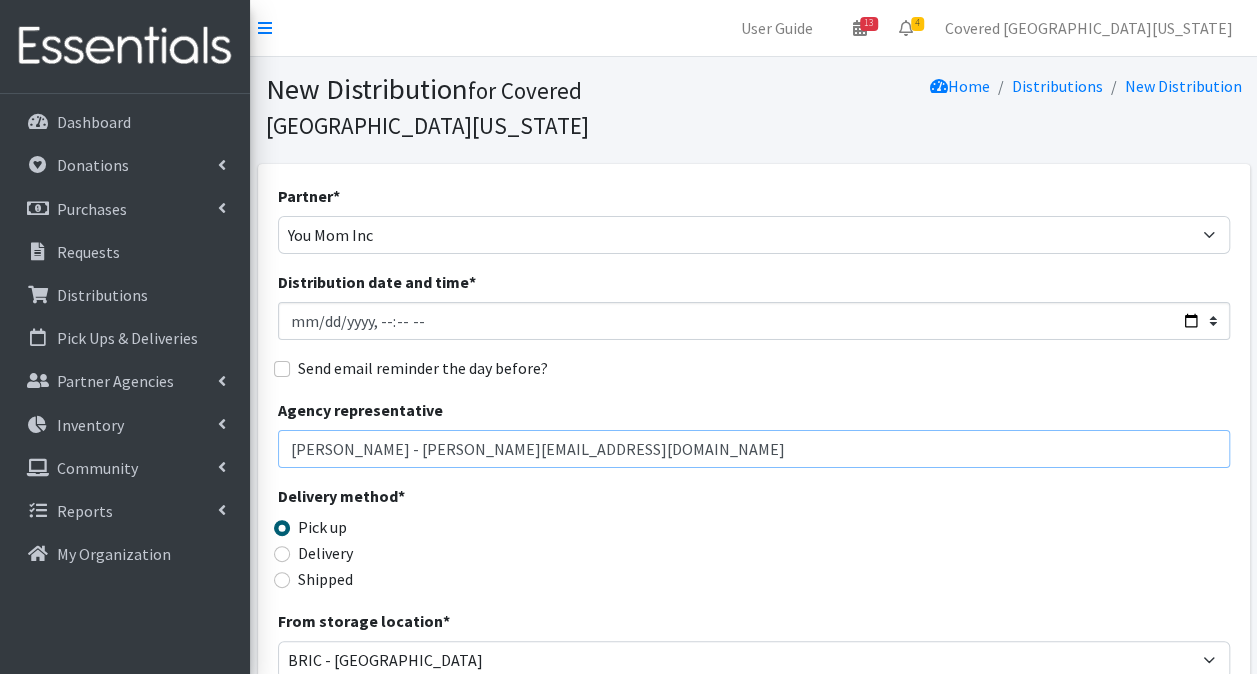 click on "User Guide
13
13 Pick-ups
remaining this week
View Calendar
4
2
Requests
2
Partner Agencies Pending Review
Covered South Florida
Account Settings
My Organization
Log Out
Dashboard
Donations
All Donations
New Donation
Purchases
All Purchases
New Purchase
Requests
Distributions" at bounding box center [628, 650] 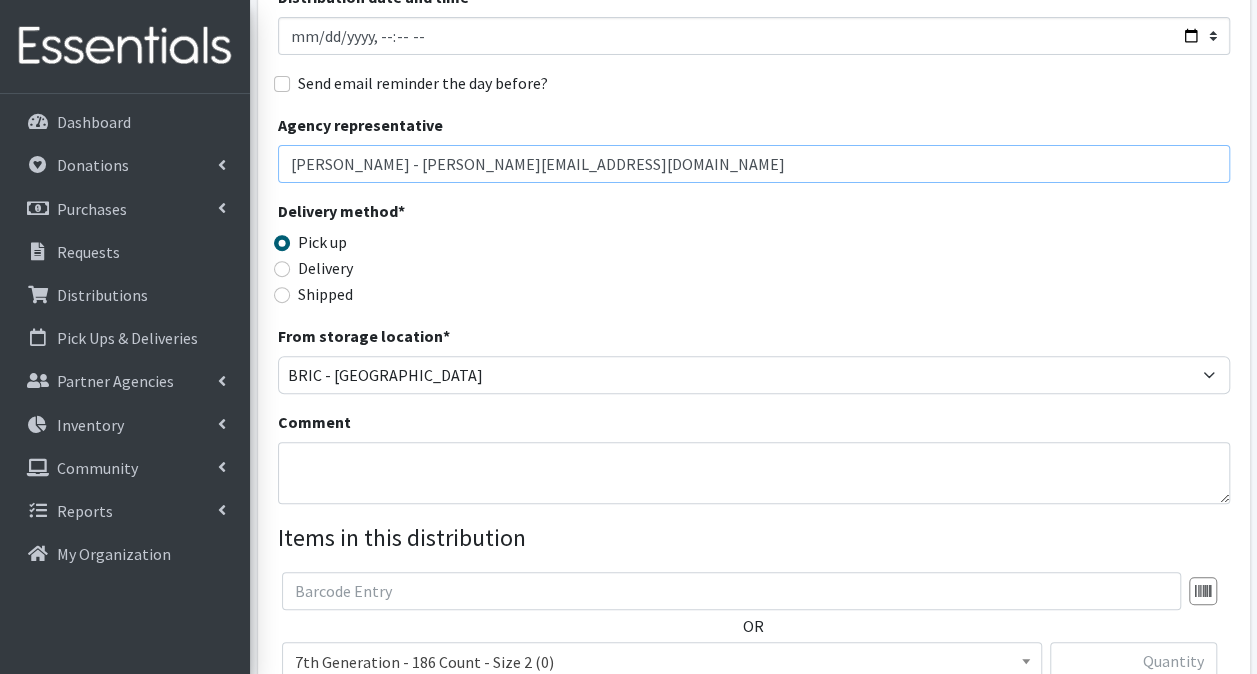 scroll, scrollTop: 300, scrollLeft: 0, axis: vertical 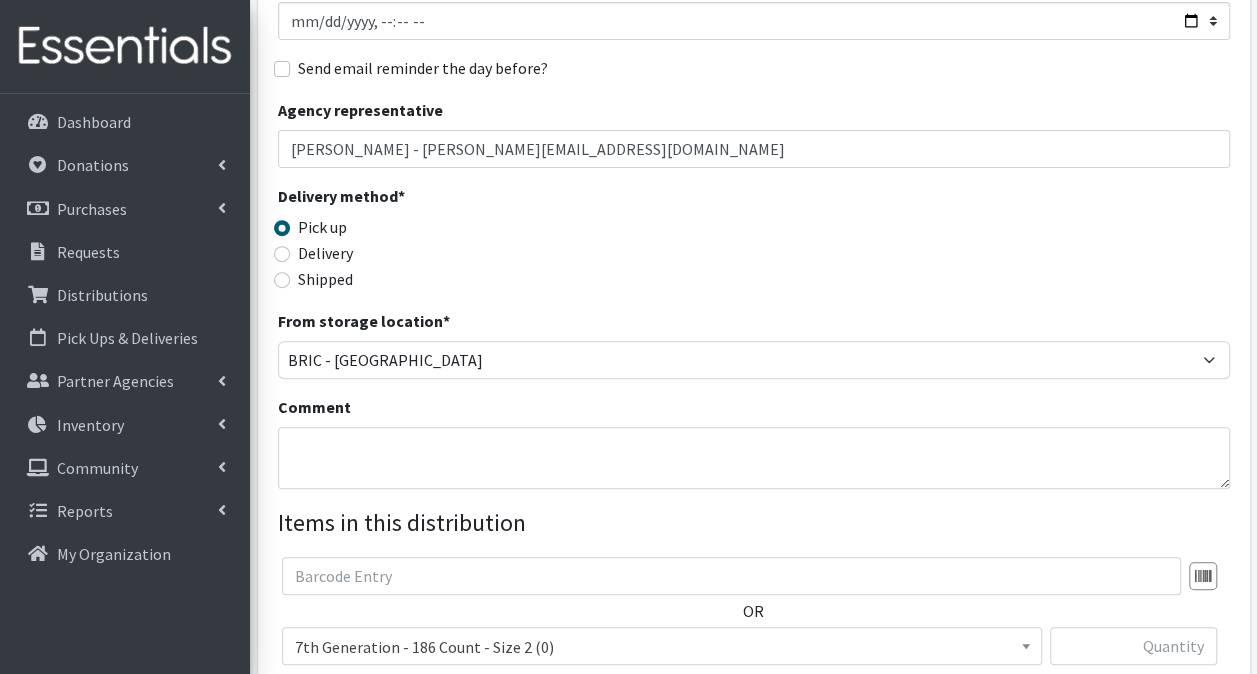 click on "Comment" at bounding box center [754, 442] 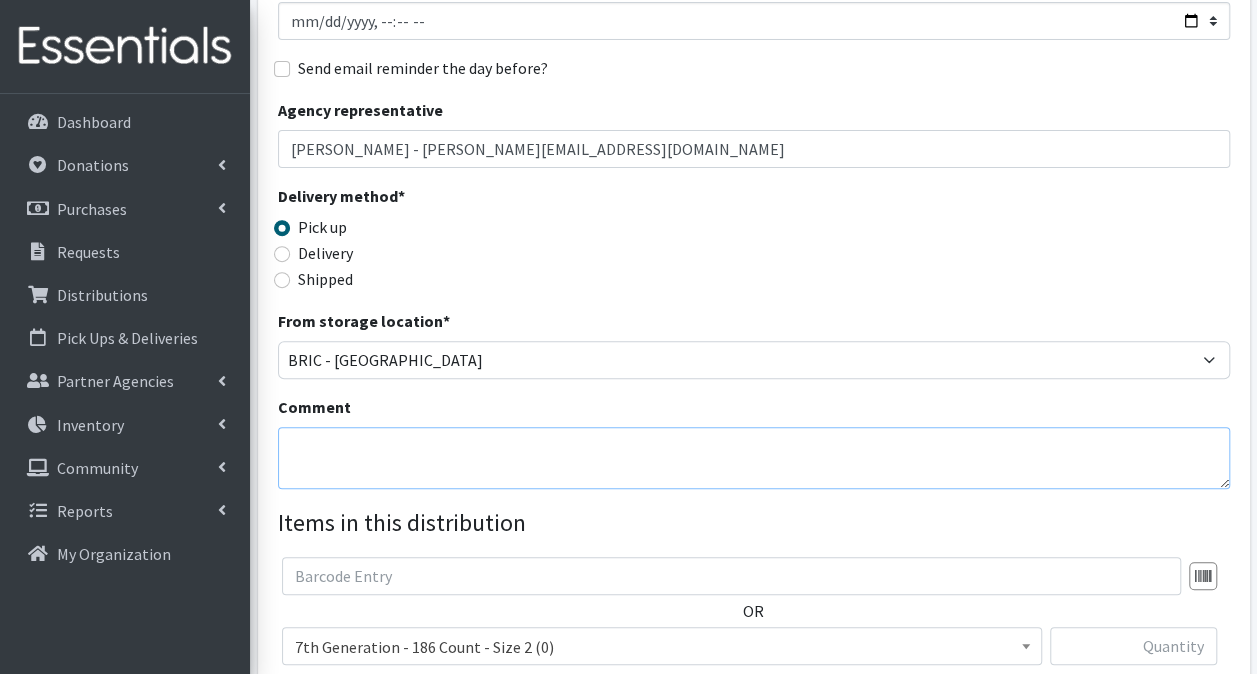 click on "Comment" at bounding box center [754, 458] 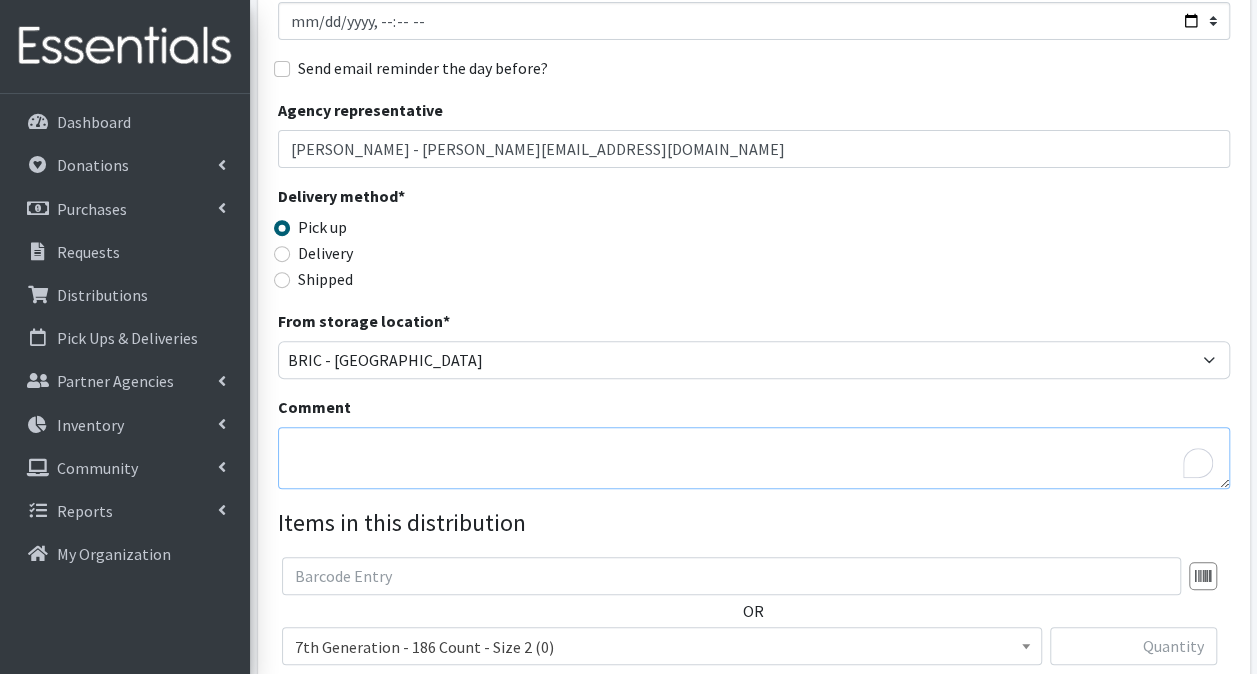 paste on "[PERSON_NAME] - [PERSON_NAME][EMAIL_ADDRESS][DOMAIN_NAME]" 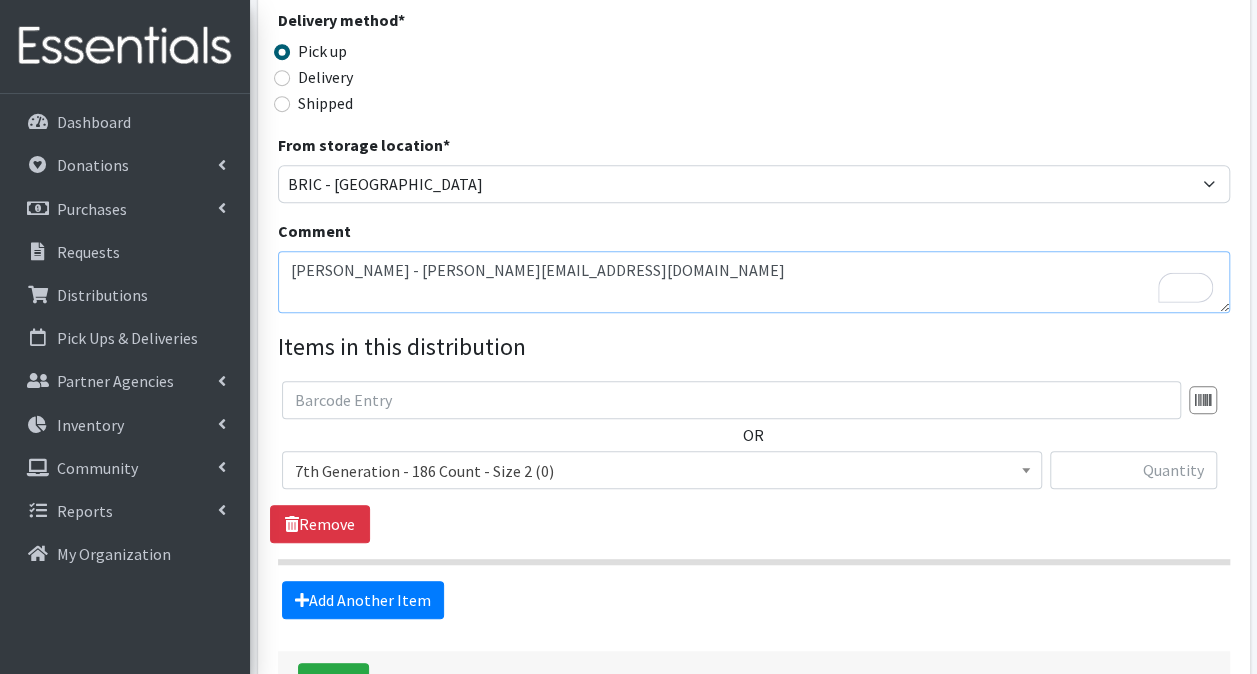 scroll, scrollTop: 588, scrollLeft: 0, axis: vertical 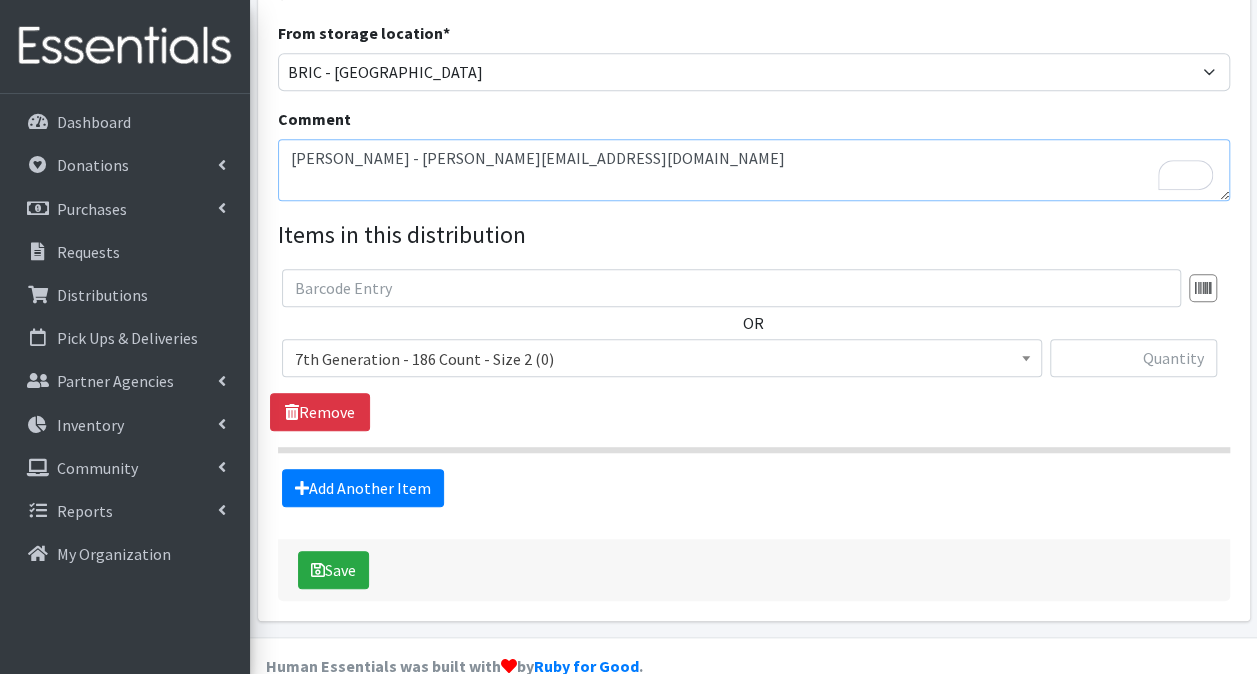 type on "[PERSON_NAME] - [PERSON_NAME][EMAIL_ADDRESS][DOMAIN_NAME]" 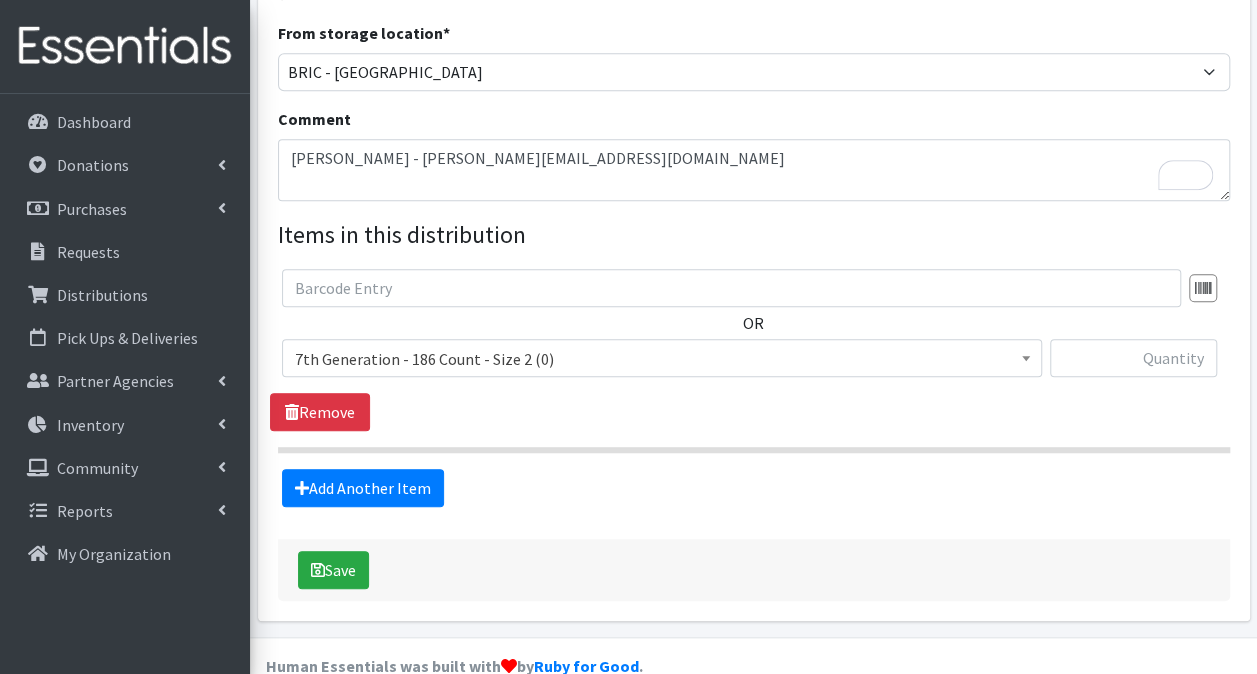 click on "7th Generation - 186 Count - Size 2 (0)" at bounding box center [662, 359] 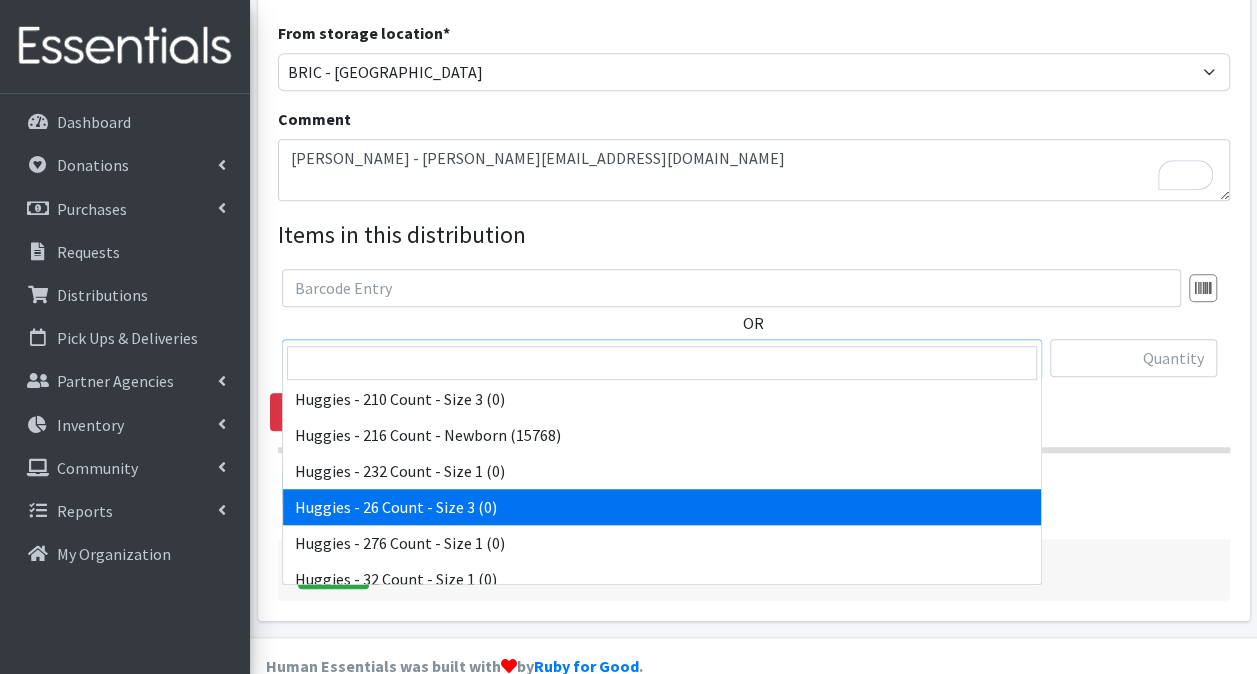 scroll, scrollTop: 4400, scrollLeft: 0, axis: vertical 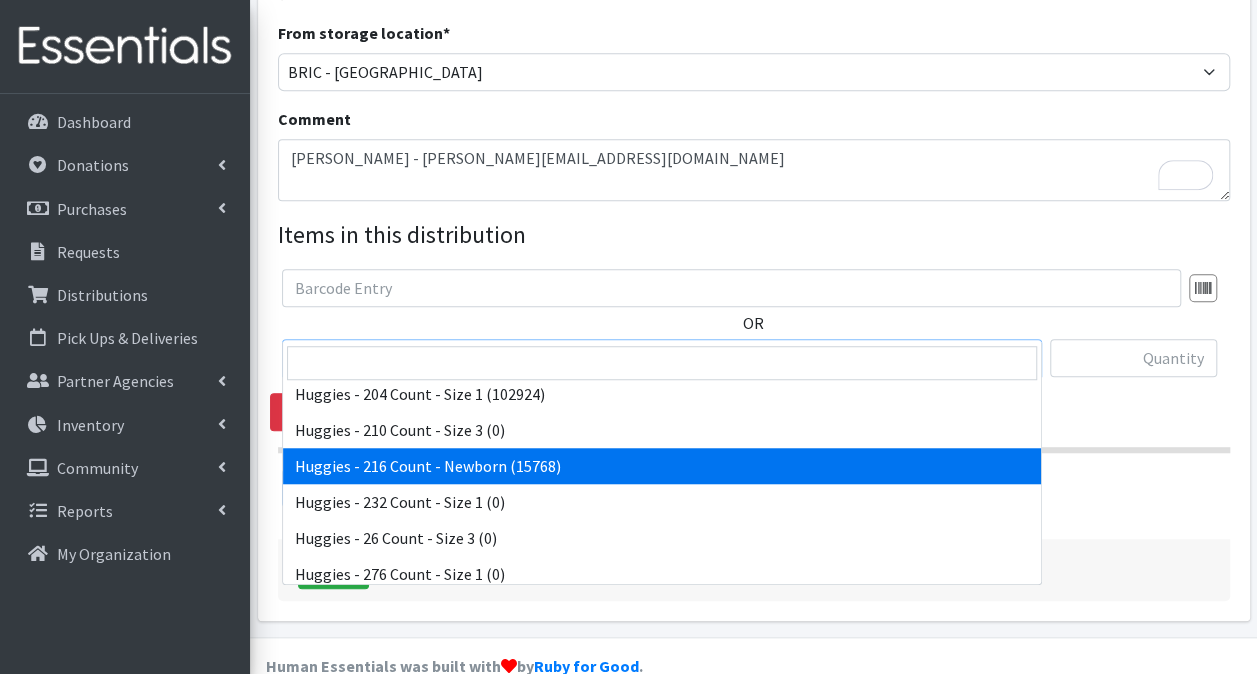 select on "14630" 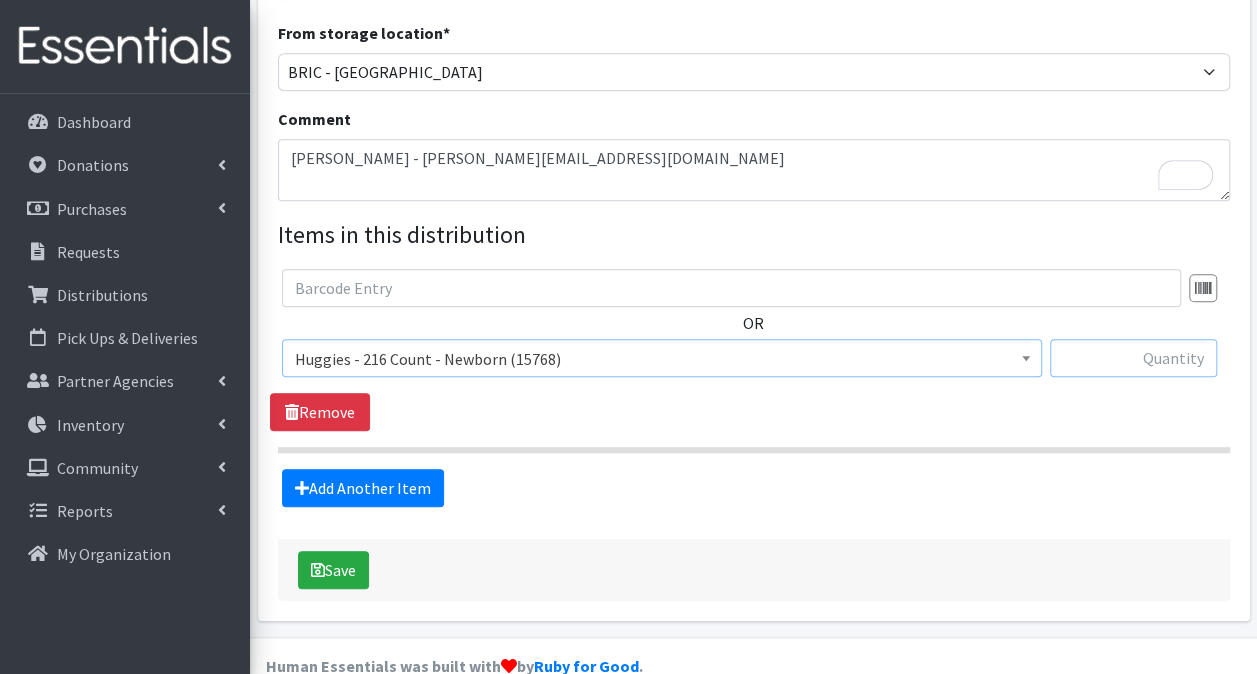 click at bounding box center [1133, 358] 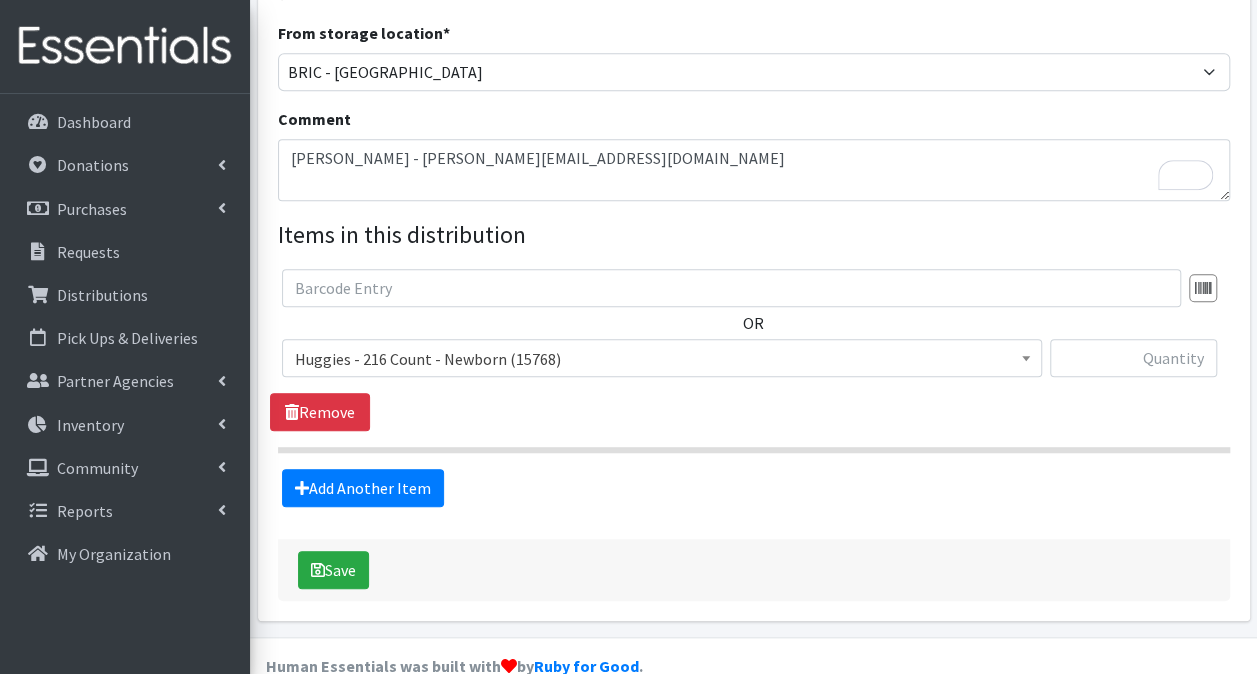 click on "OR" at bounding box center [753, 331] 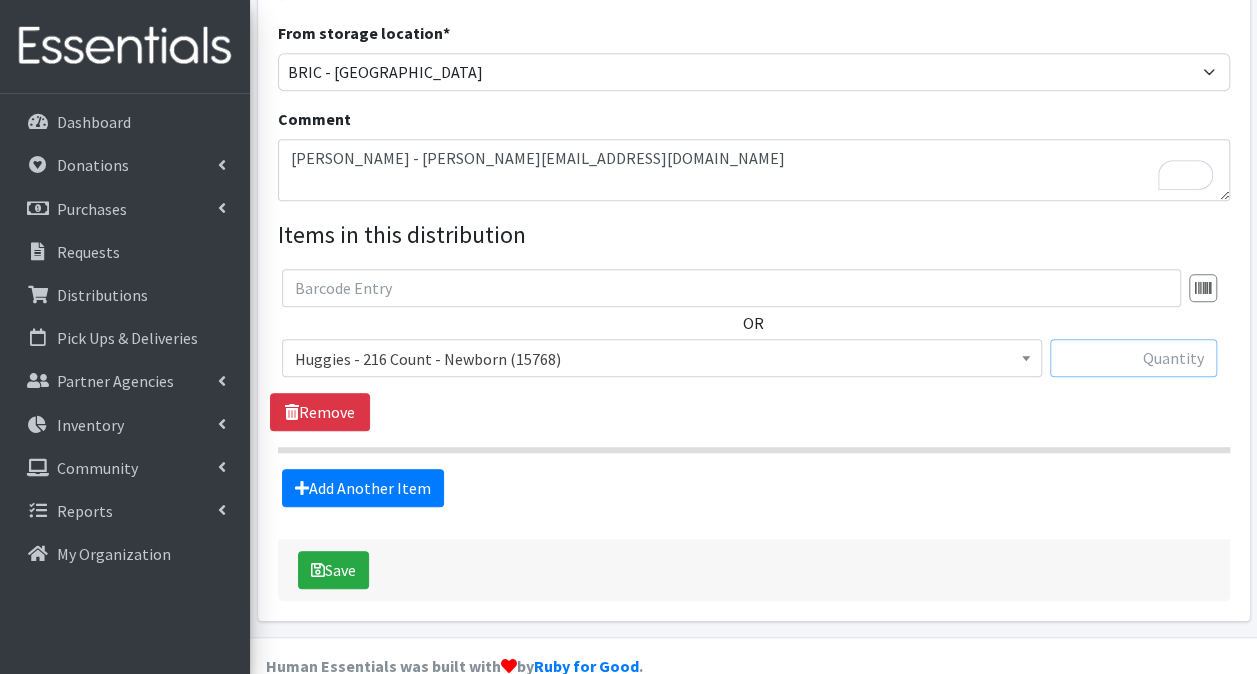 click at bounding box center [1133, 358] 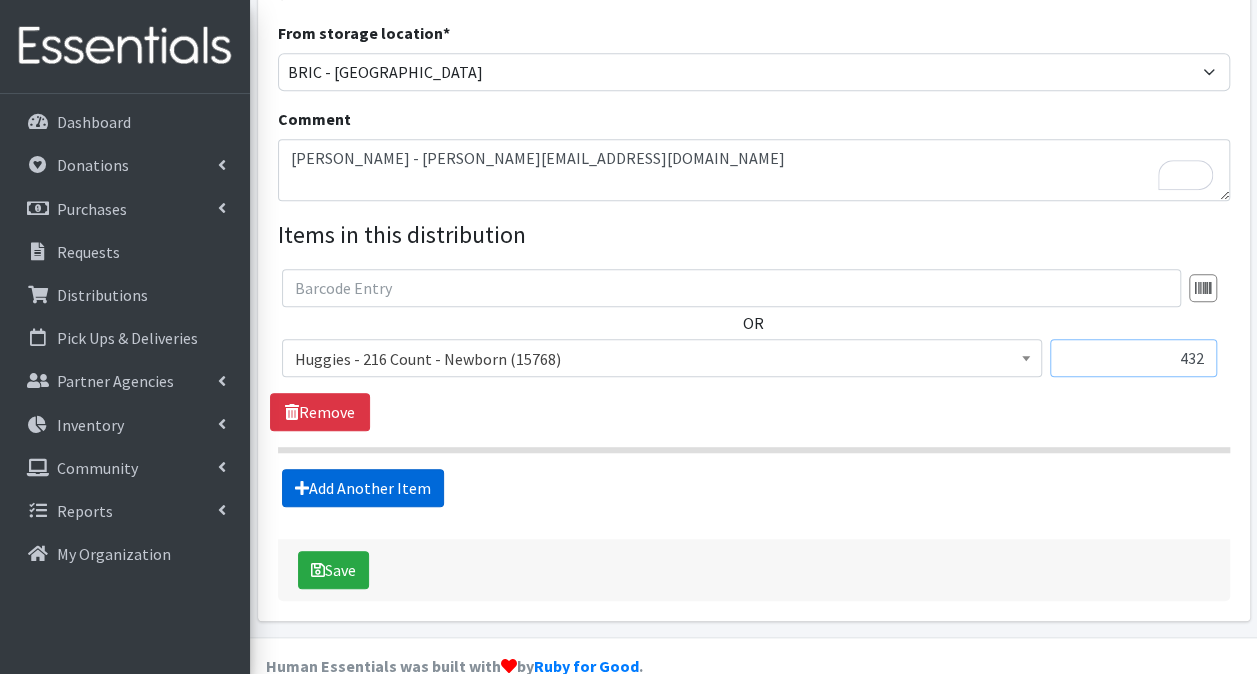 type on "432" 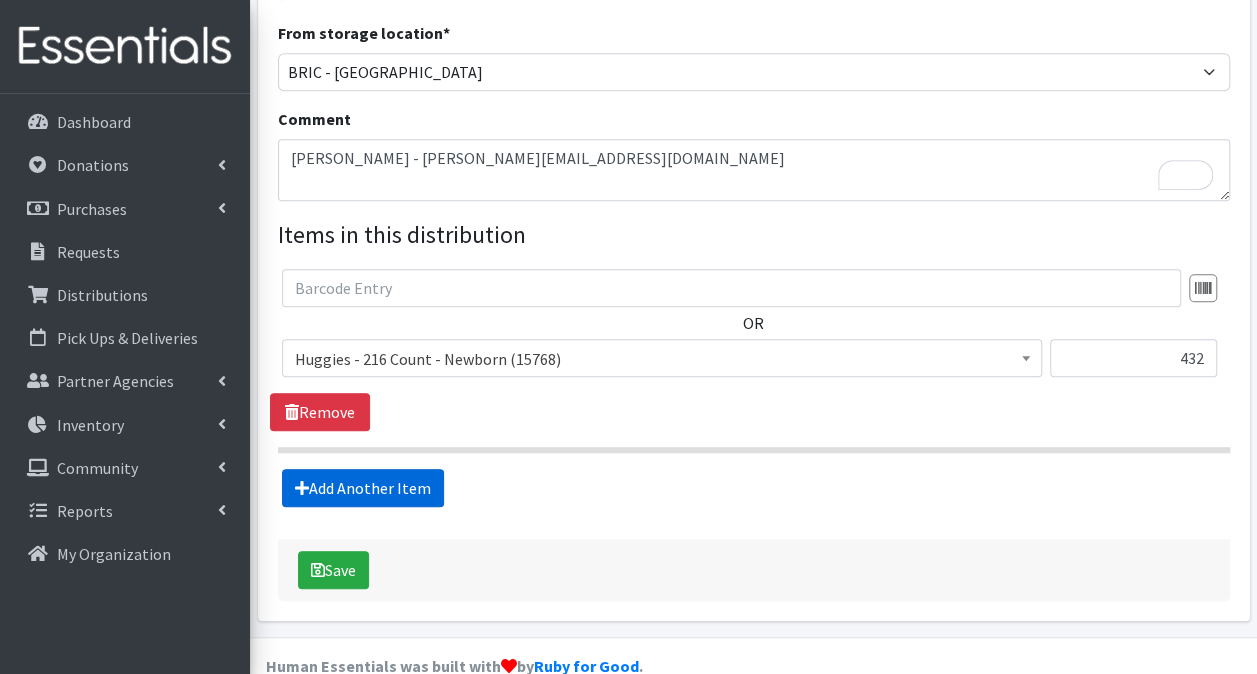 click on "Add Another Item" at bounding box center (363, 488) 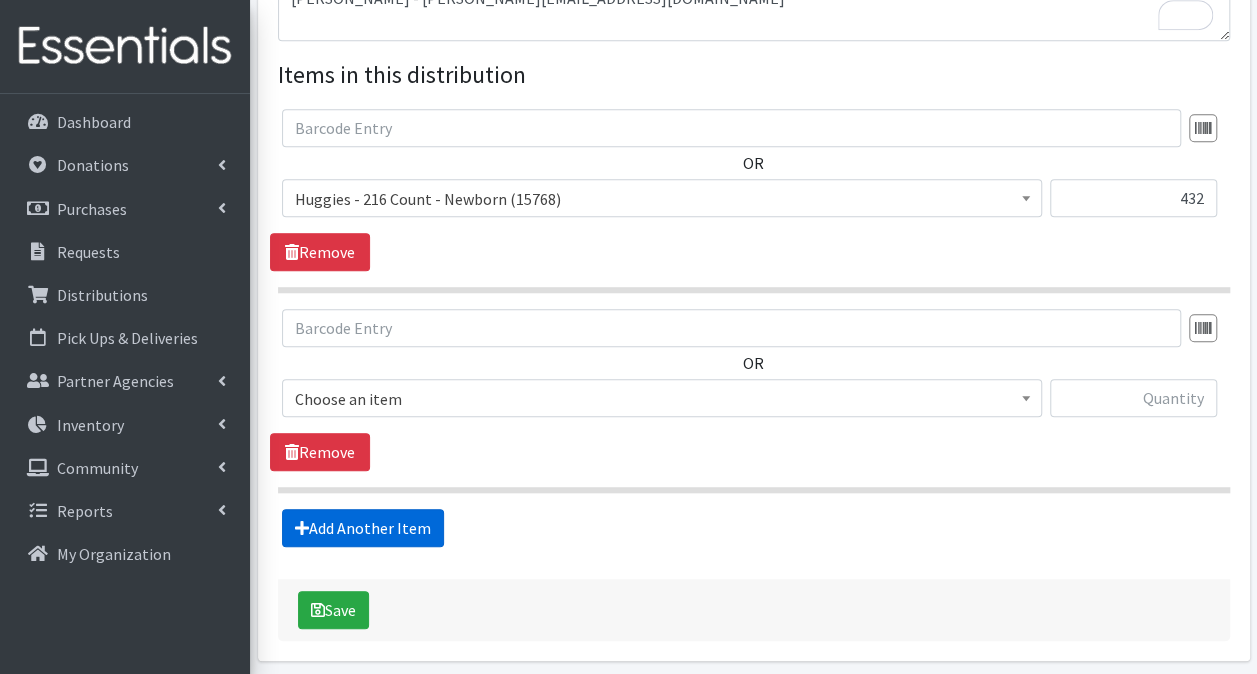 scroll, scrollTop: 787, scrollLeft: 0, axis: vertical 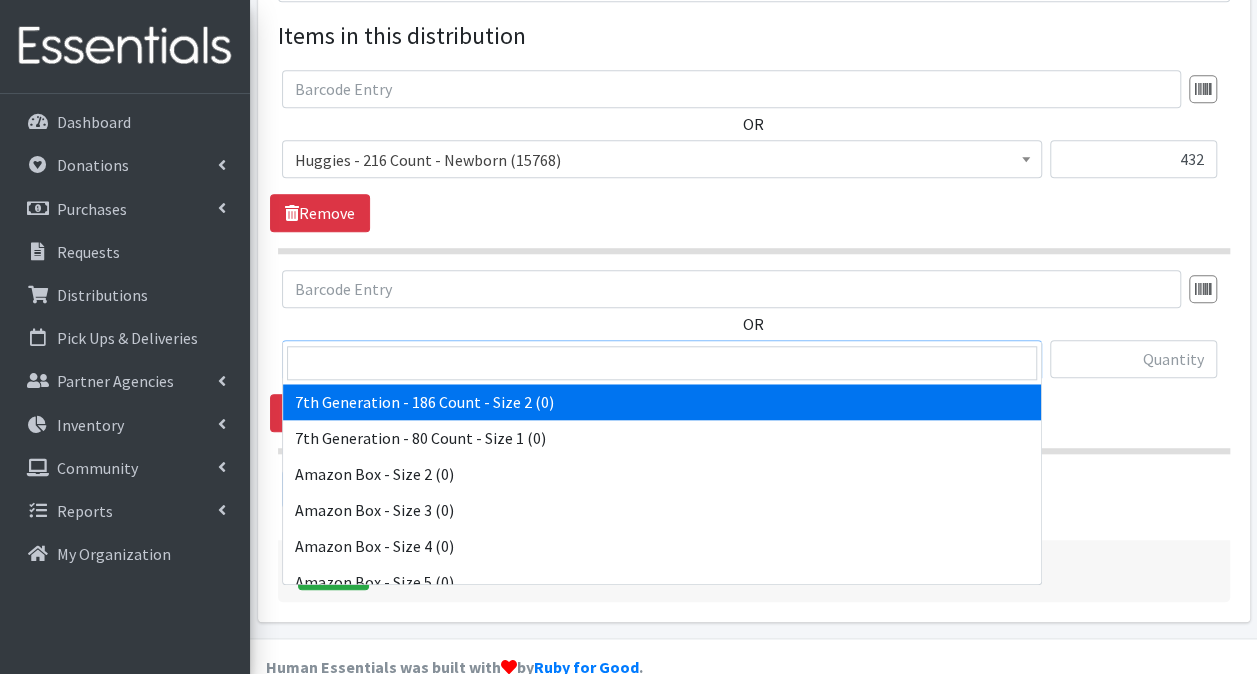 click on "7th Generation - 186 Count - Size 2 (0)" at bounding box center [662, 359] 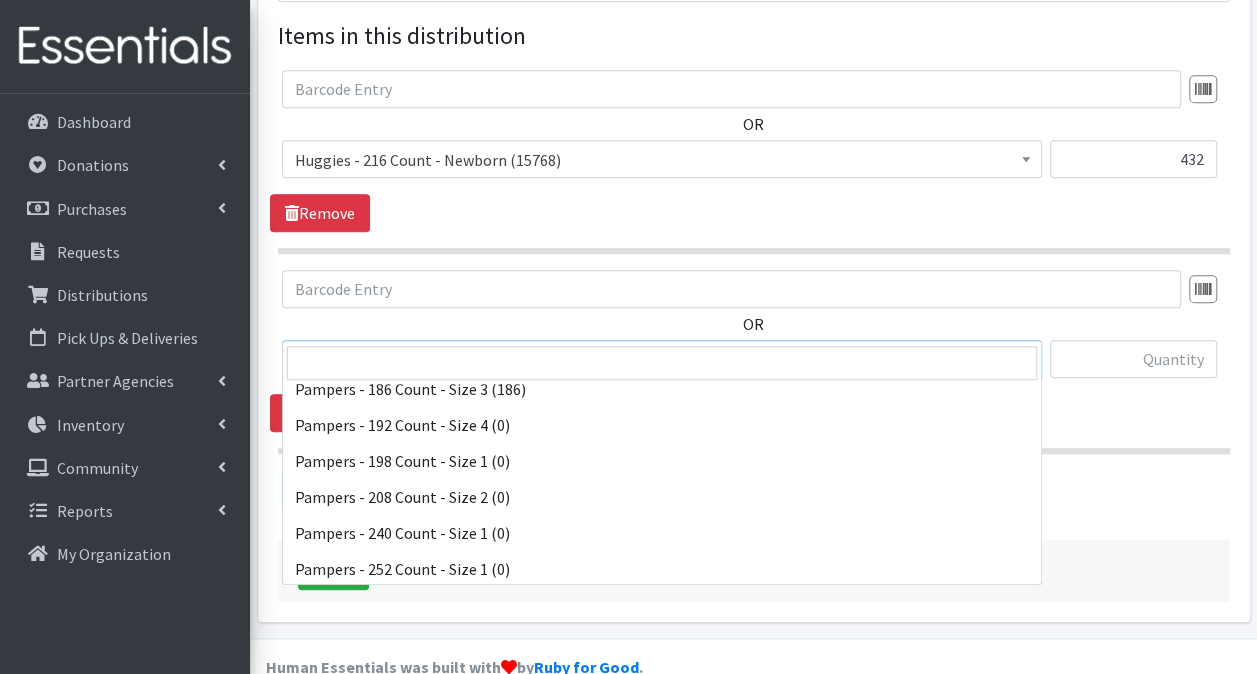 scroll, scrollTop: 12400, scrollLeft: 0, axis: vertical 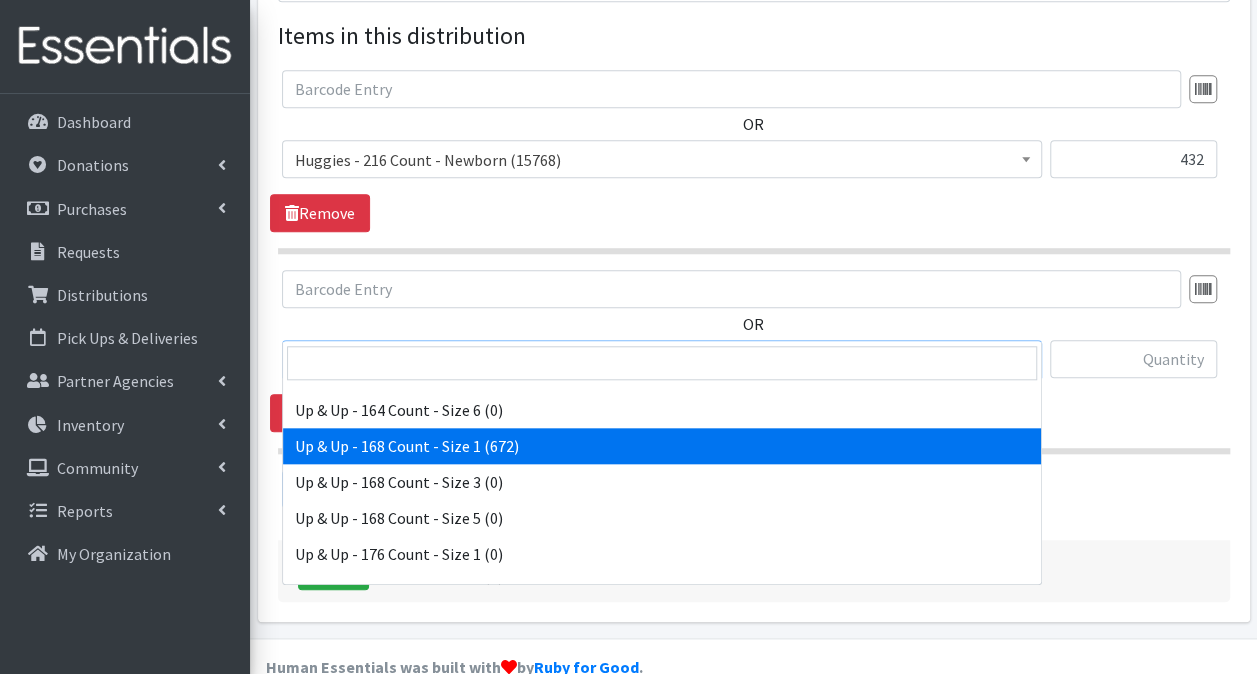 select on "14632" 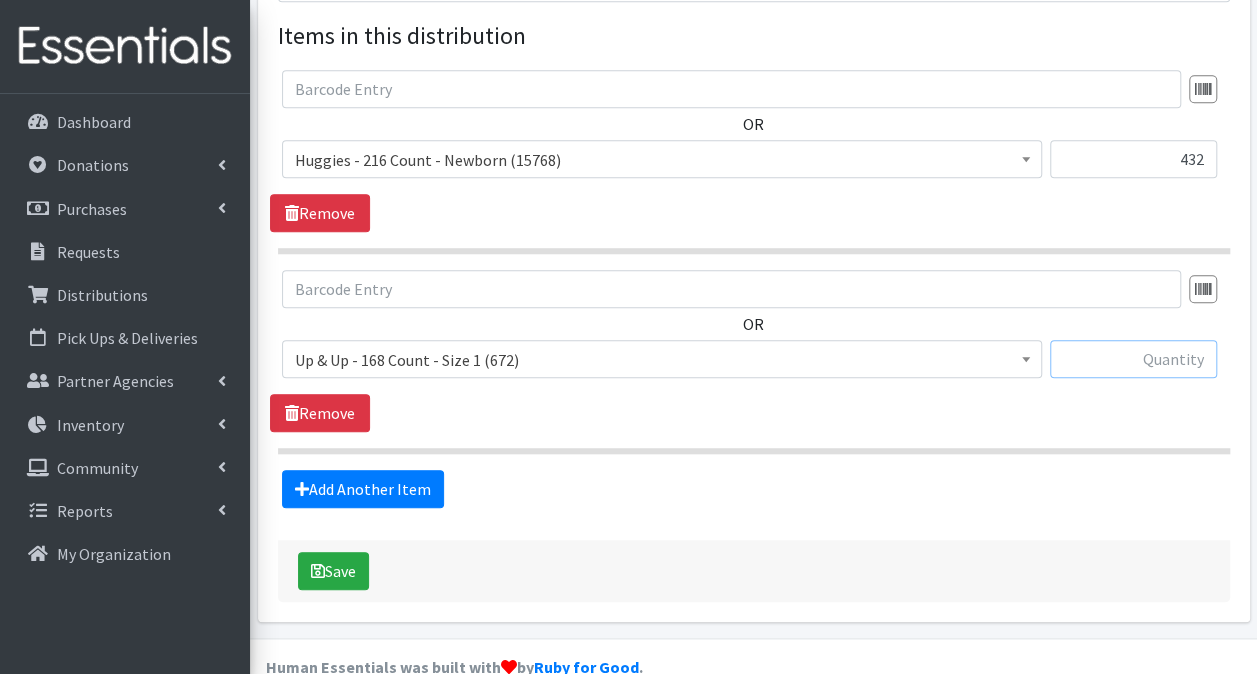 click at bounding box center (1133, 359) 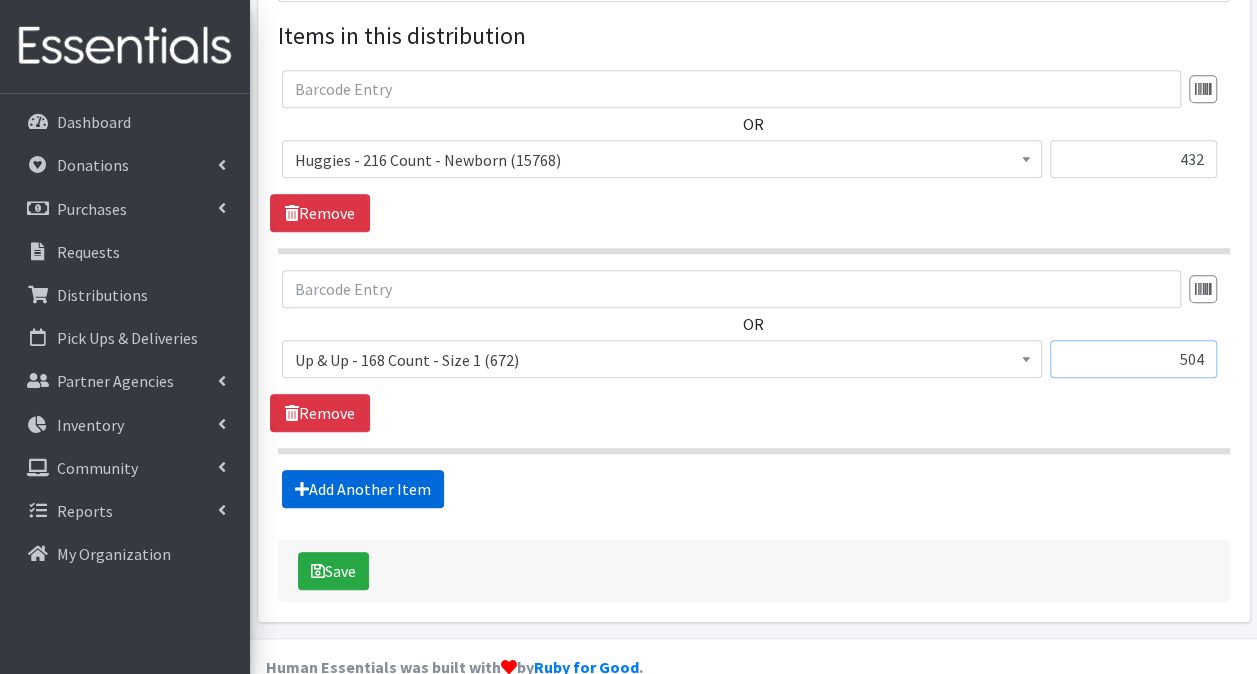 type on "504" 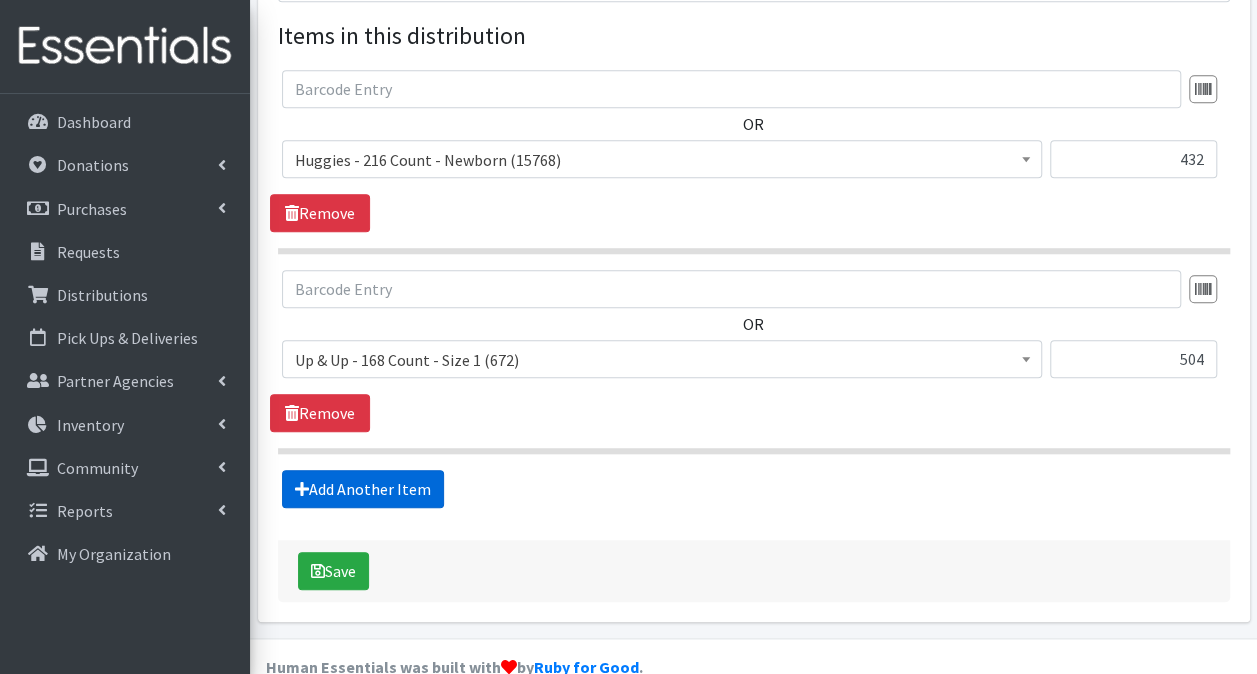 click on "Add Another Item" at bounding box center (363, 489) 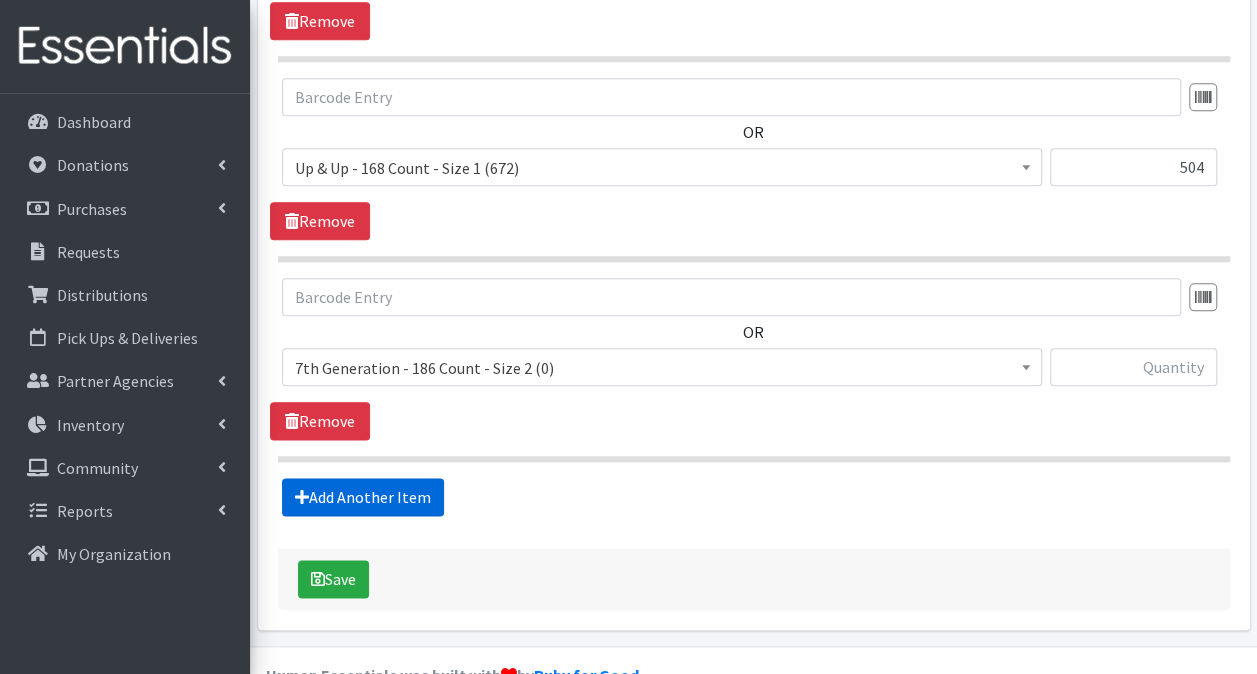 scroll, scrollTop: 986, scrollLeft: 0, axis: vertical 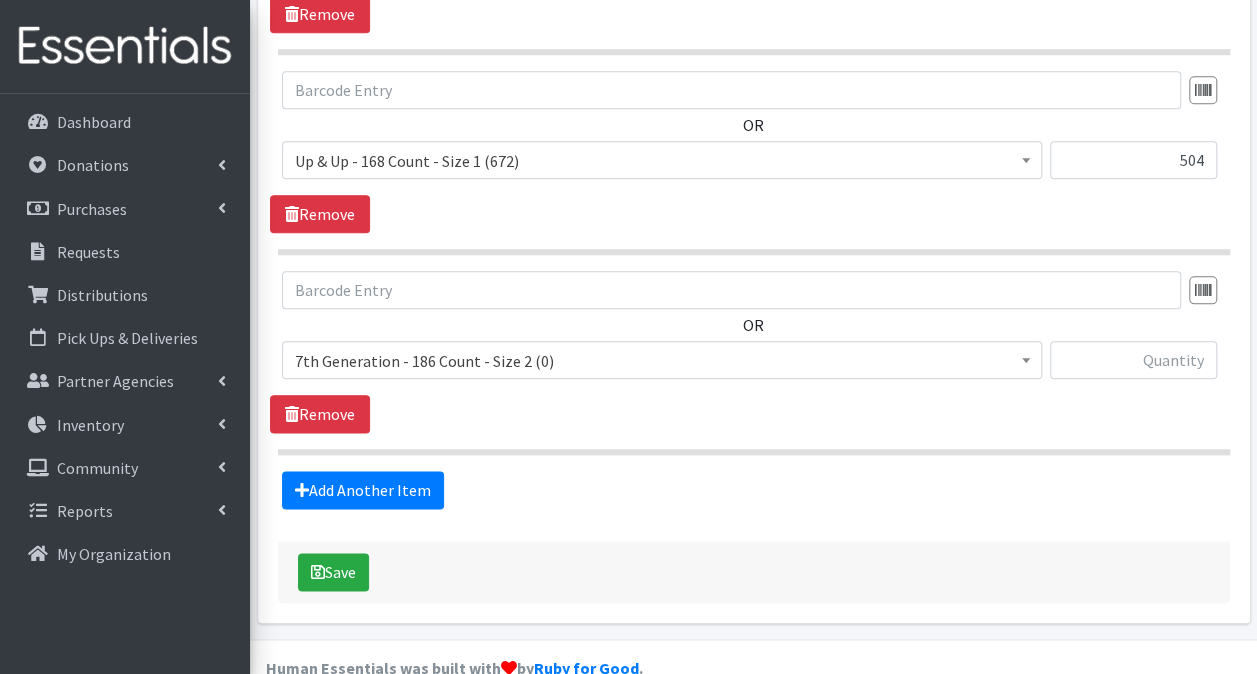 click on "7th Generation - 186 Count - Size 2 (0)" at bounding box center (662, 361) 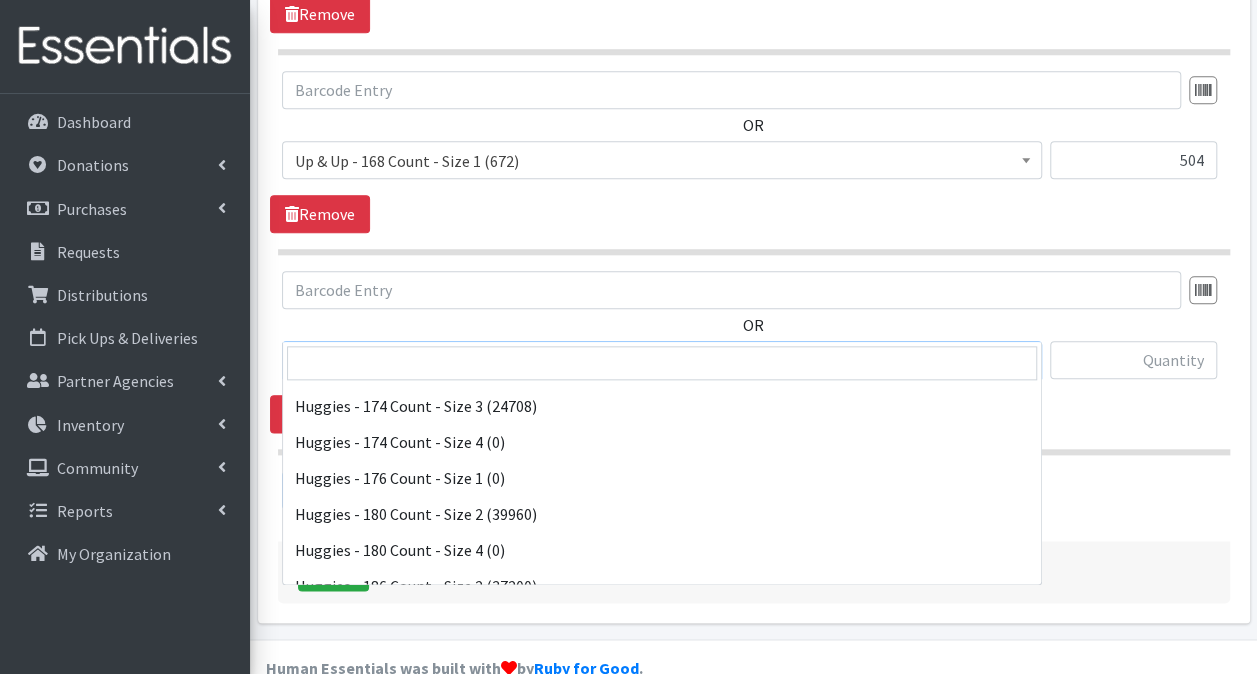 scroll, scrollTop: 3900, scrollLeft: 0, axis: vertical 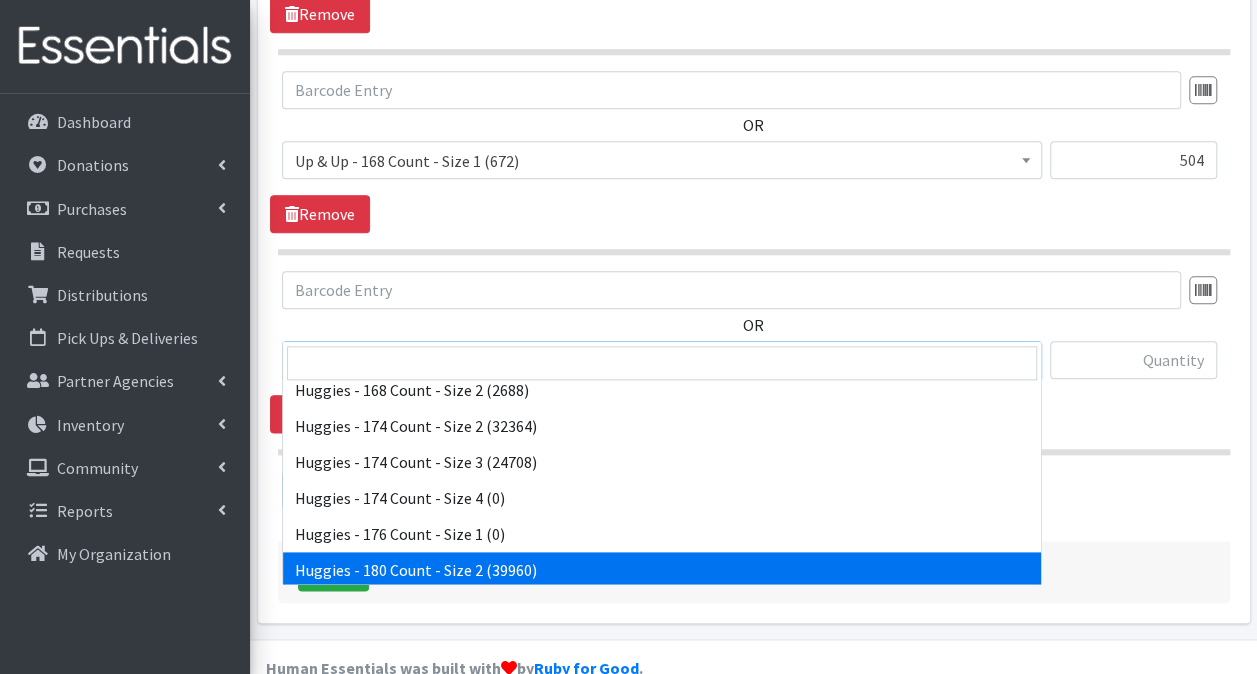 select on "15368" 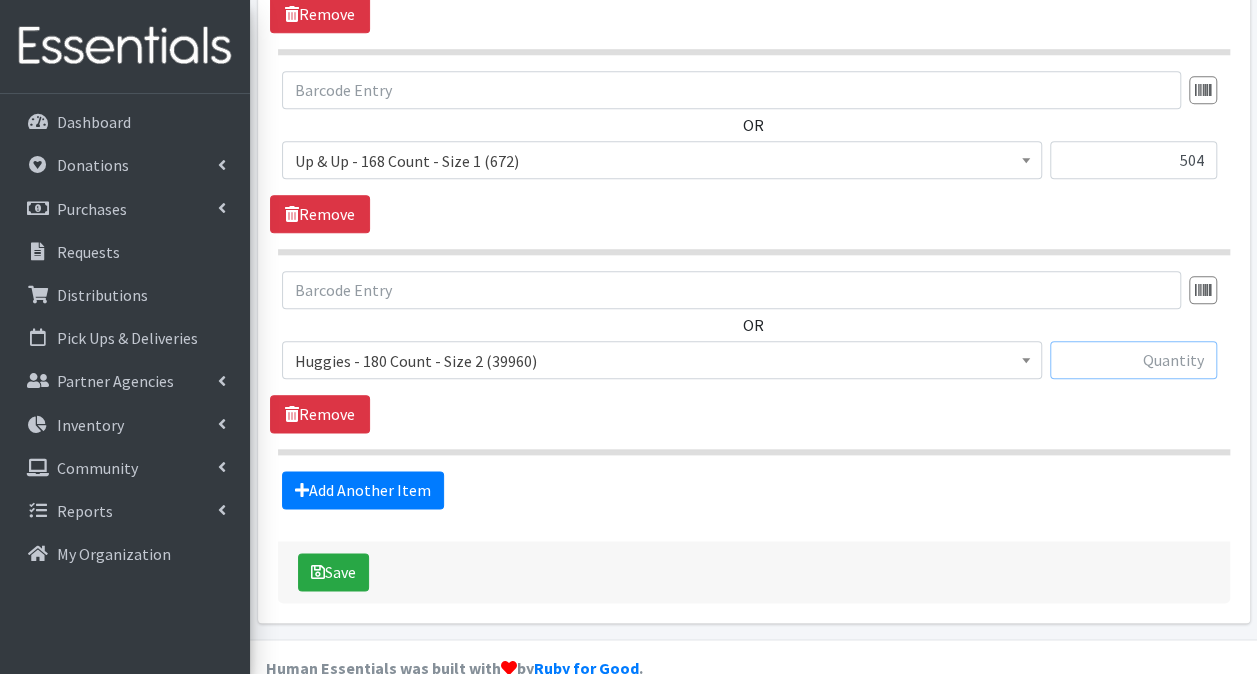 click at bounding box center [1133, 360] 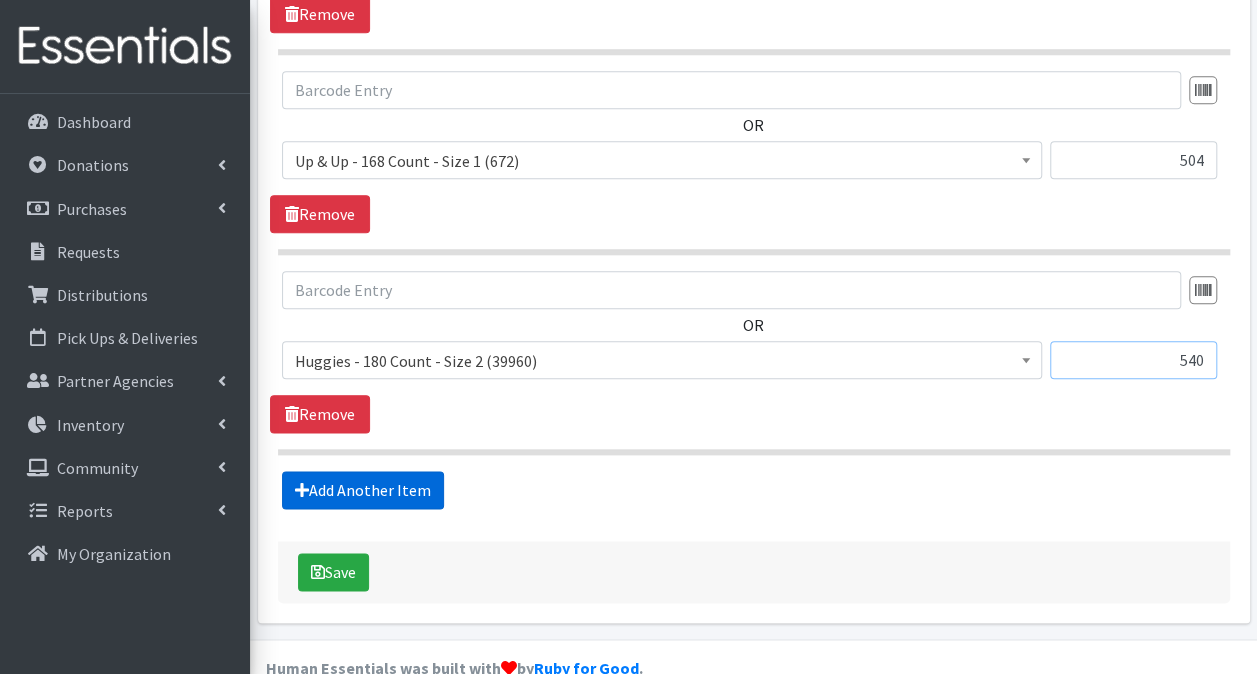 type on "540" 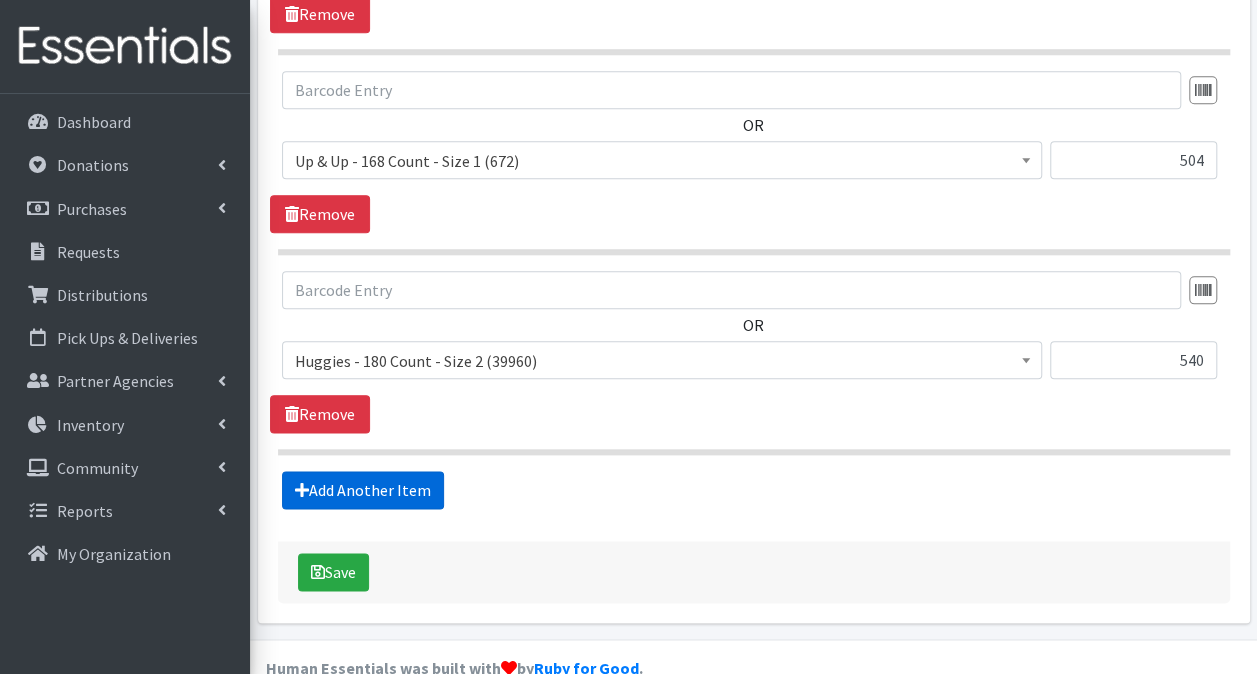 click on "Add Another Item" at bounding box center (363, 490) 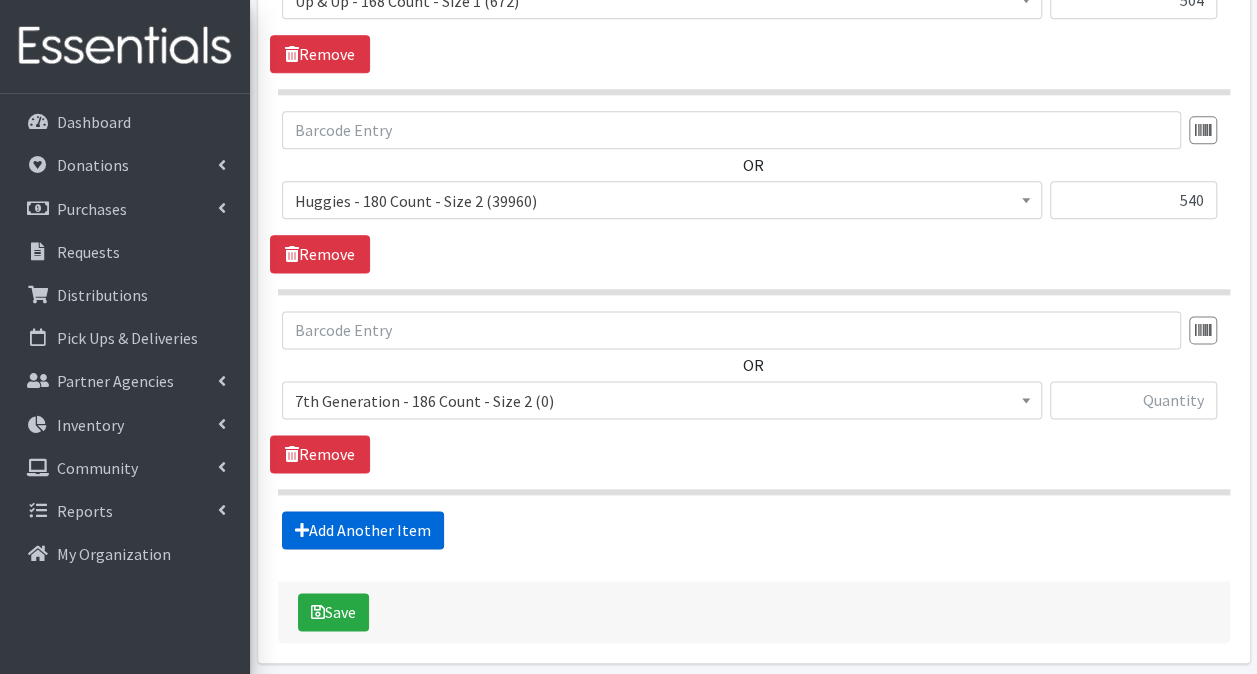 scroll, scrollTop: 1185, scrollLeft: 0, axis: vertical 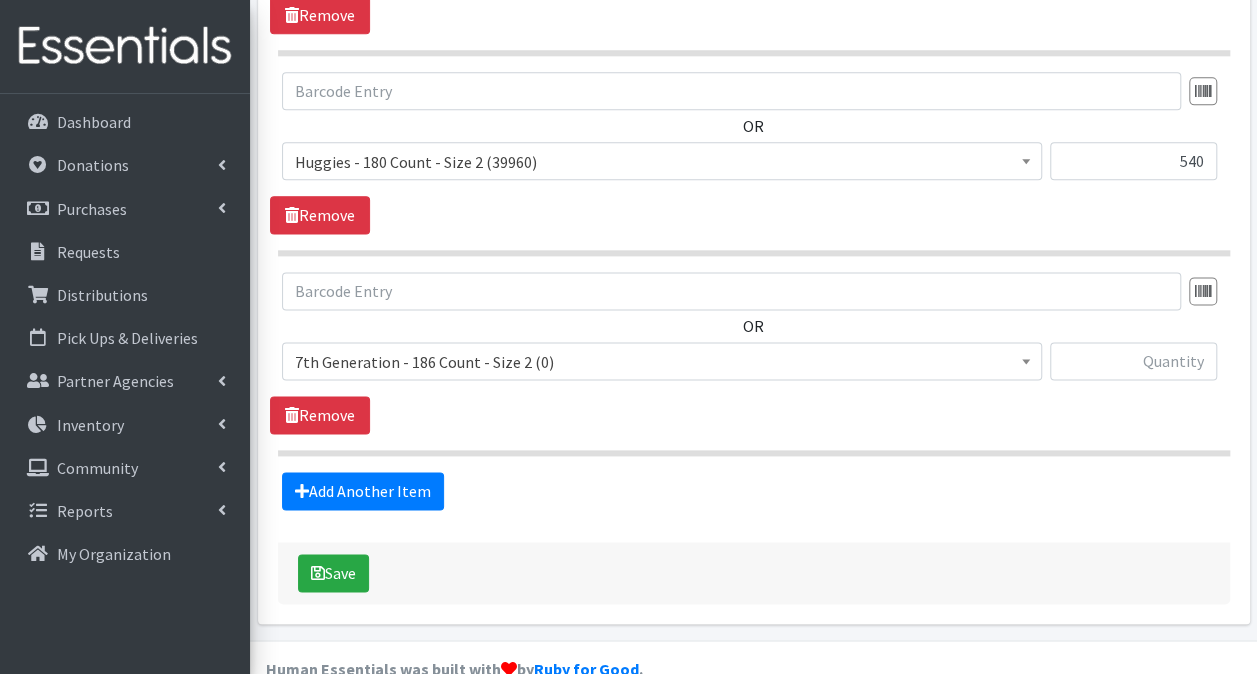 click on "7th Generation - 186 Count - Size 2 (0)" at bounding box center (662, 362) 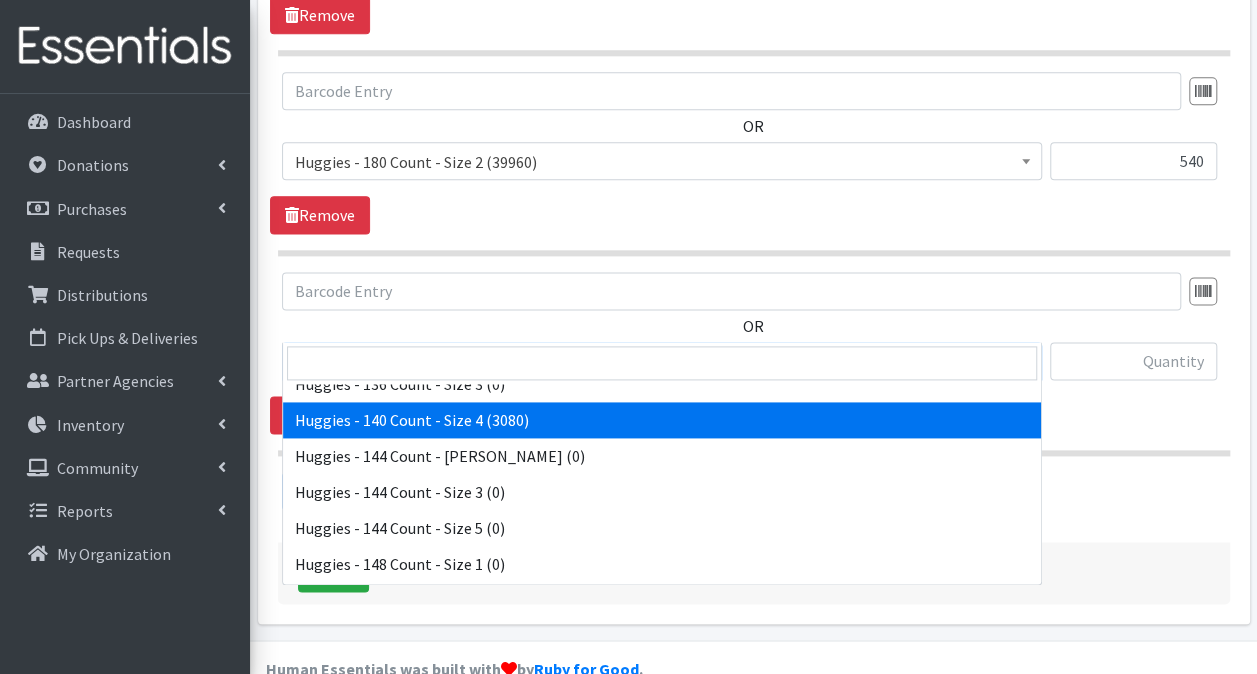 scroll, scrollTop: 3600, scrollLeft: 0, axis: vertical 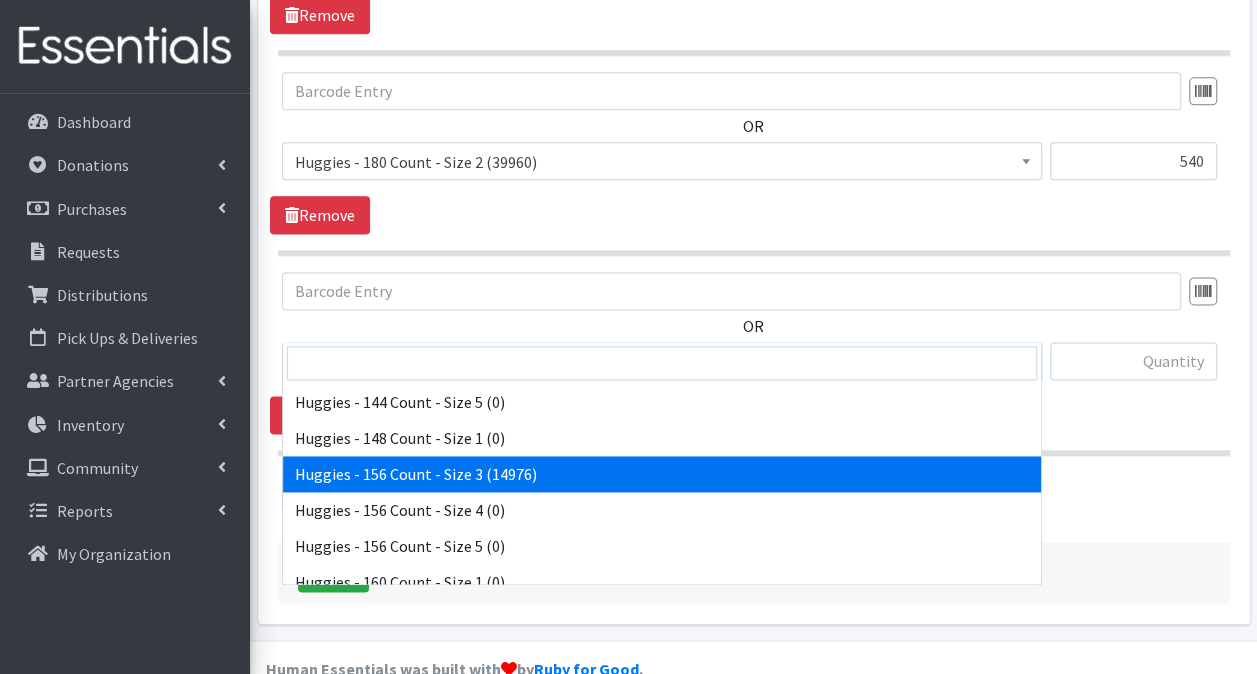 select on "15369" 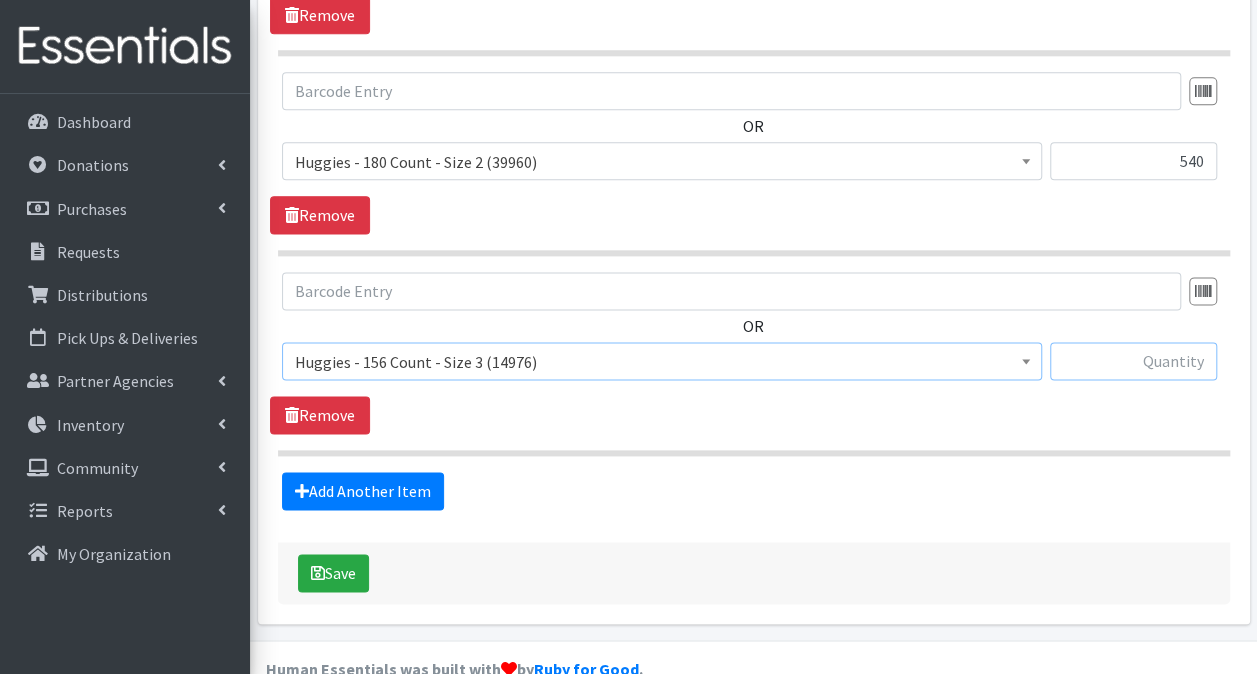click at bounding box center (1133, 361) 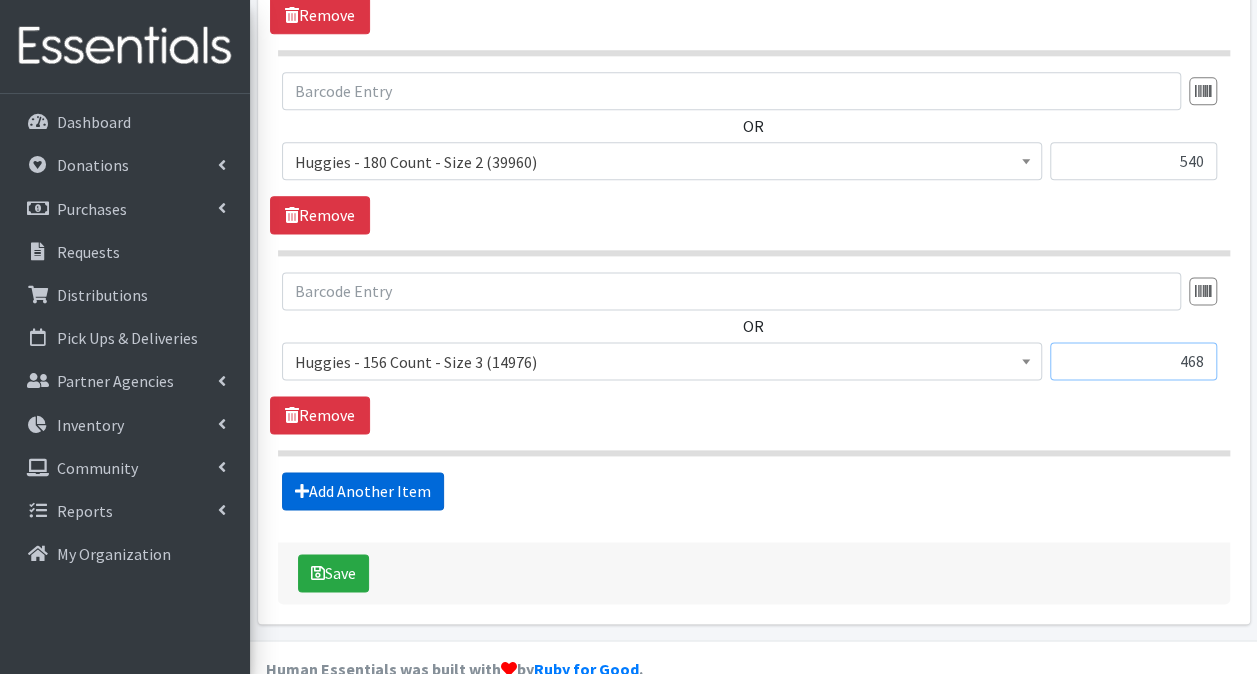 type on "468" 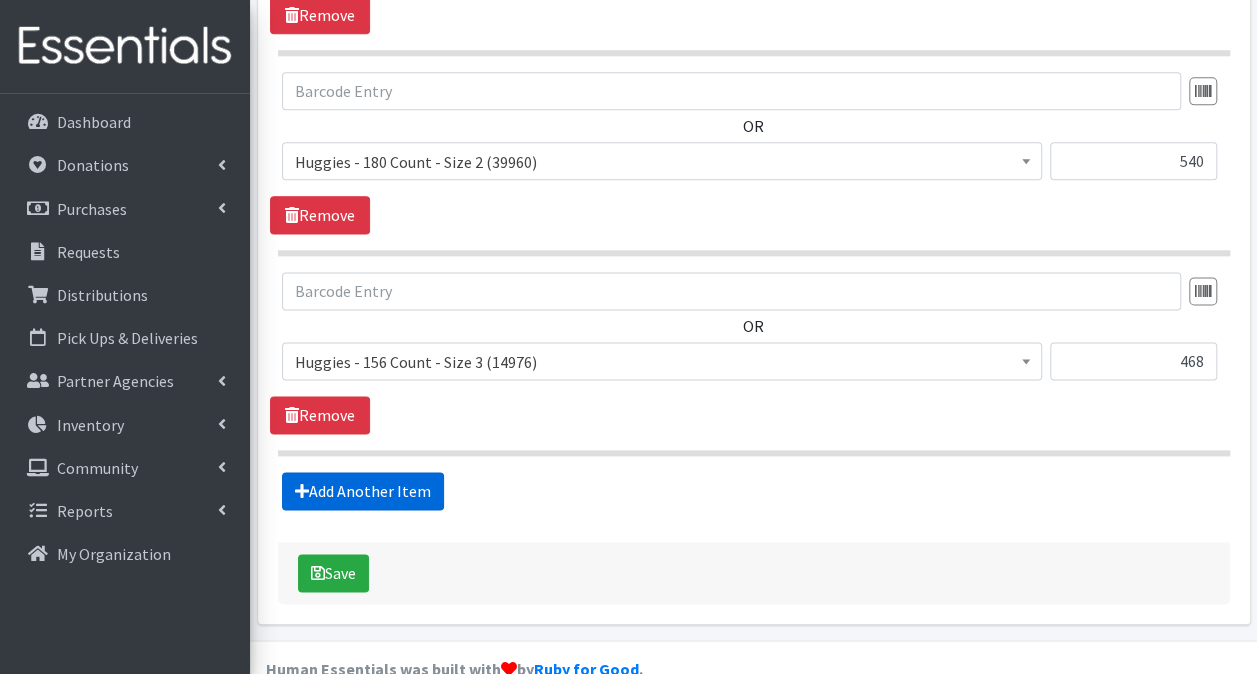 click on "Items in this distribution
OR" at bounding box center (754, 65) 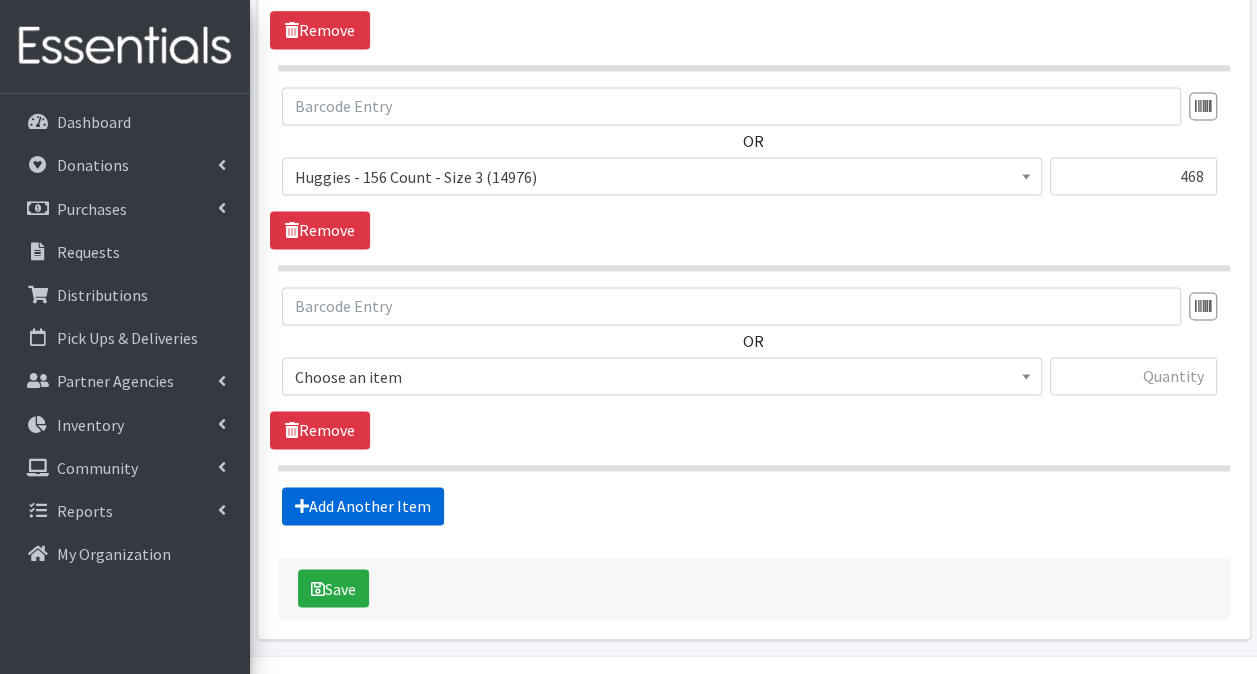 scroll, scrollTop: 1384, scrollLeft: 0, axis: vertical 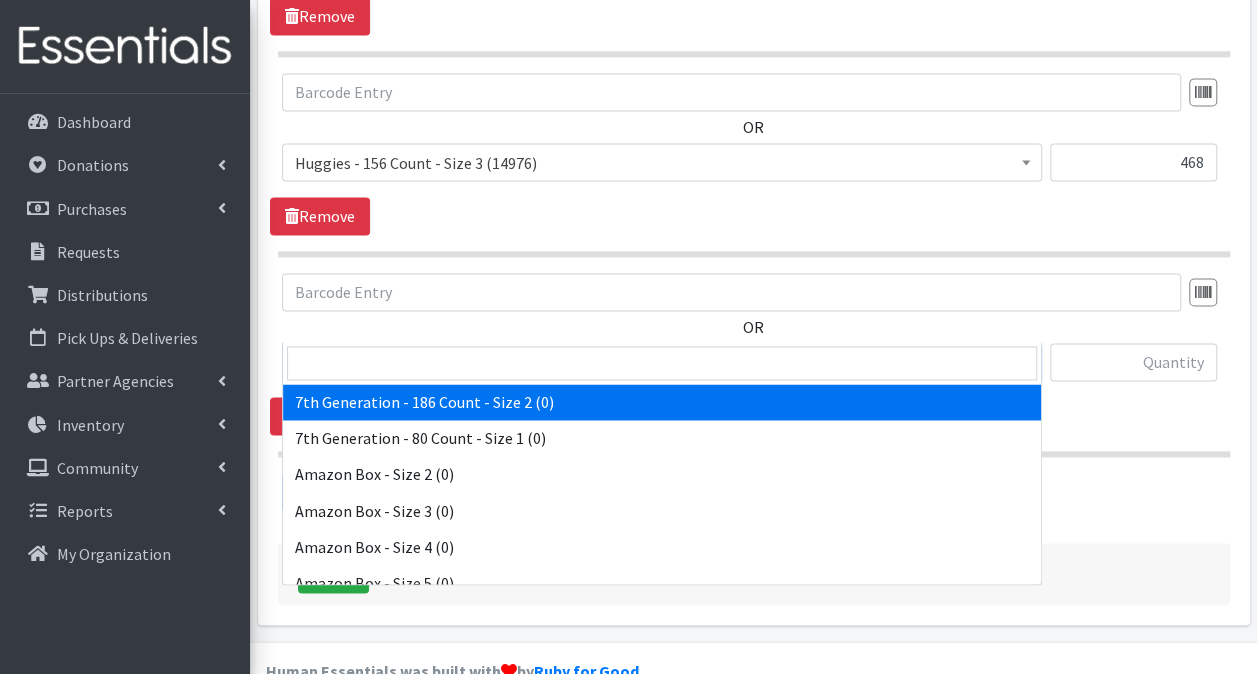 click on "7th Generation - 186 Count - Size 2 (0)" at bounding box center (662, 363) 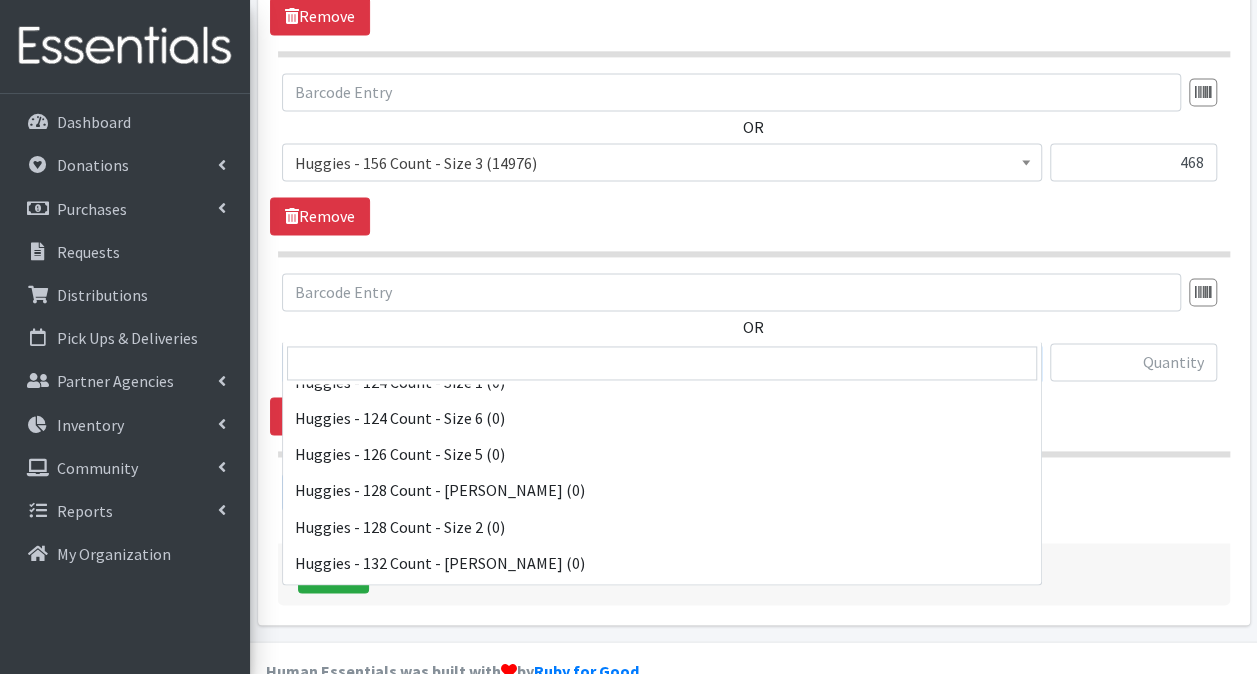 scroll, scrollTop: 3400, scrollLeft: 0, axis: vertical 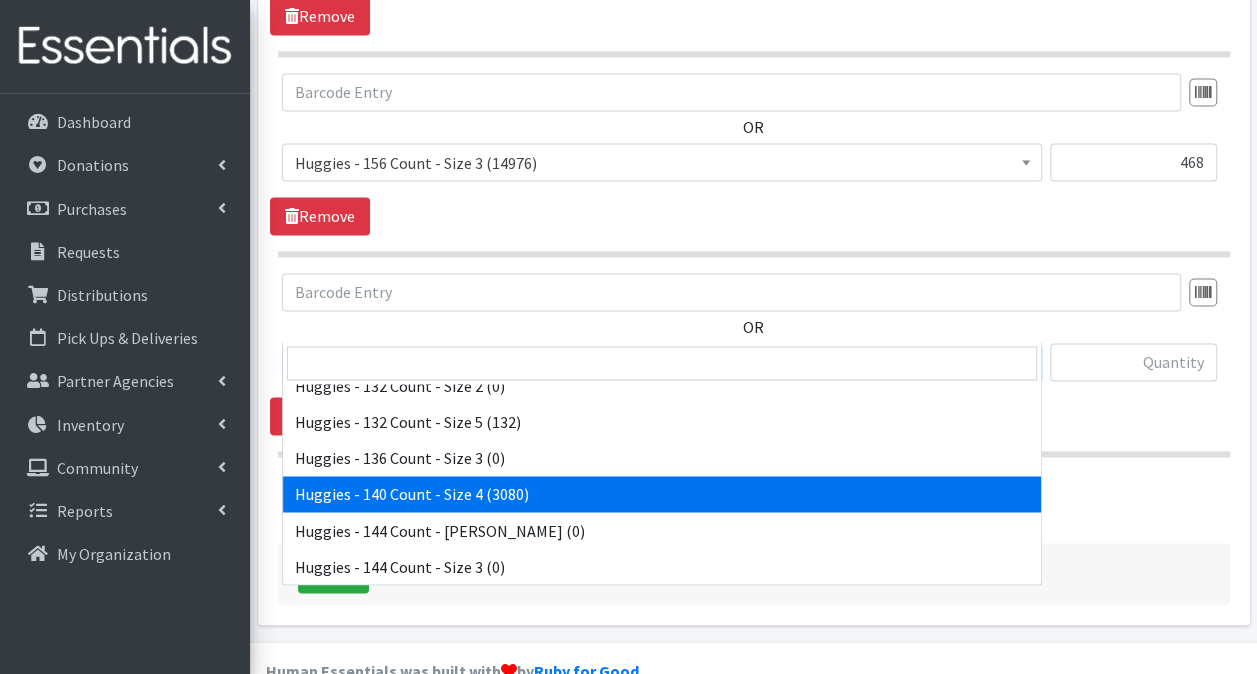 select on "12564" 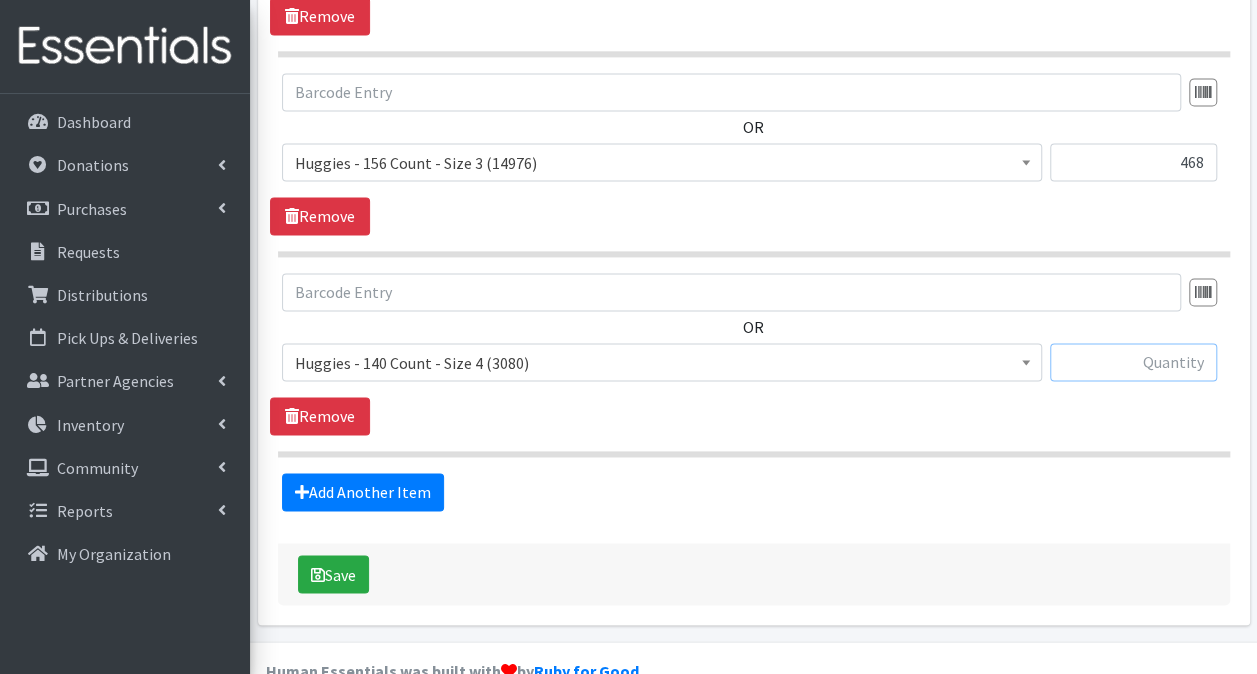 click at bounding box center [1133, 362] 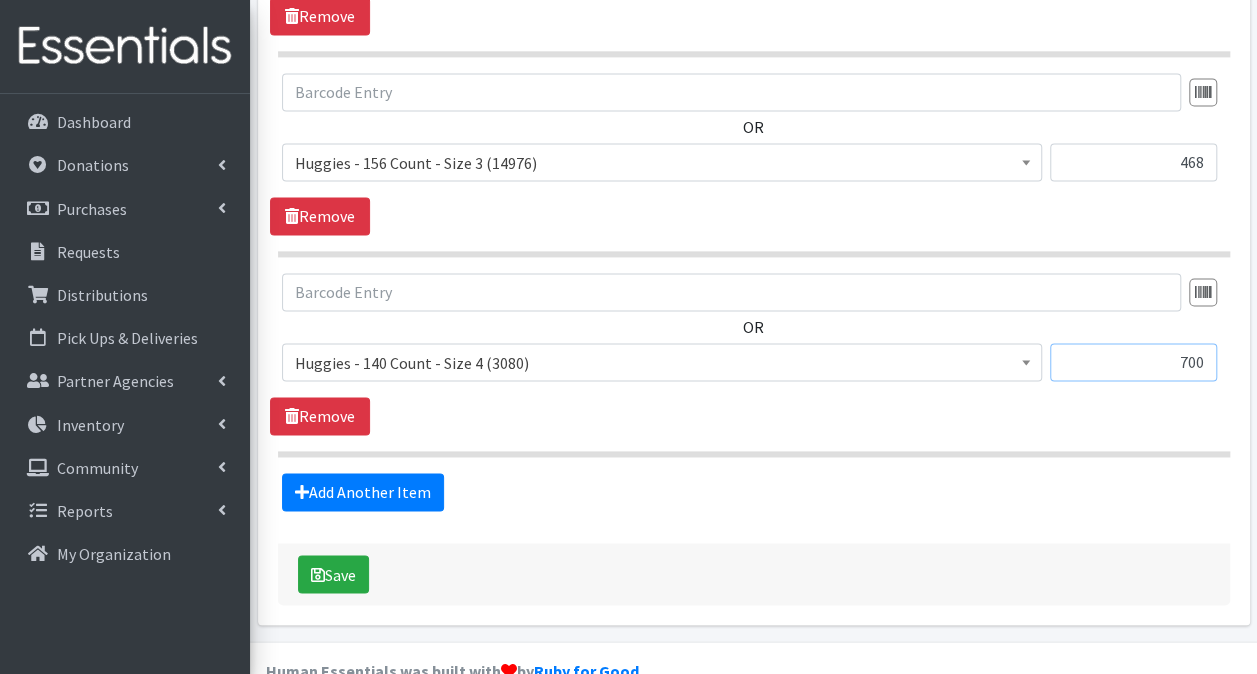 type on "700" 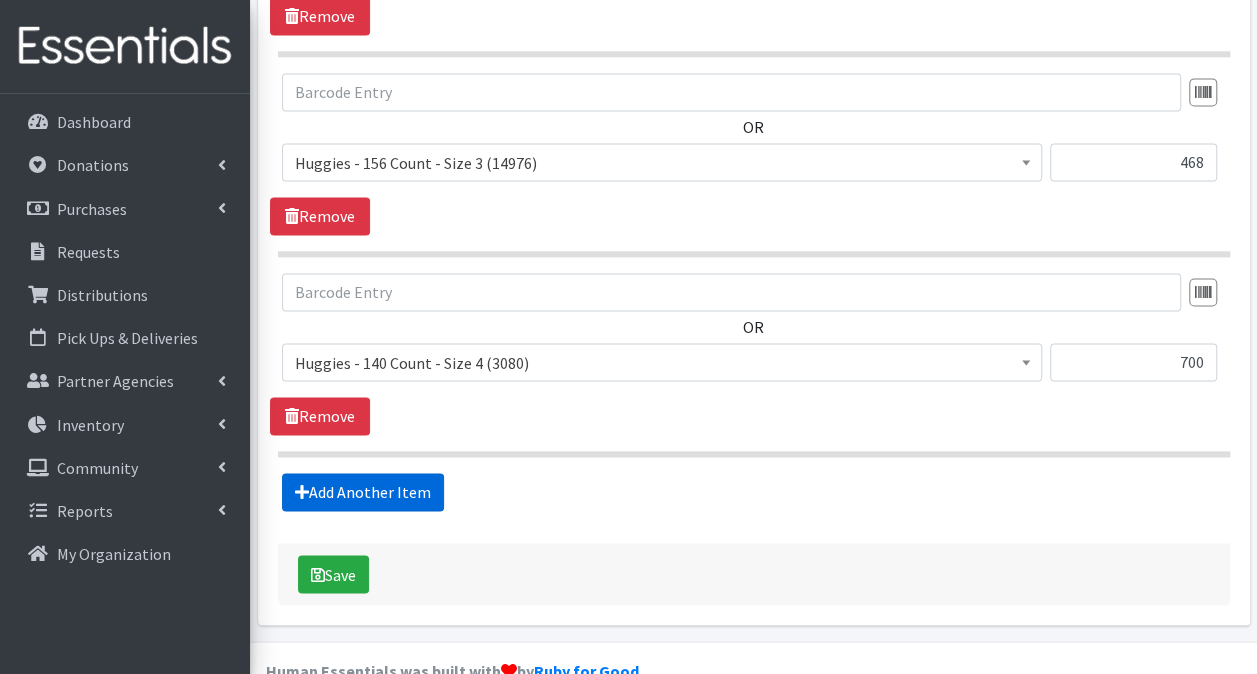 click on "Add Another Item" at bounding box center [363, 492] 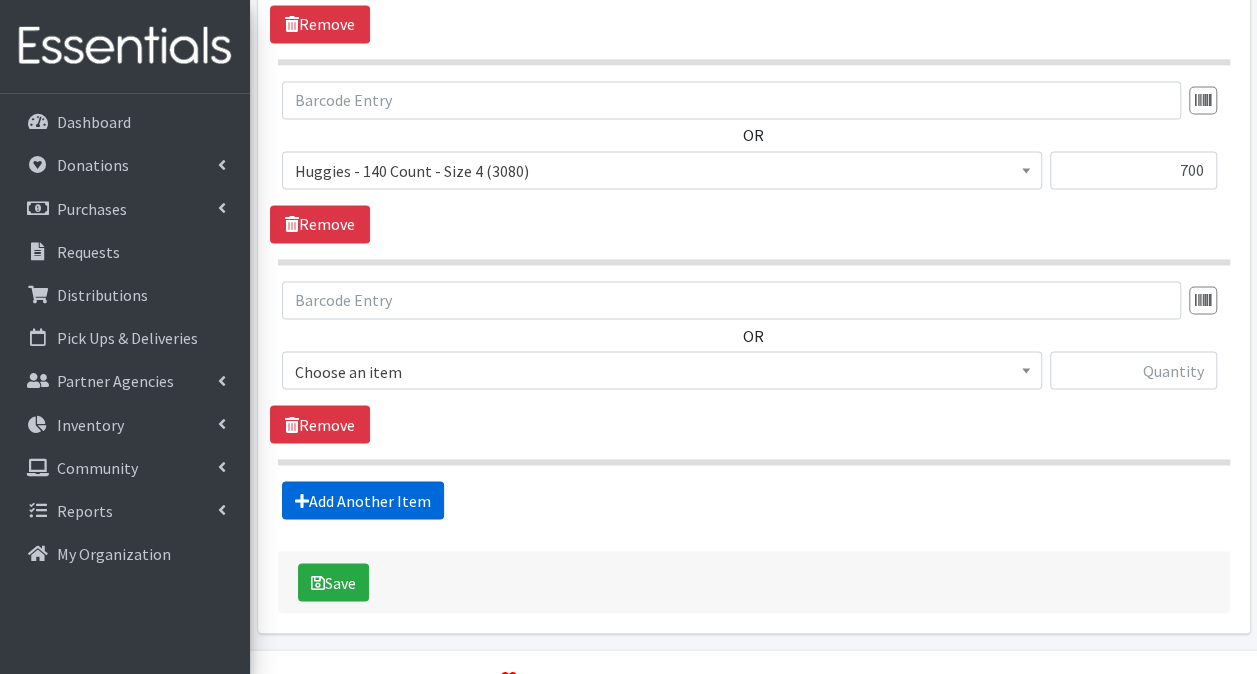 scroll, scrollTop: 1583, scrollLeft: 0, axis: vertical 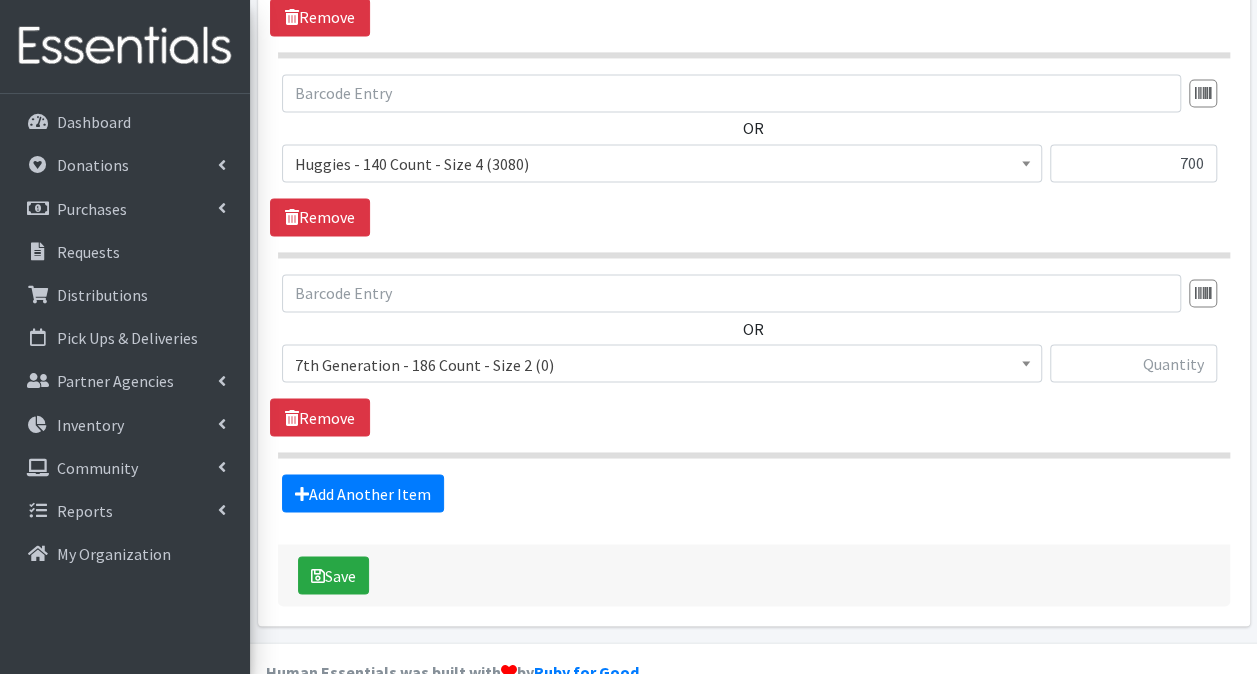 click on "7th Generation - 186 Count - Size 2 (0)" at bounding box center (662, 364) 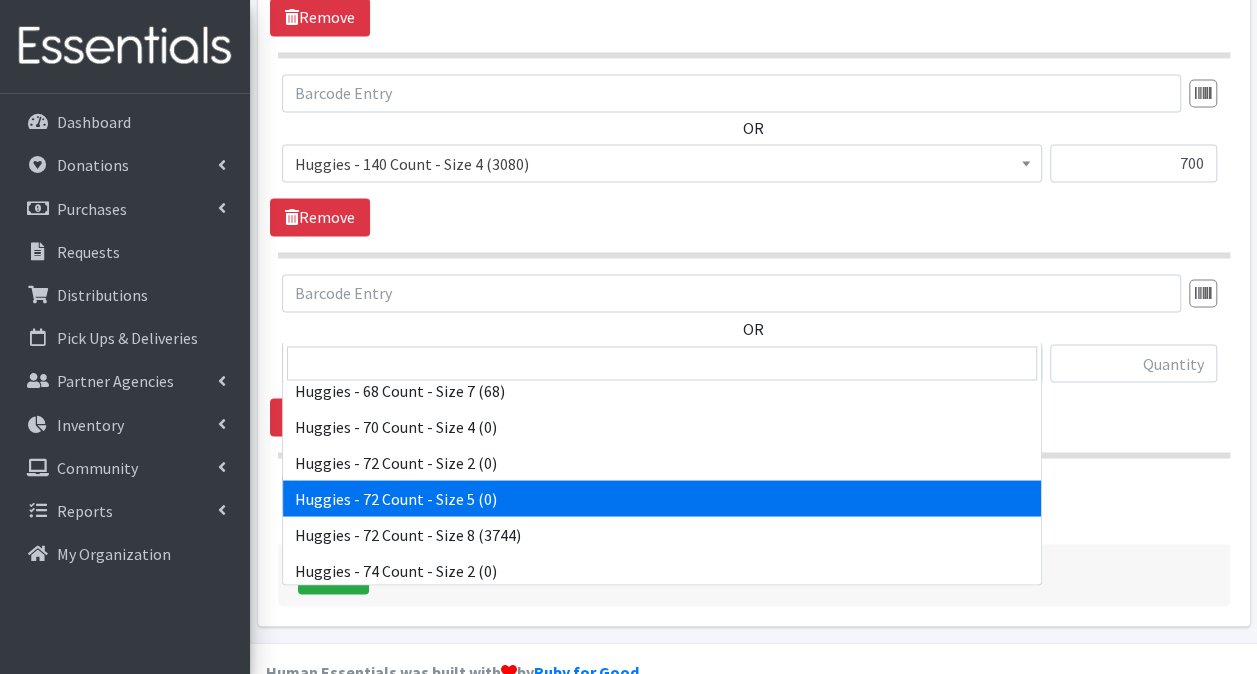 scroll, scrollTop: 6000, scrollLeft: 0, axis: vertical 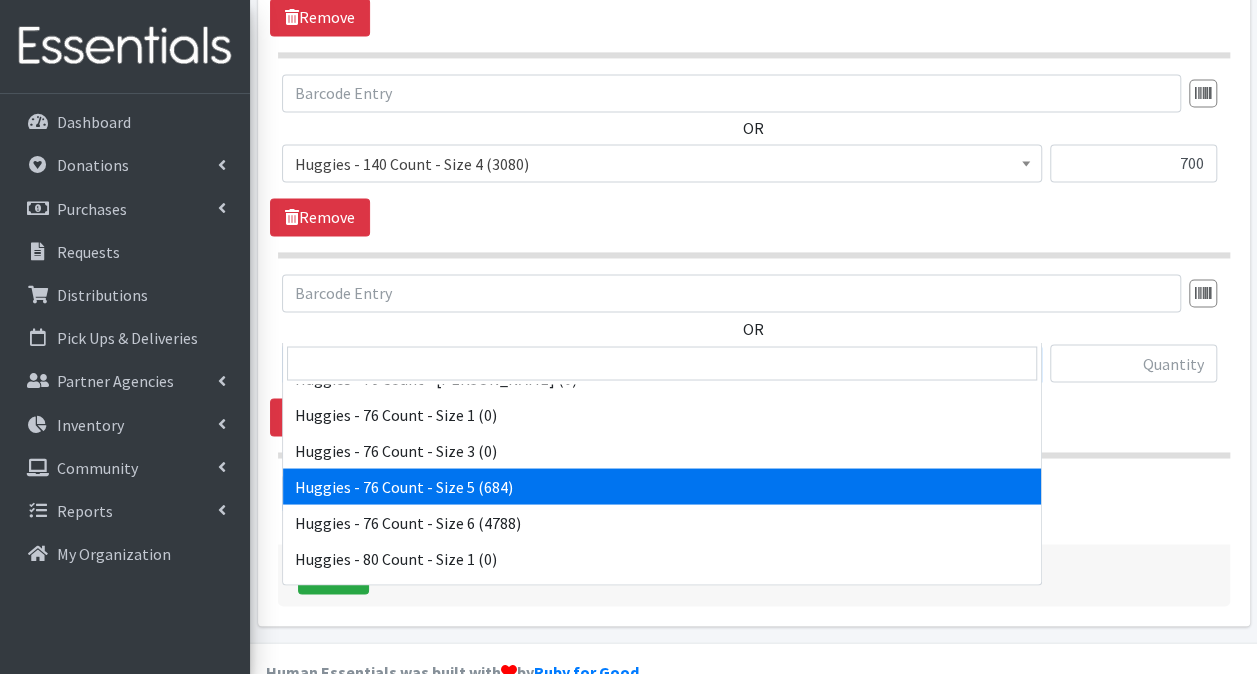 select on "4959" 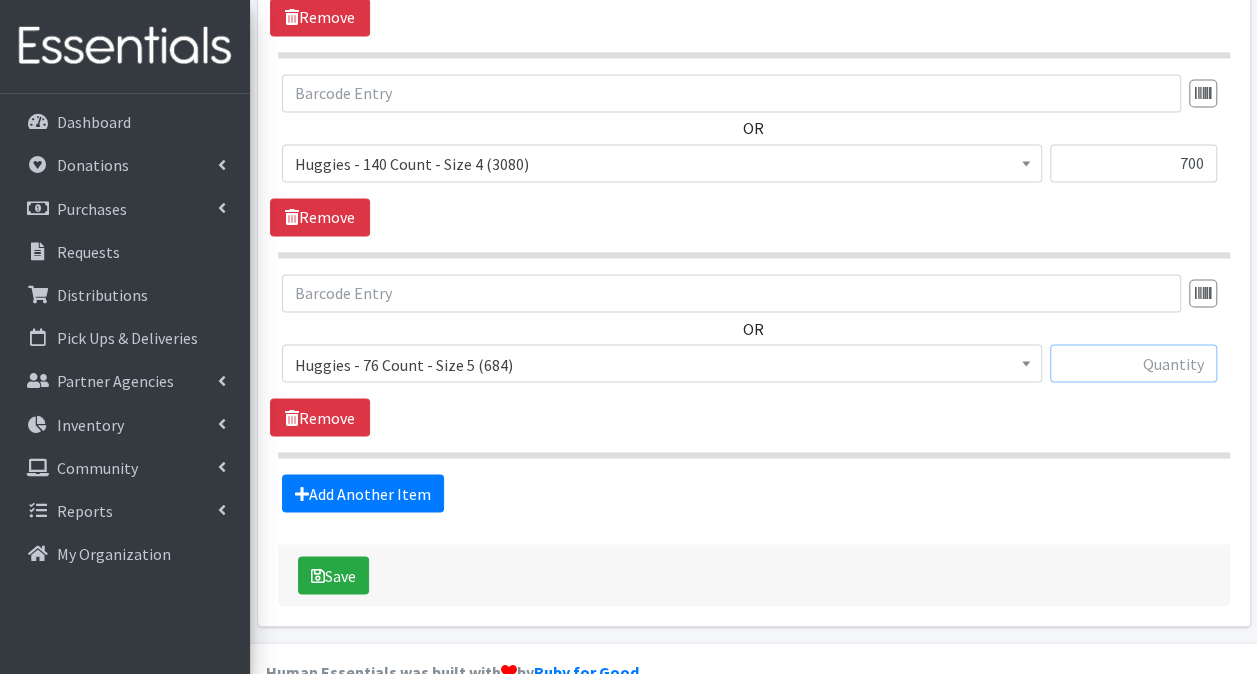 click at bounding box center [1133, 363] 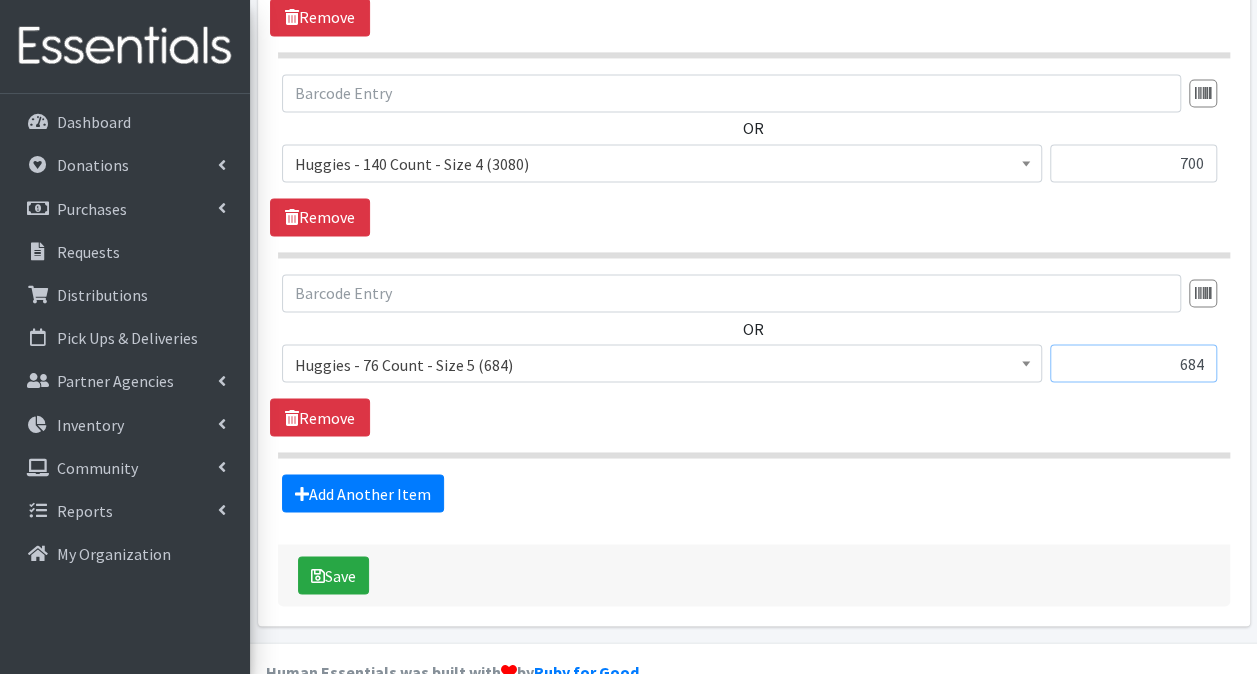 type on "684" 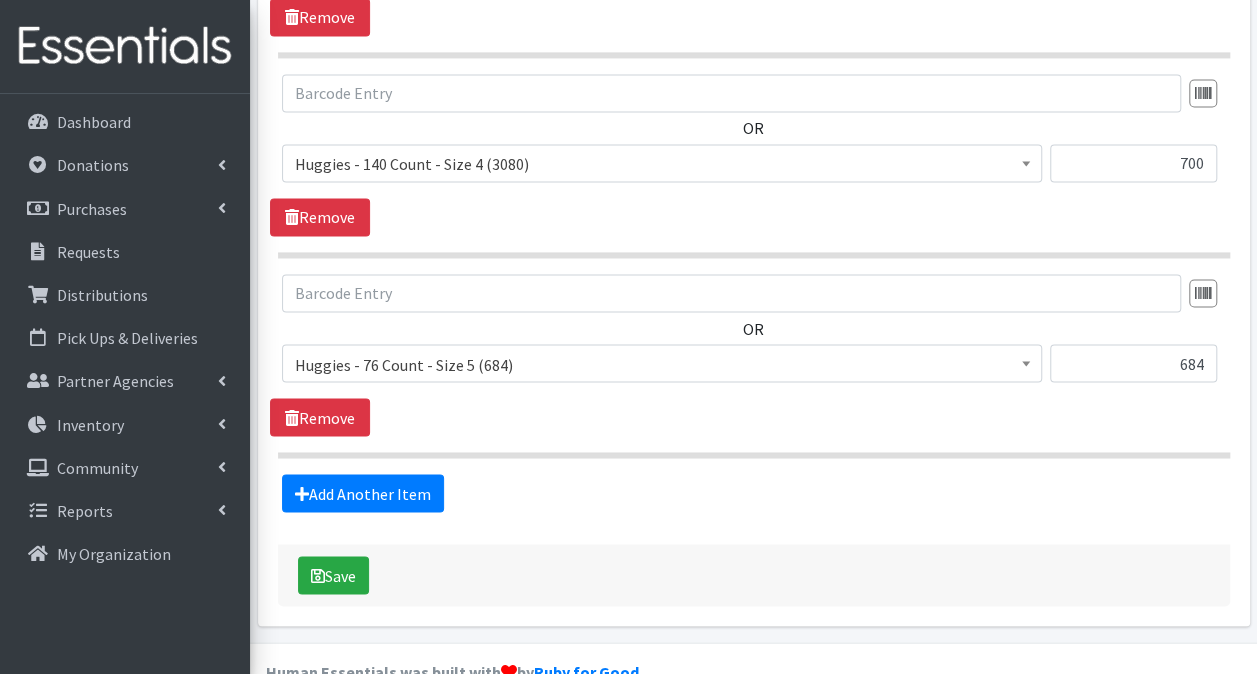 click on "Partner  *
Achievement Centers for Children & Families
Adopt A Family of The Palm Beaches
Alexis Lannan - DIAD  TEST
baby Cycle Tampa
Caridad Center
CB- North Palm Beach
Children's First Academy
Children's Healing Institute
Christmas of Hope Inc.
Congregation B'Nai Israel of Boca Raton
Drug Abuse Foundation of Palm Beach County
Family Promise of South Palm Beach County
Farmworker Coordinating Council
Florence Fuller Child Development Centers
Florida Department of Health PBC - Volunteer Health Services
Gateway Community Outreach
Guatemalan-Maya Center
Haiti Cholera Research FUnding Foundation
Hannah's Home of South Florida
Health Council or Southeast Florida
Healthy Mothers, Healthy Babies of Broward County
Healthy Mothers, Healthy Babies of Palm Beach County
Hope For Her
I'm Just a Mom Not Super Woman
Mary Ann's Closet Inc.
Mary Help of Christians Catholic Church
Mary's Pregnancy Resource Center
Miami Diaper Bank
Milagro Center" at bounding box center (754, -397) 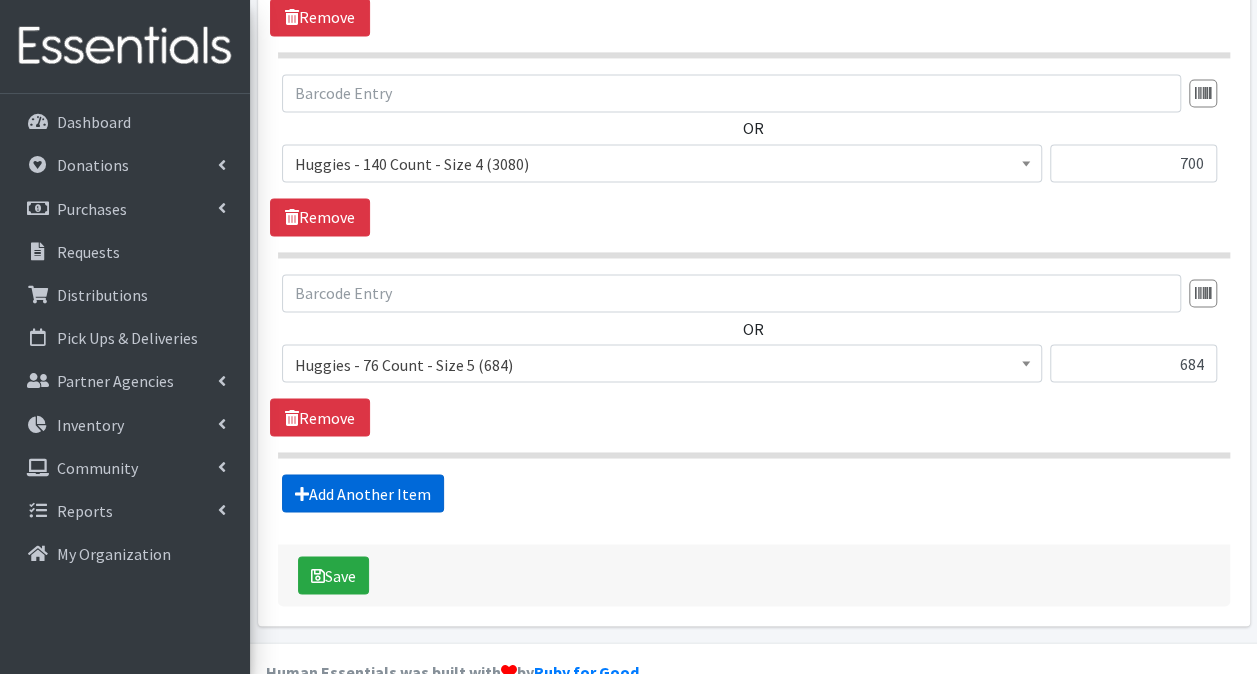 click on "Add Another Item" at bounding box center [363, 493] 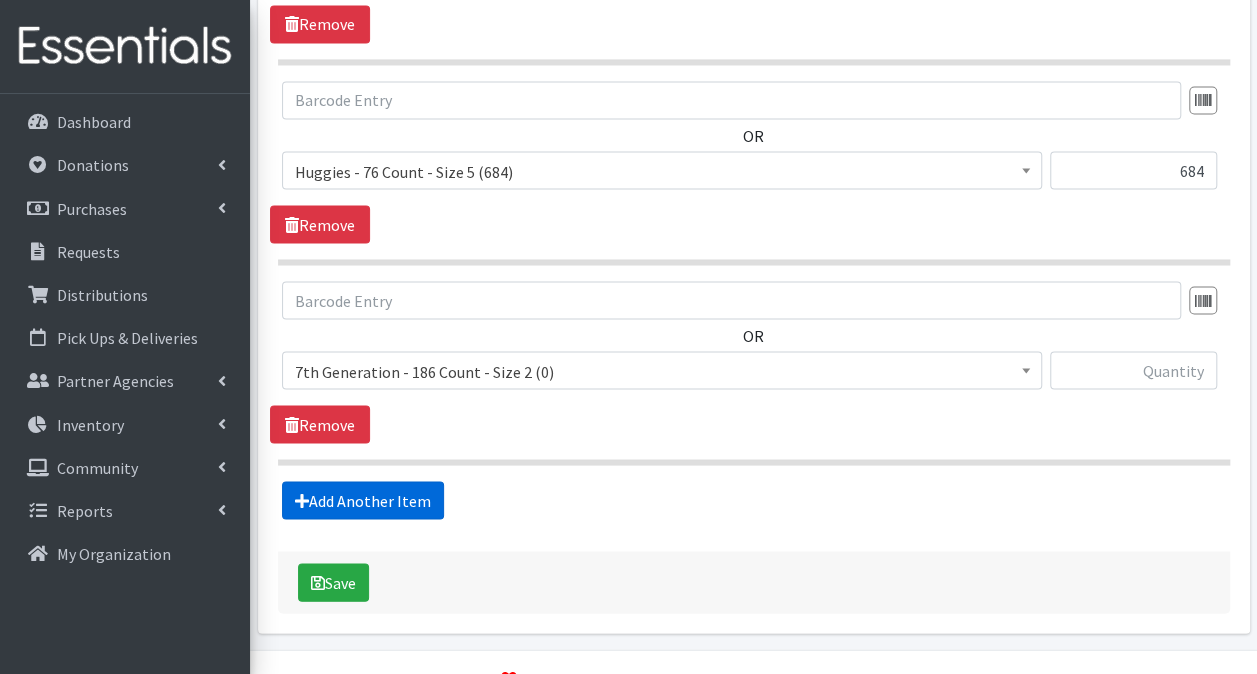 scroll, scrollTop: 1782, scrollLeft: 0, axis: vertical 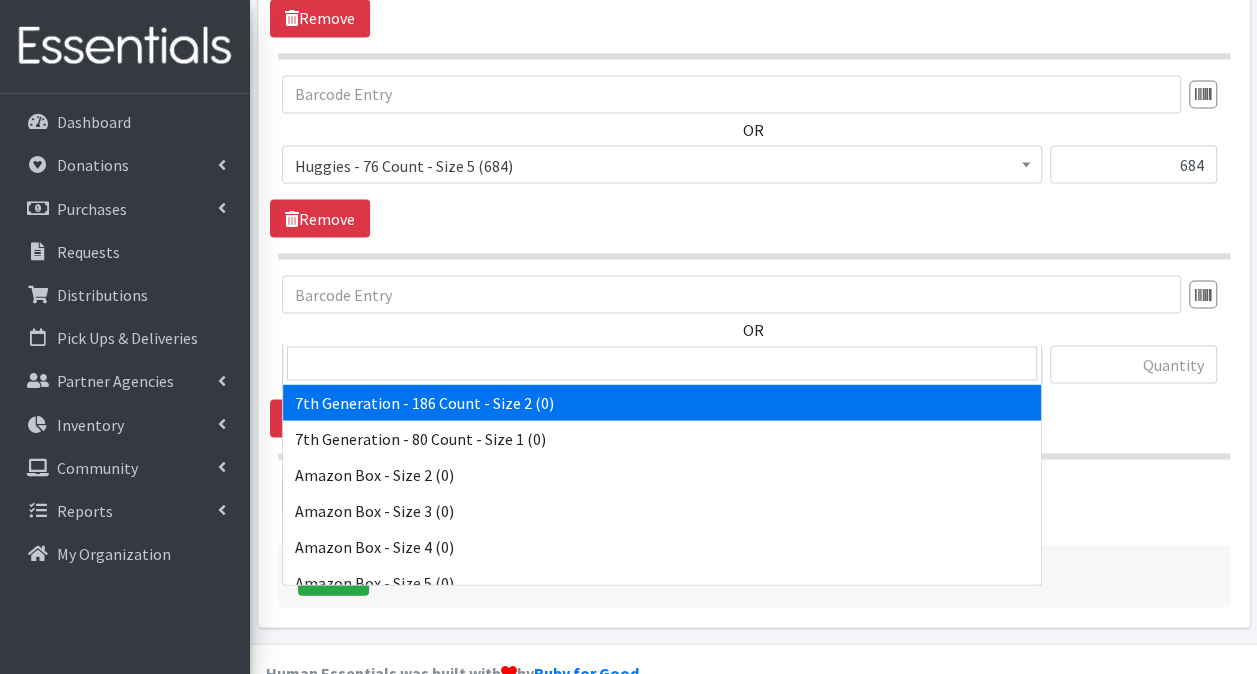 click on "7th Generation - 186 Count - Size 2 (0)" at bounding box center (662, 365) 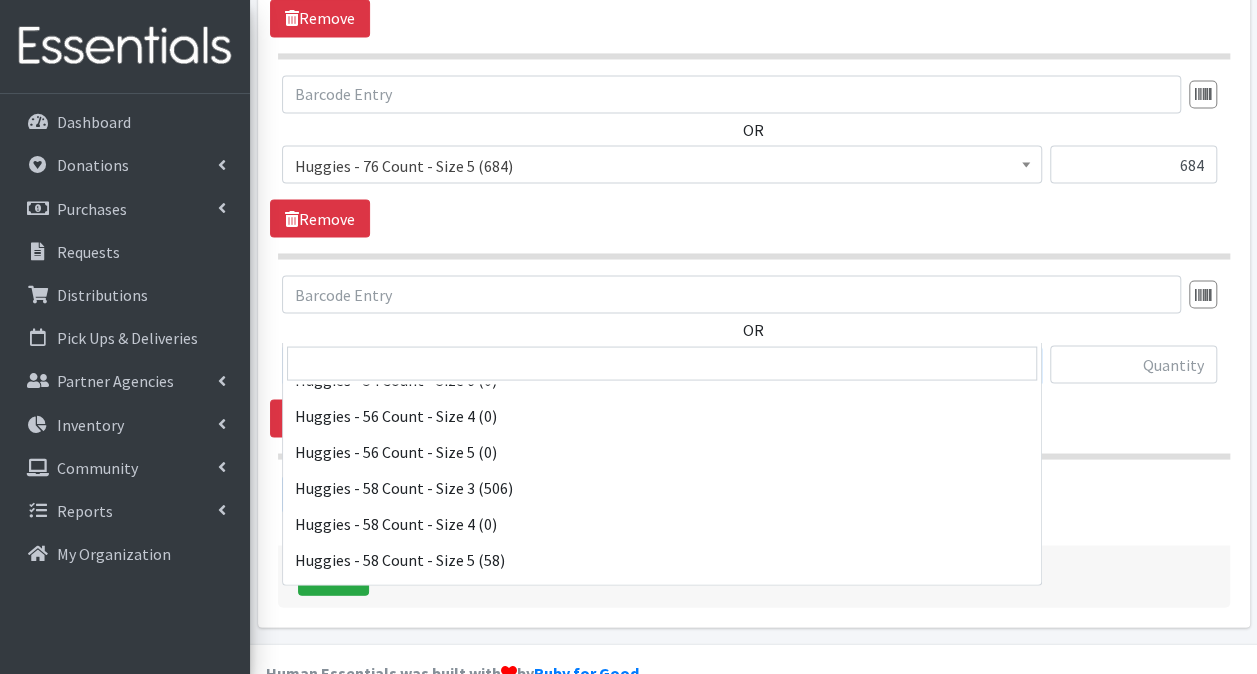 scroll, scrollTop: 5100, scrollLeft: 0, axis: vertical 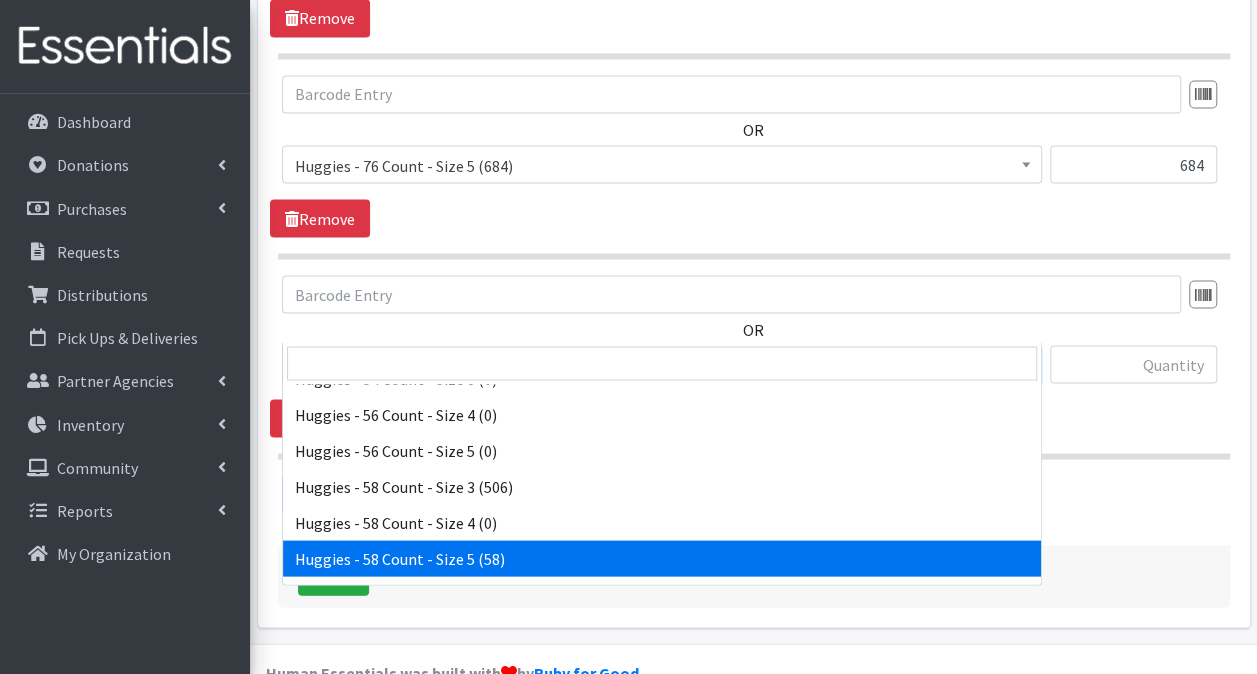 select on "6963" 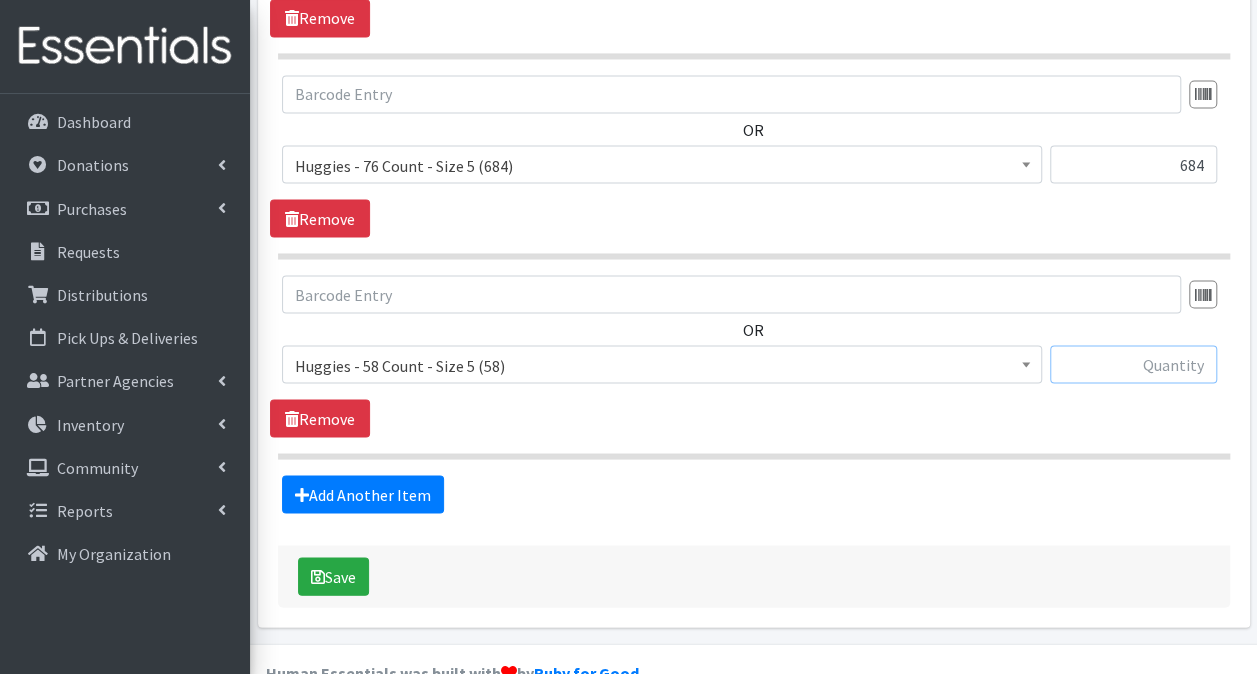 click at bounding box center (1133, 364) 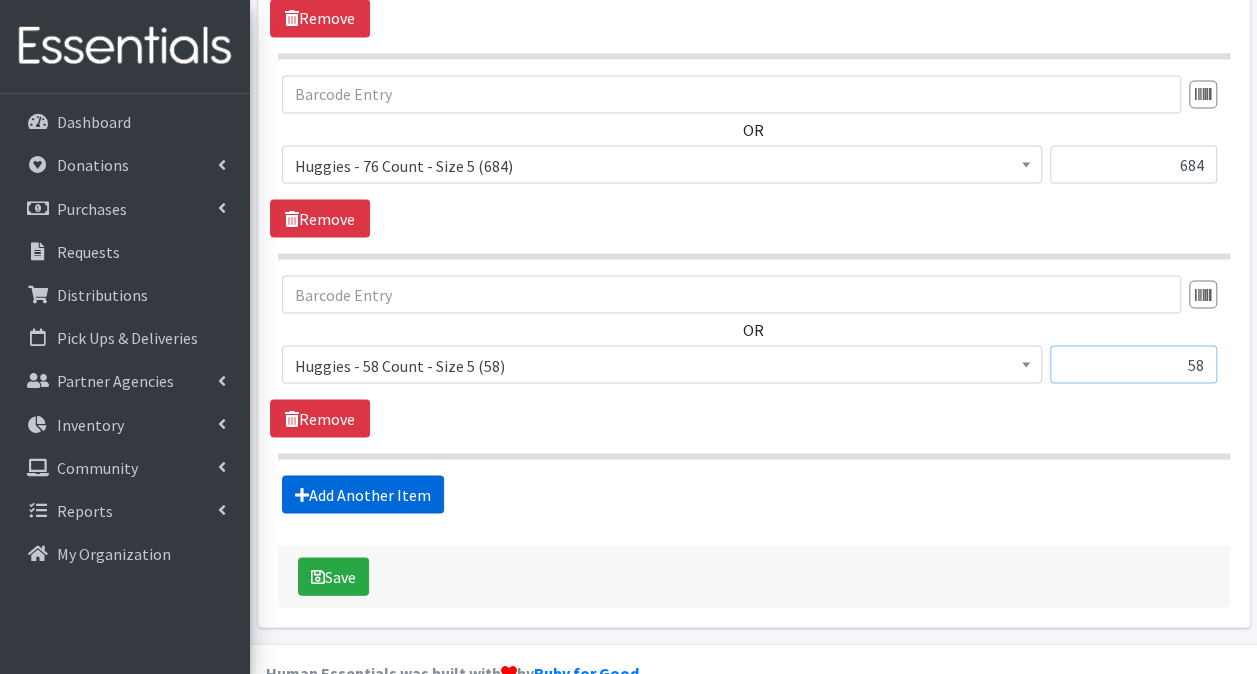 type on "58" 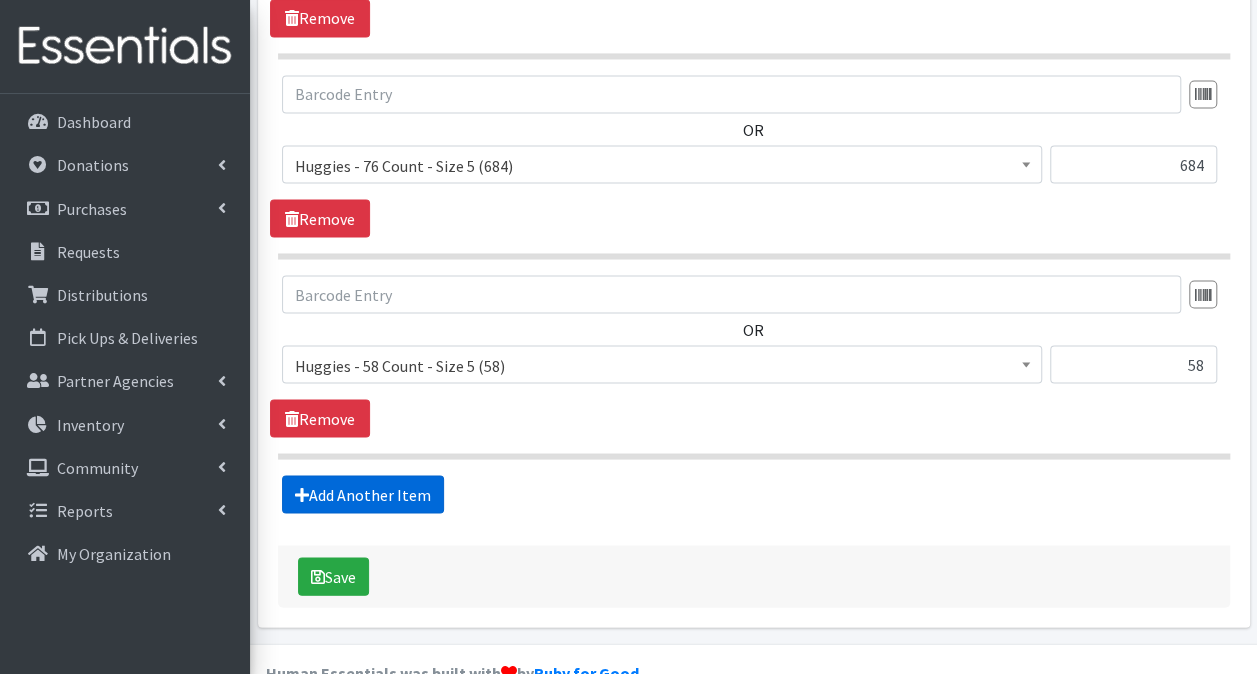 click on "Add Another Item" at bounding box center (363, 494) 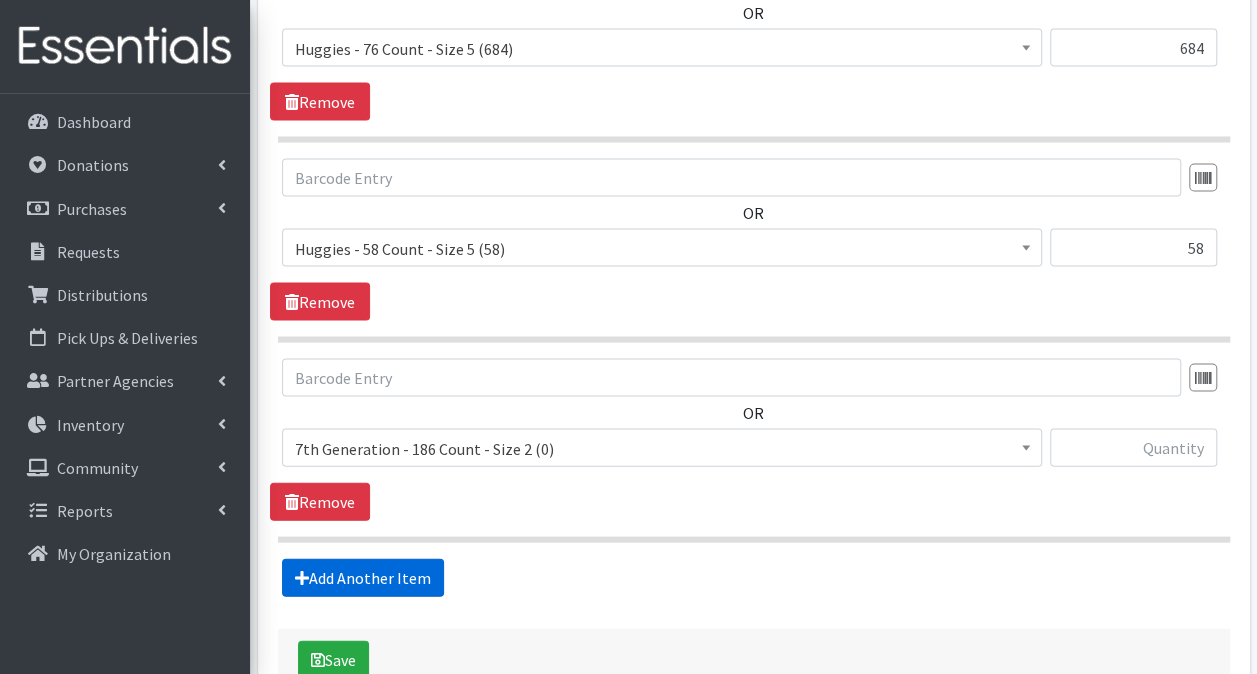 scroll, scrollTop: 1781, scrollLeft: 0, axis: vertical 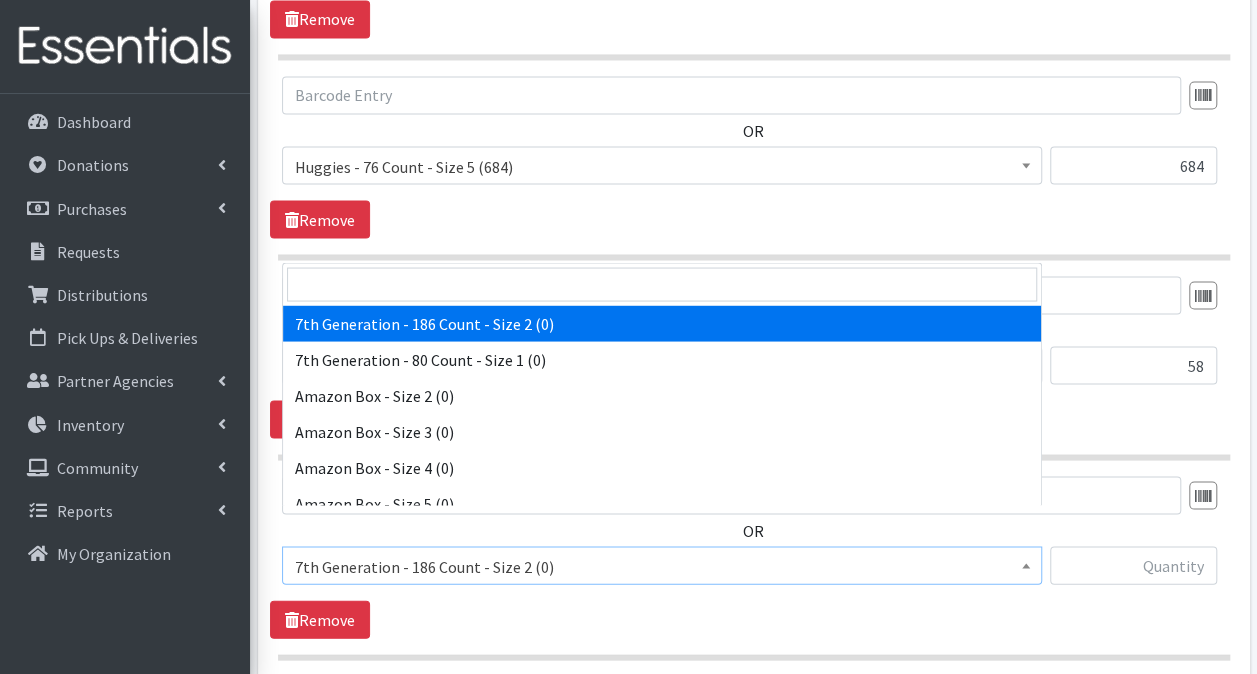 click on "7th Generation - 186 Count - Size 2 (0)" at bounding box center [662, 566] 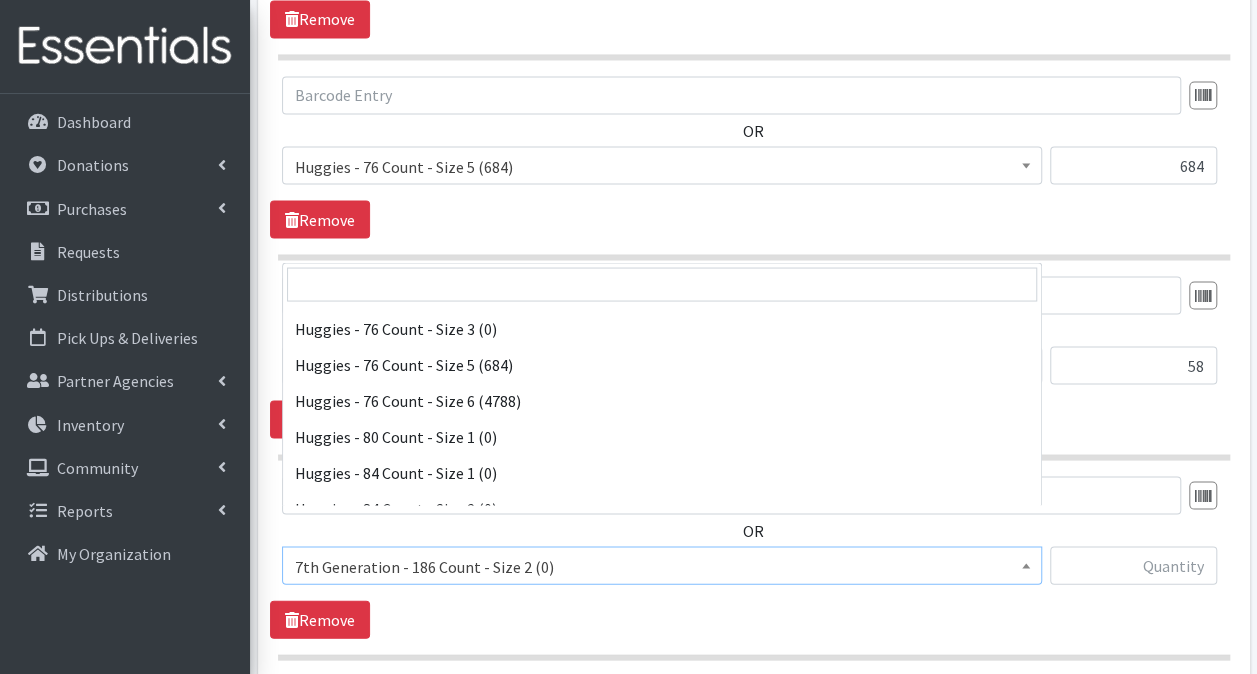 scroll, scrollTop: 6000, scrollLeft: 0, axis: vertical 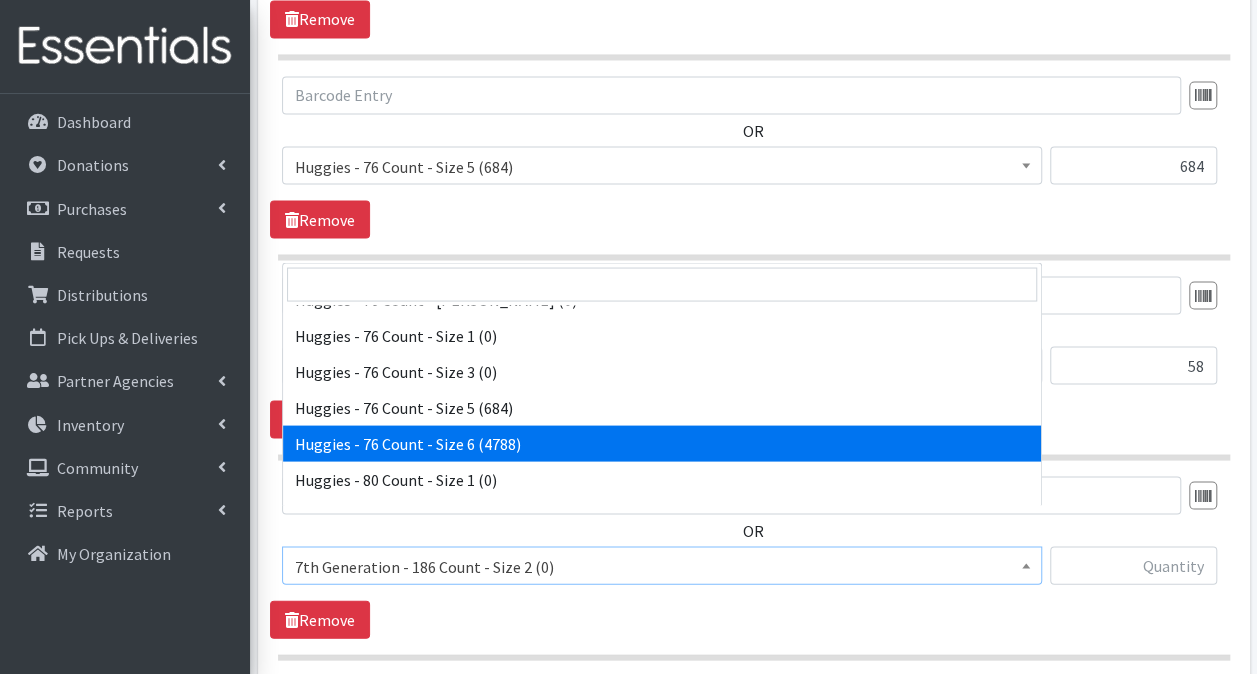 select on "15371" 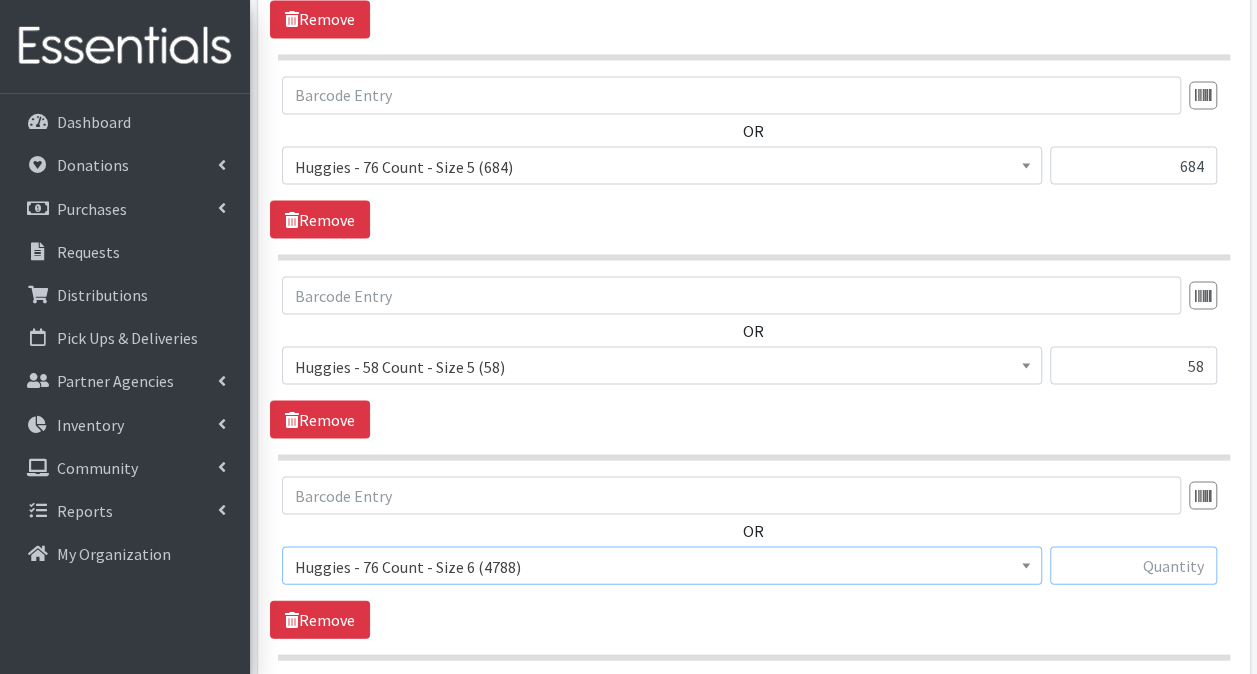 click at bounding box center [1133, 565] 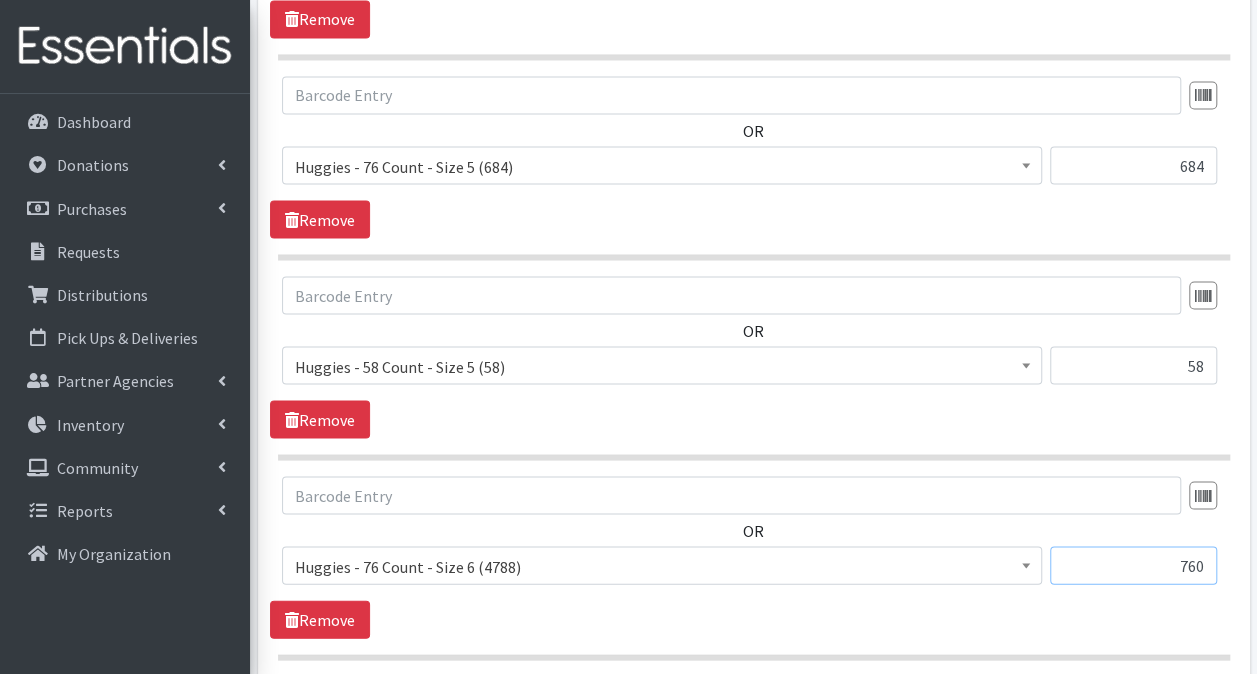 type on "760" 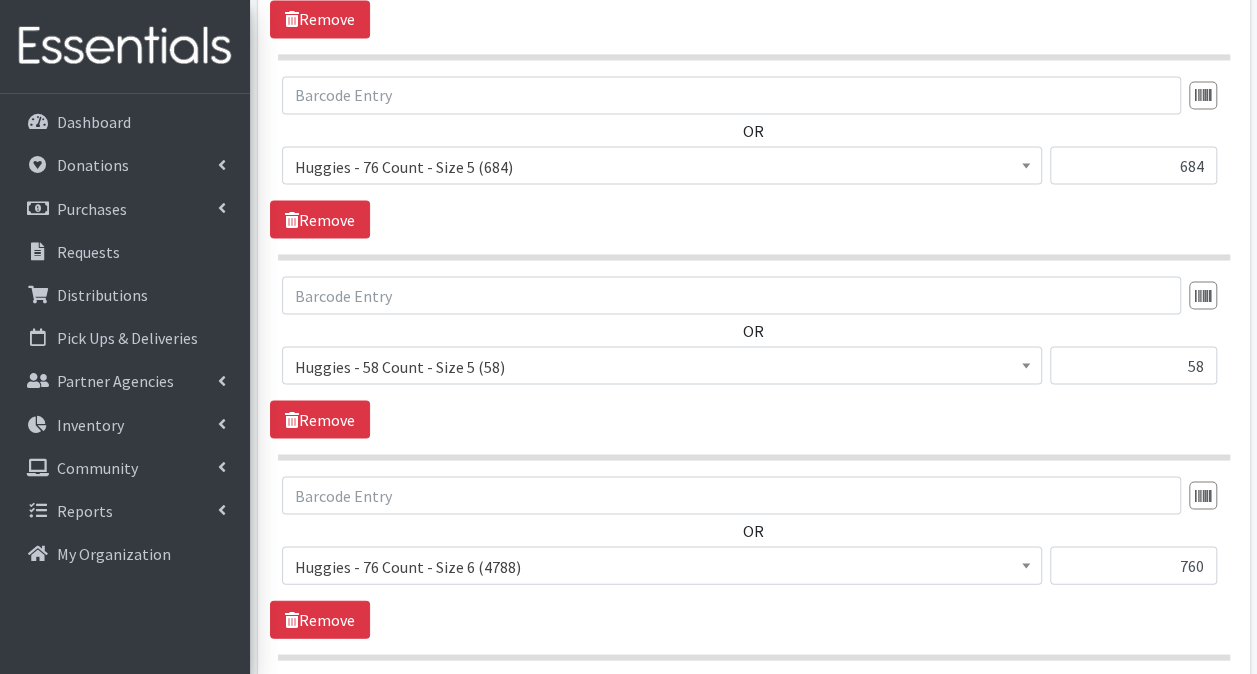 click on "Add Another Item" at bounding box center (363, 695) 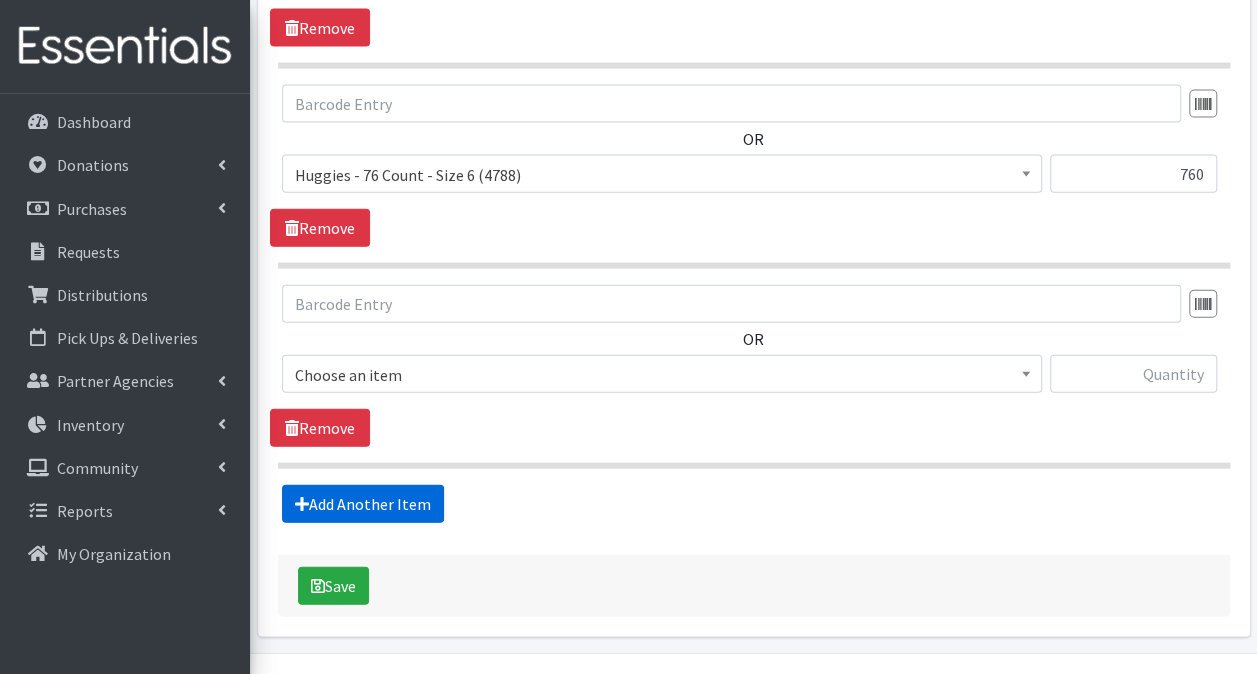scroll, scrollTop: 2180, scrollLeft: 0, axis: vertical 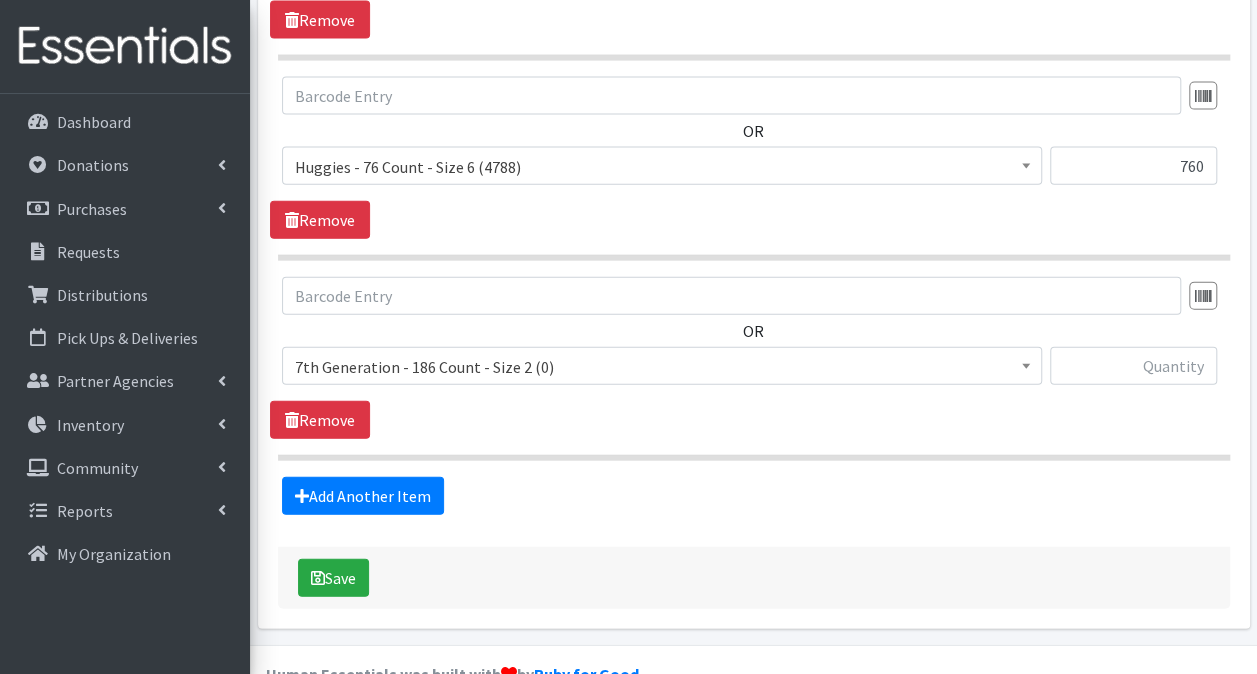 click on "7th Generation - 186 Count - Size 2 (0)" at bounding box center [662, 367] 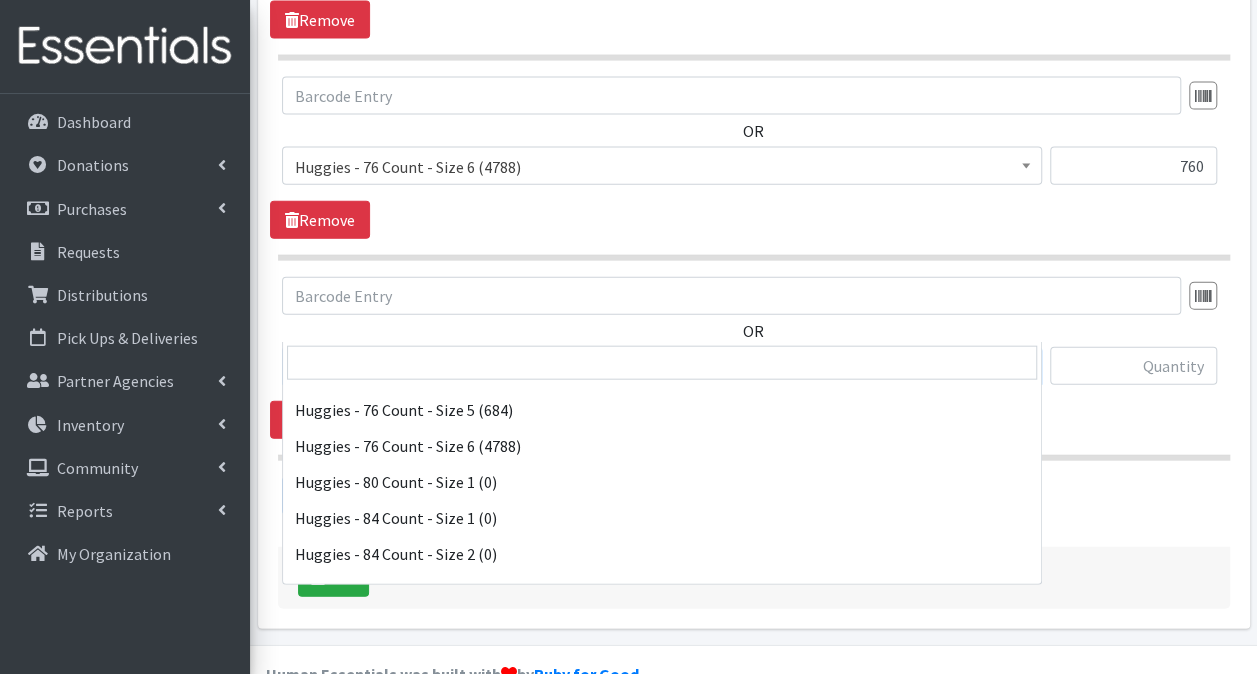 scroll, scrollTop: 6200, scrollLeft: 0, axis: vertical 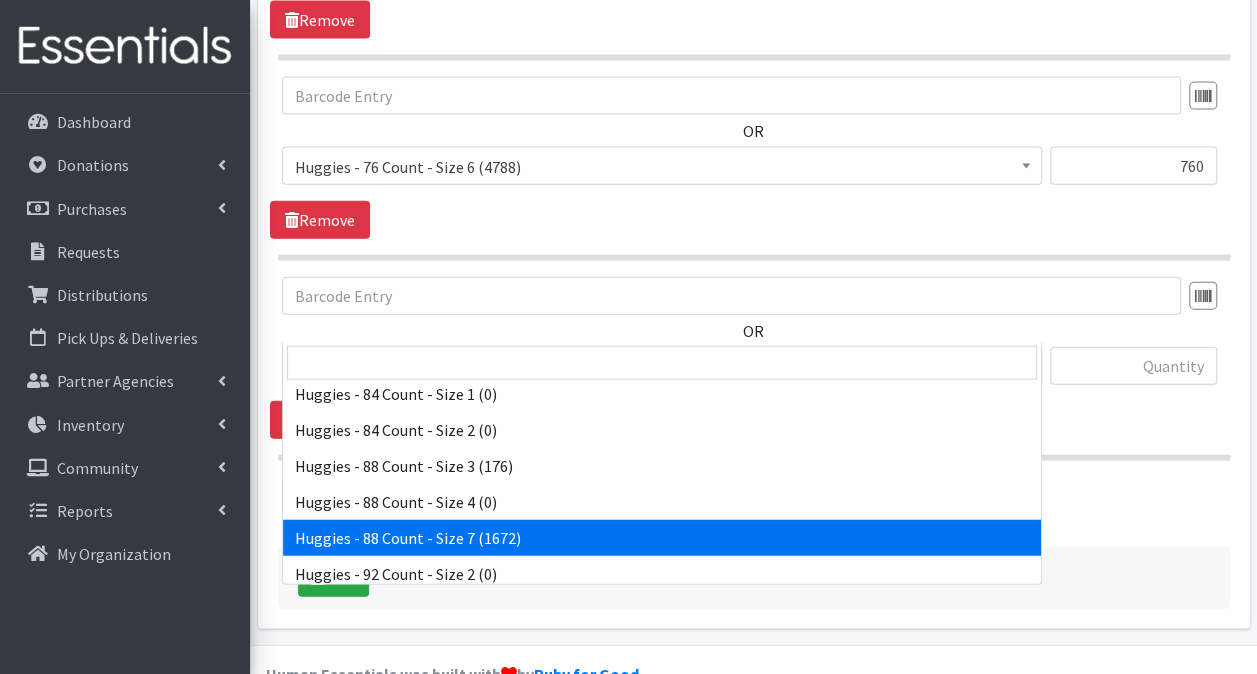 select on "13988" 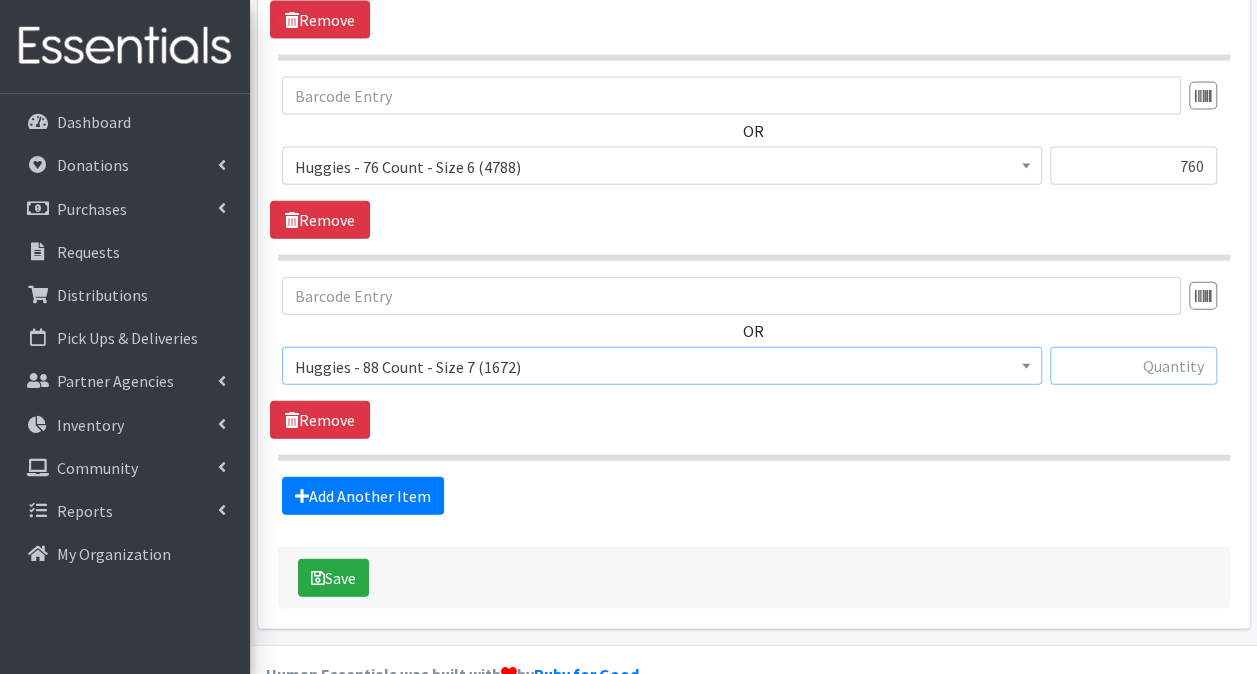 click at bounding box center (1133, 366) 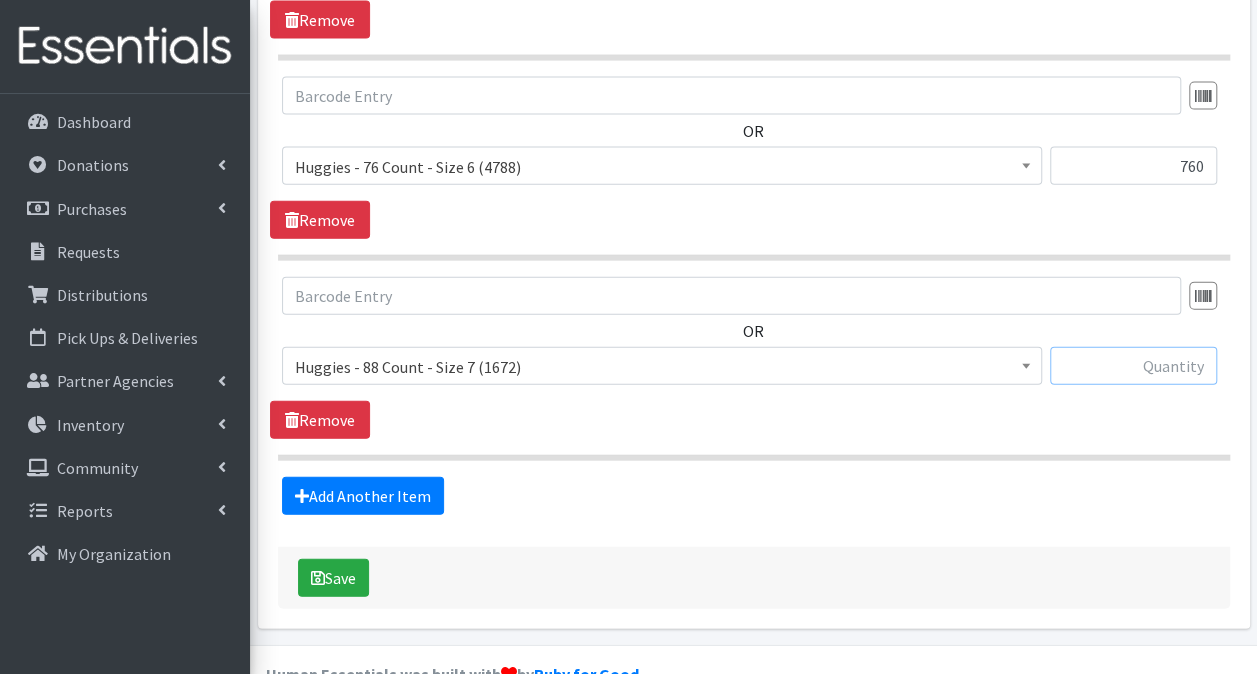 type on "5" 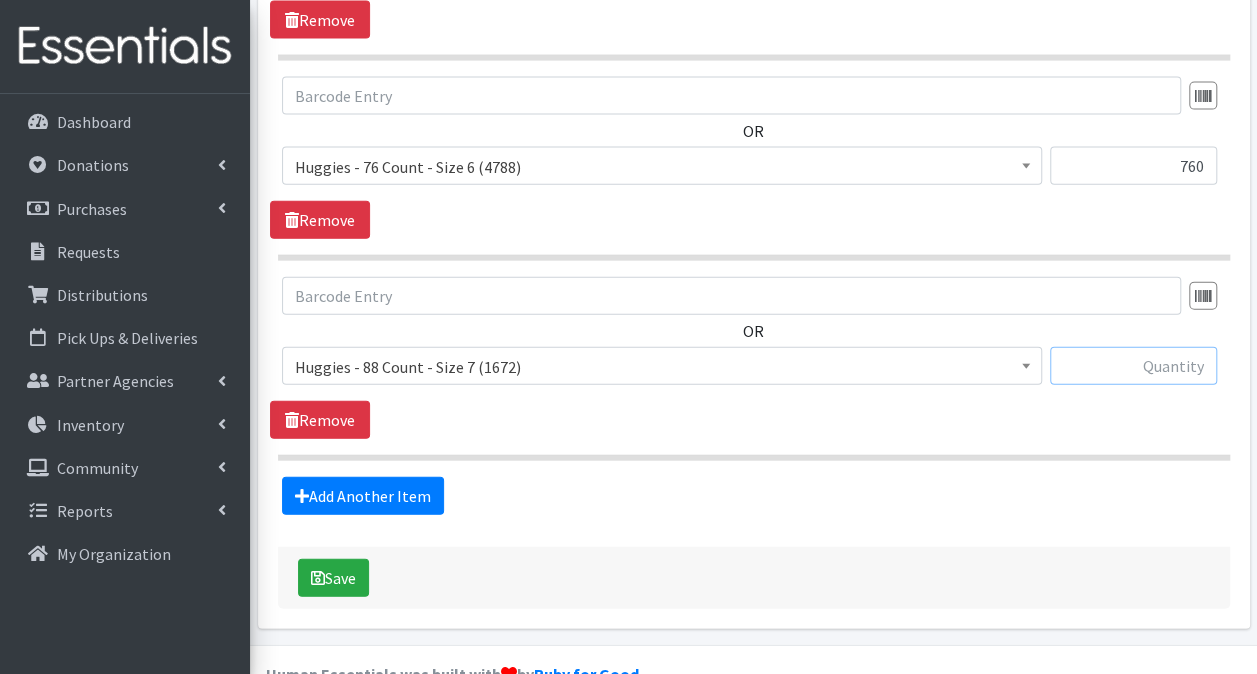 type on "\" 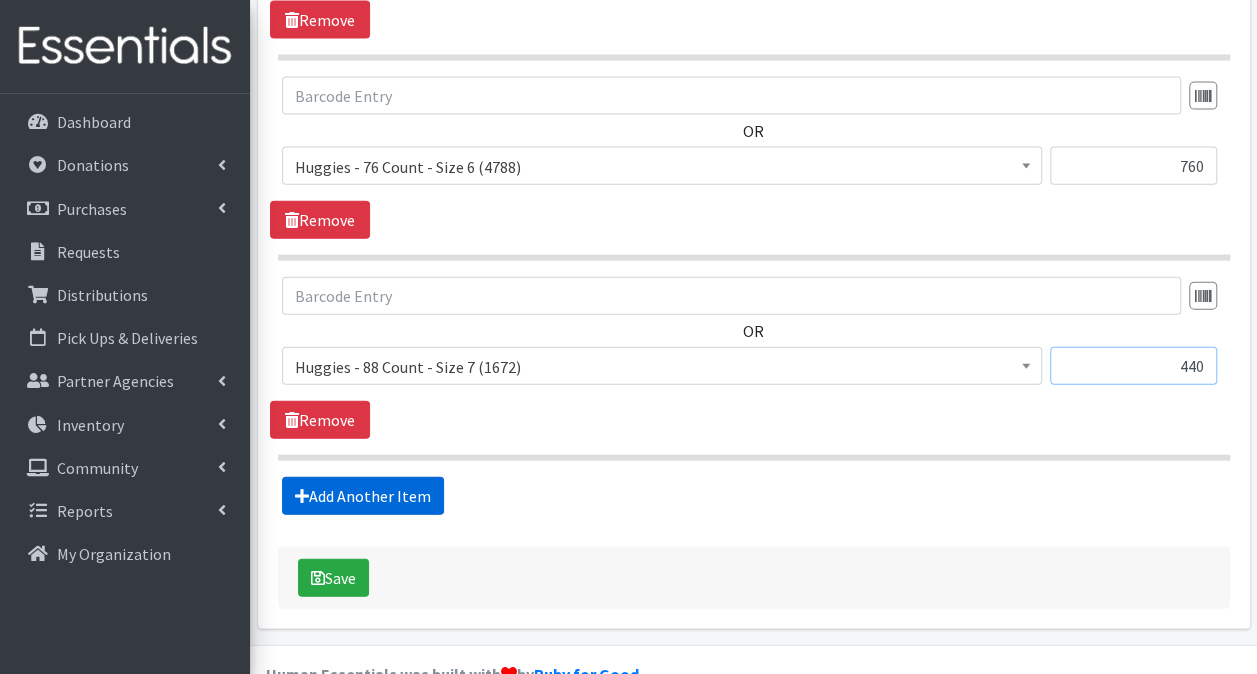 type on "440" 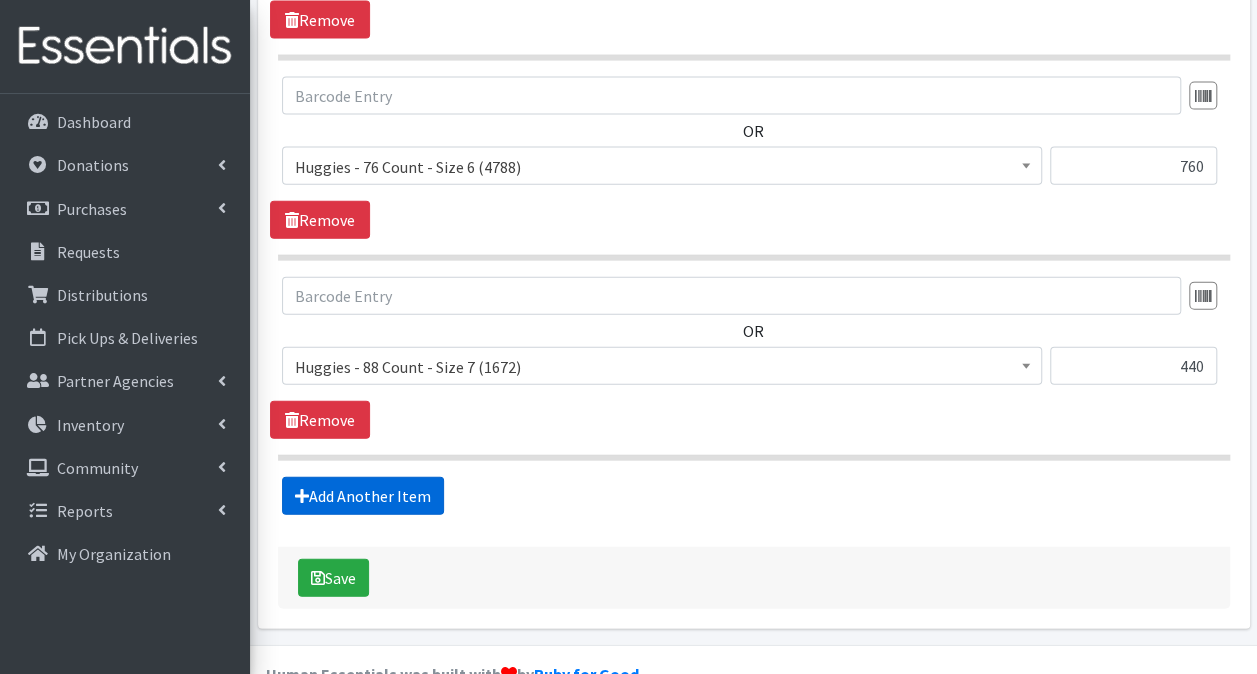 click on "Add Another Item" at bounding box center (363, 496) 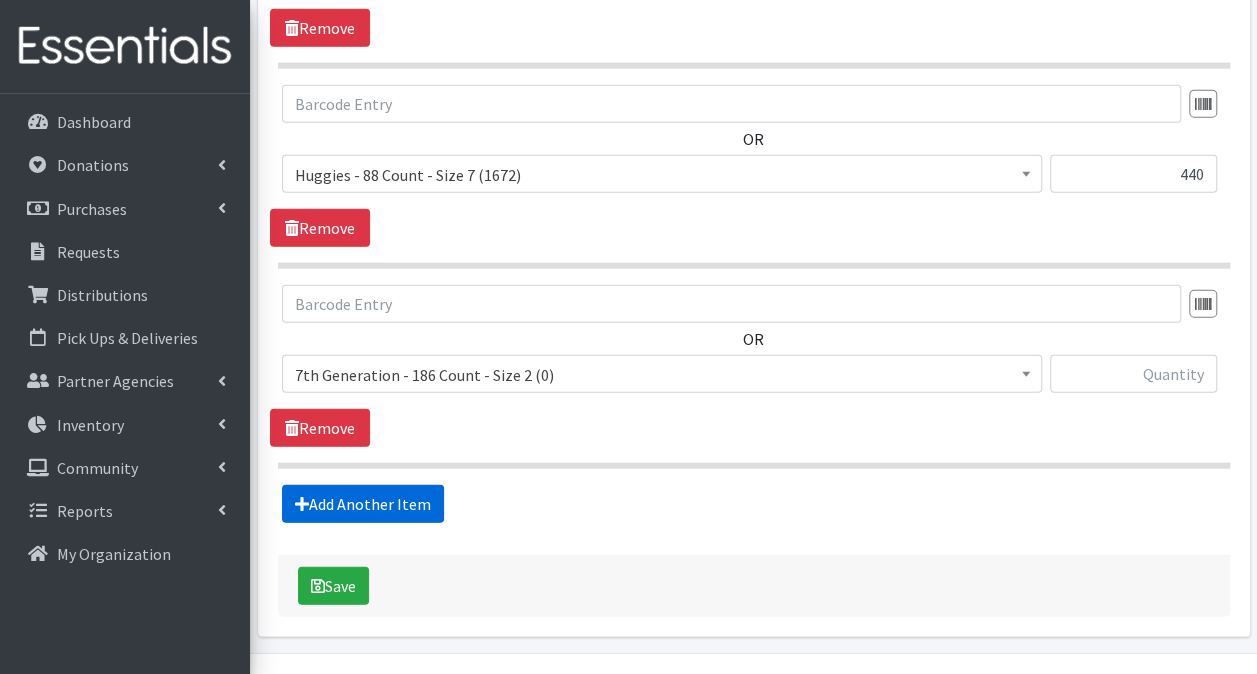 scroll, scrollTop: 2379, scrollLeft: 0, axis: vertical 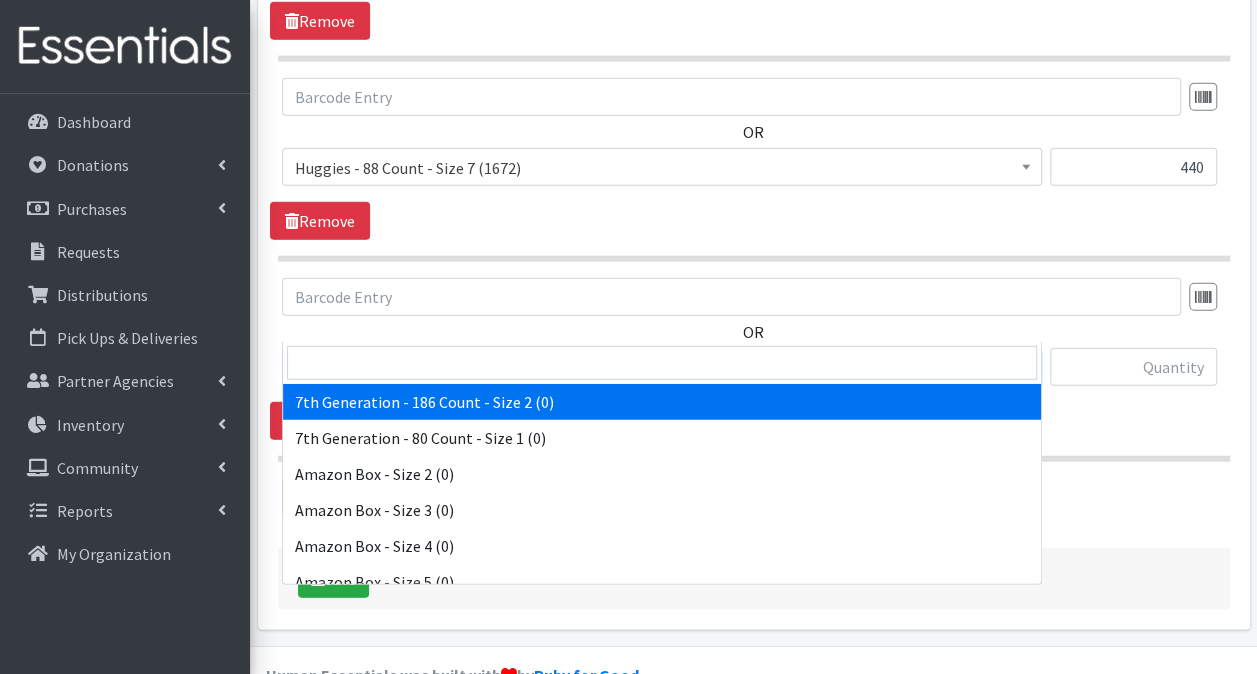 click on "7th Generation - 186 Count - Size 2 (0)" at bounding box center [662, 368] 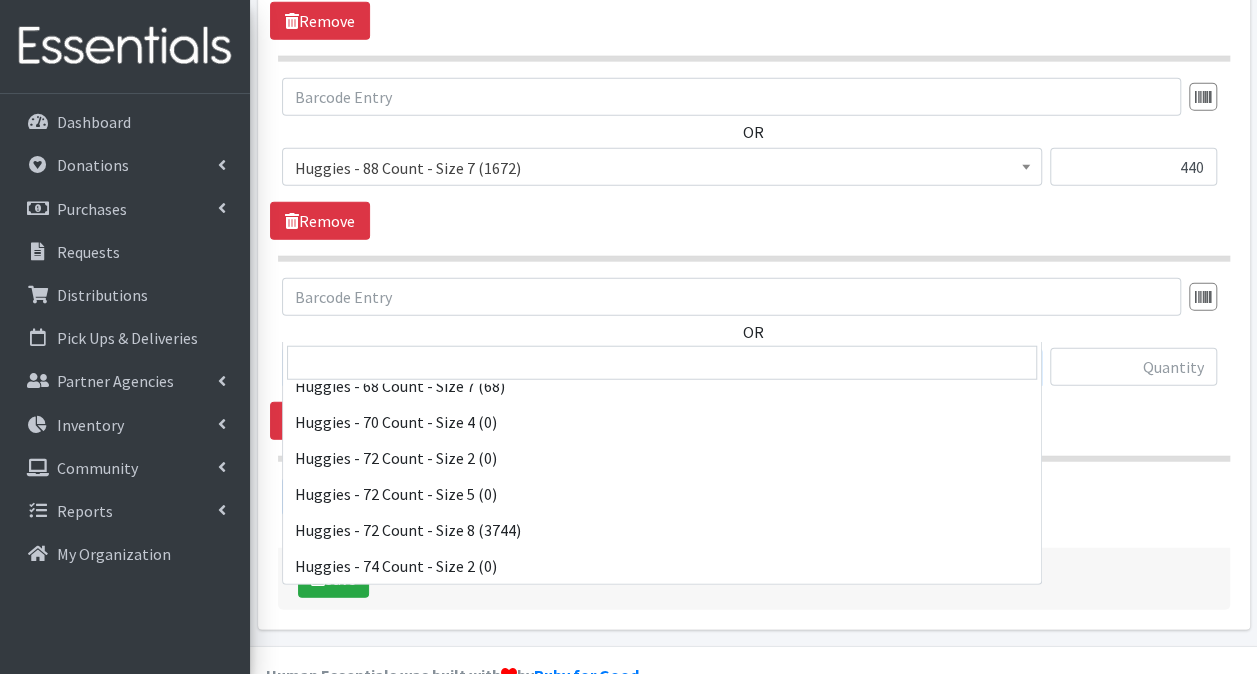 scroll, scrollTop: 5700, scrollLeft: 0, axis: vertical 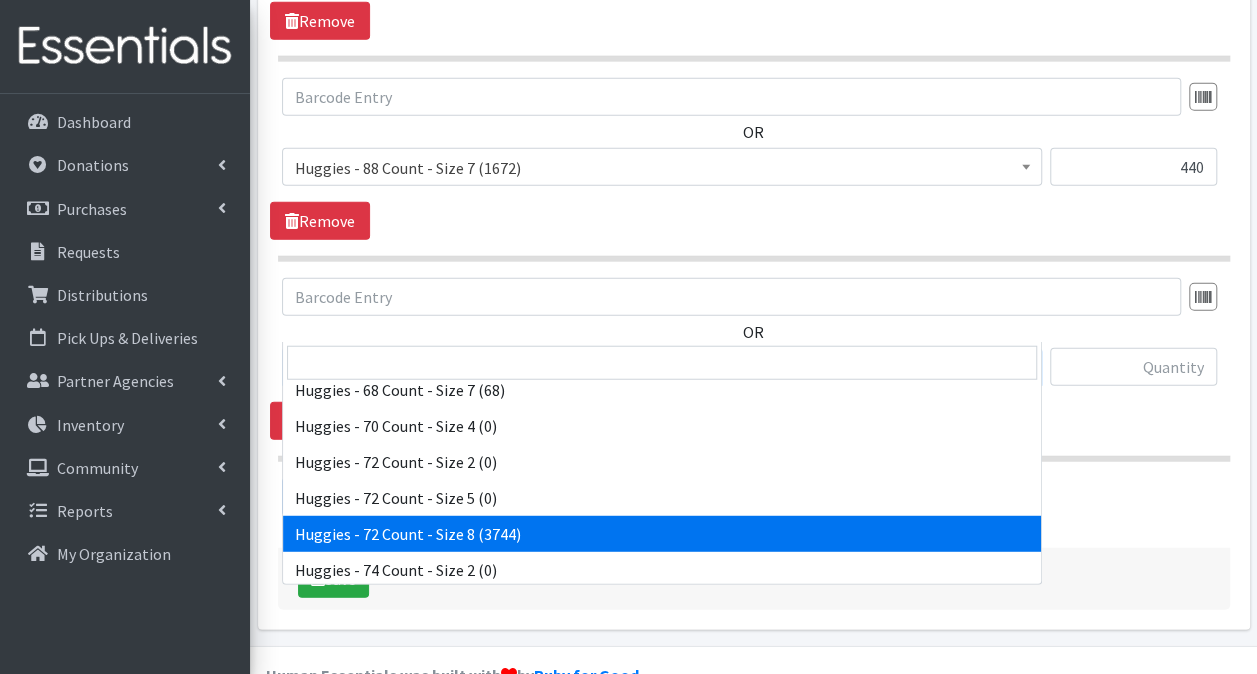 select on "15372" 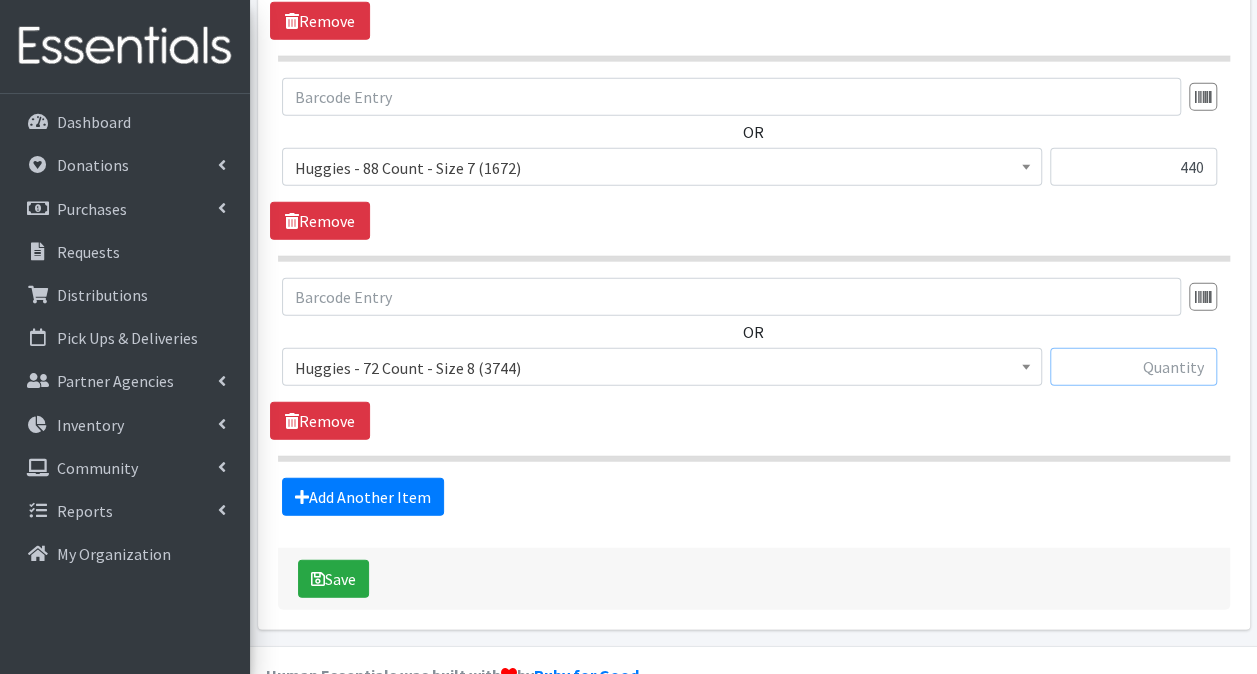 click at bounding box center [1133, 367] 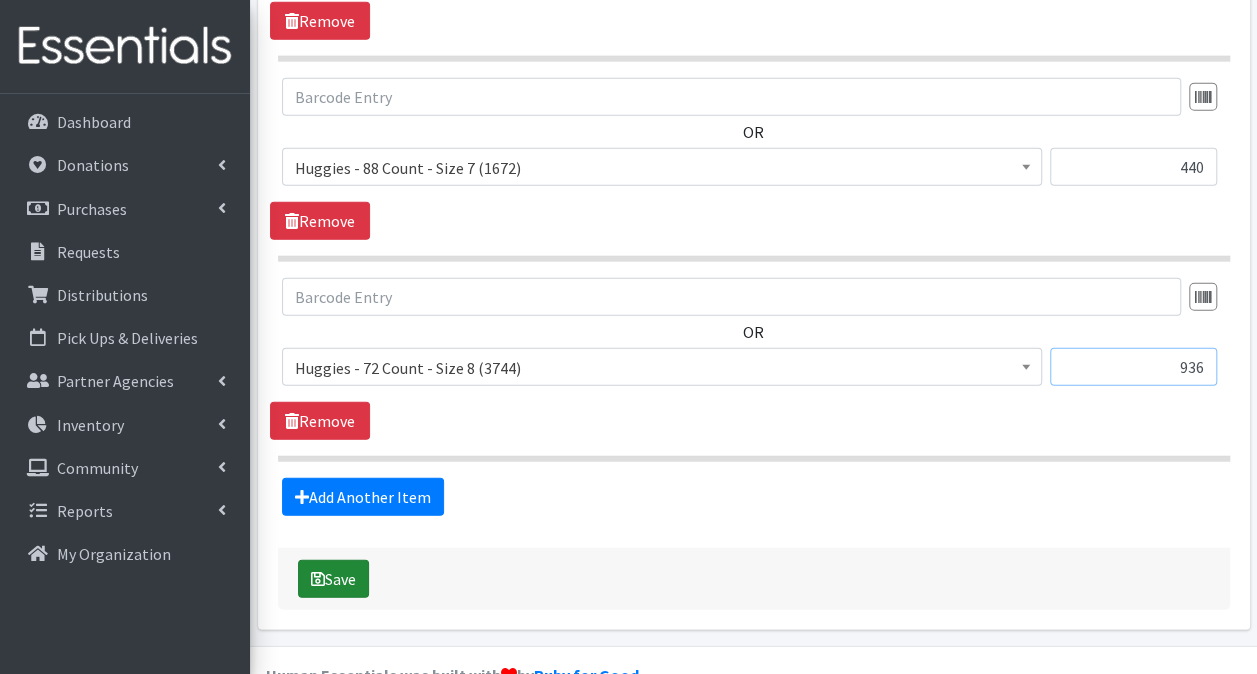 type on "936" 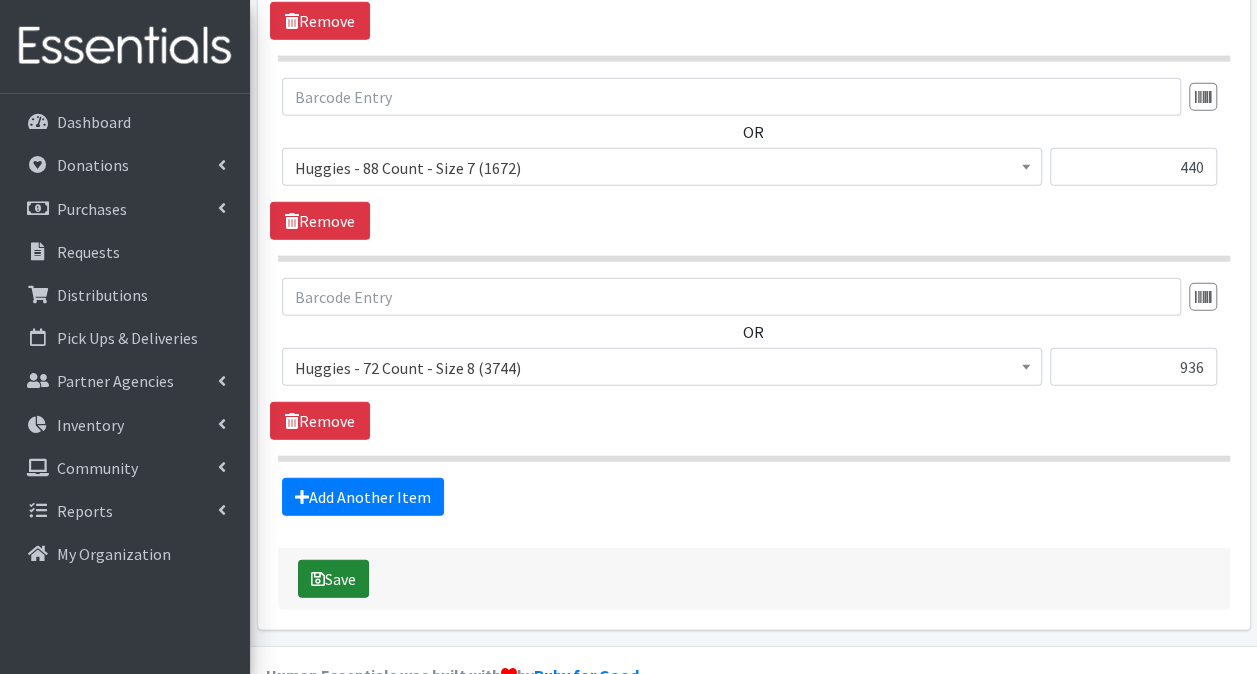 click on "Save" at bounding box center (333, 579) 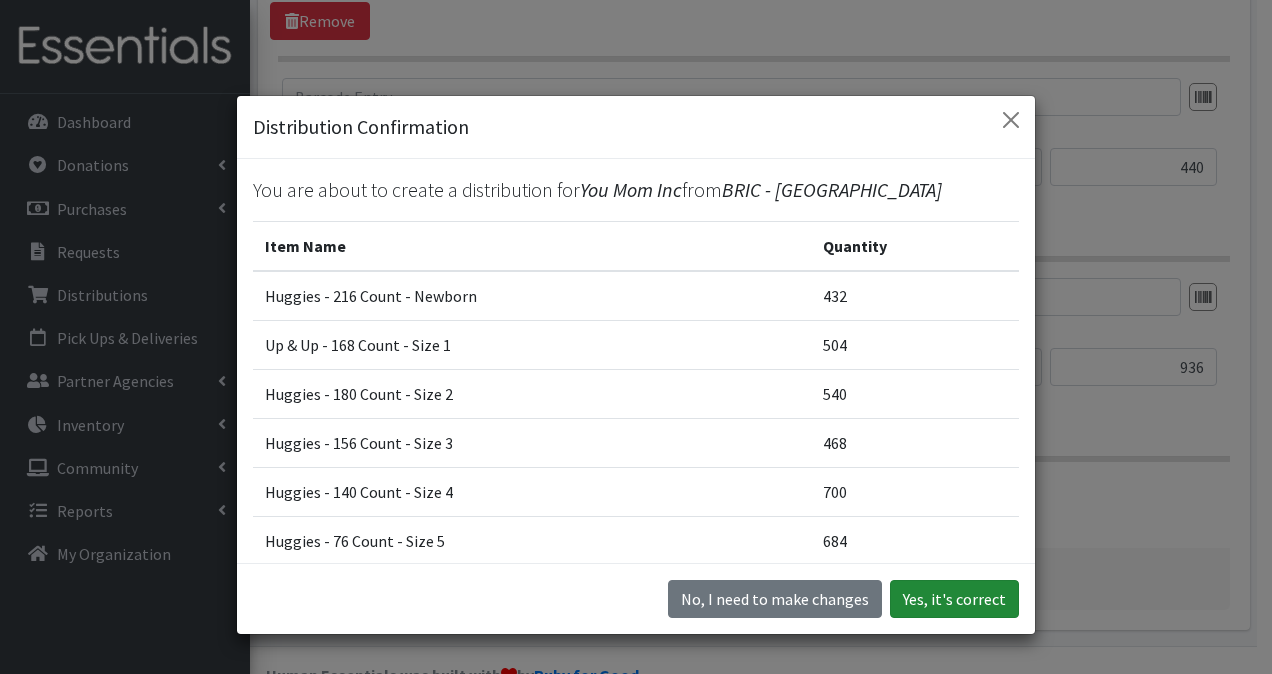 click on "Yes, it's correct" at bounding box center [954, 599] 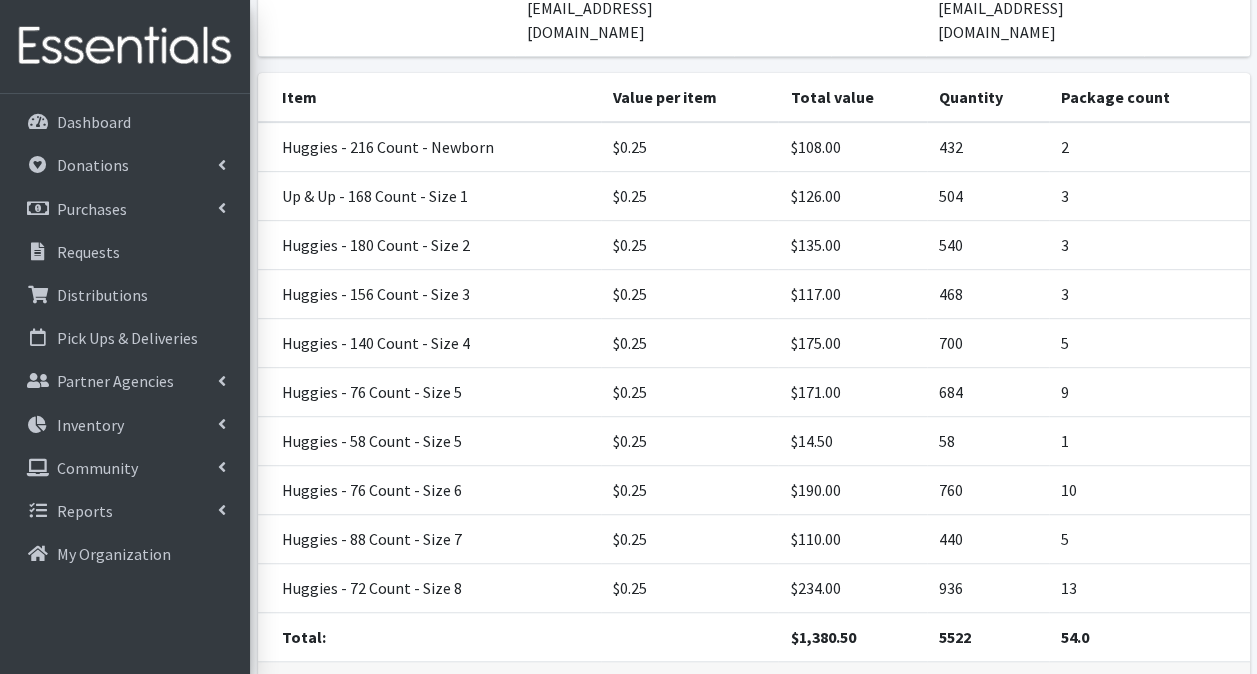 scroll, scrollTop: 504, scrollLeft: 0, axis: vertical 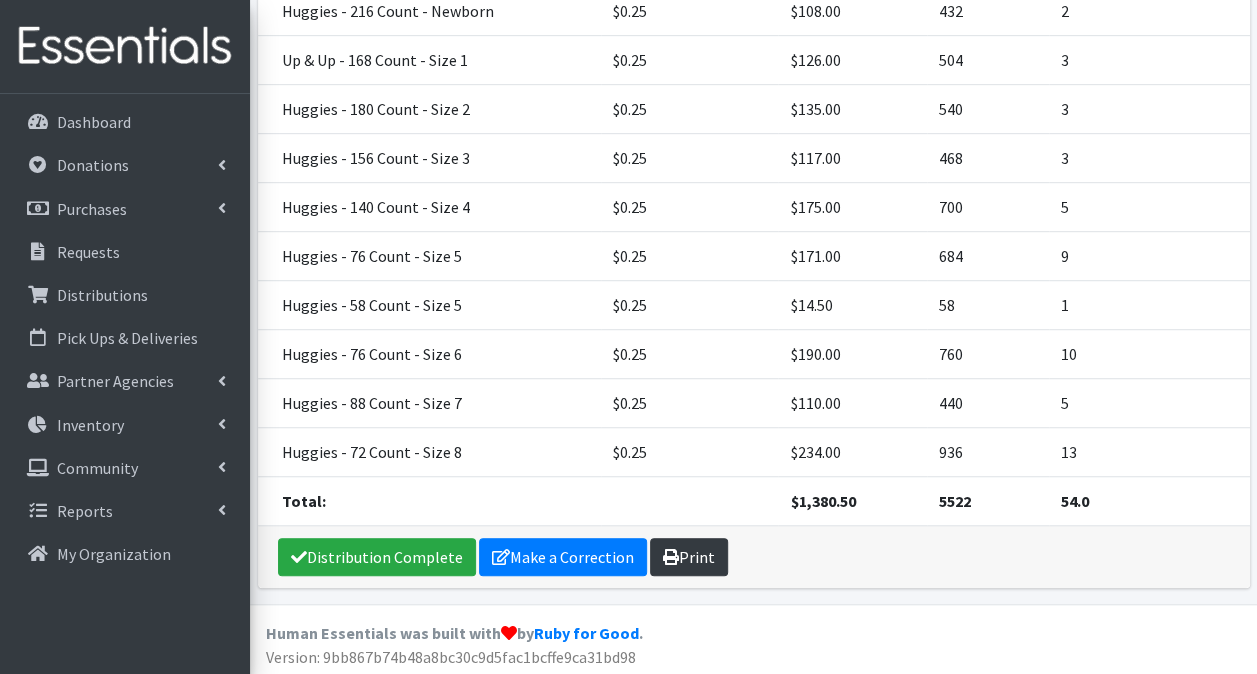 click on "Print" at bounding box center [689, 557] 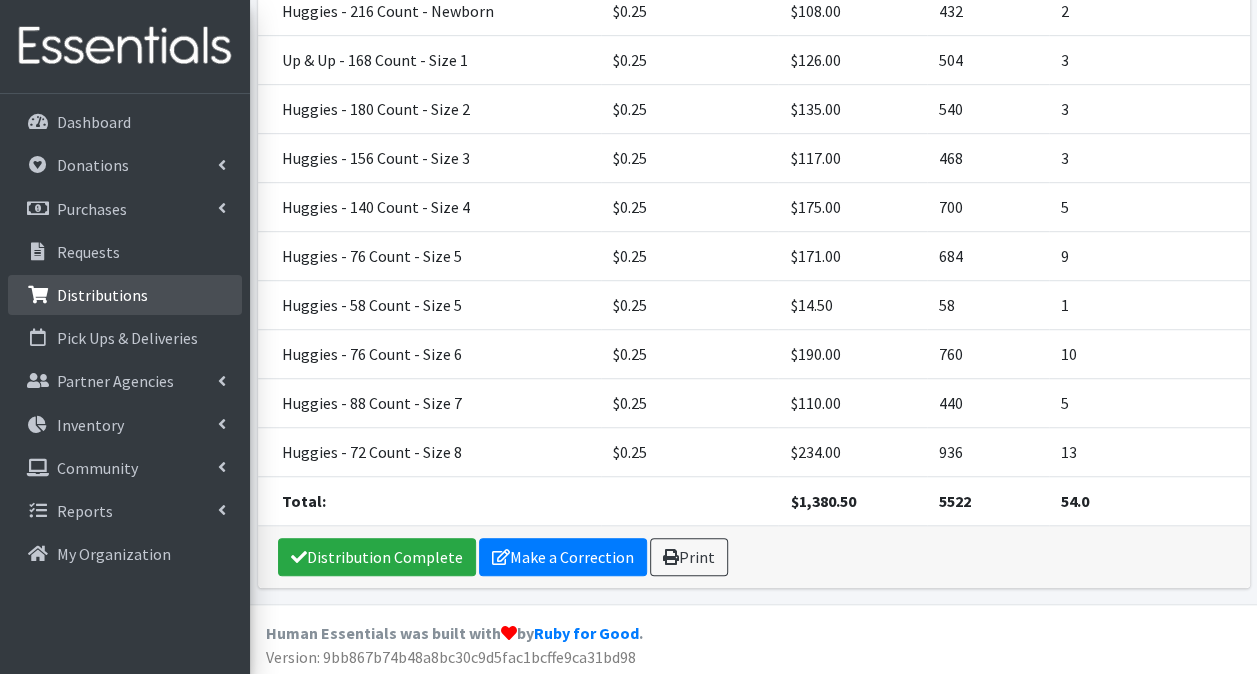 click on "Distributions" at bounding box center (102, 295) 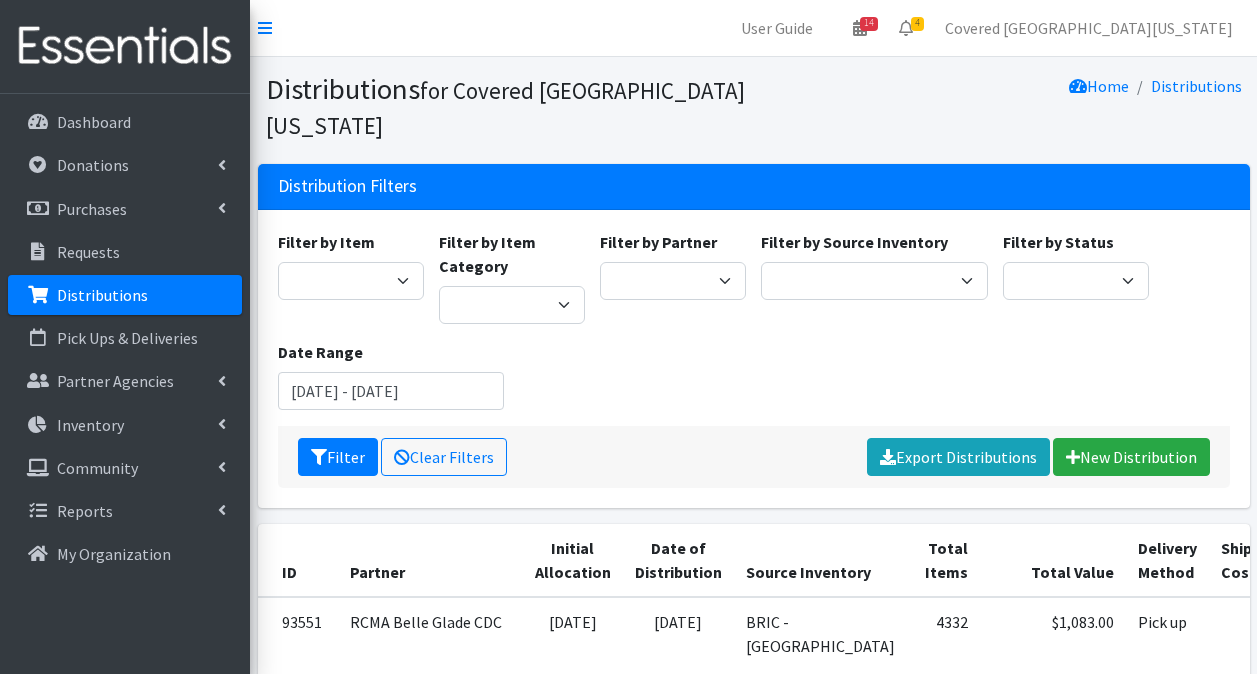 scroll, scrollTop: 0, scrollLeft: 0, axis: both 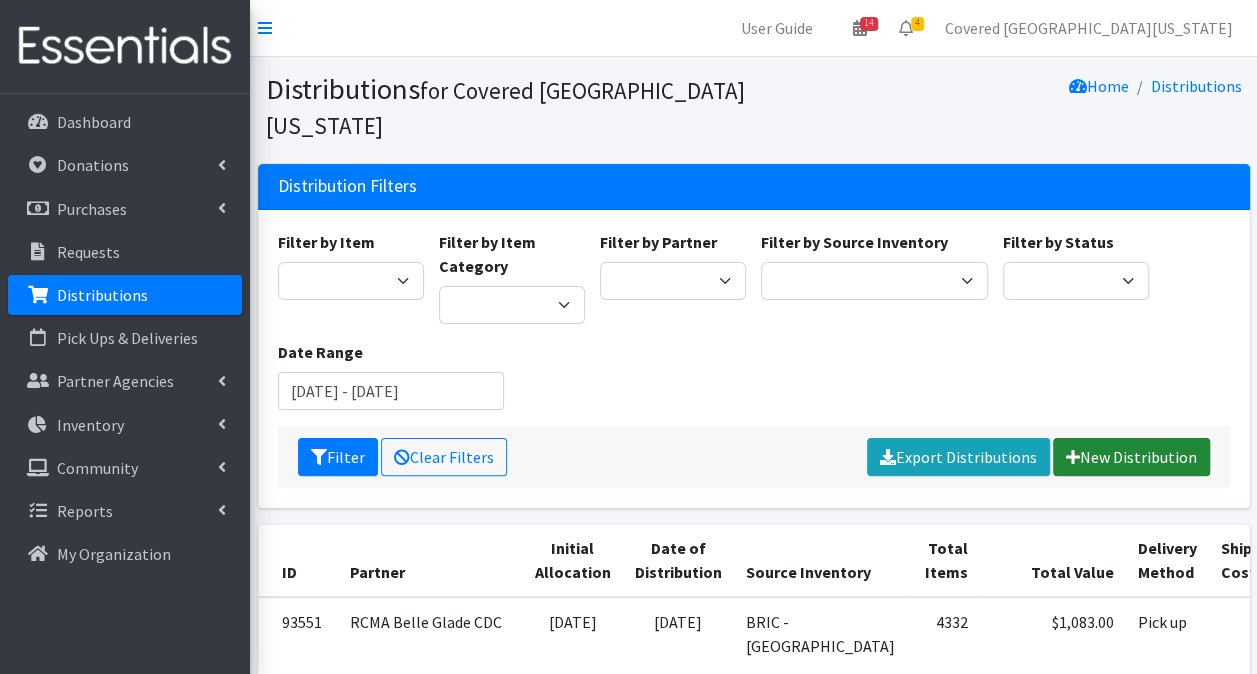 click on "New Distribution" at bounding box center (1131, 457) 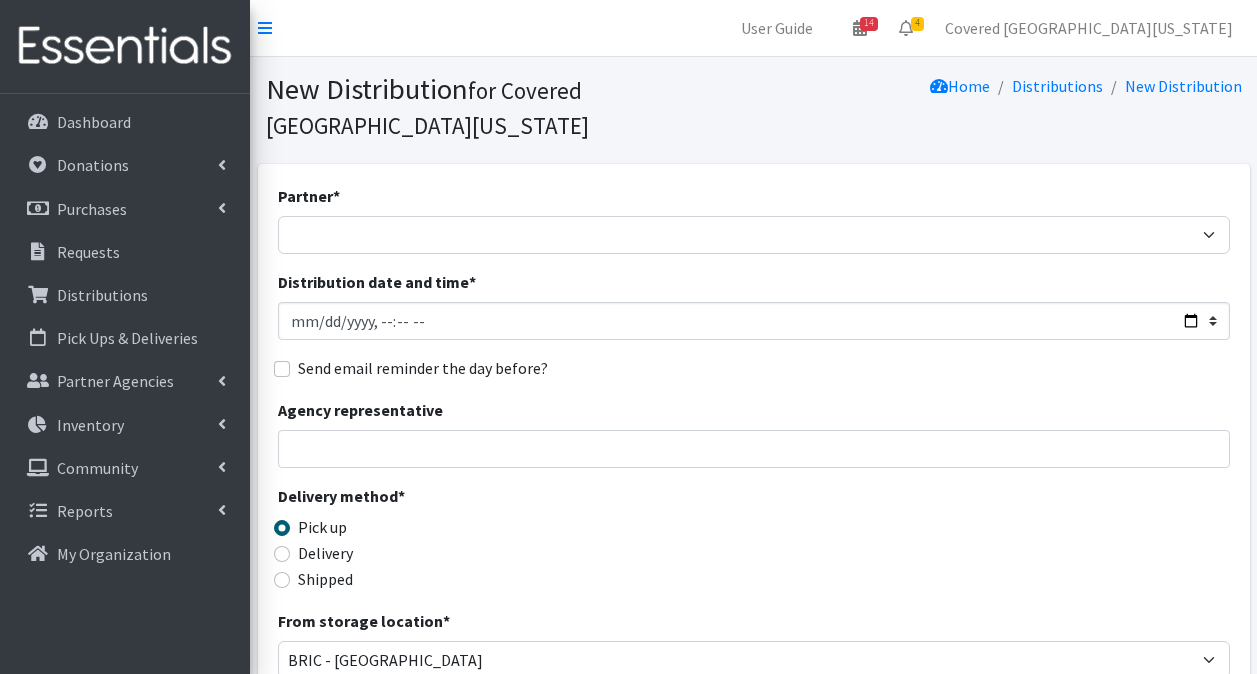scroll, scrollTop: 0, scrollLeft: 0, axis: both 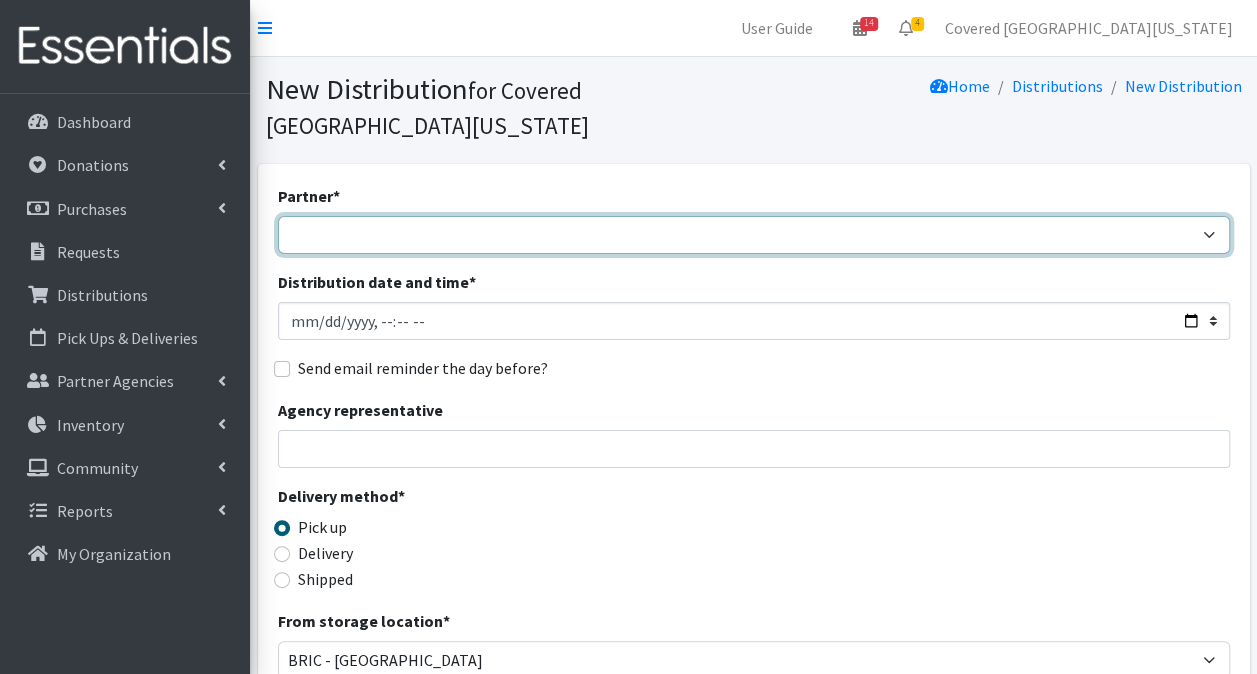 click on "Achievement Centers for Children & Families
Adopt A Family of The Palm Beaches
[PERSON_NAME] - DIAD  TEST
baby Cycle [GEOGRAPHIC_DATA][PERSON_NAME]
CB- [GEOGRAPHIC_DATA]
Children's First Academy
Children's Healing Institute
Christmas of Hope Inc.
Congregation B'Nai Israel of Boca Raton
Drug Abuse Foundation of Palm Beach County
Family Promise of [GEOGRAPHIC_DATA]
[MEDICAL_DATA] Coordinating Council
[PERSON_NAME] Child Development Centers
[US_STATE] Department of Health PBC - Volunteer Health Services
Gateway Community Outreach
[GEOGRAPHIC_DATA]
[GEOGRAPHIC_DATA] [MEDICAL_DATA] Research FUnding Foundation
[PERSON_NAME]'s Home of South [US_STATE]
Health Council or Southeast [US_STATE]
Healthy Mothers, Healthy Babies of Broward County
Healthy Mothers, Healthy Babies of [GEOGRAPHIC_DATA]
Hope For Her
I'm Just a Mom Not Super Woman
[PERSON_NAME]'s Closet Inc.
[PERSON_NAME][DEMOGRAPHIC_DATA]
[GEOGRAPHIC_DATA] Resource Center
Miami [GEOGRAPHIC_DATA][PERSON_NAME]
RCMA Belle Glade CDC" at bounding box center (754, 235) 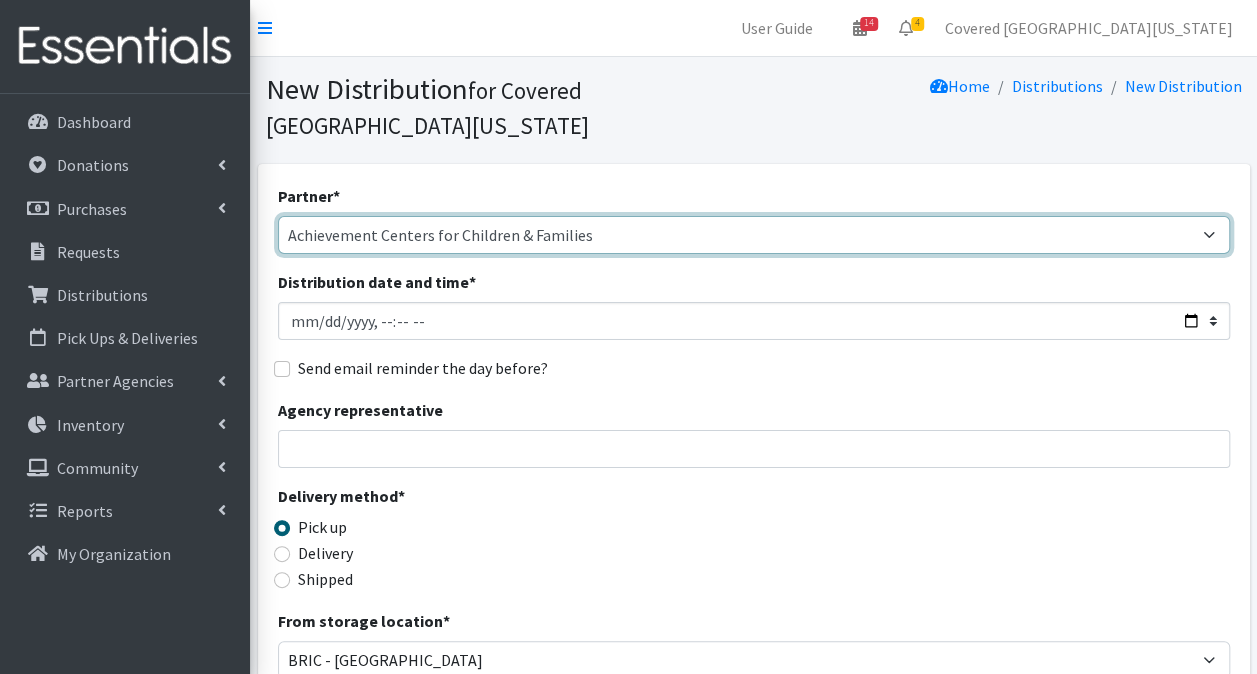 click on "Achievement Centers for Children & Families
Adopt A Family of The Palm Beaches
[PERSON_NAME] - DIAD  TEST
baby Cycle [GEOGRAPHIC_DATA][PERSON_NAME]
CB- [GEOGRAPHIC_DATA]
Children's First Academy
Children's Healing Institute
Christmas of Hope Inc.
Congregation B'Nai Israel of Boca Raton
Drug Abuse Foundation of Palm Beach County
Family Promise of [GEOGRAPHIC_DATA]
[MEDICAL_DATA] Coordinating Council
[PERSON_NAME] Child Development Centers
[US_STATE] Department of Health PBC - Volunteer Health Services
Gateway Community Outreach
[GEOGRAPHIC_DATA]
[GEOGRAPHIC_DATA] [MEDICAL_DATA] Research FUnding Foundation
[PERSON_NAME]'s Home of South [US_STATE]
Health Council or Southeast [US_STATE]
Healthy Mothers, Healthy Babies of Broward County
Healthy Mothers, Healthy Babies of [GEOGRAPHIC_DATA]
Hope For Her
I'm Just a Mom Not Super Woman
[PERSON_NAME]'s Closet Inc.
[PERSON_NAME][DEMOGRAPHIC_DATA]
[GEOGRAPHIC_DATA] Resource Center
Miami [GEOGRAPHIC_DATA][PERSON_NAME]
RCMA Belle Glade CDC" at bounding box center (754, 235) 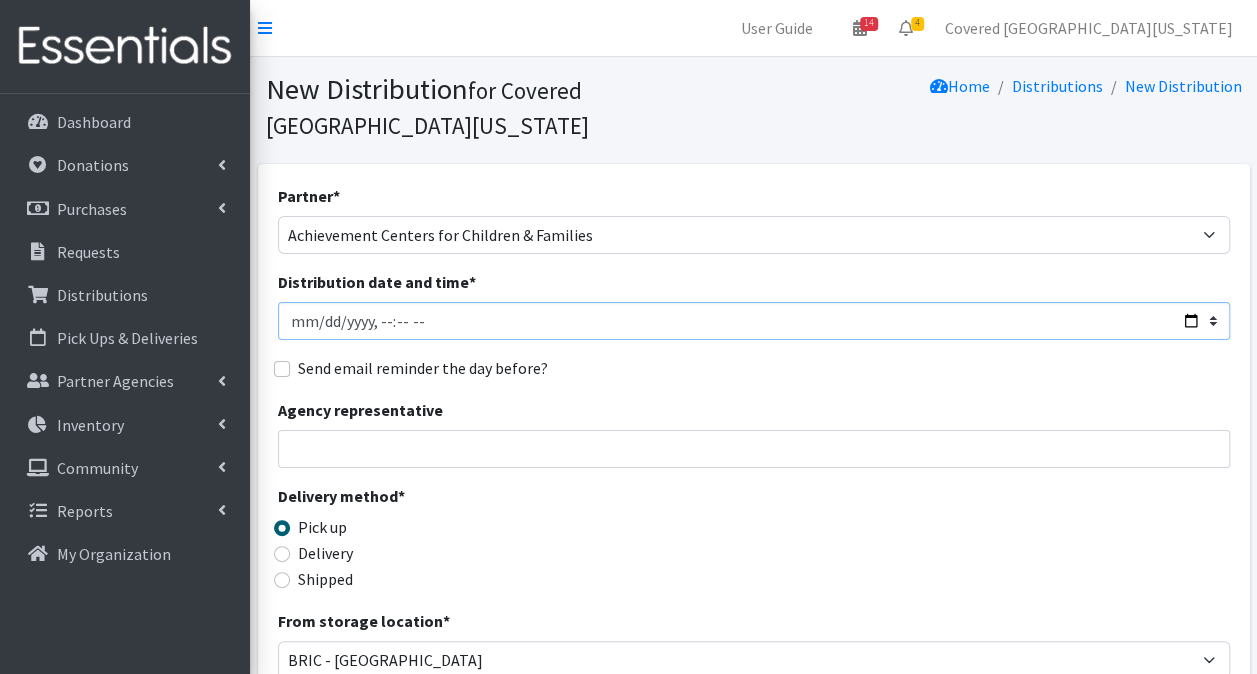 click on "Distribution date and time  *" at bounding box center (754, 321) 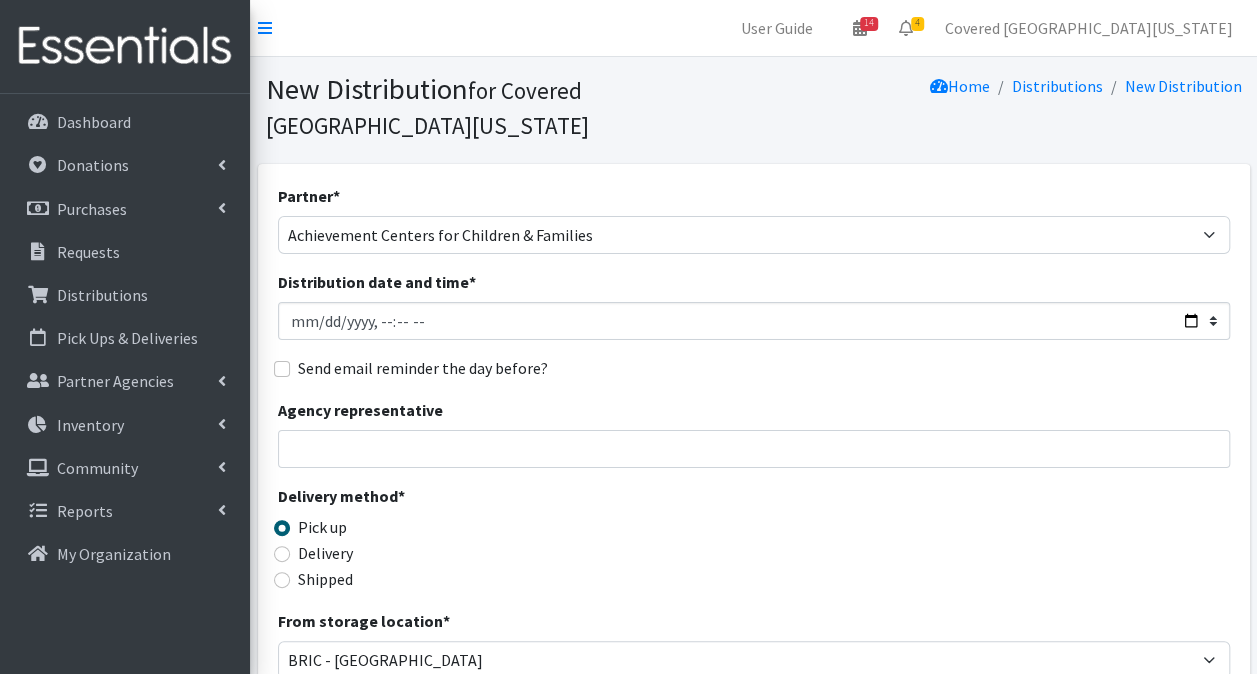 type on "[DATE]T23:59" 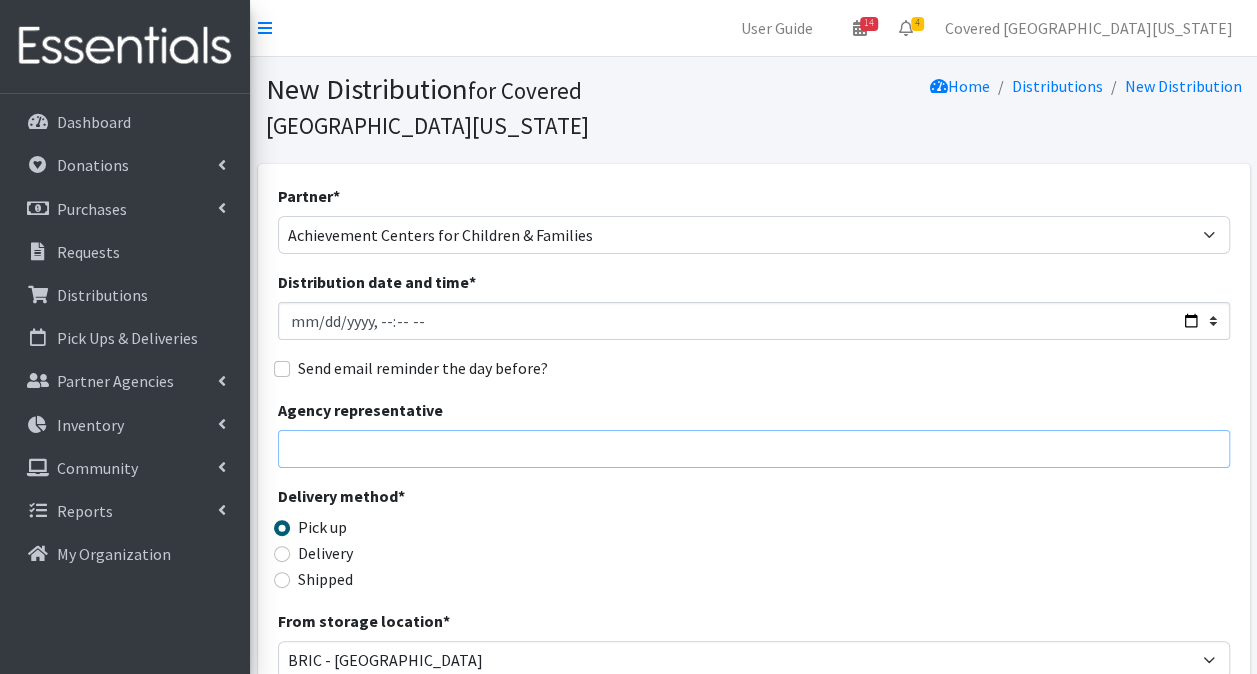 click on "Agency representative" at bounding box center [754, 449] 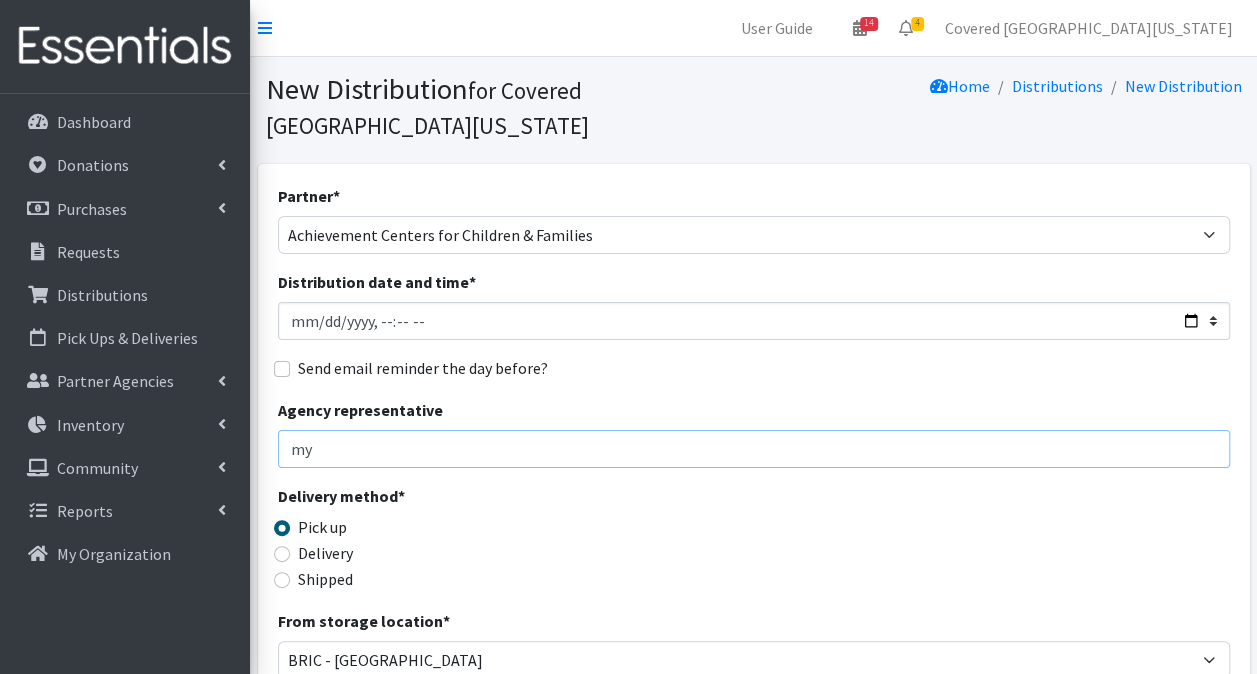 click on "my" at bounding box center [754, 449] 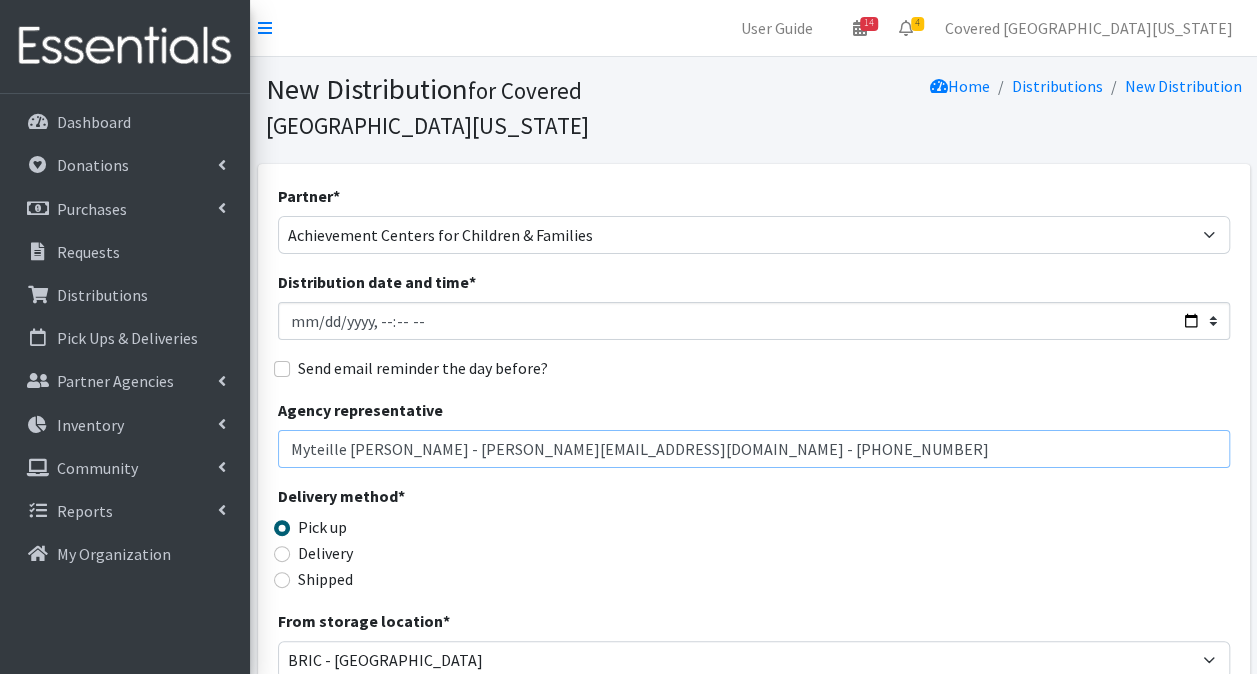 drag, startPoint x: 684, startPoint y: 422, endPoint x: -4, endPoint y: 418, distance: 688.01166 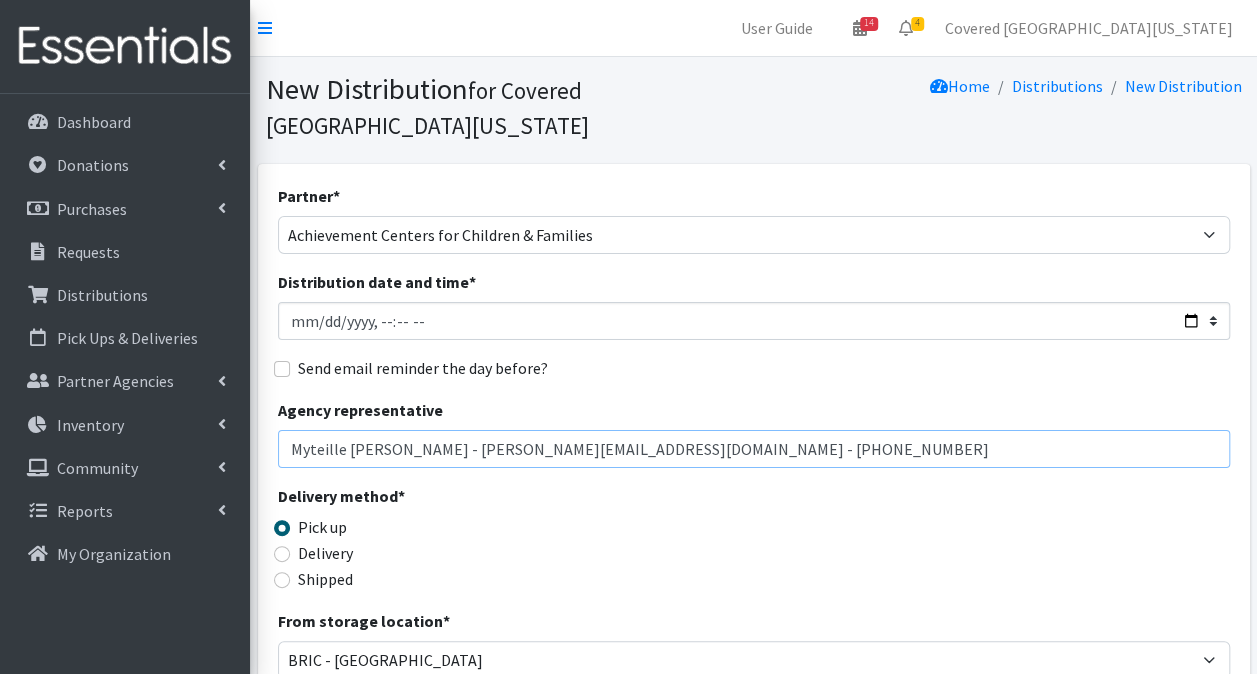 click on "User Guide
14
14 Pick-ups
remaining this week
View Calendar
4
2
Requests
2
Partner Agencies Pending Review
Covered [GEOGRAPHIC_DATA][US_STATE]
Account Settings
My Organization
Log Out
Dashboard
Donations
All Donations
New Donation
Purchases
All Purchases
[GEOGRAPHIC_DATA]
Requests
Distributions" at bounding box center [628, 650] 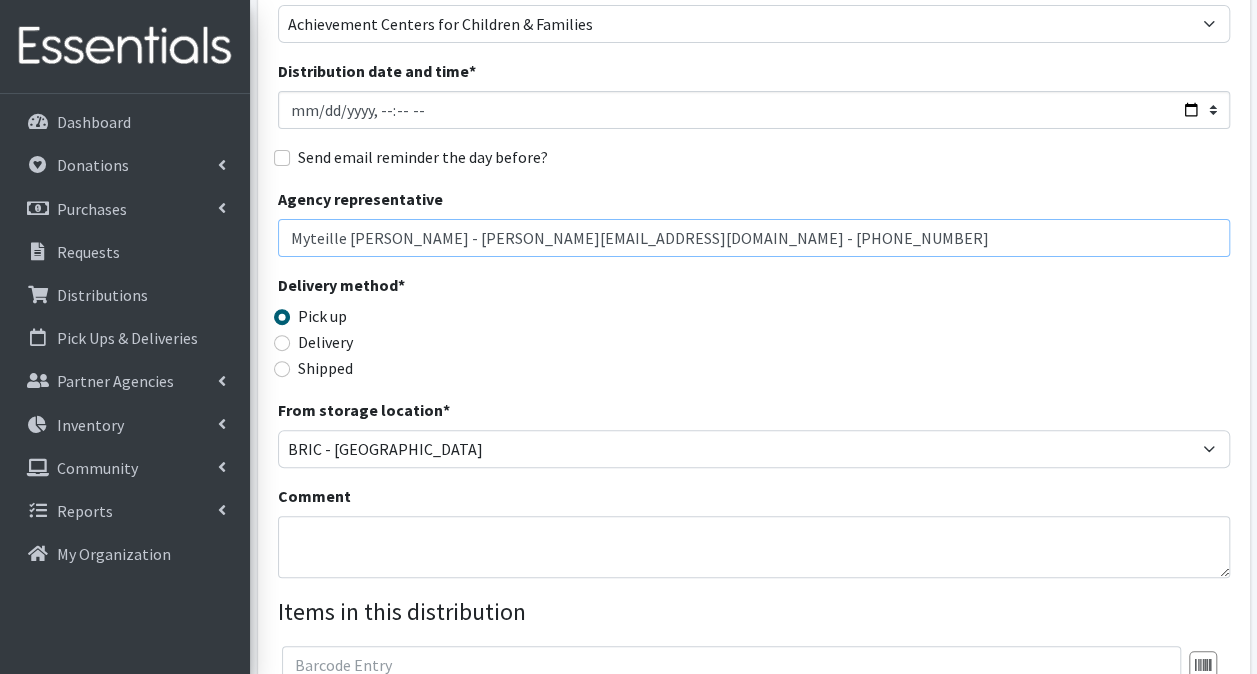 scroll, scrollTop: 300, scrollLeft: 0, axis: vertical 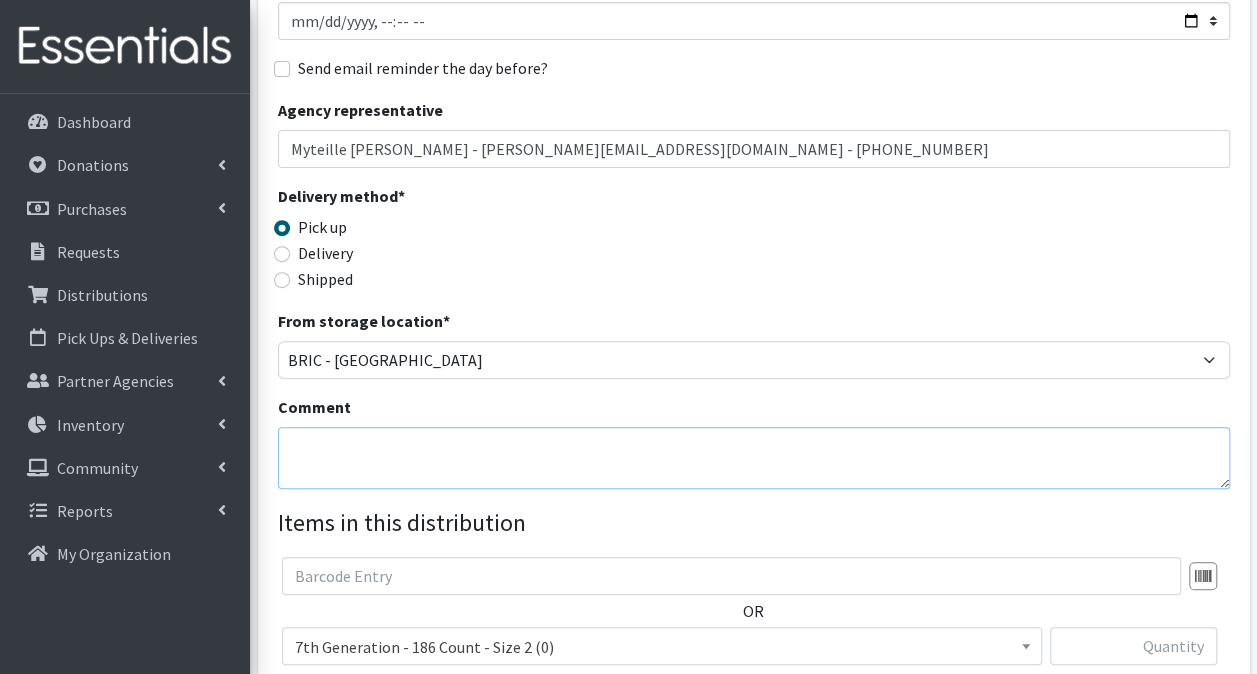 click on "Comment" at bounding box center (754, 458) 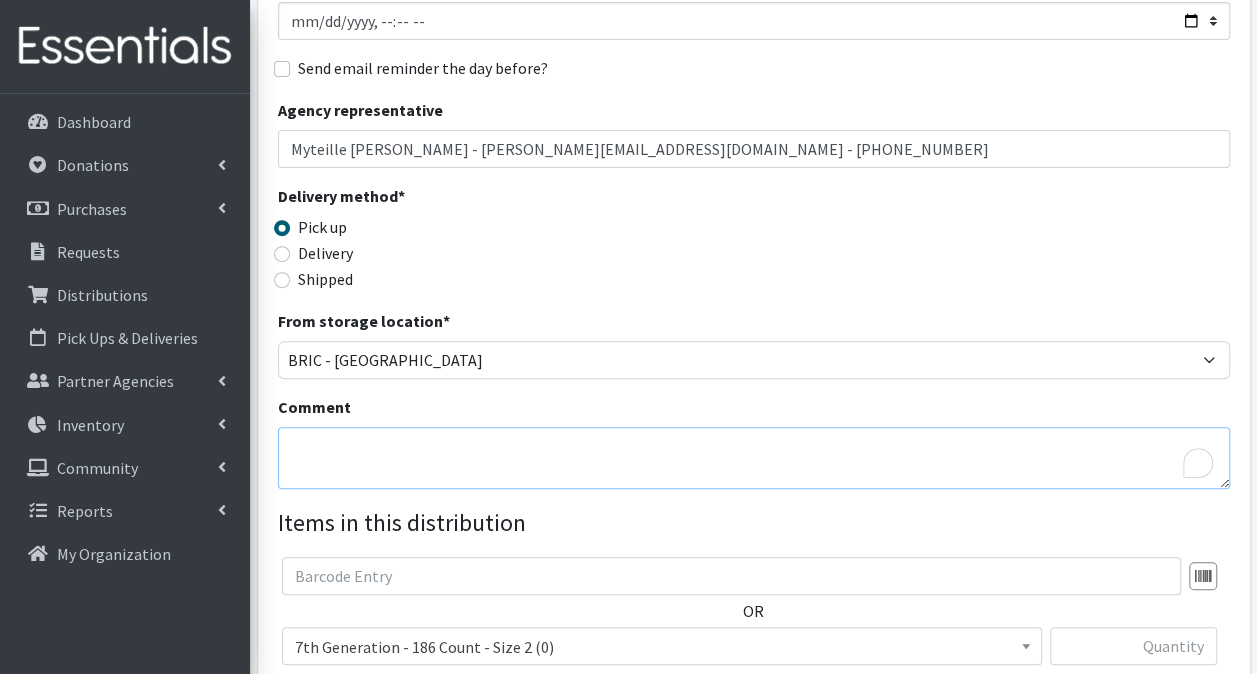 paste on "Myteille [PERSON_NAME] - [PERSON_NAME][EMAIL_ADDRESS][DOMAIN_NAME] - [PHONE_NUMBER]" 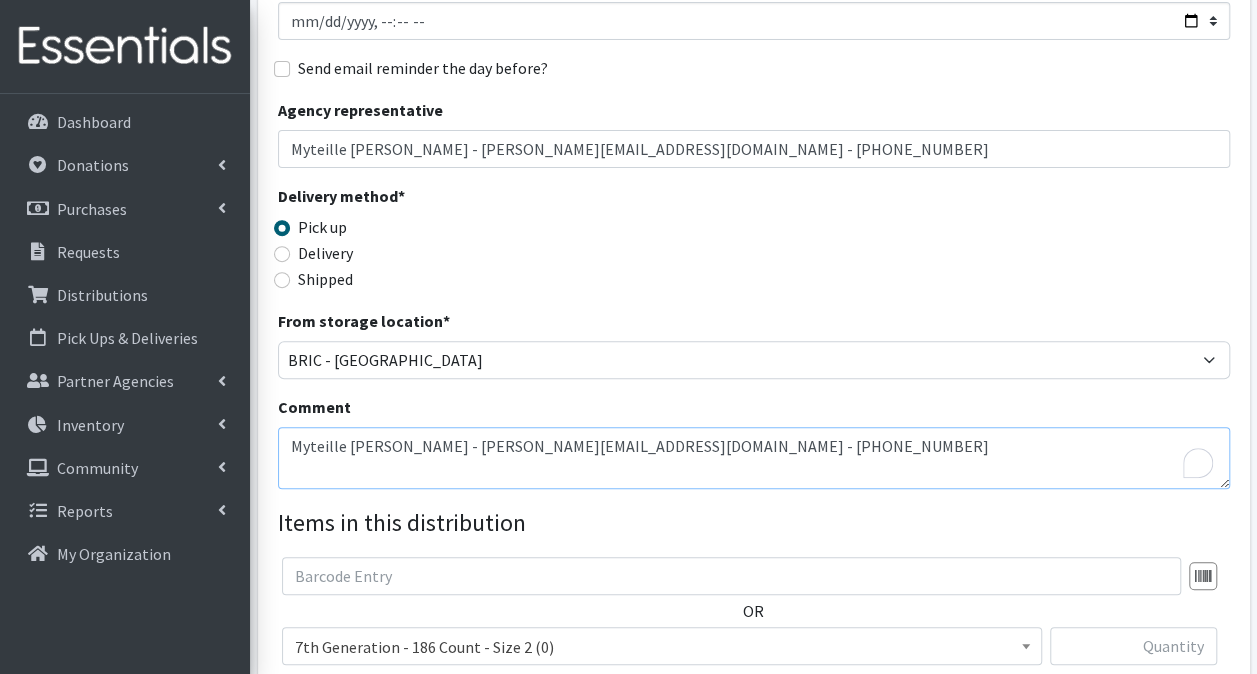 type on "Myteille [PERSON_NAME] - [PERSON_NAME][EMAIL_ADDRESS][DOMAIN_NAME] - [PHONE_NUMBER]" 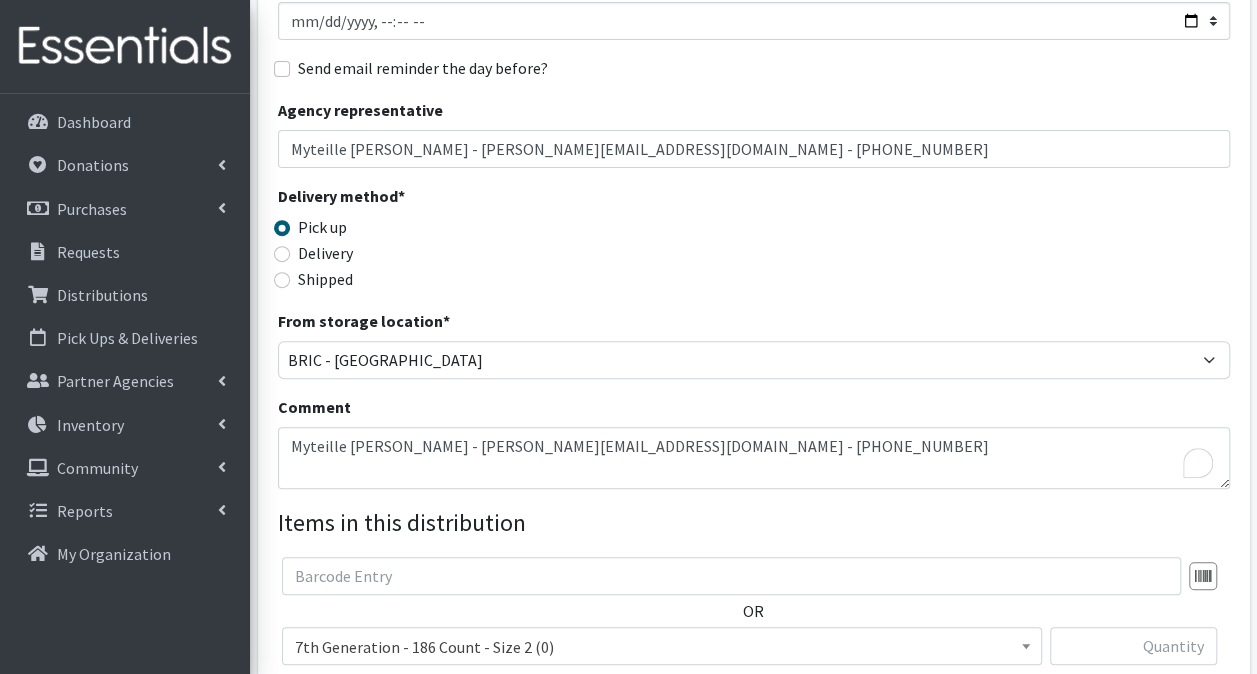 click on "7th Generation - 186 Count - Size 2 (0)" at bounding box center [662, 646] 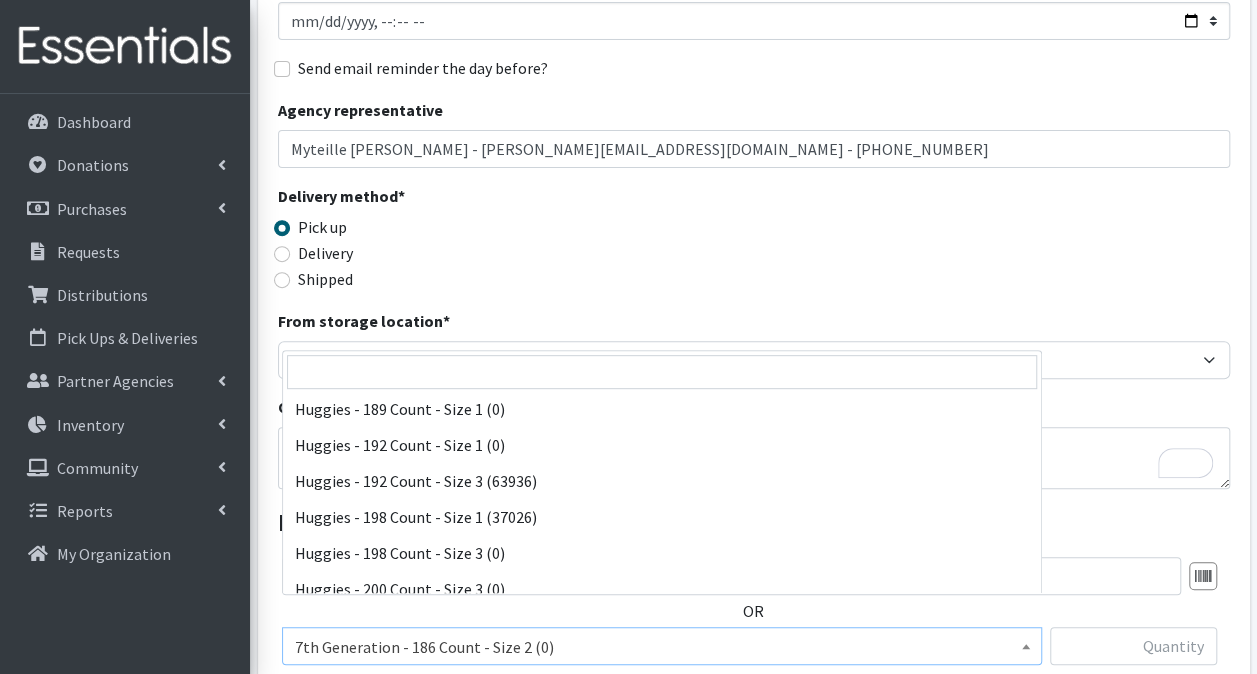 scroll, scrollTop: 4300, scrollLeft: 0, axis: vertical 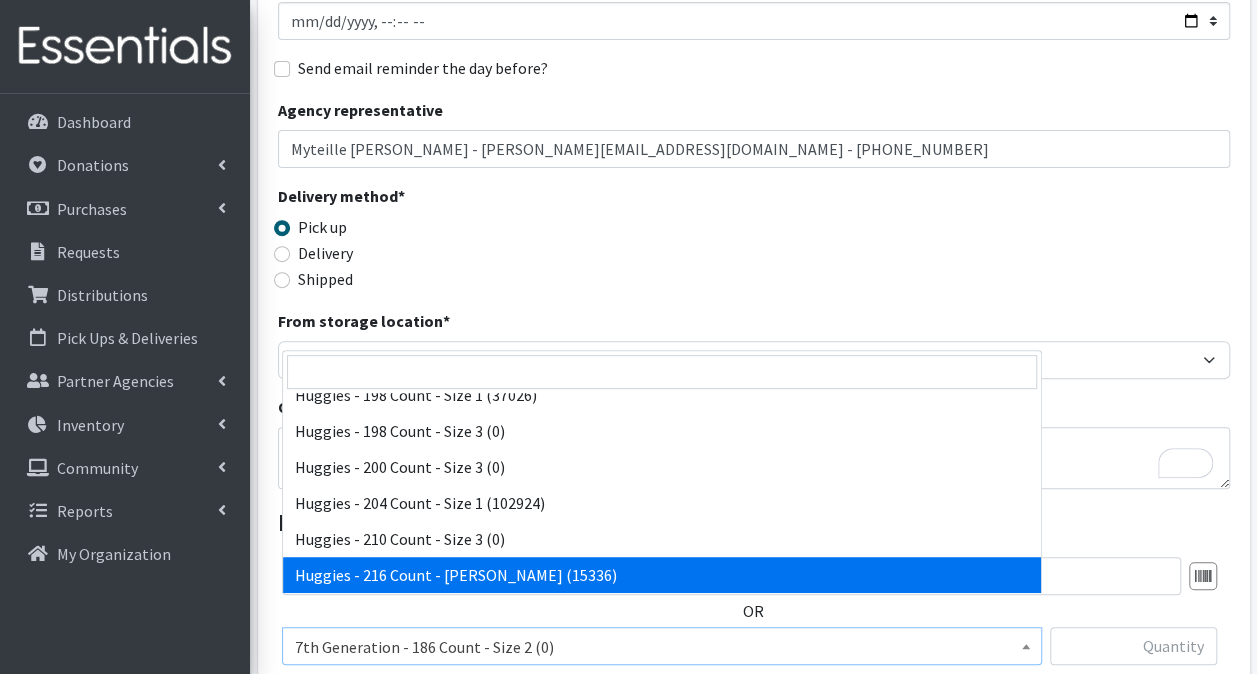 select on "14630" 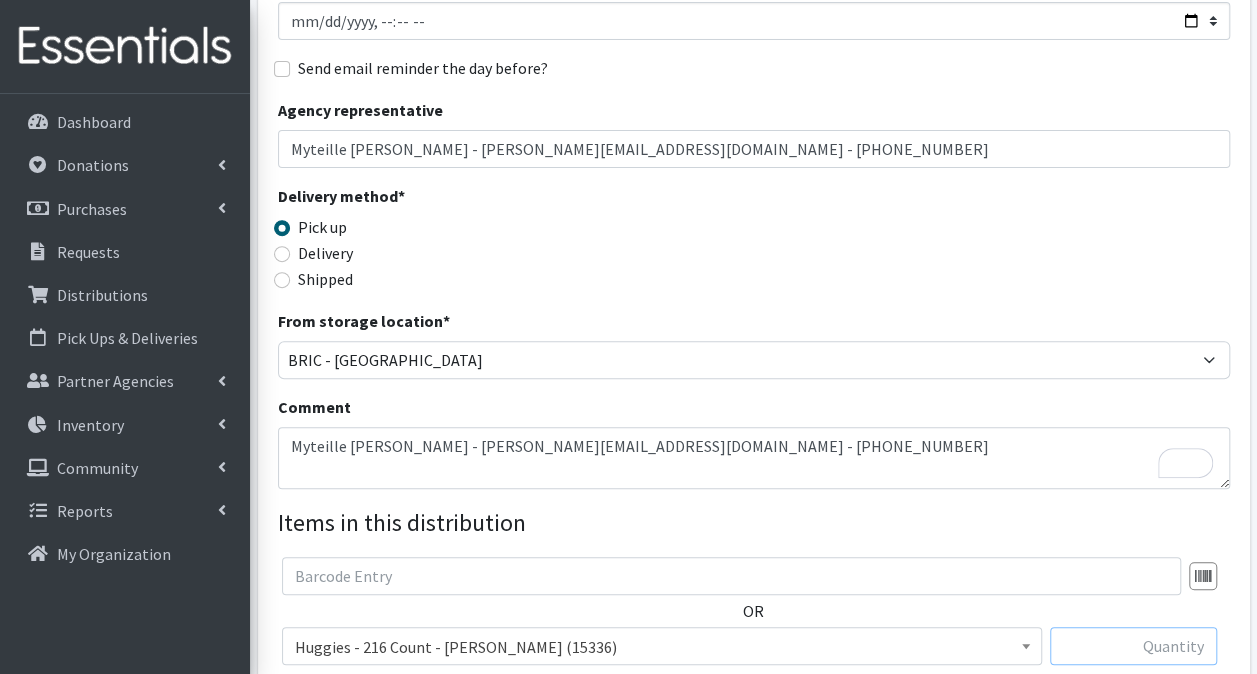 click at bounding box center (1133, 646) 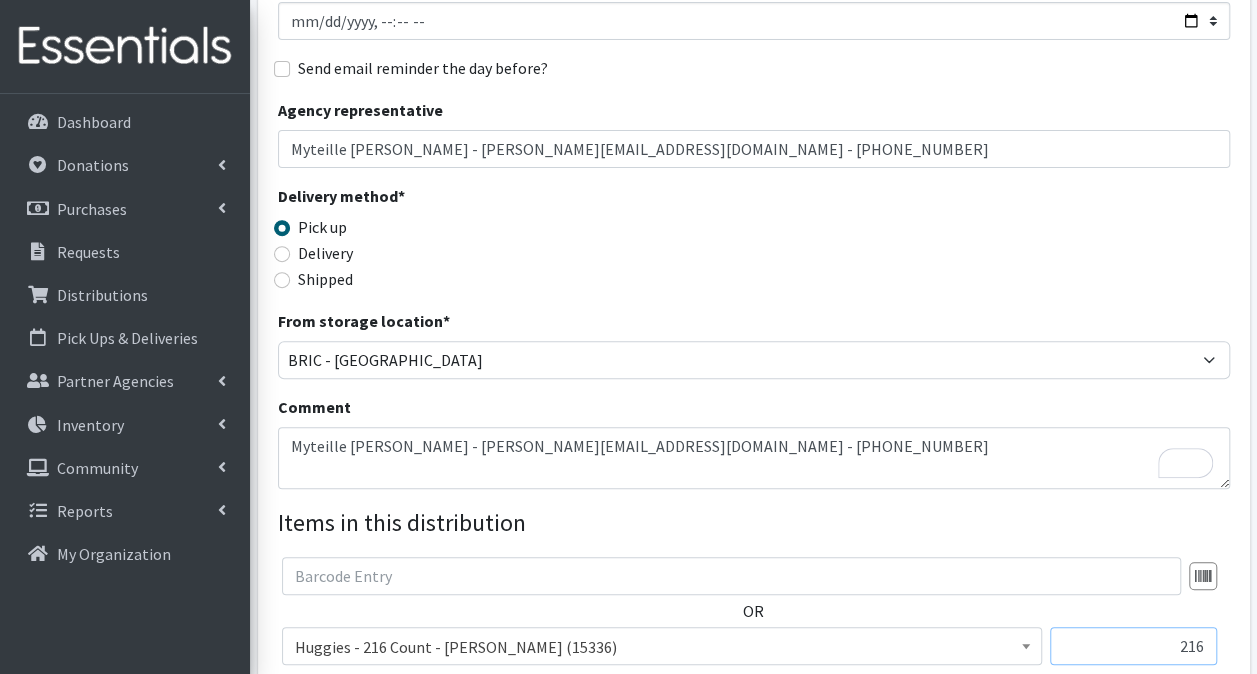 type on "216" 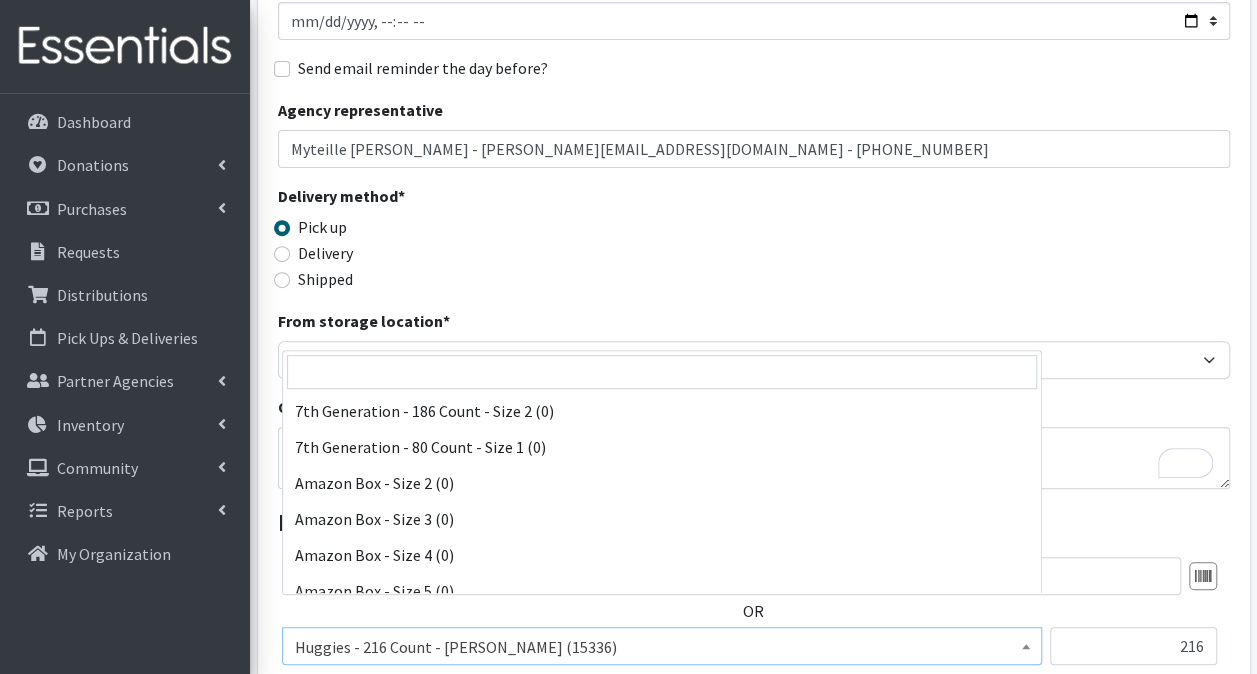 click on "Huggies - 216 Count - [PERSON_NAME] (15336)" at bounding box center (662, 647) 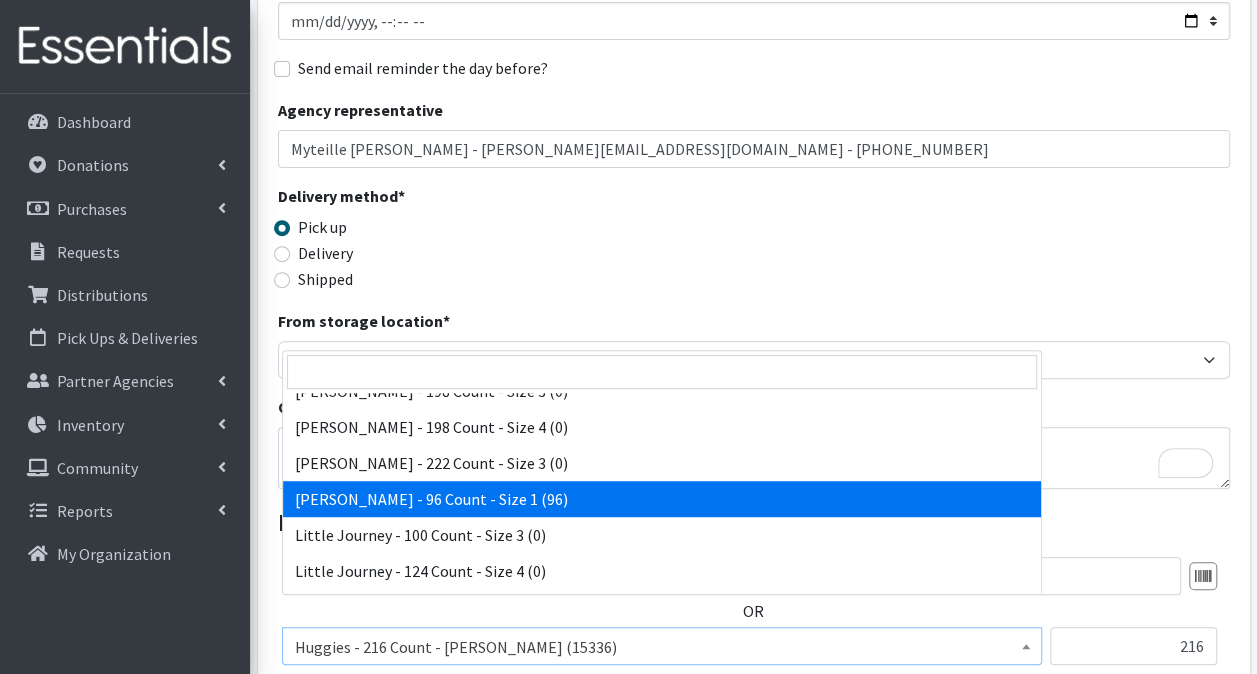 scroll, scrollTop: 7228, scrollLeft: 0, axis: vertical 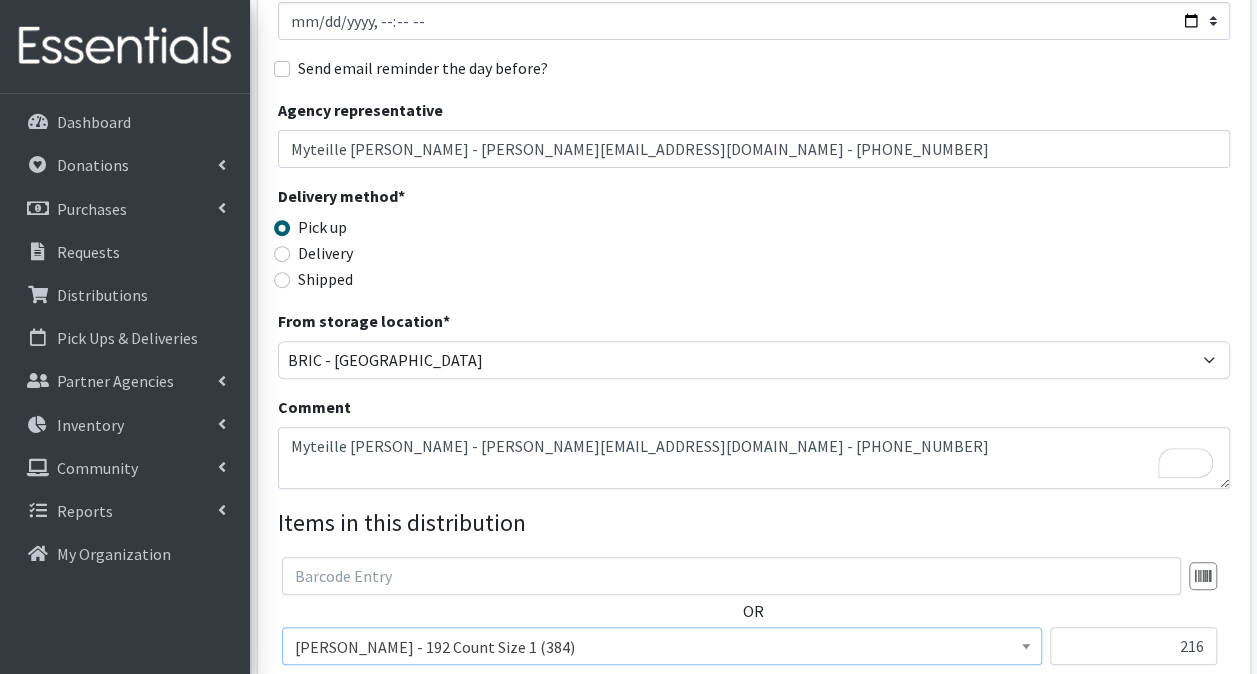 click on "[PERSON_NAME] - 192 Count  Size 1 (384)" at bounding box center [662, 647] 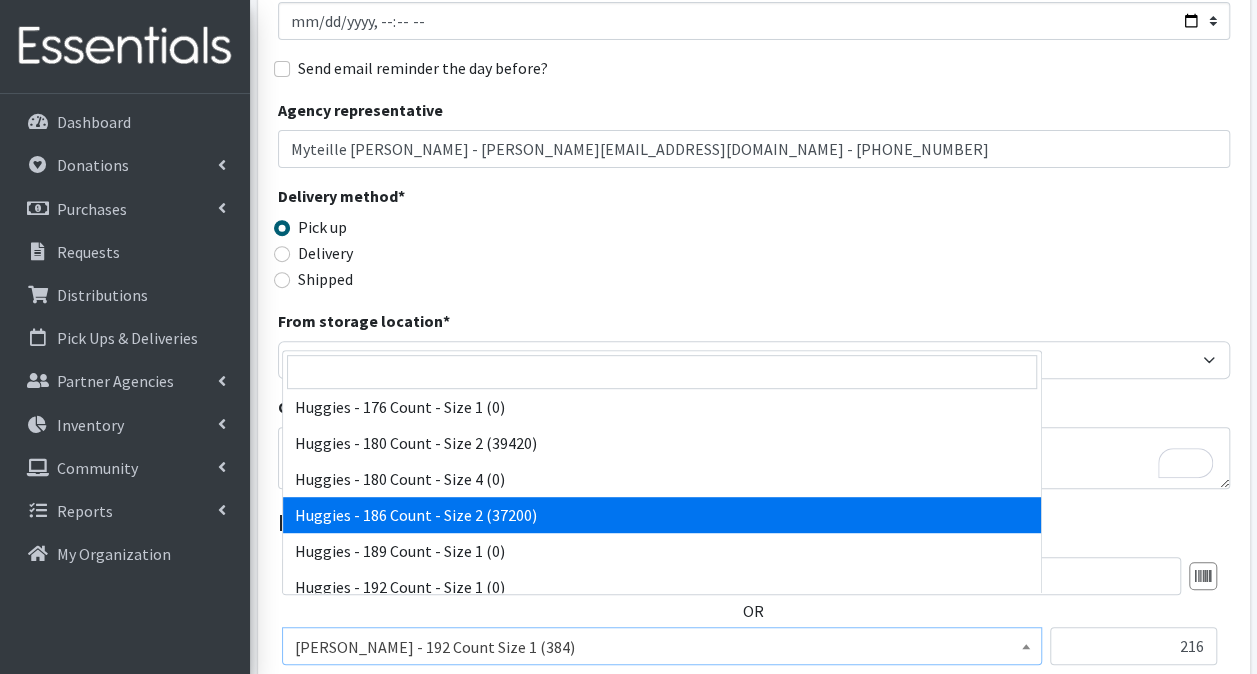 scroll, scrollTop: 4436, scrollLeft: 0, axis: vertical 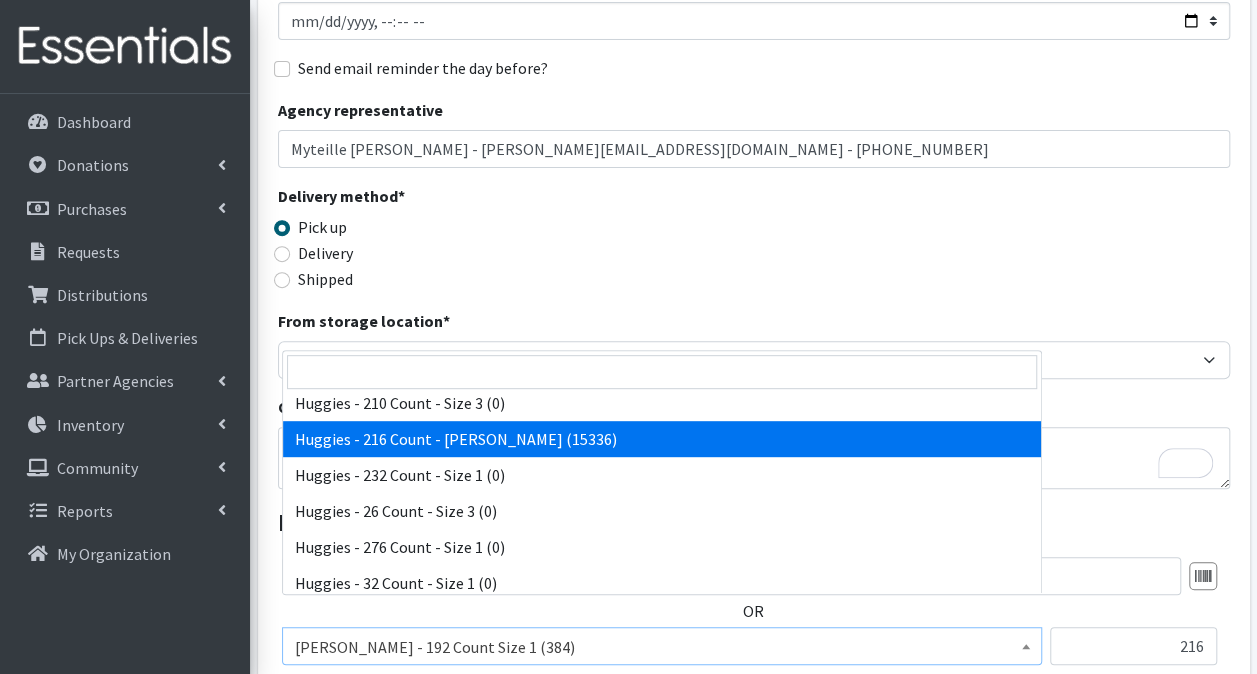 select on "14630" 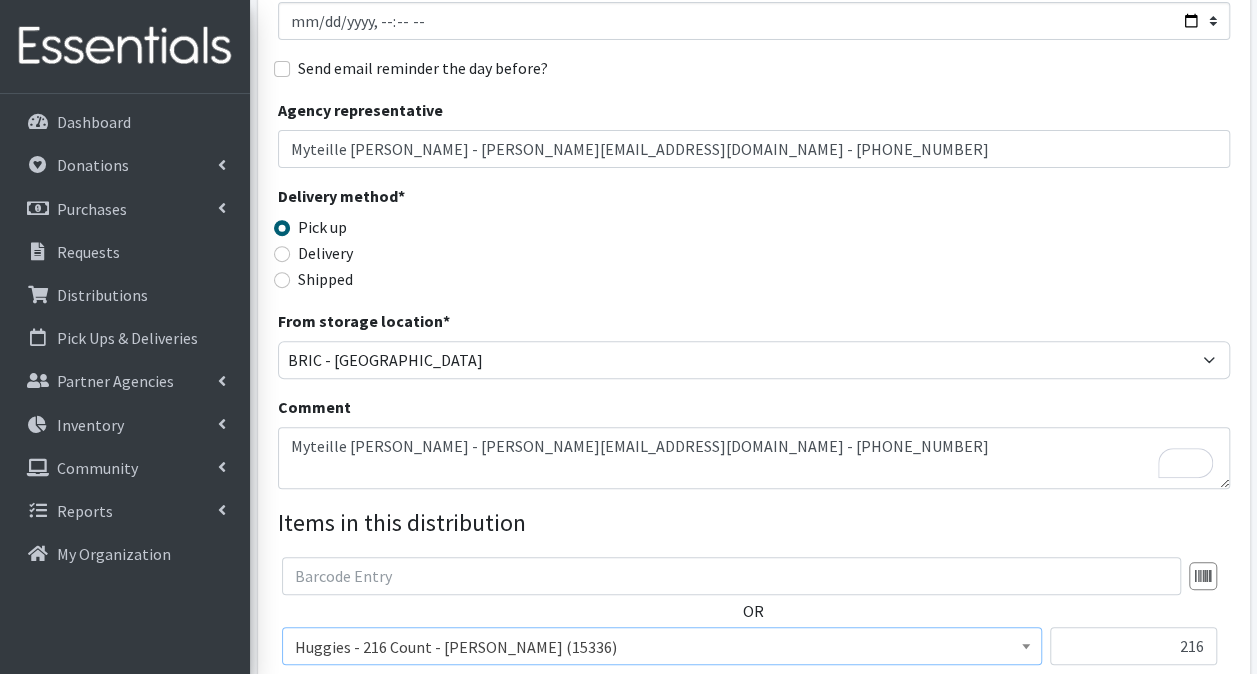 click on "OR" at bounding box center (753, 638) 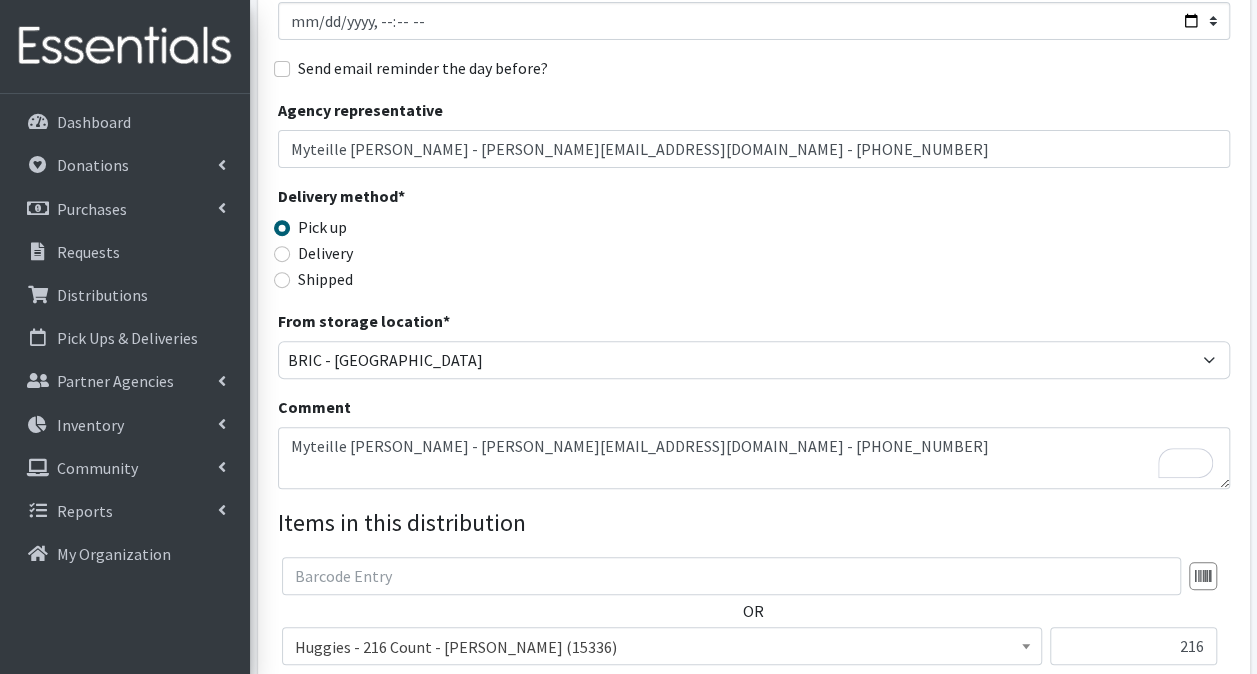 scroll, scrollTop: 588, scrollLeft: 0, axis: vertical 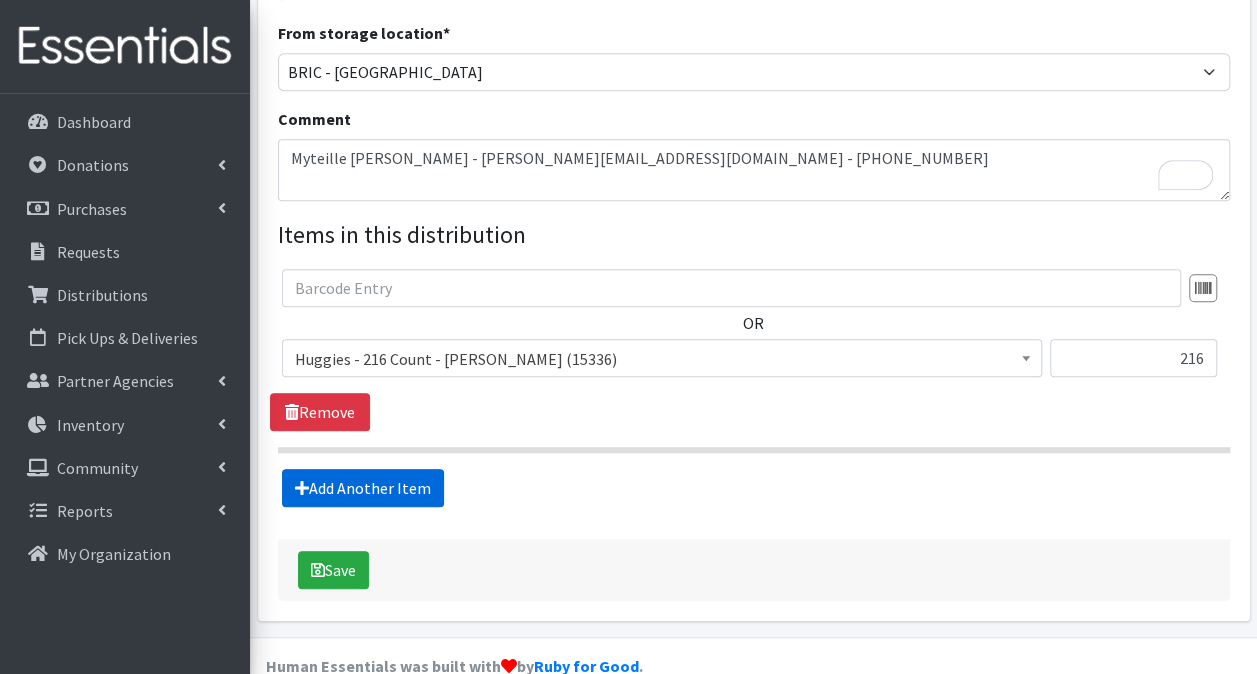 click on "Add Another Item" at bounding box center [363, 488] 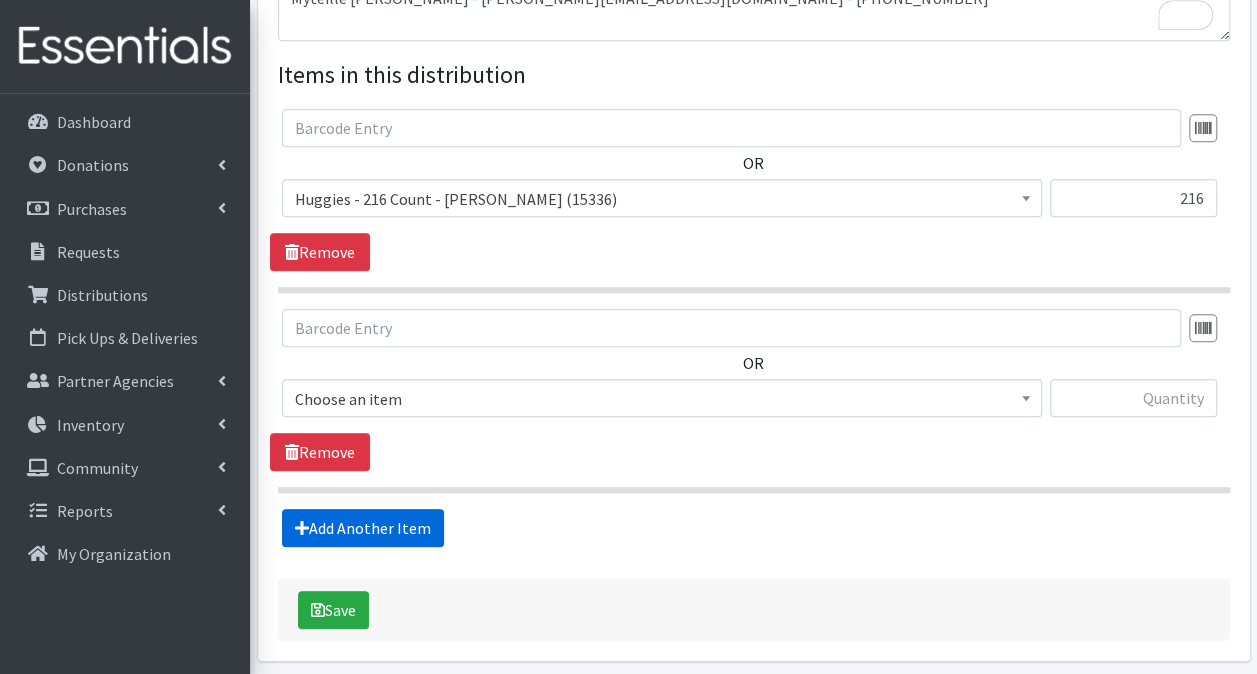 scroll, scrollTop: 787, scrollLeft: 0, axis: vertical 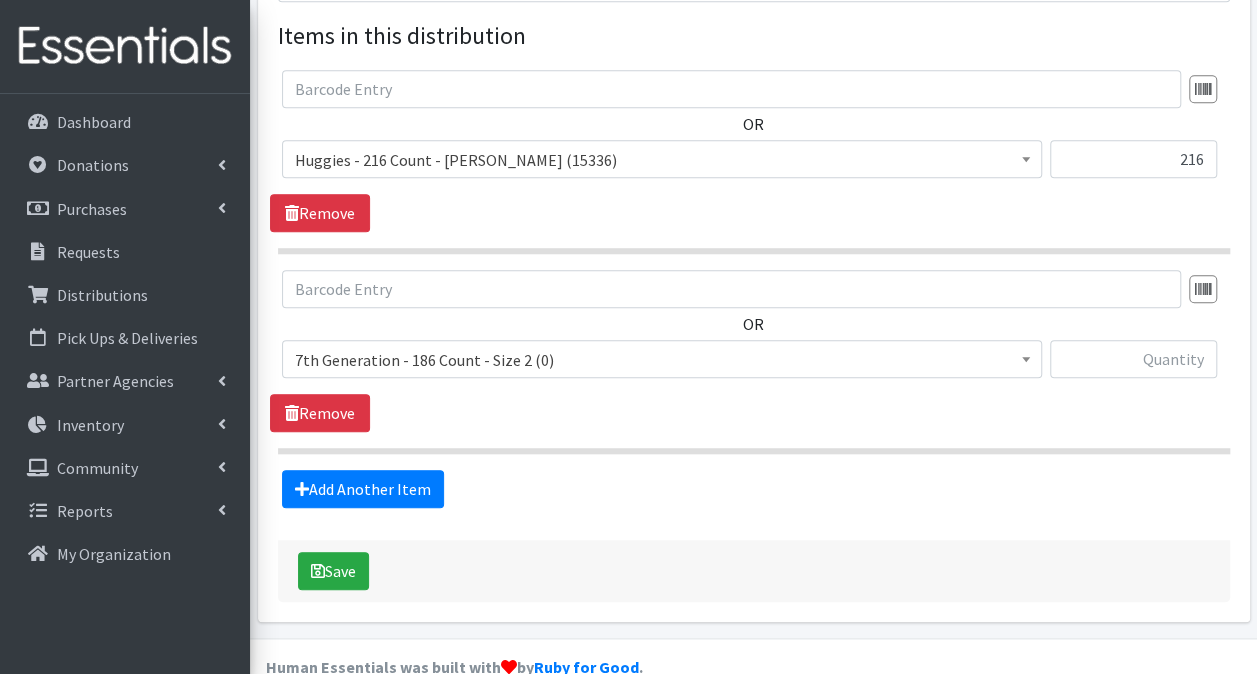 click on "7th Generation - 186 Count - Size 2 (0)" at bounding box center (662, 360) 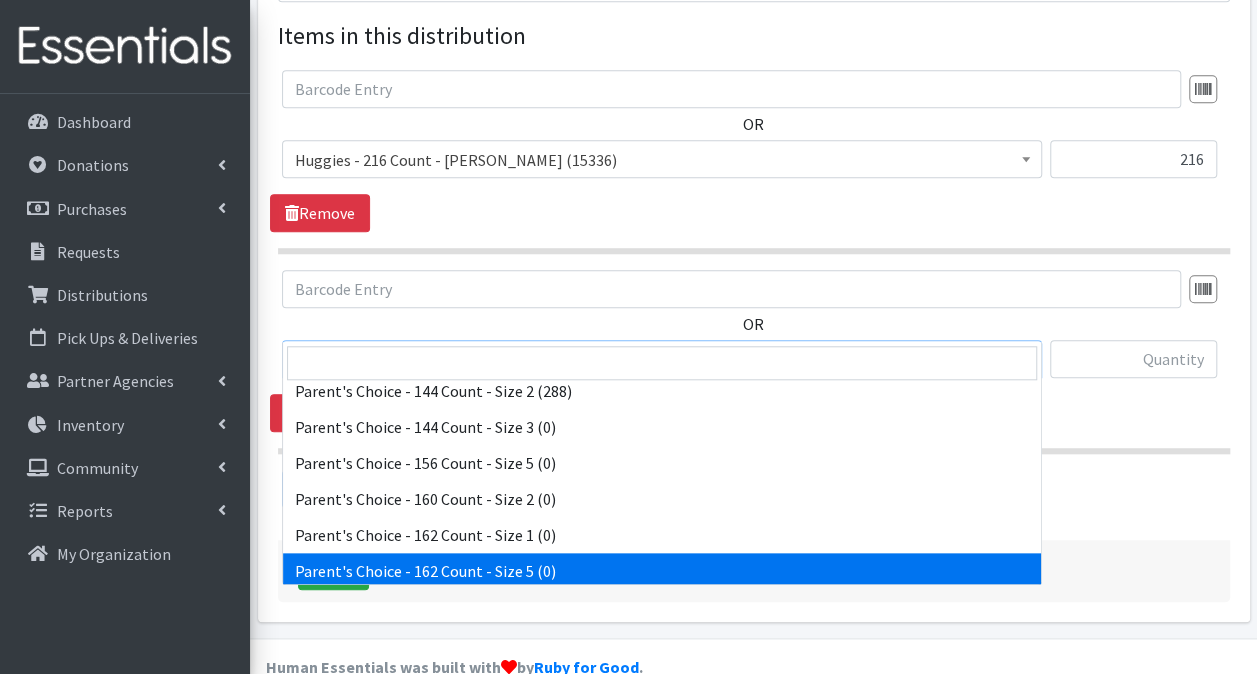 scroll, scrollTop: 14200, scrollLeft: 0, axis: vertical 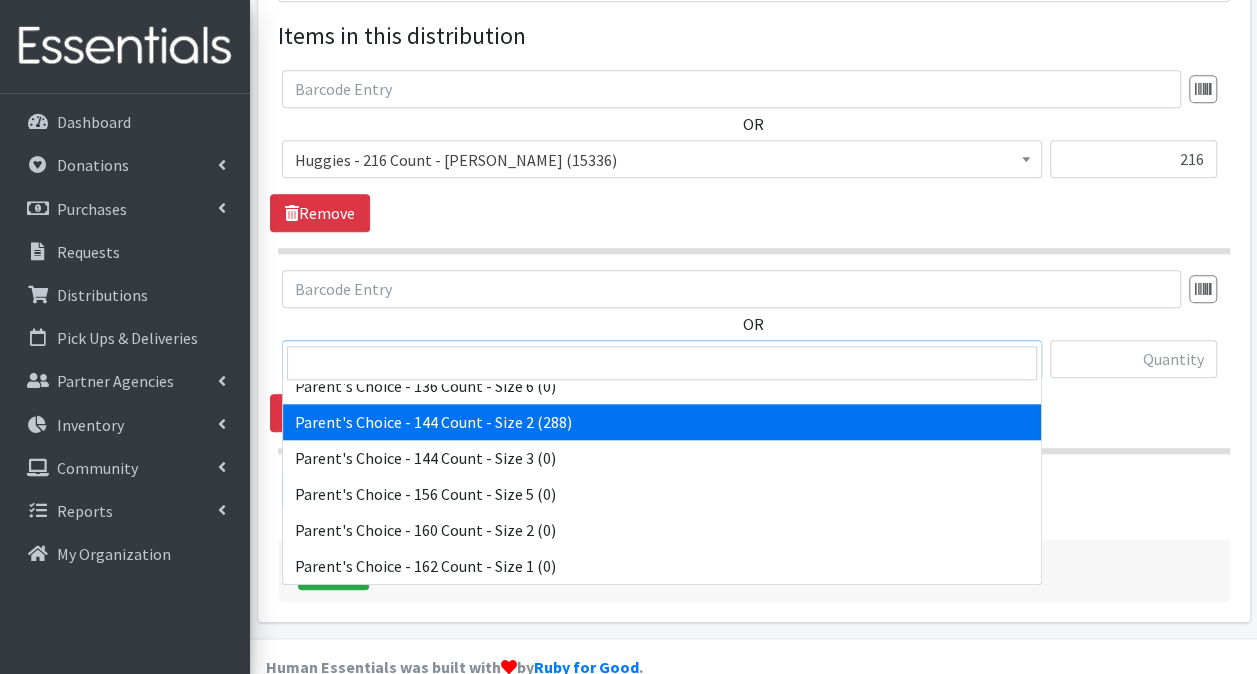 select on "13441" 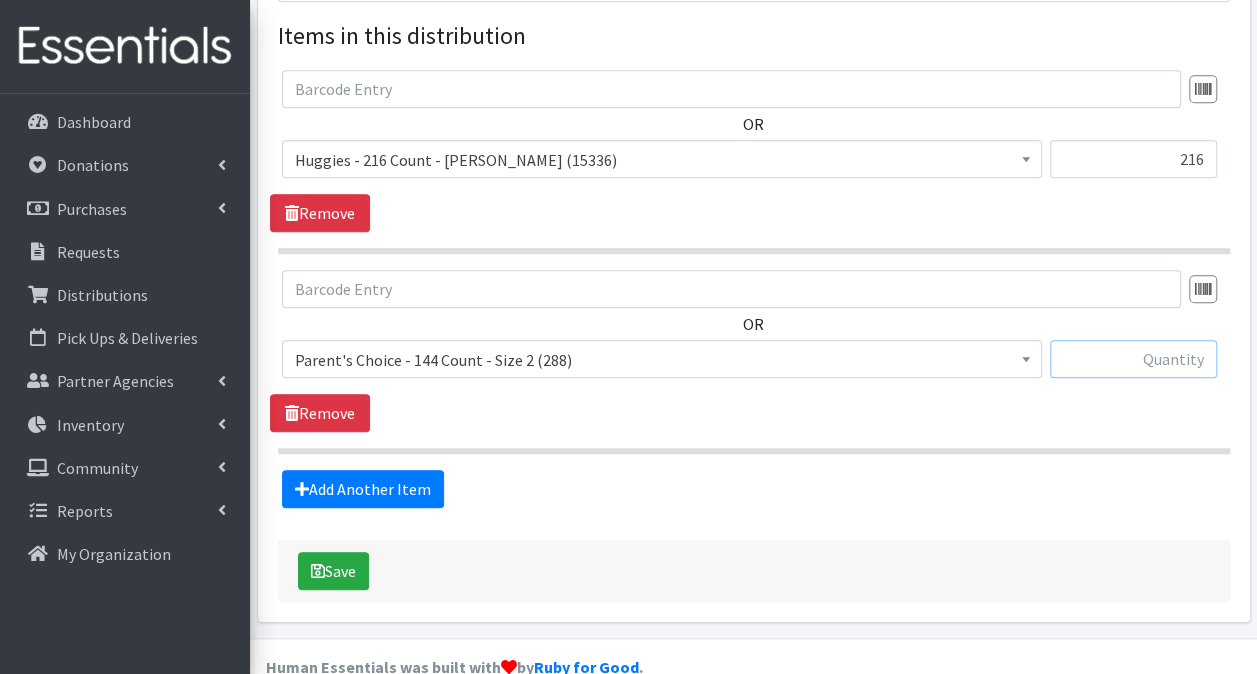click at bounding box center (1133, 359) 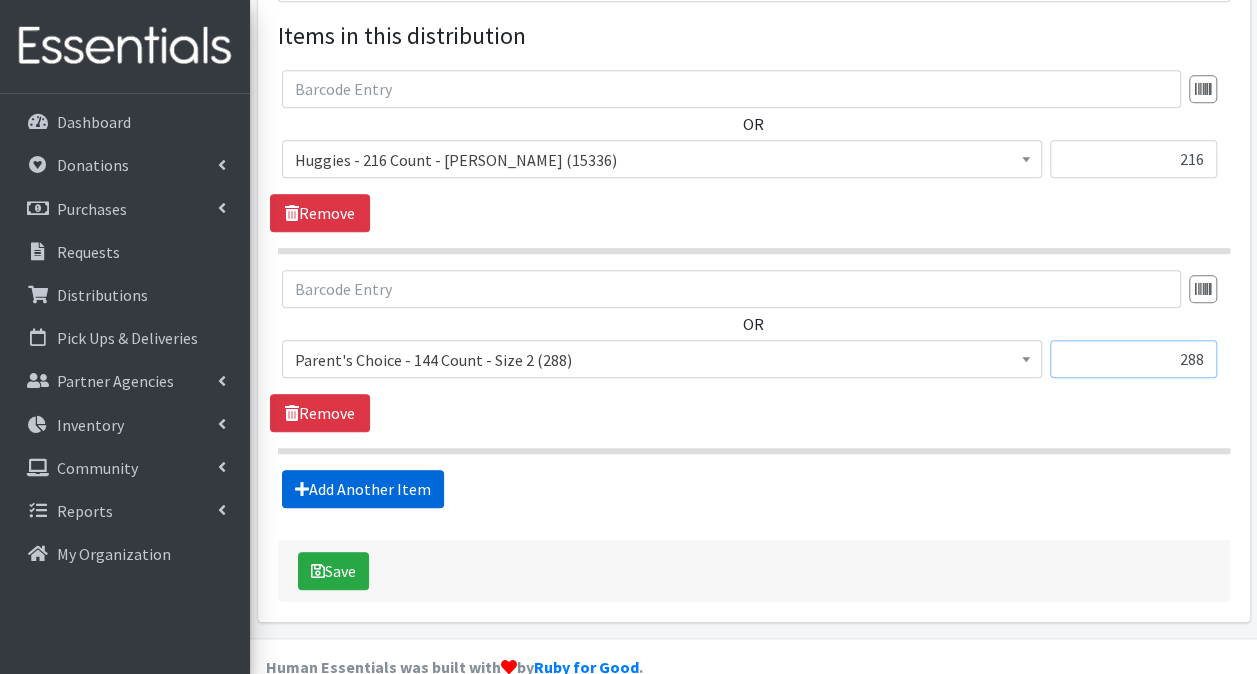 type on "288" 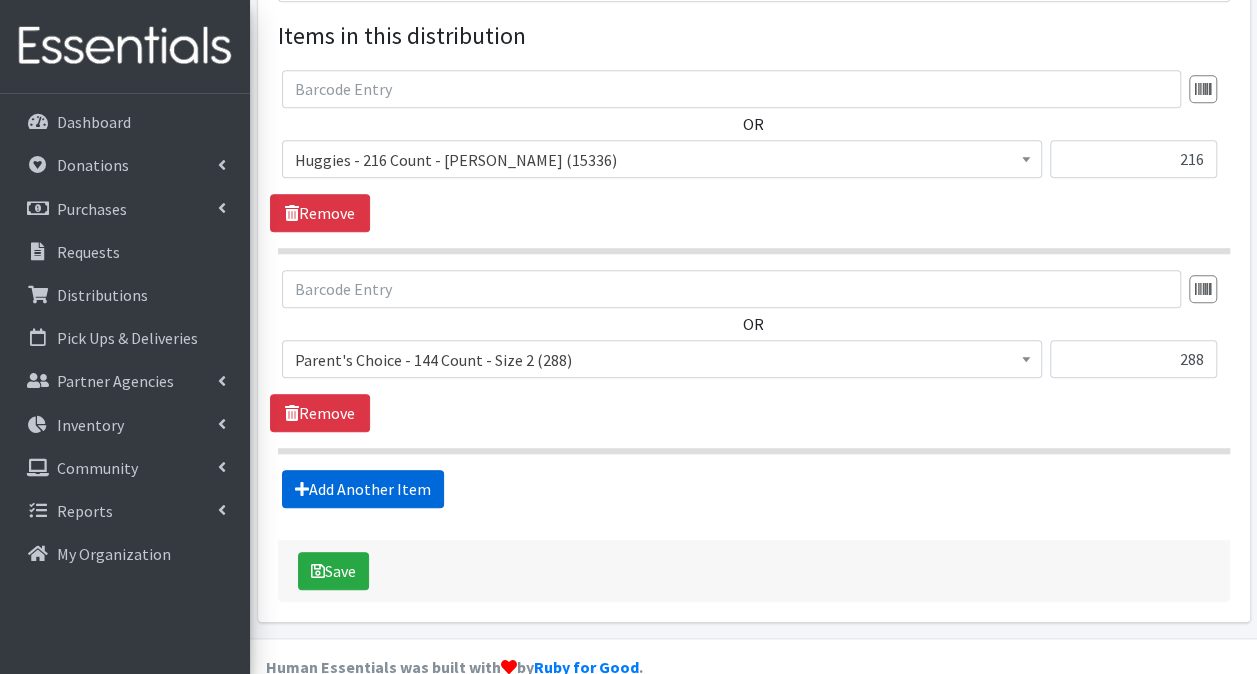 click on "Add Another Item" at bounding box center (363, 489) 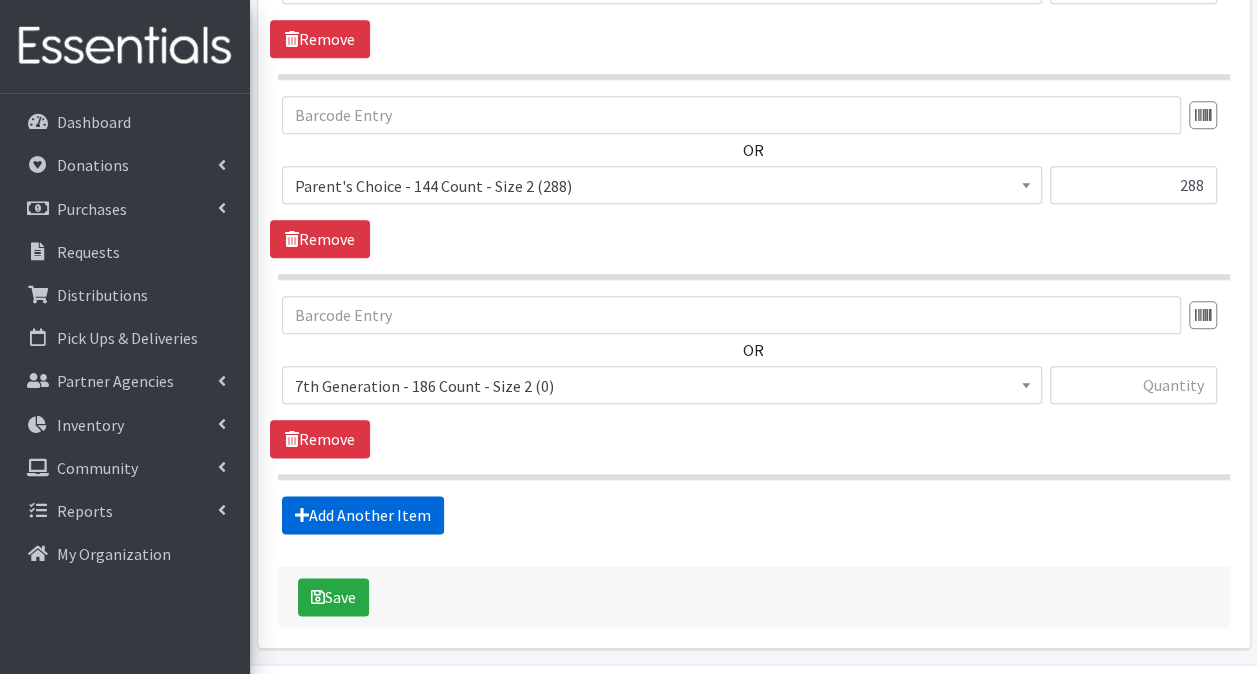 scroll, scrollTop: 986, scrollLeft: 0, axis: vertical 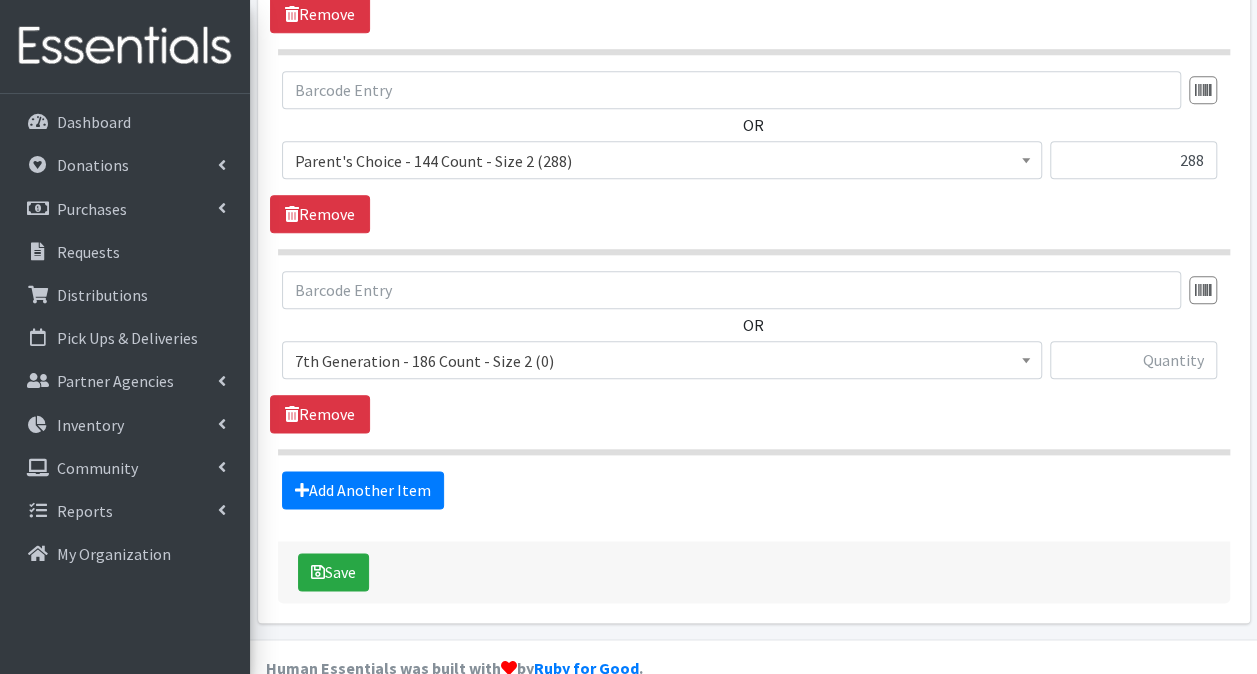 click on "7th Generation - 186 Count - Size 2 (0)" at bounding box center (662, 361) 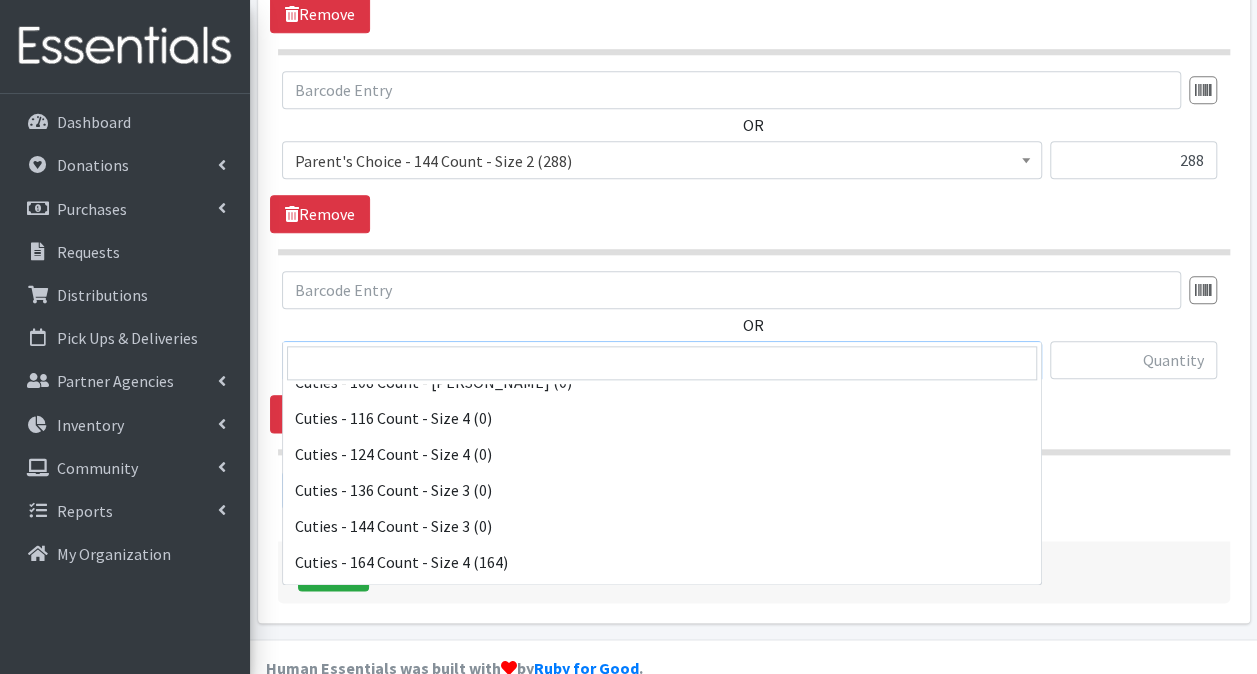 scroll, scrollTop: 1400, scrollLeft: 0, axis: vertical 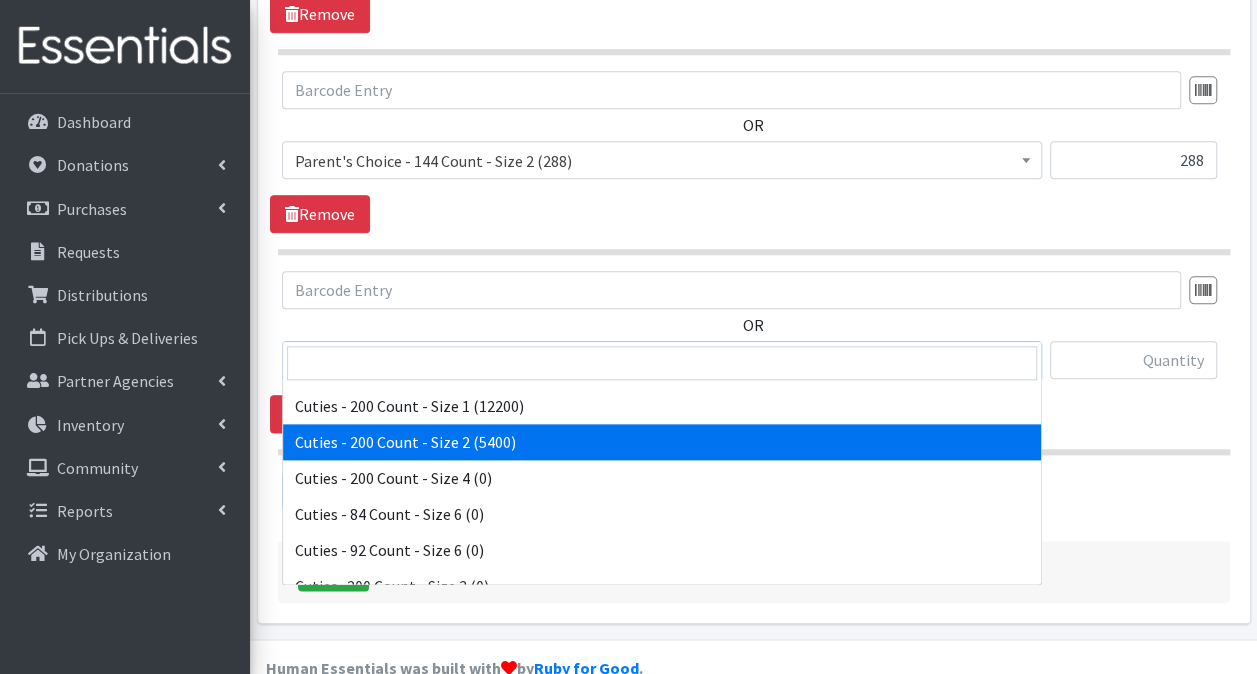 select on "13259" 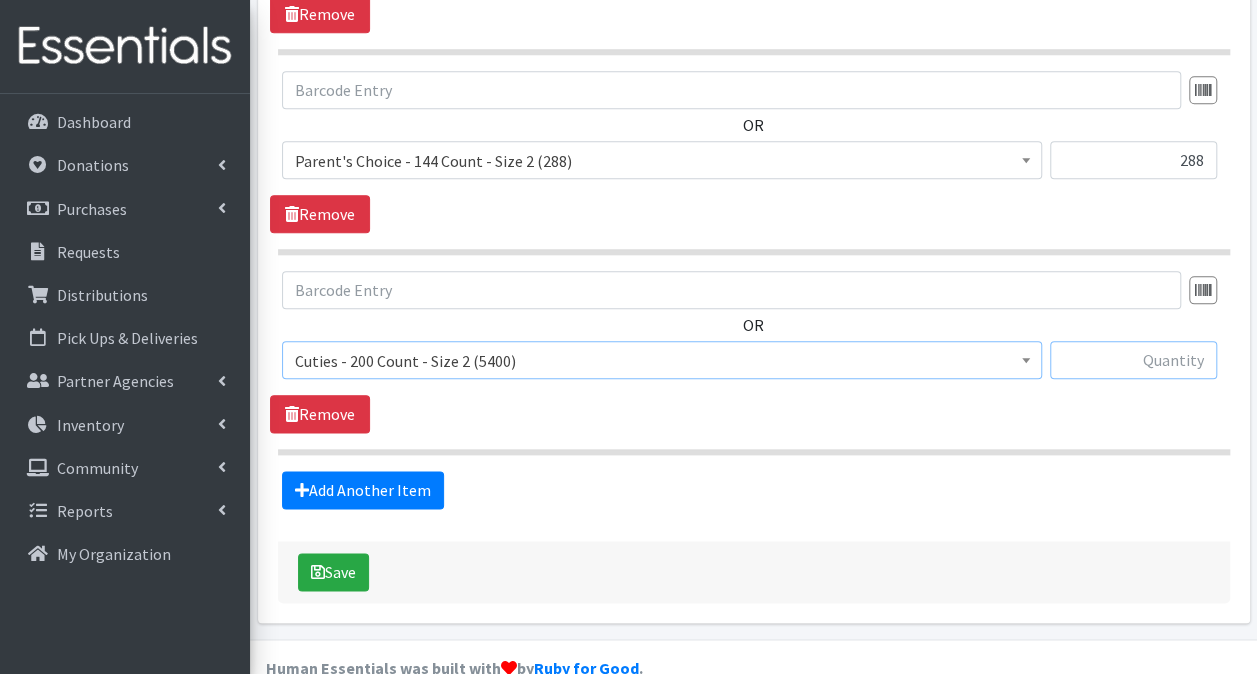 click at bounding box center (1133, 360) 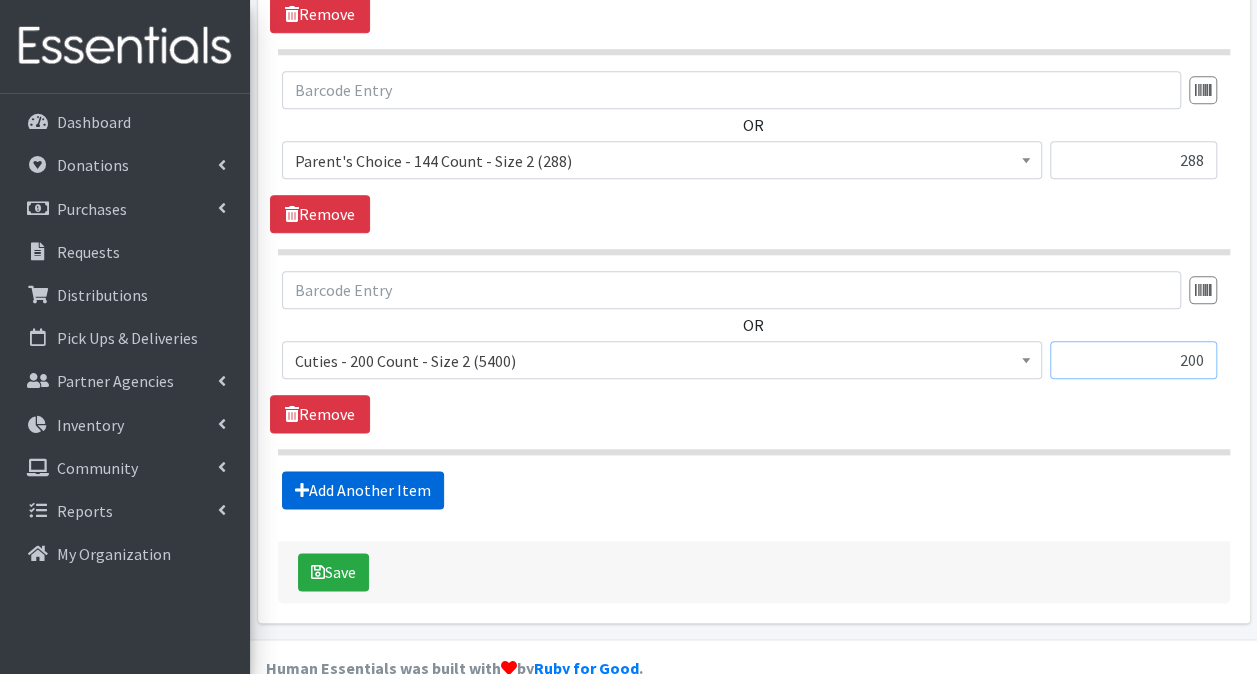 type on "200" 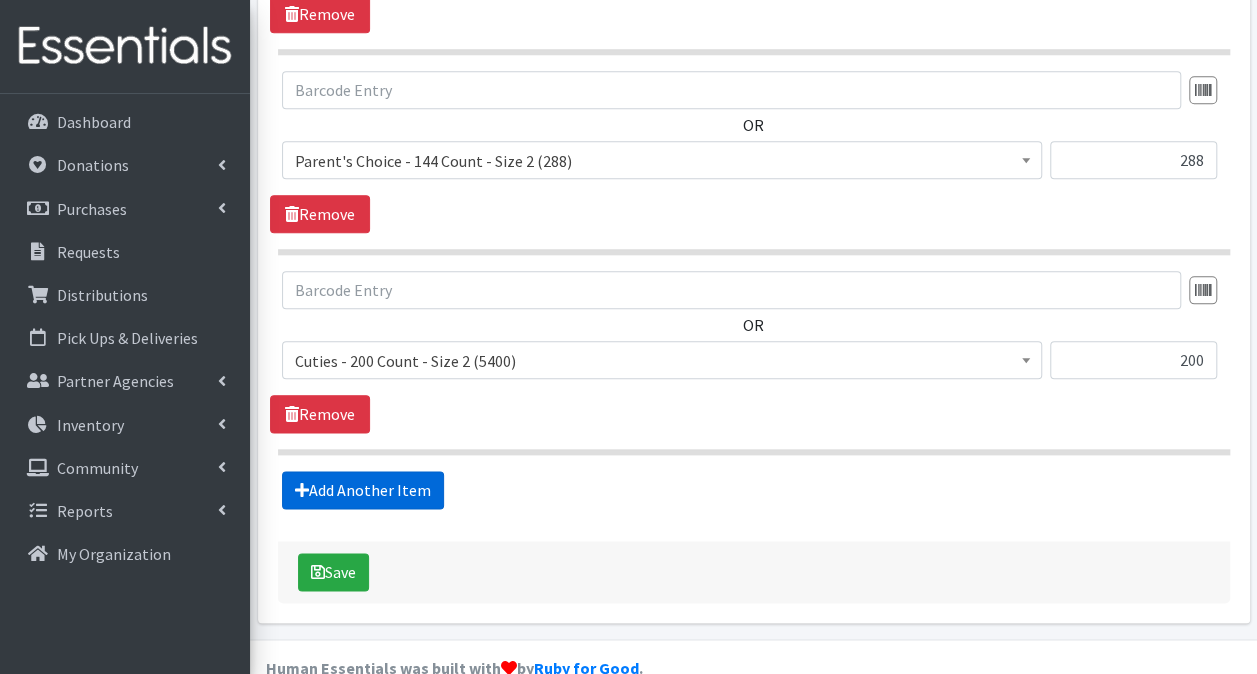 click on "Add Another Item" at bounding box center (363, 490) 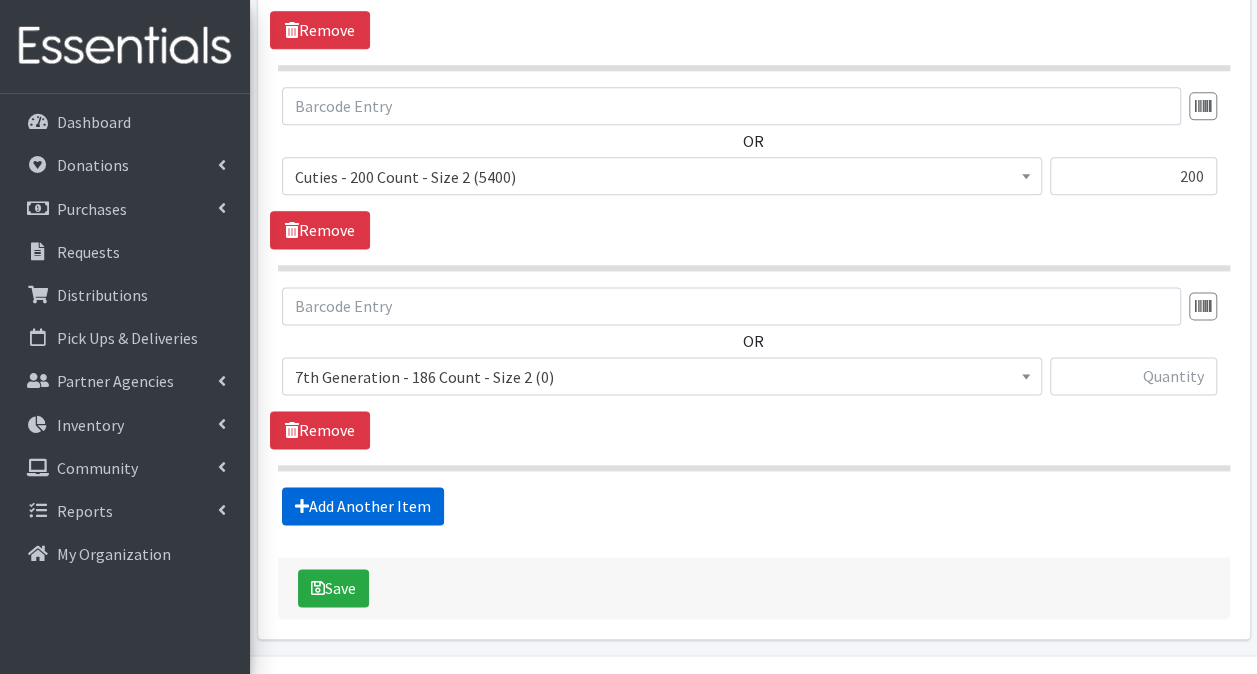 scroll, scrollTop: 1185, scrollLeft: 0, axis: vertical 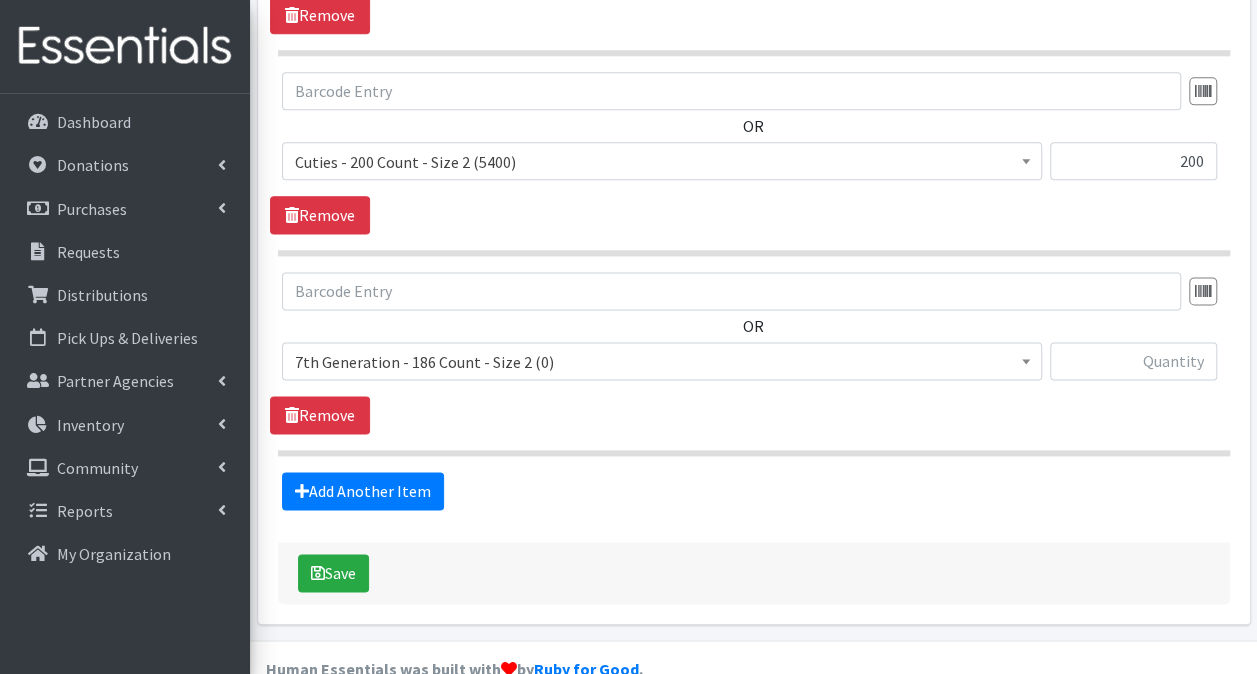 click on "7th Generation - 186 Count - Size 2 (0)" at bounding box center (662, 362) 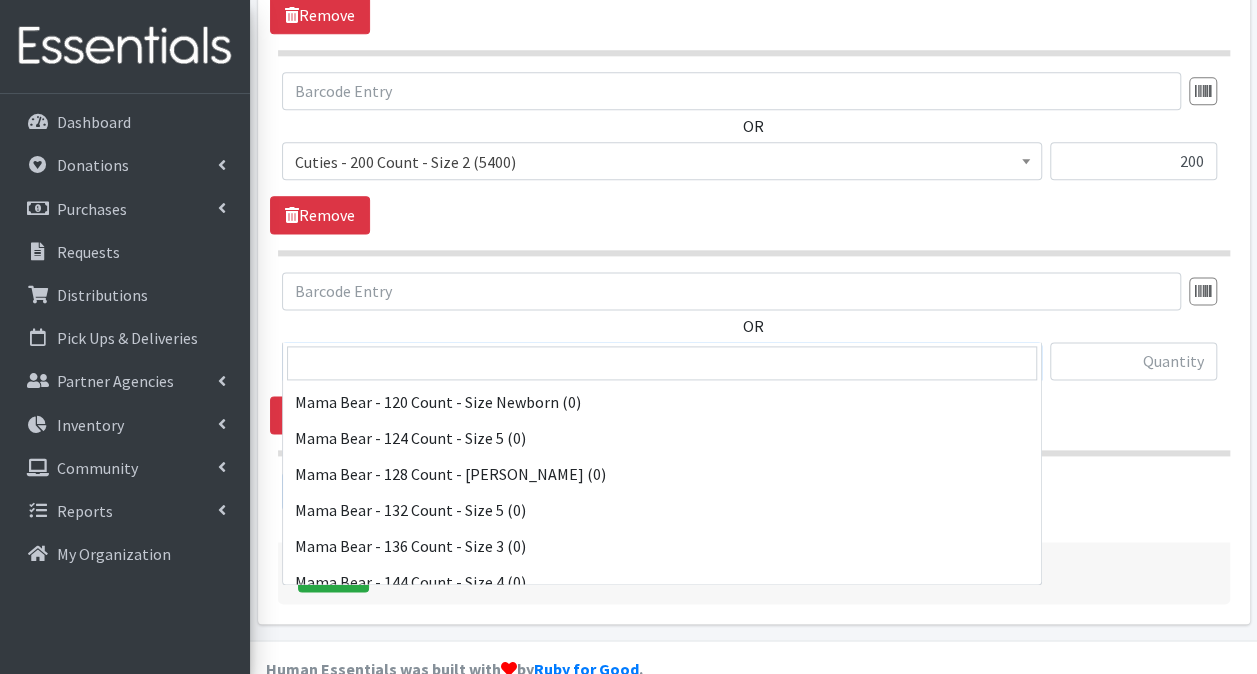 scroll, scrollTop: 9600, scrollLeft: 0, axis: vertical 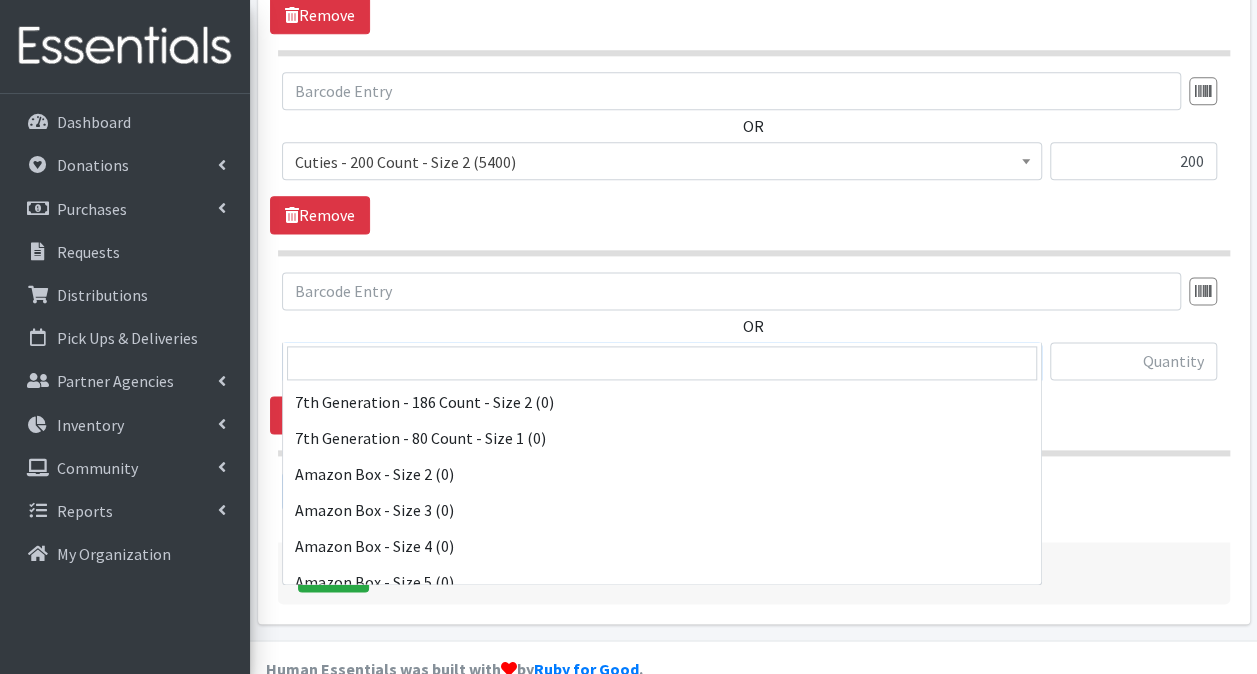 click on "Mama Bear - 136 Count - Size 3 (0)" at bounding box center [662, 362] 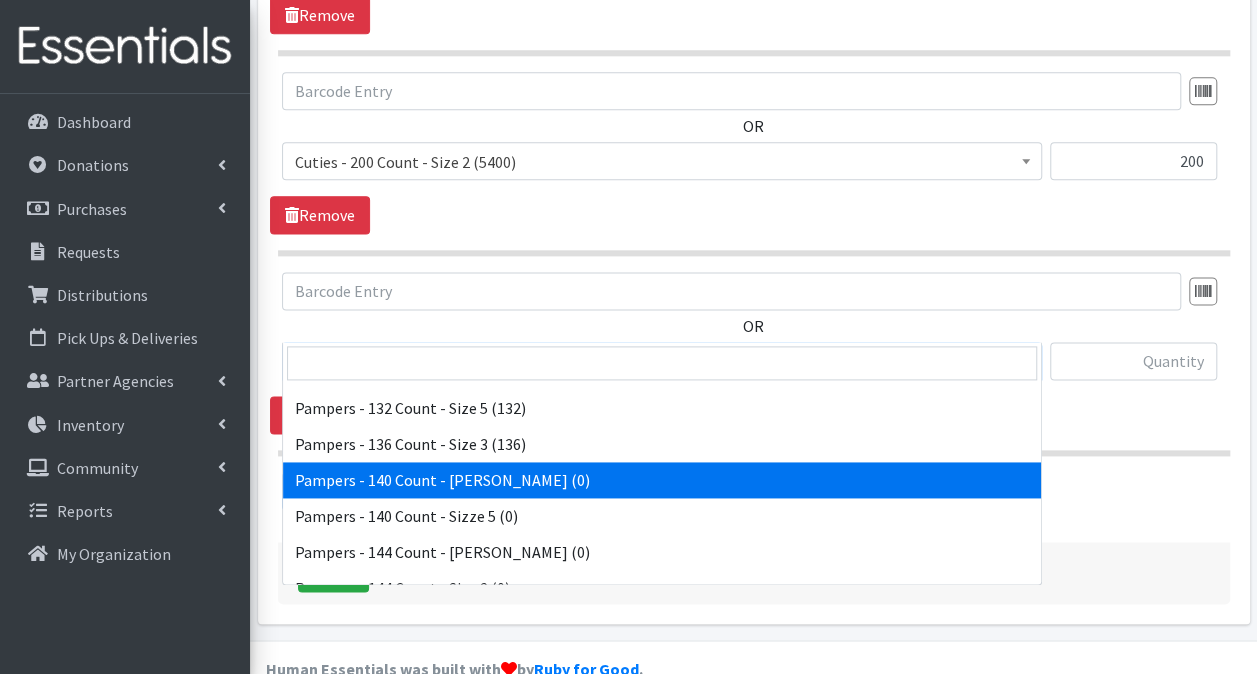 scroll, scrollTop: 11376, scrollLeft: 0, axis: vertical 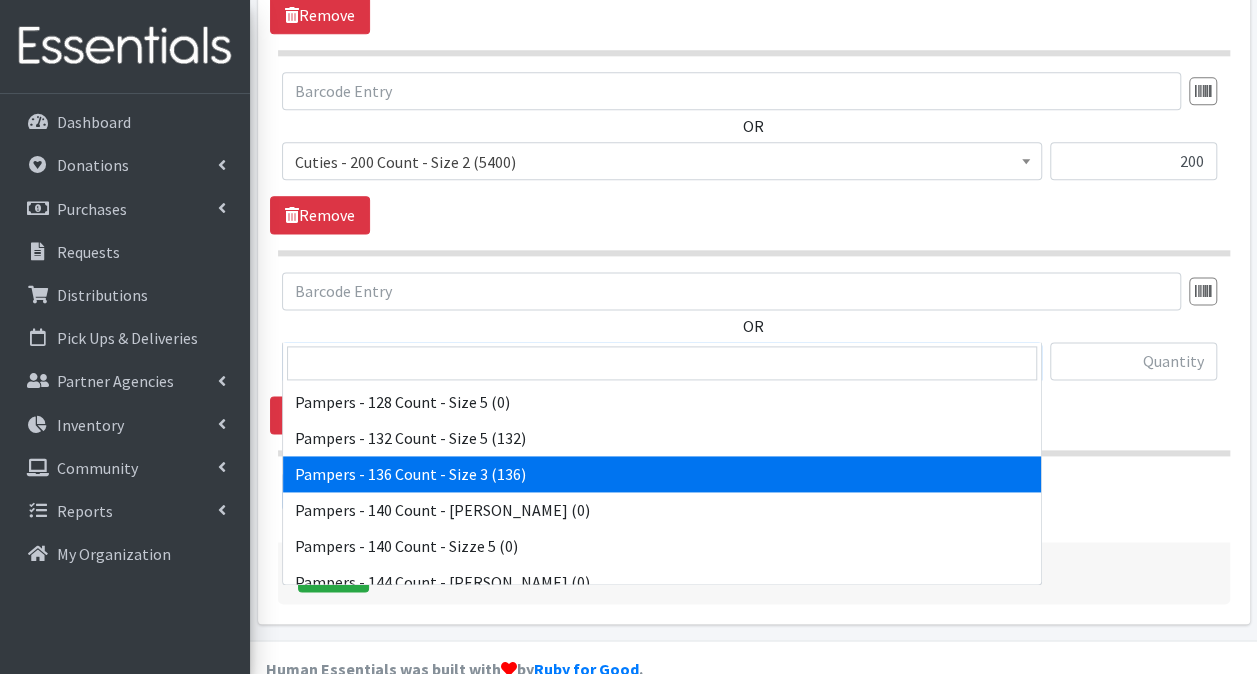 select on "4682" 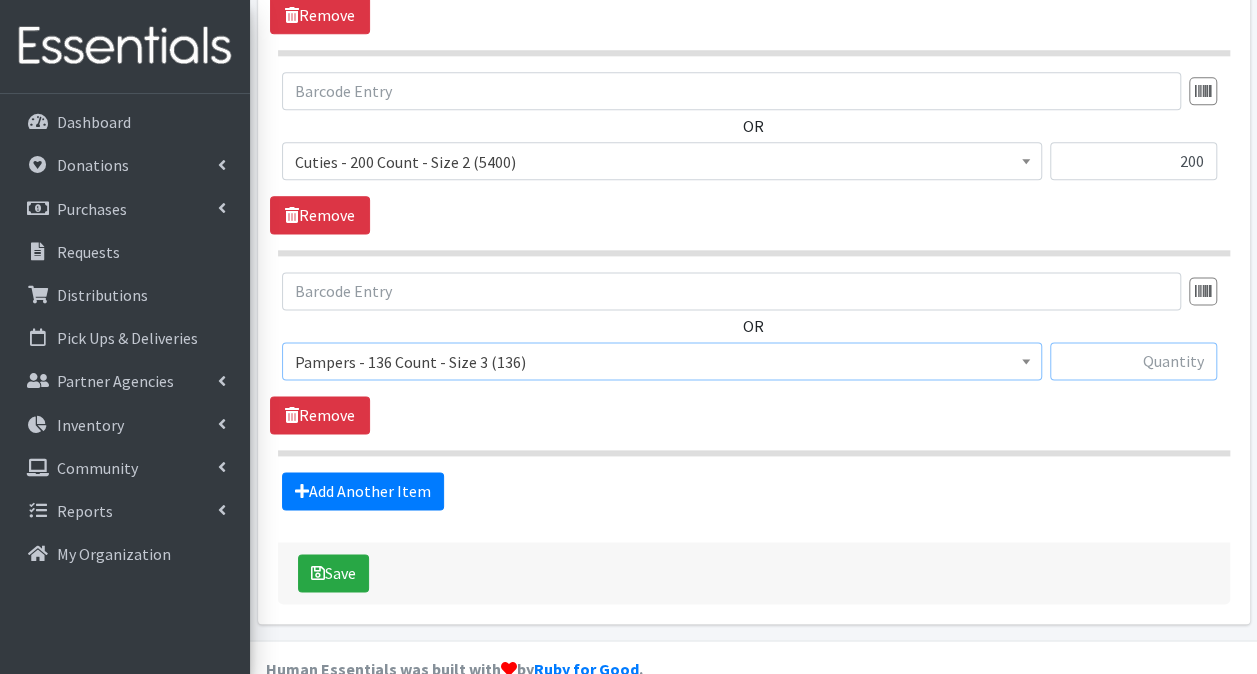 click at bounding box center [1133, 361] 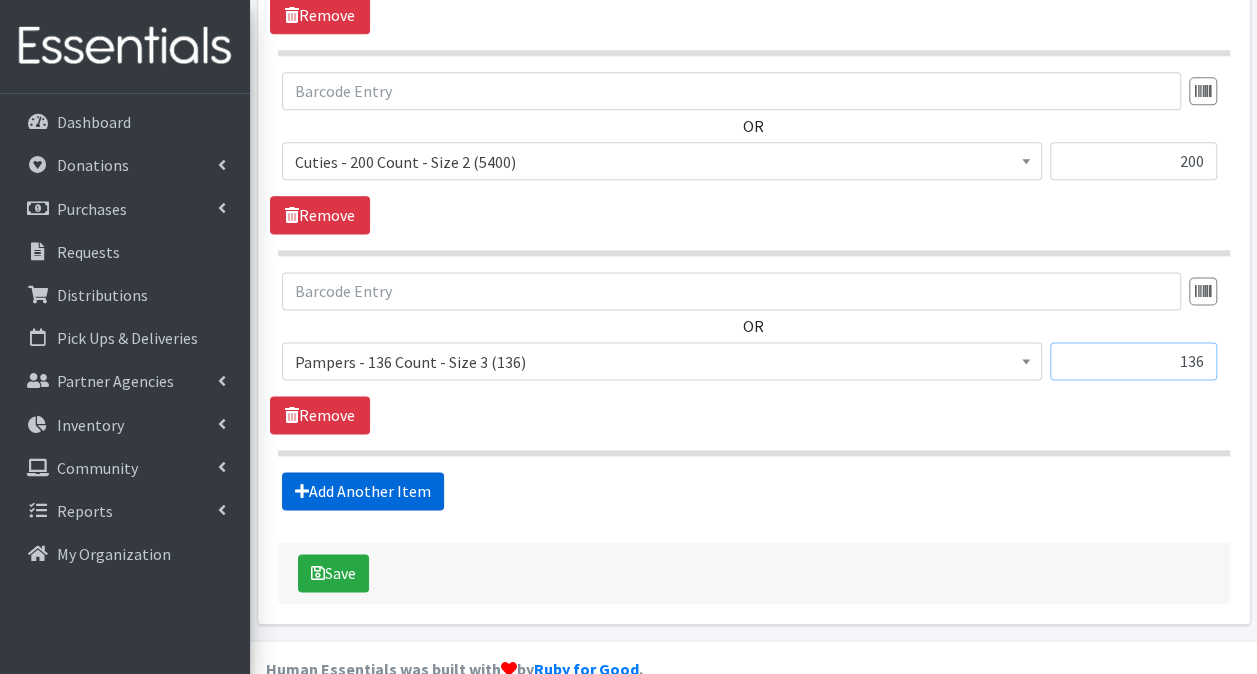 type on "136" 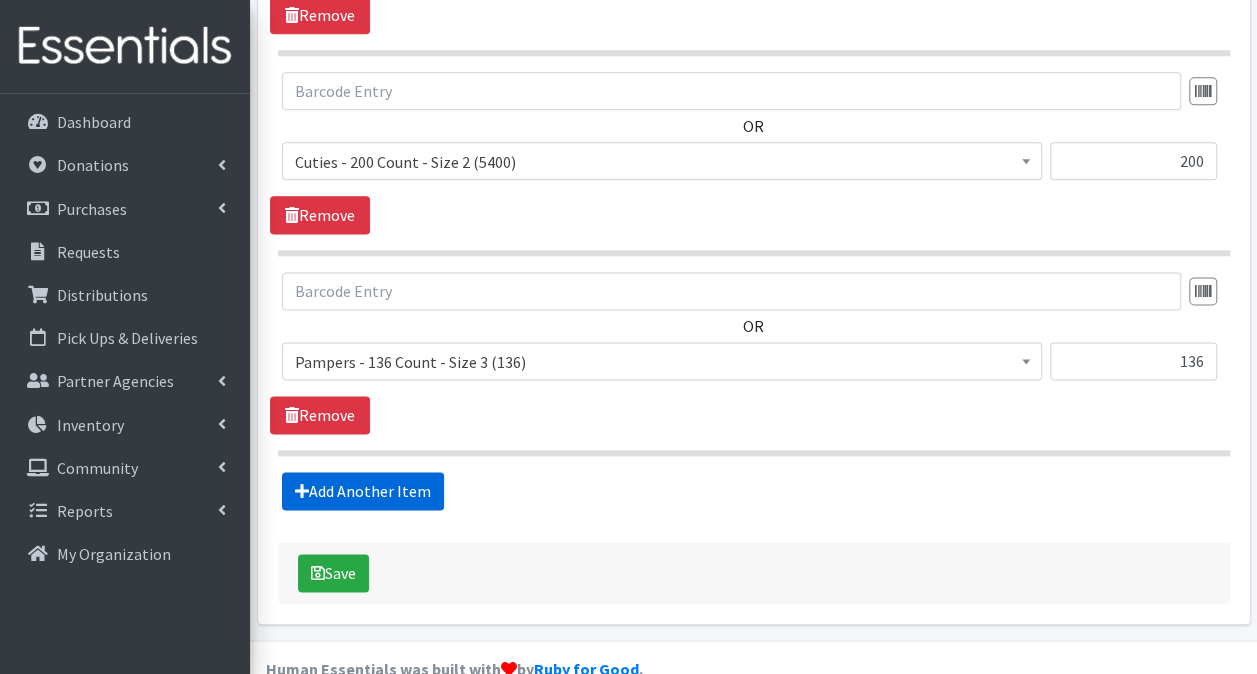 click on "Add Another Item" at bounding box center (363, 491) 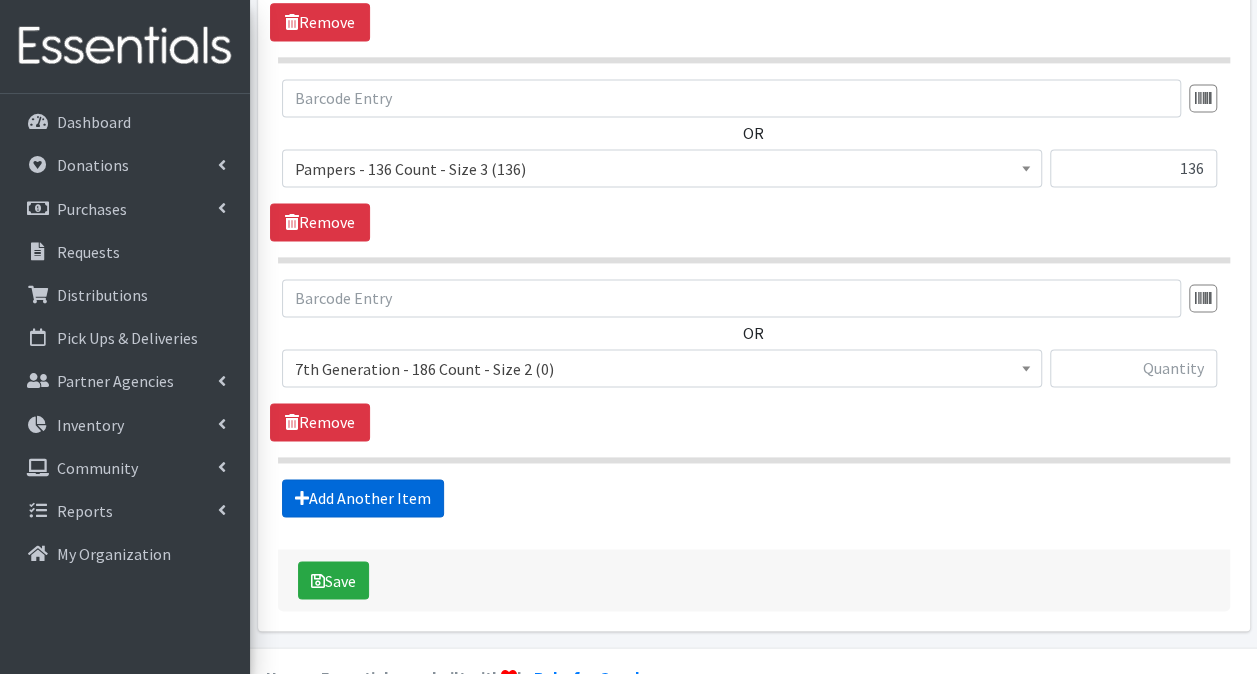 scroll, scrollTop: 1384, scrollLeft: 0, axis: vertical 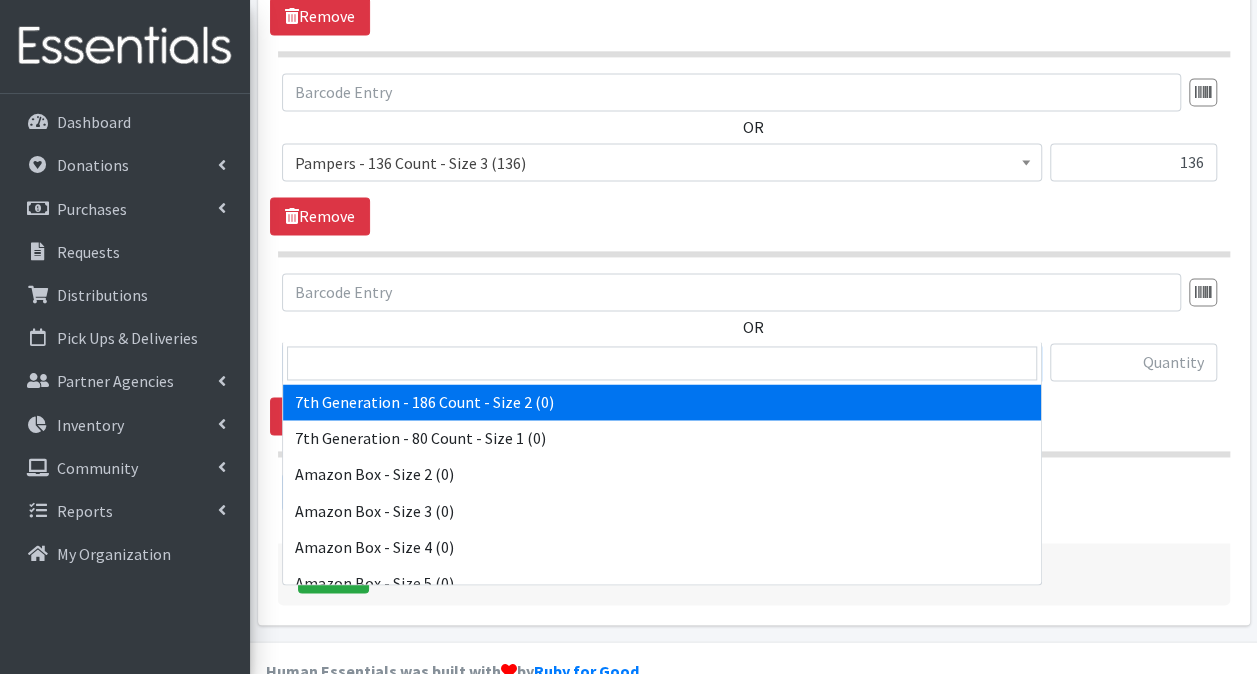 click on "7th Generation - 186 Count - Size 2 (0)" at bounding box center [662, 363] 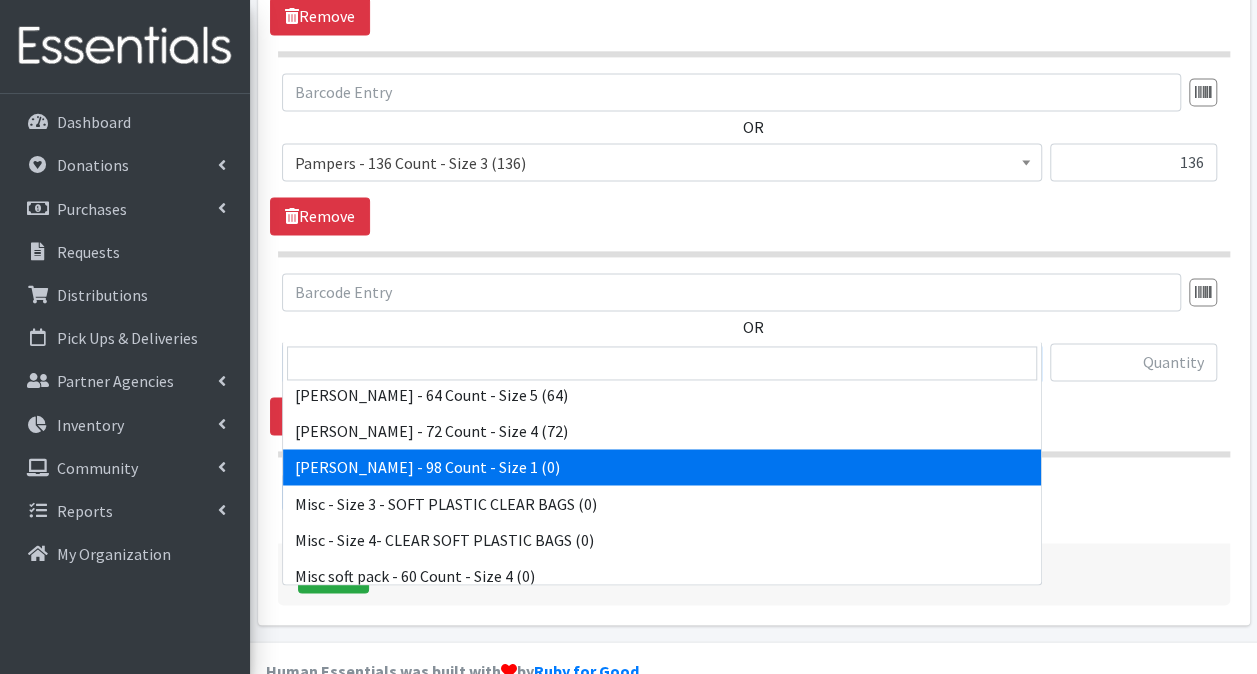 scroll, scrollTop: 10200, scrollLeft: 0, axis: vertical 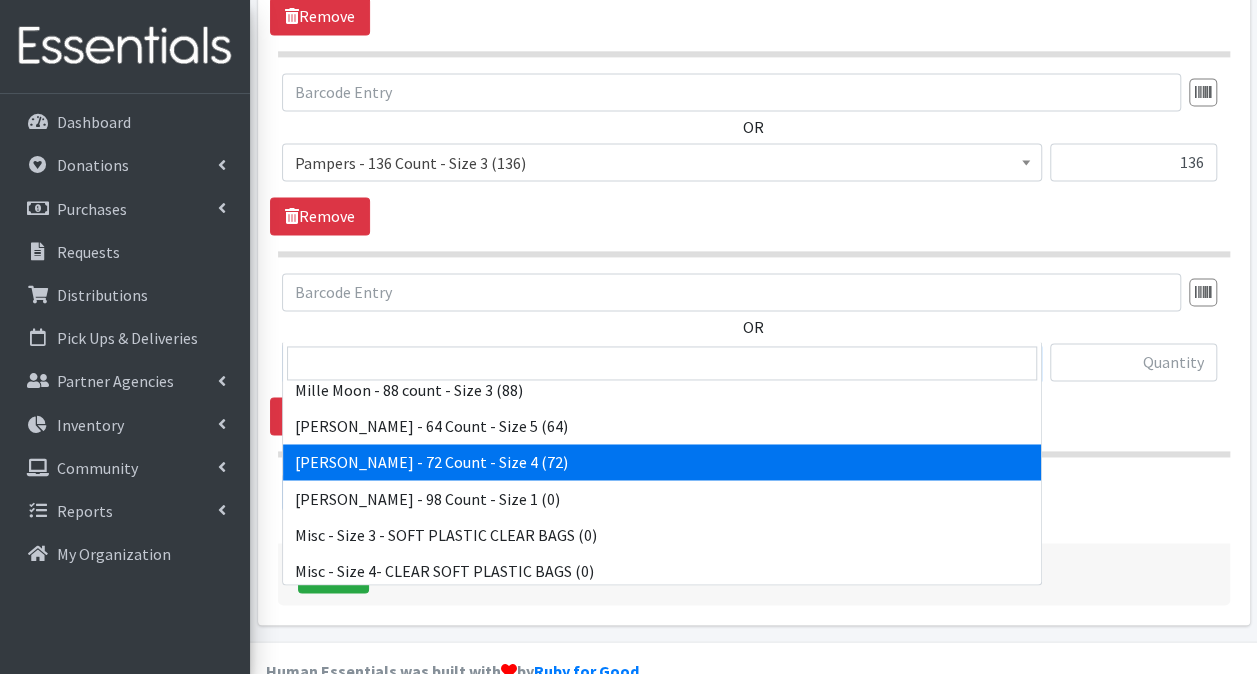 drag, startPoint x: 565, startPoint y: 450, endPoint x: 824, endPoint y: 412, distance: 261.7728 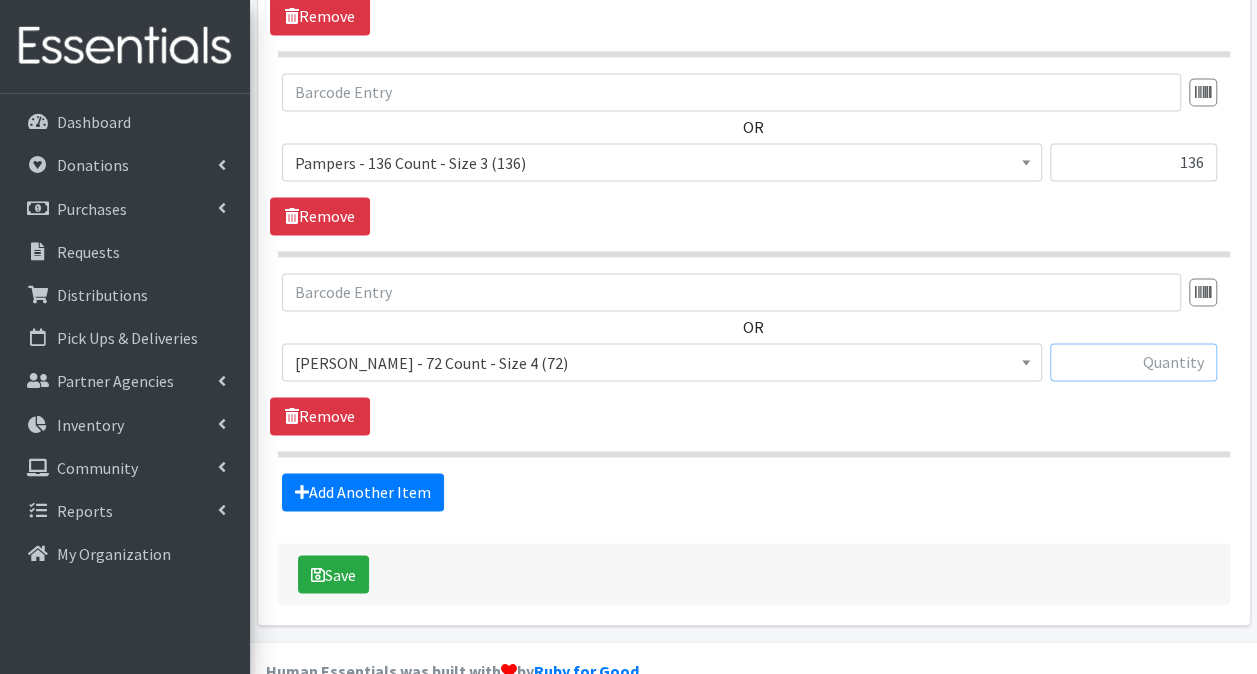 click at bounding box center (1133, 362) 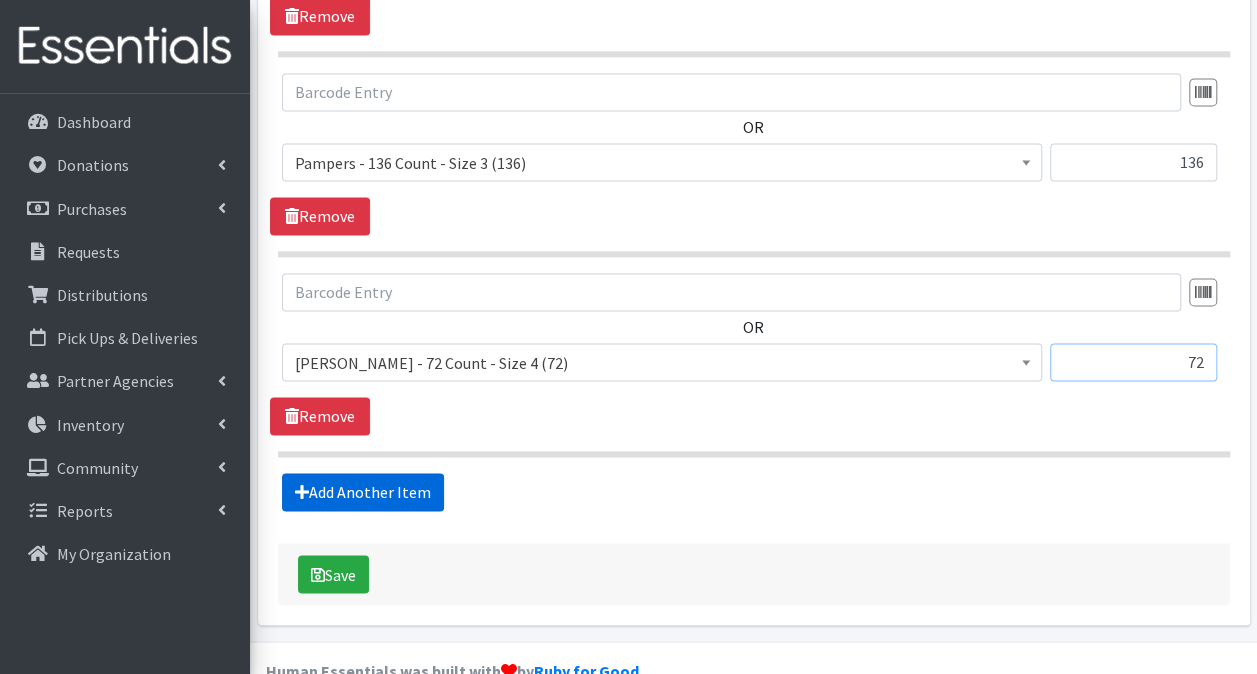 type on "72" 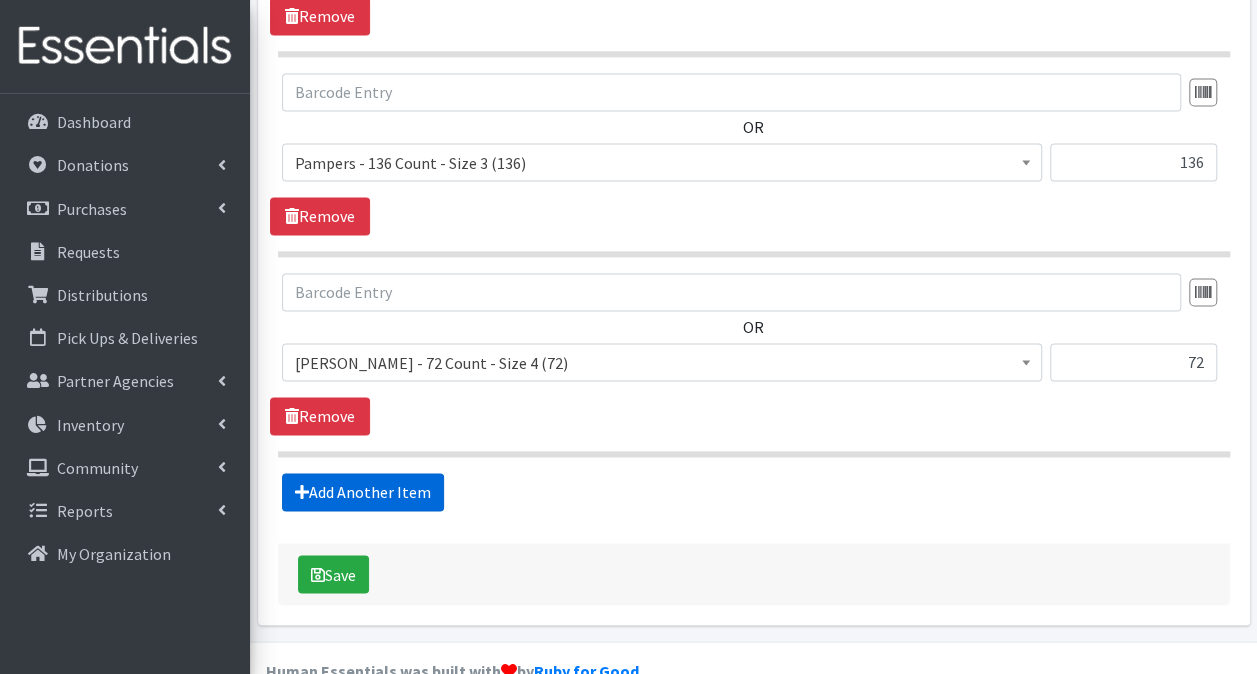 click on "Add Another Item" at bounding box center [363, 492] 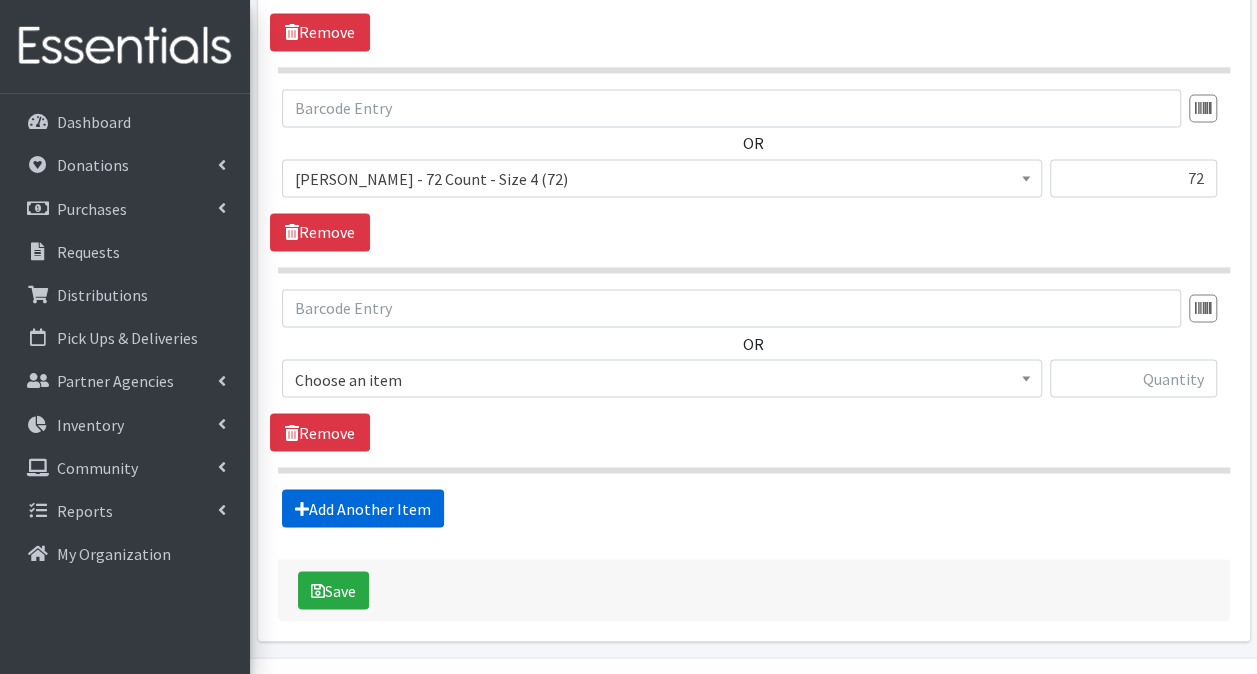 scroll, scrollTop: 1583, scrollLeft: 0, axis: vertical 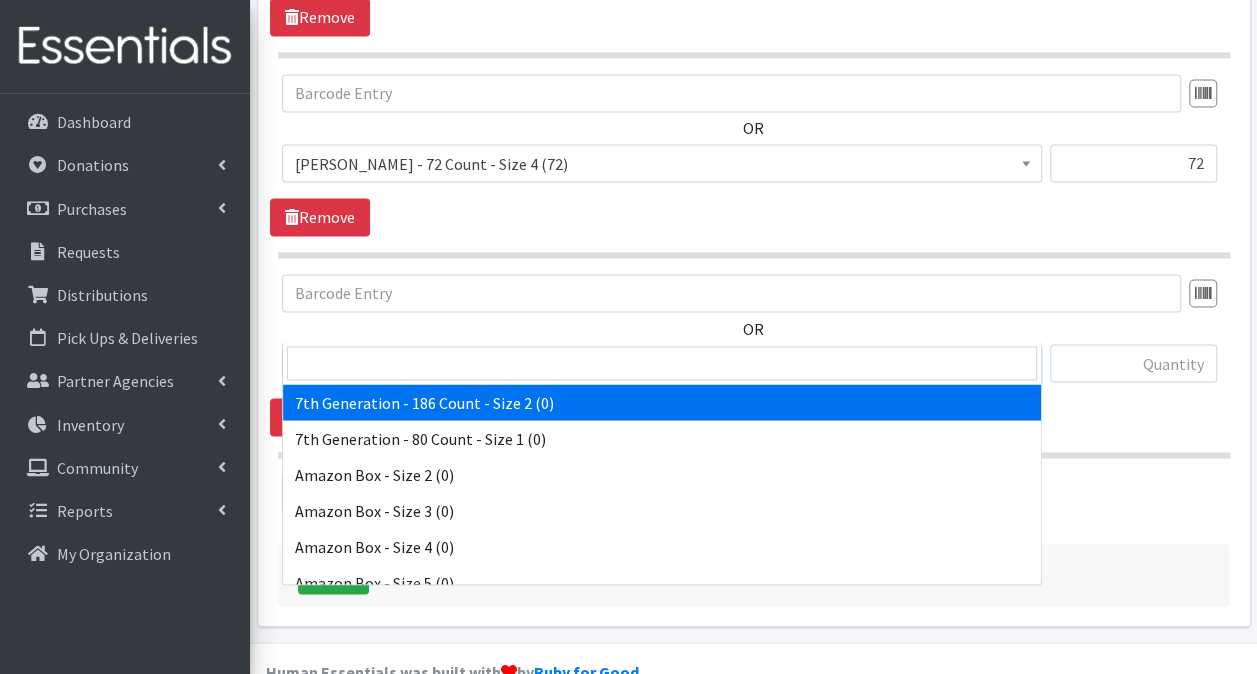 click on "7th Generation - 186 Count - Size 2 (0)" at bounding box center [662, 364] 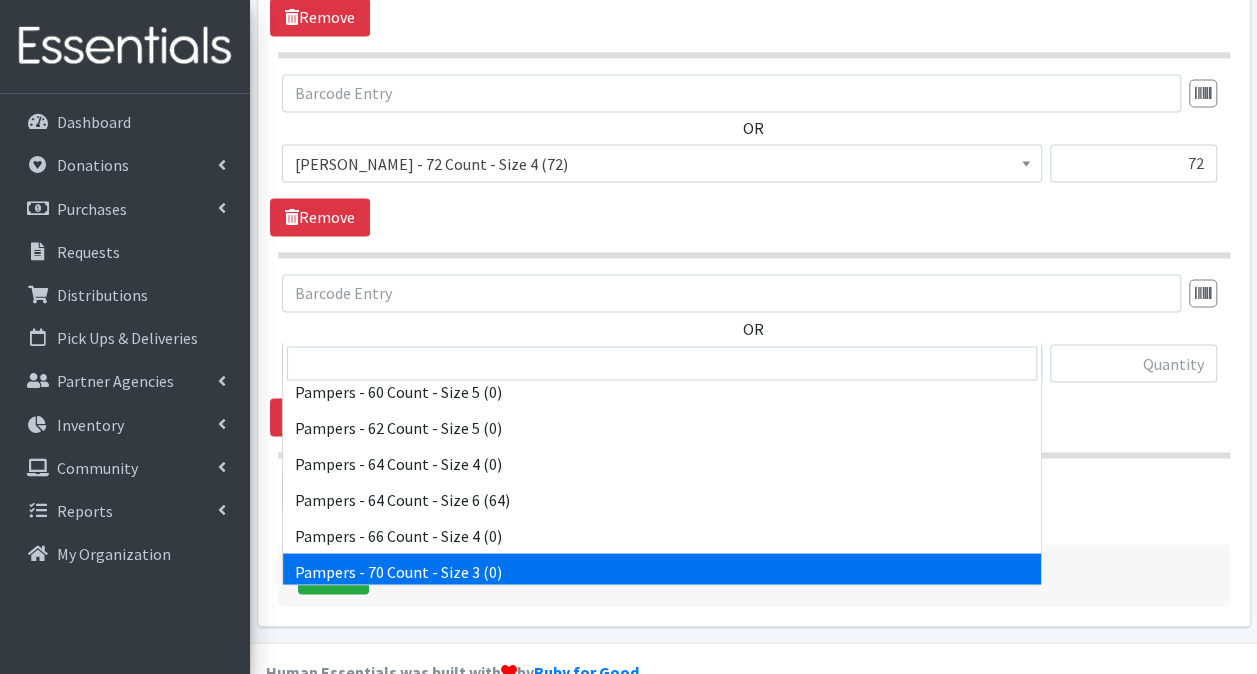 scroll, scrollTop: 12900, scrollLeft: 0, axis: vertical 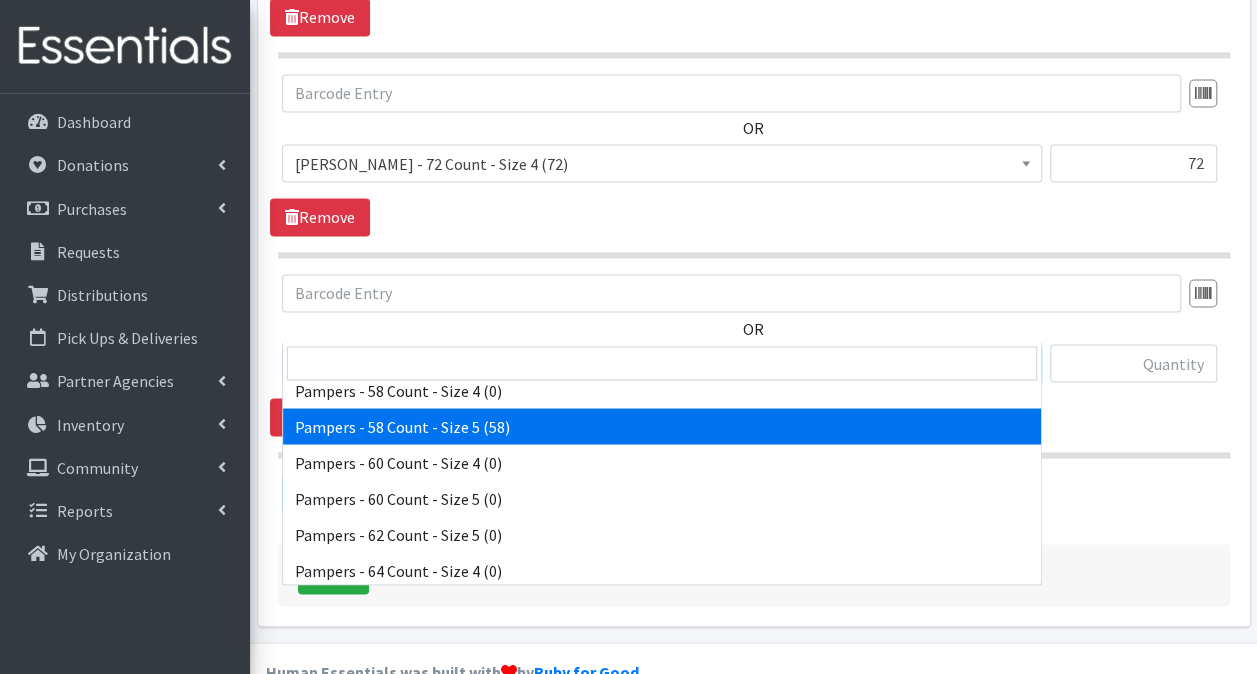 select on "9655" 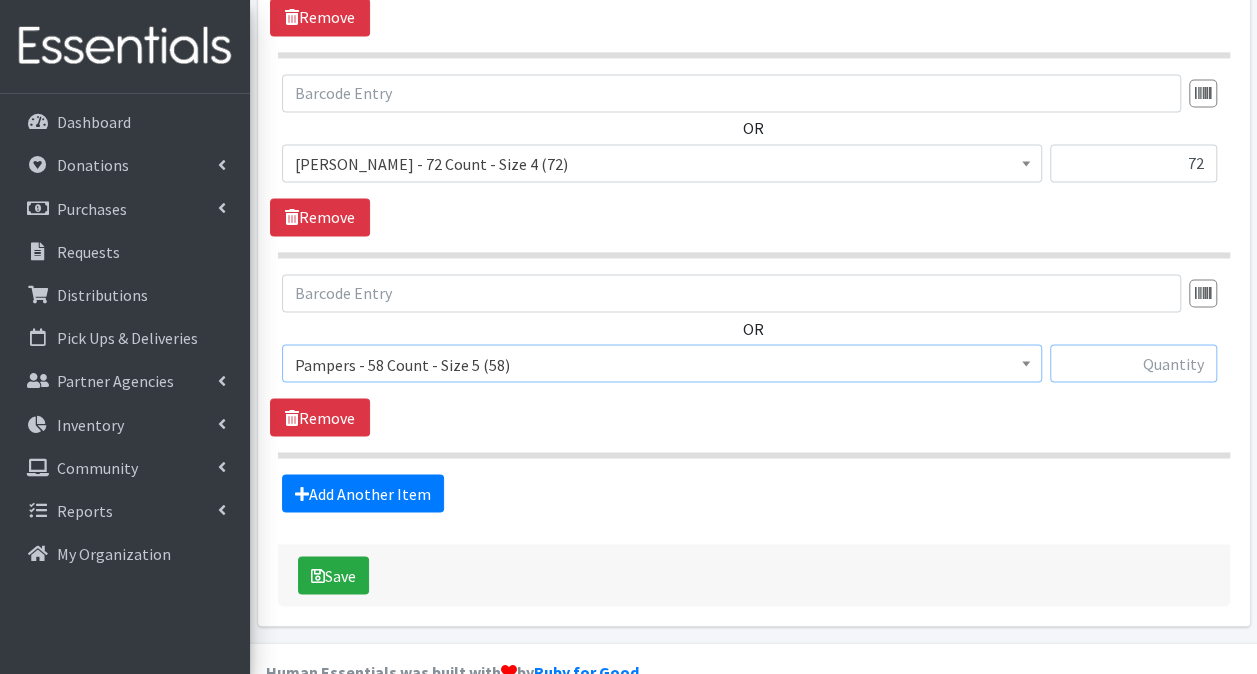 click at bounding box center (1133, 363) 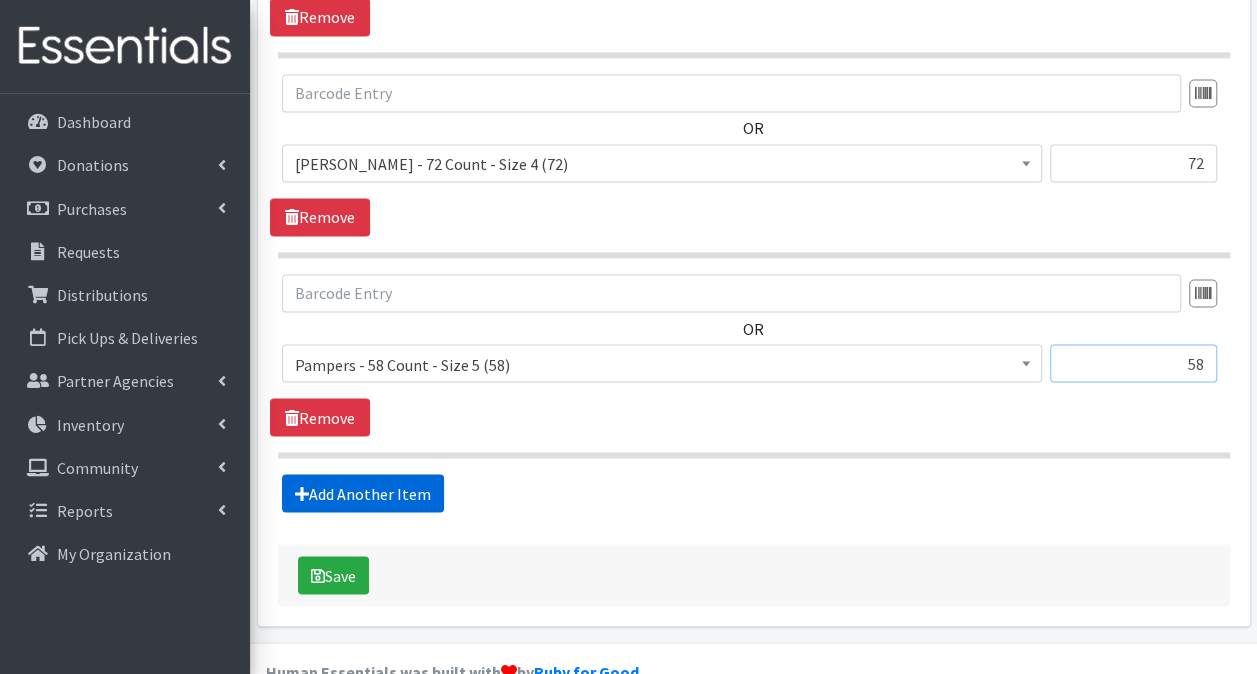 type on "58" 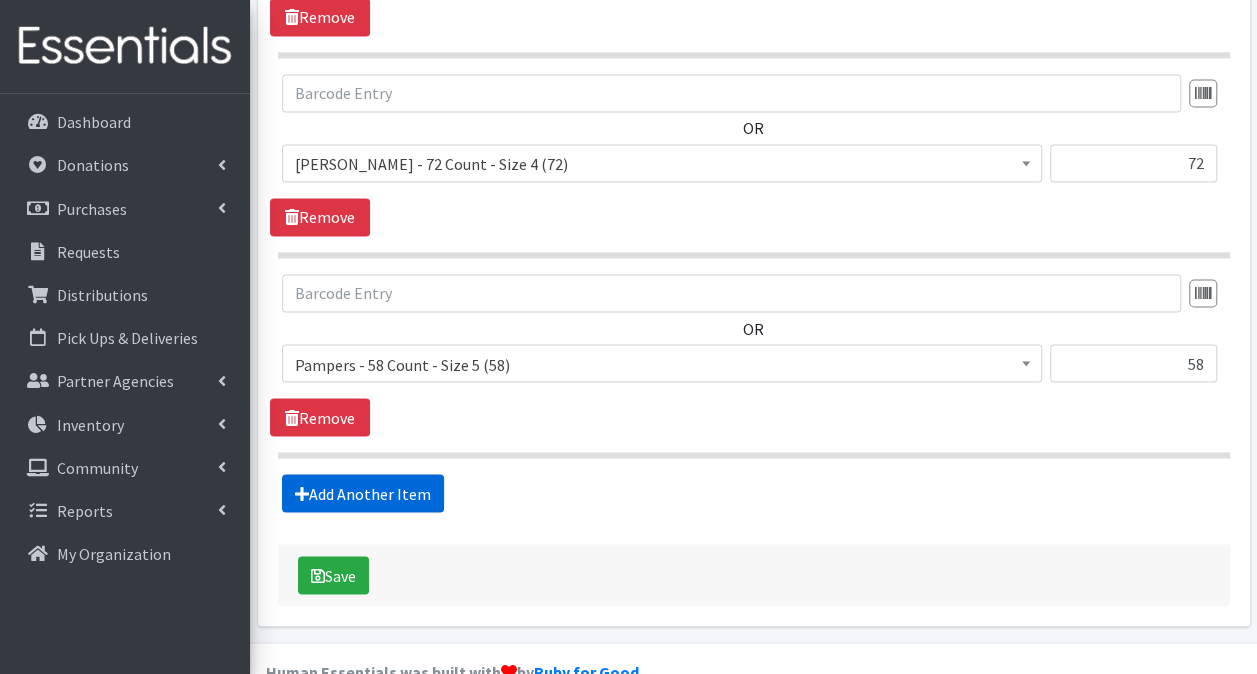 click on "Add Another Item" at bounding box center (363, 493) 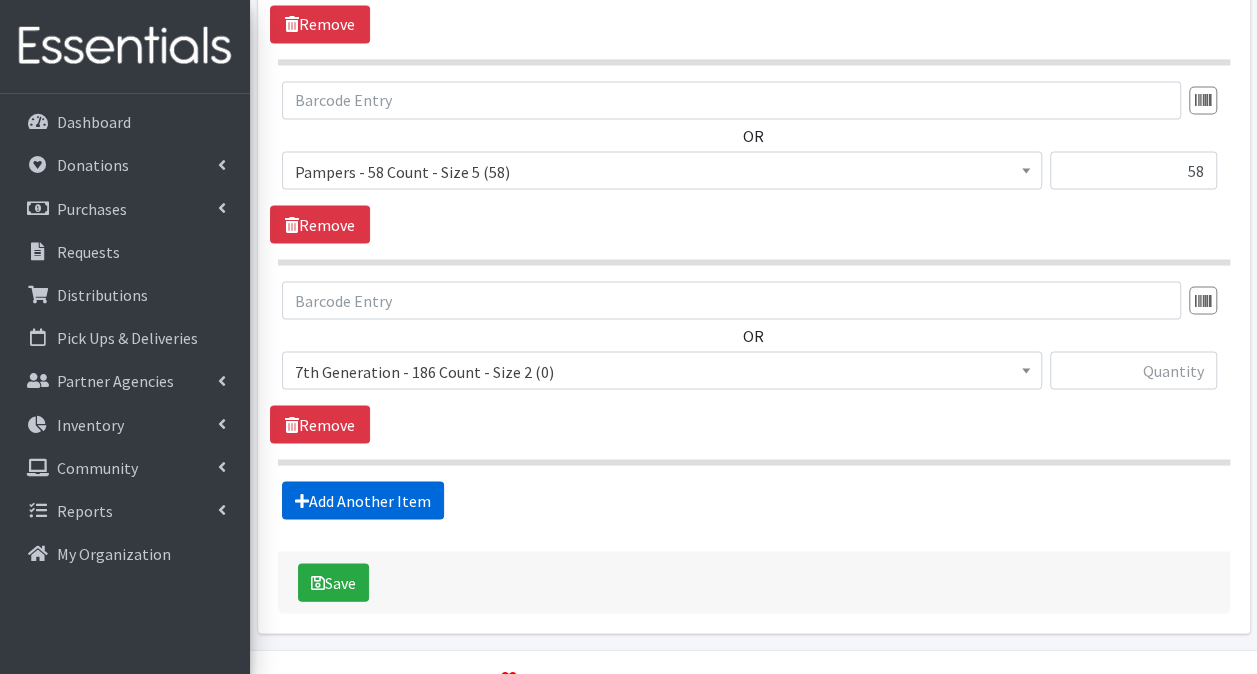 scroll, scrollTop: 1782, scrollLeft: 0, axis: vertical 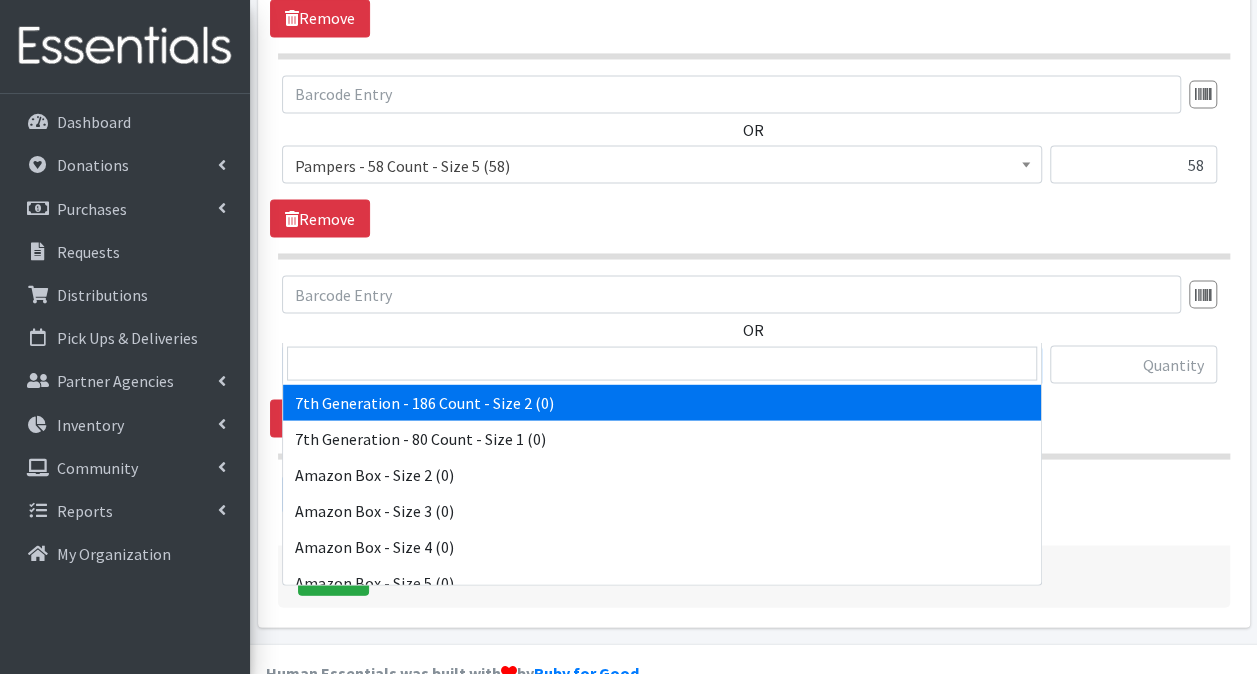 click on "7th Generation - 186 Count - Size 2 (0)" at bounding box center (662, 365) 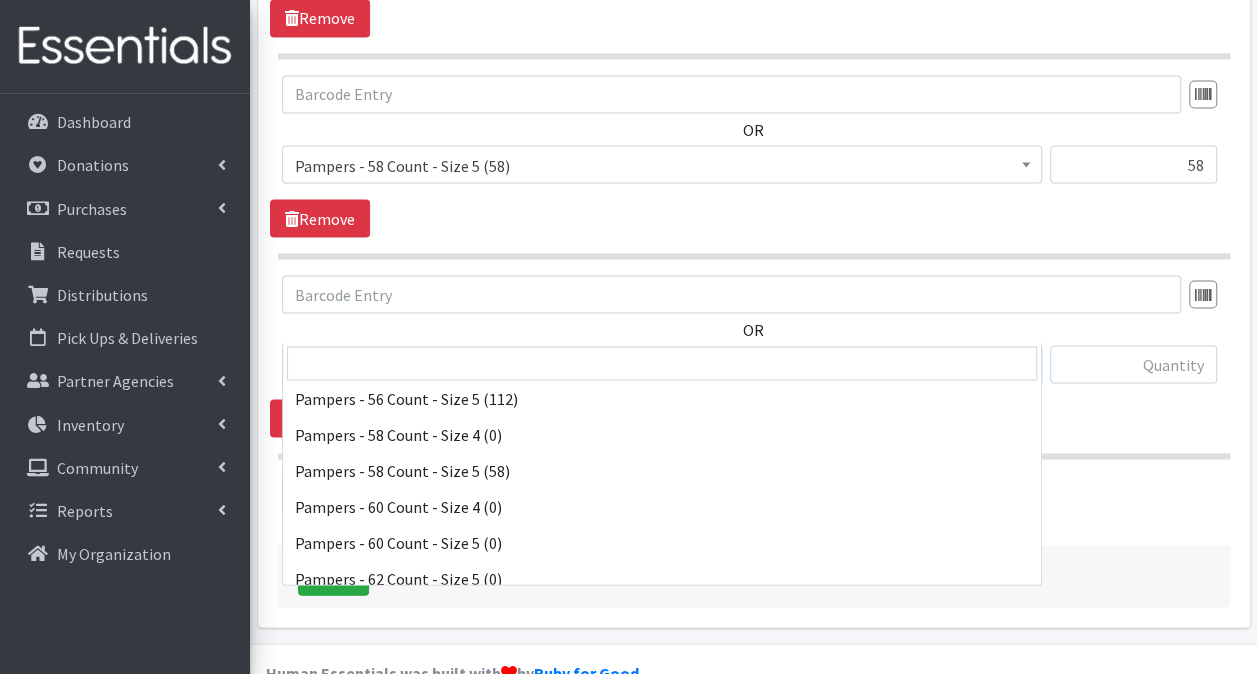 scroll, scrollTop: 13000, scrollLeft: 0, axis: vertical 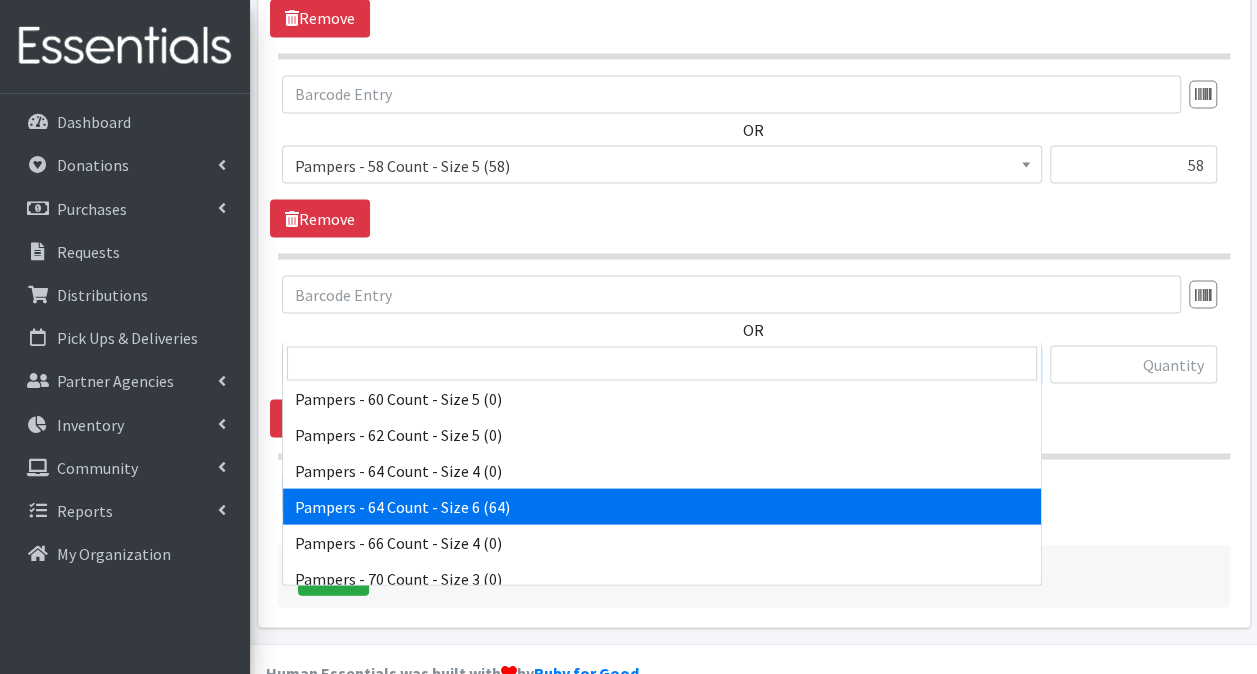 select on "4966" 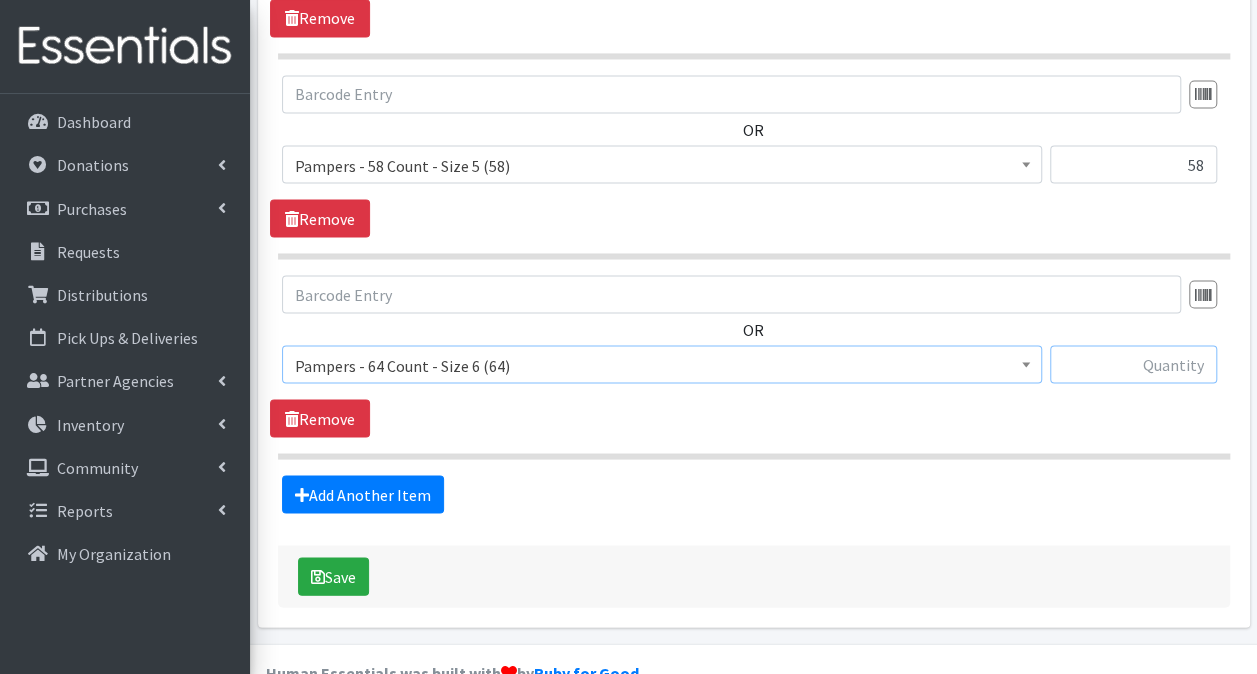 click at bounding box center (1133, 364) 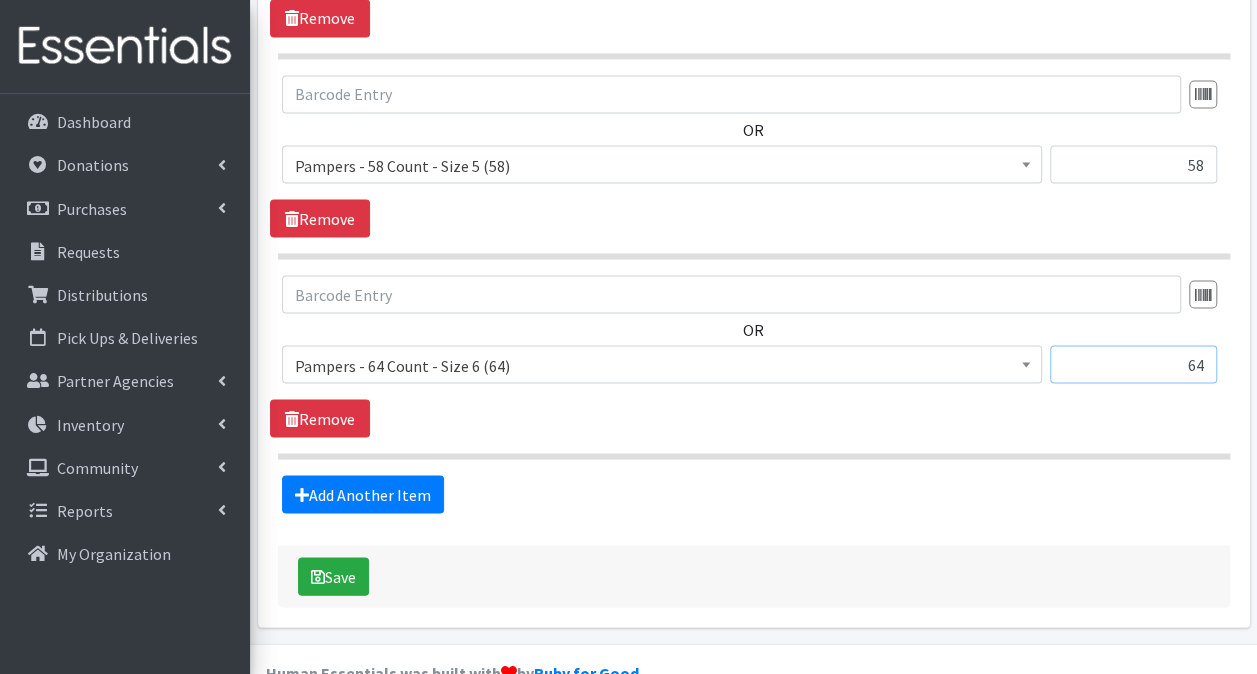 type on "64" 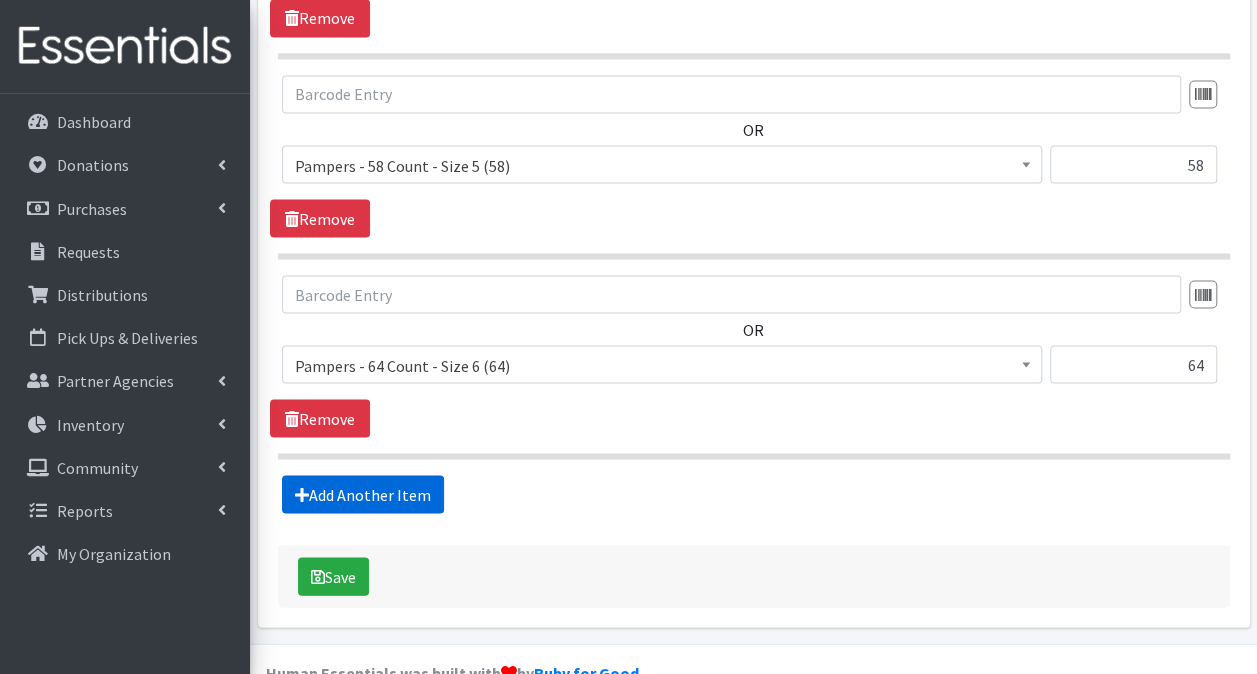 click on "Add Another Item" at bounding box center (363, 494) 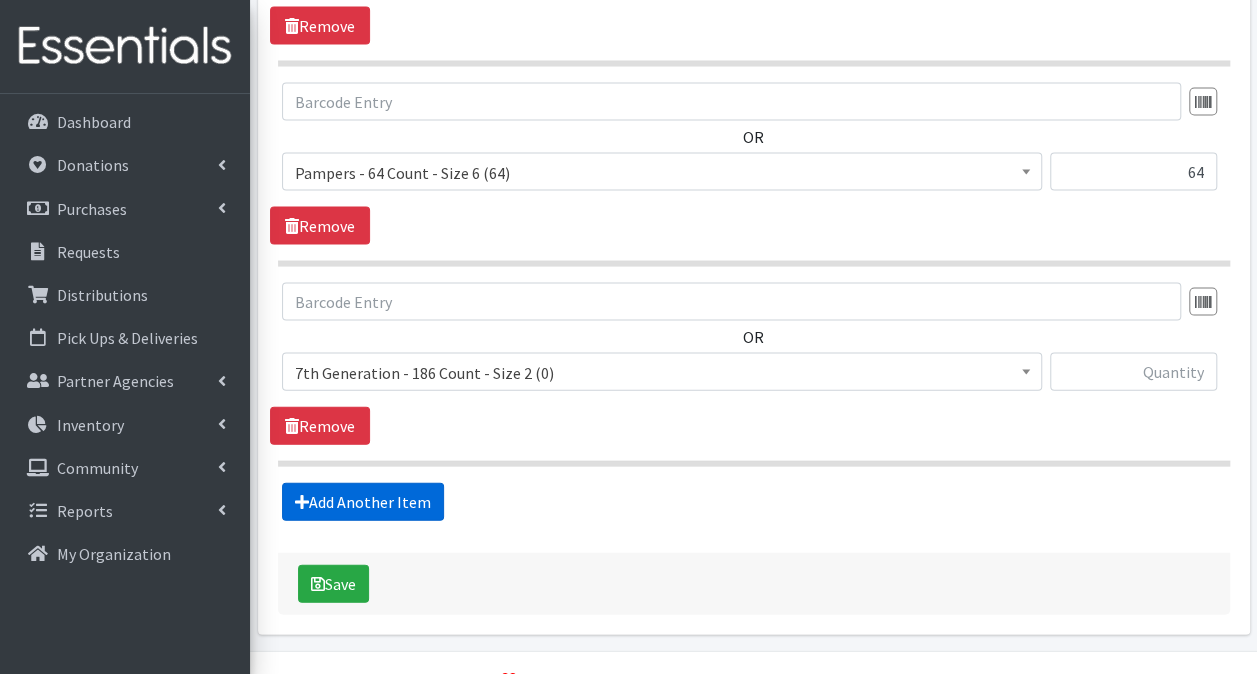 scroll, scrollTop: 1981, scrollLeft: 0, axis: vertical 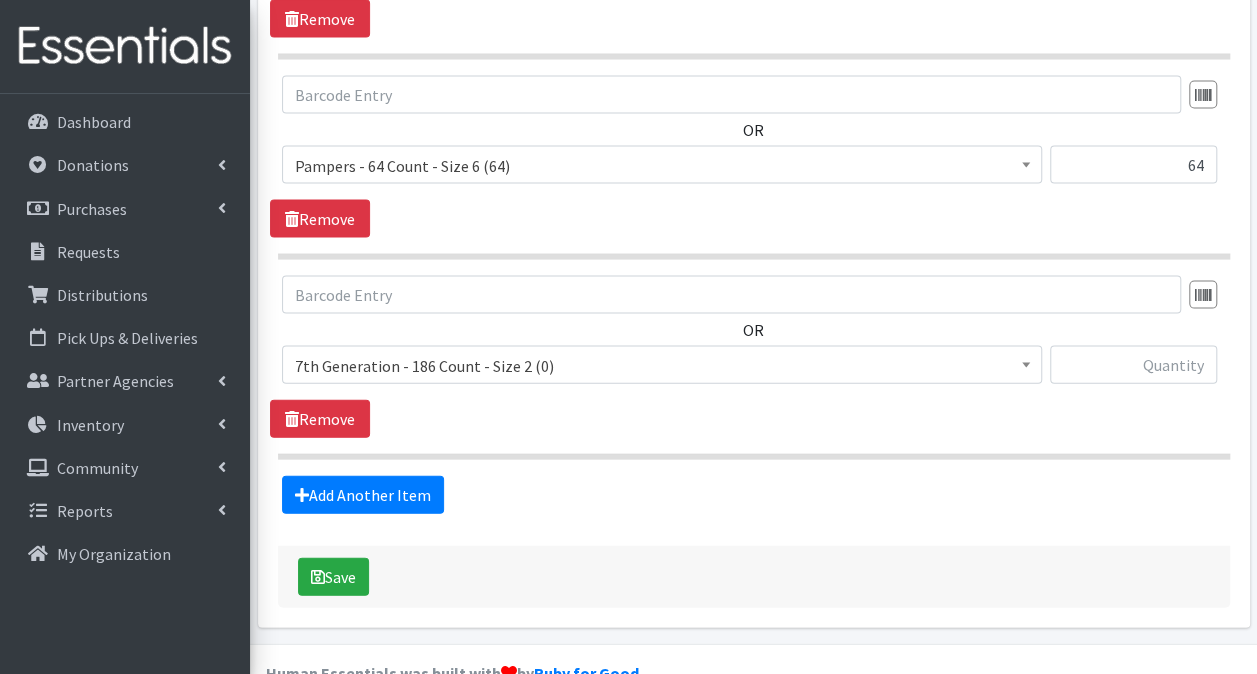 click on "7th Generation - 186 Count - Size 2 (0)" at bounding box center [662, 366] 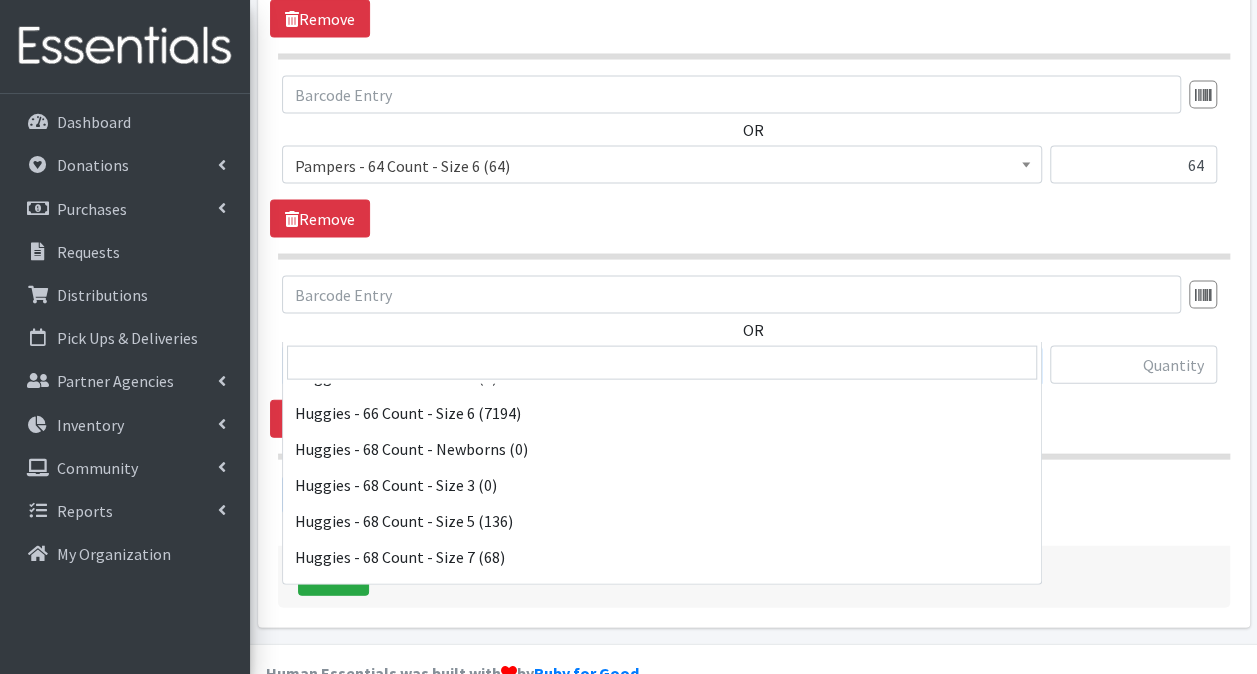 scroll, scrollTop: 5600, scrollLeft: 0, axis: vertical 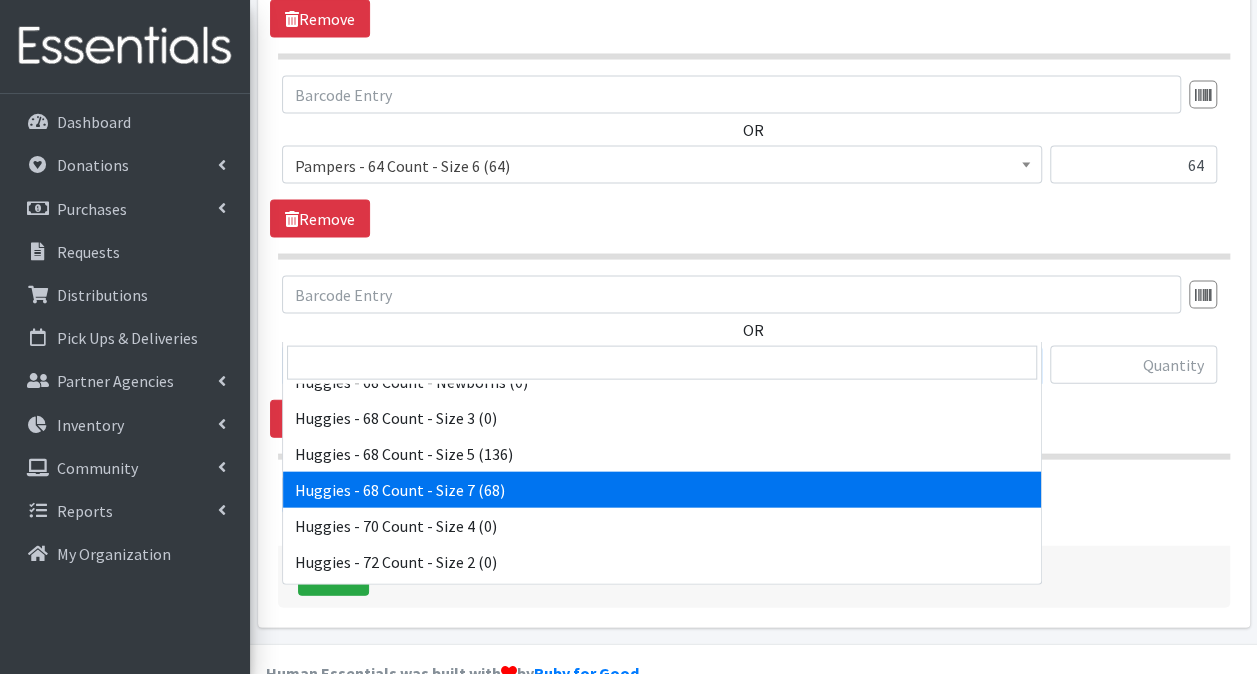 select on "14651" 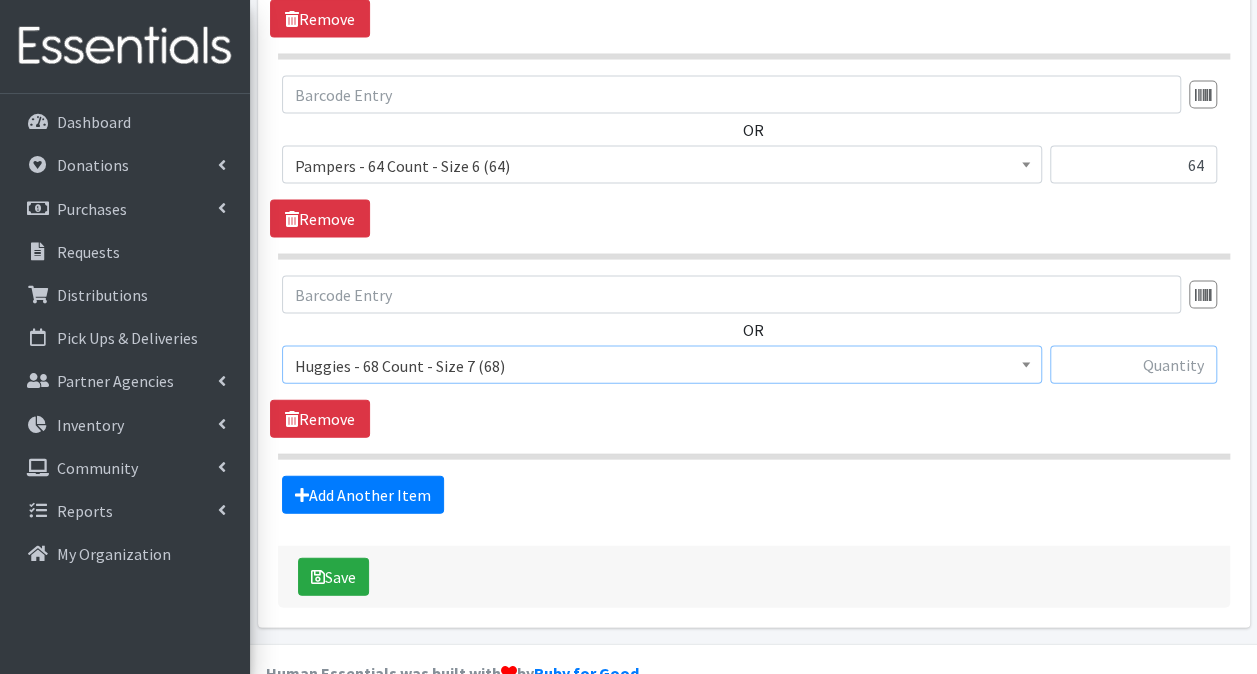 click at bounding box center [1133, 365] 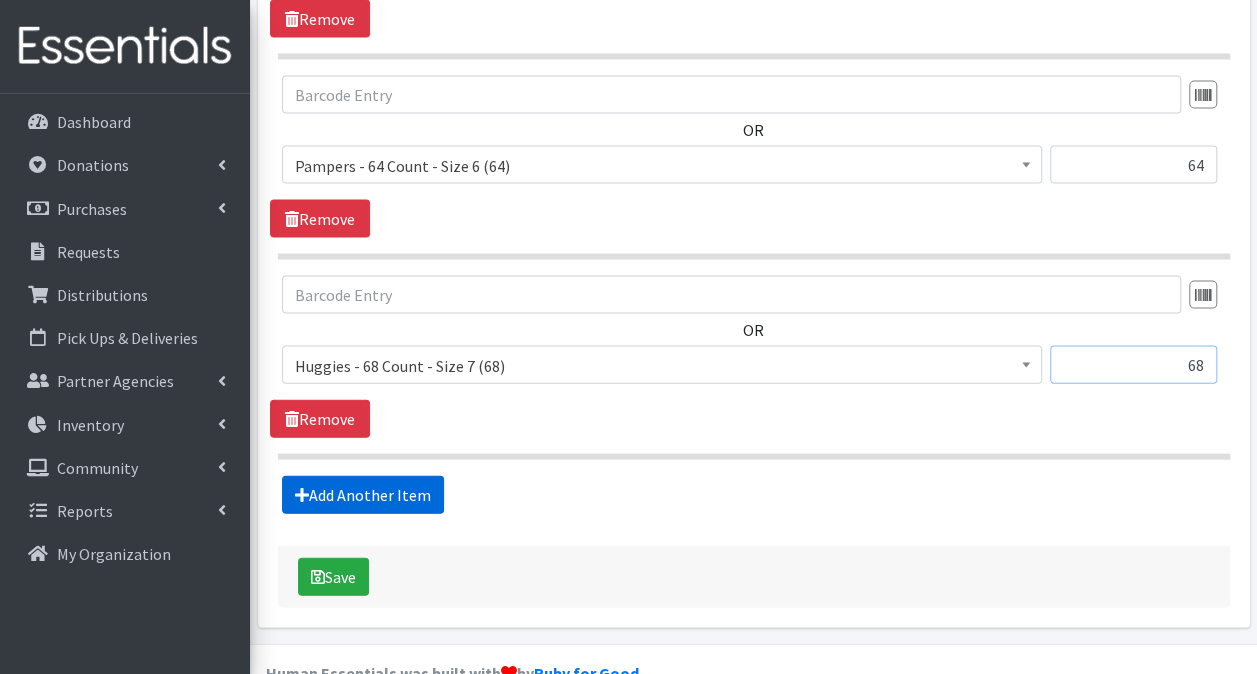 type on "68" 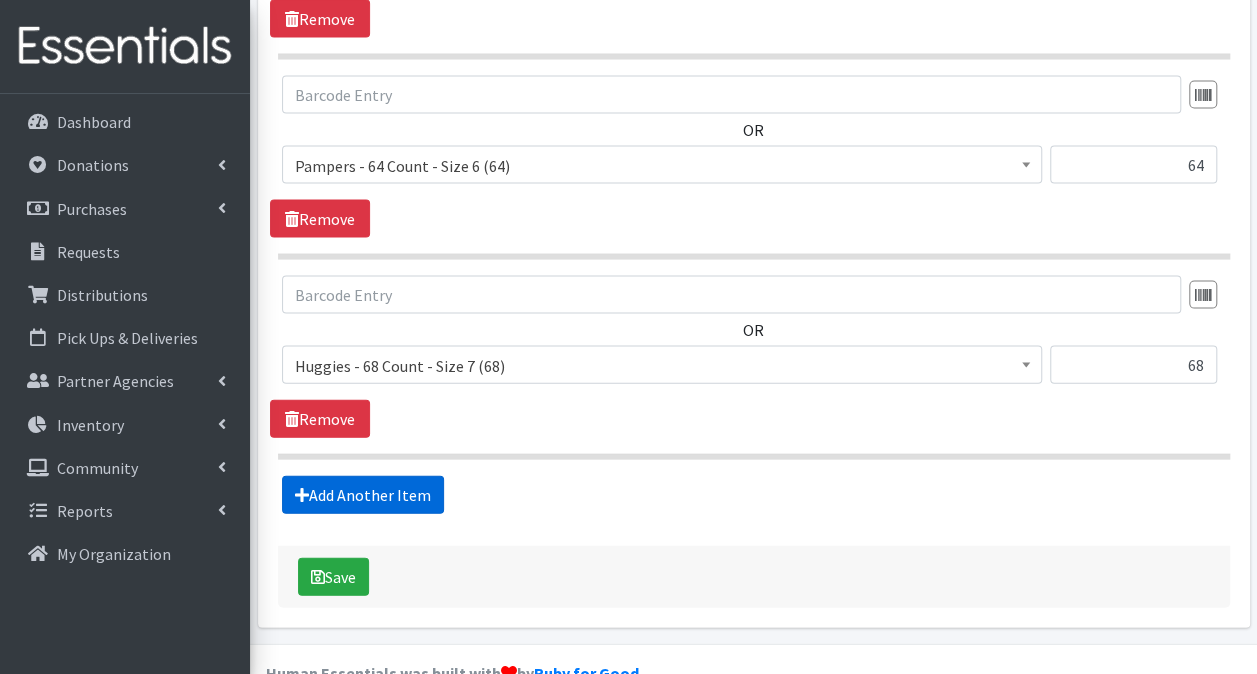 click on "Add Another Item" at bounding box center (363, 495) 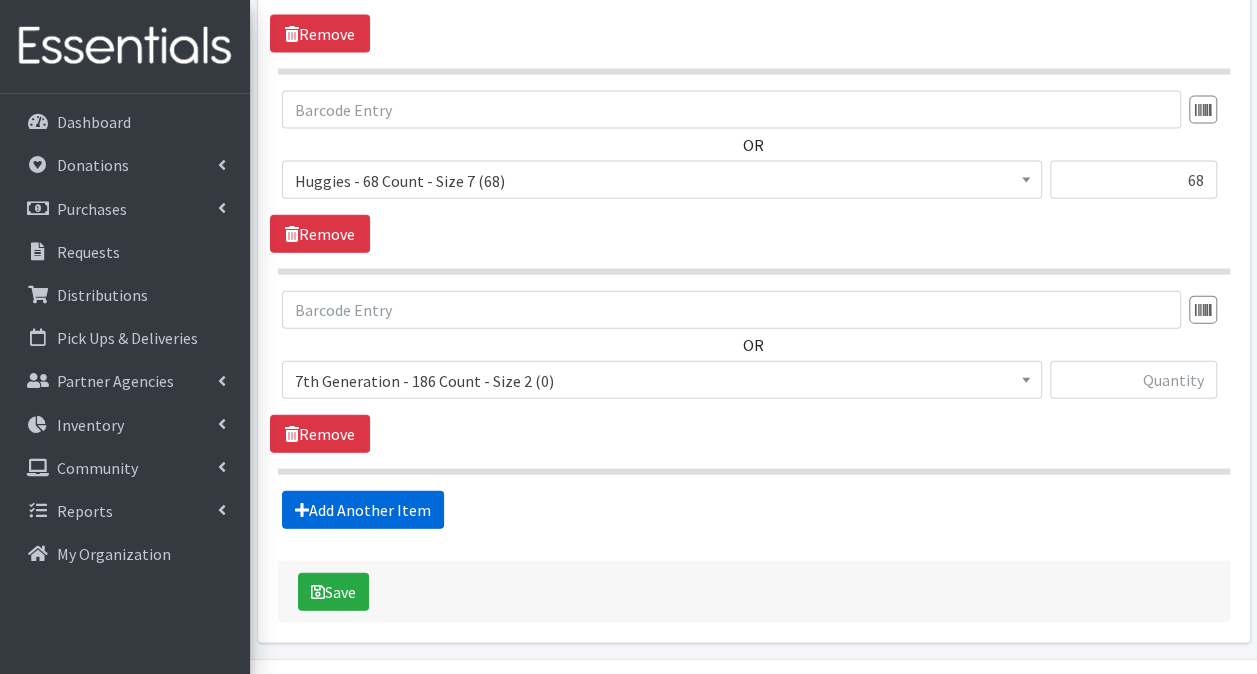 scroll, scrollTop: 2180, scrollLeft: 0, axis: vertical 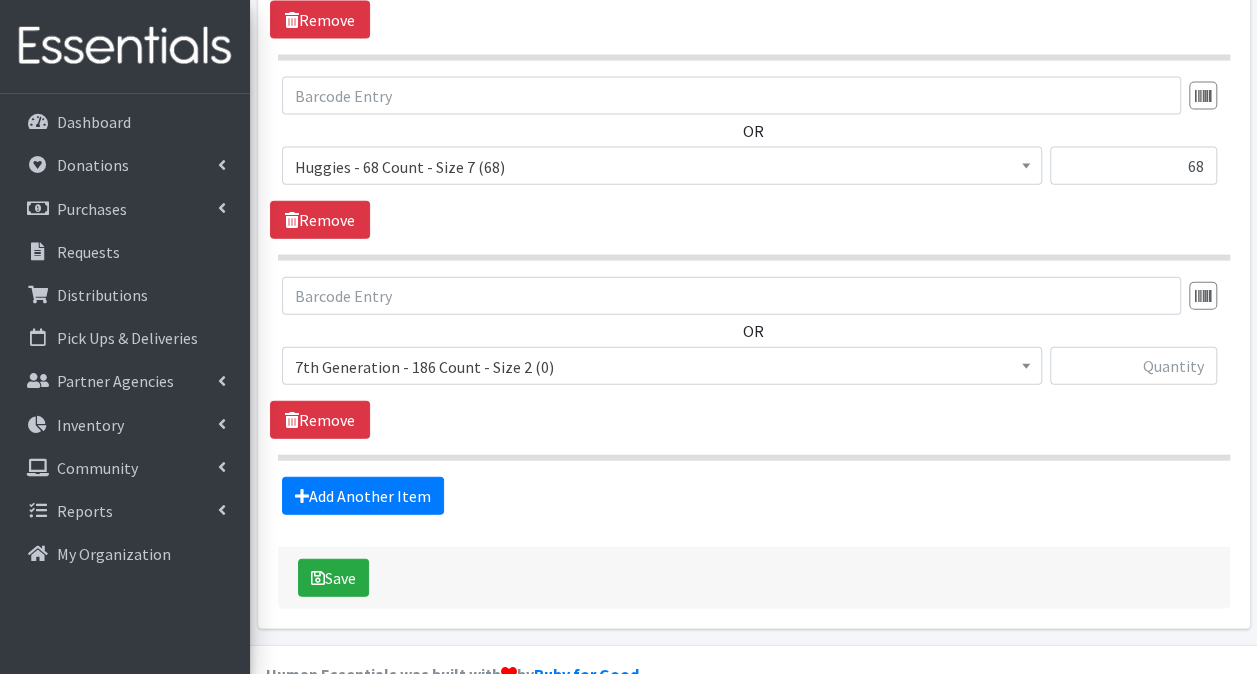 click on "7th Generation - 186 Count - Size 2 (0)" at bounding box center [662, 366] 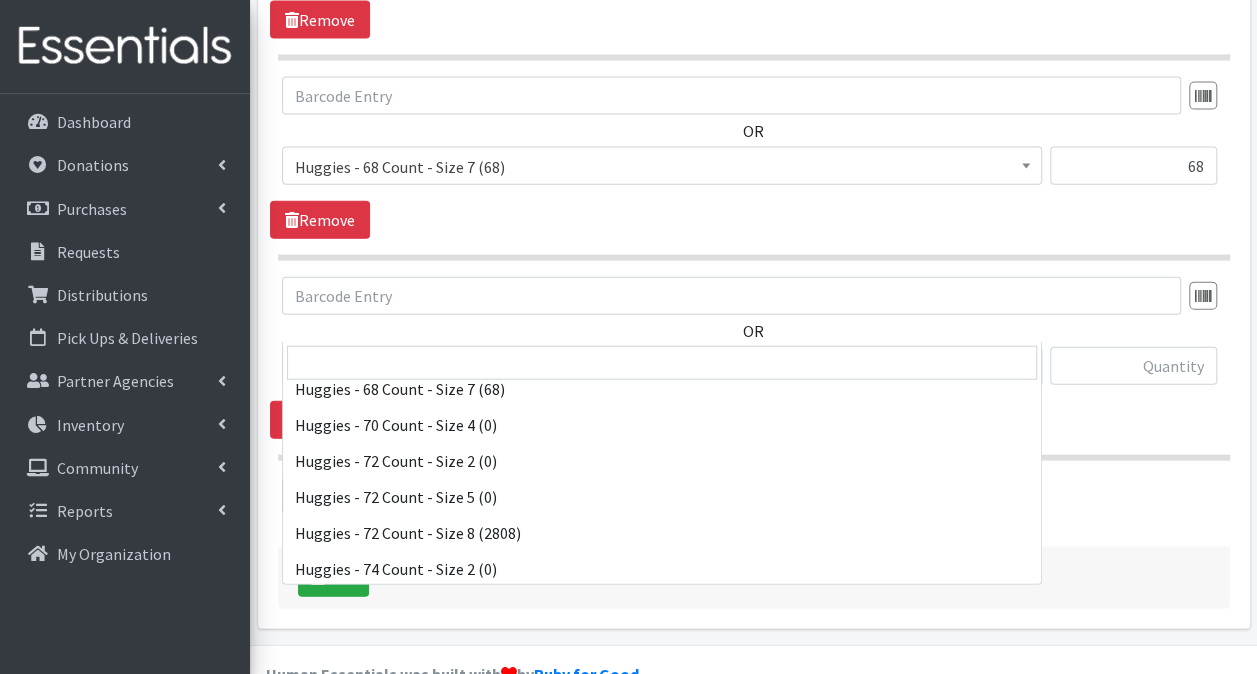 scroll, scrollTop: 5800, scrollLeft: 0, axis: vertical 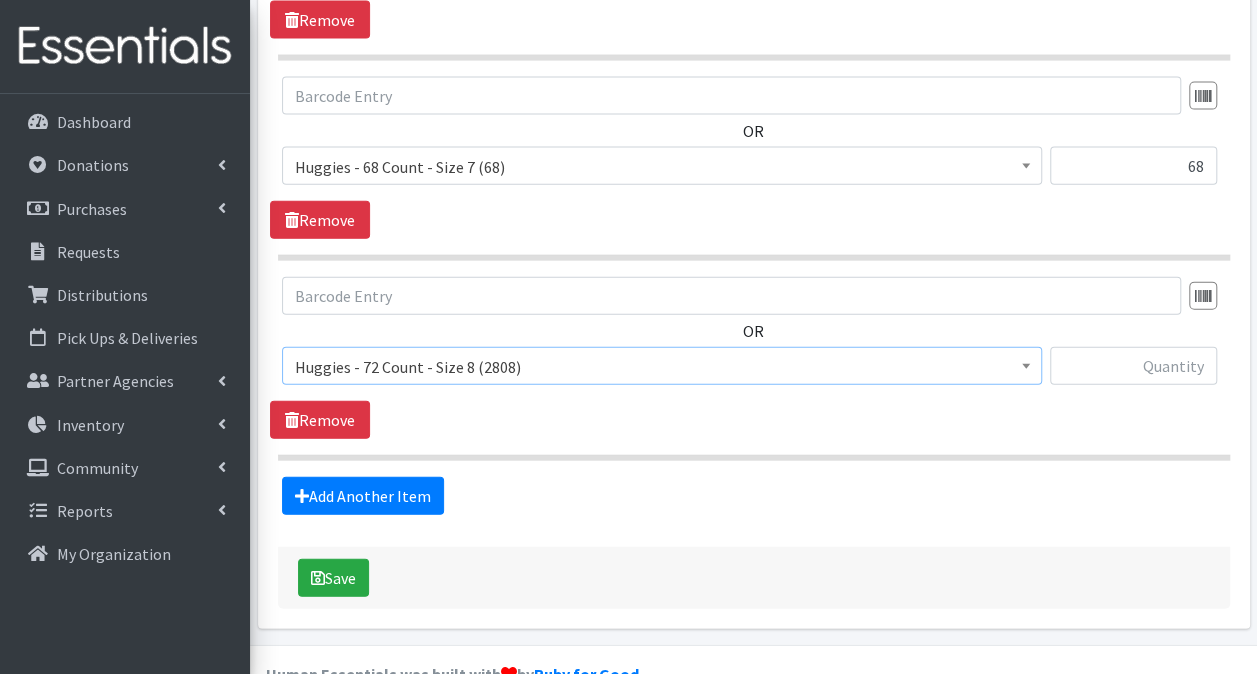select on "15372" 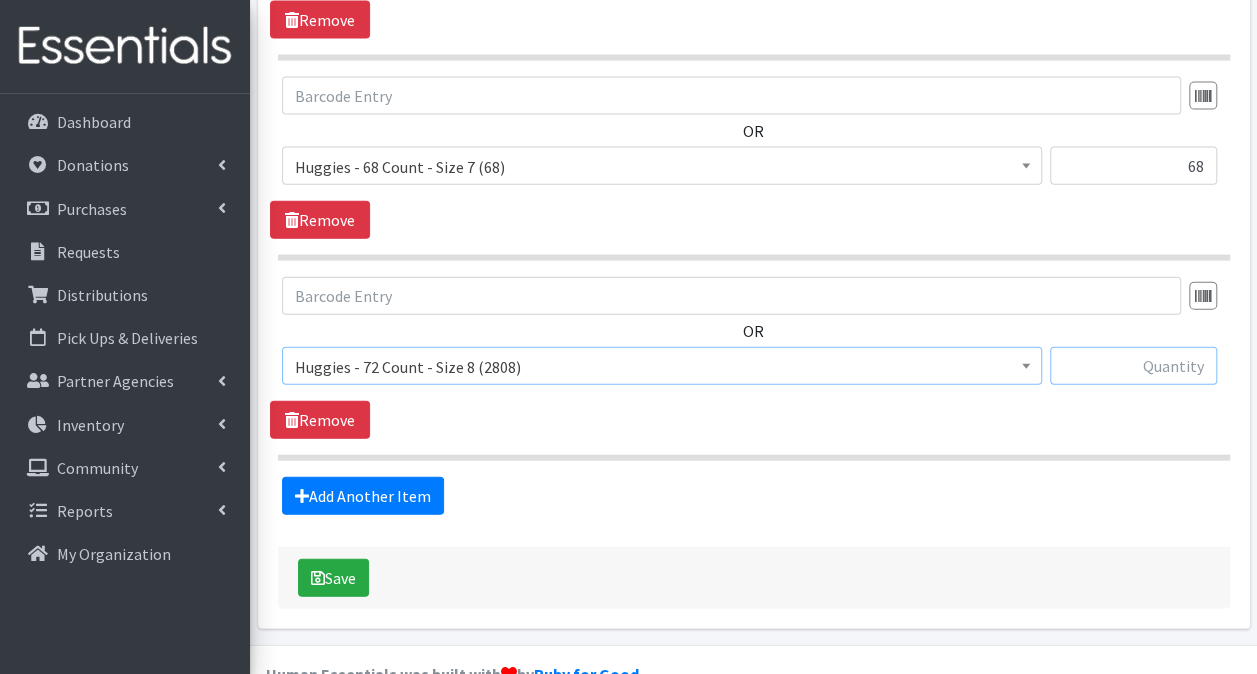 click at bounding box center [1133, 366] 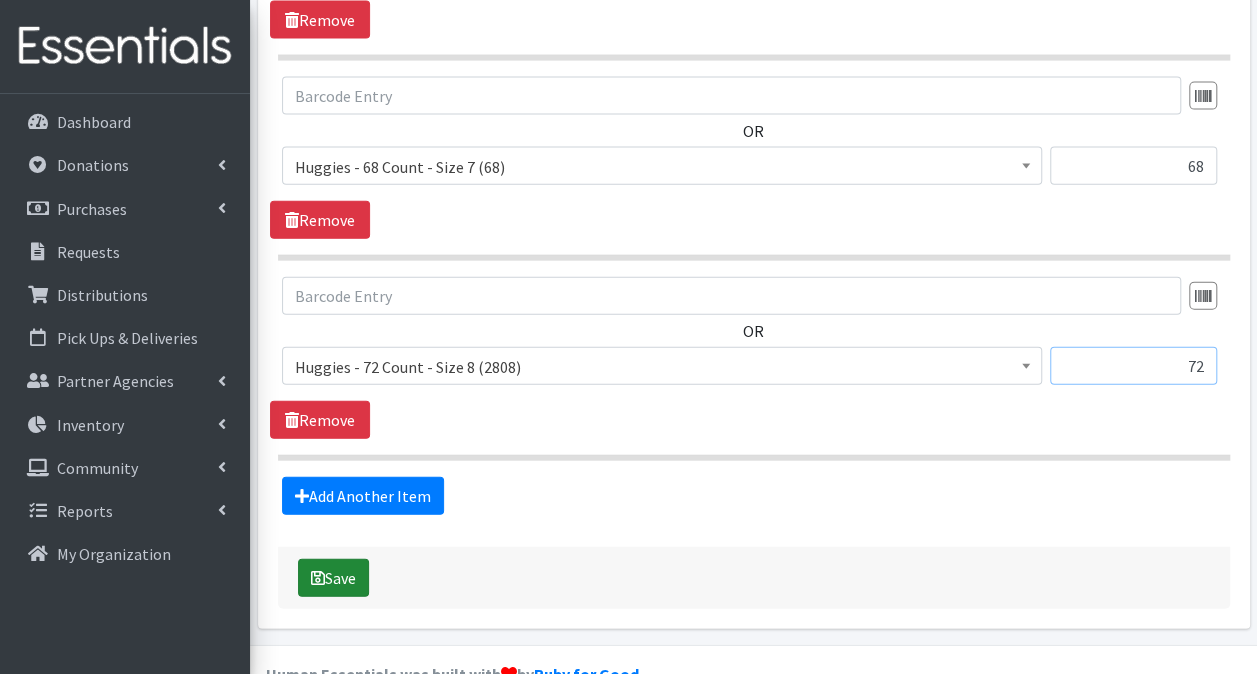 type on "72" 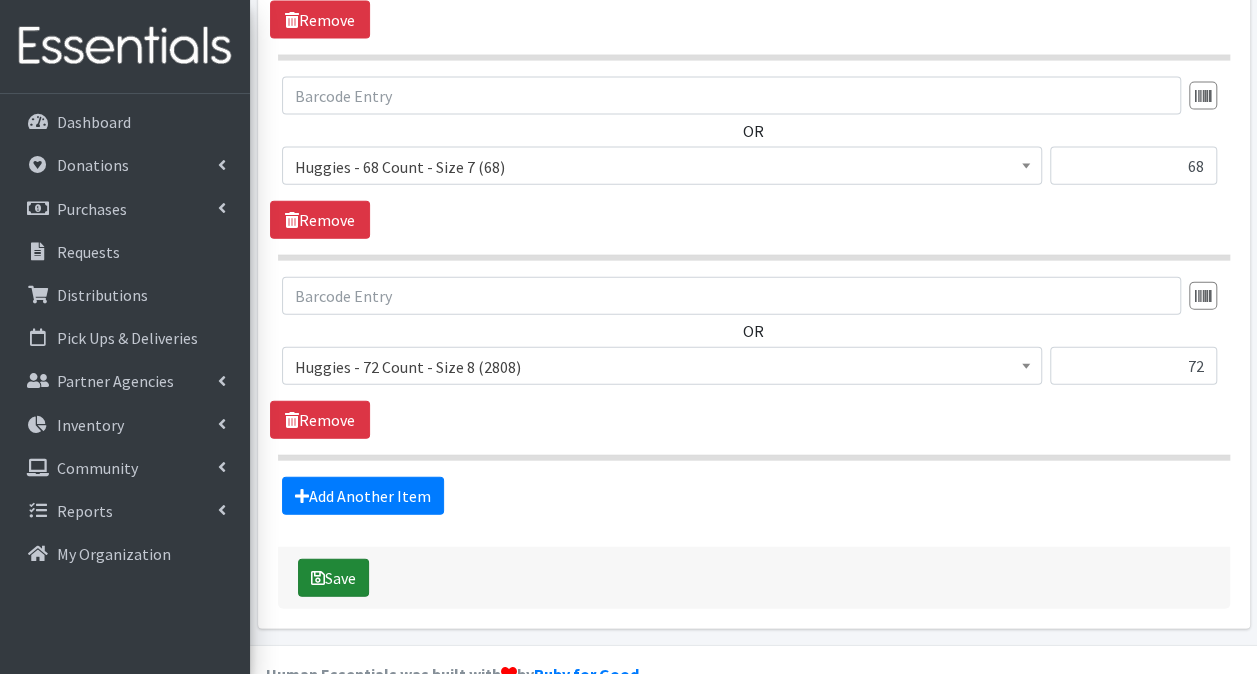 click on "Save" at bounding box center (333, 578) 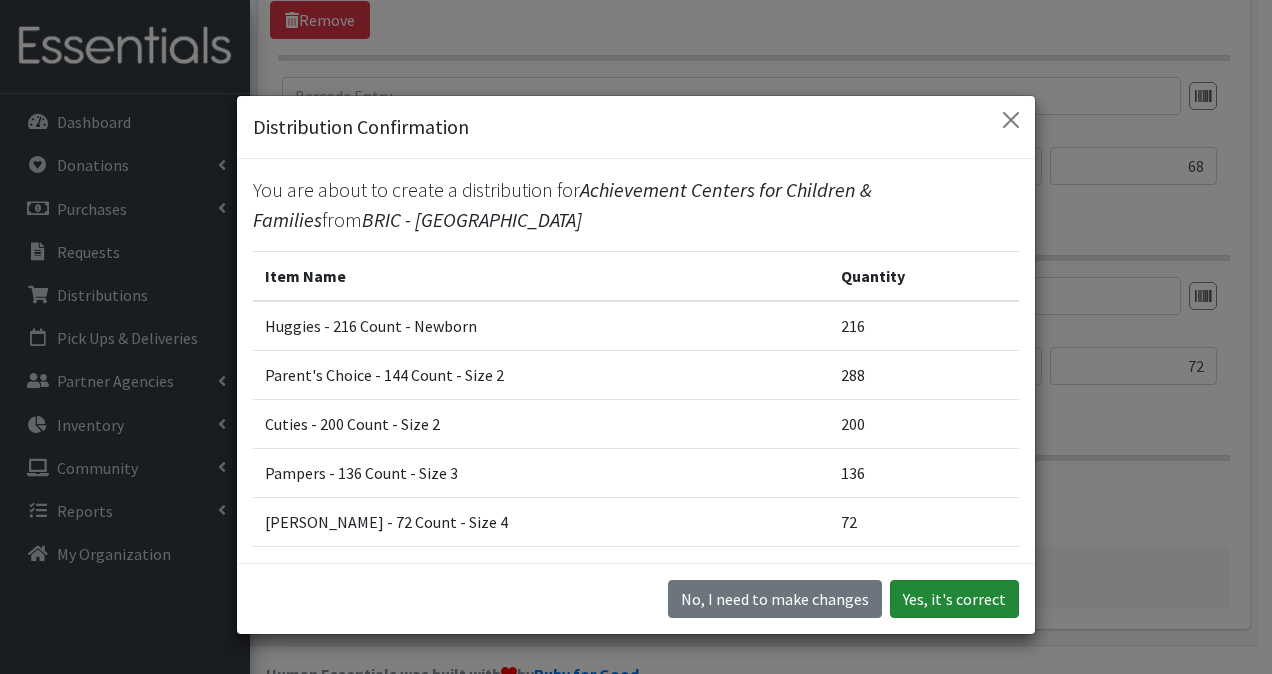 click on "Yes, it's correct" at bounding box center (954, 599) 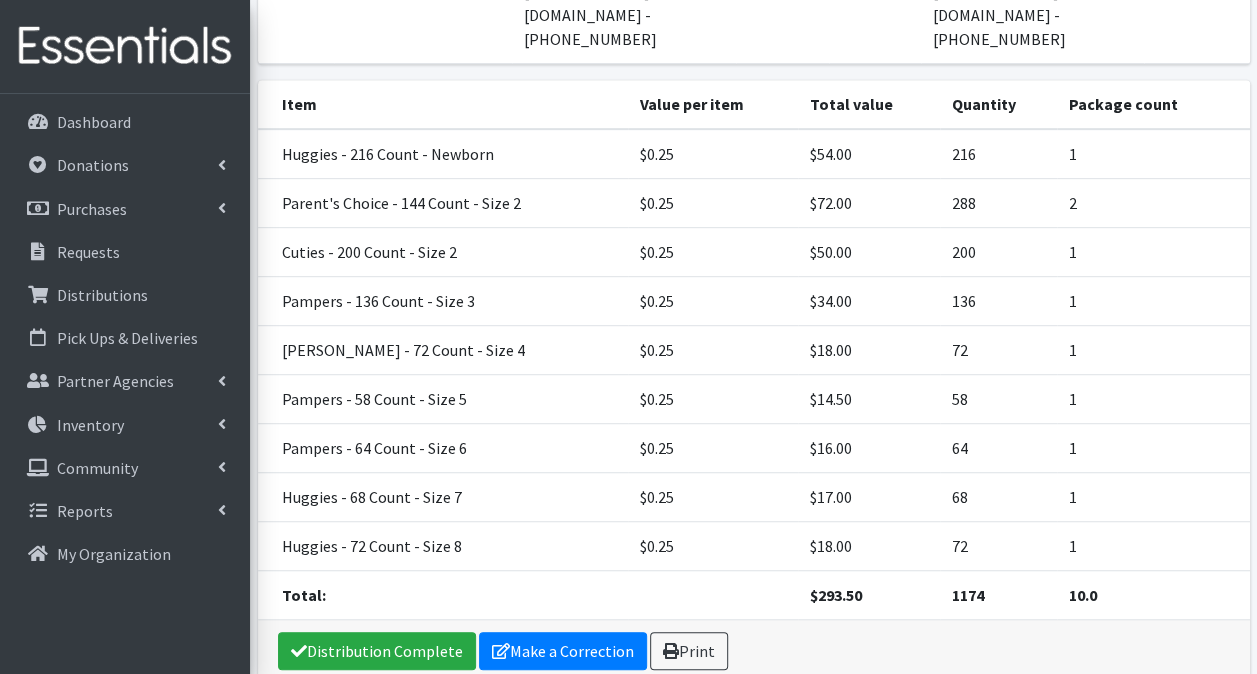 scroll, scrollTop: 466, scrollLeft: 0, axis: vertical 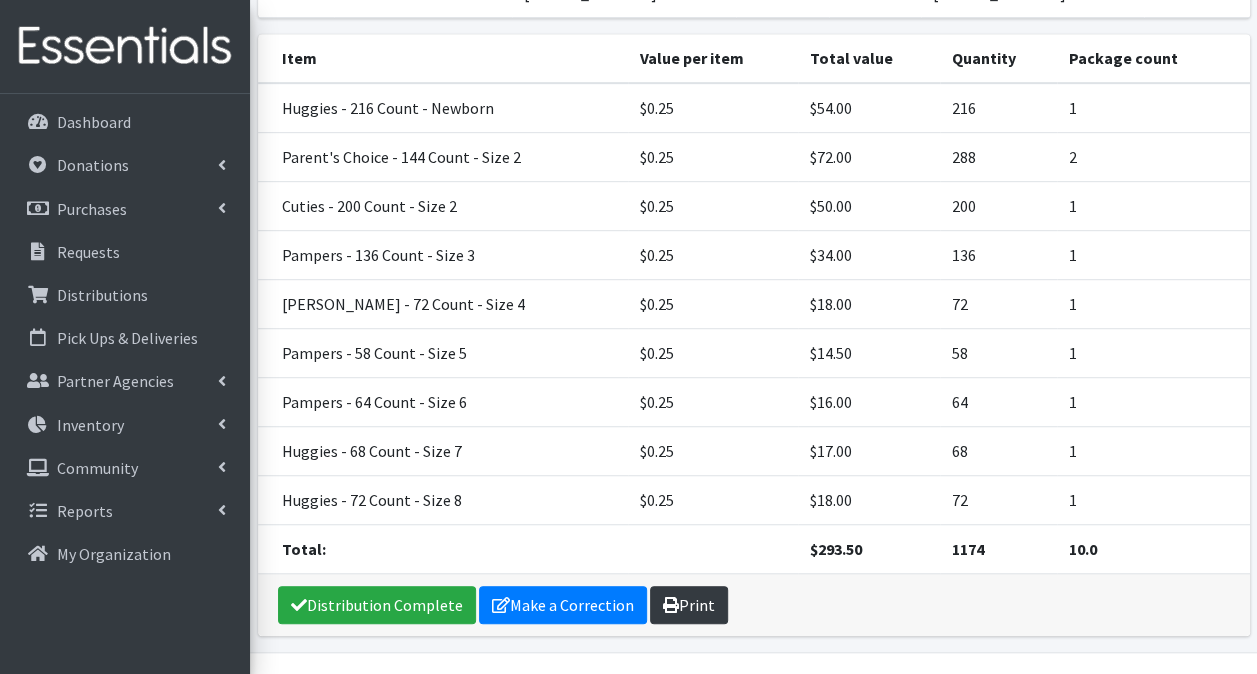 click on "Print" at bounding box center [689, 605] 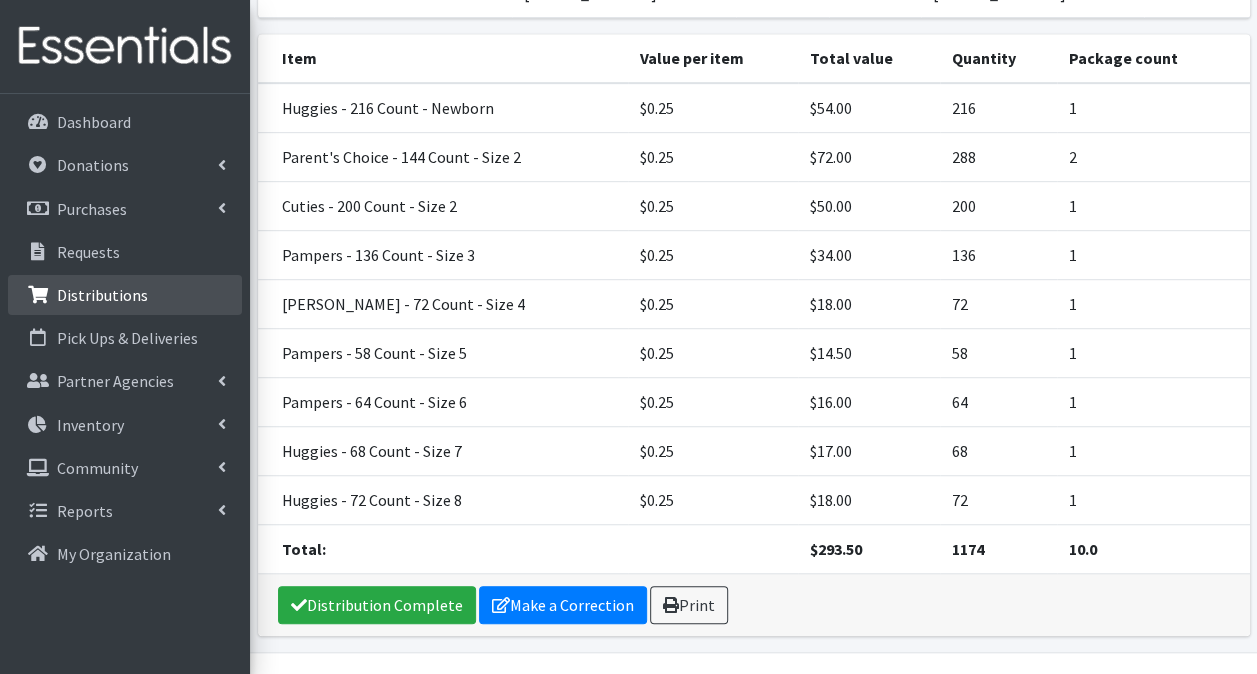 click on "Distributions" at bounding box center [125, 295] 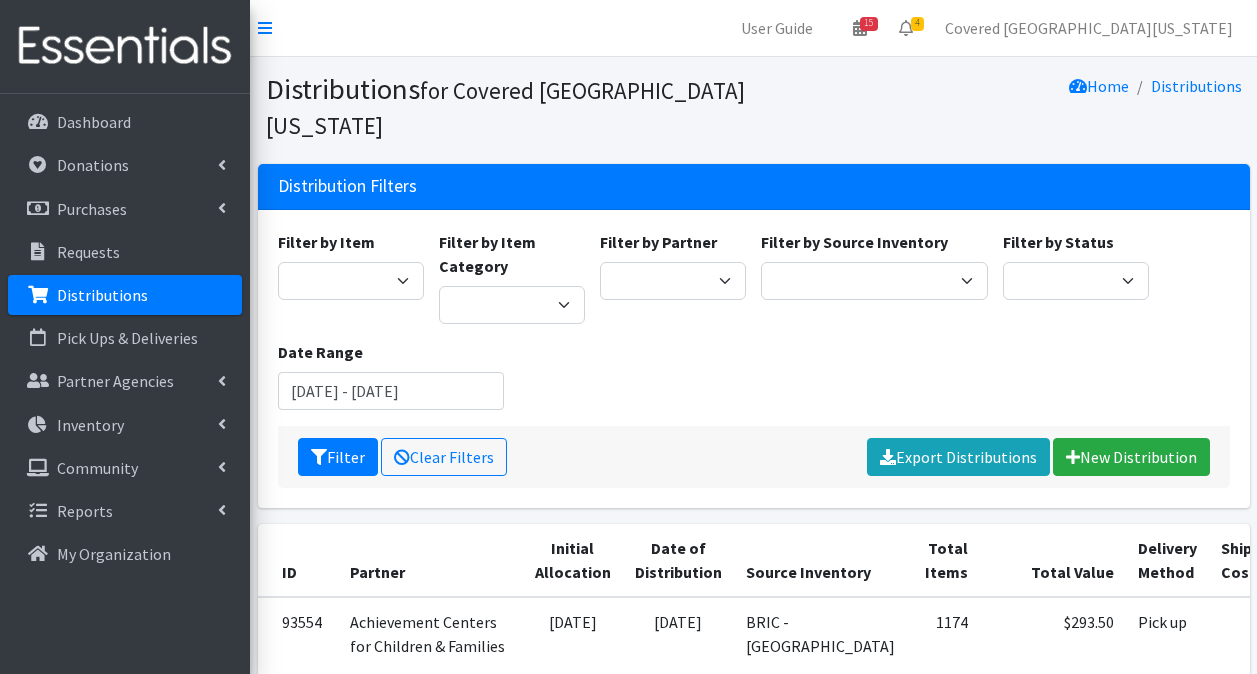 scroll, scrollTop: 0, scrollLeft: 0, axis: both 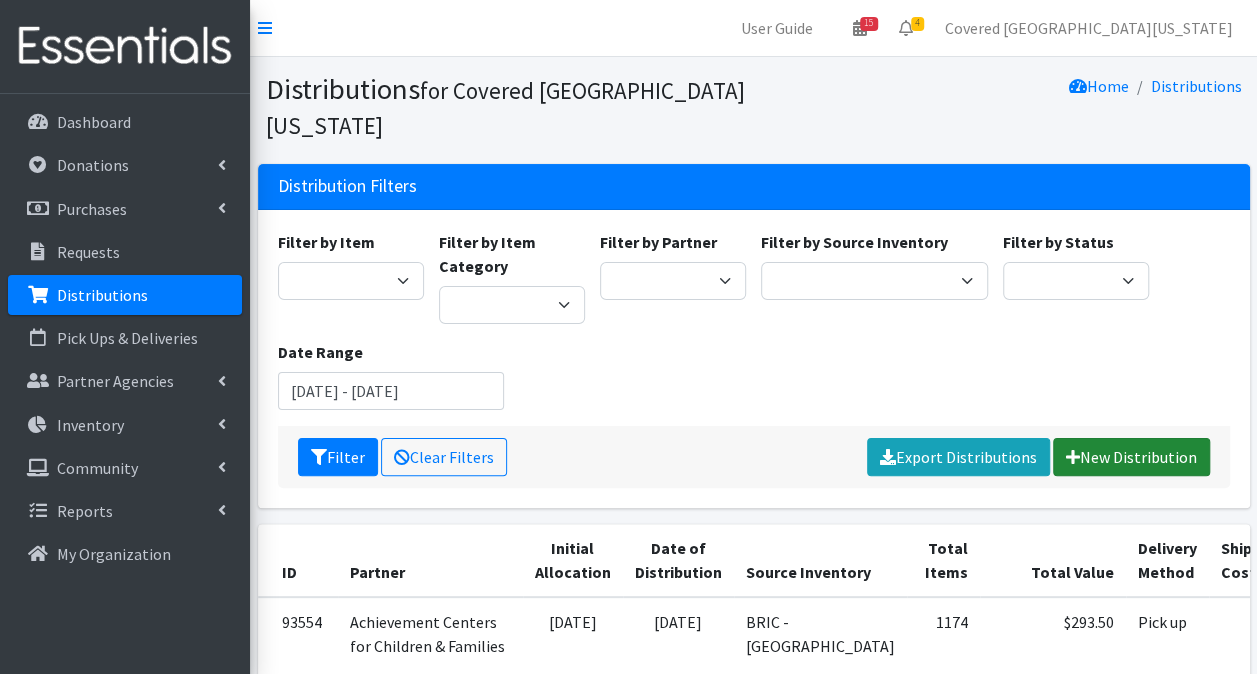 click on "New Distribution" at bounding box center [1131, 457] 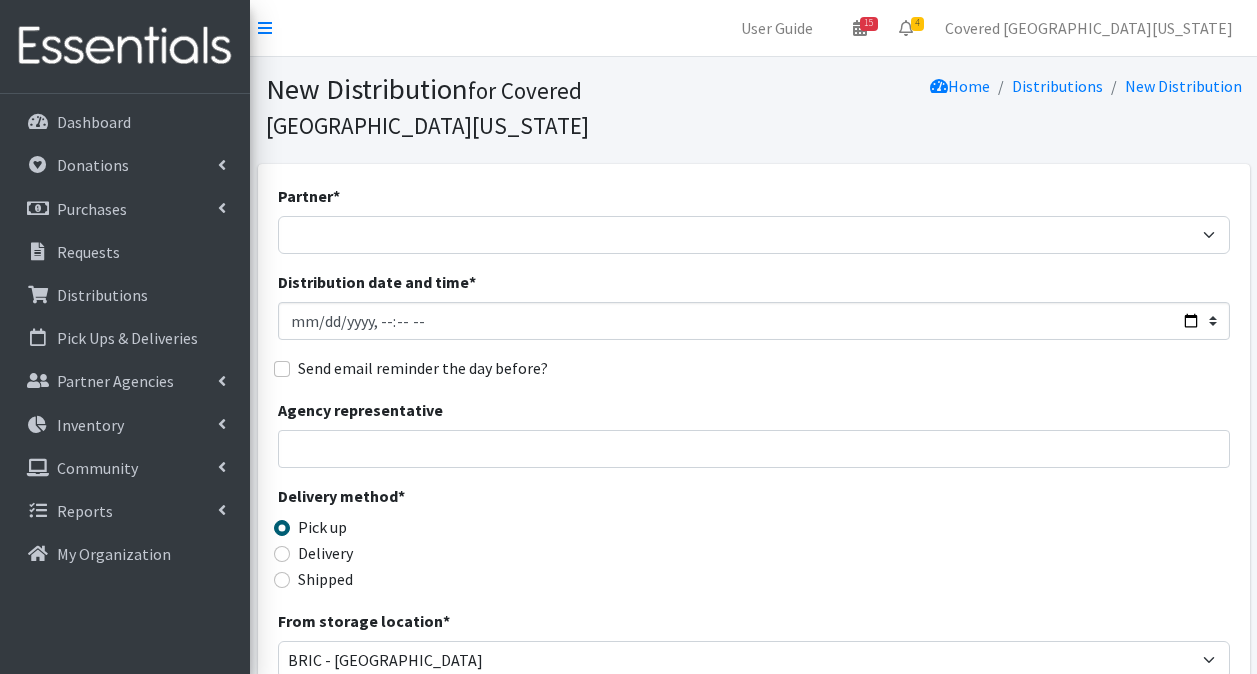 scroll, scrollTop: 0, scrollLeft: 0, axis: both 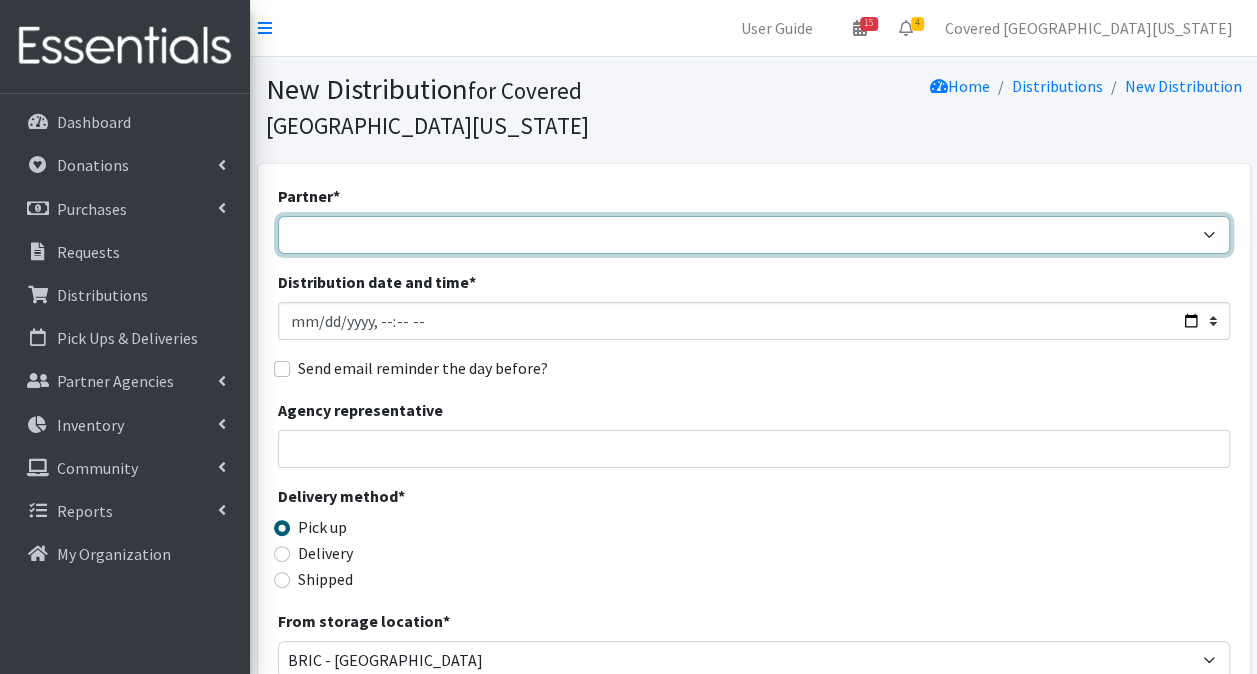 click on "Achievement Centers for Children & Families
Adopt A Family of The Palm Beaches
[PERSON_NAME] - DIAD  TEST
baby Cycle [GEOGRAPHIC_DATA][PERSON_NAME]
CB- [GEOGRAPHIC_DATA]
Children's First Academy
Children's Healing Institute
Christmas of Hope Inc.
Congregation B'Nai Israel of Boca Raton
Drug Abuse Foundation of Palm Beach County
Family Promise of [GEOGRAPHIC_DATA]
[MEDICAL_DATA] Coordinating Council
[PERSON_NAME] Child Development Centers
[US_STATE] Department of Health PBC - Volunteer Health Services
Gateway Community Outreach
[GEOGRAPHIC_DATA]
[GEOGRAPHIC_DATA] [MEDICAL_DATA] Research FUnding Foundation
[PERSON_NAME]'s Home of South [US_STATE]
Health Council or Southeast [US_STATE]
Healthy Mothers, Healthy Babies of Broward County
Healthy Mothers, Healthy Babies of [GEOGRAPHIC_DATA]
Hope For Her
I'm Just a Mom Not Super Woman
[PERSON_NAME]'s Closet Inc.
[PERSON_NAME][DEMOGRAPHIC_DATA]
[GEOGRAPHIC_DATA] Resource Center
Miami [GEOGRAPHIC_DATA][PERSON_NAME]
RCMA Belle Glade CDC" at bounding box center (754, 235) 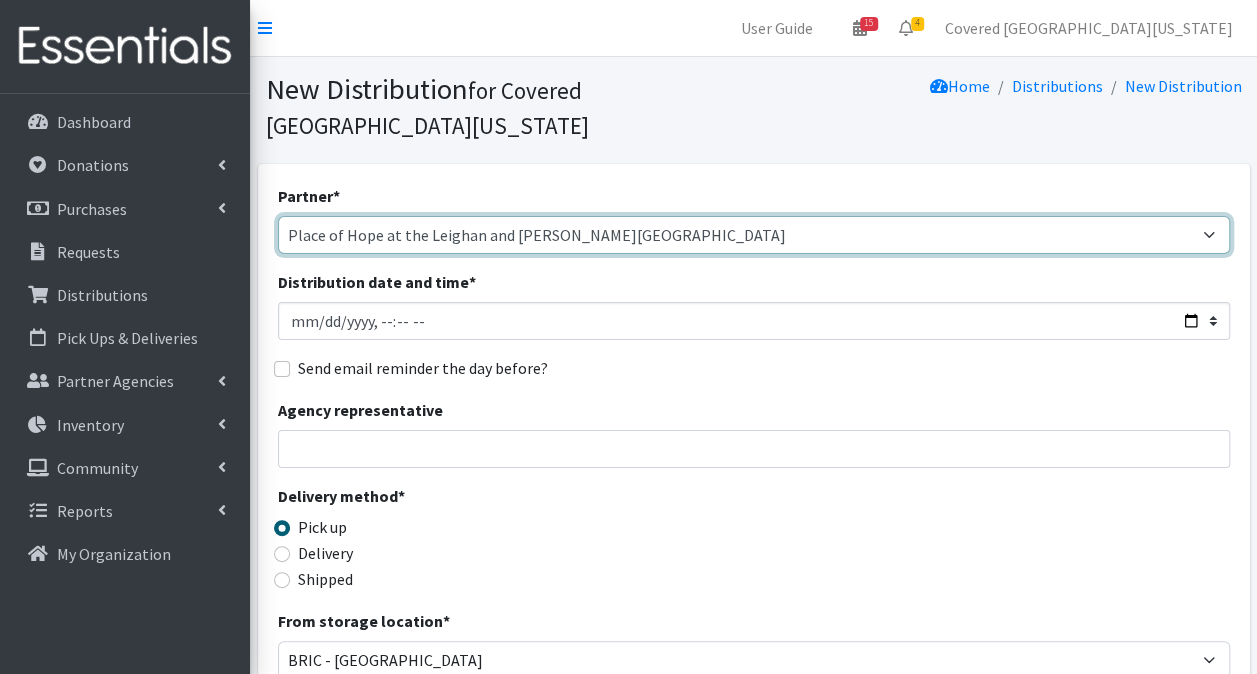click on "Achievement Centers for Children & Families
Adopt A Family of The Palm Beaches
[PERSON_NAME] - DIAD  TEST
baby Cycle [GEOGRAPHIC_DATA][PERSON_NAME]
CB- [GEOGRAPHIC_DATA]
Children's First Academy
Children's Healing Institute
Christmas of Hope Inc.
Congregation B'Nai Israel of Boca Raton
Drug Abuse Foundation of Palm Beach County
Family Promise of [GEOGRAPHIC_DATA]
[MEDICAL_DATA] Coordinating Council
[PERSON_NAME] Child Development Centers
[US_STATE] Department of Health PBC - Volunteer Health Services
Gateway Community Outreach
[GEOGRAPHIC_DATA]
[GEOGRAPHIC_DATA] [MEDICAL_DATA] Research FUnding Foundation
[PERSON_NAME]'s Home of South [US_STATE]
Health Council or Southeast [US_STATE]
Healthy Mothers, Healthy Babies of Broward County
Healthy Mothers, Healthy Babies of [GEOGRAPHIC_DATA]
Hope For Her
I'm Just a Mom Not Super Woman
[PERSON_NAME]'s Closet Inc.
[PERSON_NAME][DEMOGRAPHIC_DATA]
[GEOGRAPHIC_DATA] Resource Center
Miami [GEOGRAPHIC_DATA][PERSON_NAME]
RCMA Belle Glade CDC" at bounding box center [754, 235] 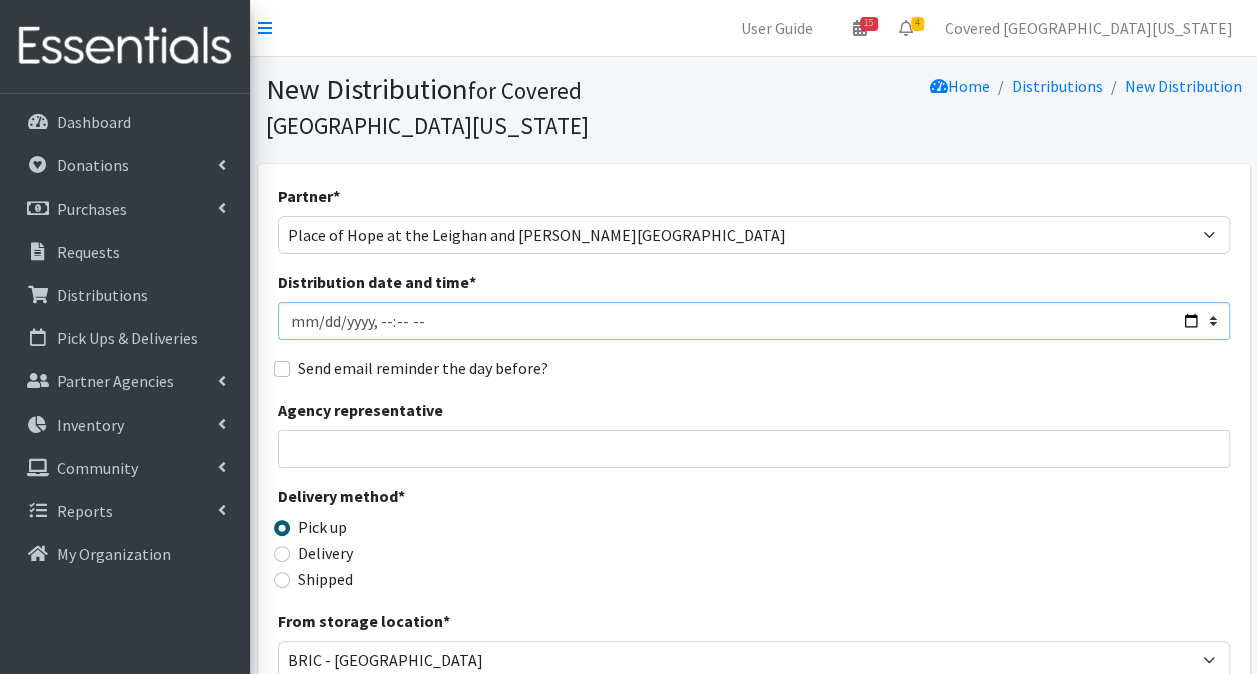 click on "Distribution date and time  *" at bounding box center [754, 321] 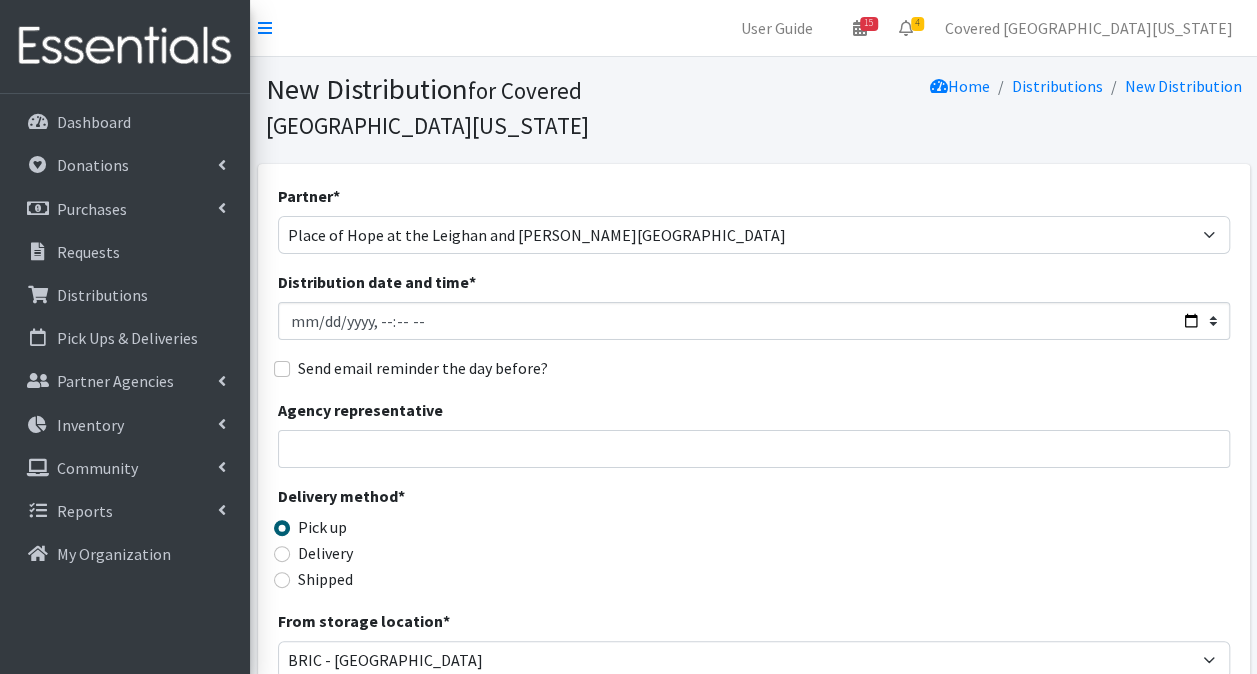 type on "[DATE]T23:59" 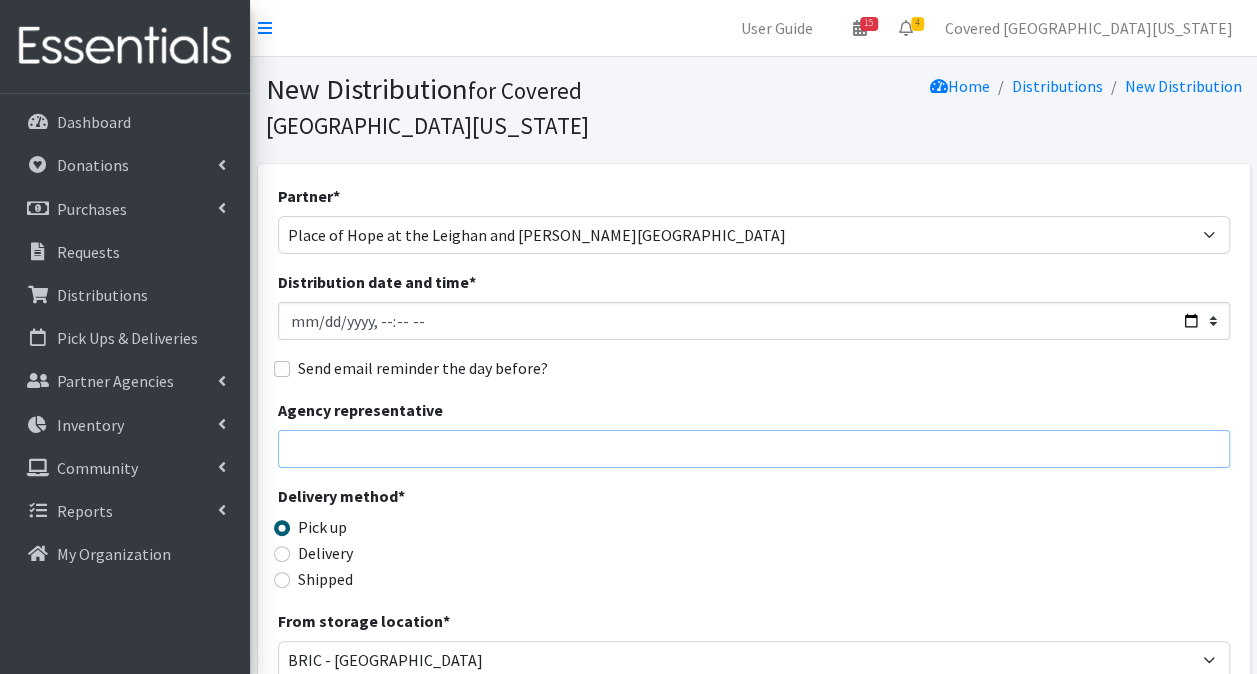 click on "Agency representative" at bounding box center (754, 449) 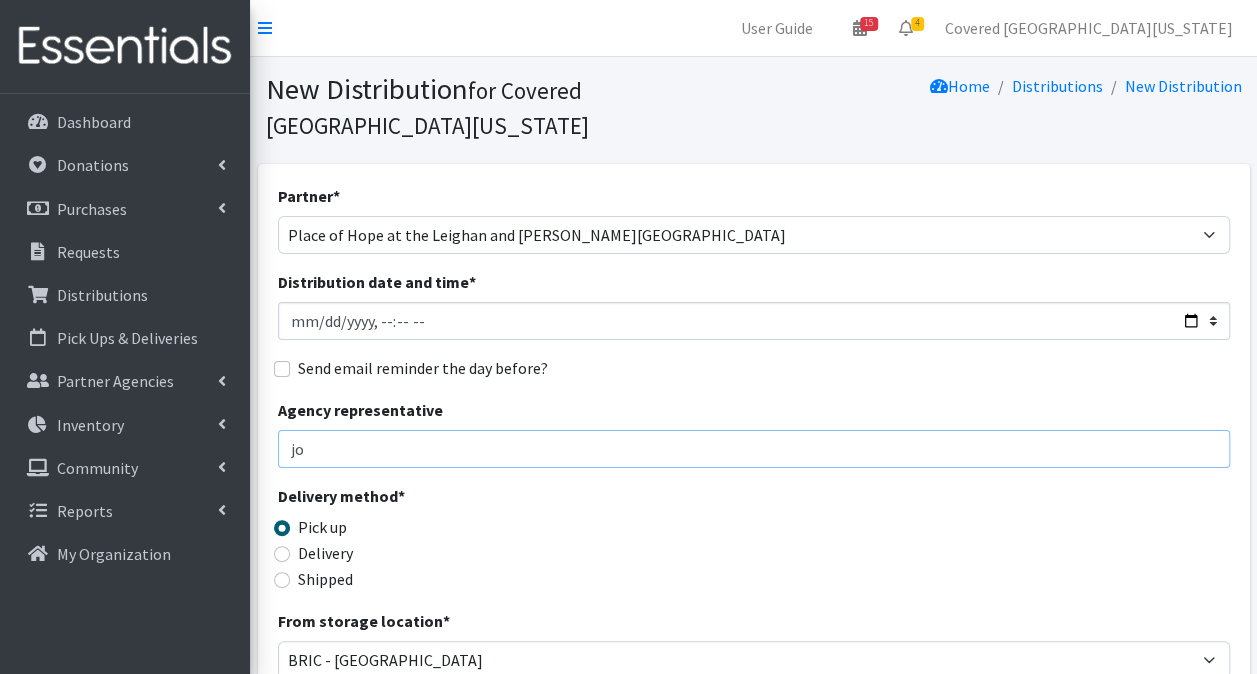type on "j" 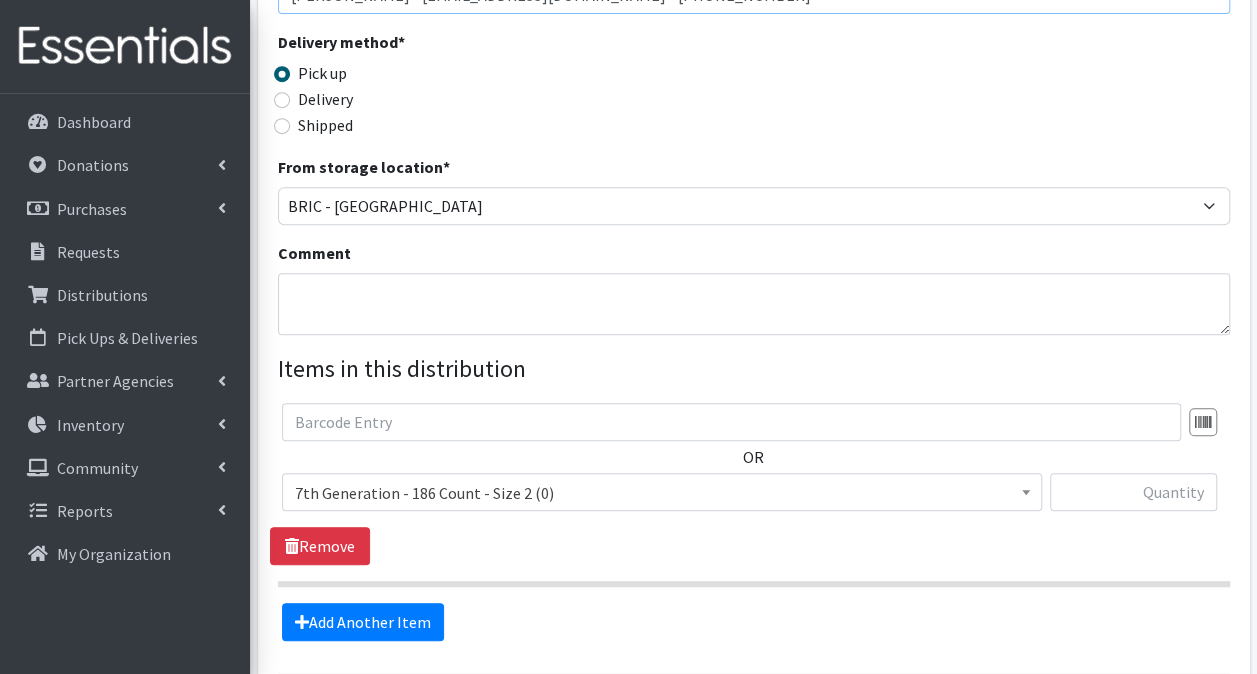 scroll, scrollTop: 288, scrollLeft: 0, axis: vertical 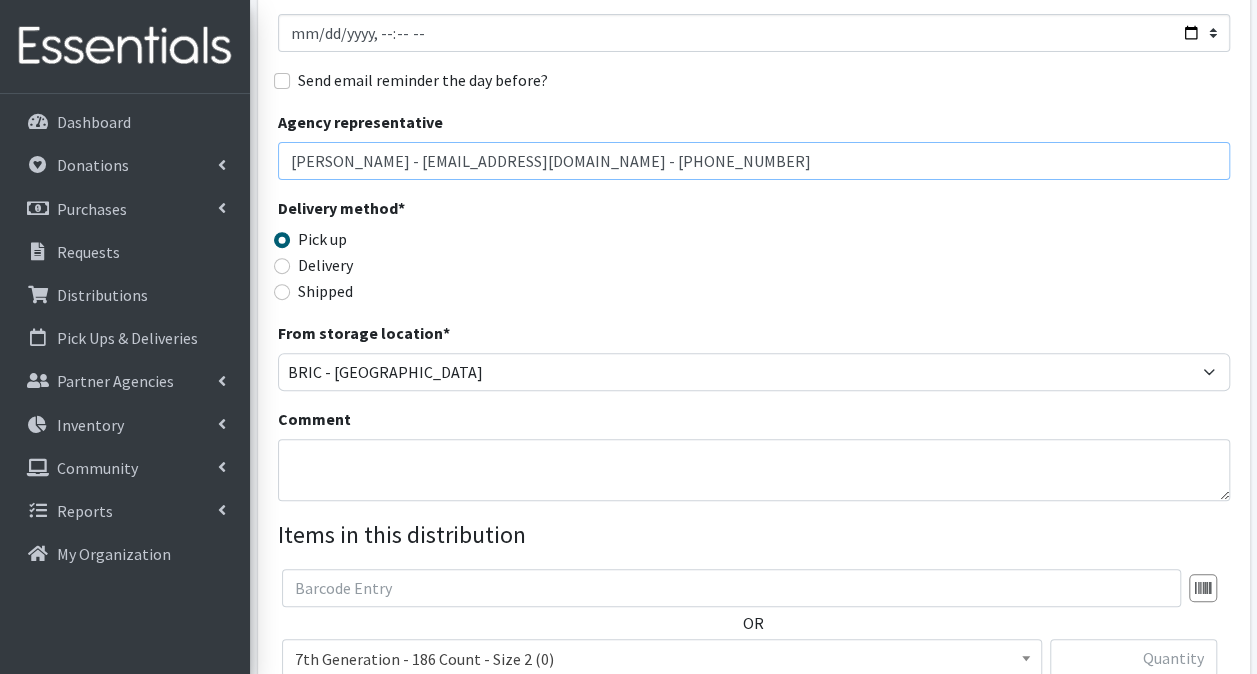 drag, startPoint x: 800, startPoint y: 124, endPoint x: 0, endPoint y: 142, distance: 800.20245 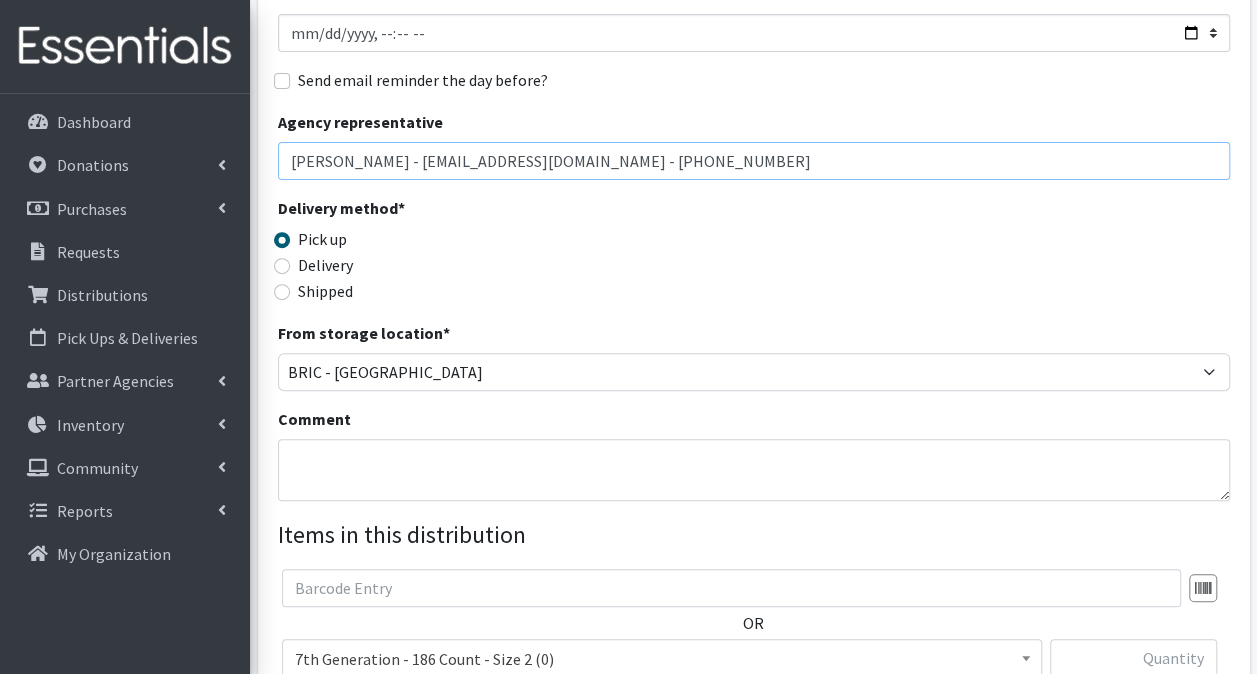 click on "User Guide
15
15 Pick-ups
remaining this week
View Calendar
4
2
Requests
2
Partner Agencies Pending Review
Covered [GEOGRAPHIC_DATA][US_STATE]
Account Settings
My Organization
Log Out
Dashboard
Donations
All Donations
New Donation
Purchases
All Purchases
[GEOGRAPHIC_DATA]
Requests
Distributions" at bounding box center (628, 362) 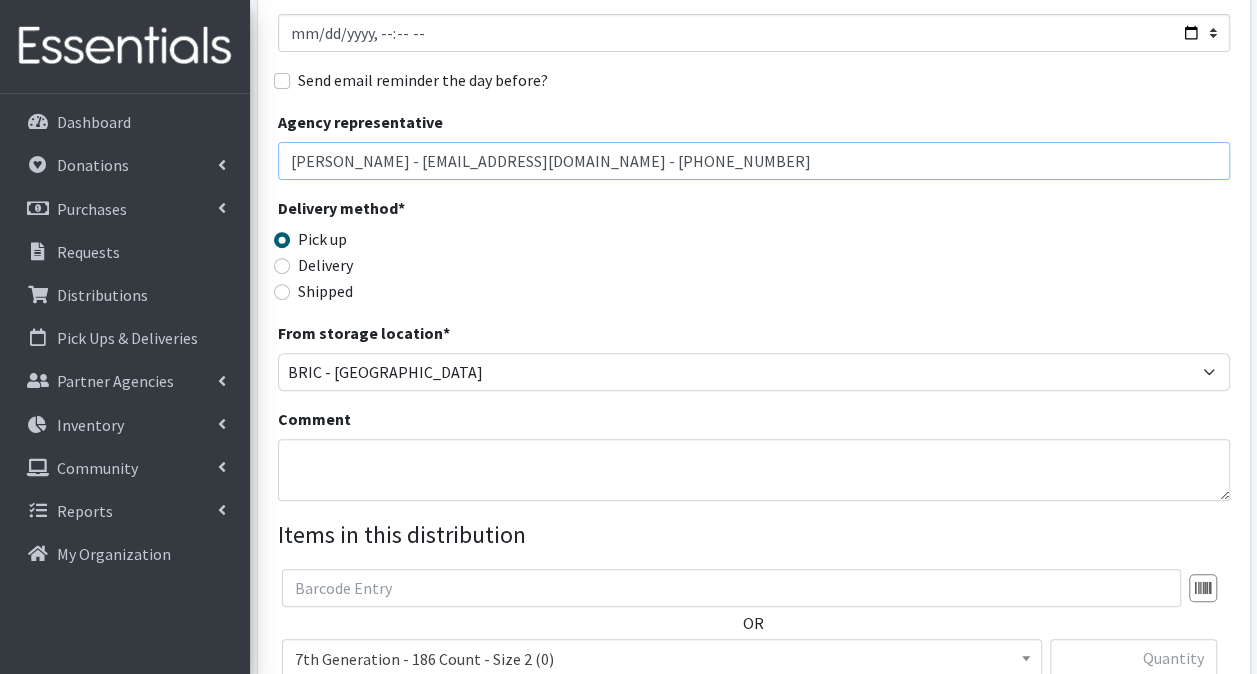 type on "[PERSON_NAME] - [EMAIL_ADDRESS][DOMAIN_NAME] - [PHONE_NUMBER]" 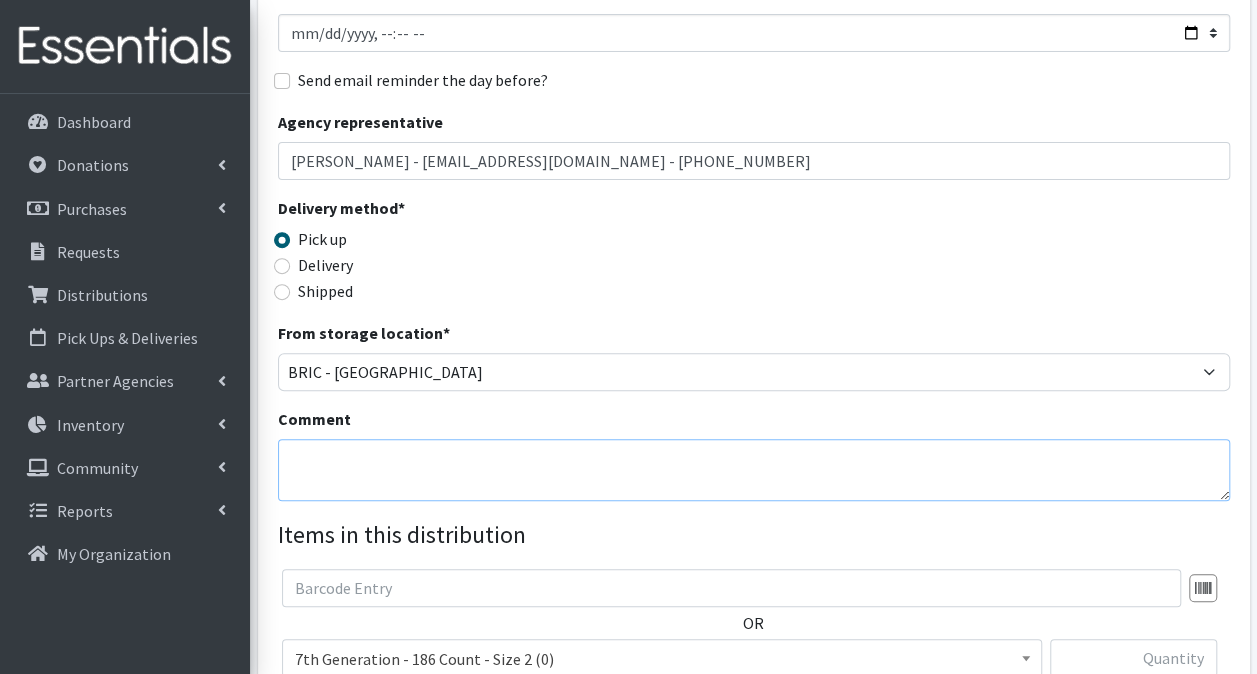 click on "Comment" at bounding box center [754, 470] 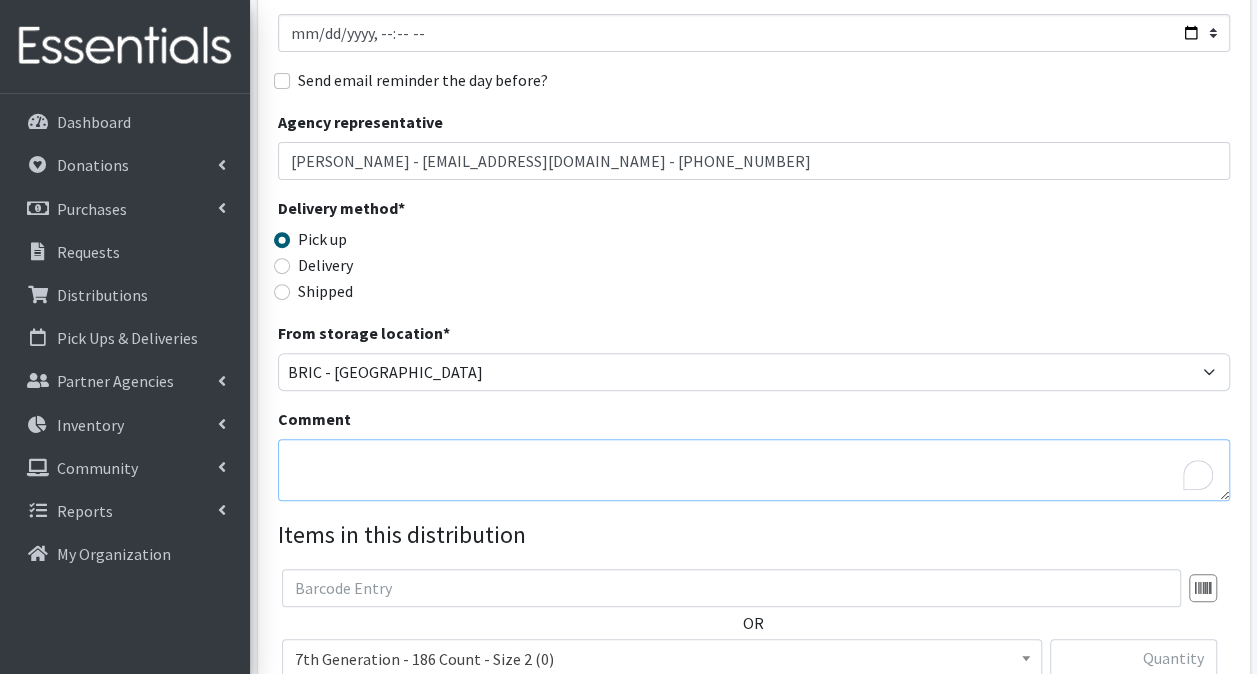 paste on "[PERSON_NAME] - [EMAIL_ADDRESS][DOMAIN_NAME] - [PHONE_NUMBER]" 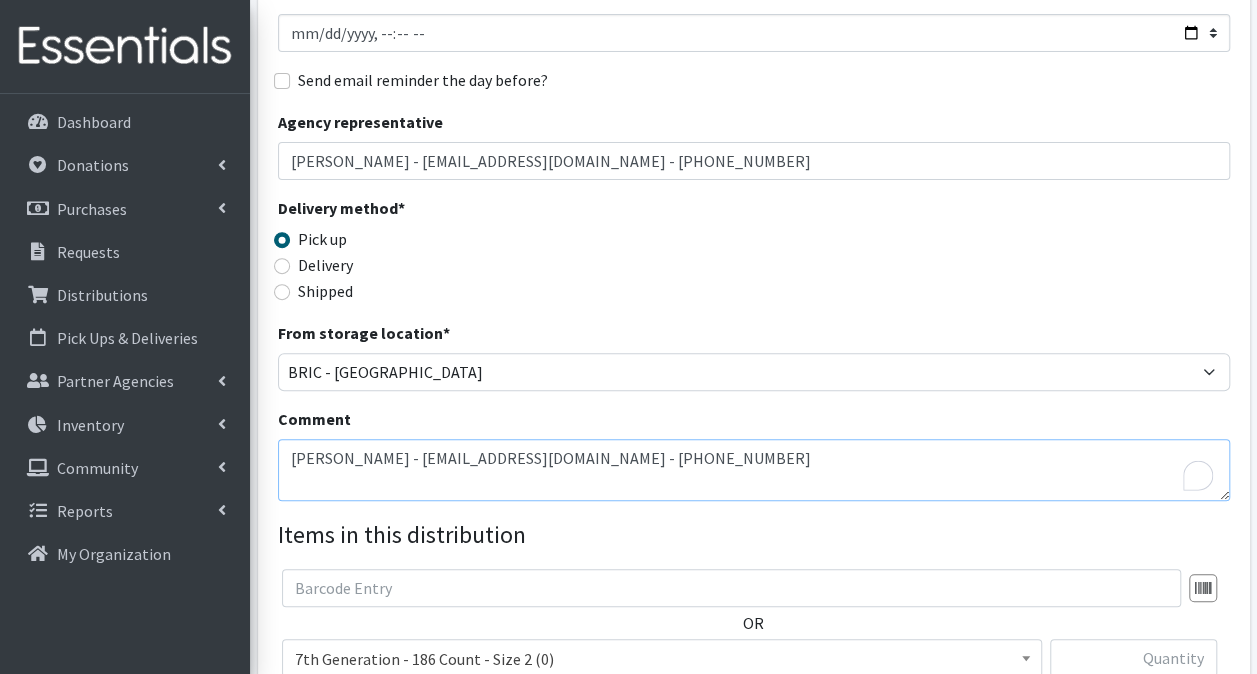 scroll, scrollTop: 588, scrollLeft: 0, axis: vertical 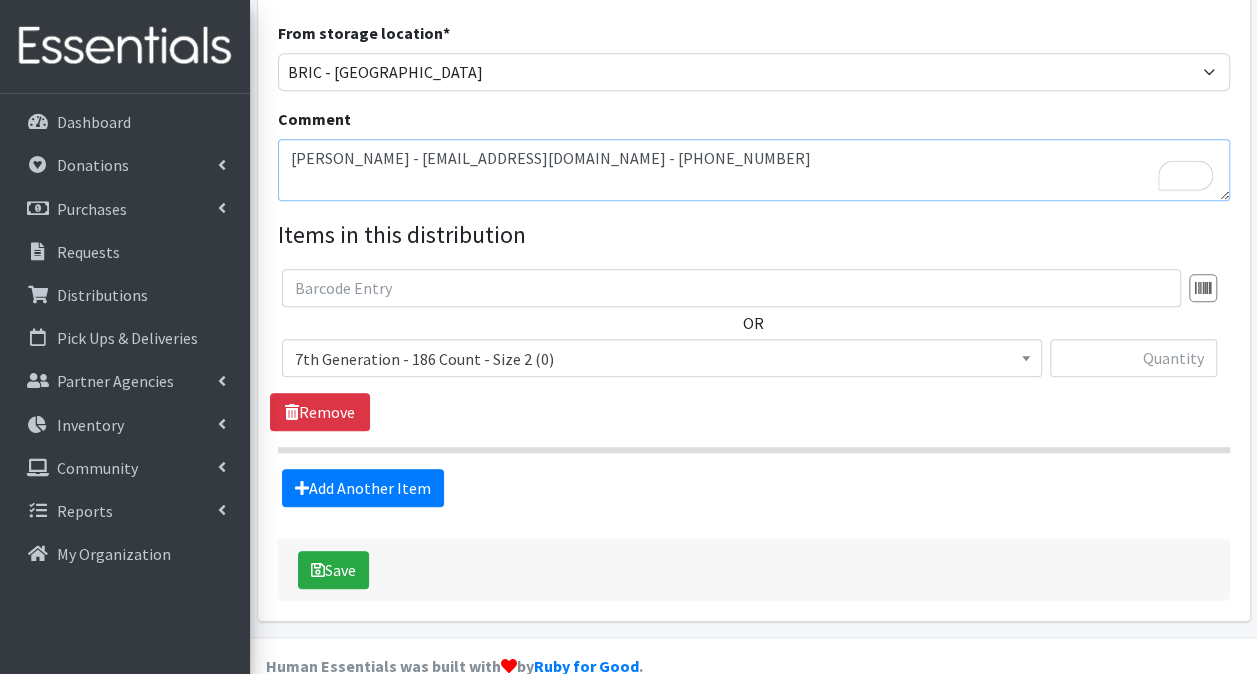type on "[PERSON_NAME] - [EMAIL_ADDRESS][DOMAIN_NAME] - [PHONE_NUMBER]" 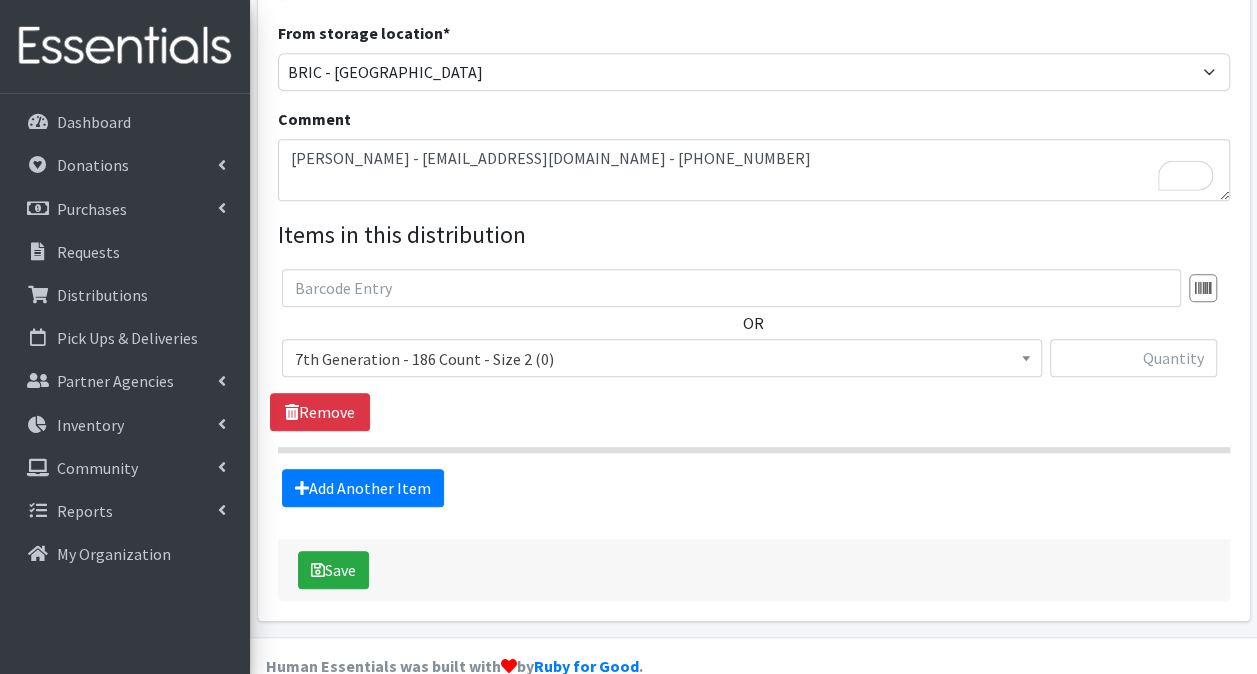 click on "7th Generation - 186 Count - Size 2 (0)" at bounding box center (662, 358) 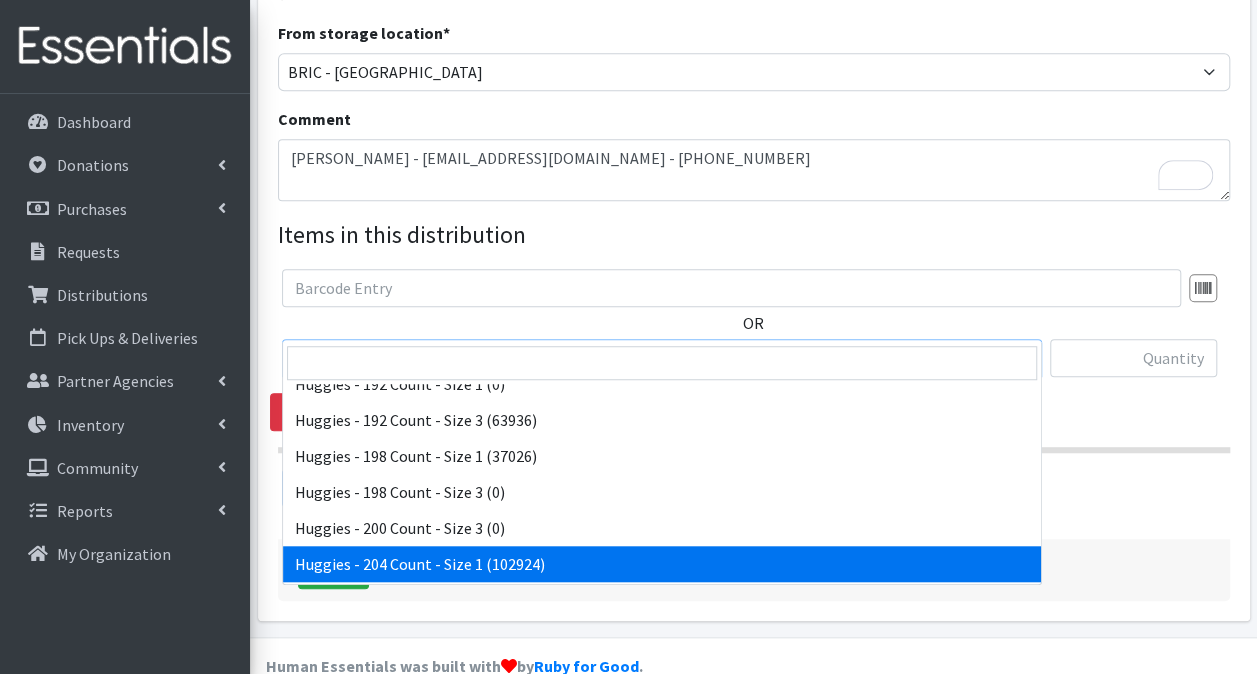 scroll, scrollTop: 4300, scrollLeft: 0, axis: vertical 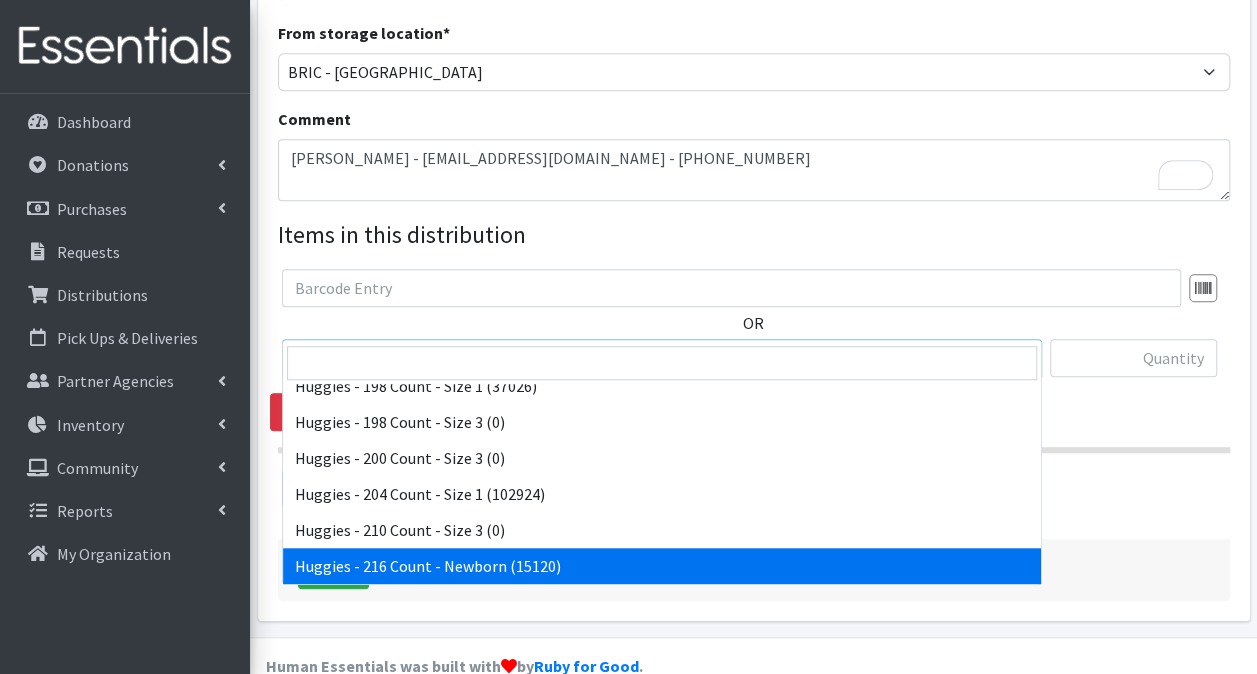 select on "14630" 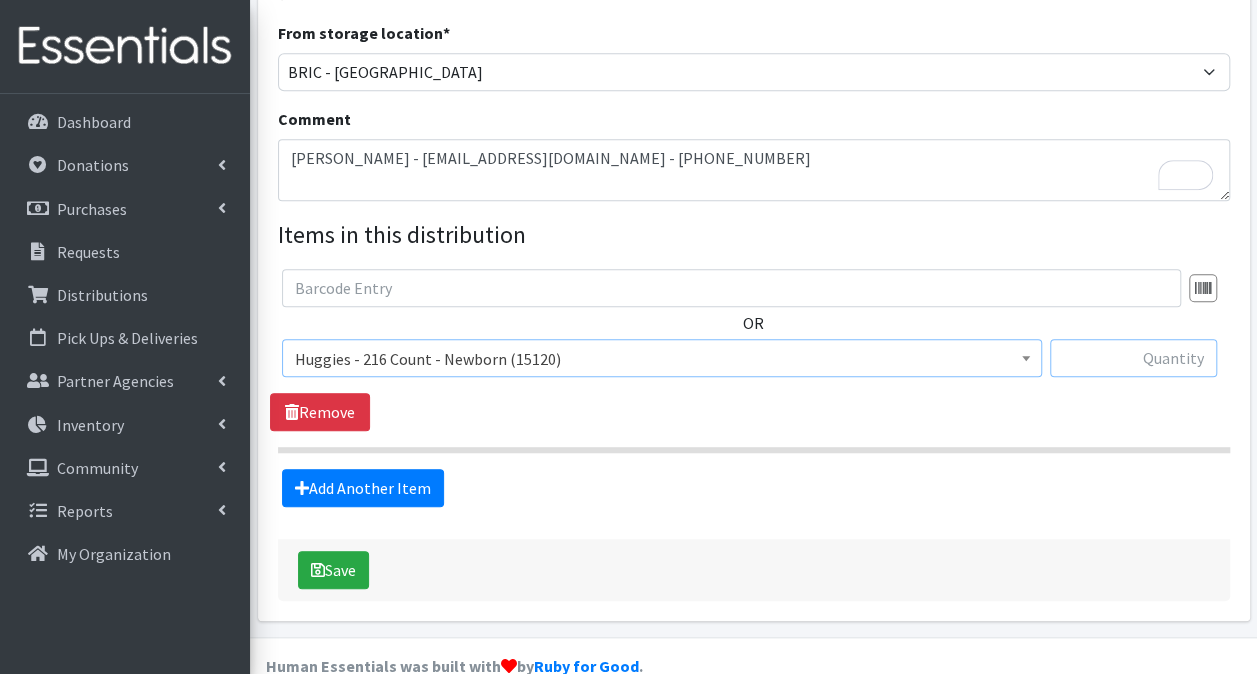 click at bounding box center (1133, 358) 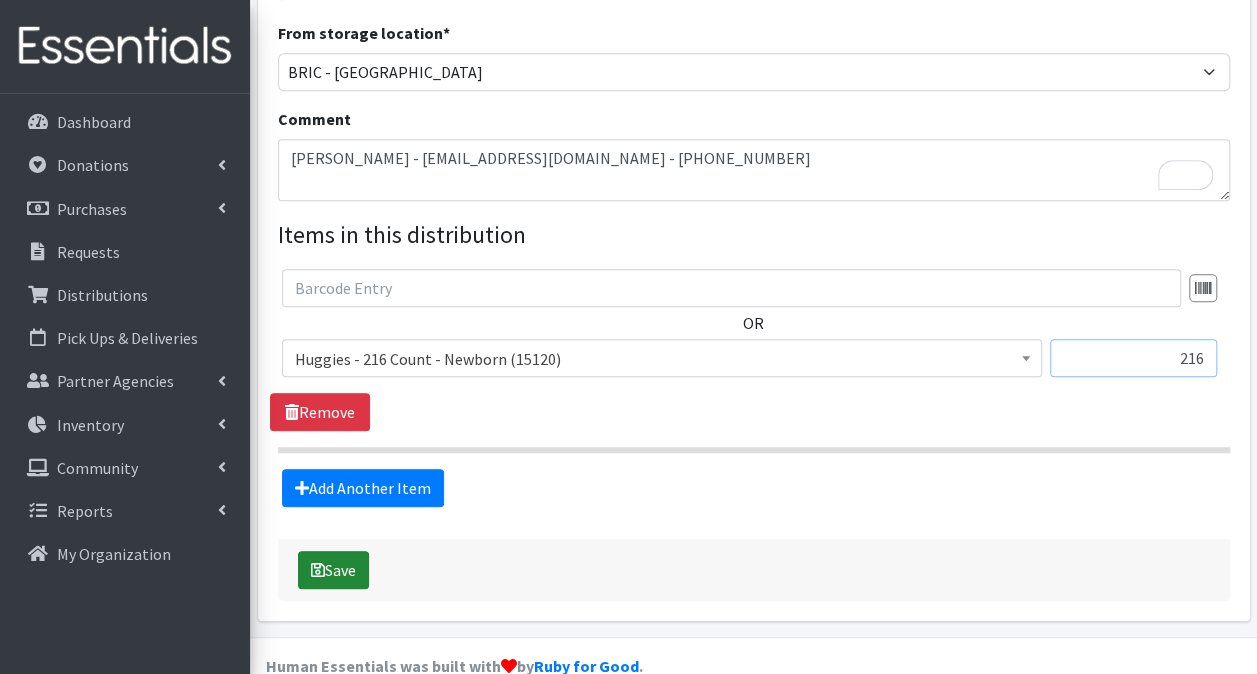 type on "216" 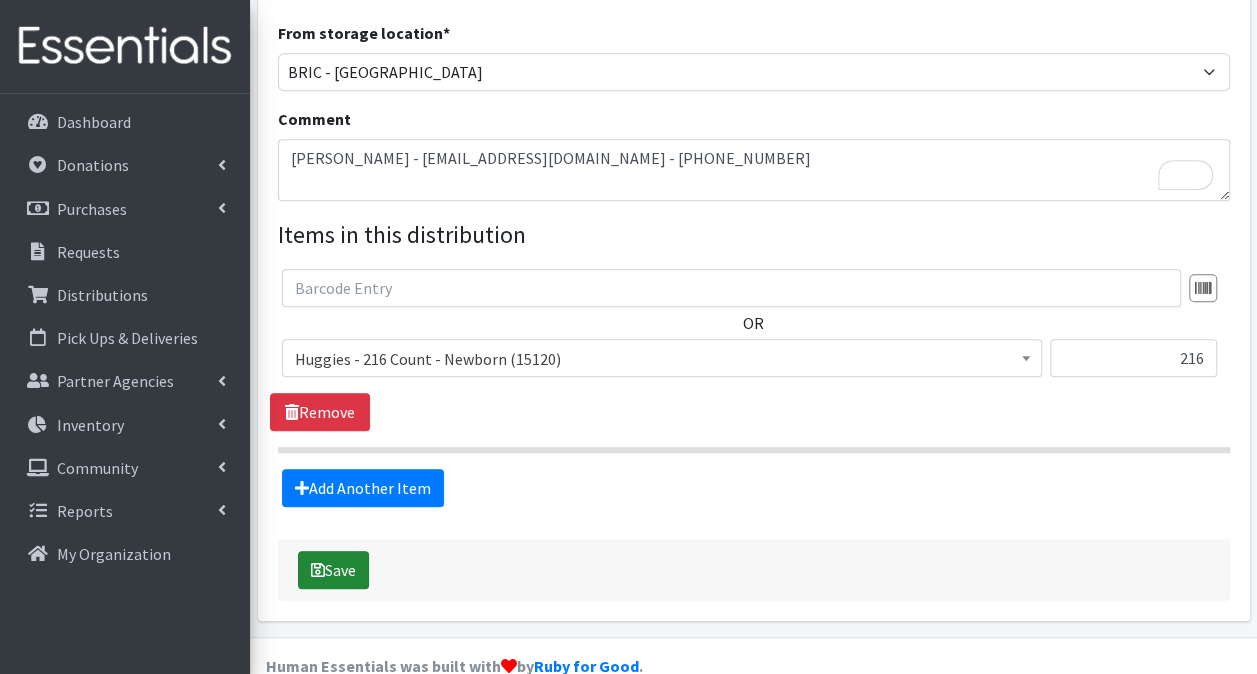 click on "Save" at bounding box center (333, 570) 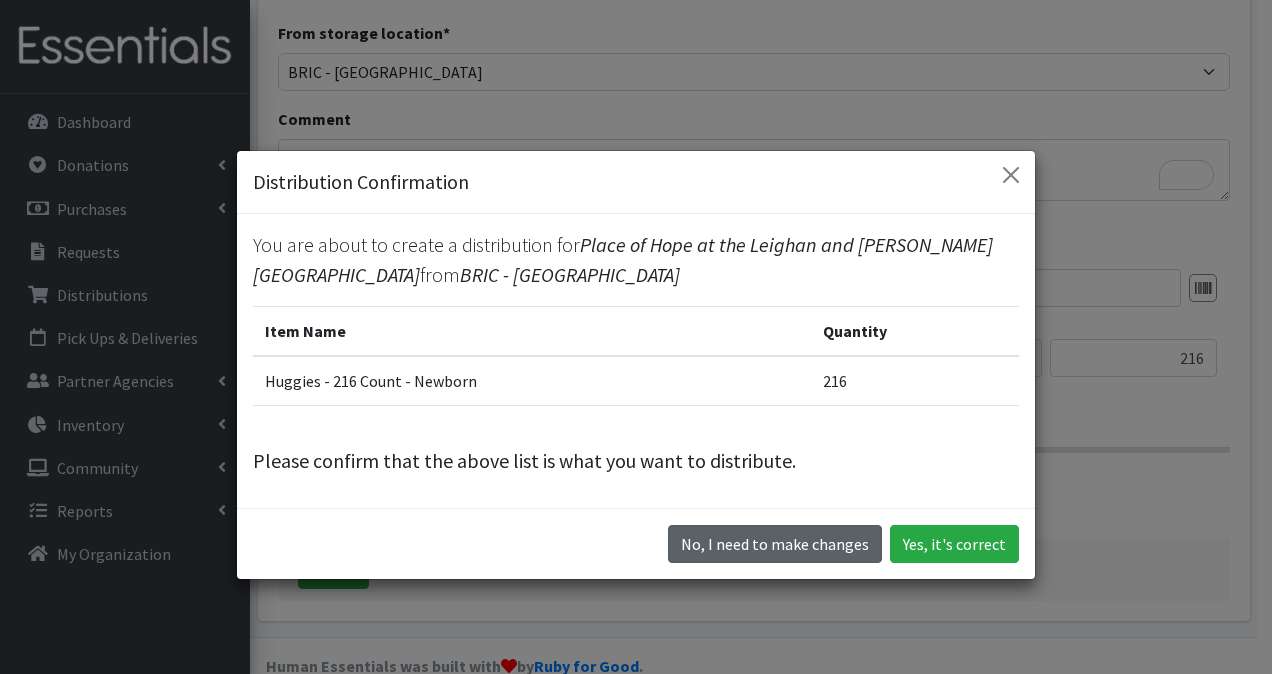 click on "No, I need to make changes" at bounding box center (775, 544) 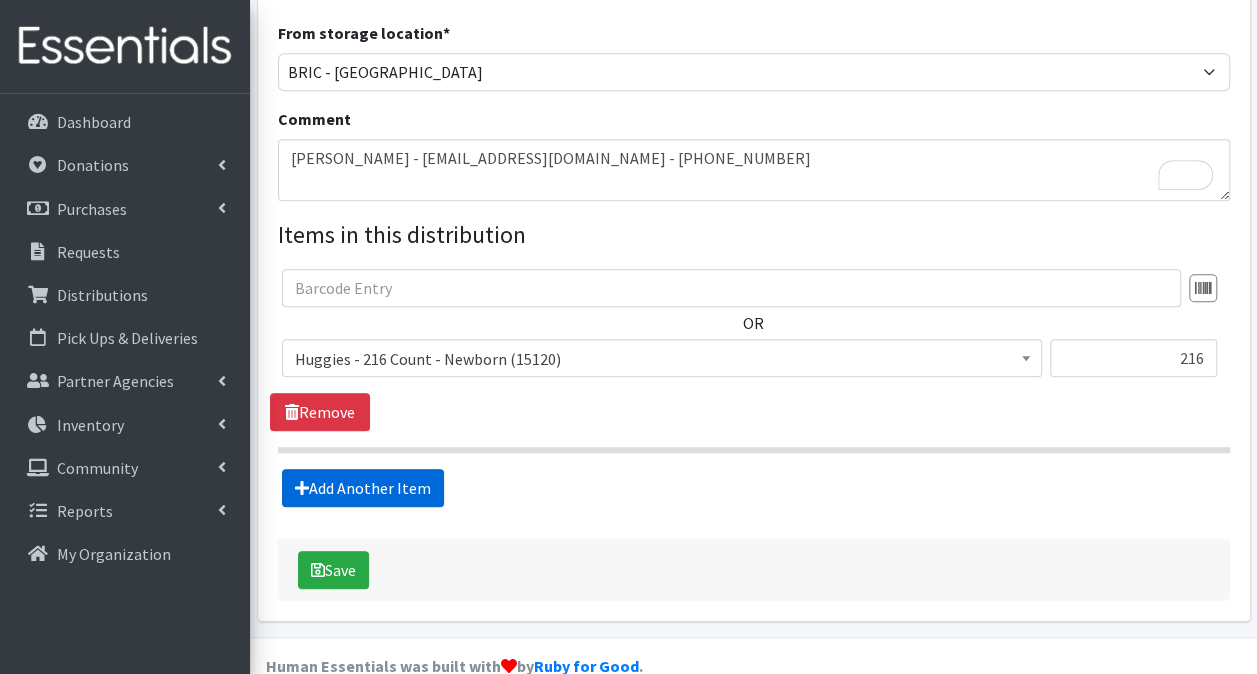 click on "Add Another Item" at bounding box center [363, 488] 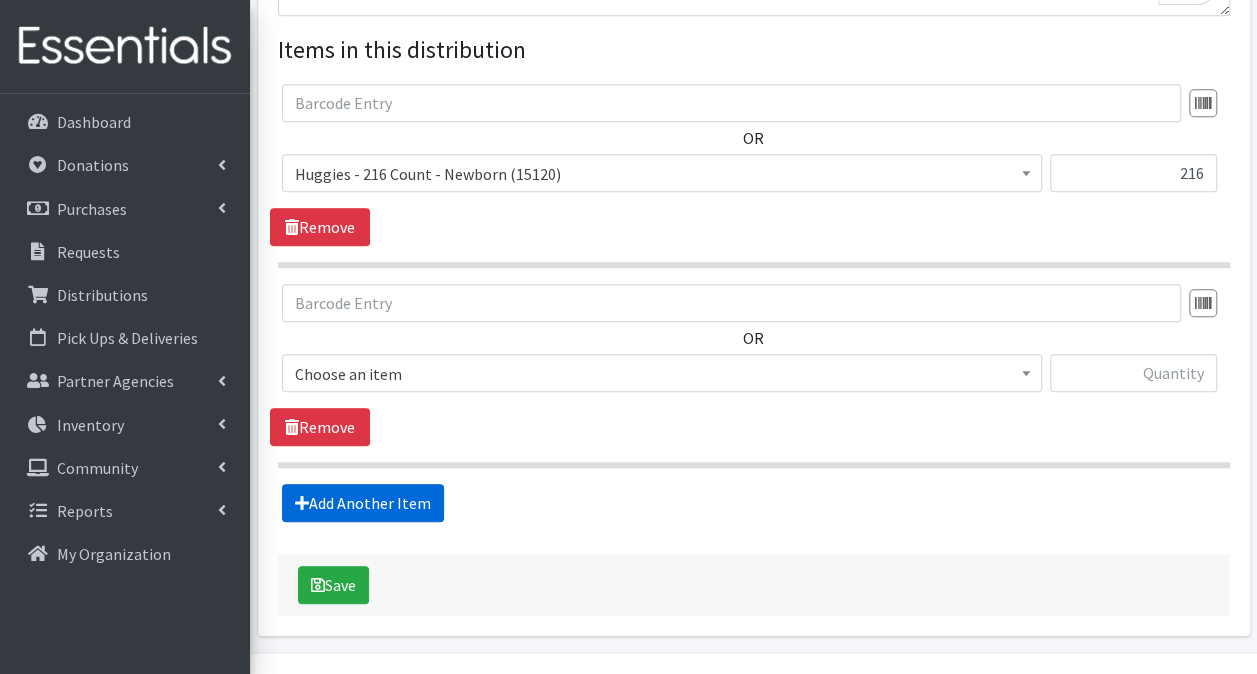 scroll, scrollTop: 787, scrollLeft: 0, axis: vertical 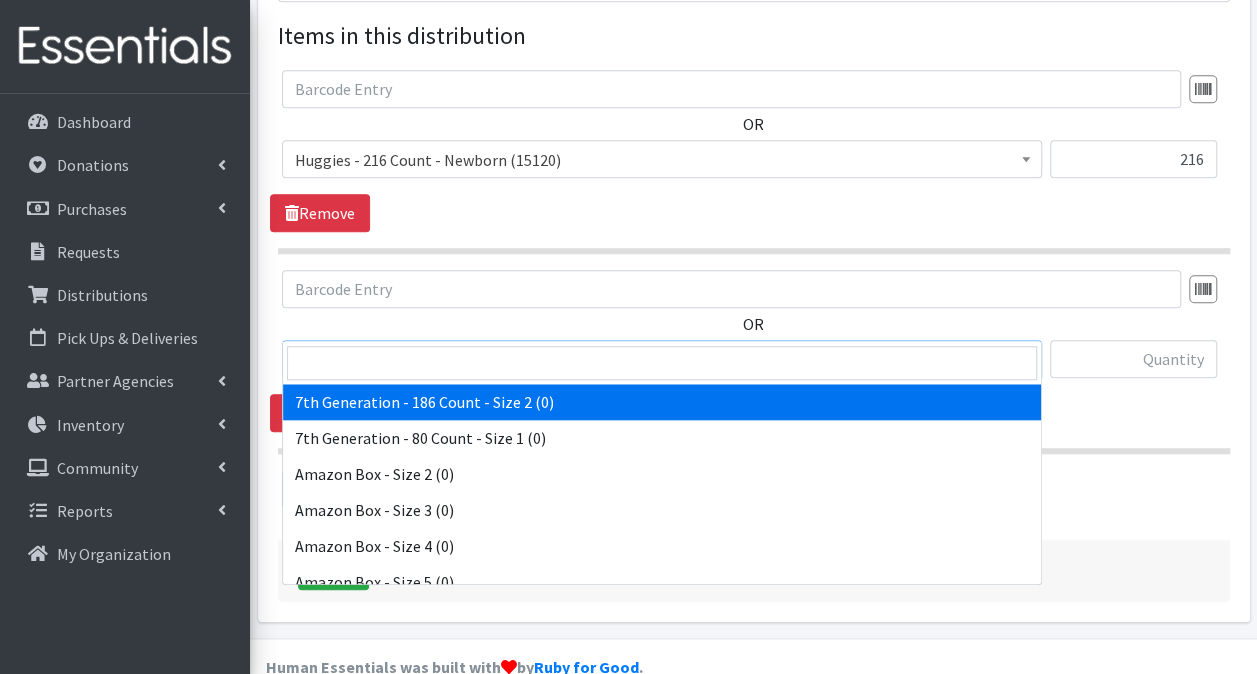 click on "7th Generation - 186 Count - Size 2 (0)" at bounding box center (662, 360) 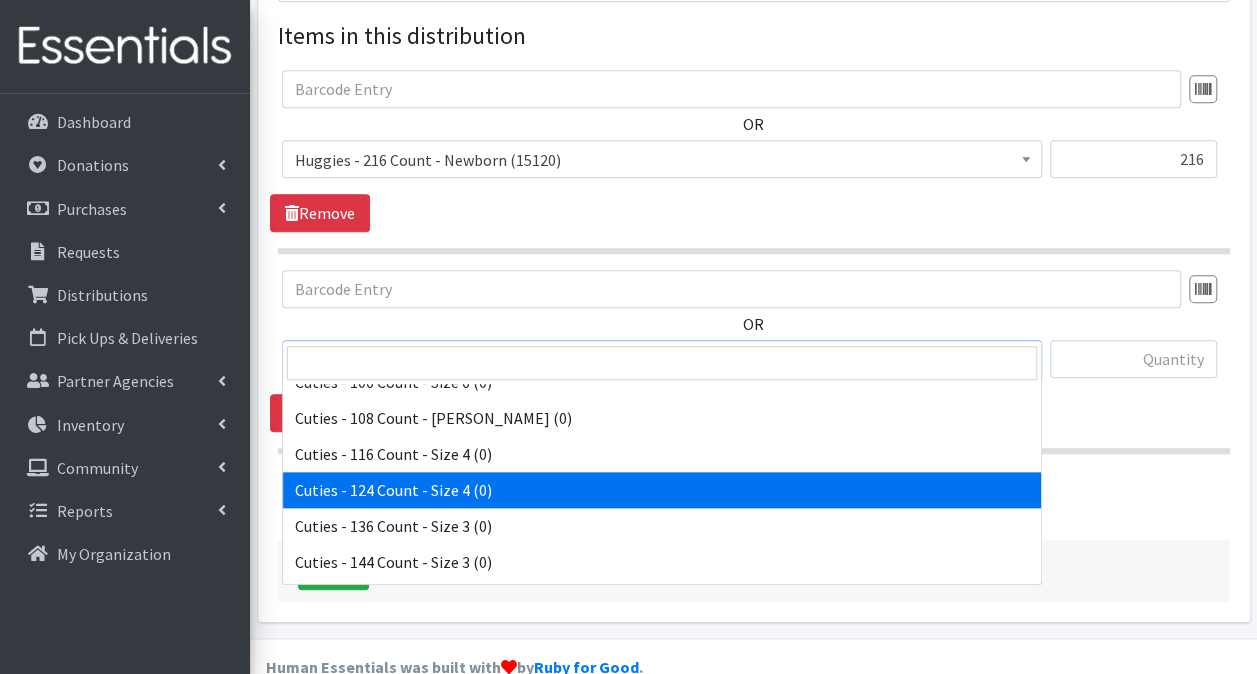 scroll, scrollTop: 1300, scrollLeft: 0, axis: vertical 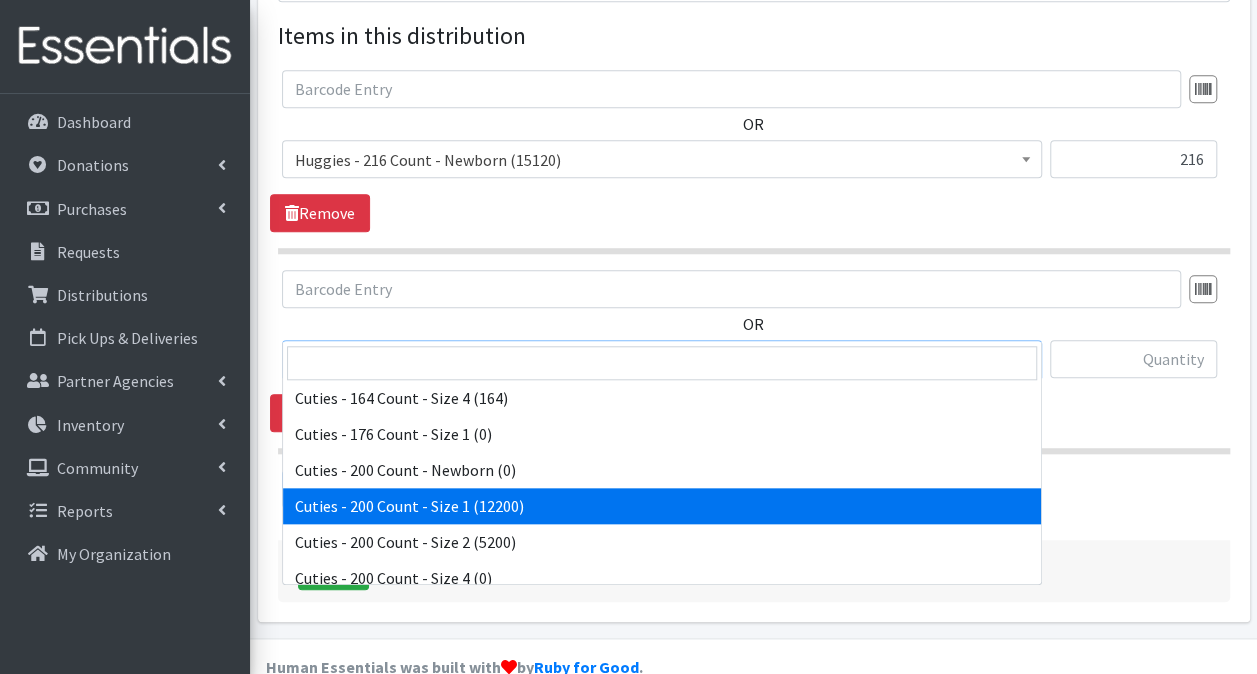 select on "13258" 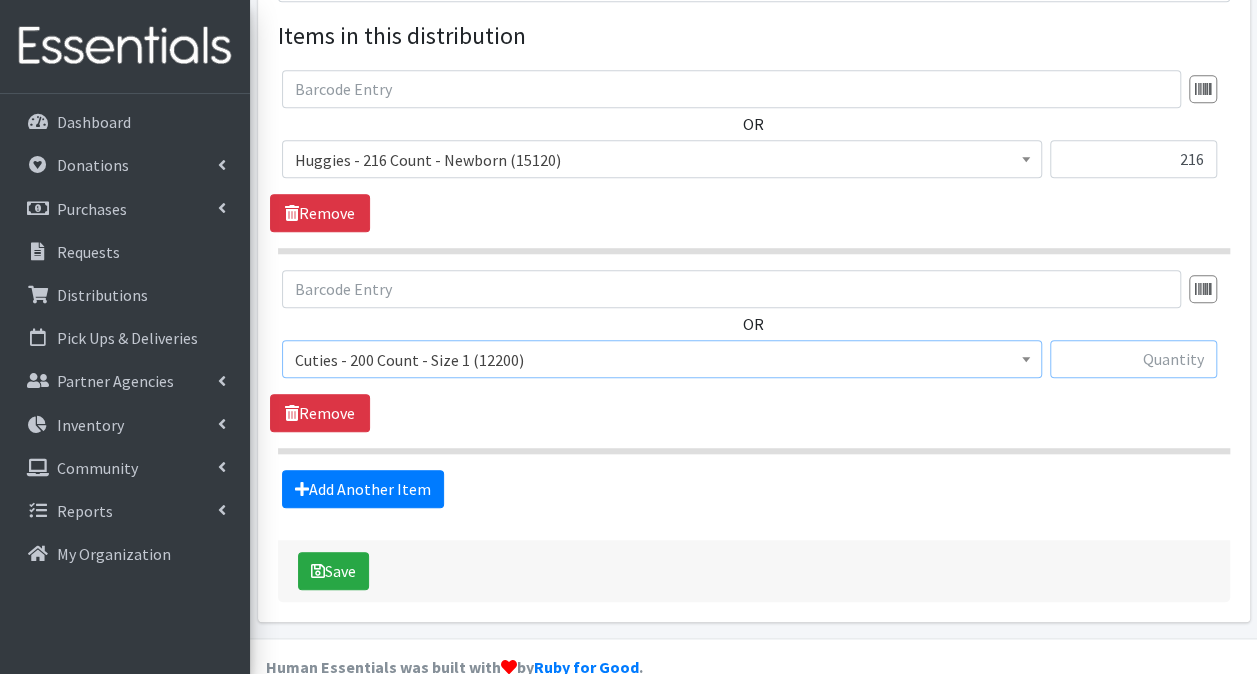 click at bounding box center [1133, 359] 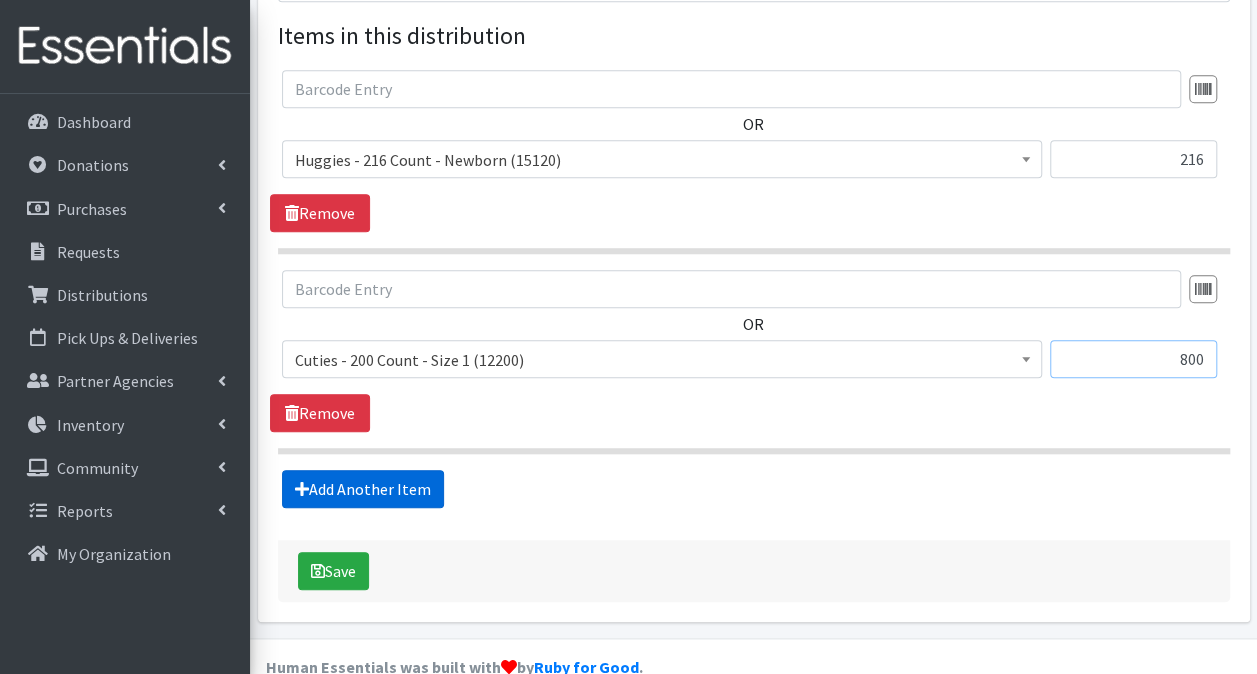 type on "800" 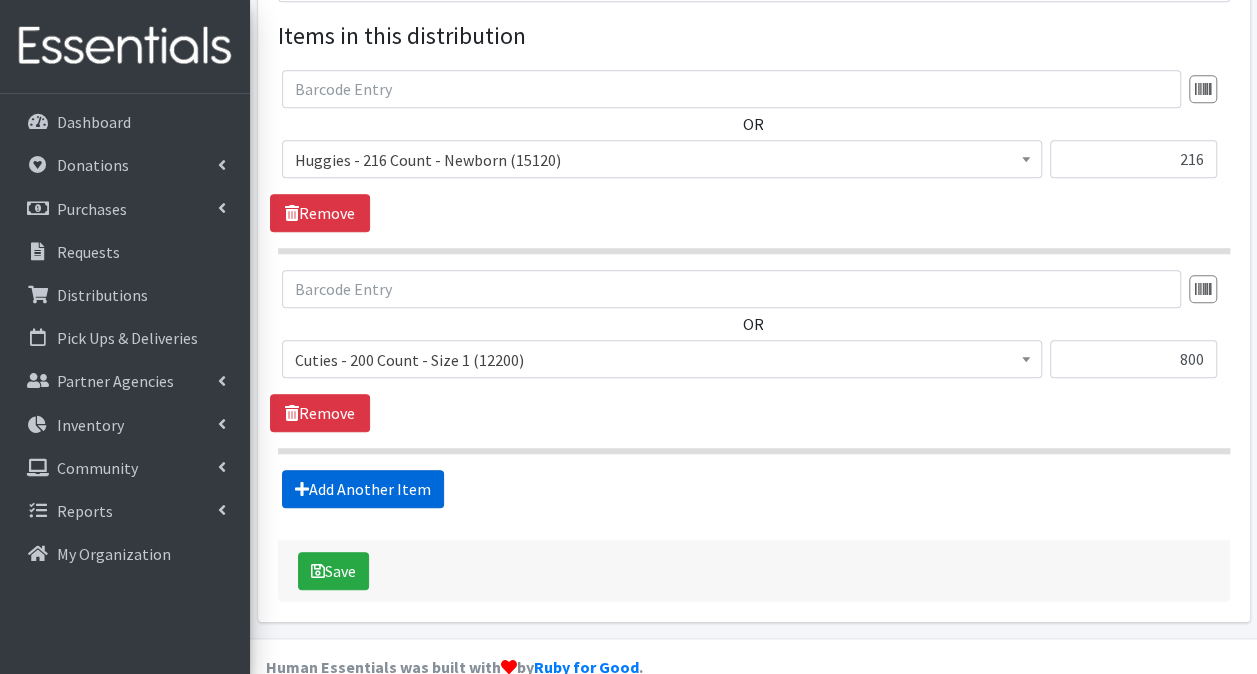 click on "Add Another Item" at bounding box center (363, 489) 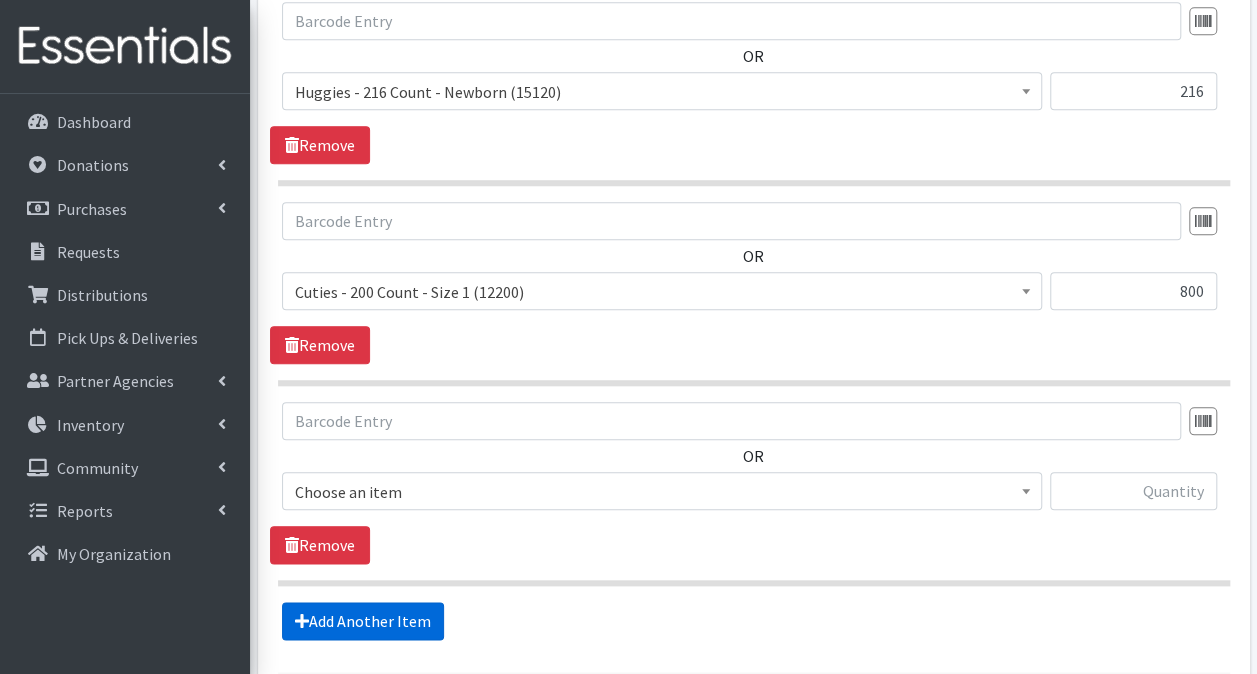 scroll, scrollTop: 986, scrollLeft: 0, axis: vertical 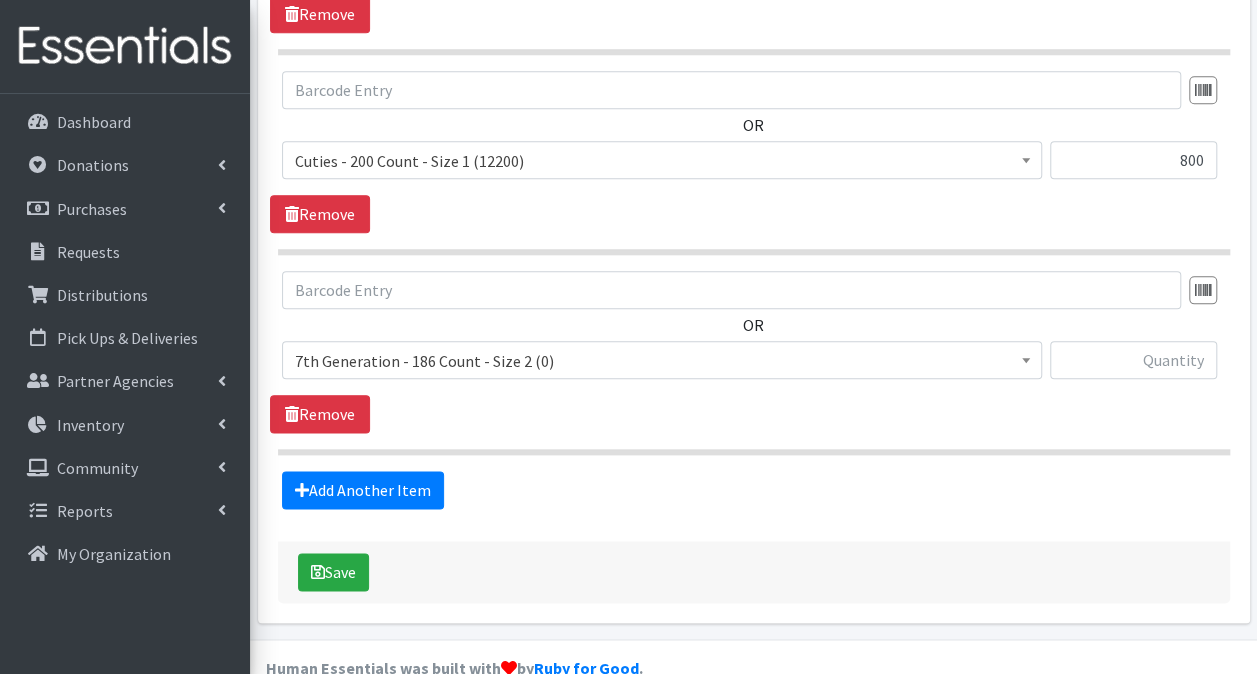 click on "7th Generation - 186 Count - Size 2 (0)" at bounding box center (662, 361) 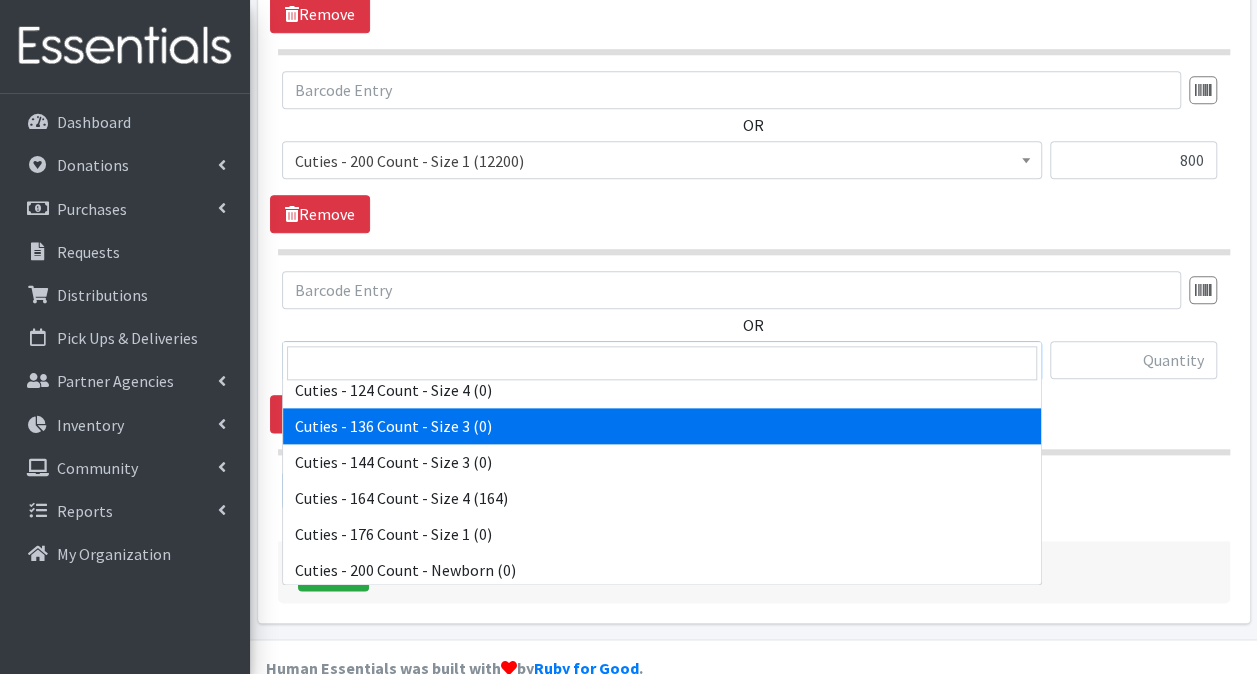 scroll, scrollTop: 1300, scrollLeft: 0, axis: vertical 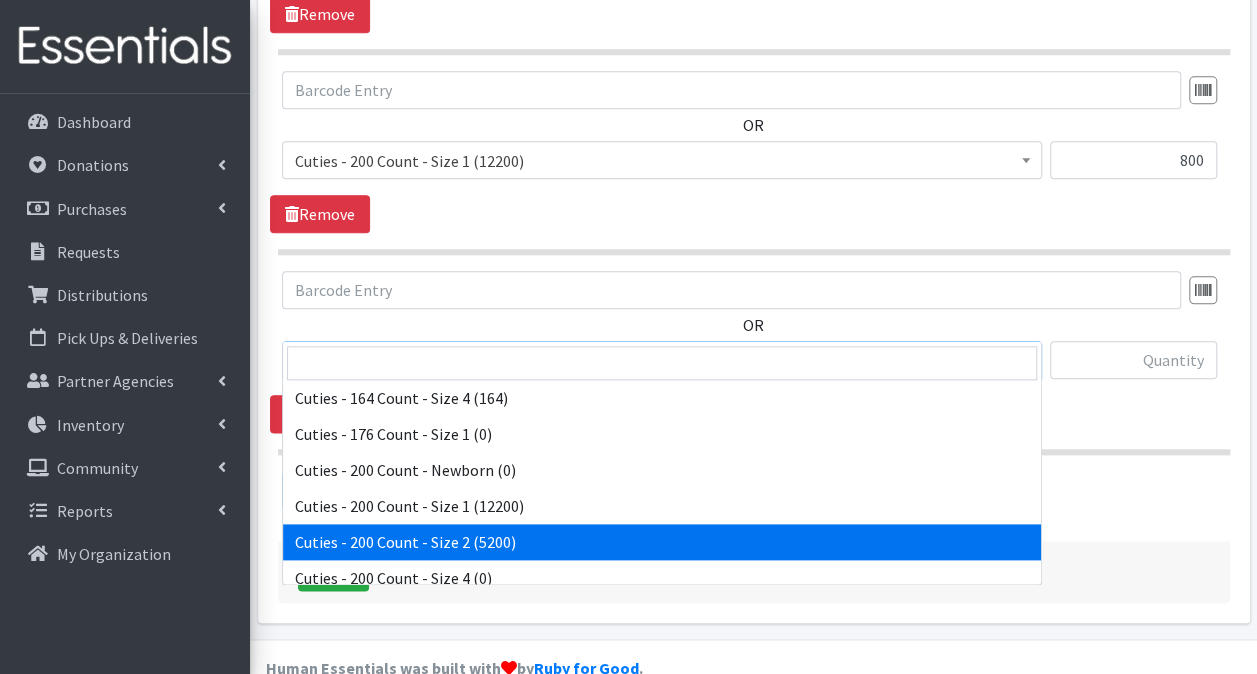 select on "13259" 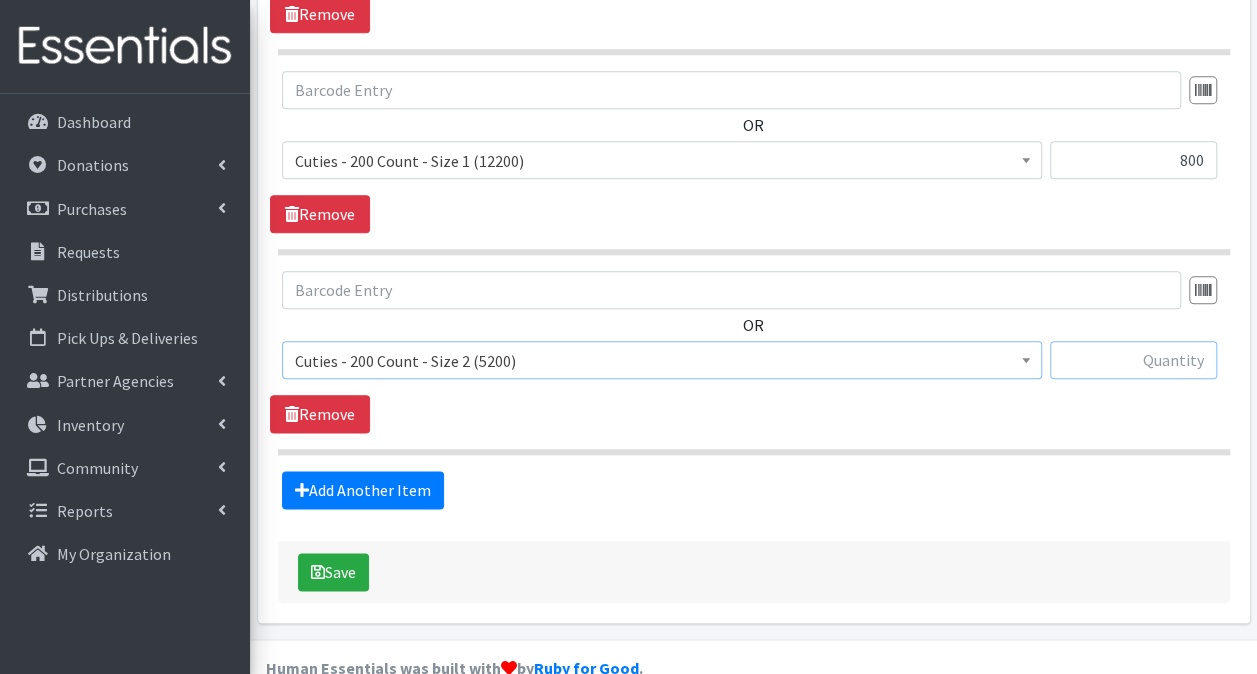 click at bounding box center [1133, 360] 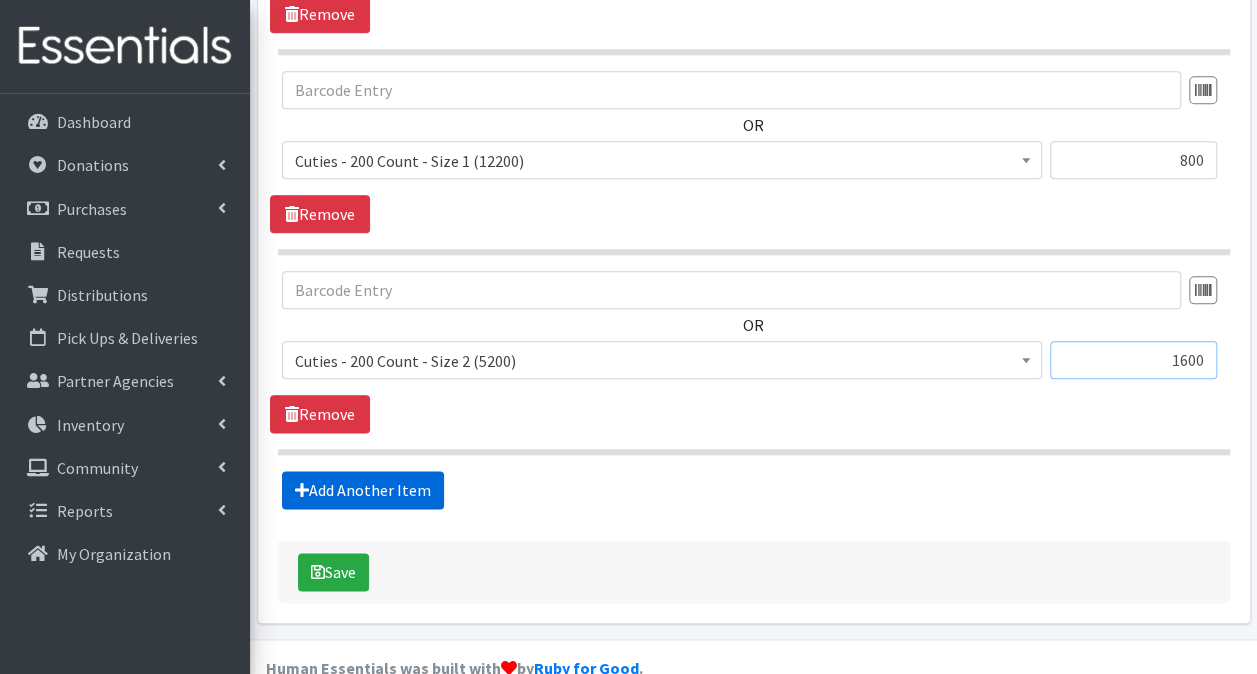 type on "1600" 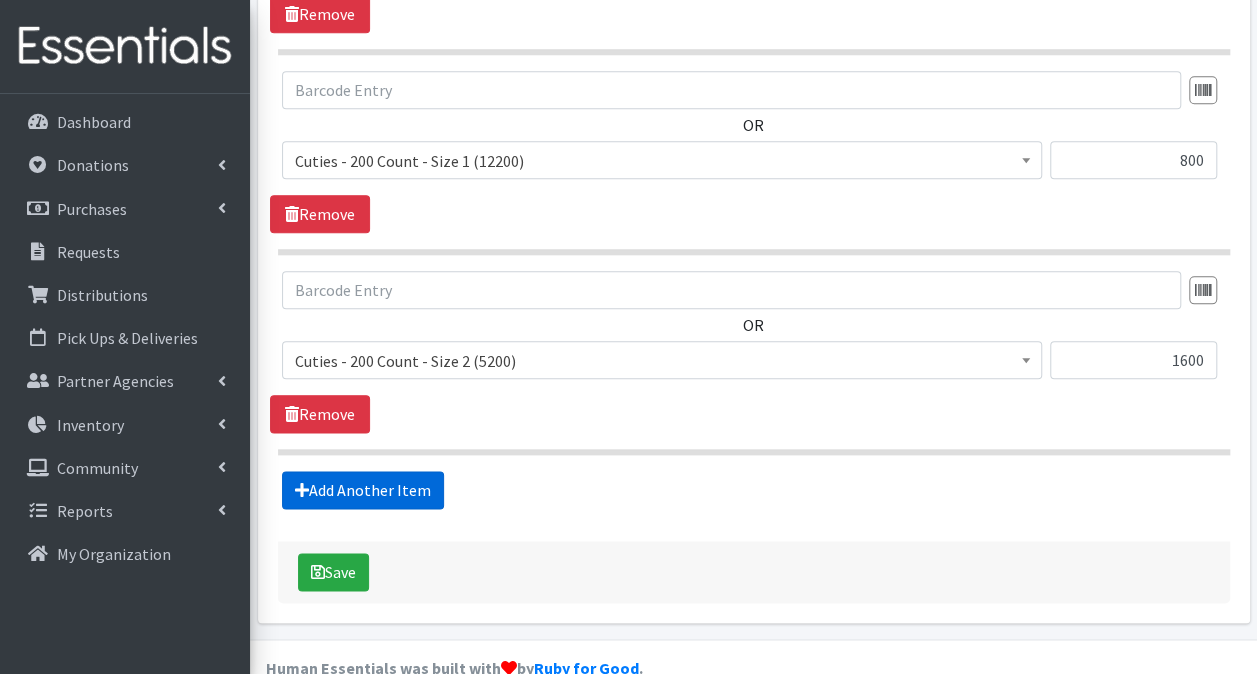 click on "Add Another Item" at bounding box center [363, 490] 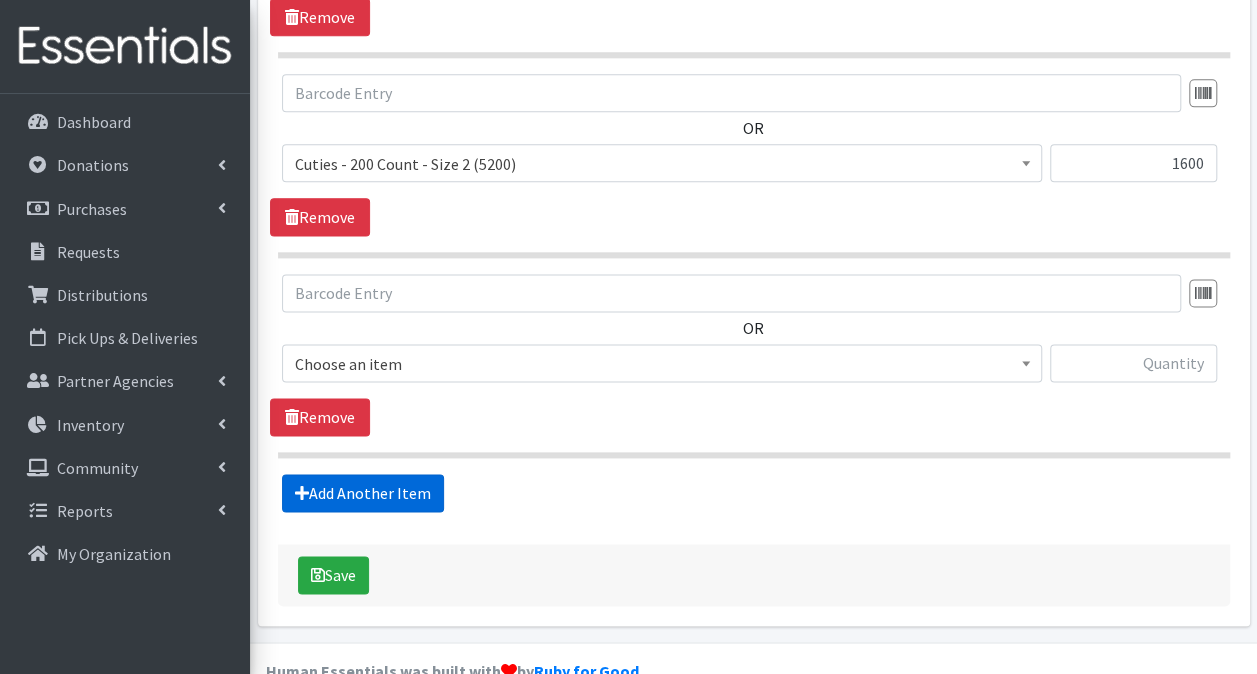 scroll, scrollTop: 1185, scrollLeft: 0, axis: vertical 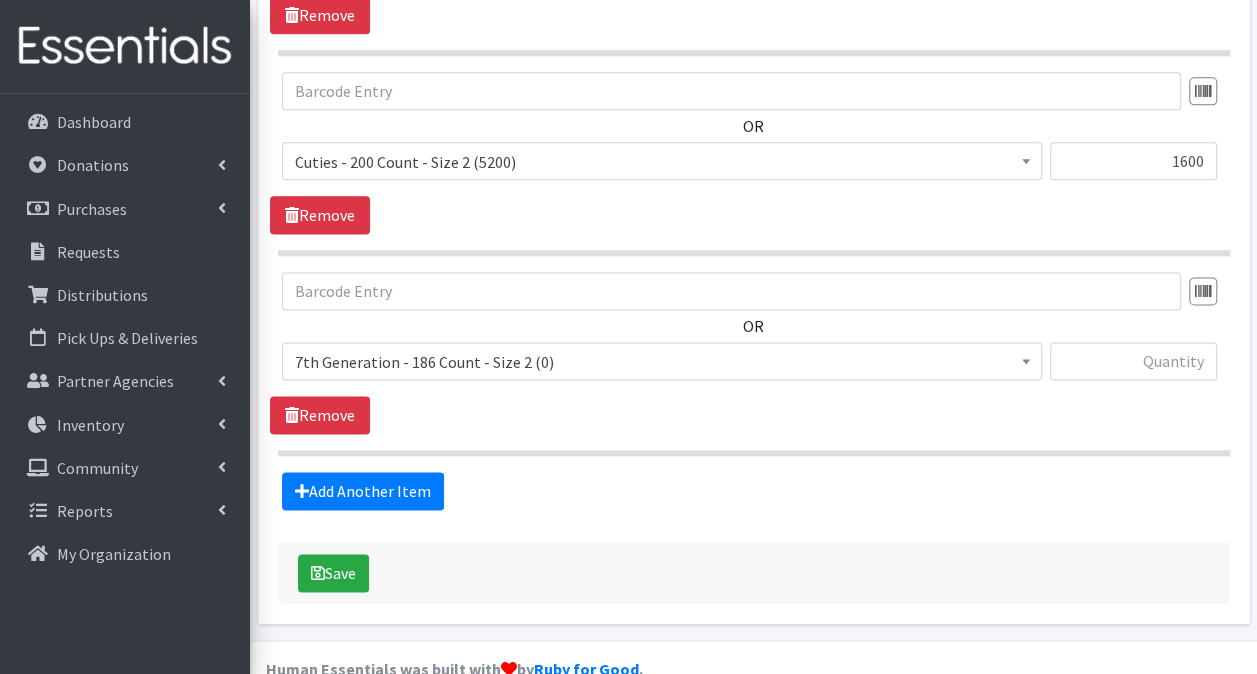 click on "OR" at bounding box center (753, 334) 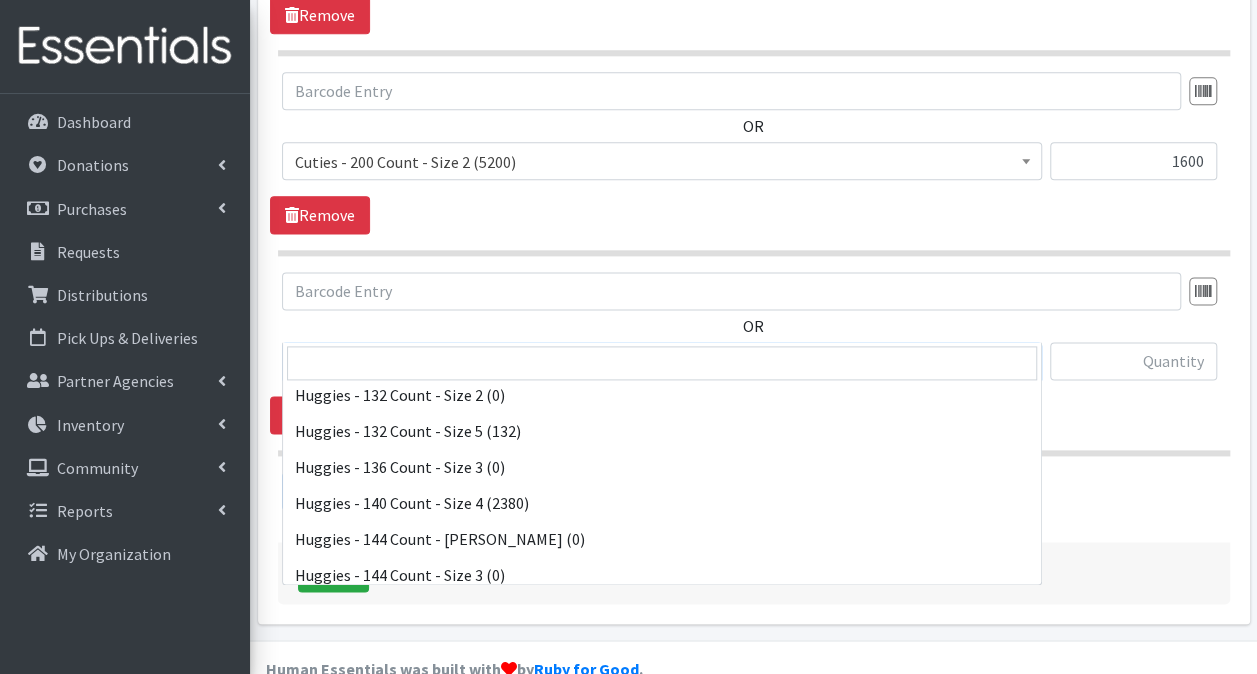 scroll, scrollTop: 3500, scrollLeft: 0, axis: vertical 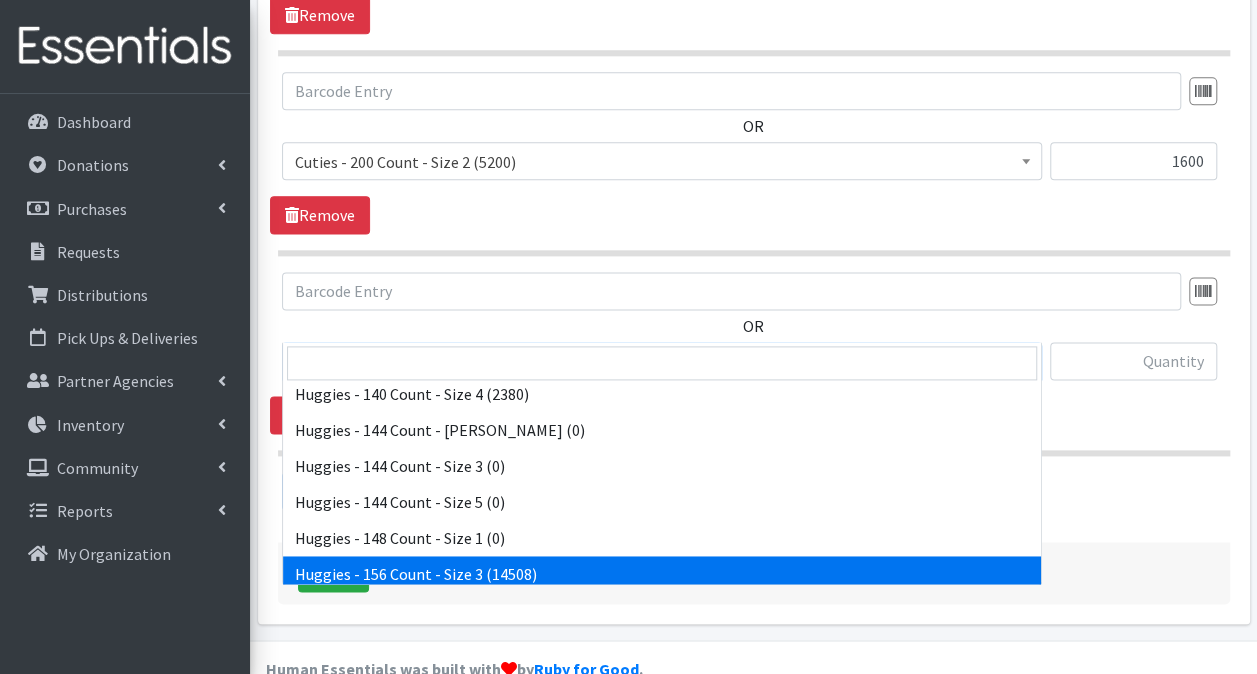 select on "15369" 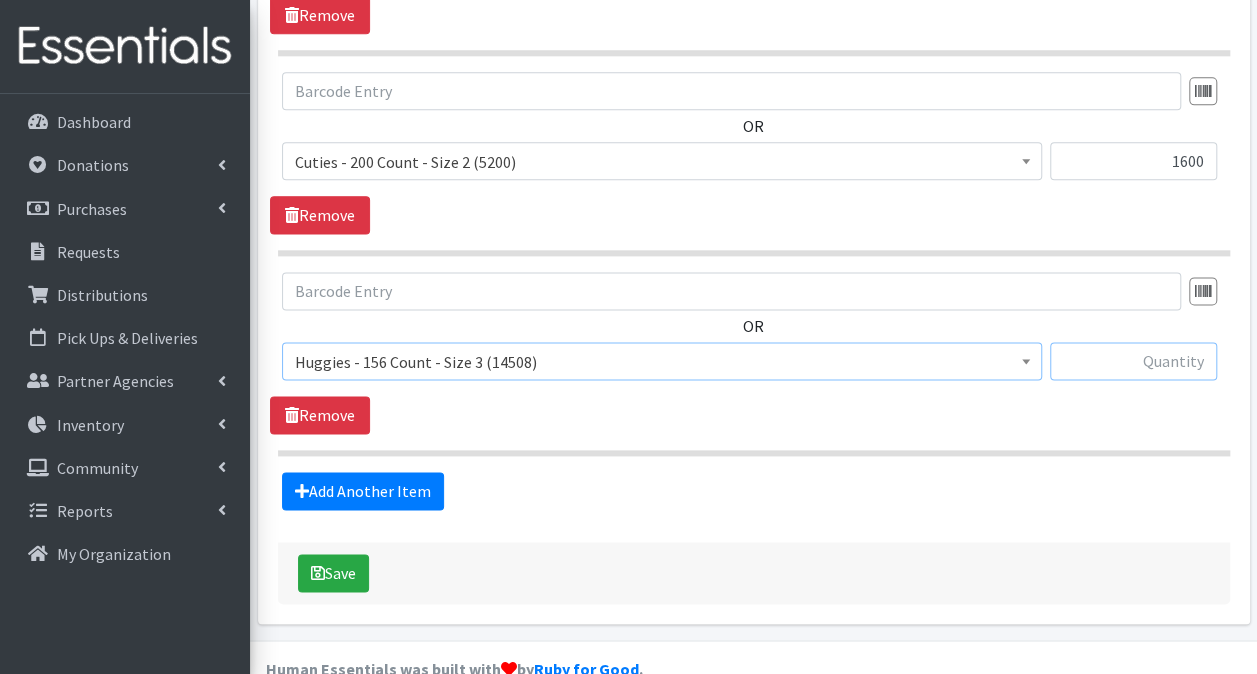 click at bounding box center (1133, 361) 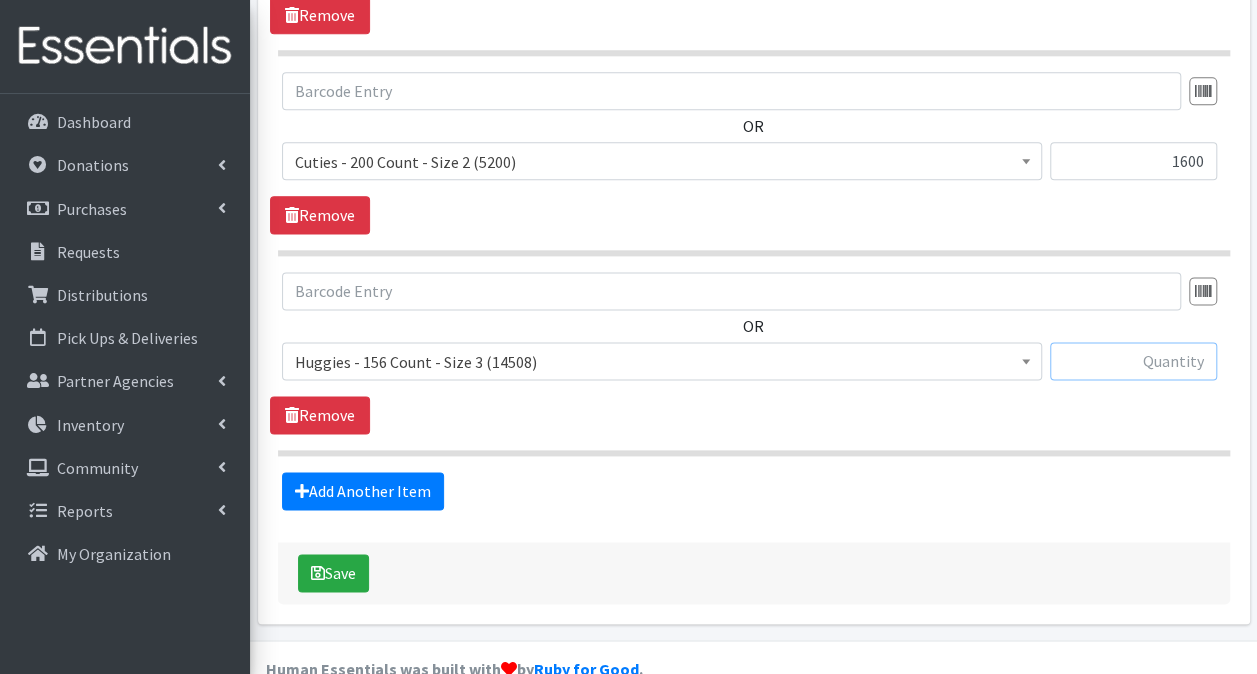 click at bounding box center (1133, 361) 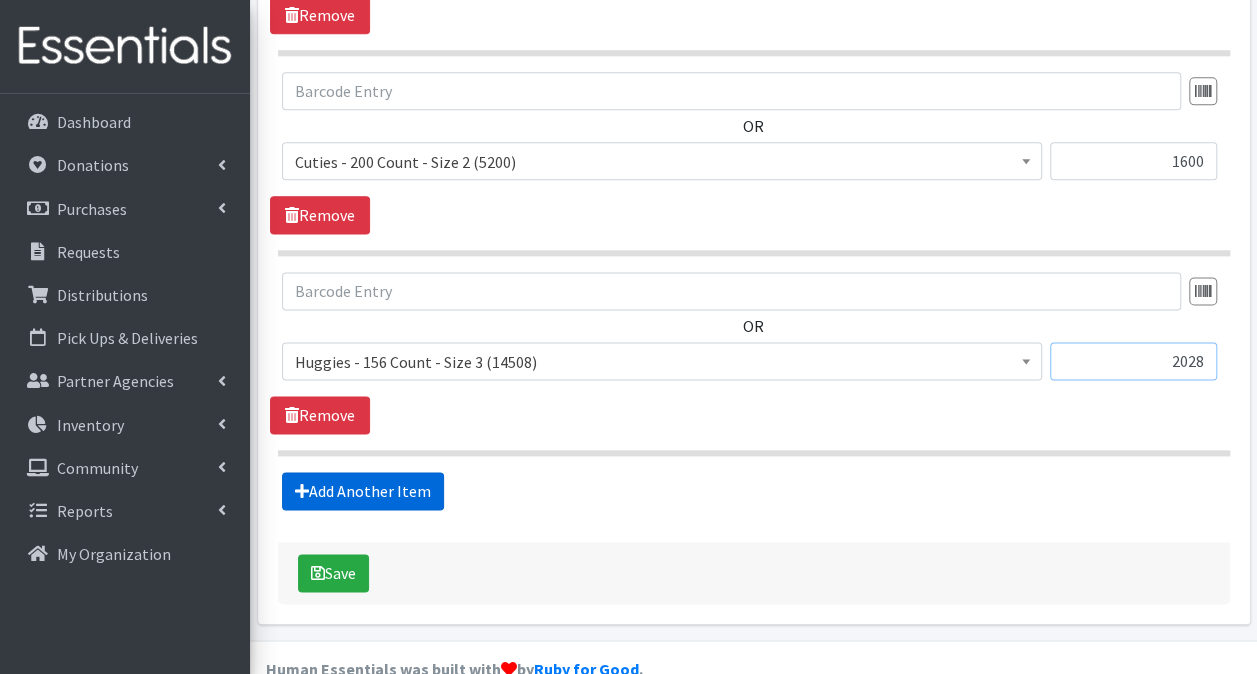 type on "2028" 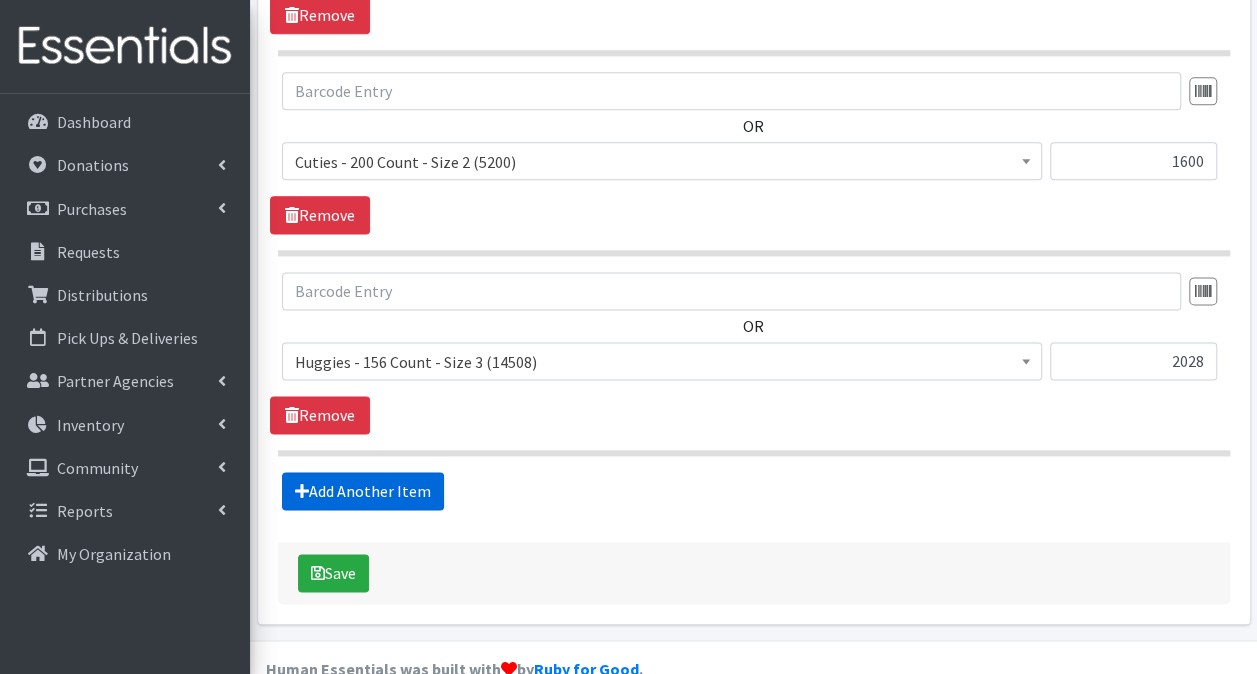 click on "Add Another Item" at bounding box center (363, 491) 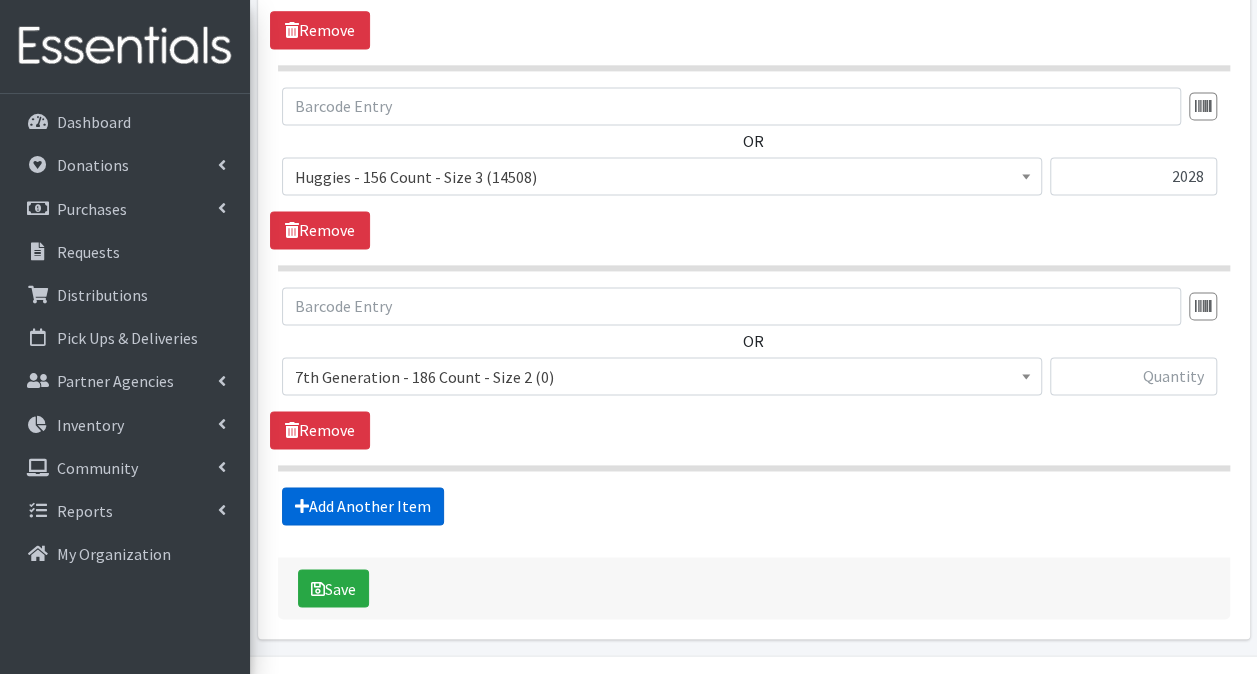 scroll, scrollTop: 1384, scrollLeft: 0, axis: vertical 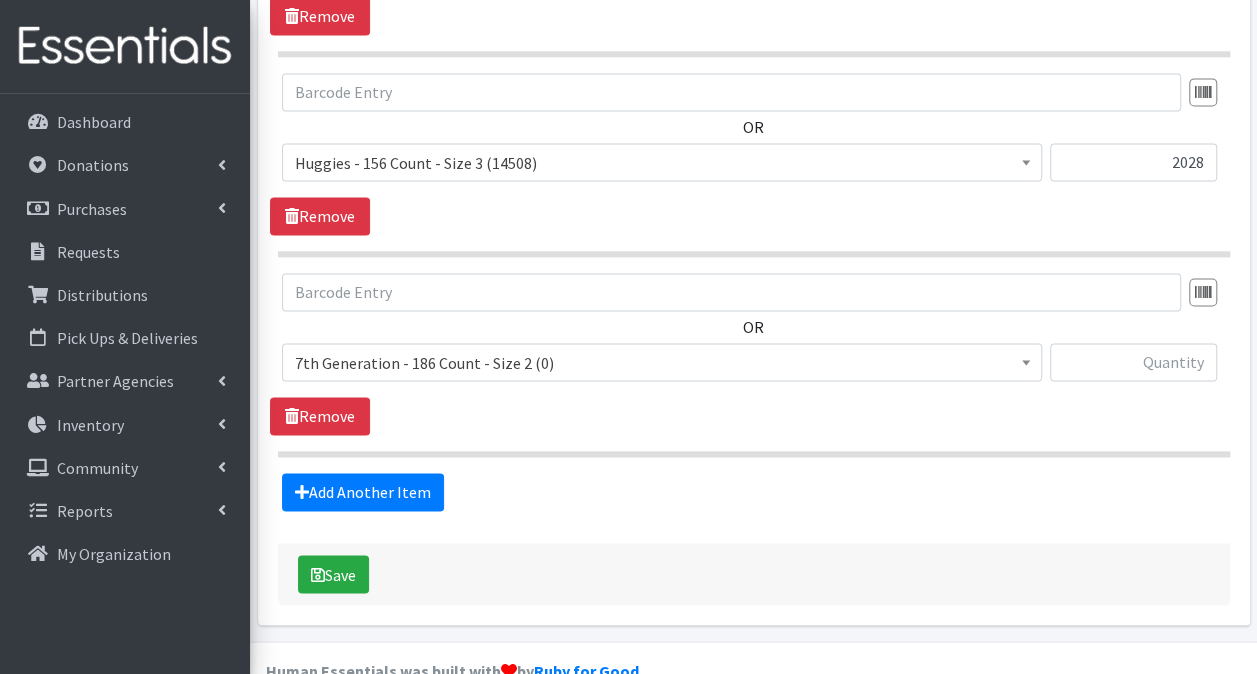 click on "7th Generation - 186 Count - Size 2 (0)" at bounding box center [662, 363] 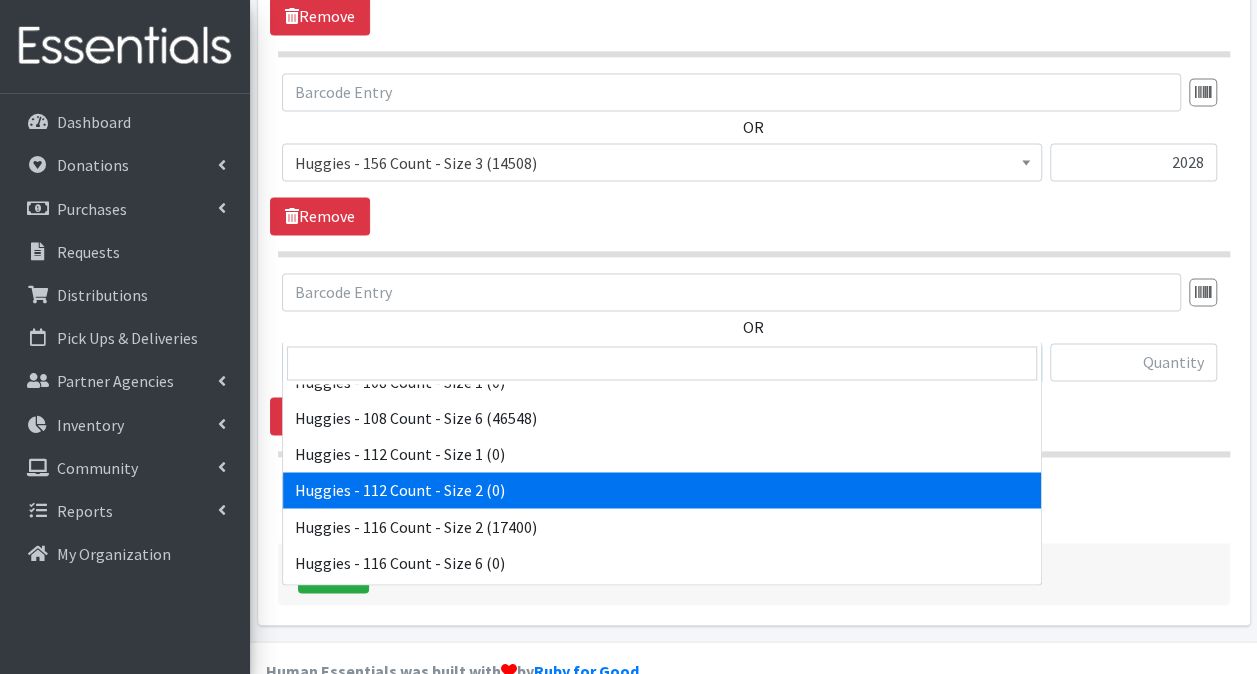 scroll, scrollTop: 3500, scrollLeft: 0, axis: vertical 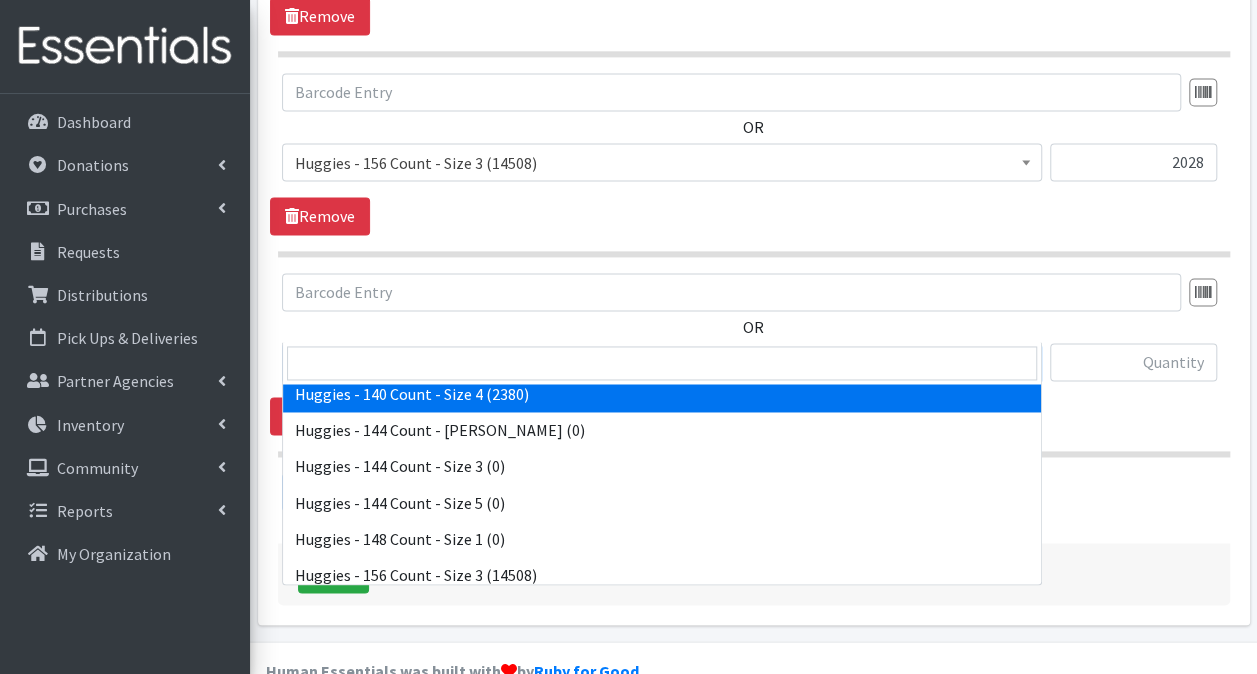 select on "12564" 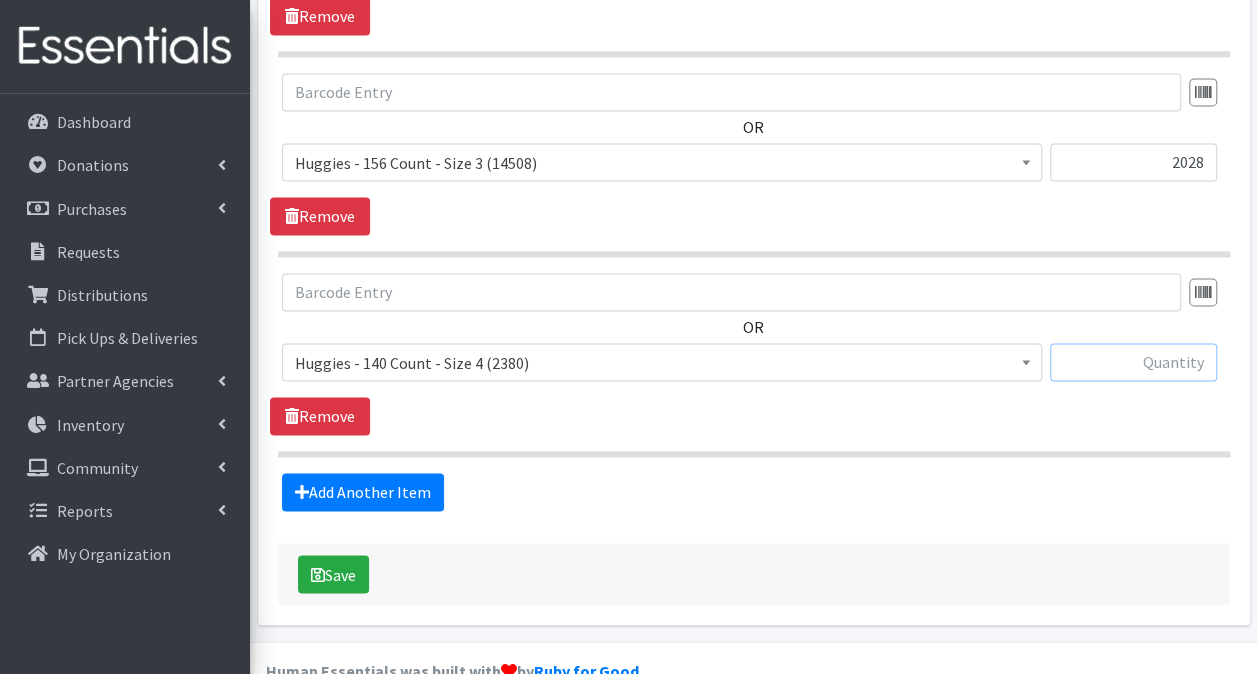 click at bounding box center [1133, 362] 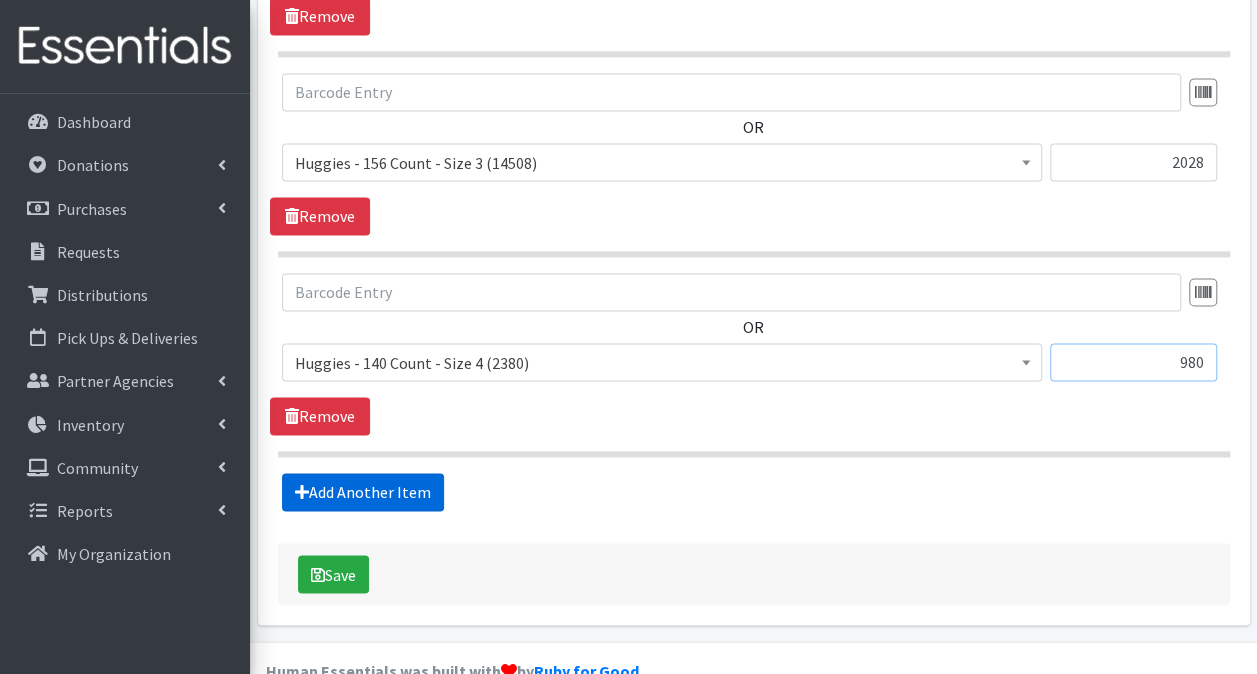 type on "980" 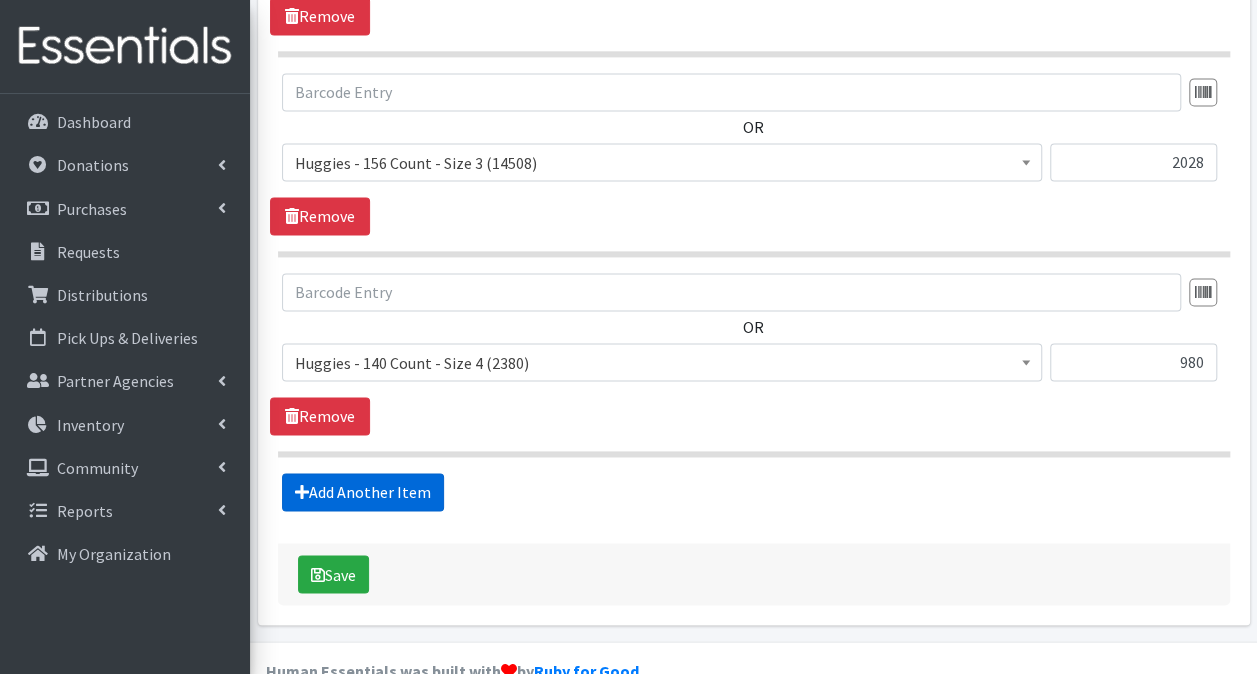 click on "Add Another Item" at bounding box center [363, 492] 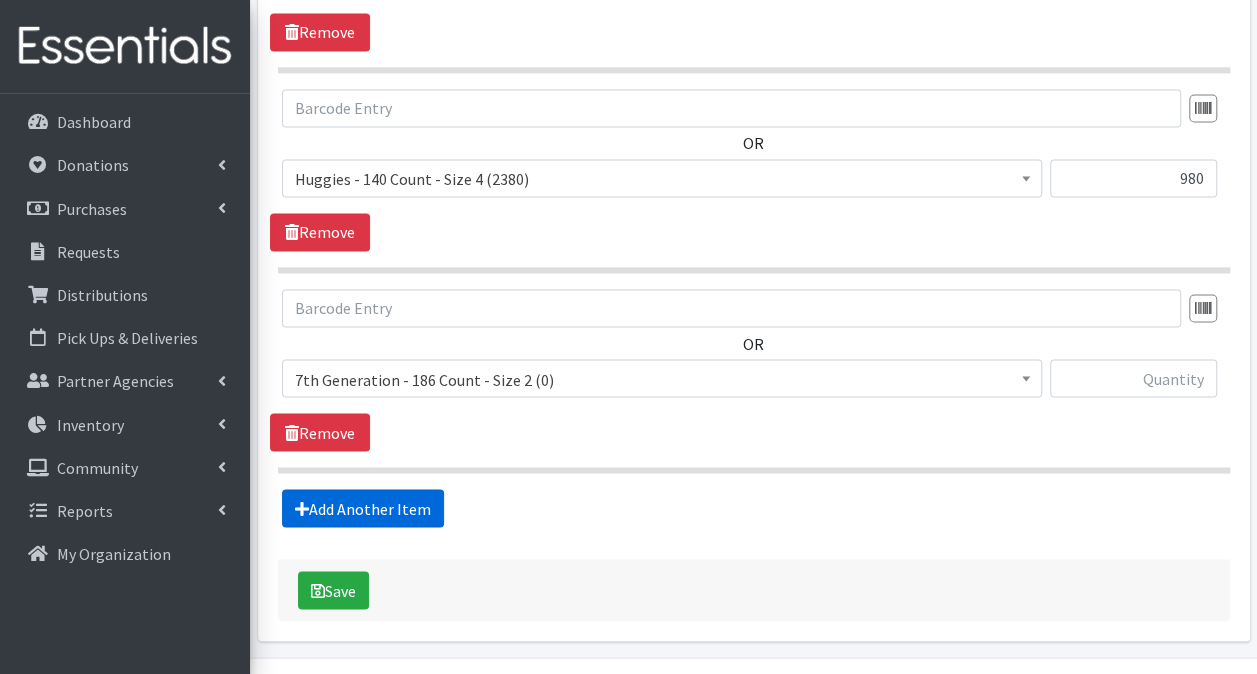 scroll, scrollTop: 1583, scrollLeft: 0, axis: vertical 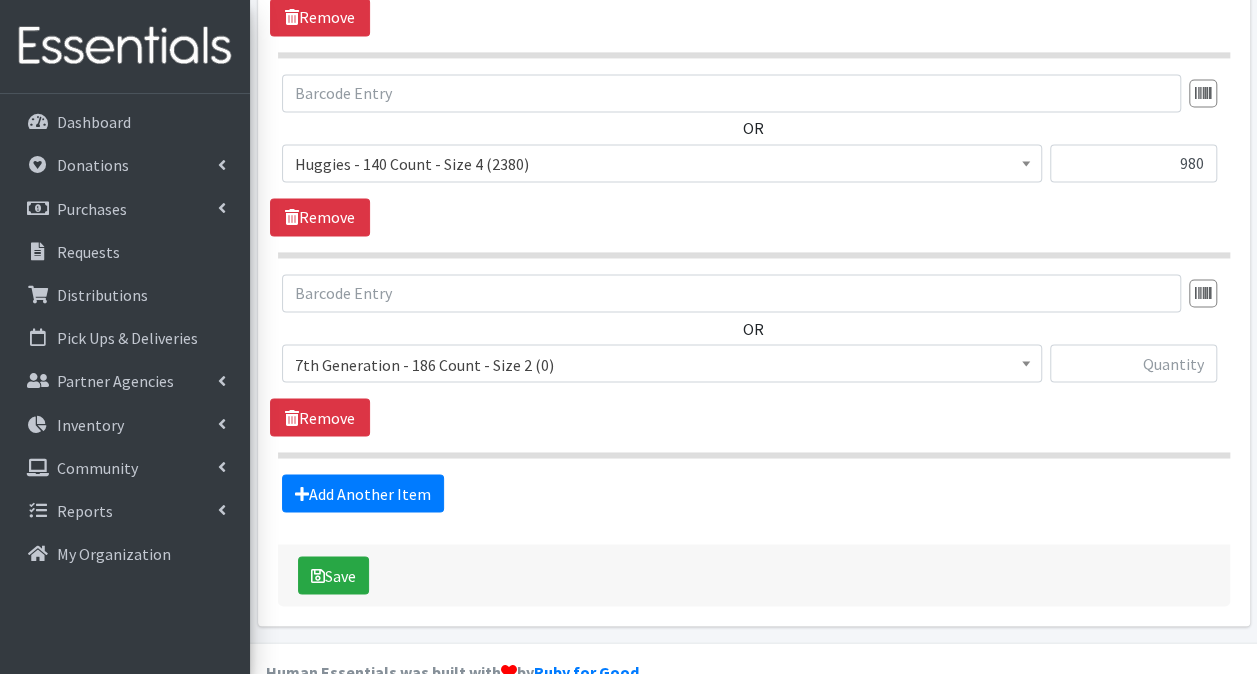 click on "7th Generation - 186 Count - Size 2 (0)" at bounding box center (662, 364) 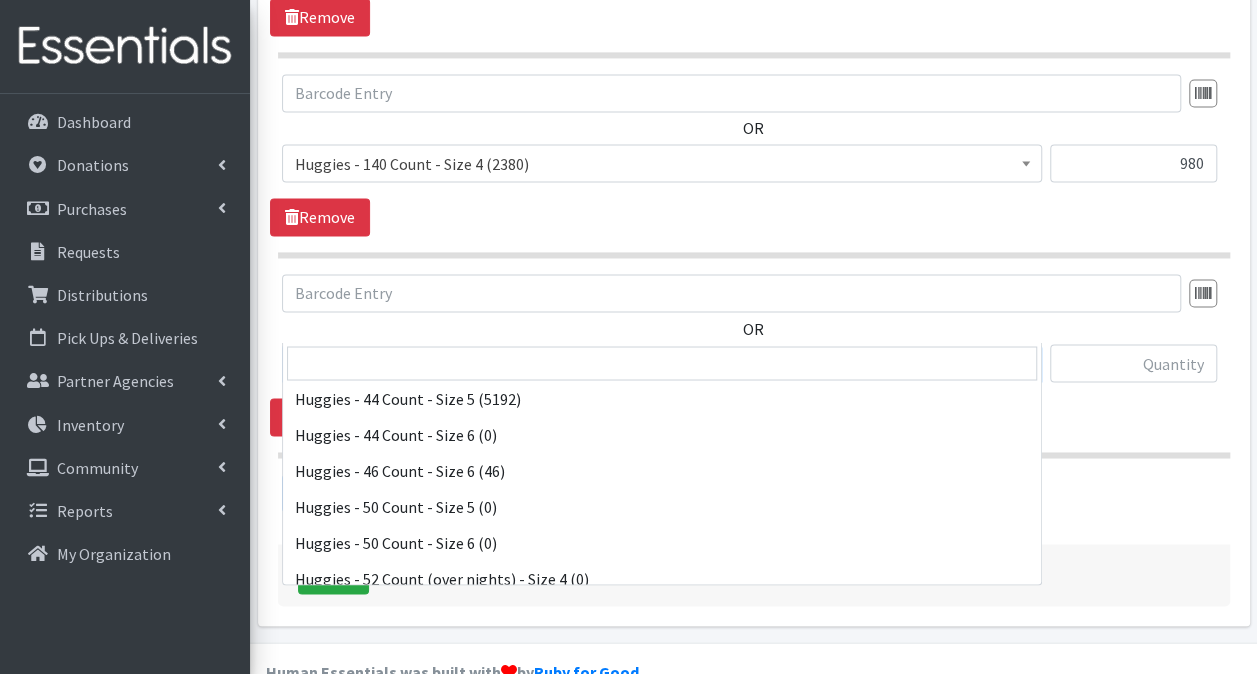 scroll, scrollTop: 4800, scrollLeft: 0, axis: vertical 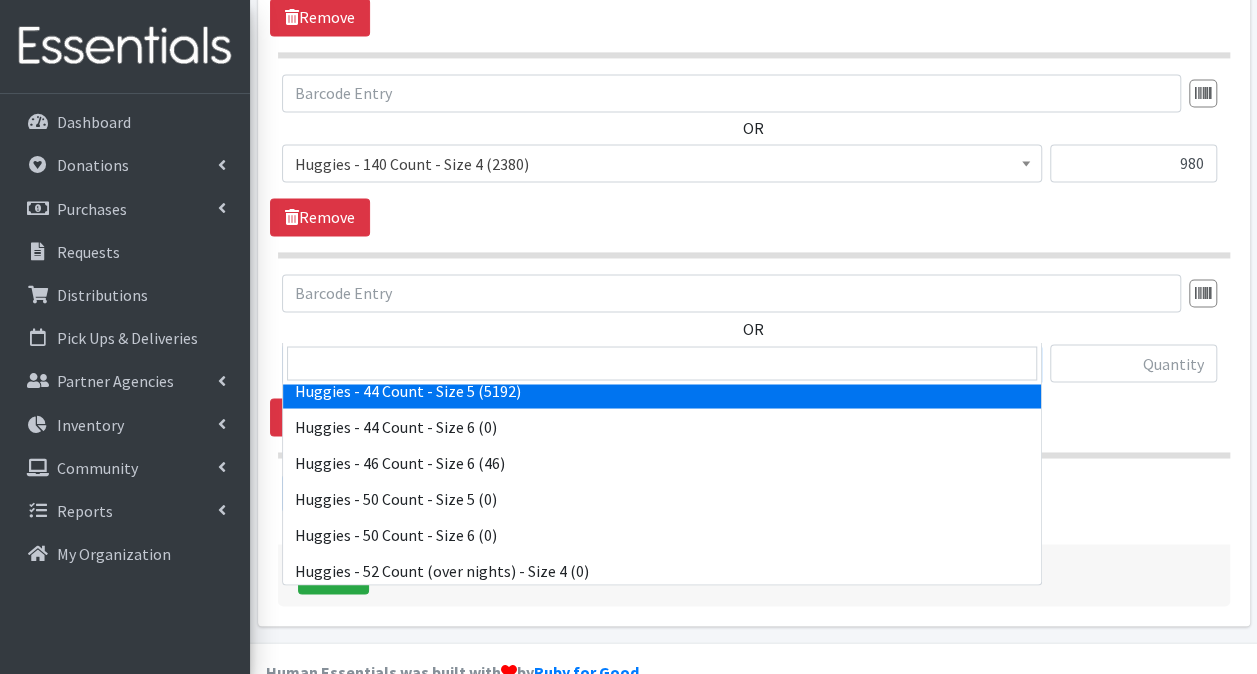 select on "10455" 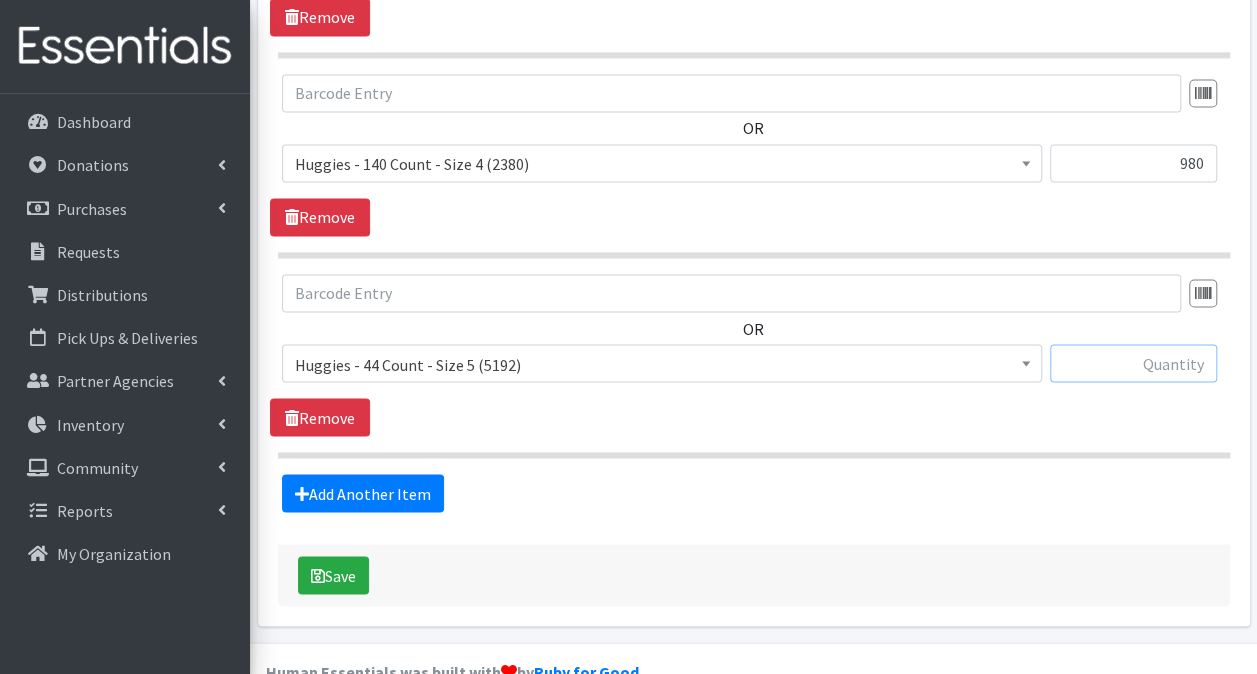 click at bounding box center [1133, 363] 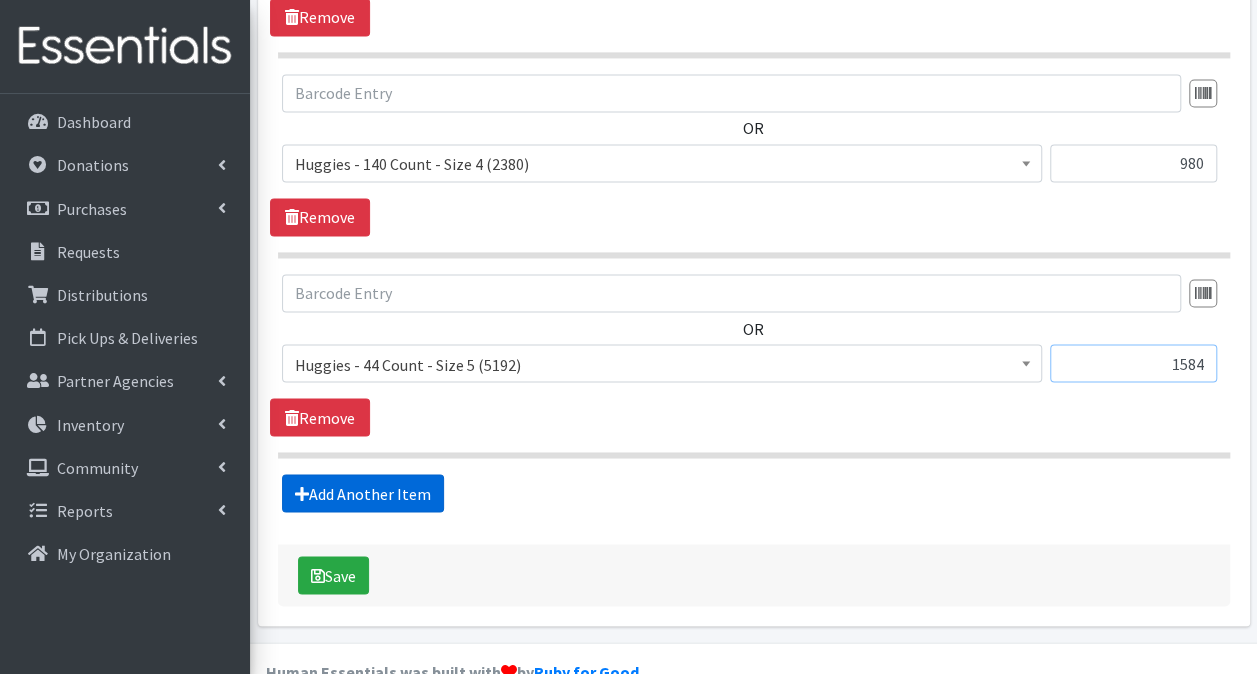 type on "1584" 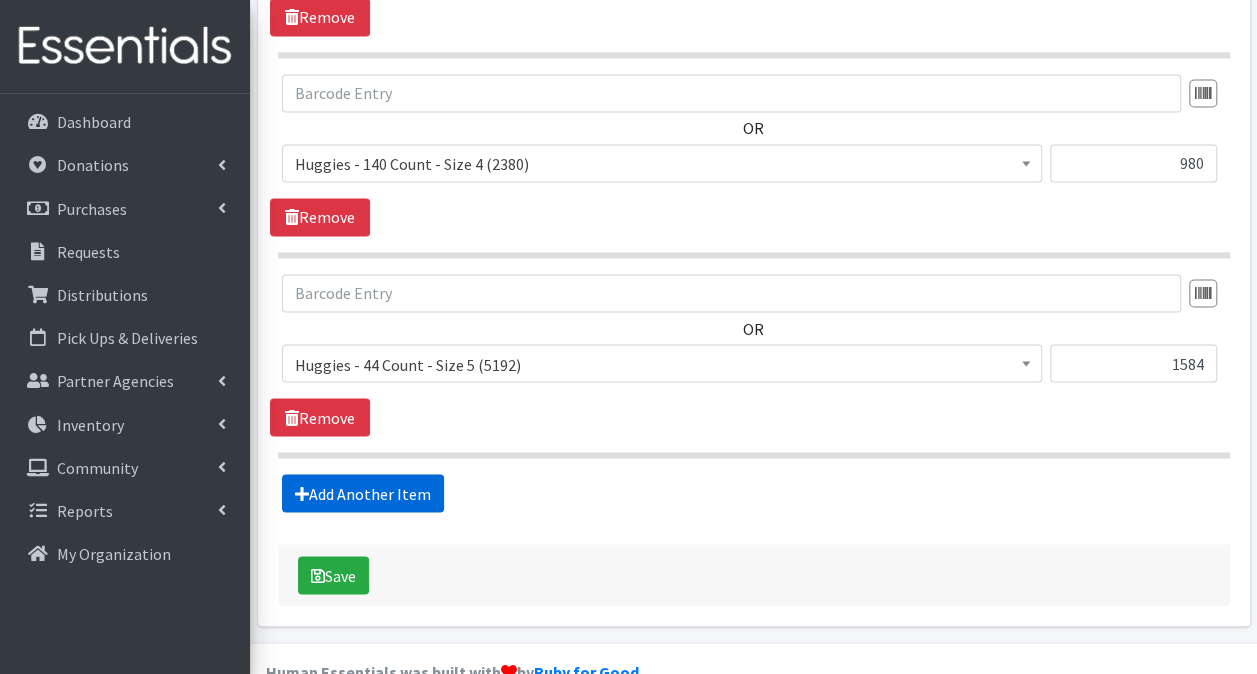 click on "Add Another Item" at bounding box center (363, 493) 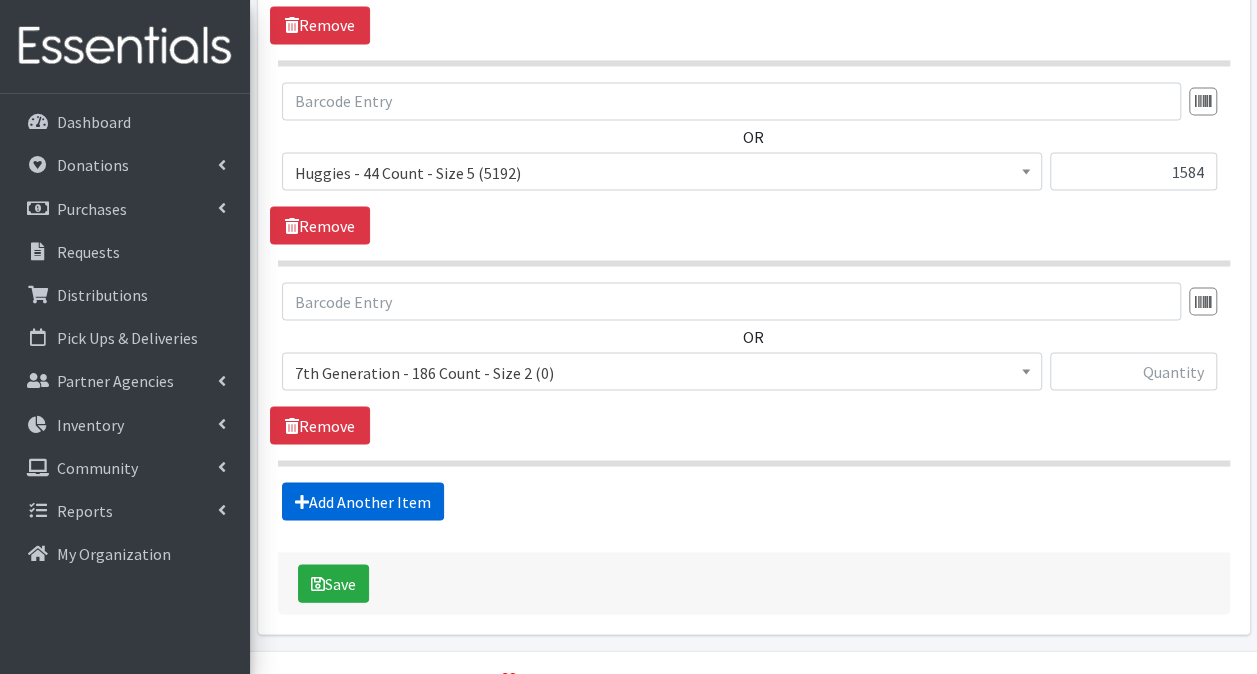 scroll, scrollTop: 1782, scrollLeft: 0, axis: vertical 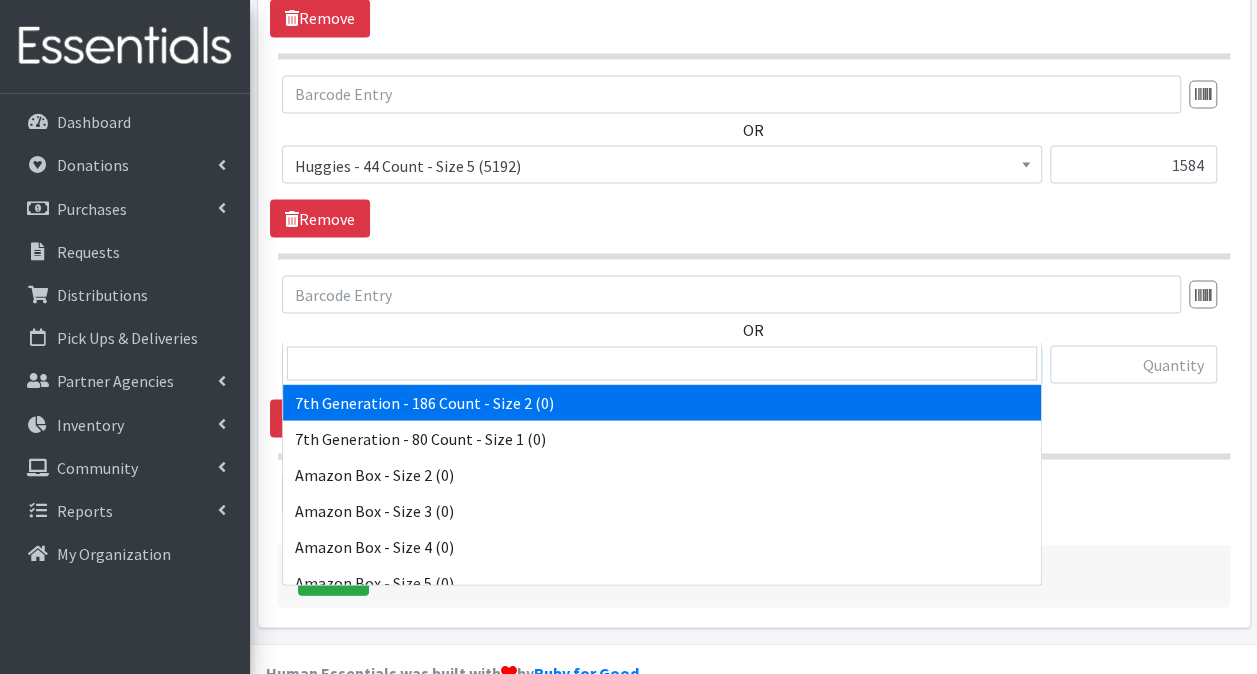 click on "7th Generation - 186 Count - Size 2 (0)" at bounding box center (662, 364) 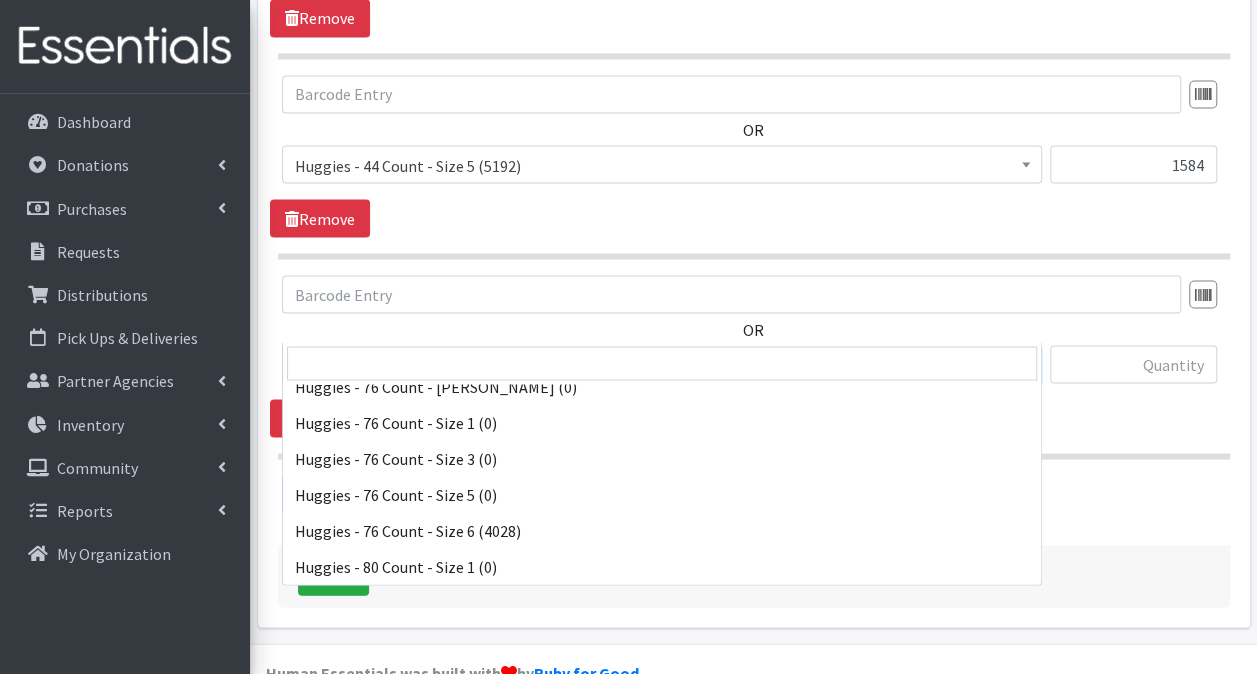 scroll, scrollTop: 6000, scrollLeft: 0, axis: vertical 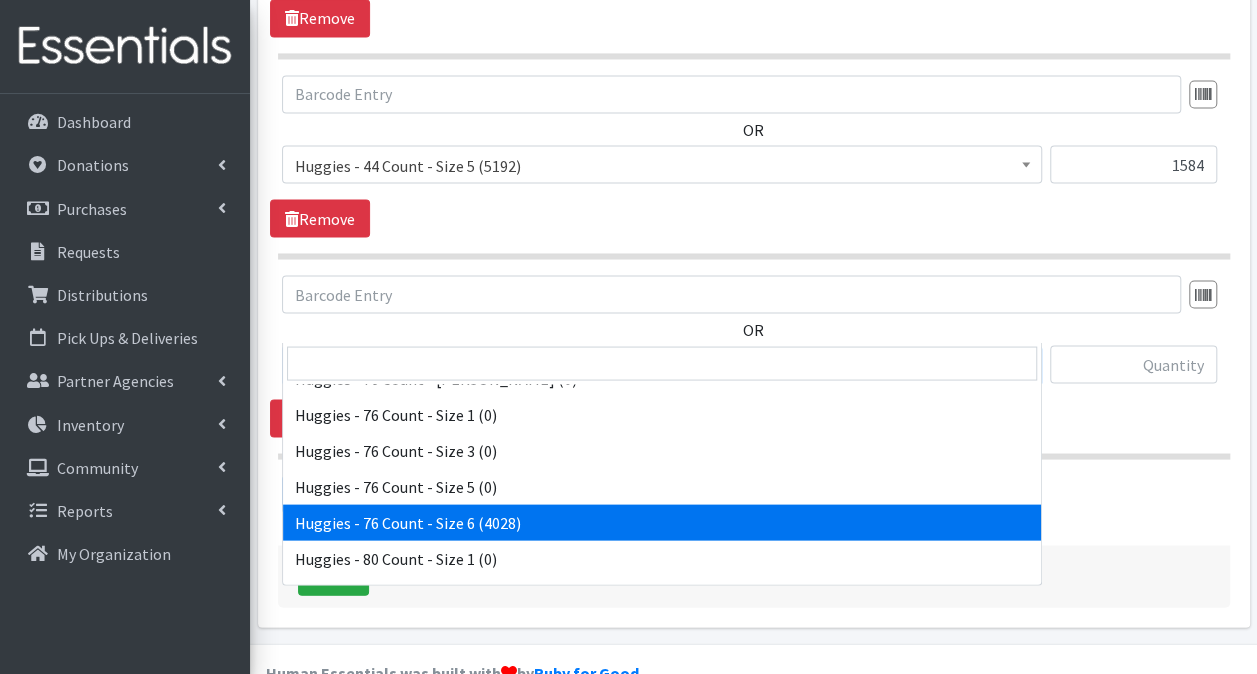 select on "15371" 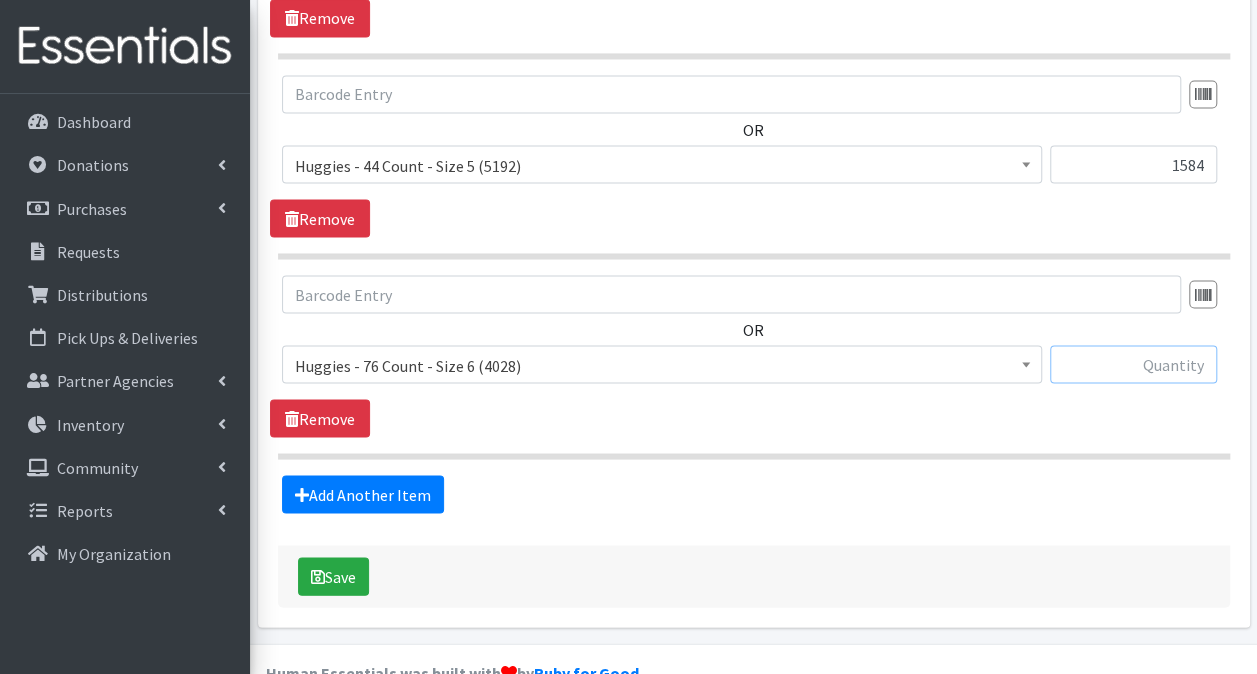 click at bounding box center [1133, 364] 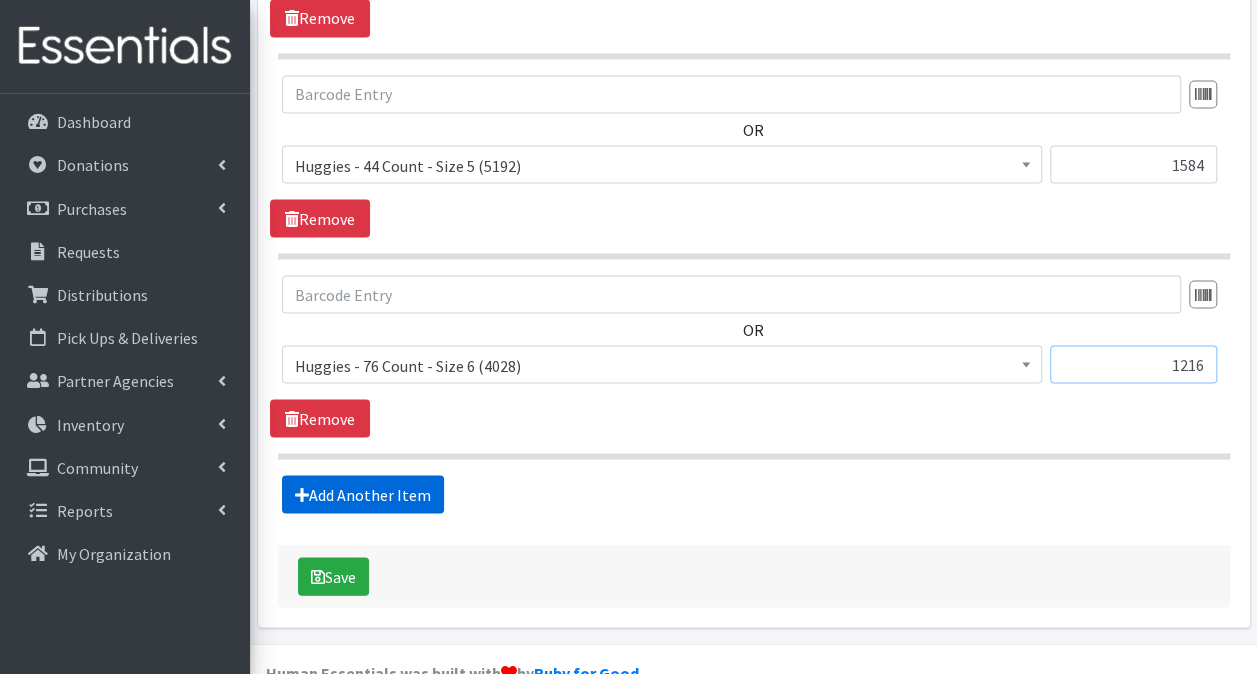 type on "1216" 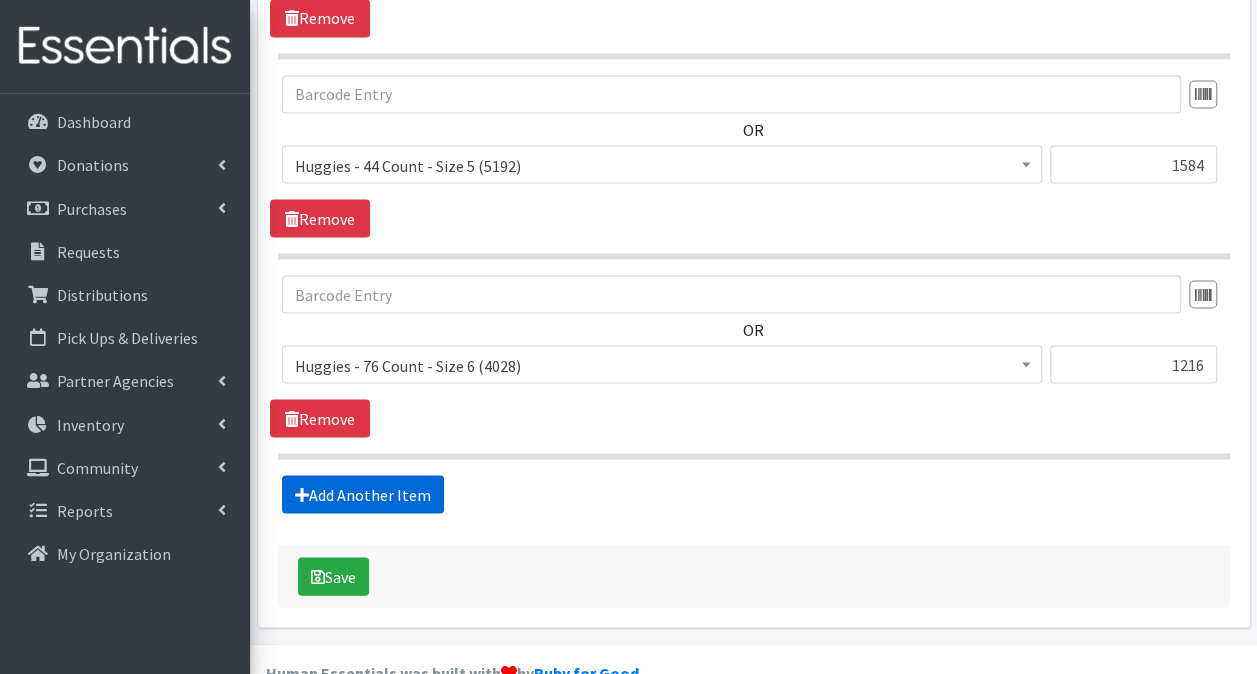 click on "Add Another Item" at bounding box center [363, 494] 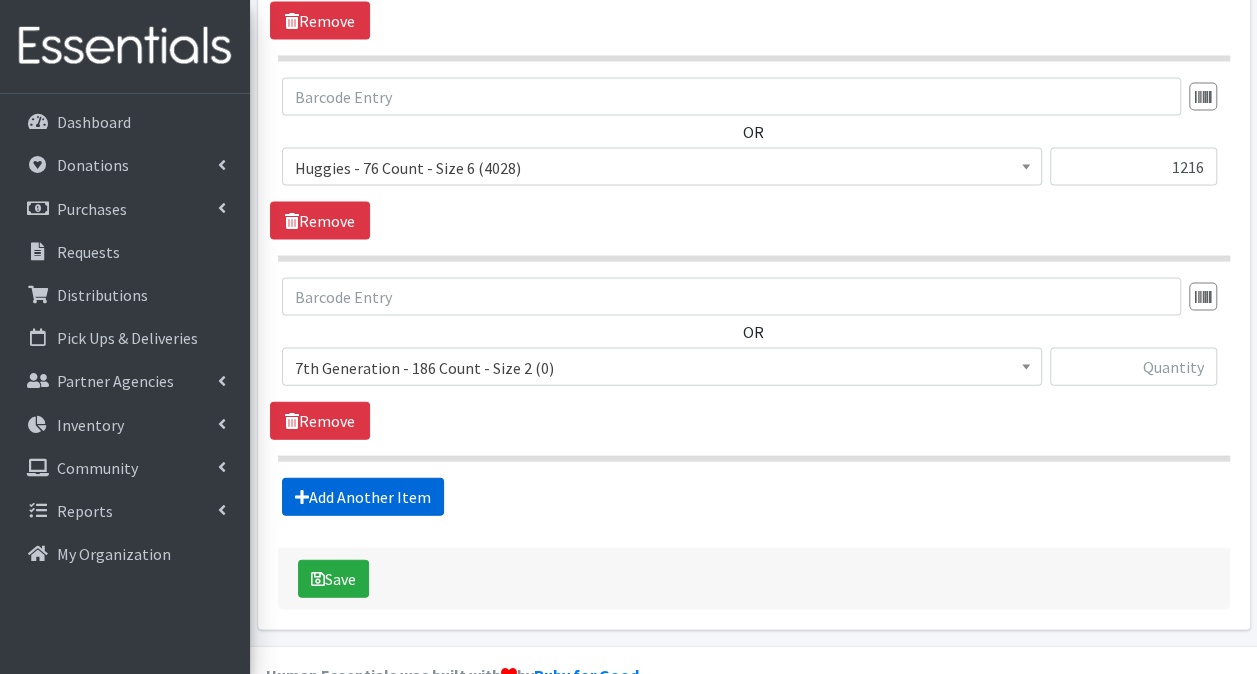 scroll, scrollTop: 1981, scrollLeft: 0, axis: vertical 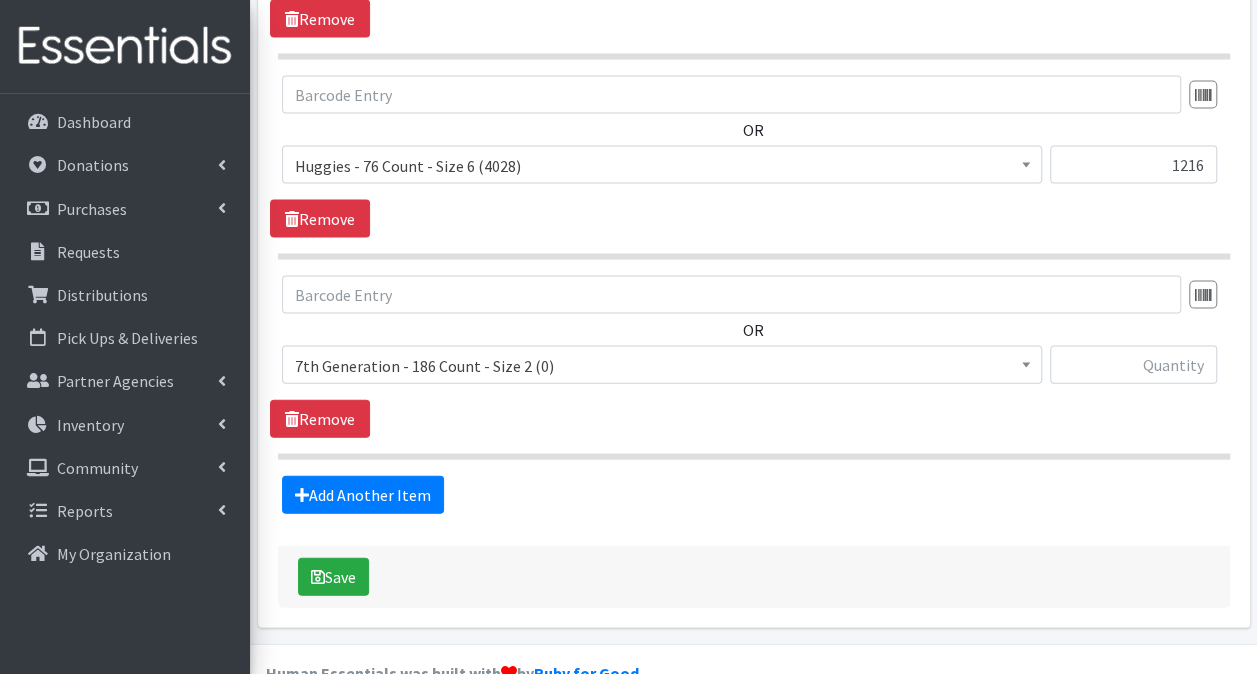 click on "7th Generation - 186 Count - Size 2 (0)" at bounding box center [662, 366] 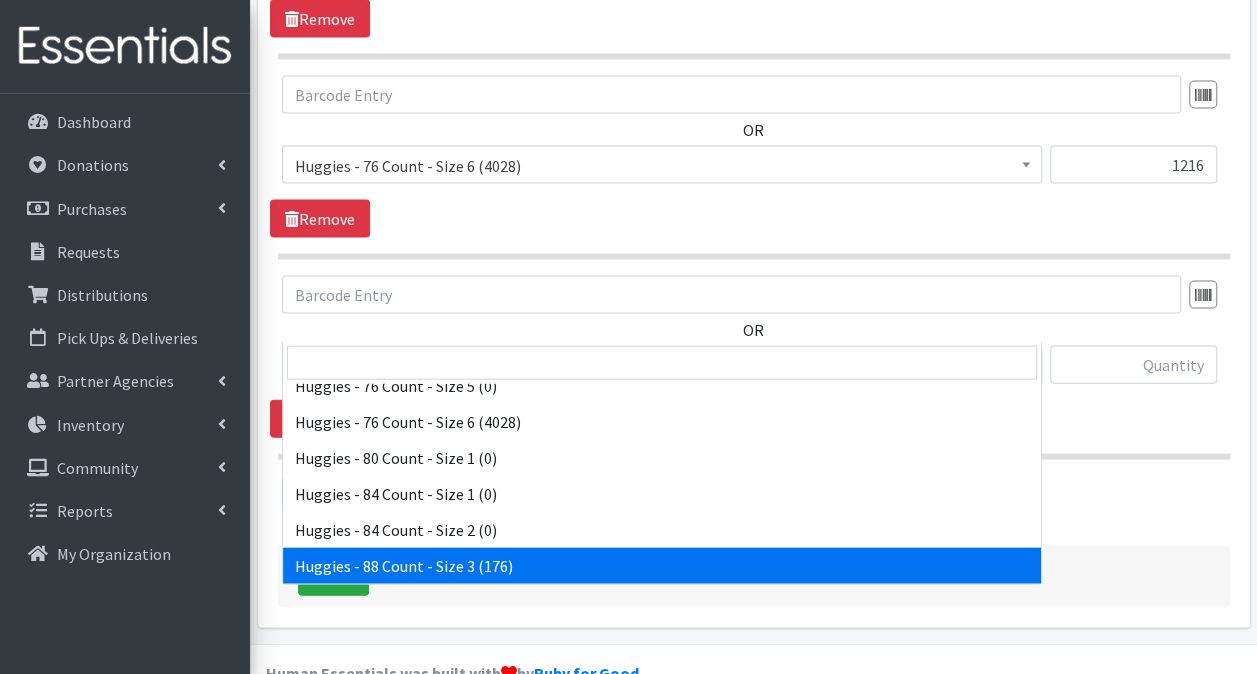 scroll, scrollTop: 6200, scrollLeft: 0, axis: vertical 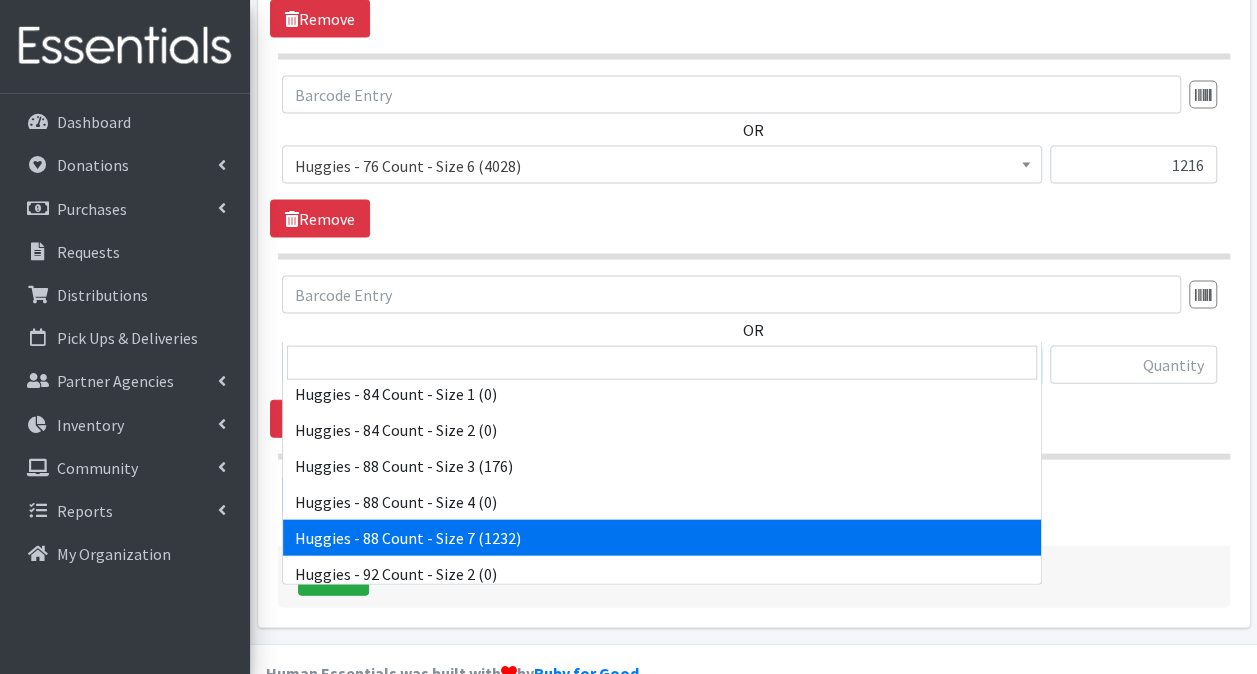 select on "13988" 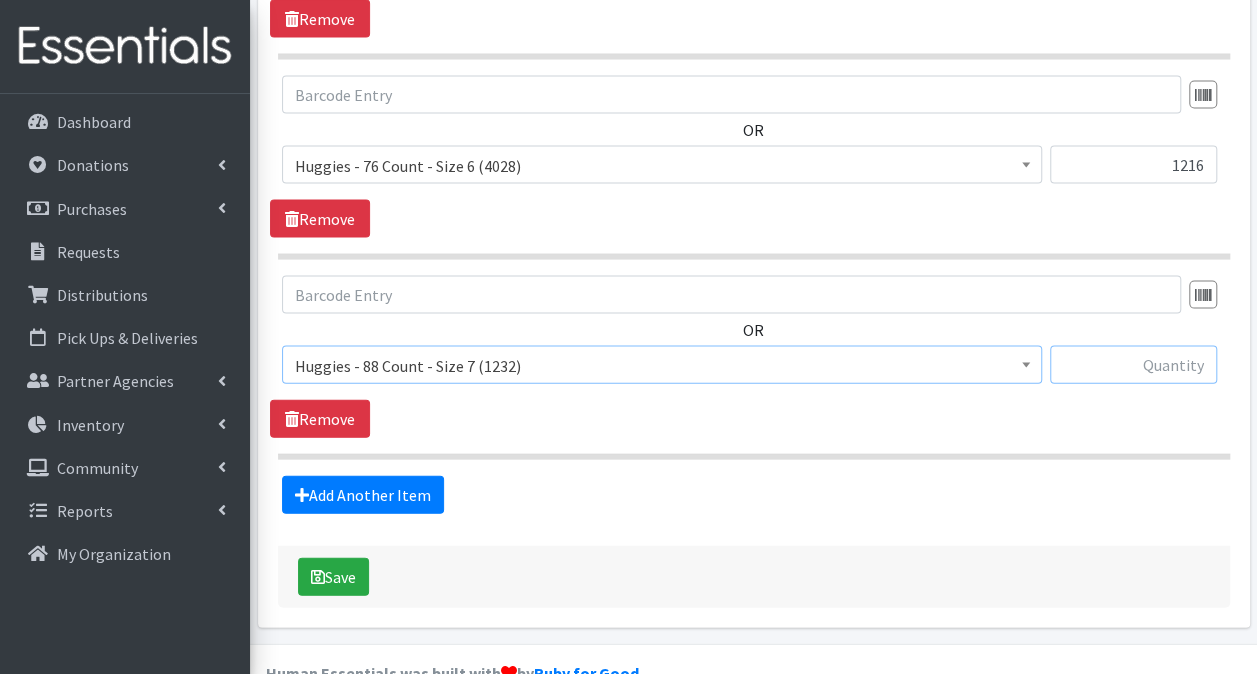 click at bounding box center (1133, 365) 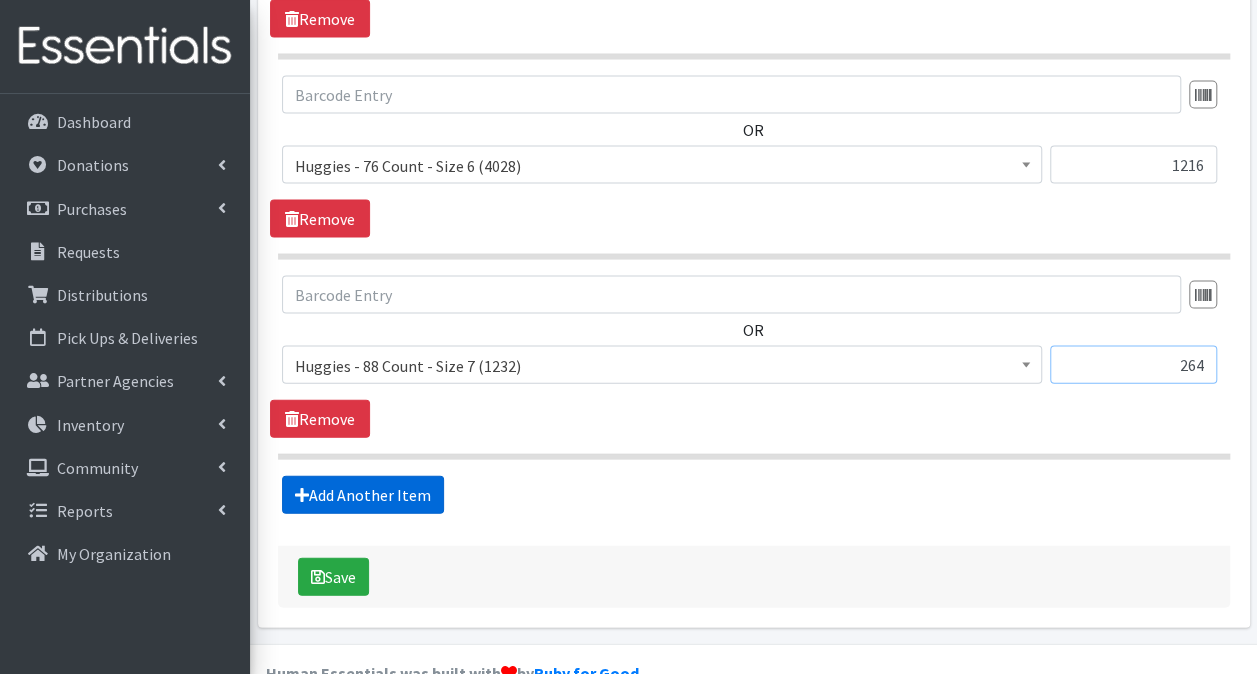type on "264" 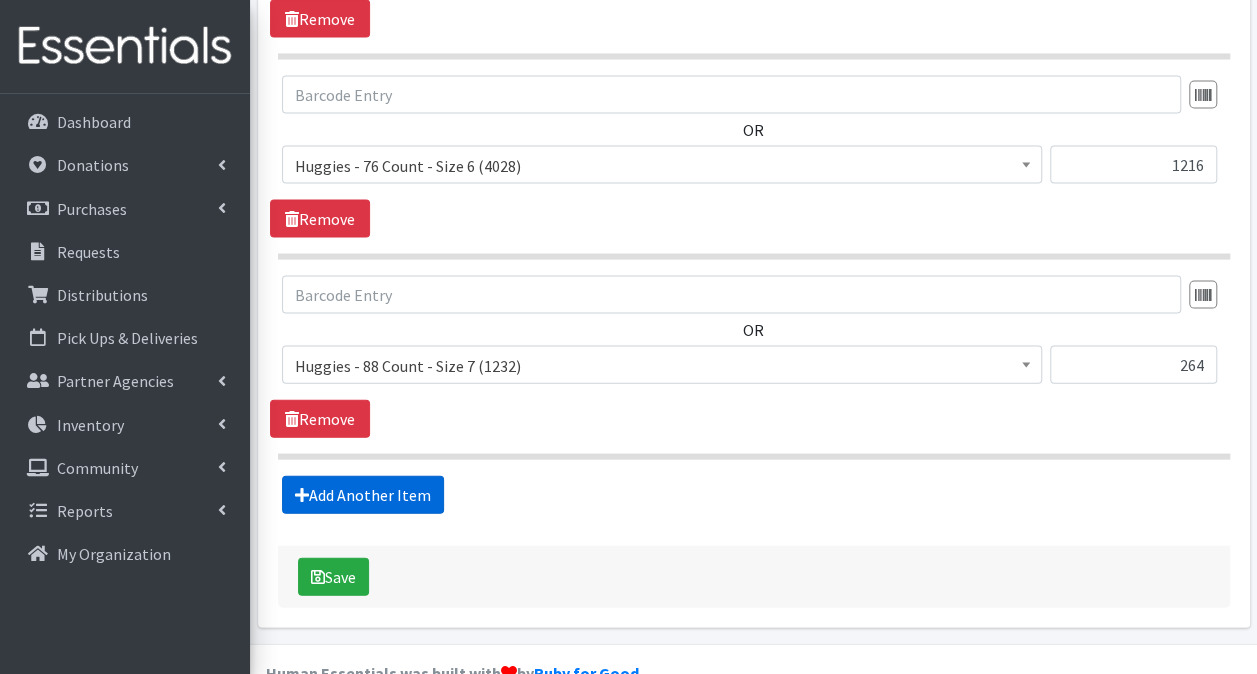 click on "Add Another Item" at bounding box center [363, 495] 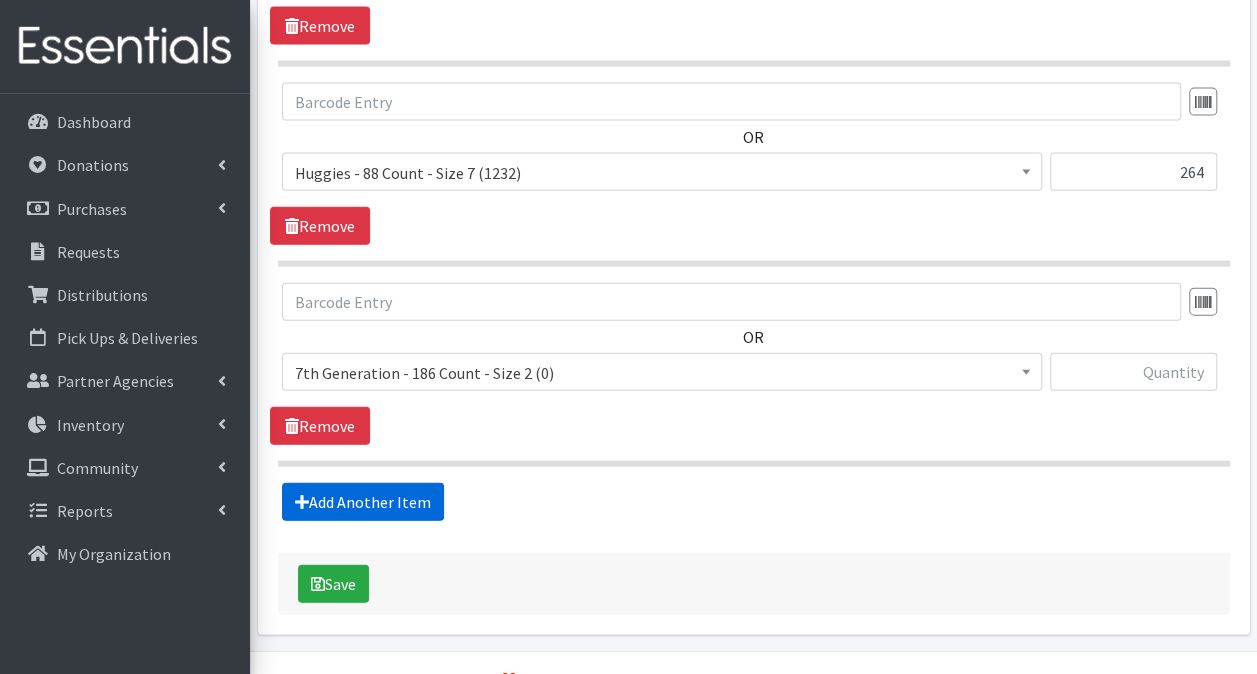 scroll, scrollTop: 2180, scrollLeft: 0, axis: vertical 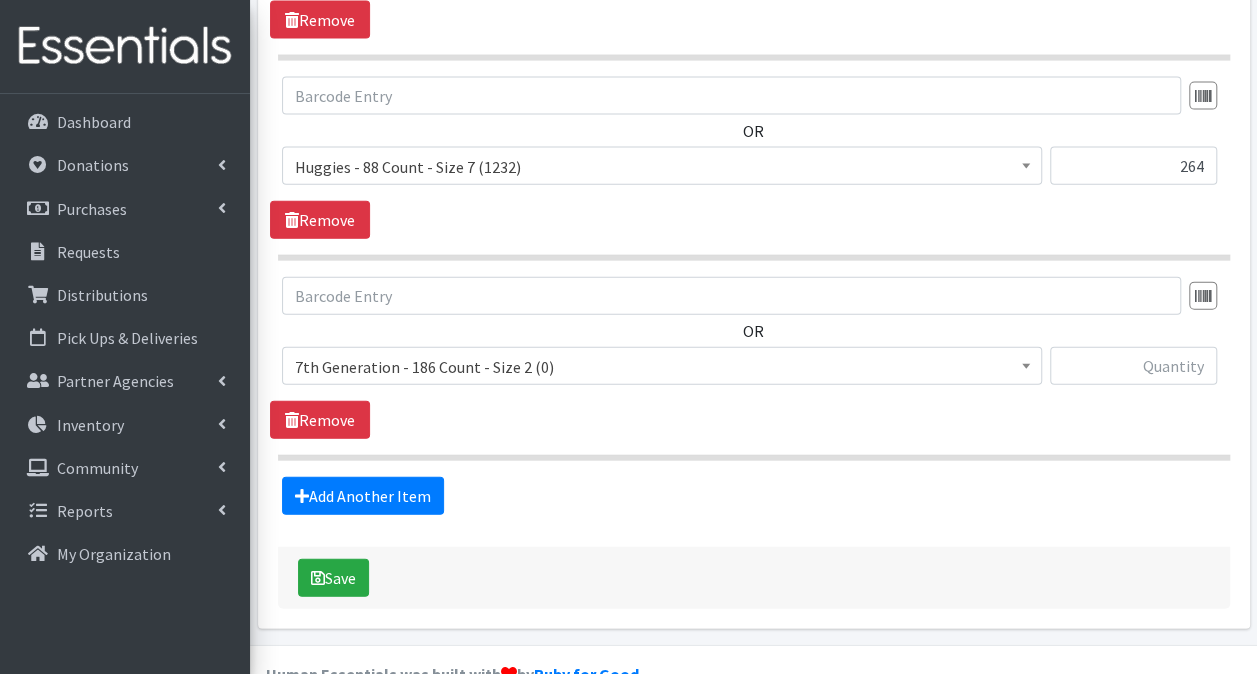 click on "7th Generation - 186 Count - Size 2 (0)" at bounding box center [662, 367] 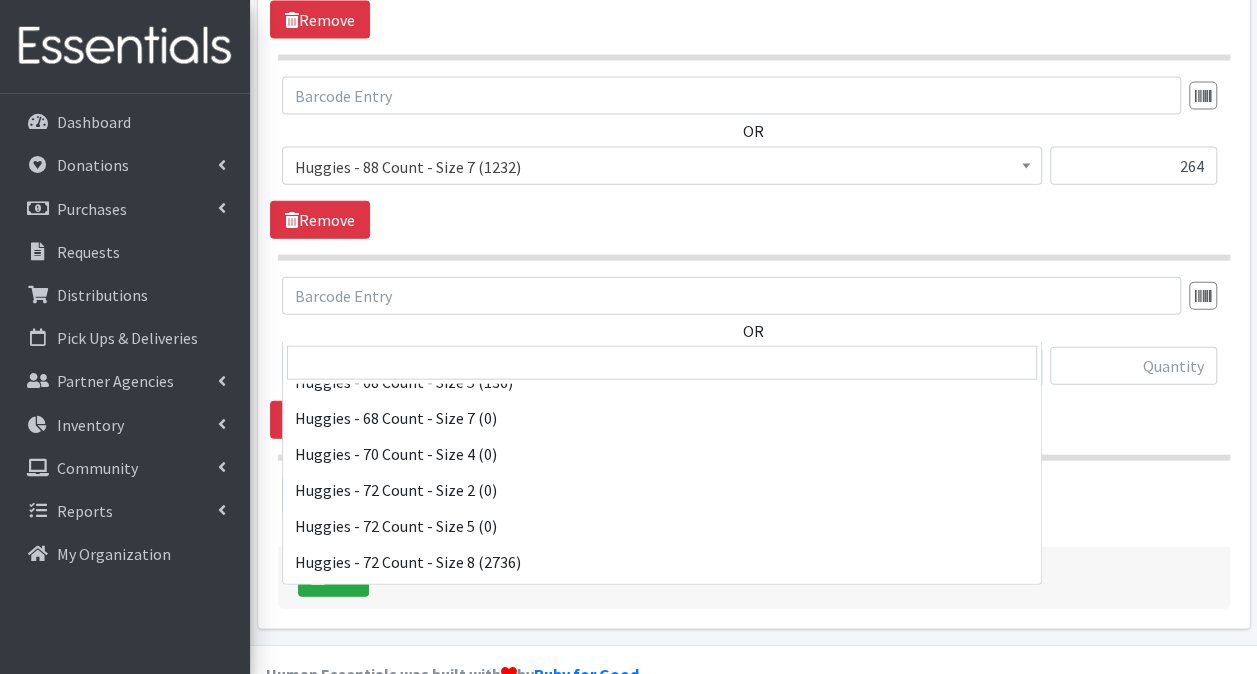 scroll, scrollTop: 5800, scrollLeft: 0, axis: vertical 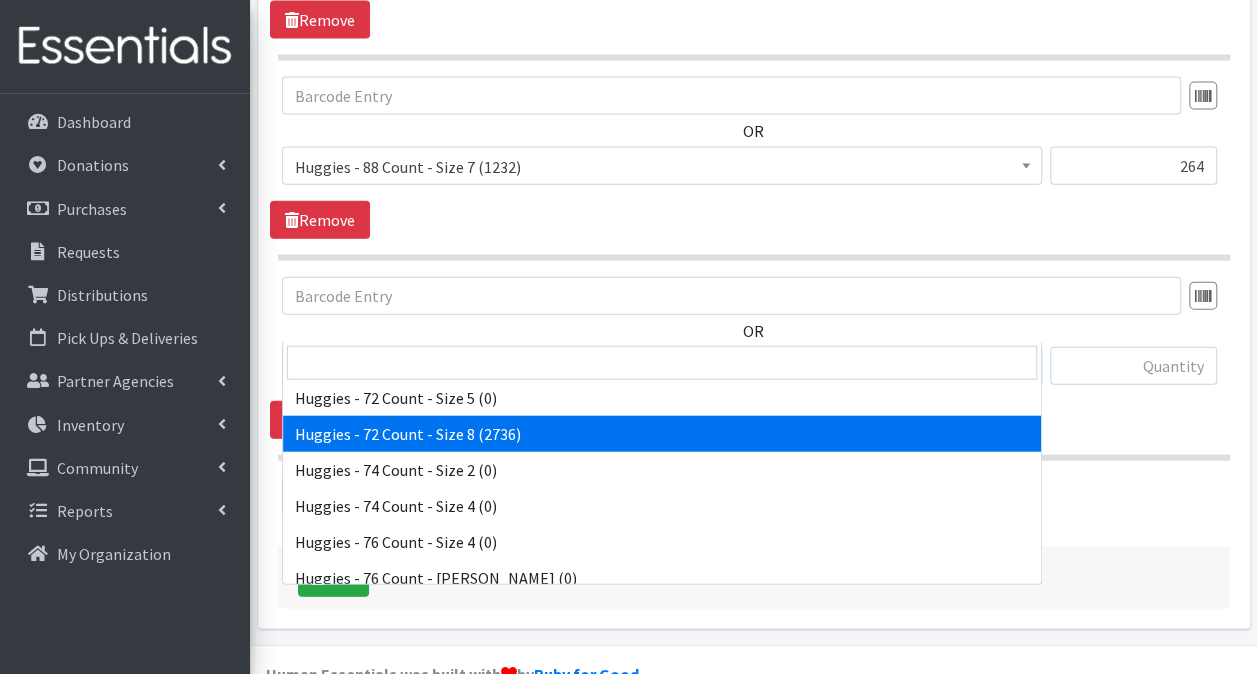 select on "15372" 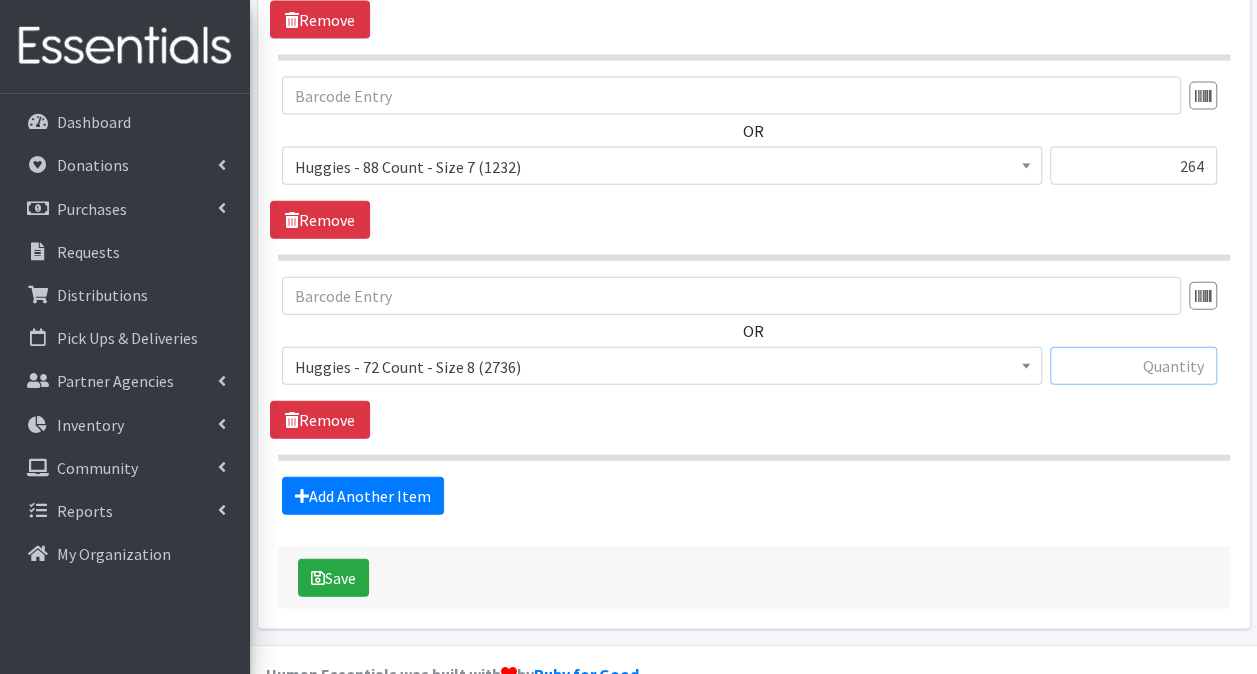 click at bounding box center (1133, 366) 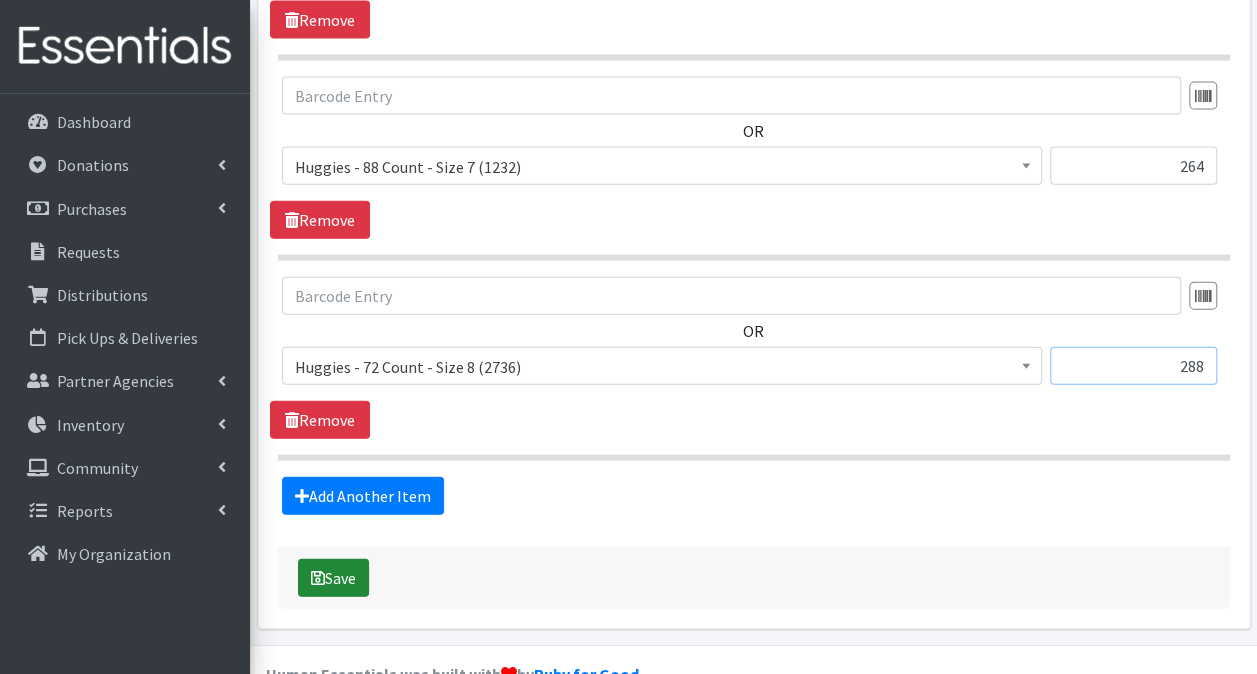 type on "288" 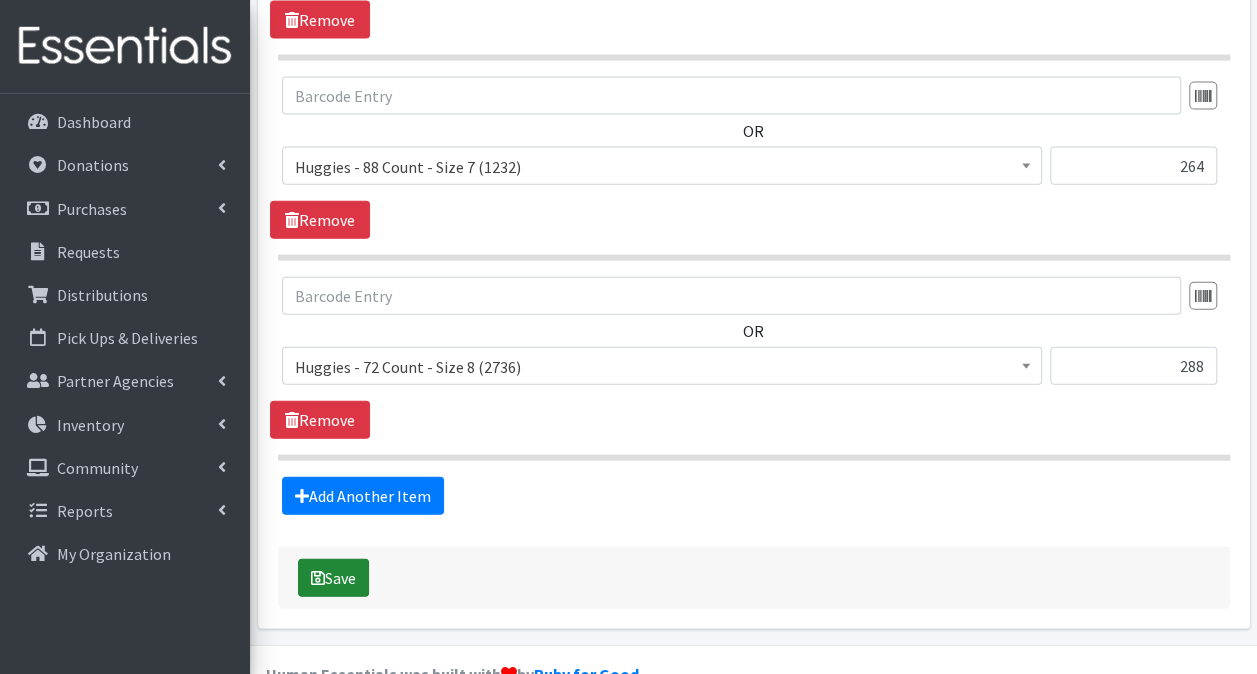 click on "Save" at bounding box center [333, 578] 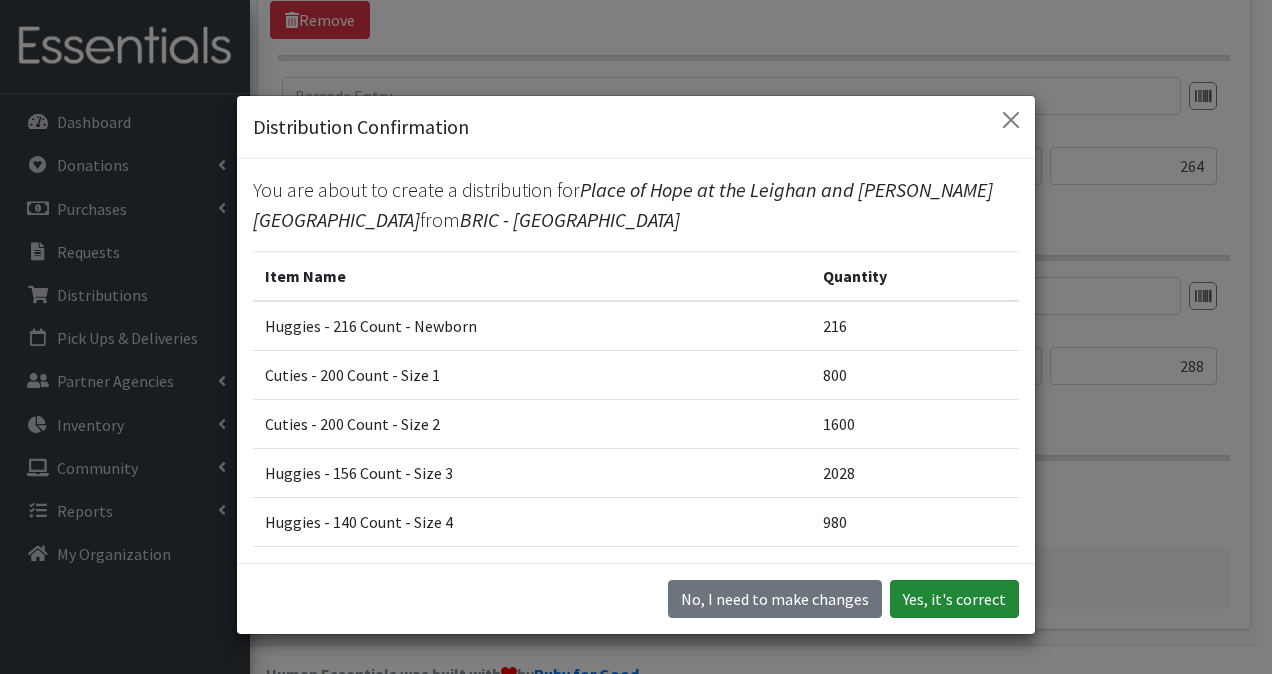 click on "Yes, it's correct" at bounding box center (954, 599) 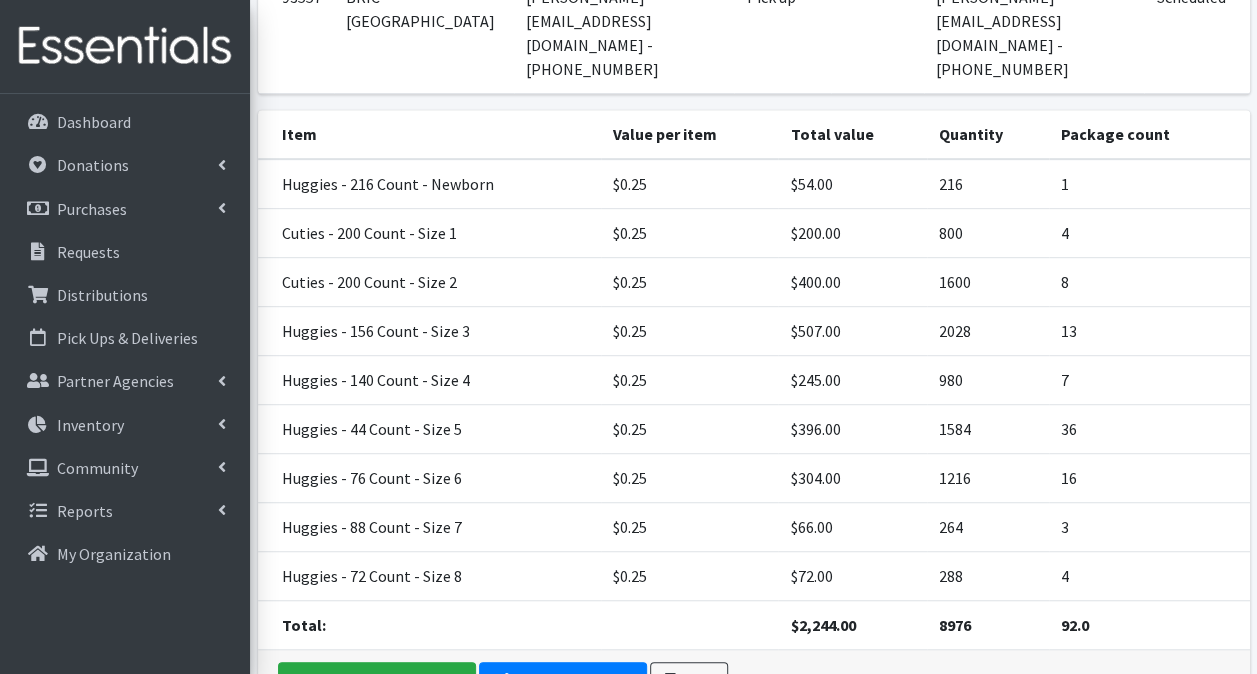 scroll, scrollTop: 466, scrollLeft: 0, axis: vertical 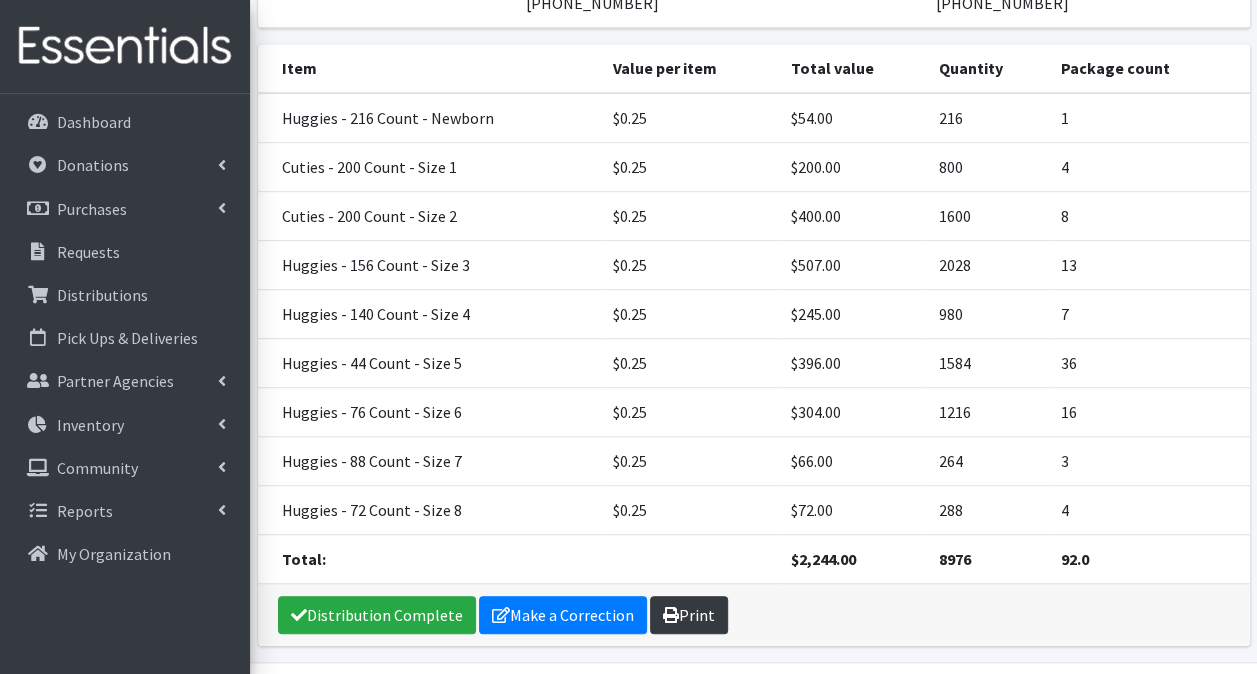 click on "Print" at bounding box center (689, 615) 